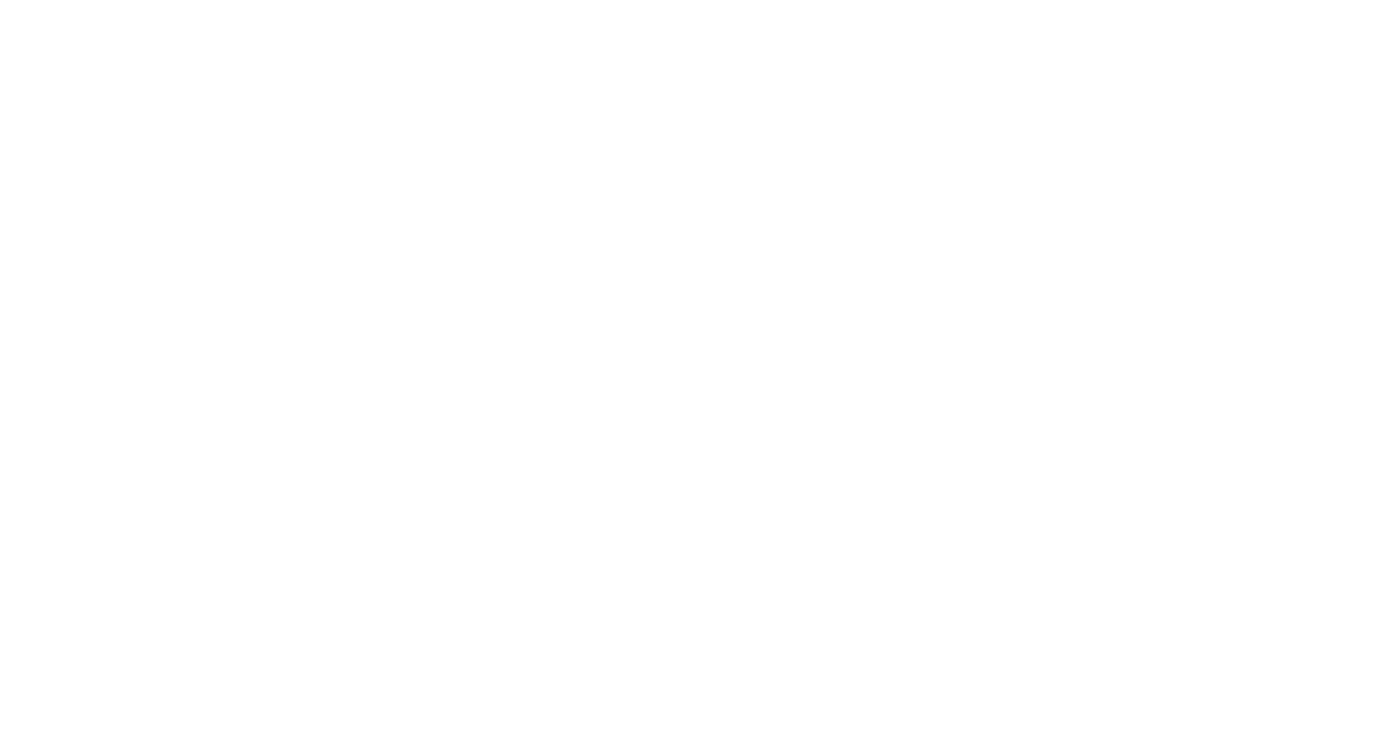 scroll, scrollTop: 0, scrollLeft: 0, axis: both 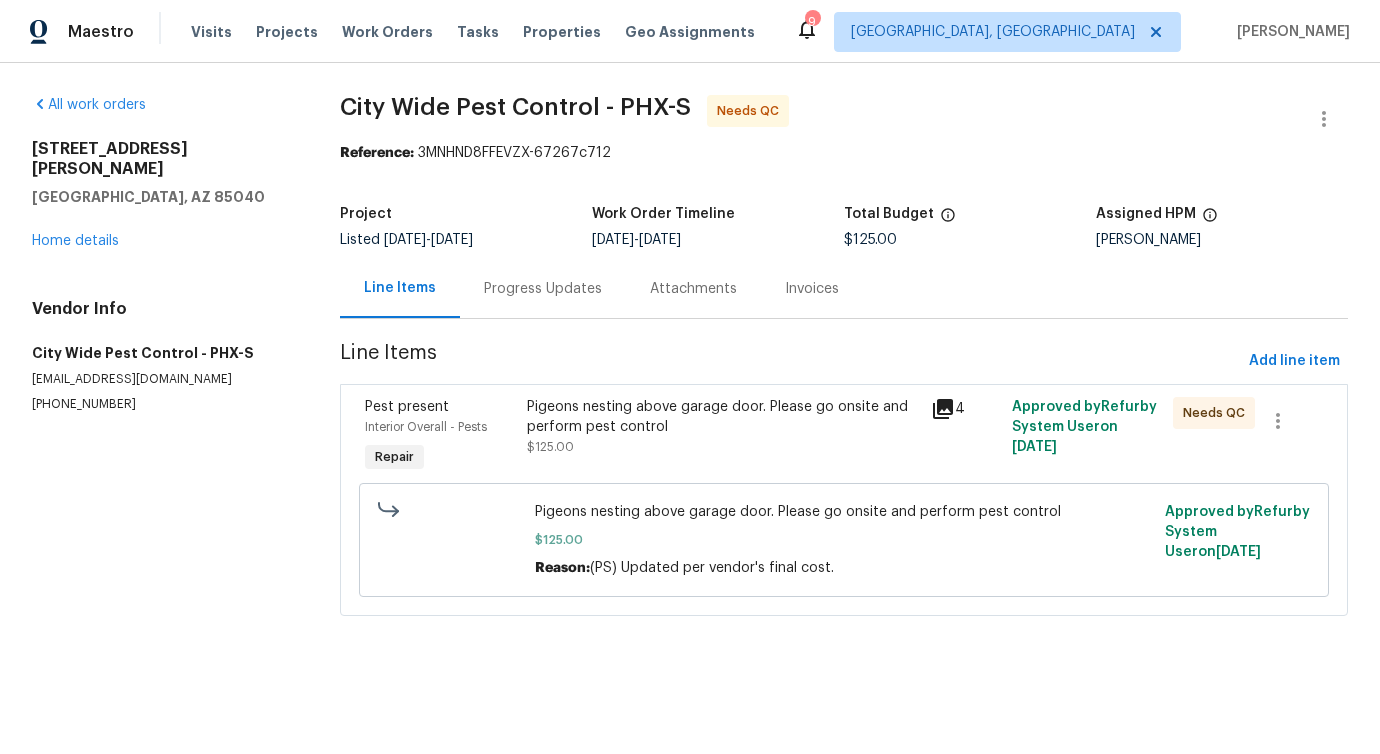 click on "Progress Updates" at bounding box center (543, 289) 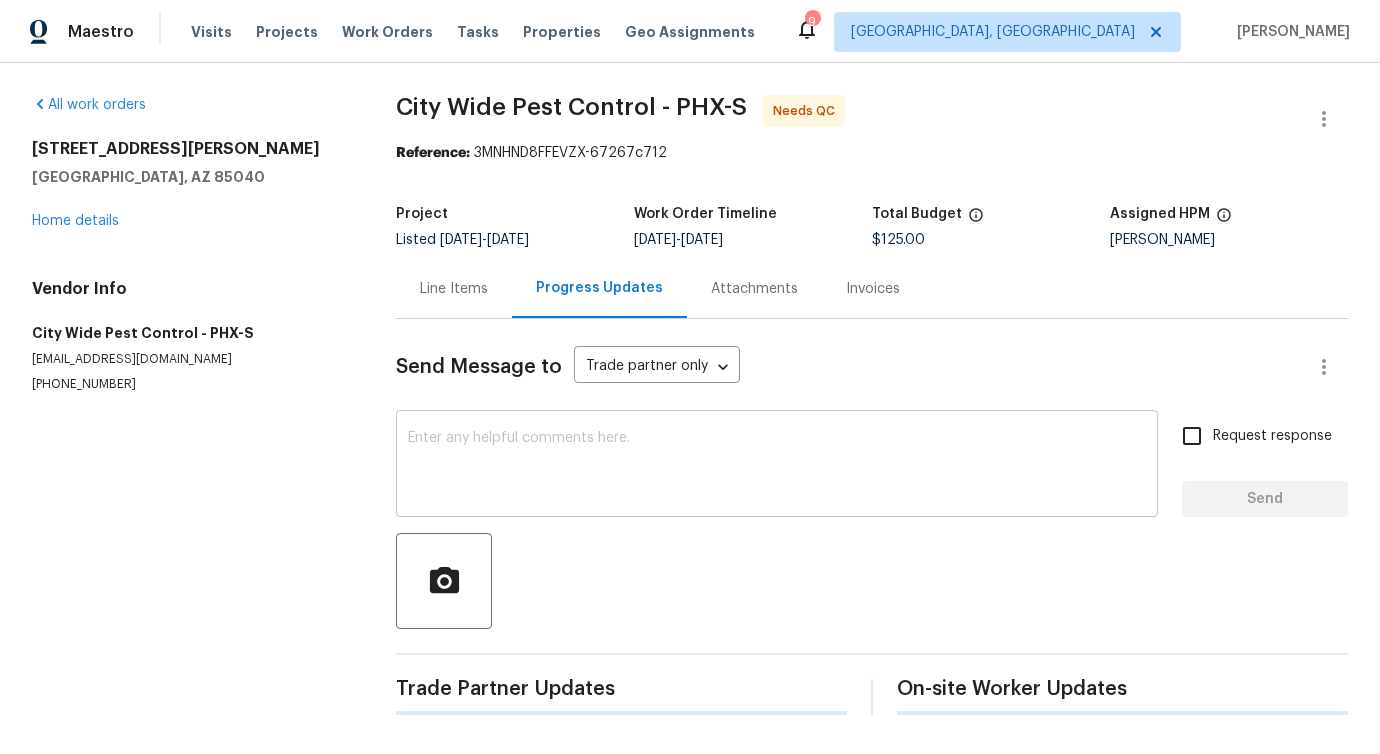 click at bounding box center [777, 466] 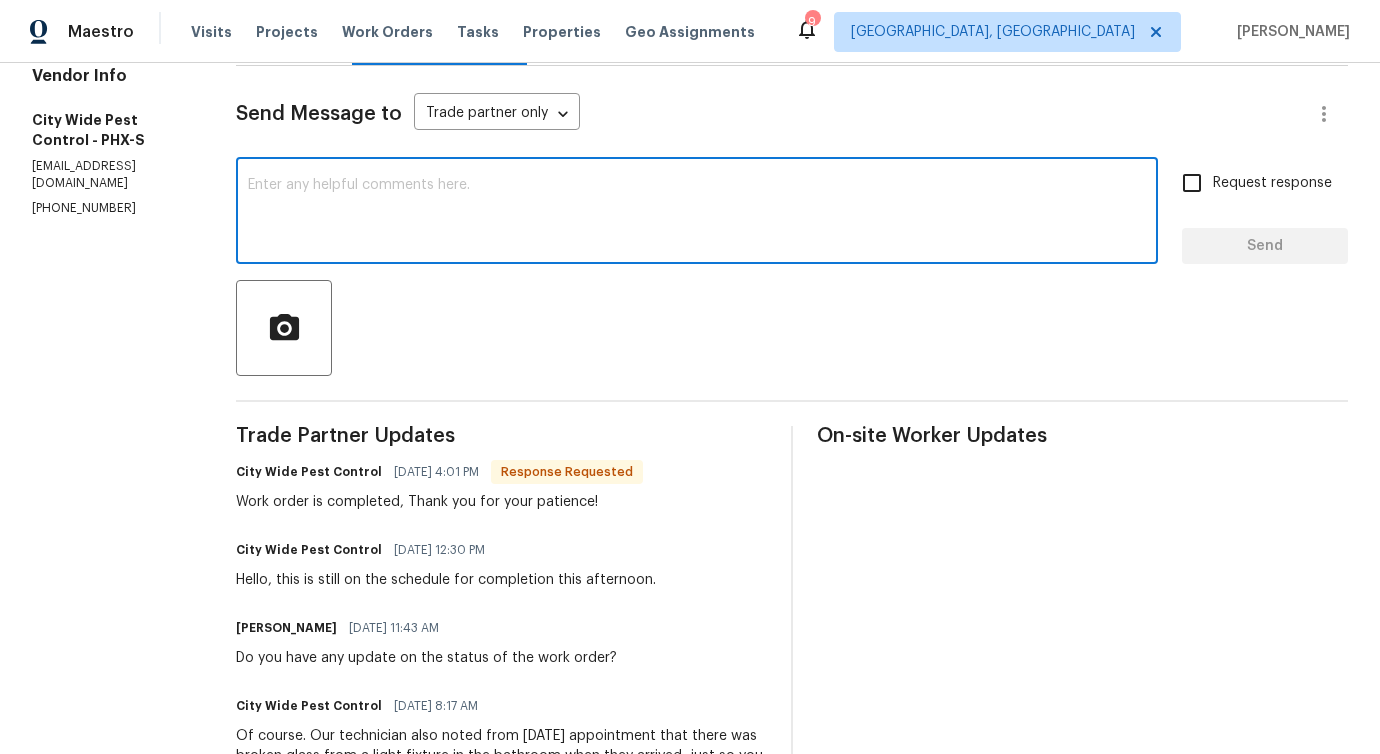 scroll, scrollTop: 0, scrollLeft: 0, axis: both 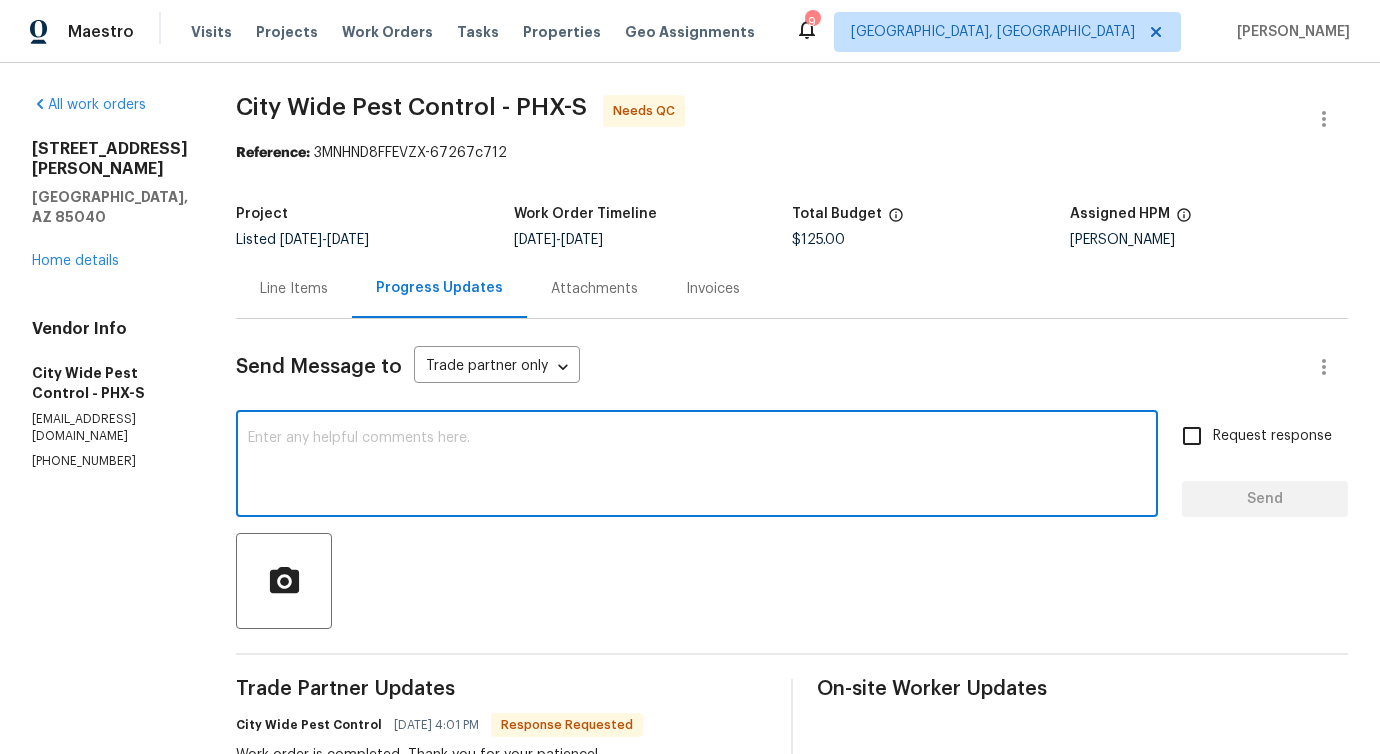 click on "Line Items" at bounding box center (294, 288) 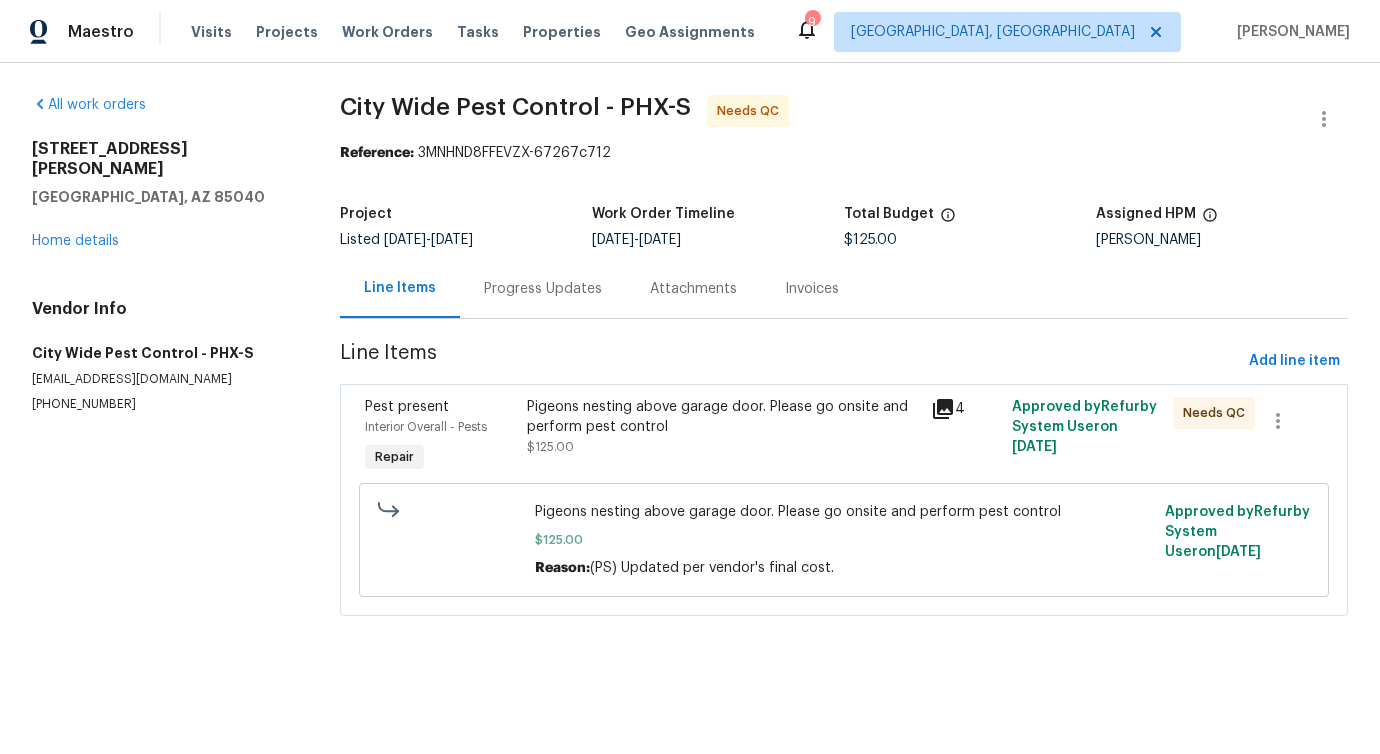 click on "Progress Updates" at bounding box center (543, 288) 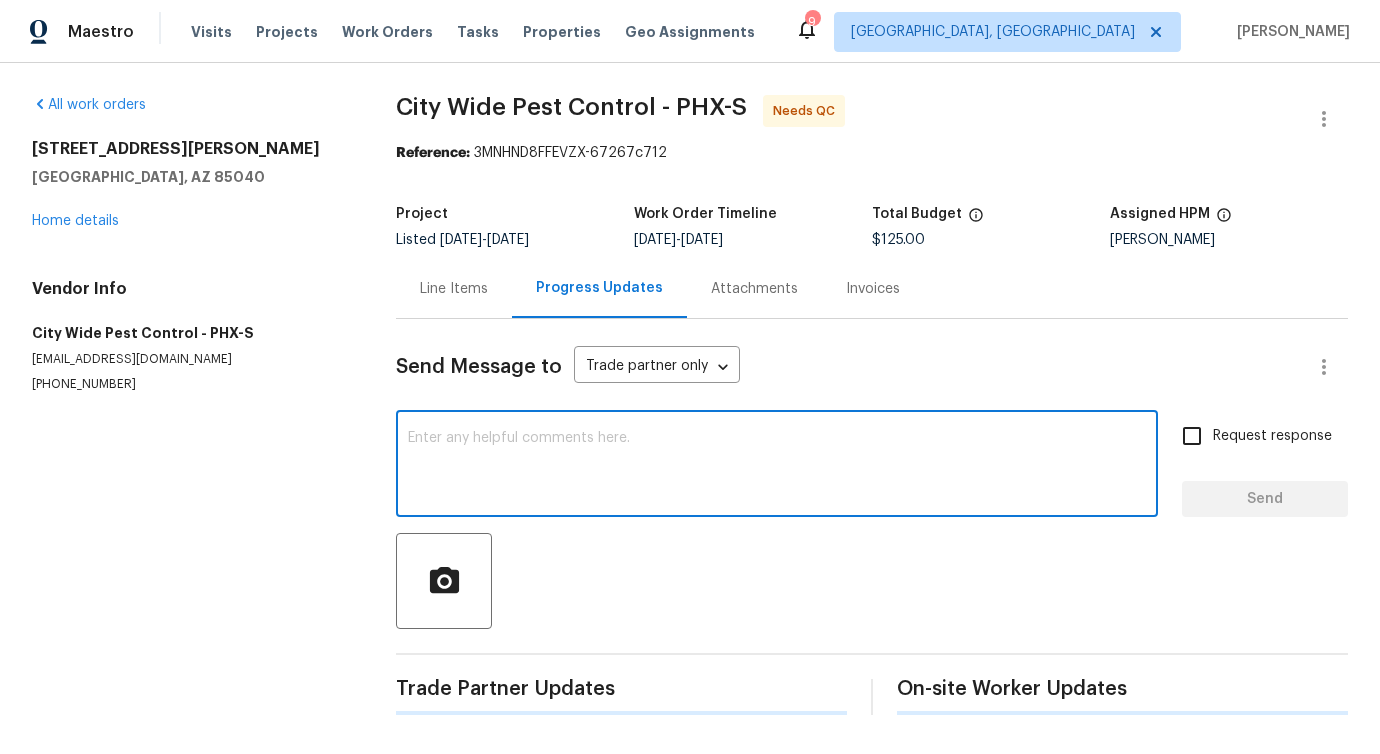 click at bounding box center (777, 466) 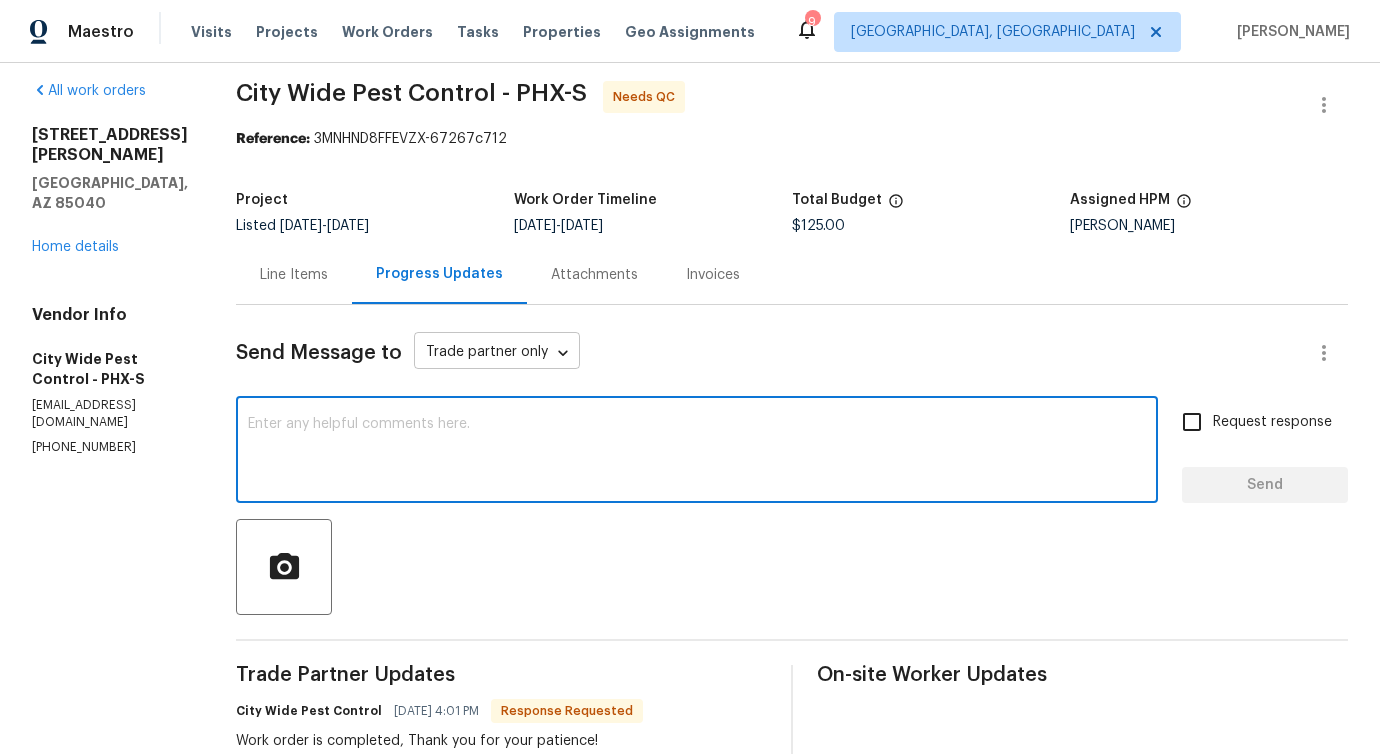 scroll, scrollTop: 0, scrollLeft: 0, axis: both 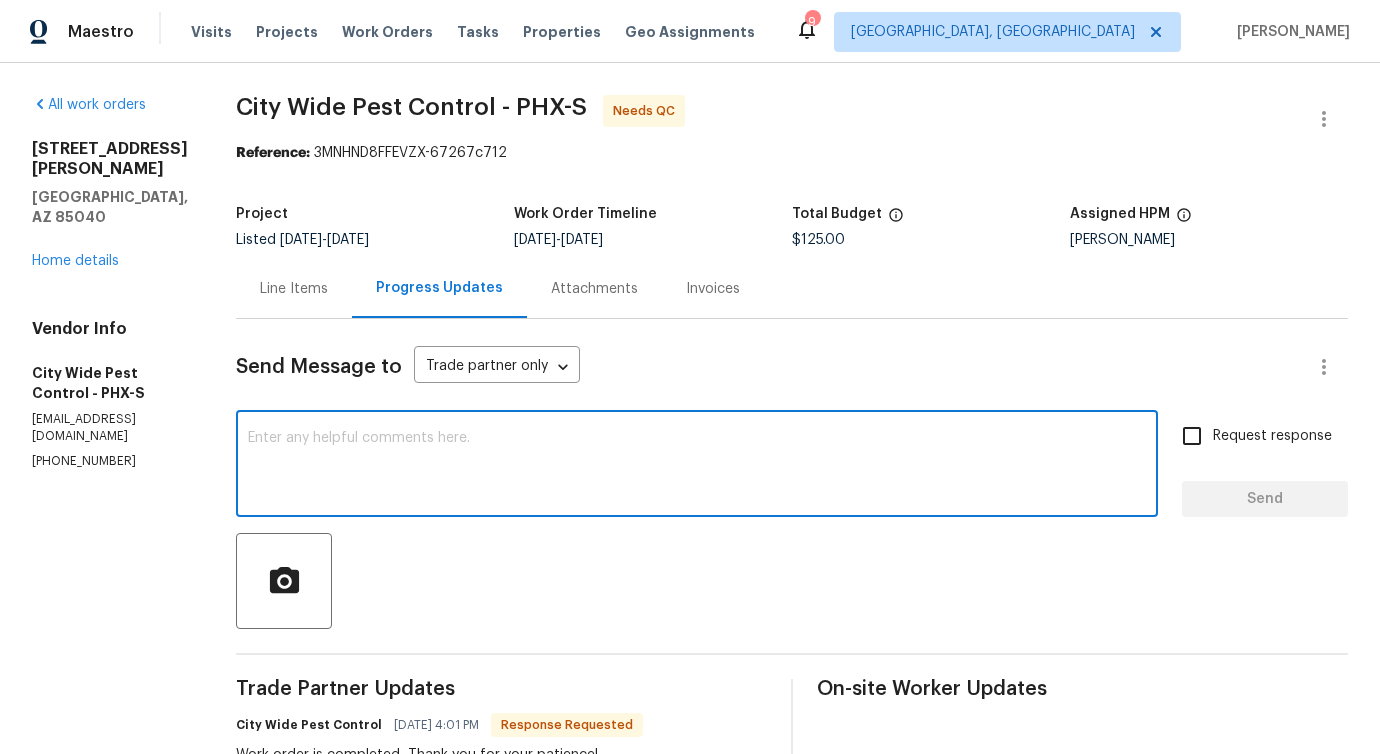 click on "Send Message to Trade partner only Trade partner only ​ x ​ Request response Send Trade Partner Updates City Wide Pest Control 07/16/2025 4:01 PM Response Requested Work order is completed,
Thank you for your patience! City Wide Pest Control 07/16/2025 12:30 PM Hello, this is still on the schedule for completion this afternoon. Pavithra Sekar 07/16/2025 11:43 AM Do you have any update on the status of the work order? City Wide Pest Control 07/16/2025 8:17 AM Of course. Our technician also noted from yesterday's appointment that there was broken glass from a light fixture in the bathroom when they arrived, just so you are aware. Pavithra Sekar 07/15/2025 4:08 PM Thanks! City Wide Pest Control 07/15/2025 1:51 PM Hello,
We were able to clear the ledge and partially install spikes. I do have a finish job scheduled for tomorrow, 7/16/25 because we did not have enough to cover the entire ledge on the technician's truck today. I apologize for the inconvenience, this will be completed tomorrow, 7/16/25." at bounding box center [792, 1211] 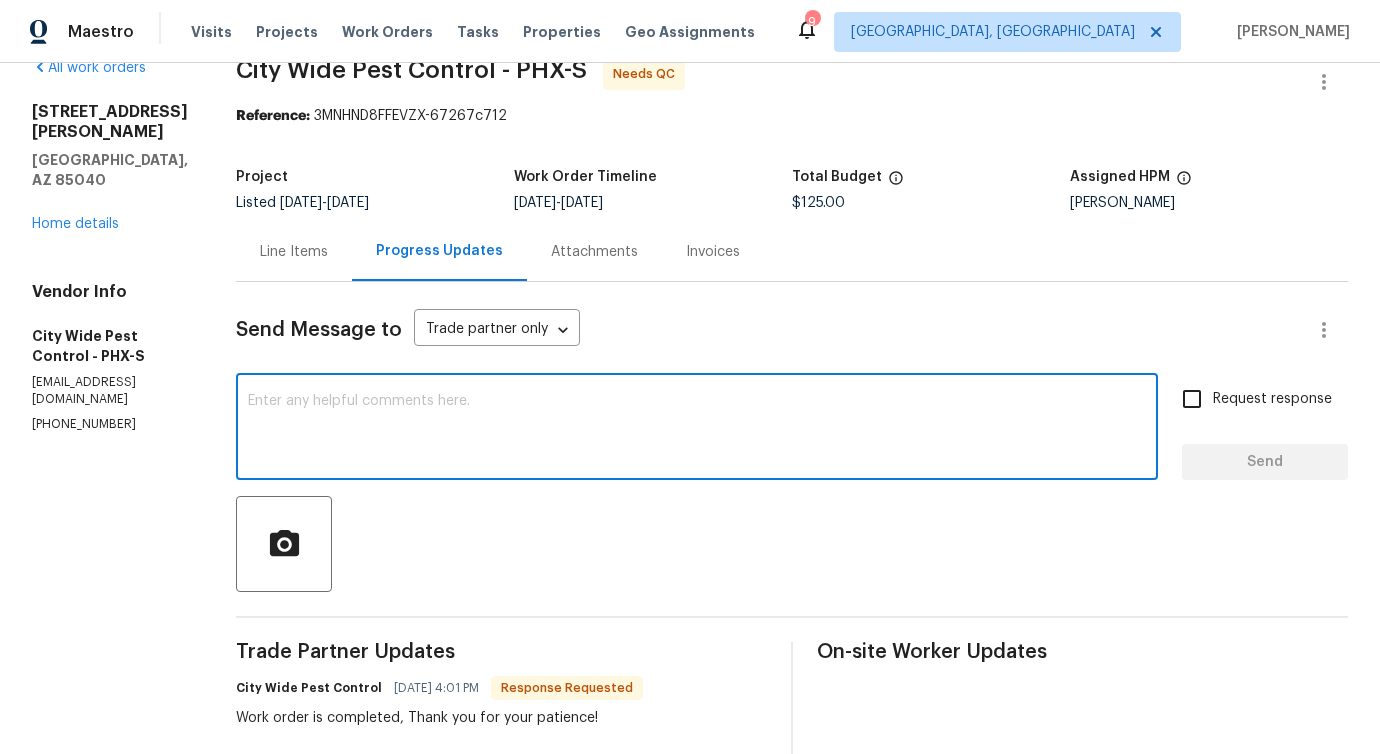 click at bounding box center (697, 429) 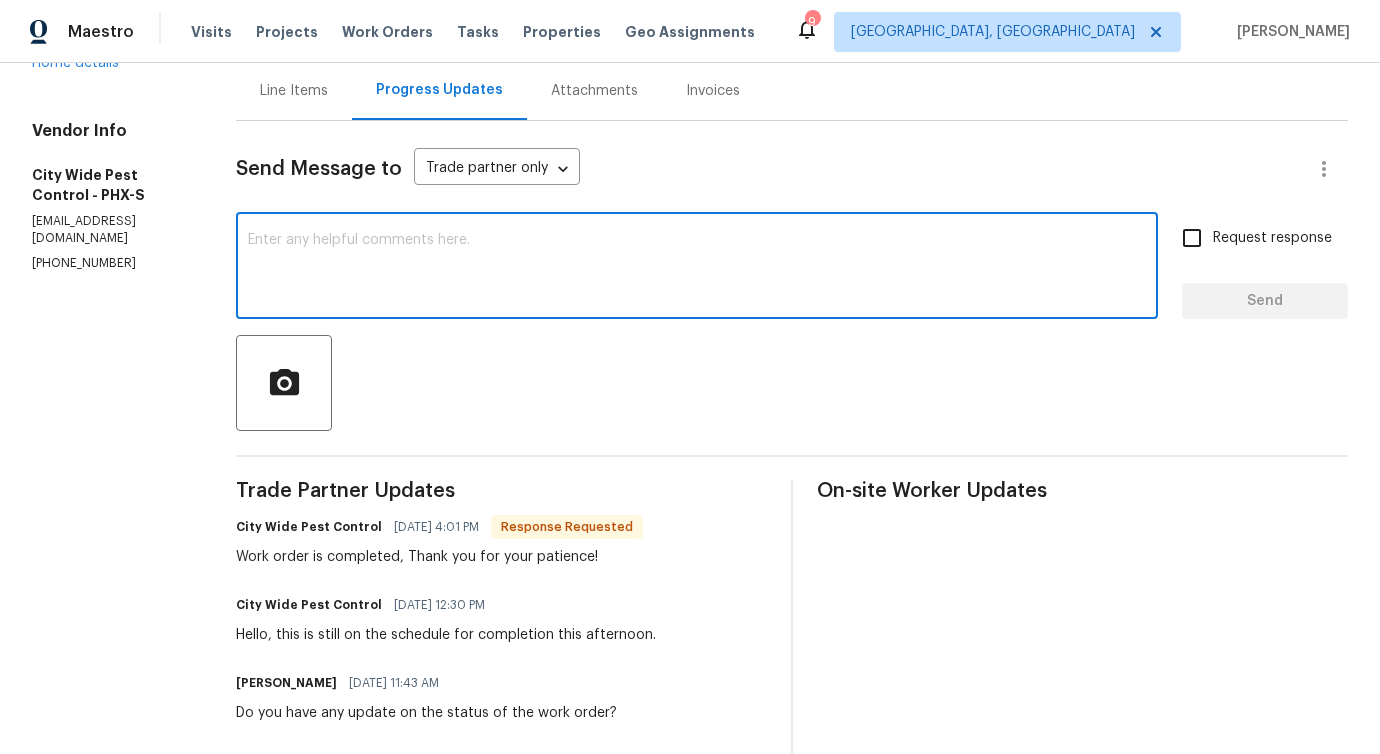 scroll, scrollTop: 0, scrollLeft: 0, axis: both 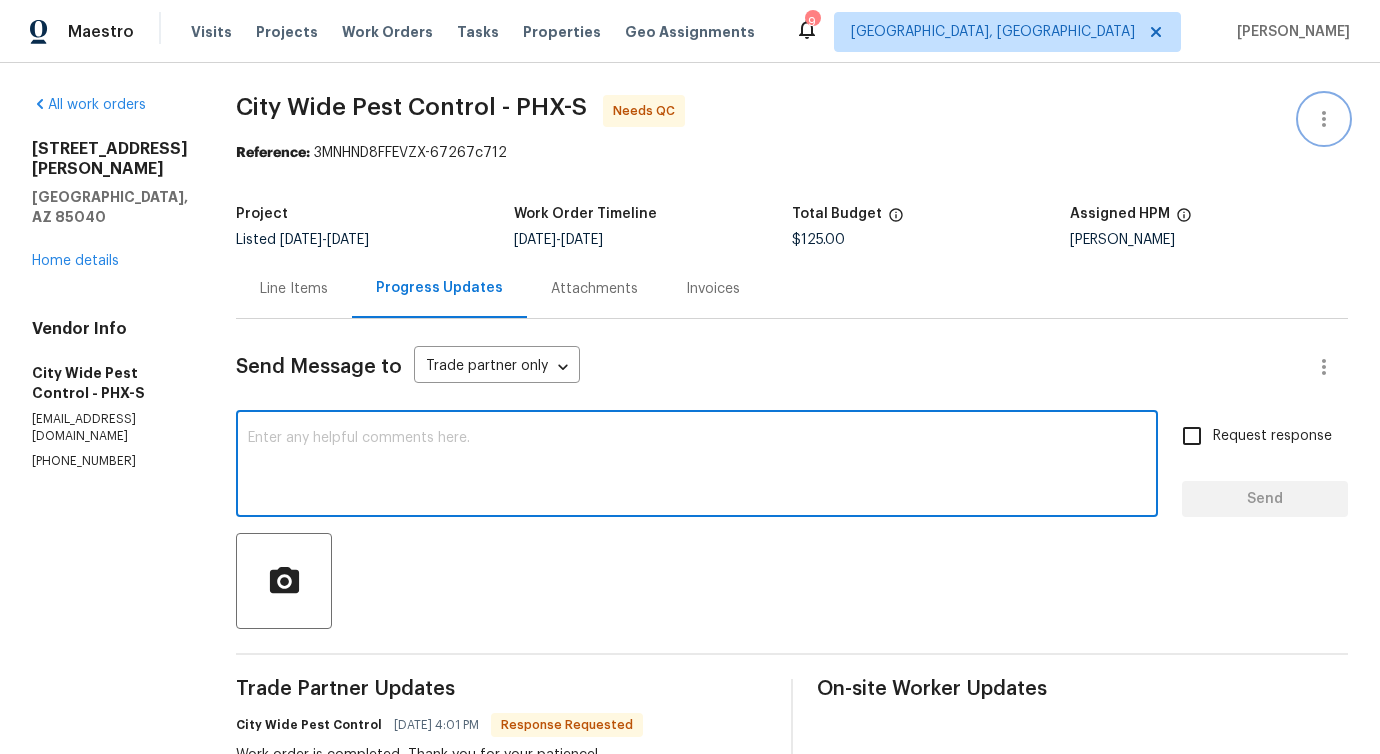 click 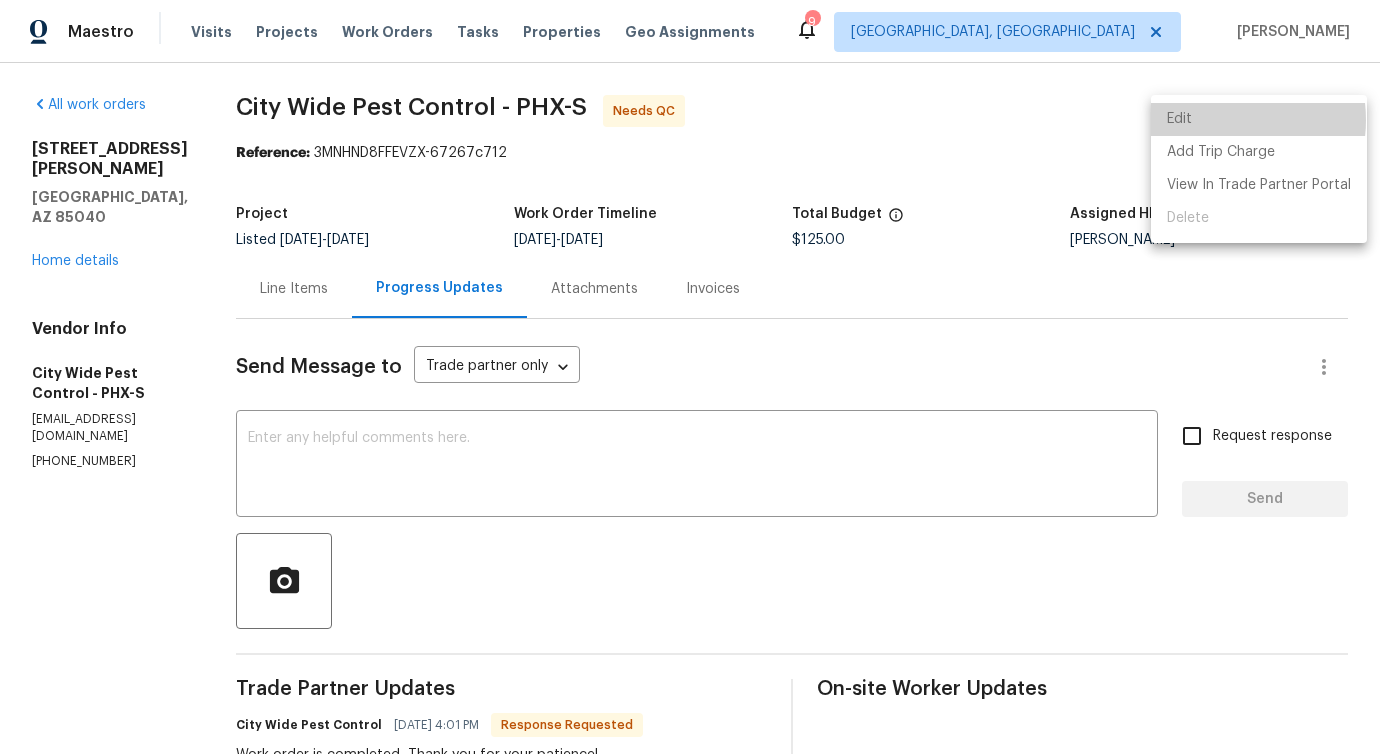 click on "Edit" at bounding box center [1259, 119] 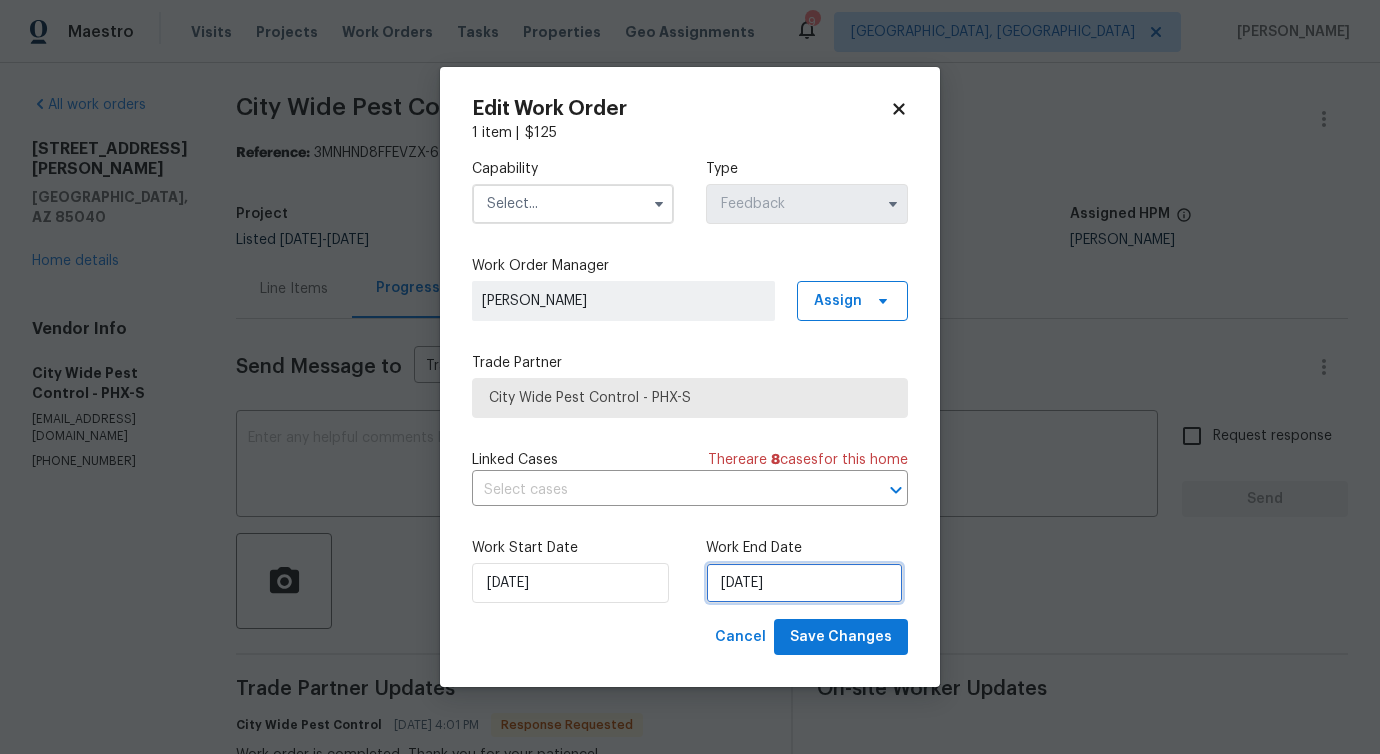 click on "7/11/2025" at bounding box center [804, 583] 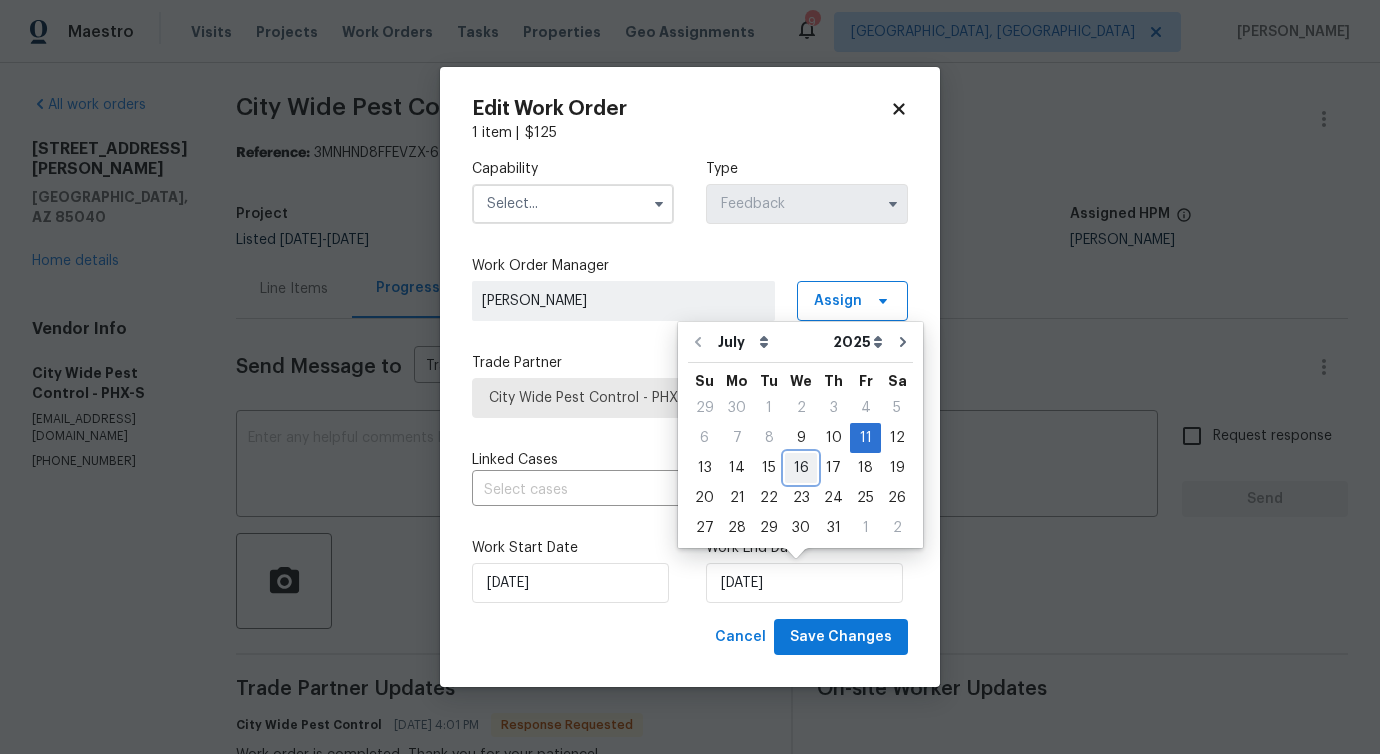 click on "16" at bounding box center [801, 468] 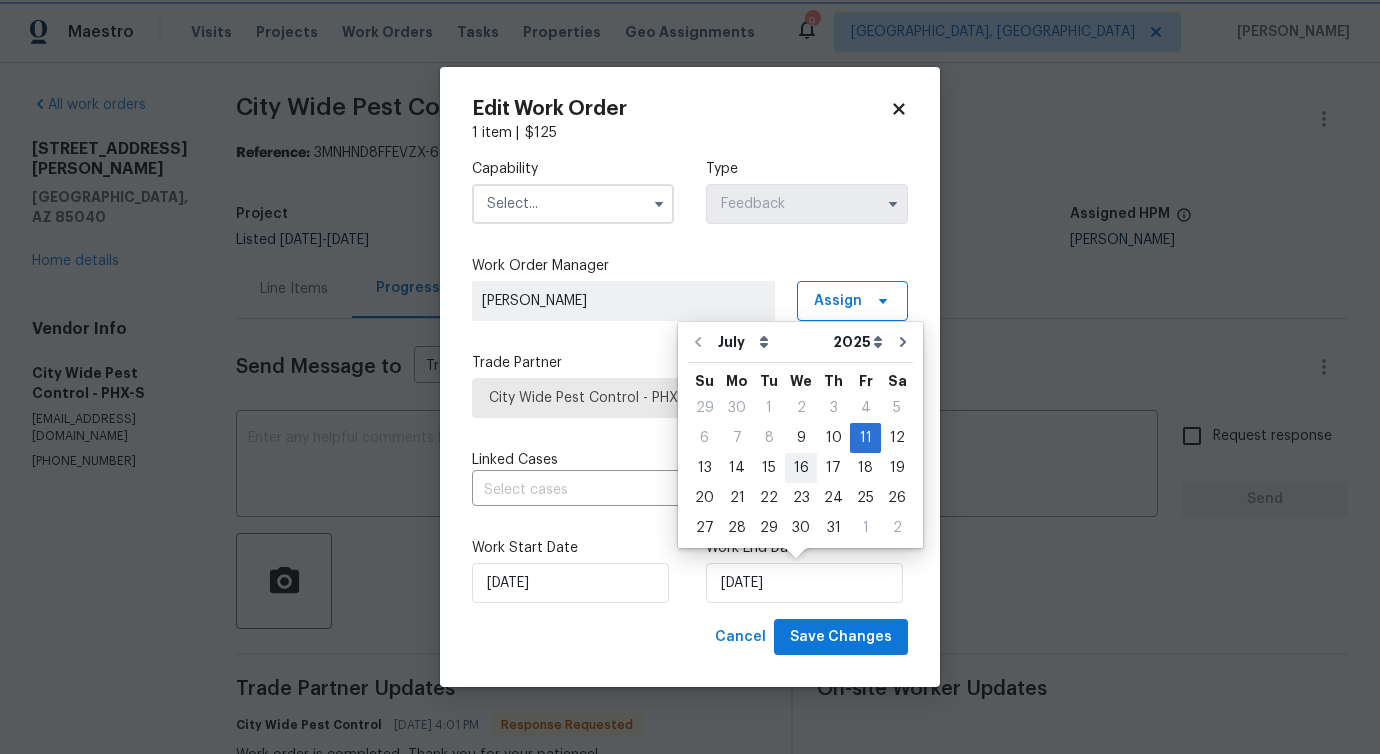 type on "[DATE]" 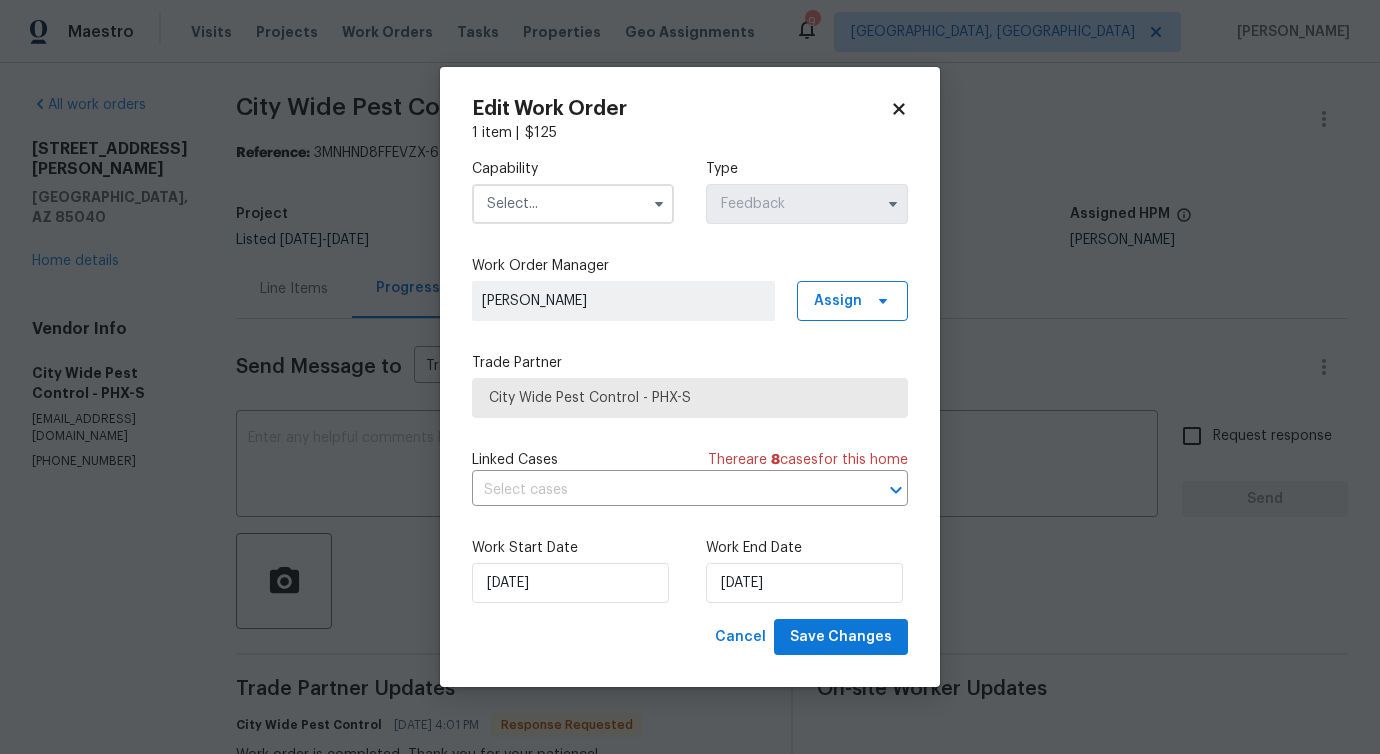 click at bounding box center (573, 204) 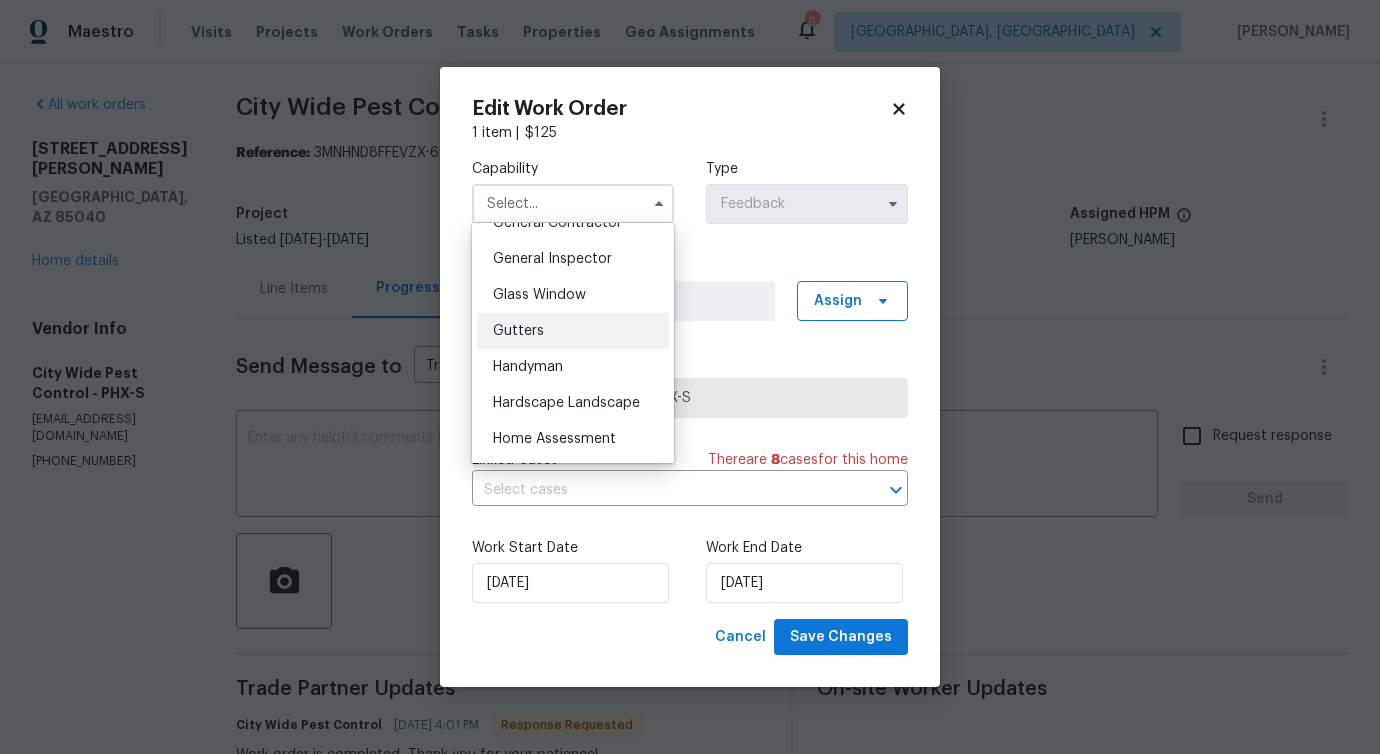 scroll, scrollTop: 998, scrollLeft: 0, axis: vertical 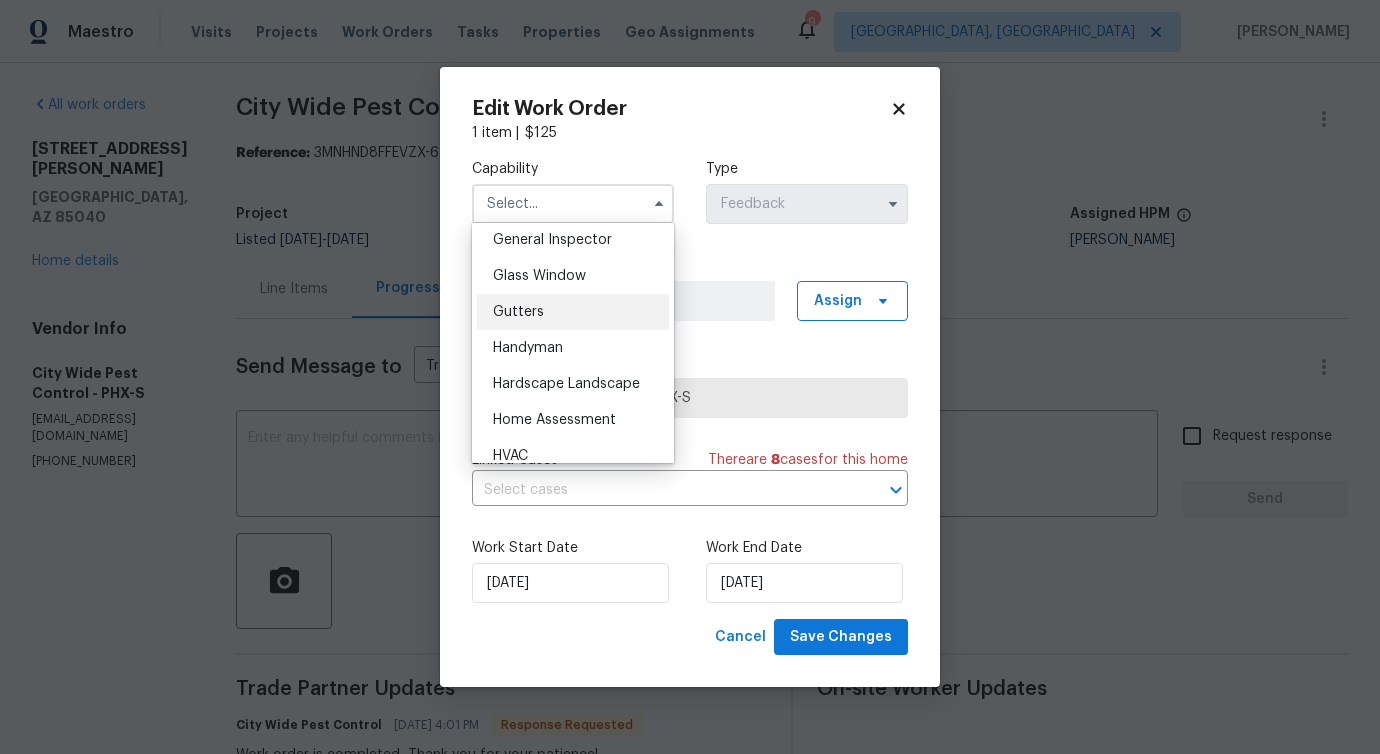 click on "Handyman" at bounding box center [528, 348] 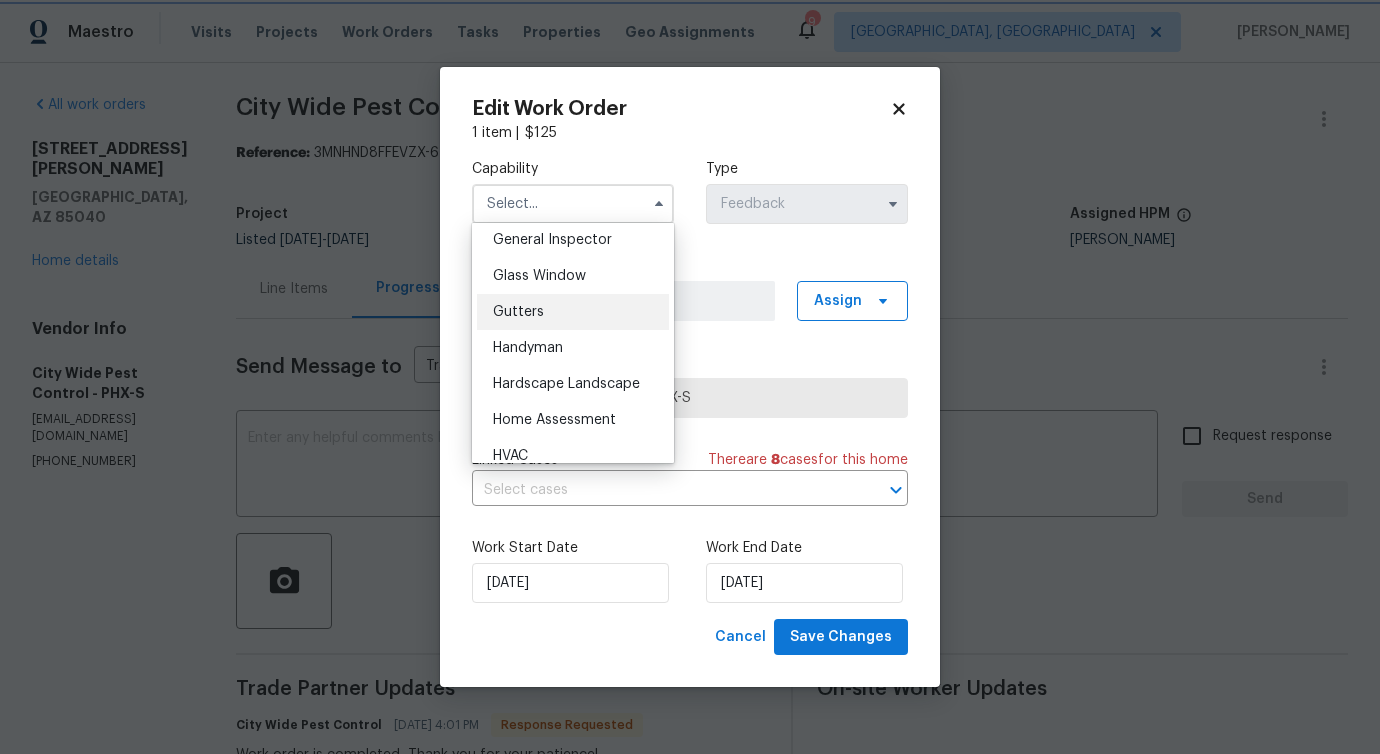 type on "Handyman" 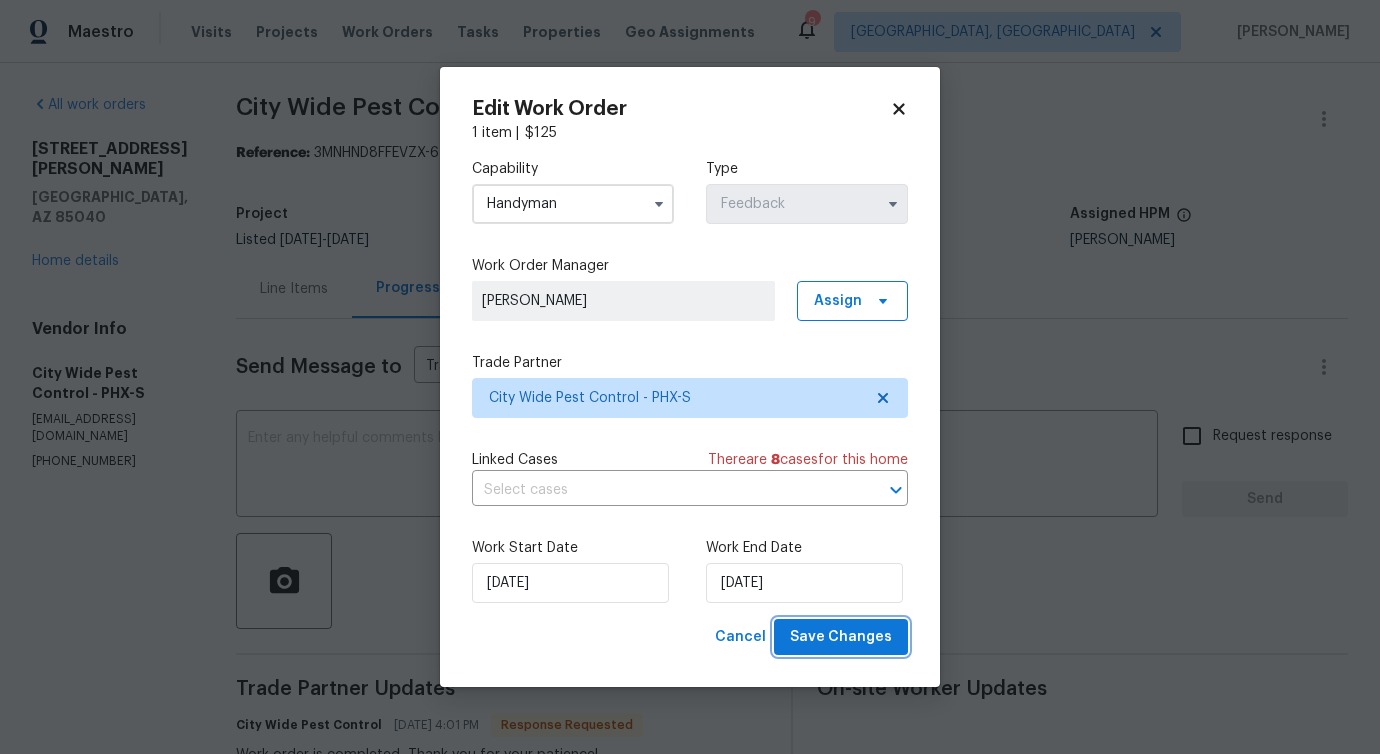 click on "Save Changes" at bounding box center (841, 637) 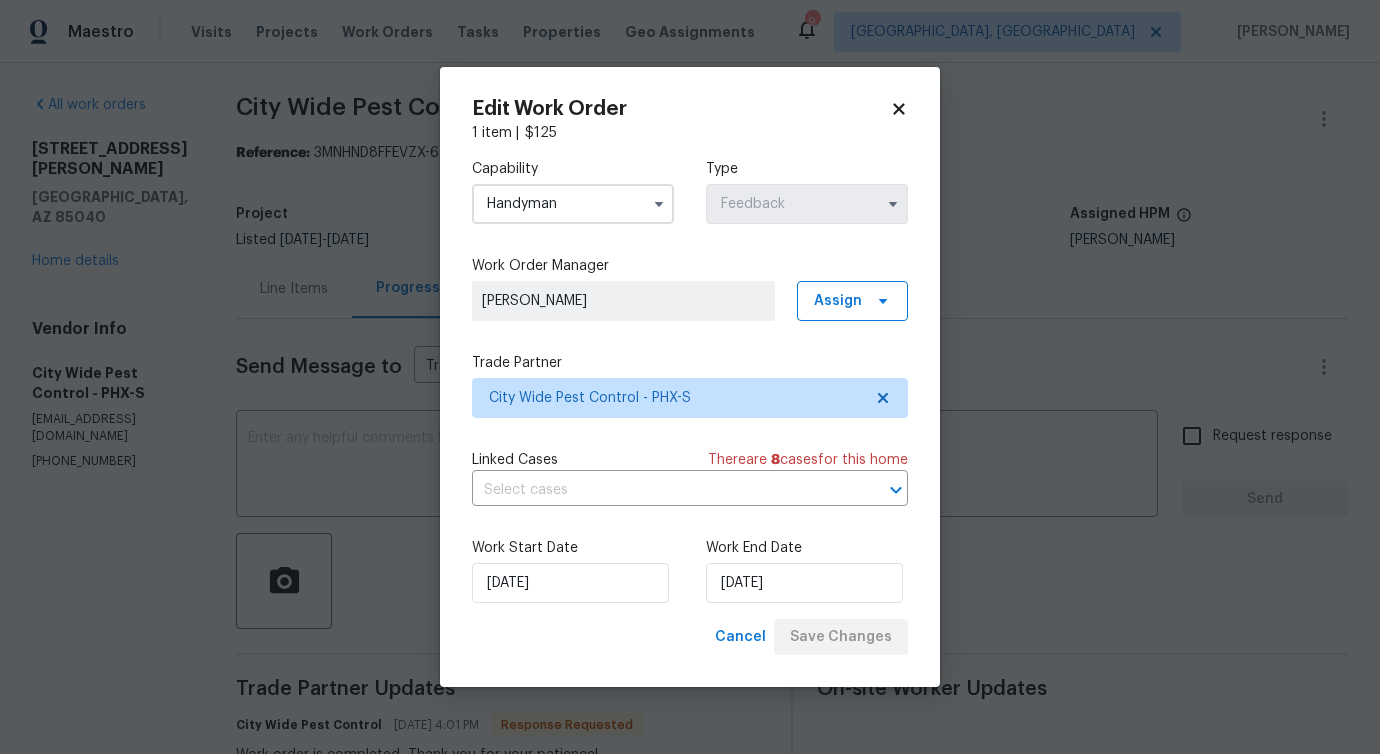 click on "Maestro Visits Projects Work Orders Tasks Properties Geo Assignments 9 Albuquerque, NM Pavithra Sekar All work orders 1415 E Chipman Rd Phoenix, AZ 85040 Home details Vendor Info City Wide Pest Control - PHX-S opendoorcwpc@gmail.com (602) 944-0099 City Wide Pest Control - PHX-S Needs QC Reference:   3MNHND8FFEVZX-67267c712 Project Listed   7/9/2025  -  7/16/2025 Work Order Timeline 7/9/2025  -  7/11/2025 Total Budget $125.00 Assigned HPM Brian Borntrager Line Items Progress Updates Attachments Invoices Send Message to Trade partner only Trade partner only ​ x ​ Request response Send Trade Partner Updates City Wide Pest Control 07/16/2025 4:01 PM Response Requested Work order is completed,
Thank you for your patience! City Wide Pest Control 07/16/2025 12:30 PM Hello, this is still on the schedule for completion this afternoon. Pavithra Sekar 07/16/2025 11:43 AM Do you have any update on the status of the work order? City Wide Pest Control 07/16/2025 8:17 AM Pavithra Sekar 07/15/2025 4:08 PM Thanks!
$" at bounding box center [690, 377] 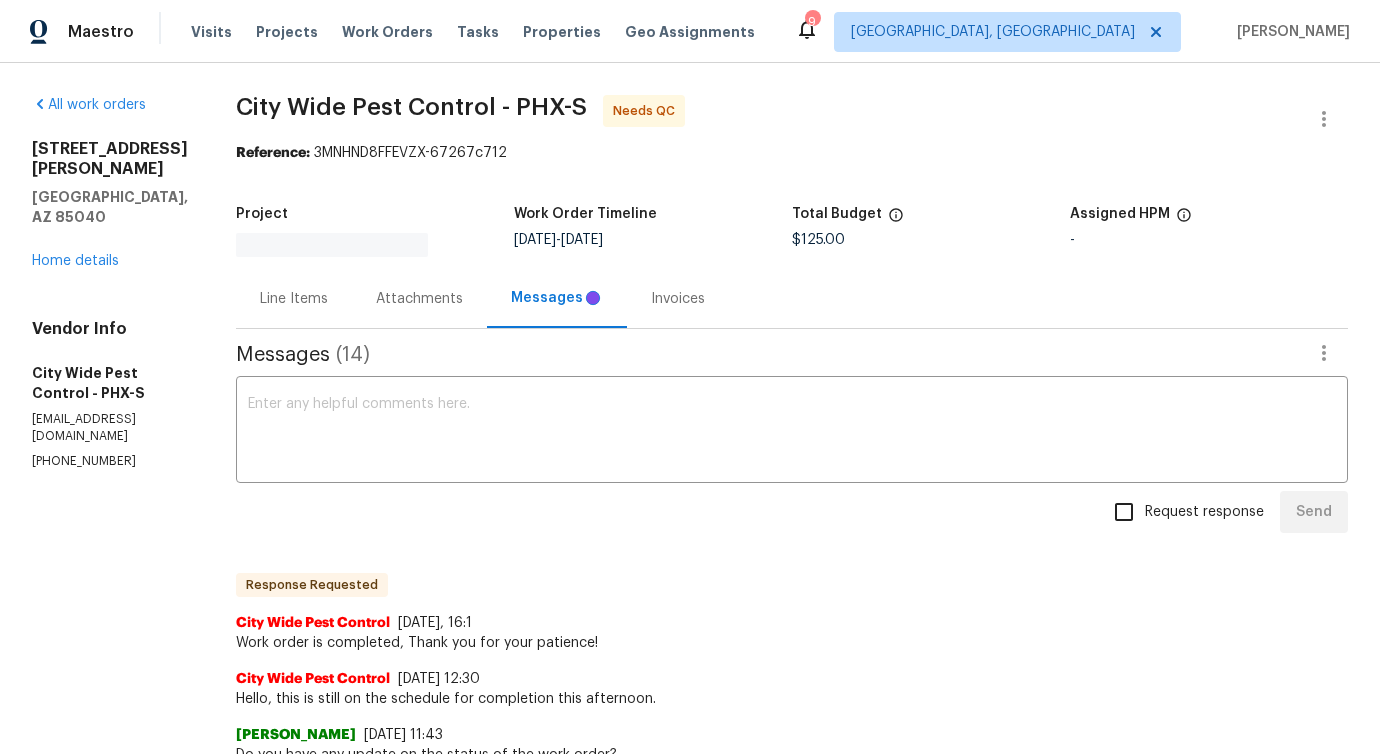 scroll, scrollTop: 0, scrollLeft: 0, axis: both 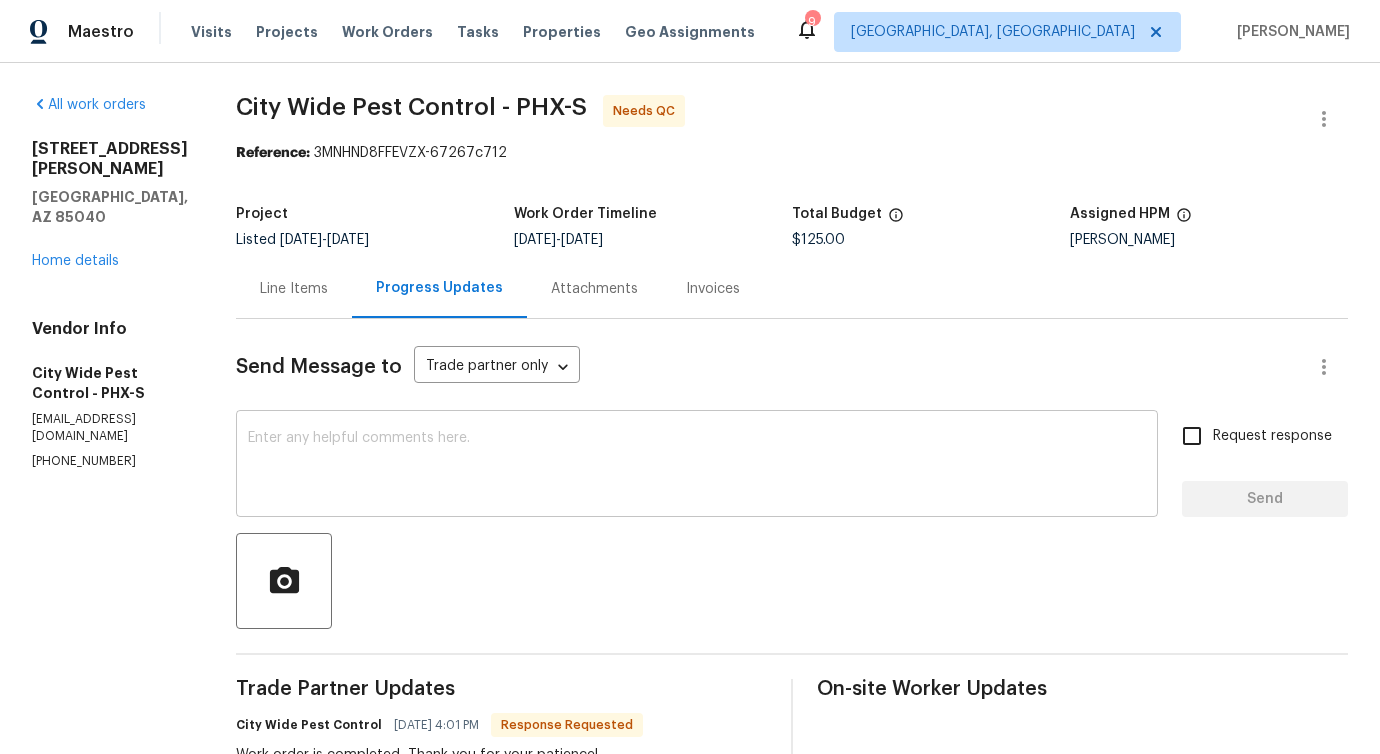 click at bounding box center [697, 466] 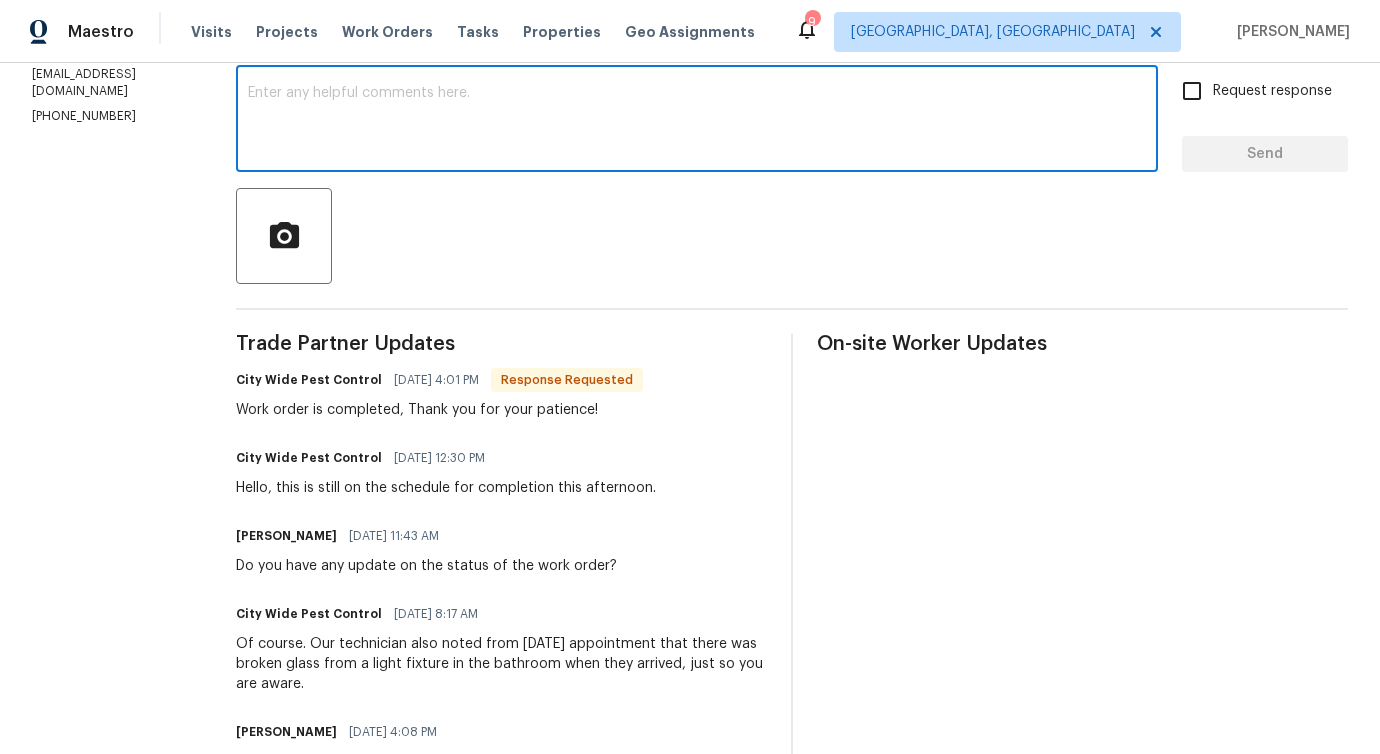 scroll, scrollTop: 0, scrollLeft: 0, axis: both 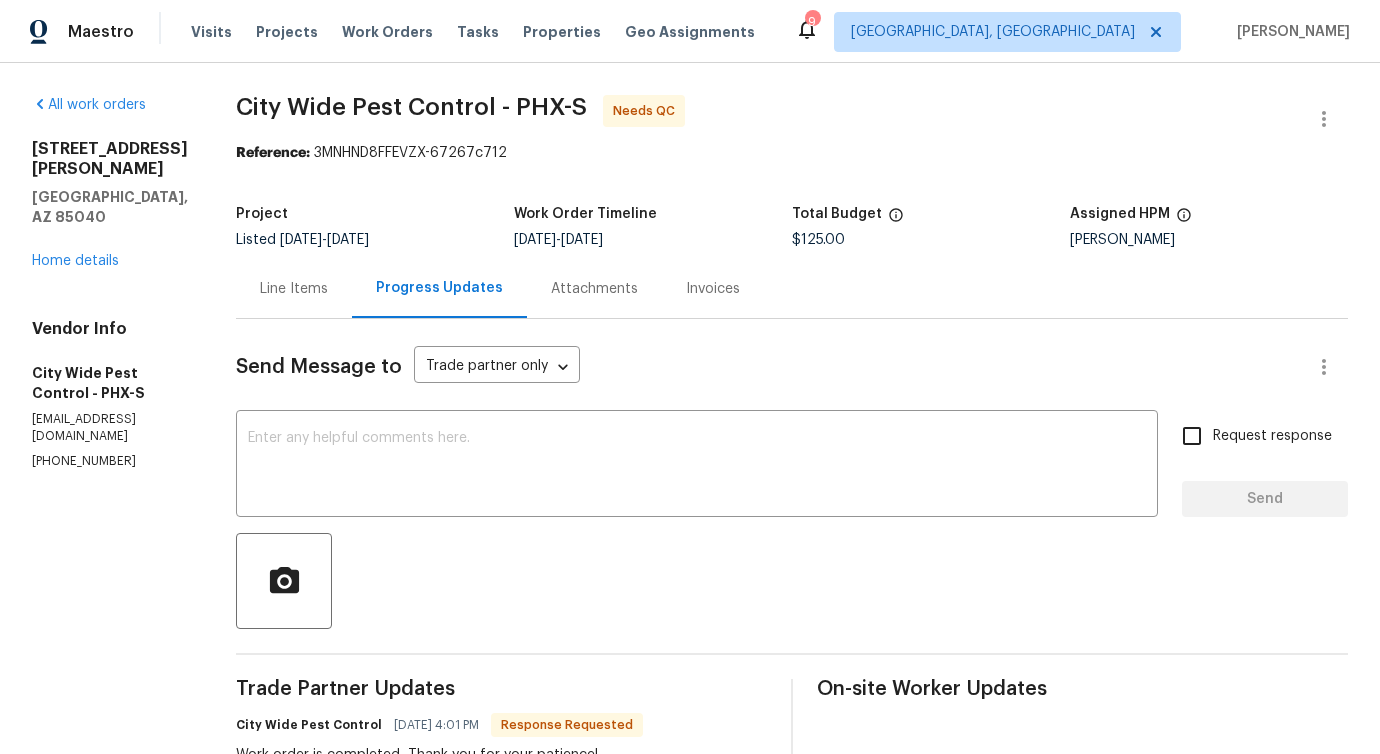 click on "Line Items" at bounding box center [294, 289] 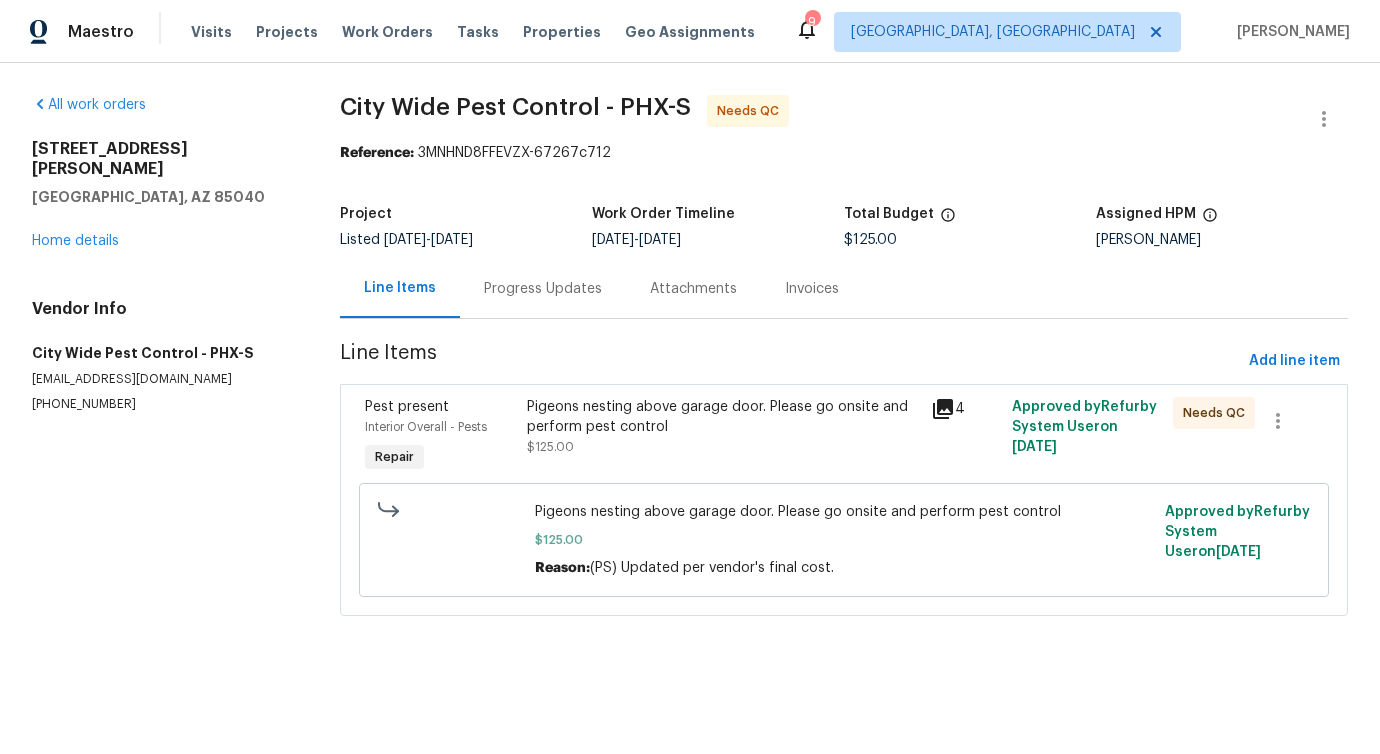 click on "Pigeons nesting above garage door. Please go onsite and perform pest control" at bounding box center (723, 417) 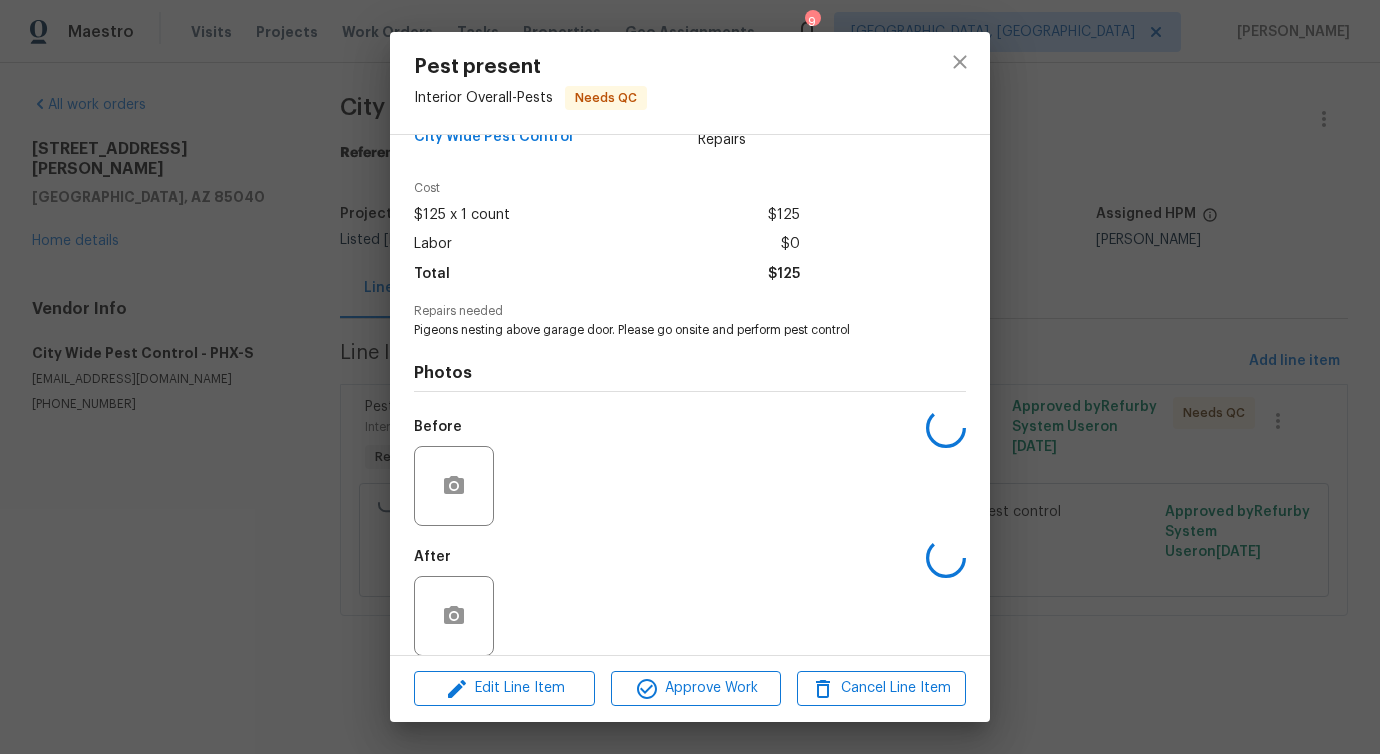 scroll, scrollTop: 67, scrollLeft: 0, axis: vertical 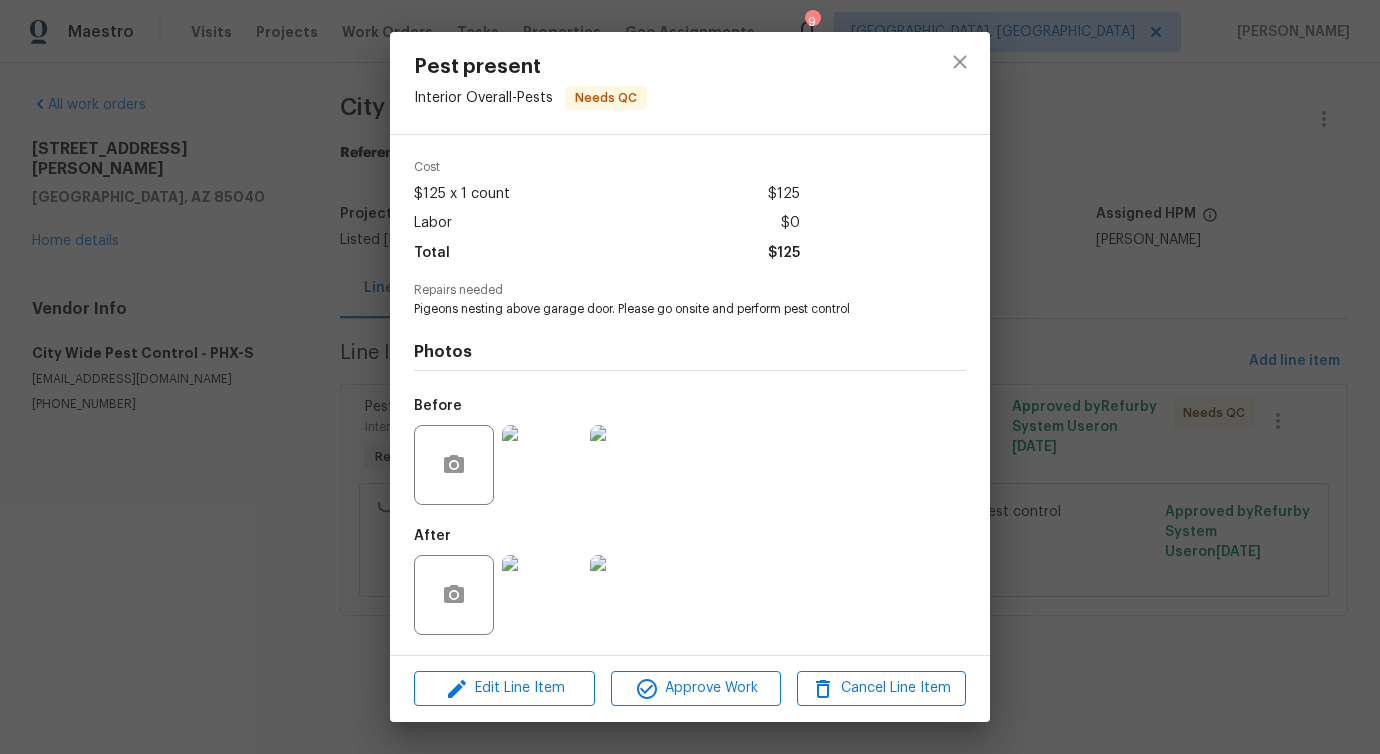 click at bounding box center [542, 465] 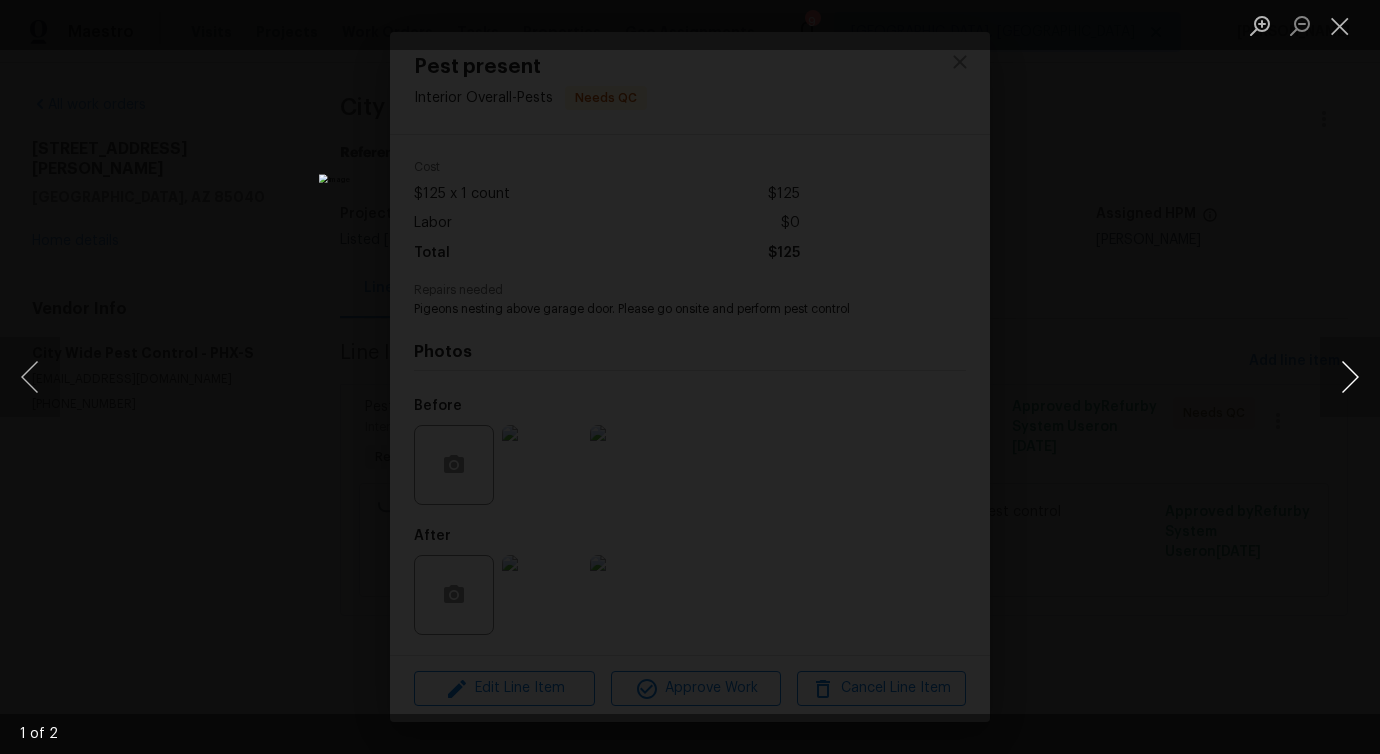 click at bounding box center (1350, 377) 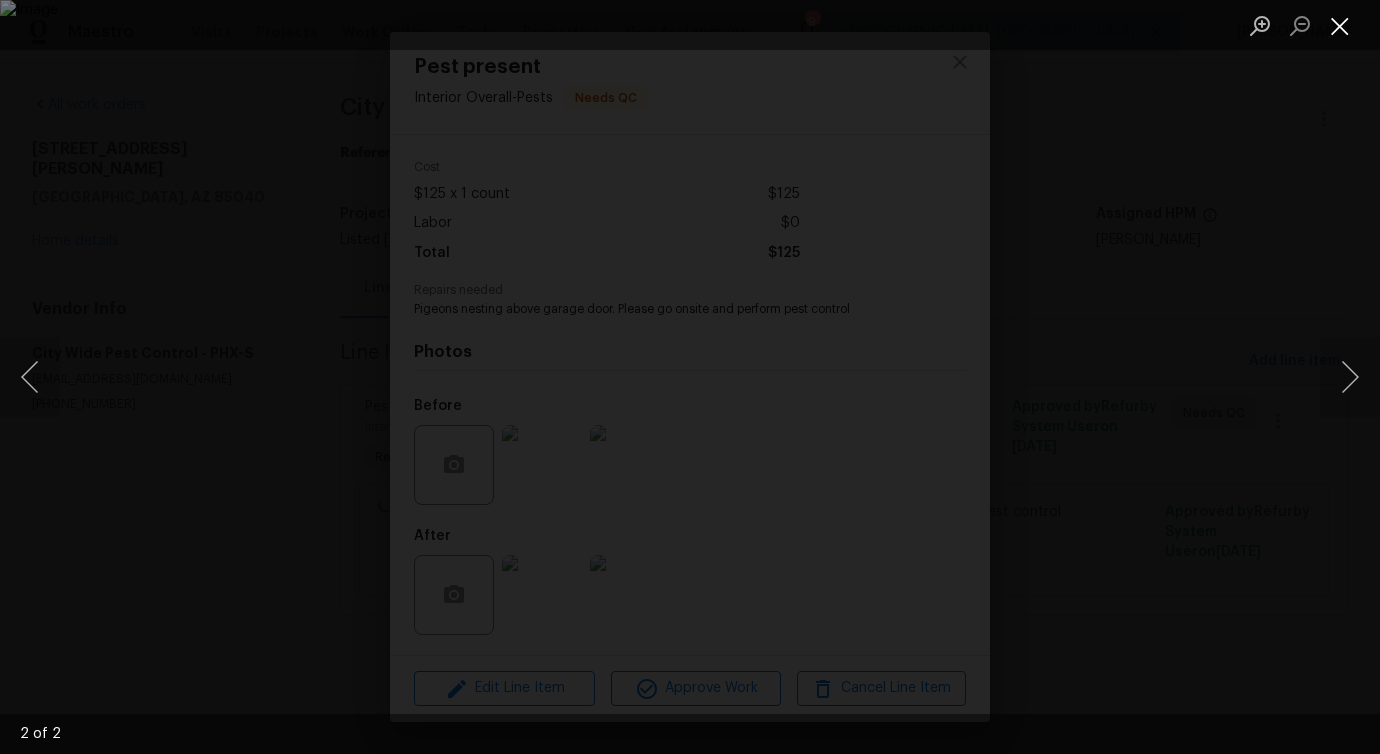 click at bounding box center (1340, 25) 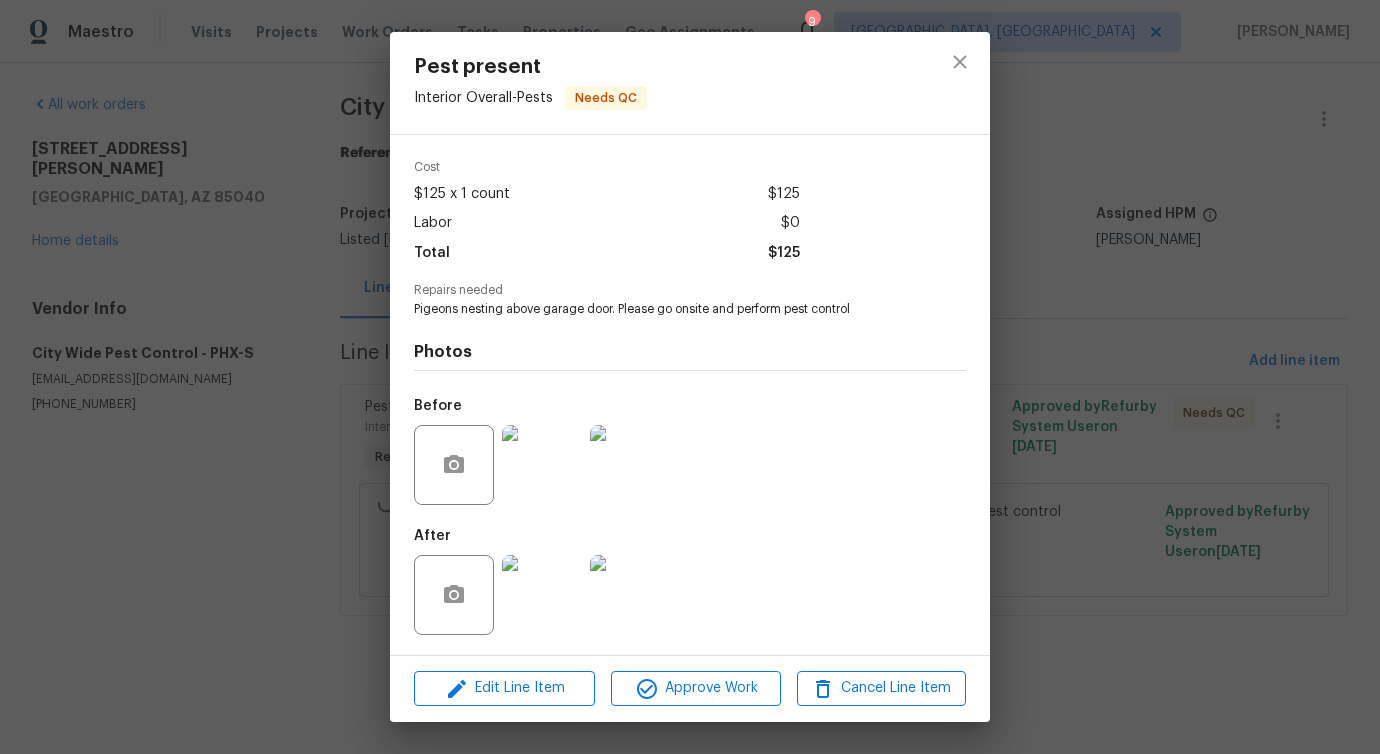 click at bounding box center [542, 595] 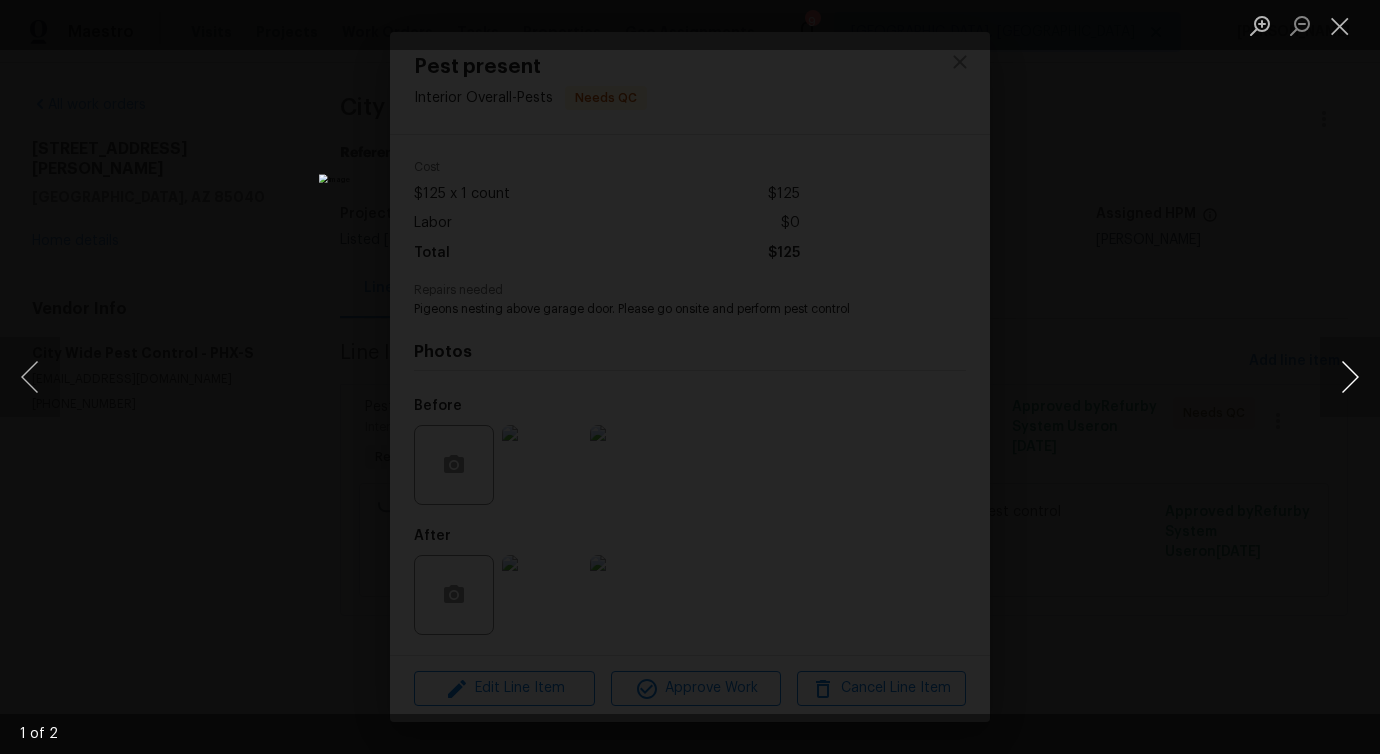 click at bounding box center [1350, 377] 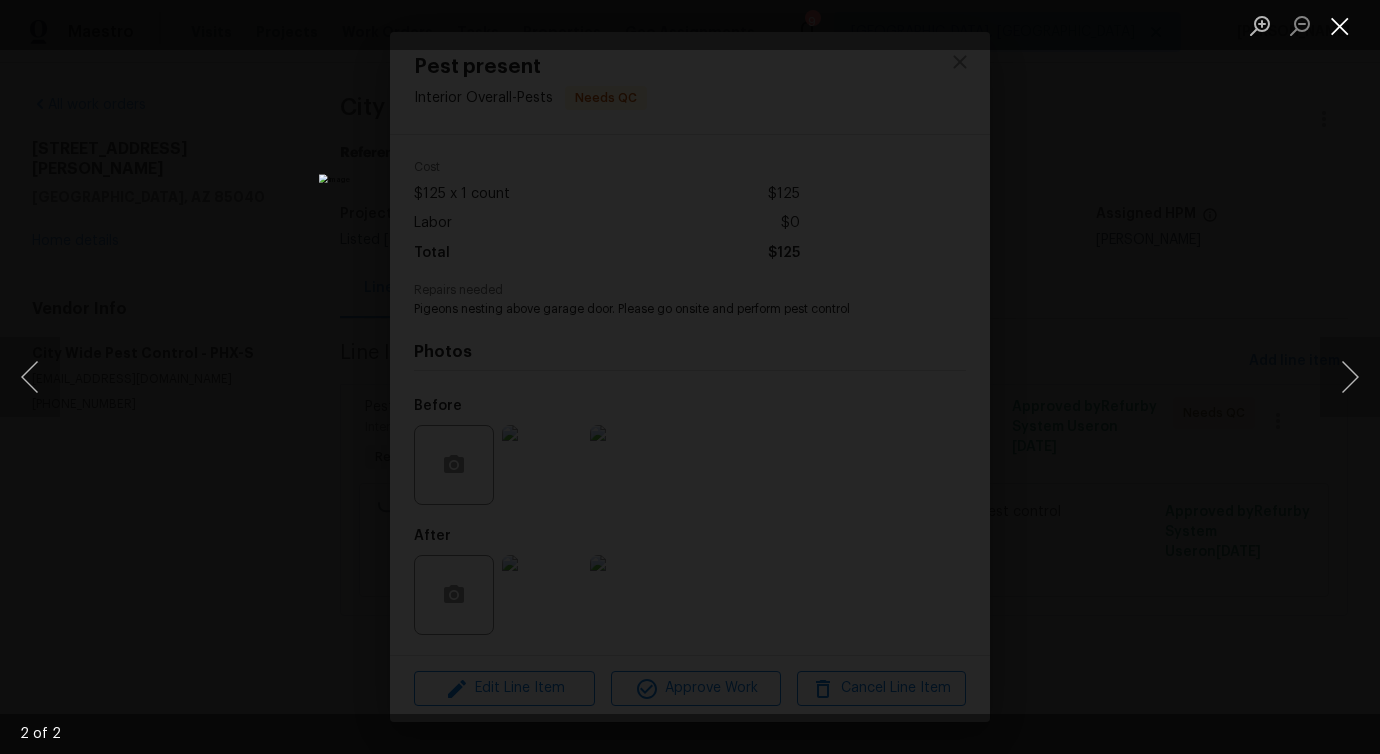 click at bounding box center [1340, 25] 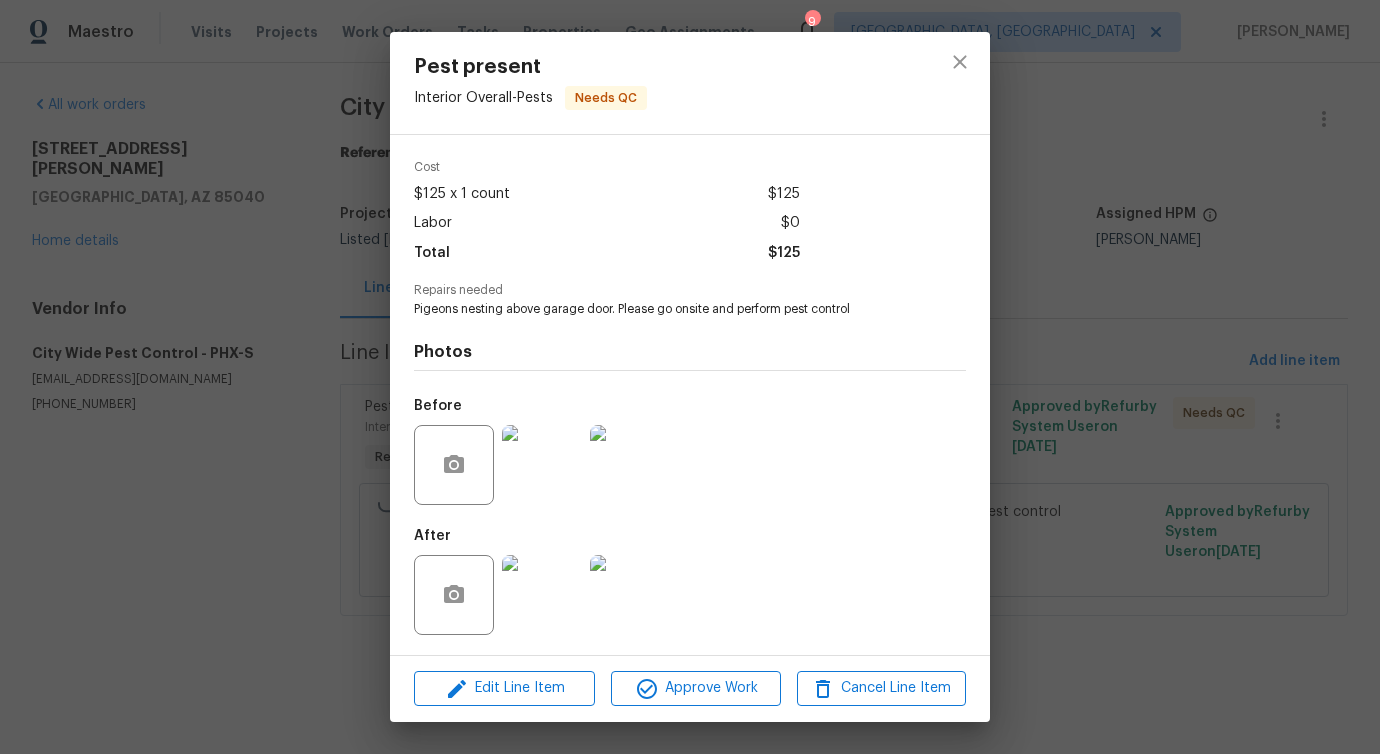 click at bounding box center (542, 465) 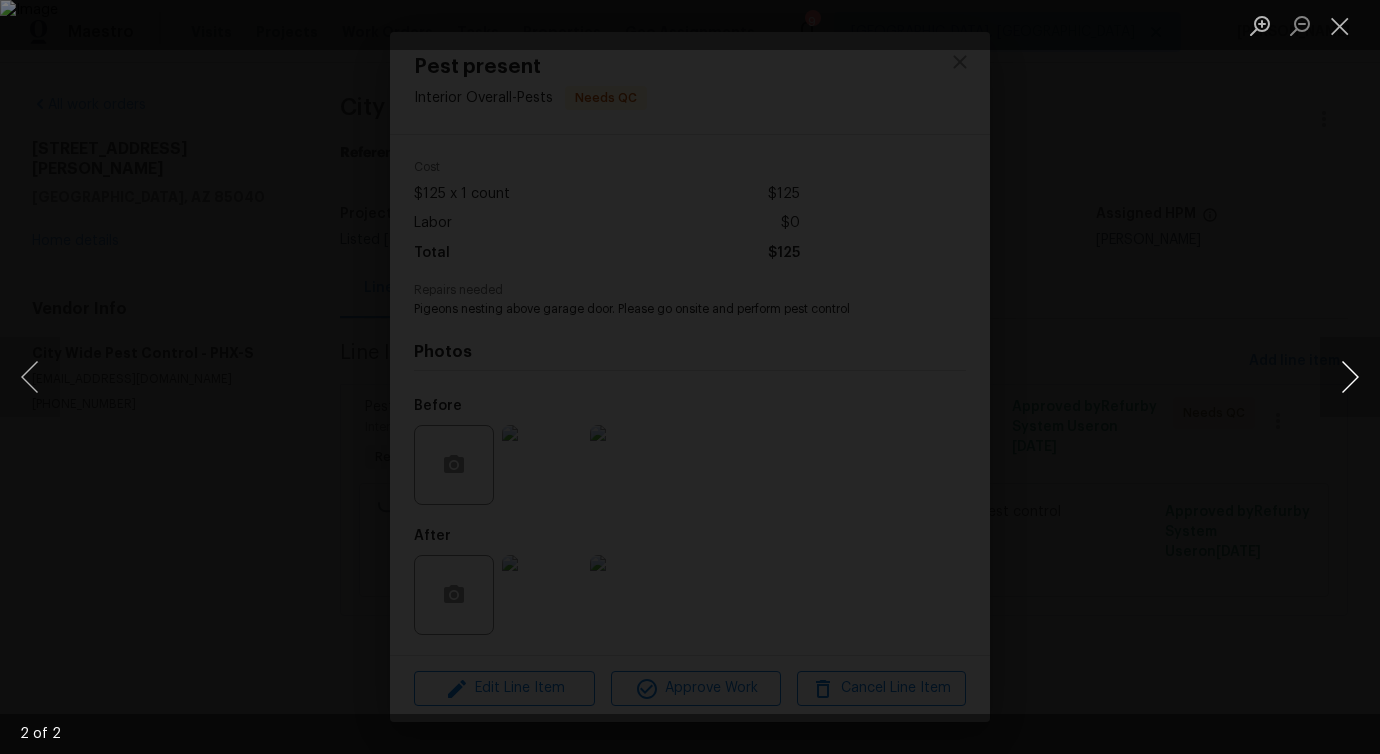 click at bounding box center [1350, 377] 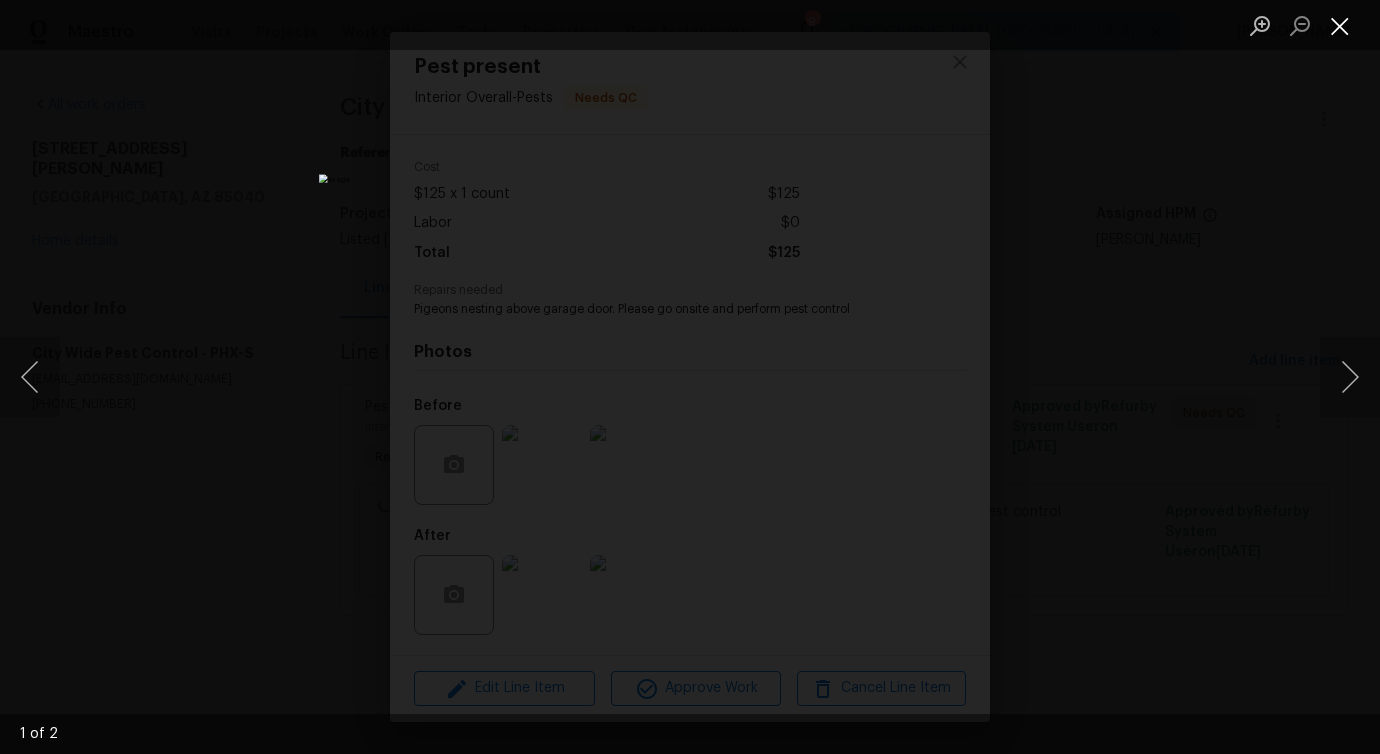 click at bounding box center (1340, 25) 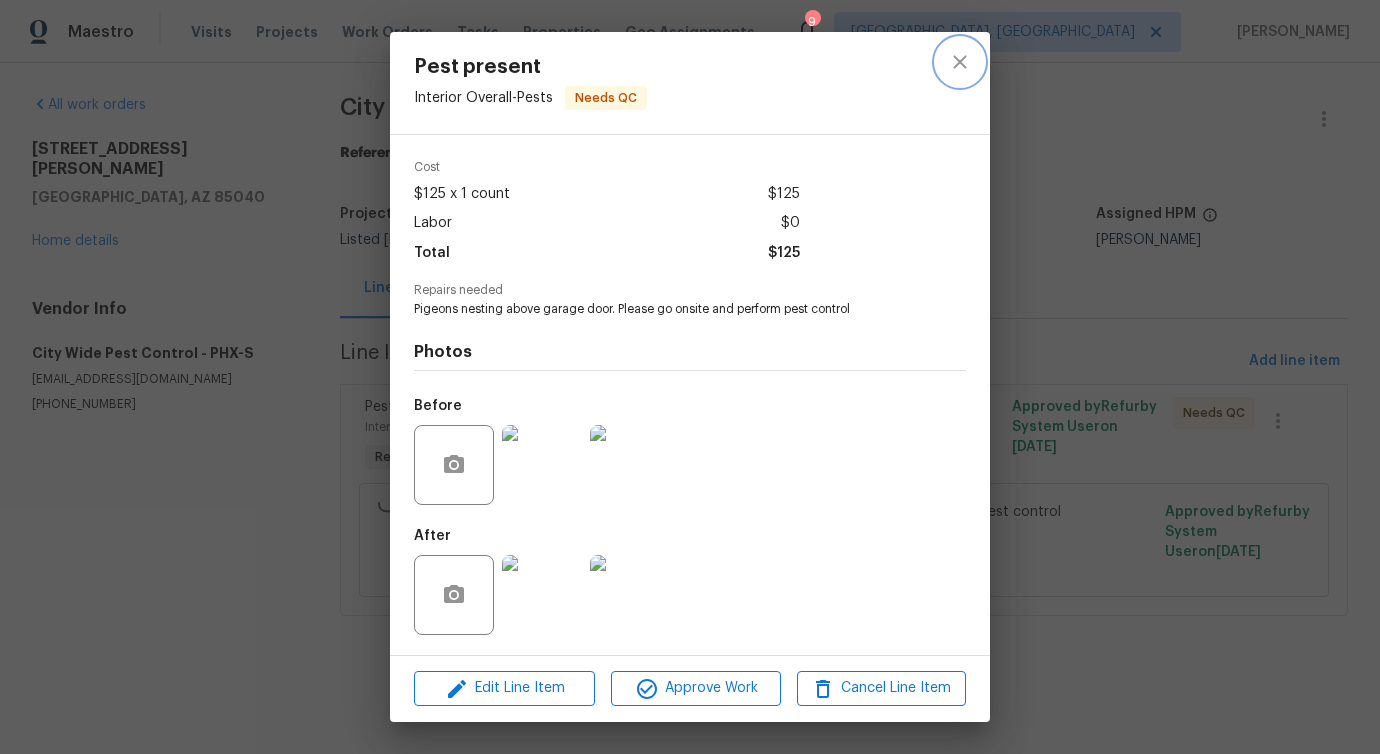 click 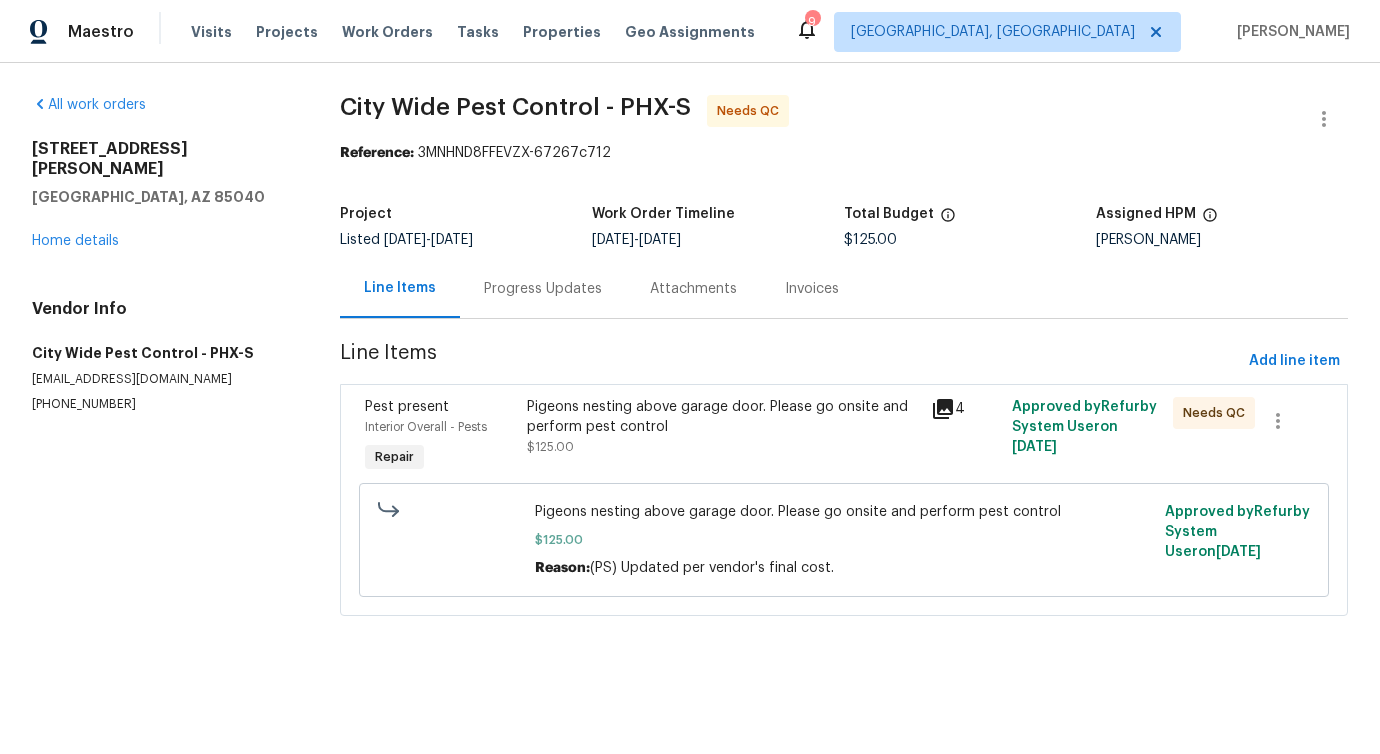 click on "Pigeons nesting above garage door. Please go onsite and perform pest control" at bounding box center (723, 417) 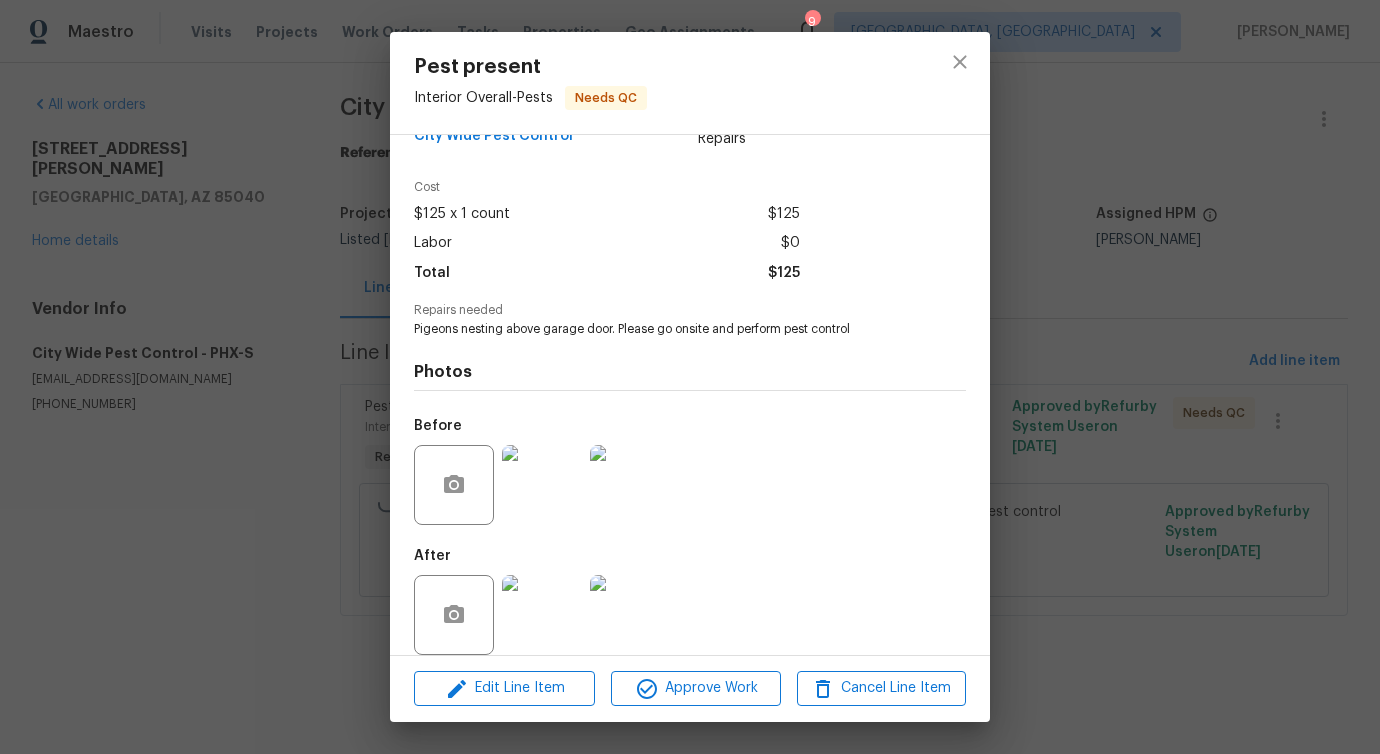 scroll, scrollTop: 67, scrollLeft: 0, axis: vertical 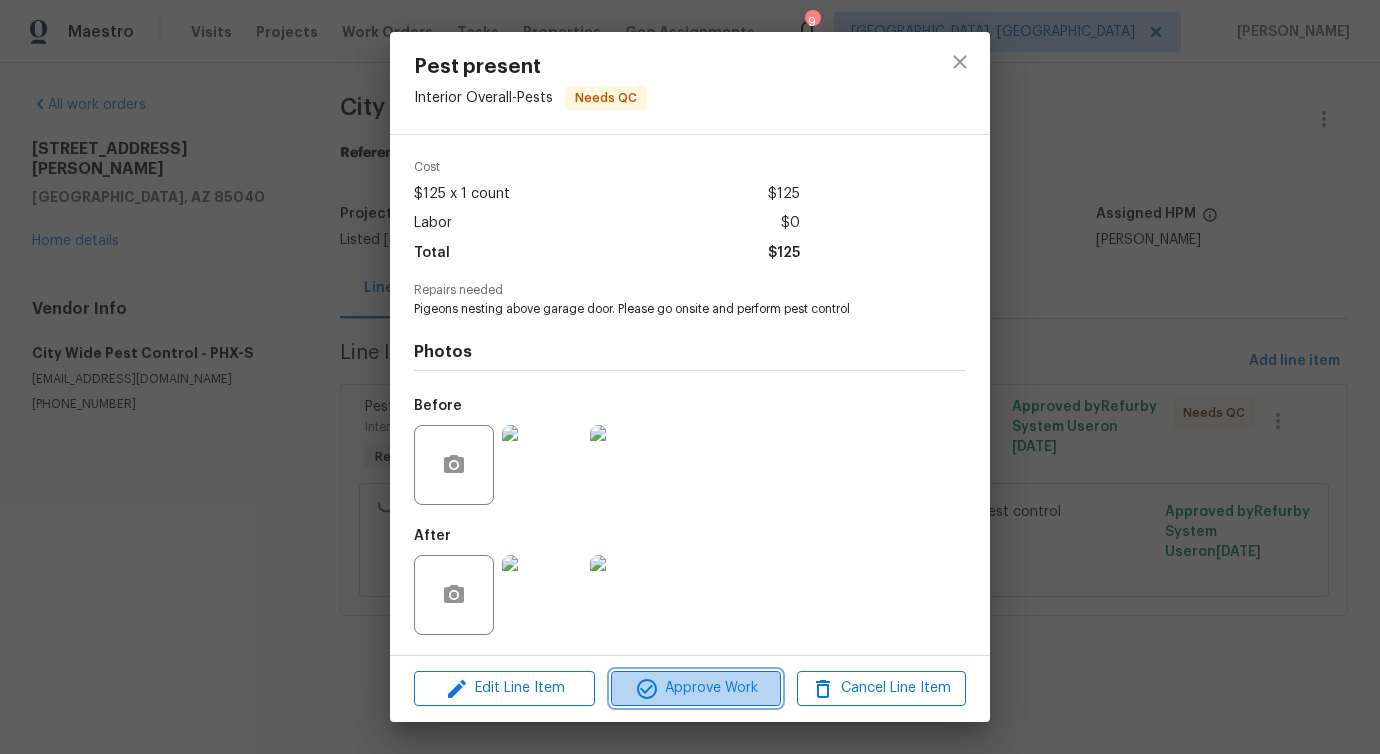 click on "Approve Work" at bounding box center [695, 688] 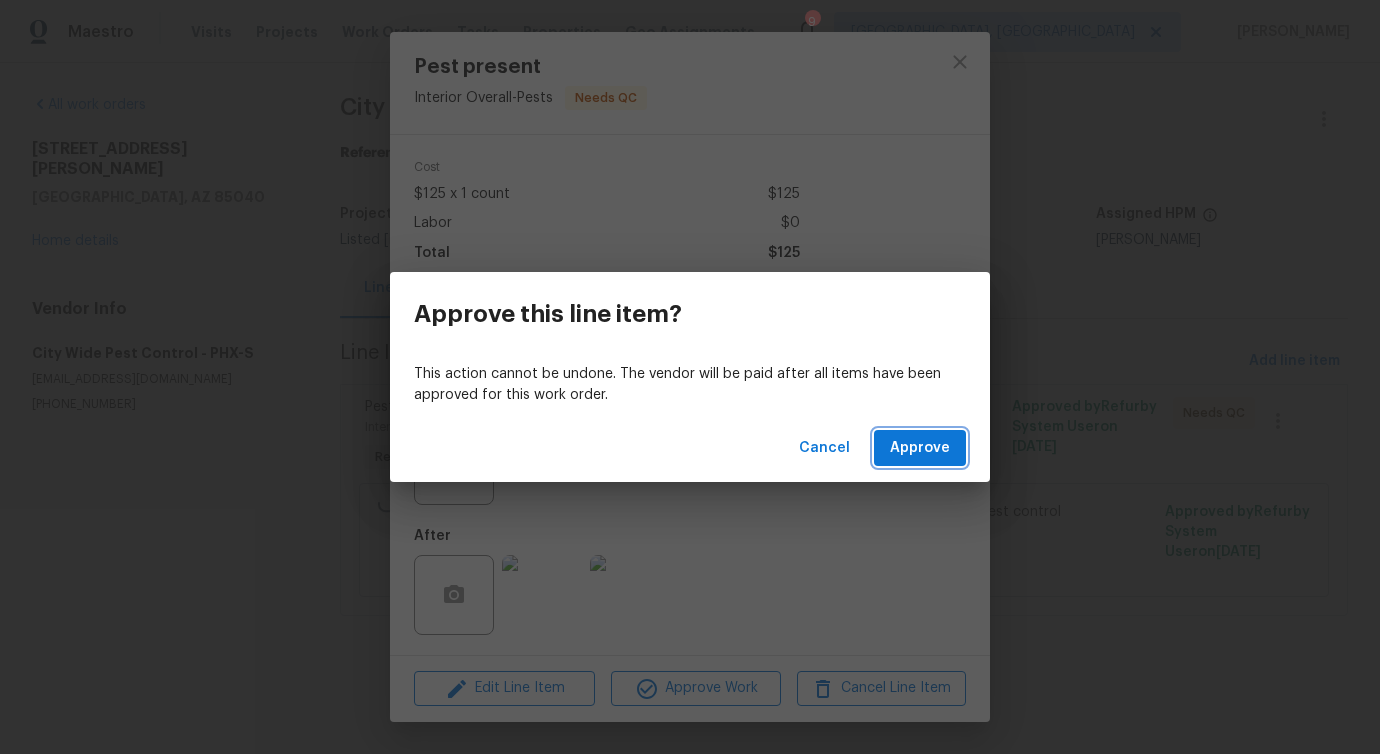 click on "Approve" at bounding box center (920, 448) 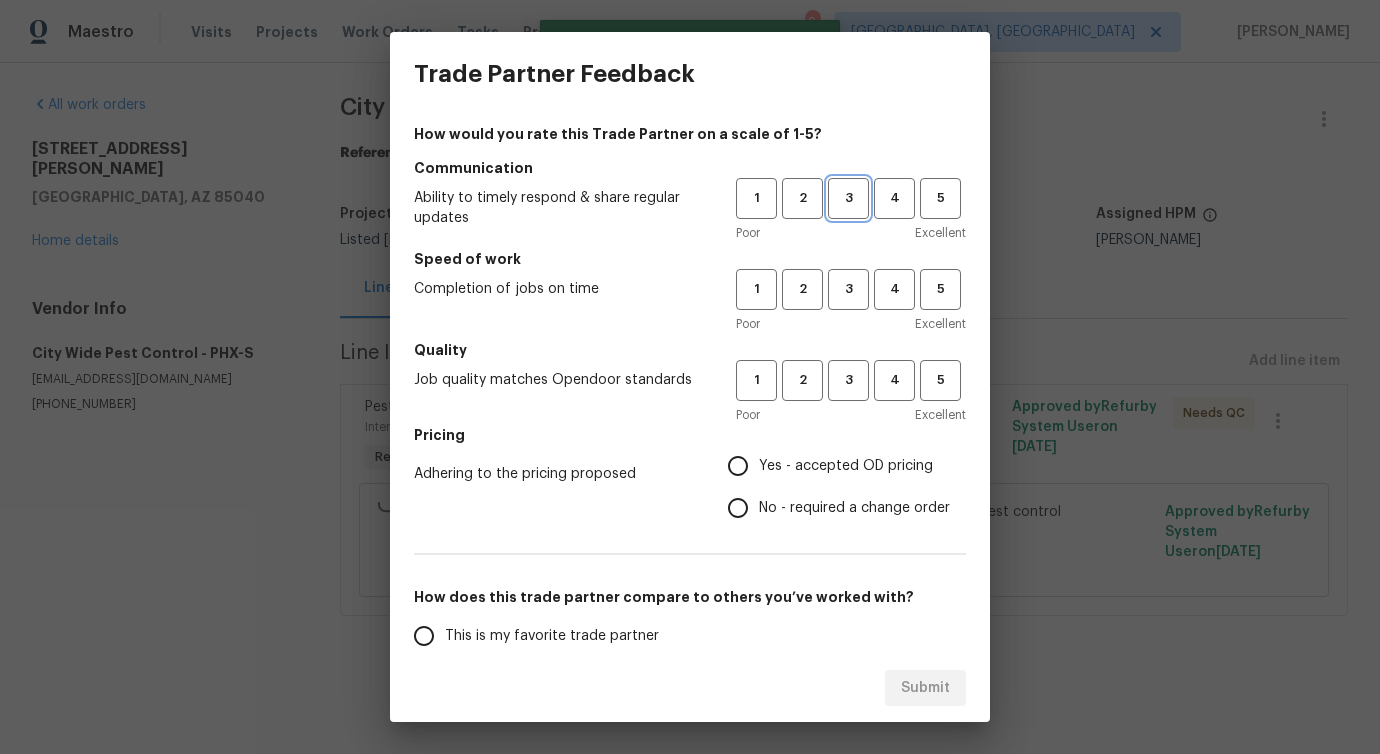 click on "3" at bounding box center (848, 198) 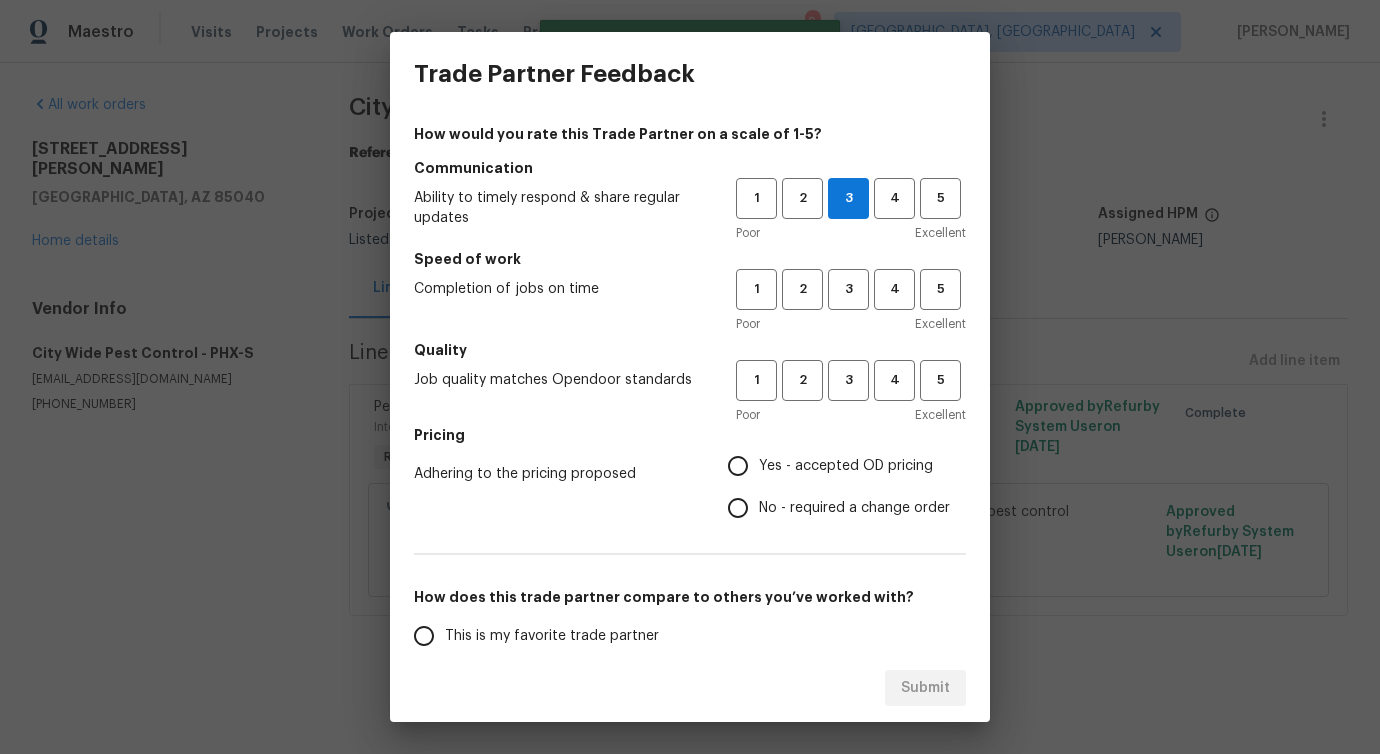 click on "Poor Excellent" at bounding box center [851, 324] 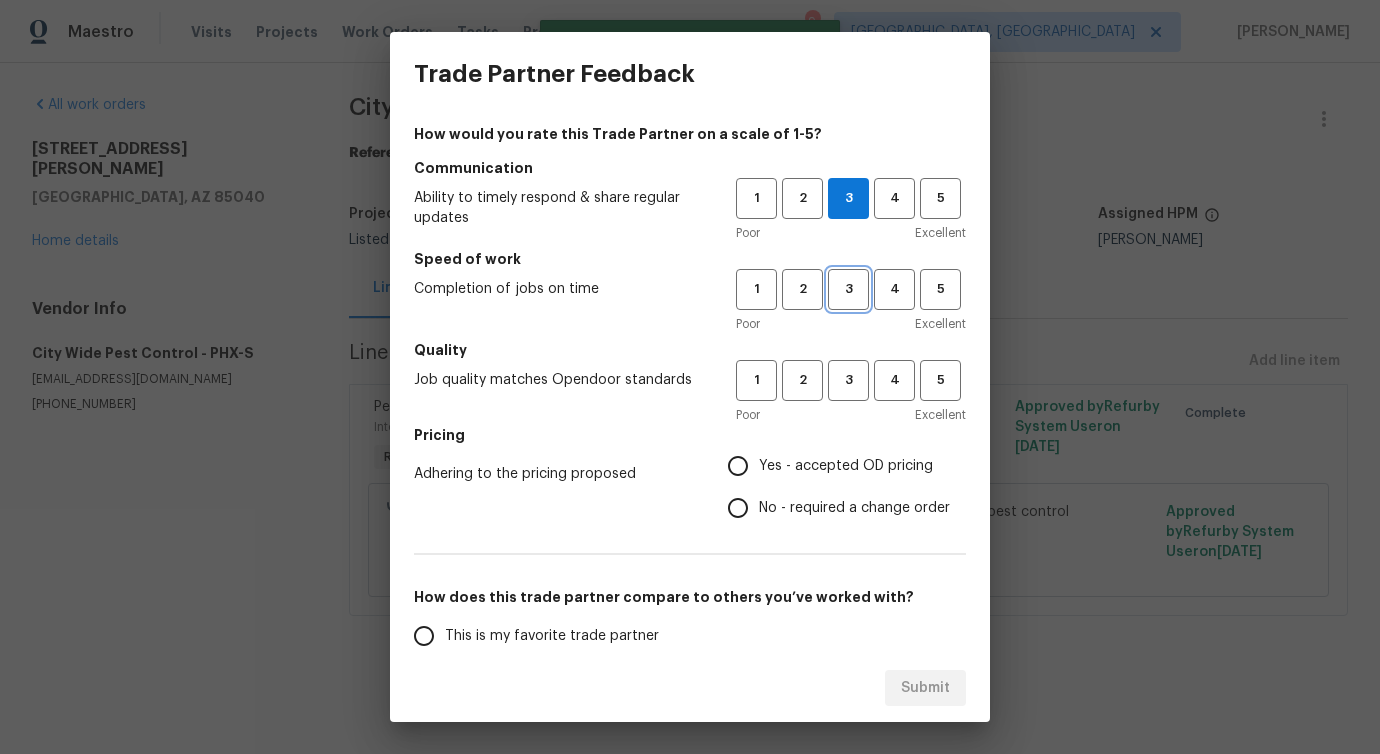 click on "3" at bounding box center [848, 289] 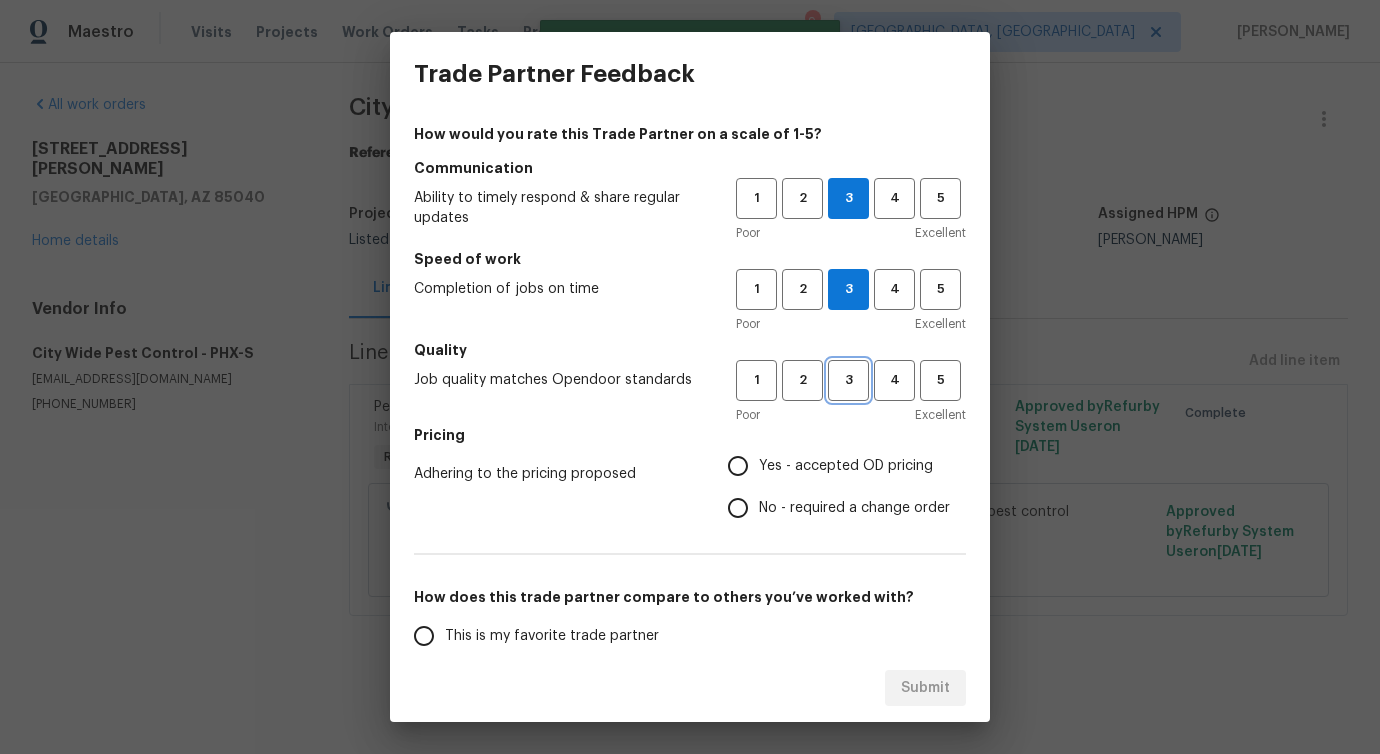 click on "3" at bounding box center [848, 380] 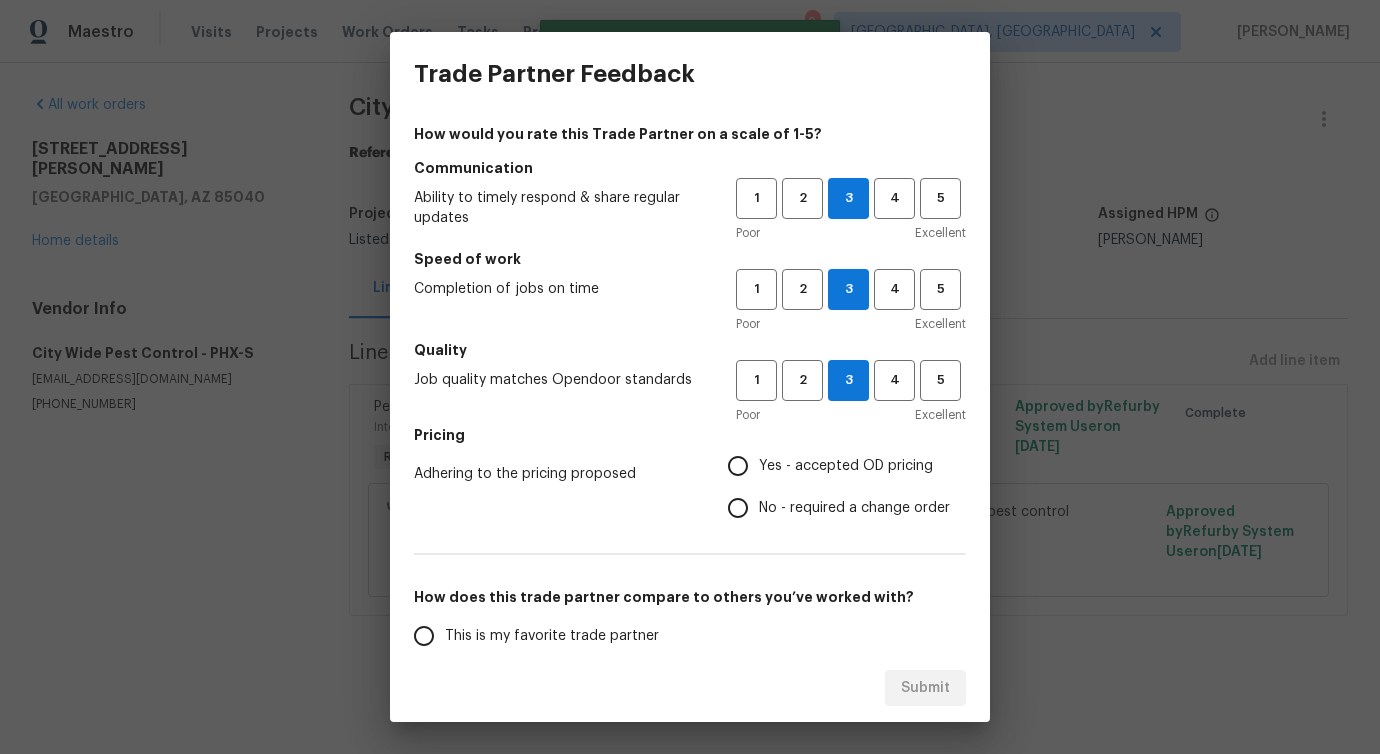 click on "No - required a change order" at bounding box center [833, 508] 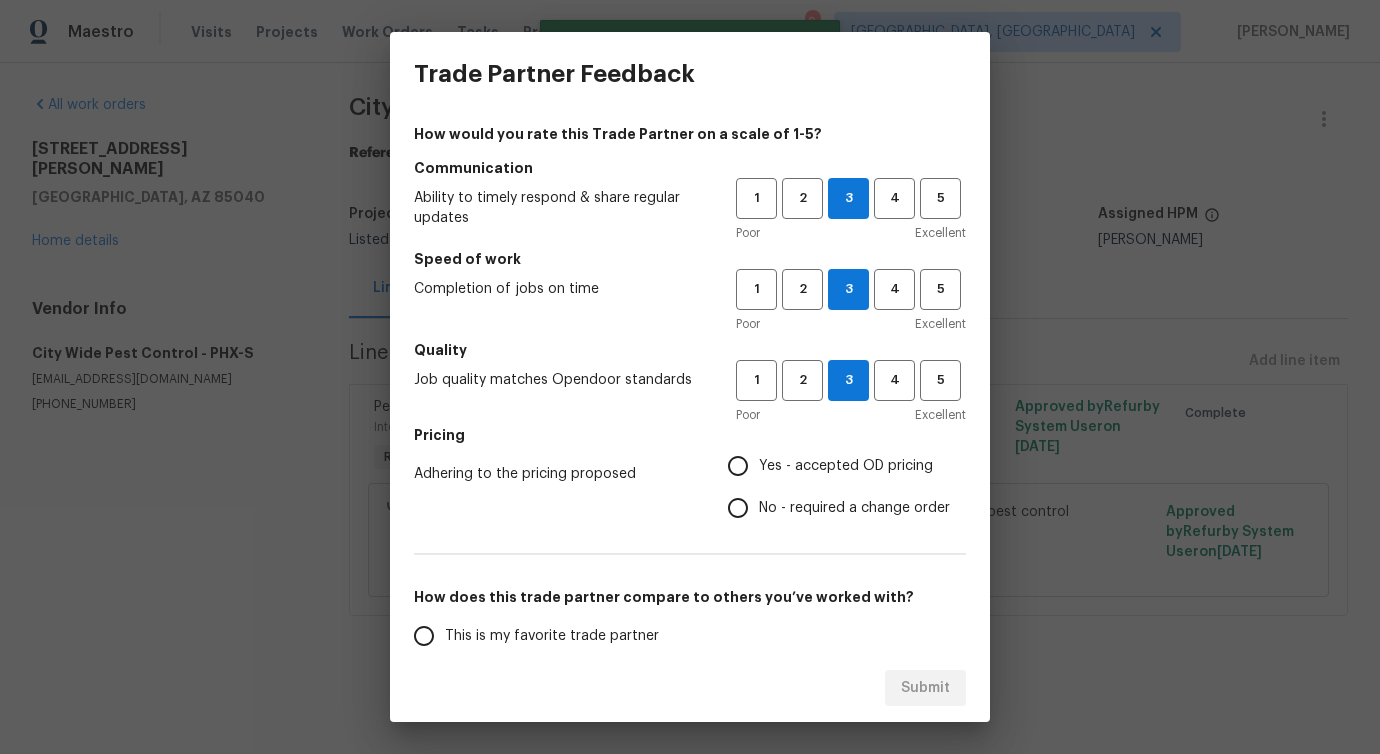 click on "No - required a change order" at bounding box center [738, 508] 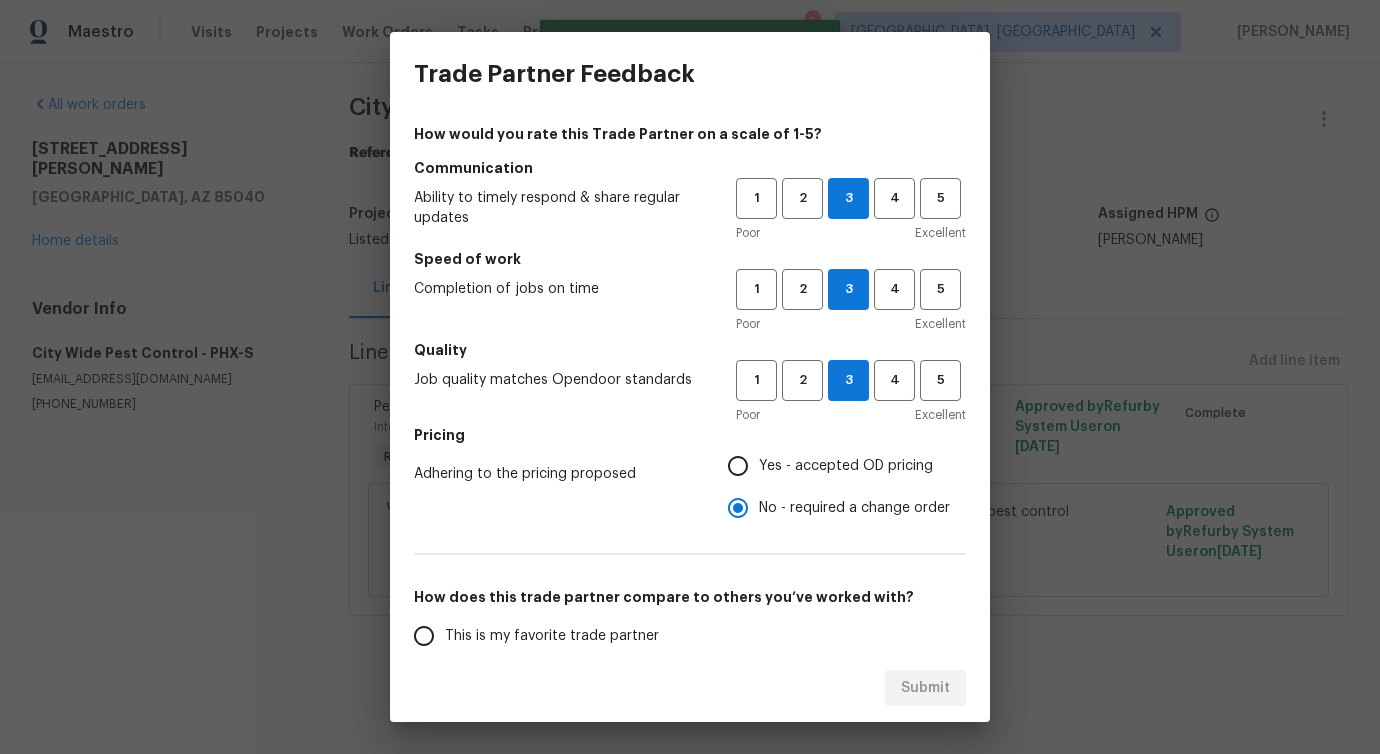 scroll, scrollTop: 261, scrollLeft: 0, axis: vertical 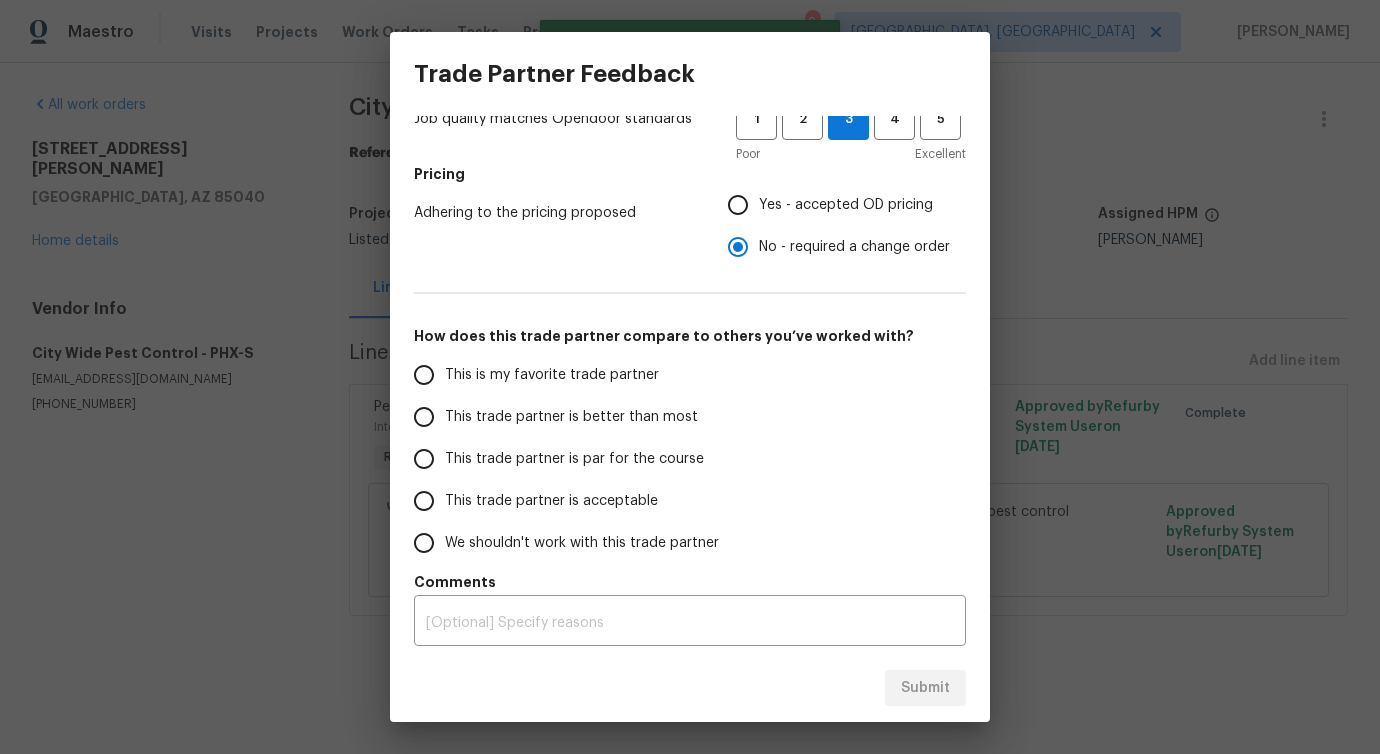 click on "This trade partner is better than most" at bounding box center [571, 417] 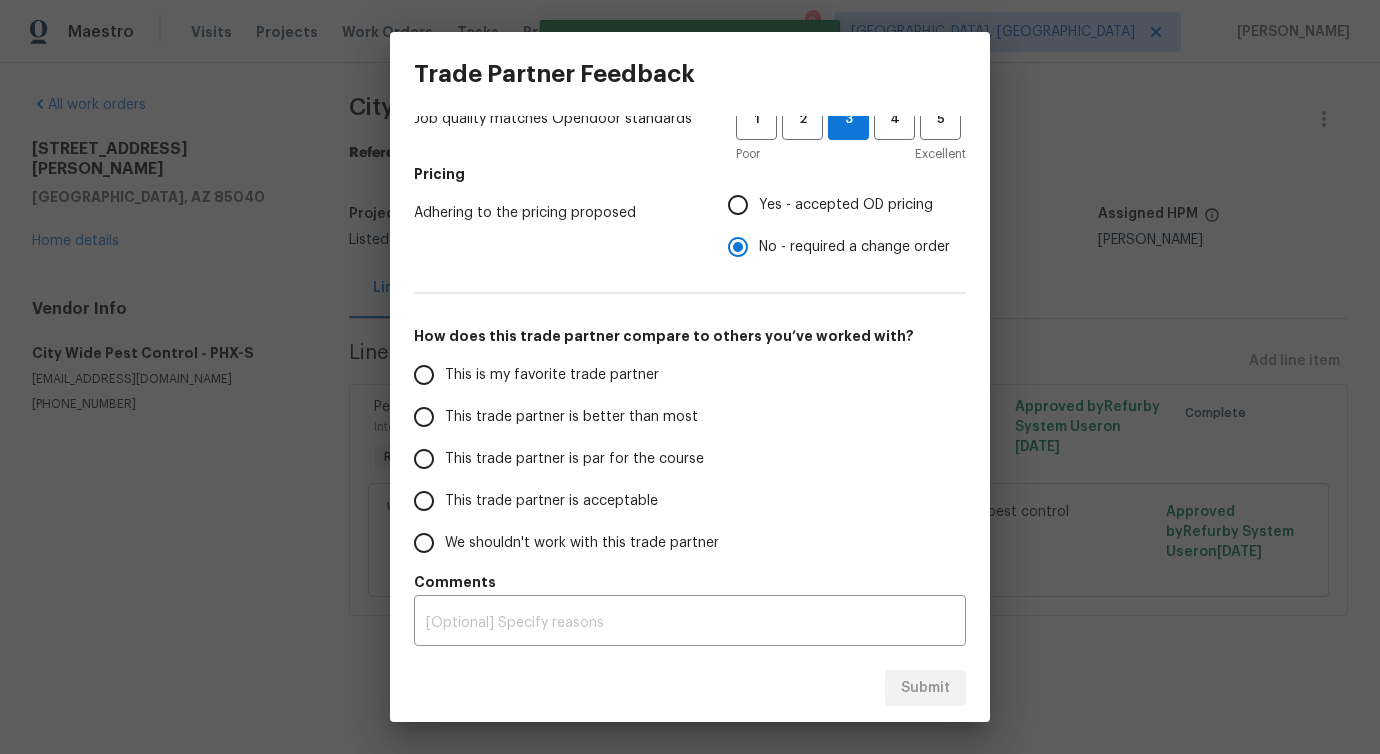 click on "This trade partner is better than most" at bounding box center [424, 417] 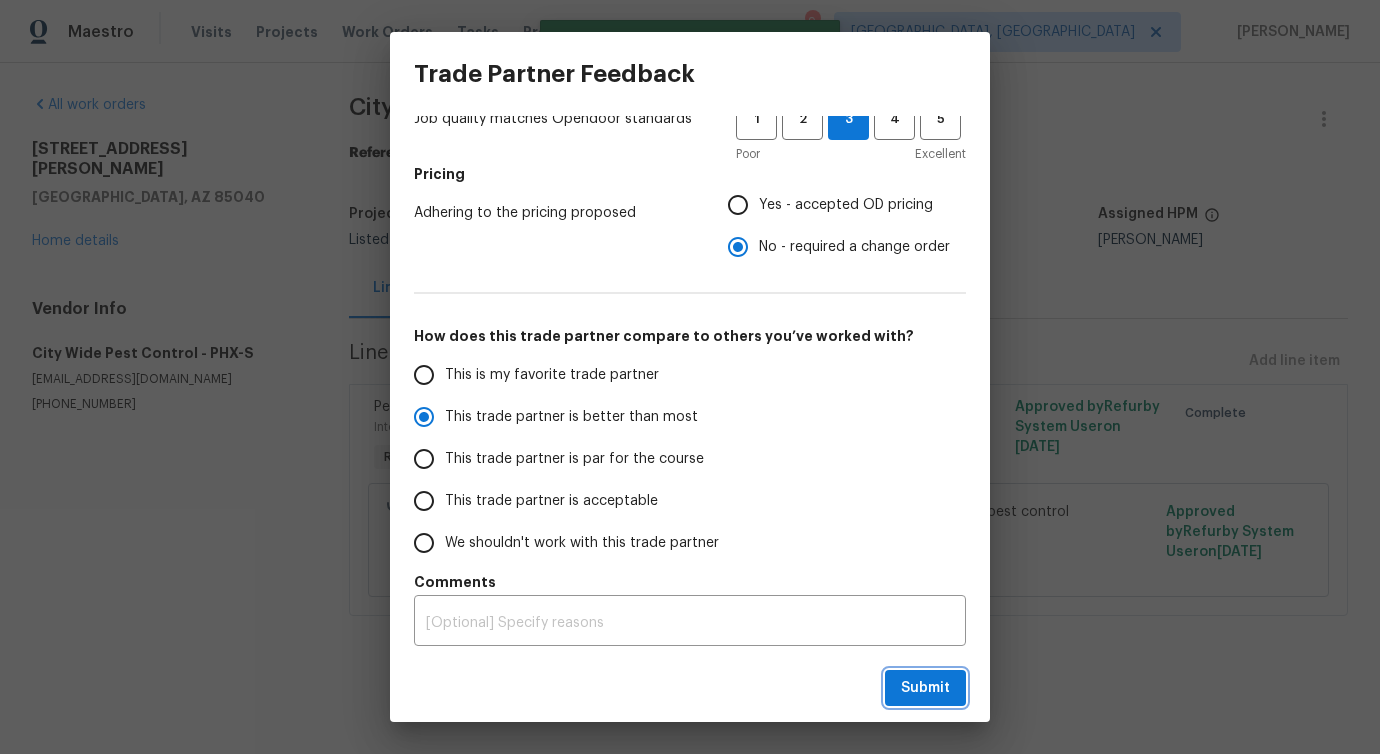 click on "Submit" at bounding box center (925, 688) 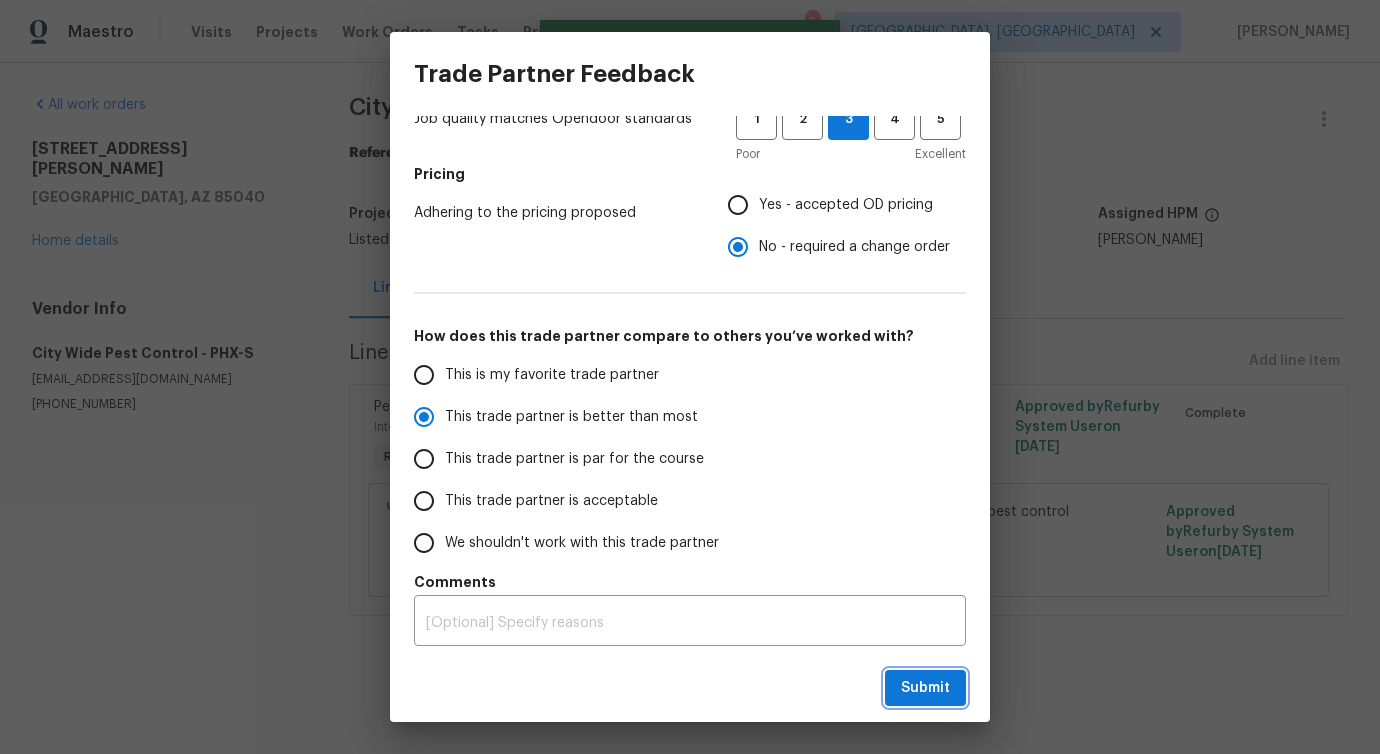 radio on "true" 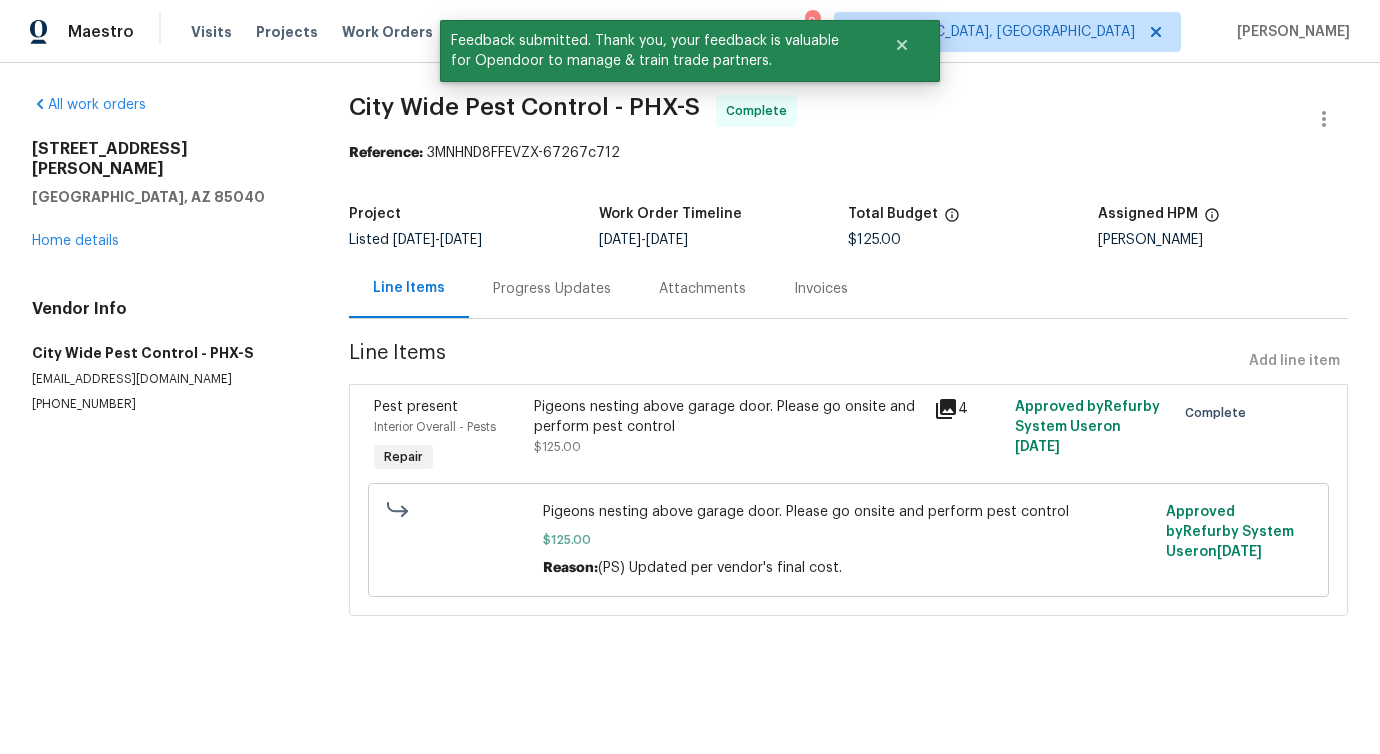 click on "Progress Updates" at bounding box center (552, 289) 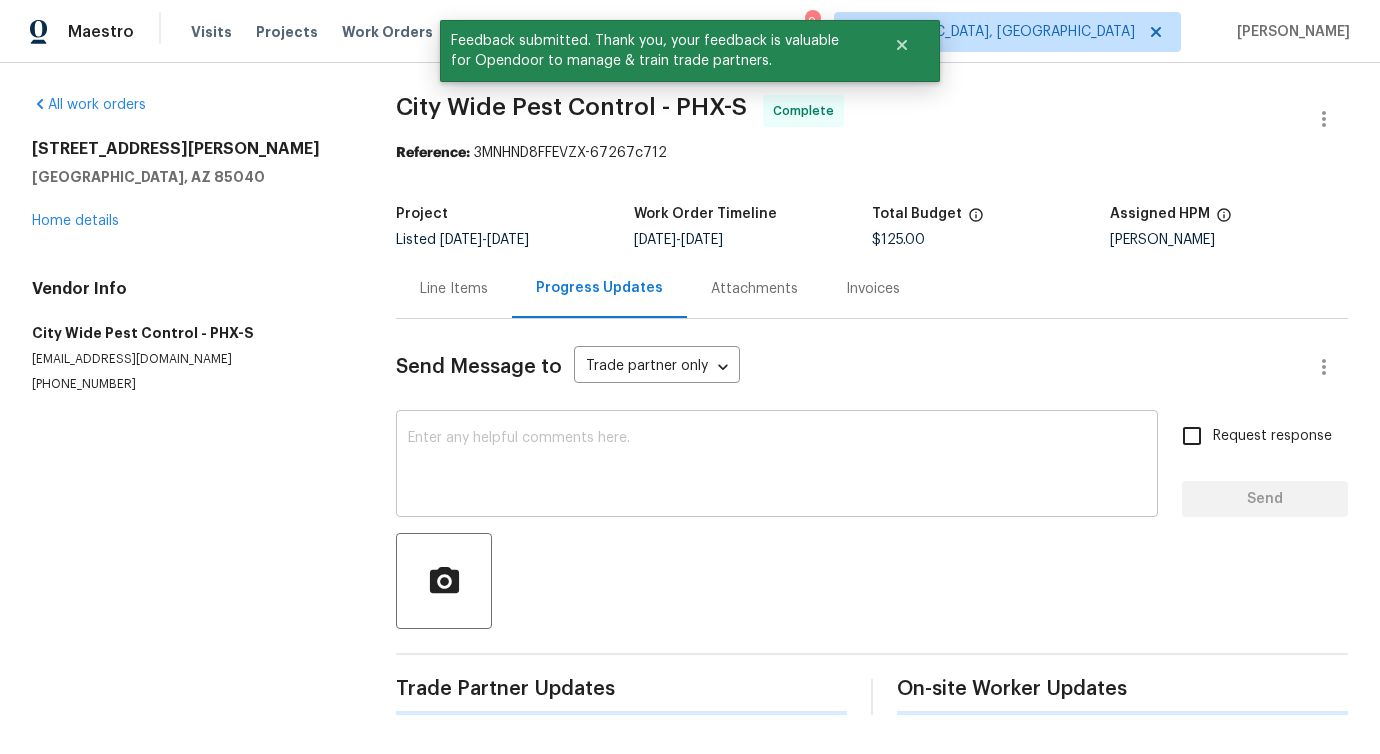 click on "x ​" at bounding box center [777, 466] 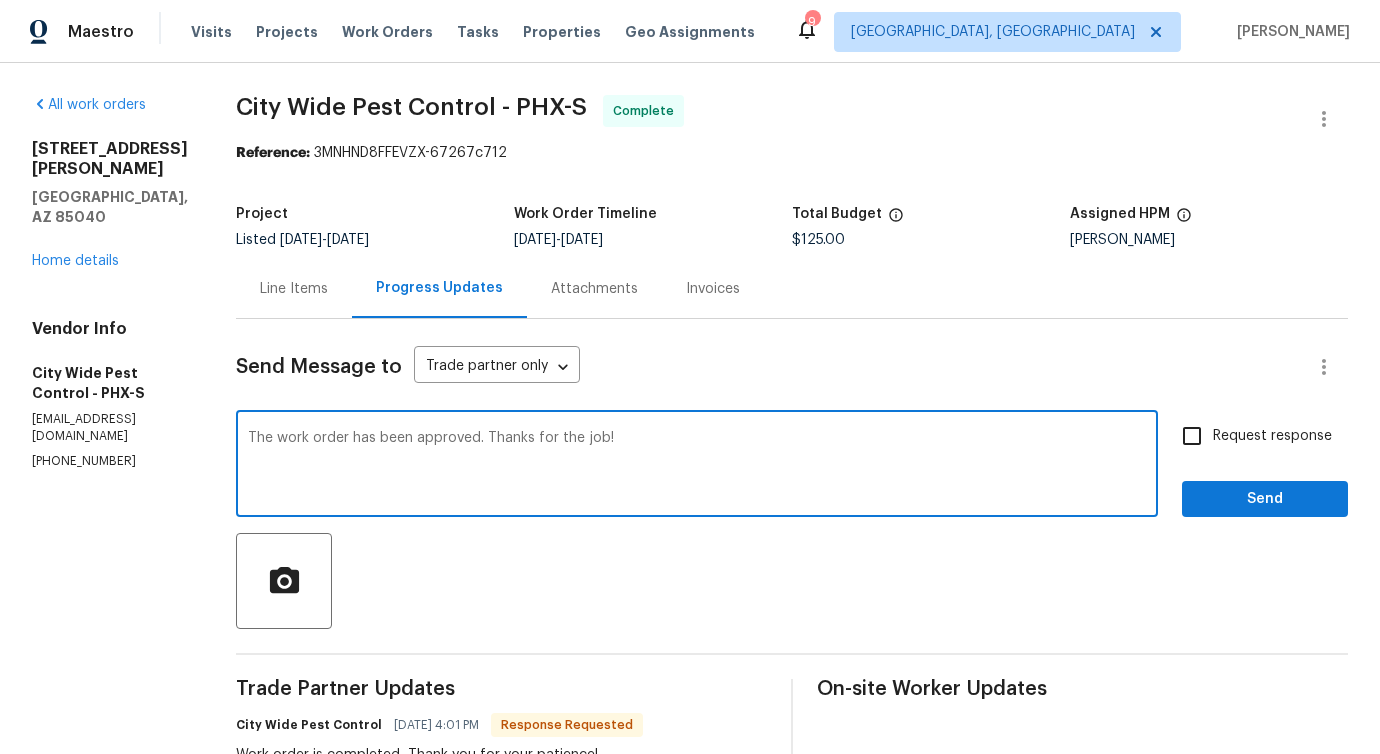 drag, startPoint x: 740, startPoint y: 441, endPoint x: 285, endPoint y: 469, distance: 455.86072 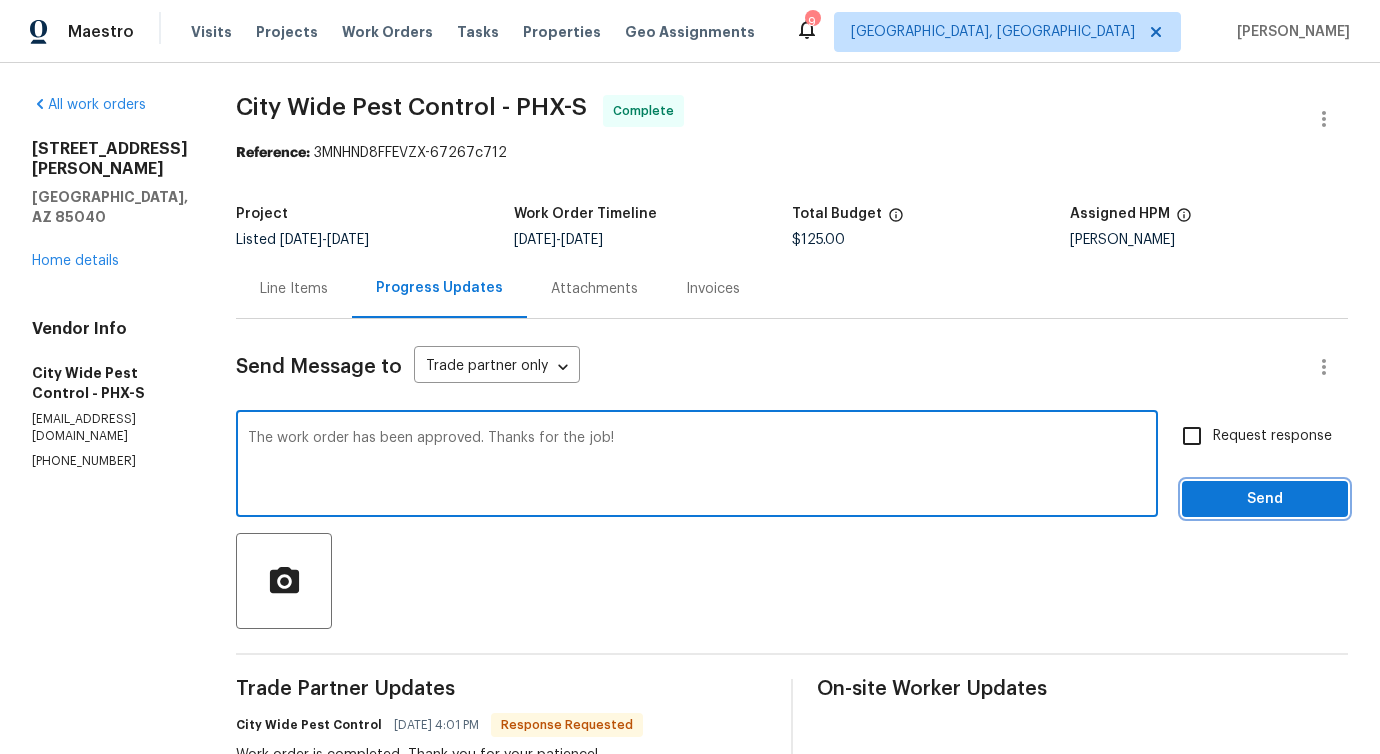 click on "Send" at bounding box center (1265, 499) 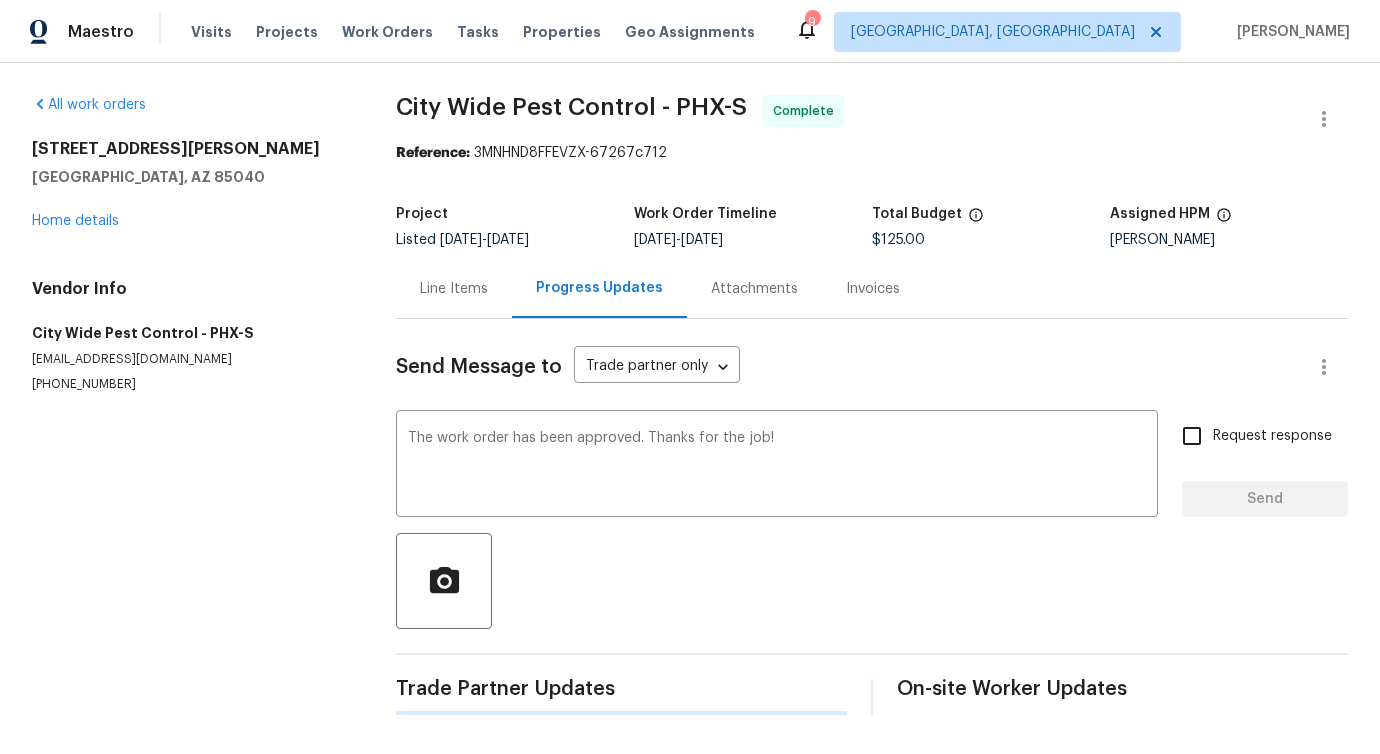type 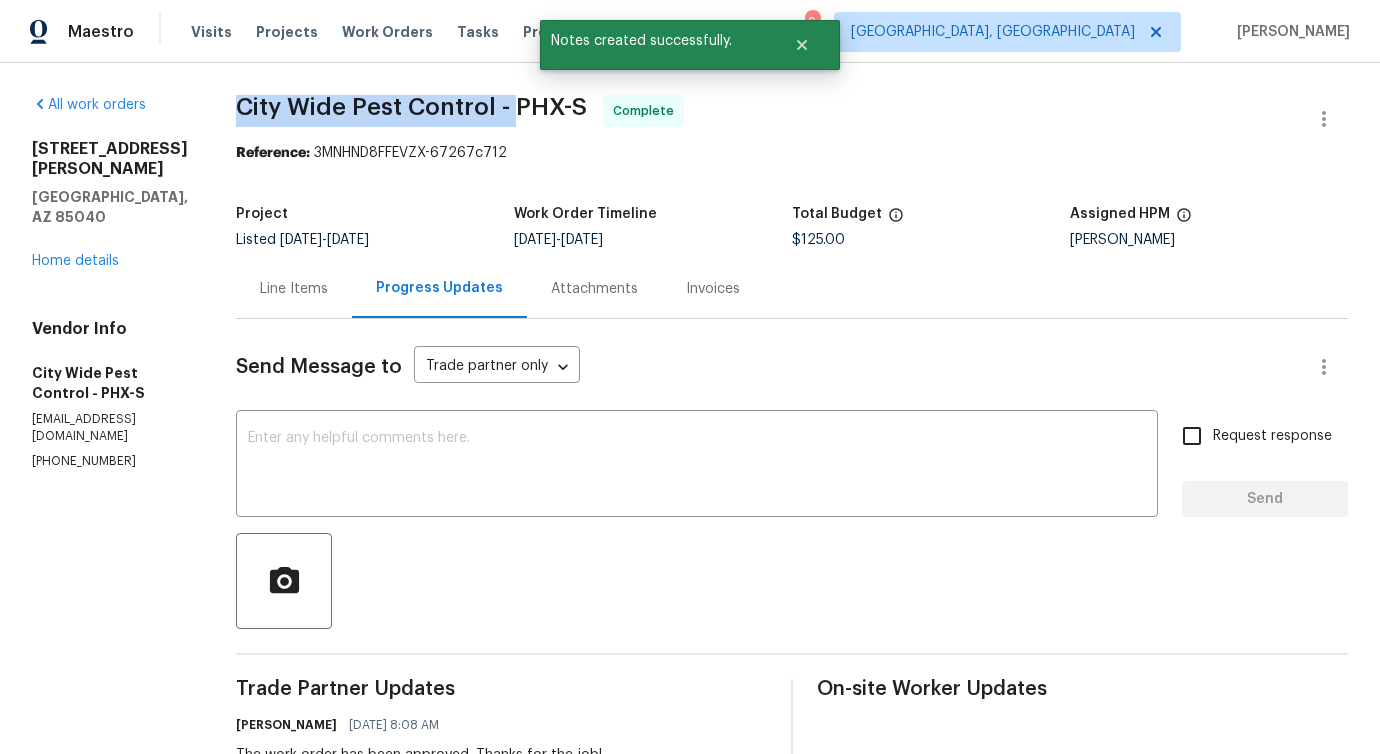 drag, startPoint x: 222, startPoint y: 100, endPoint x: 511, endPoint y: 104, distance: 289.02768 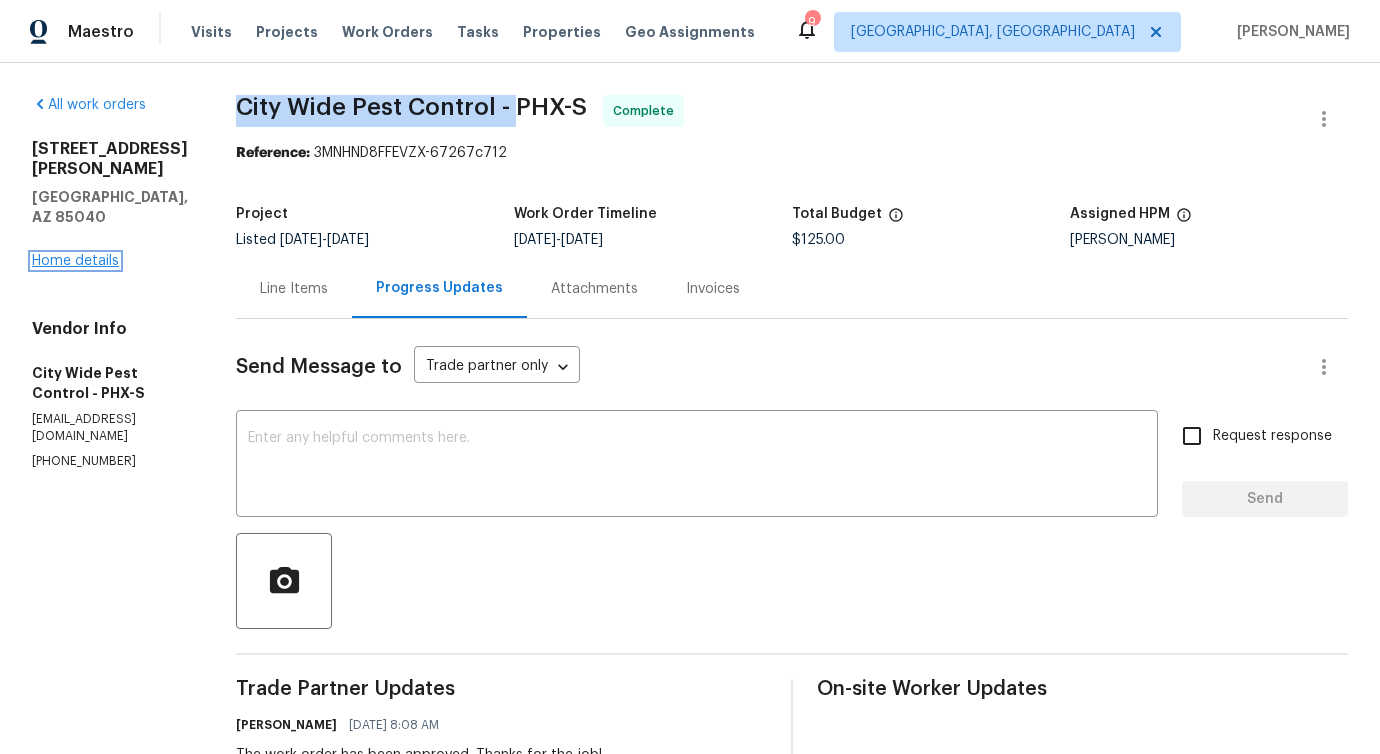 click on "Home details" at bounding box center [75, 261] 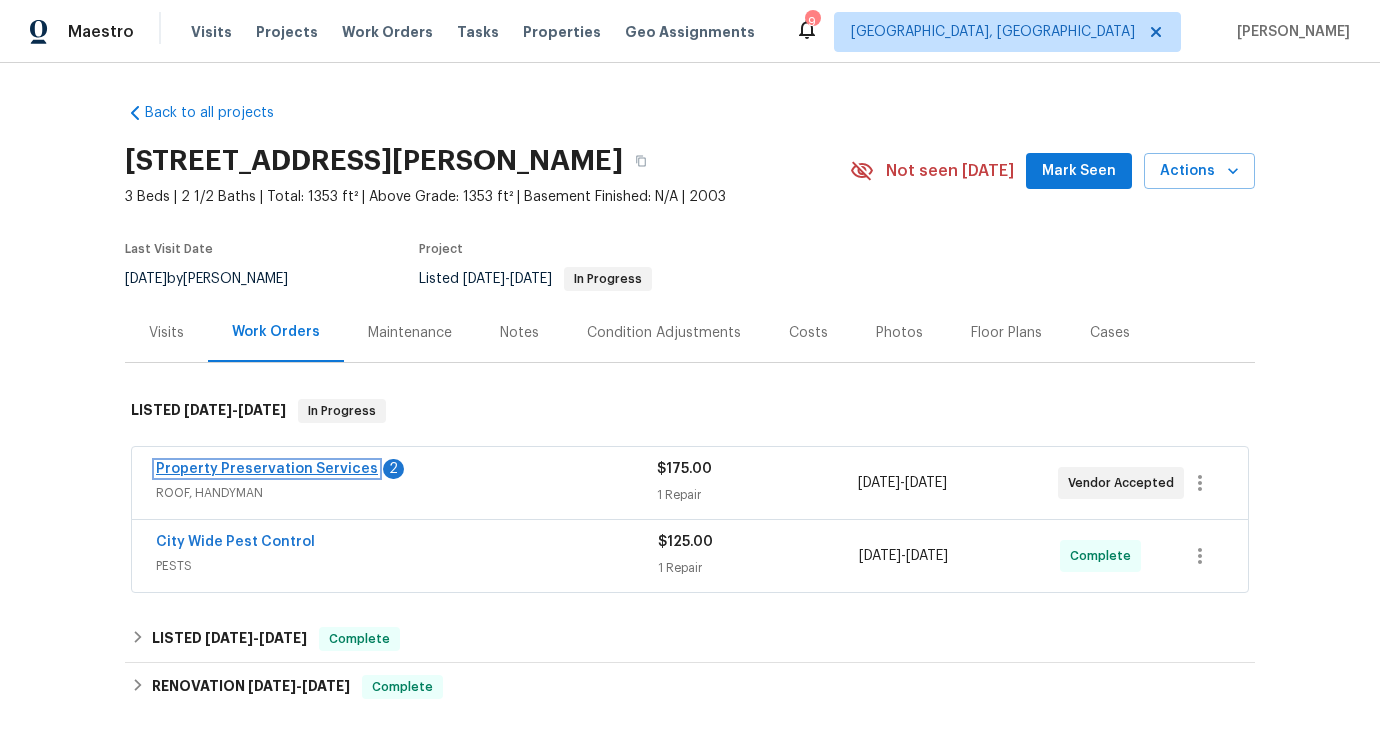click on "Property Preservation Services" at bounding box center [267, 469] 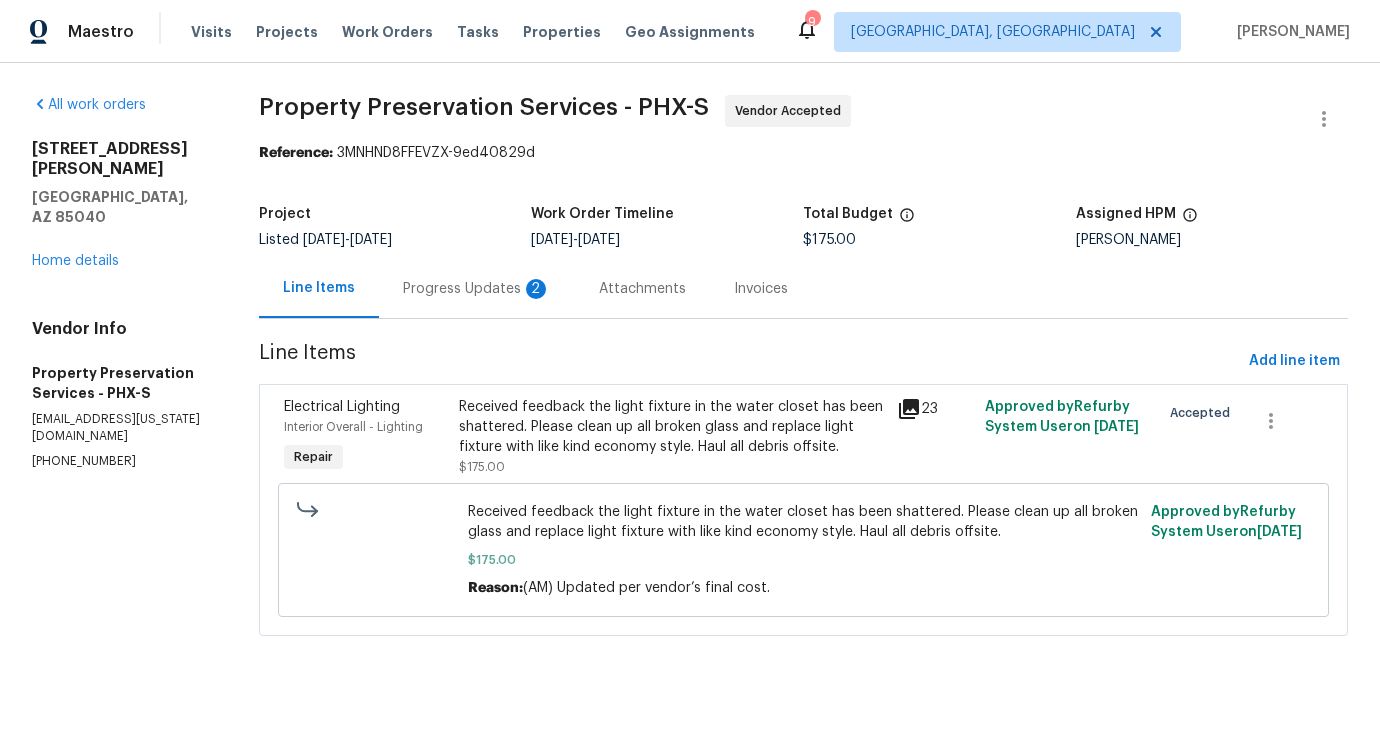 click on "2" at bounding box center [536, 289] 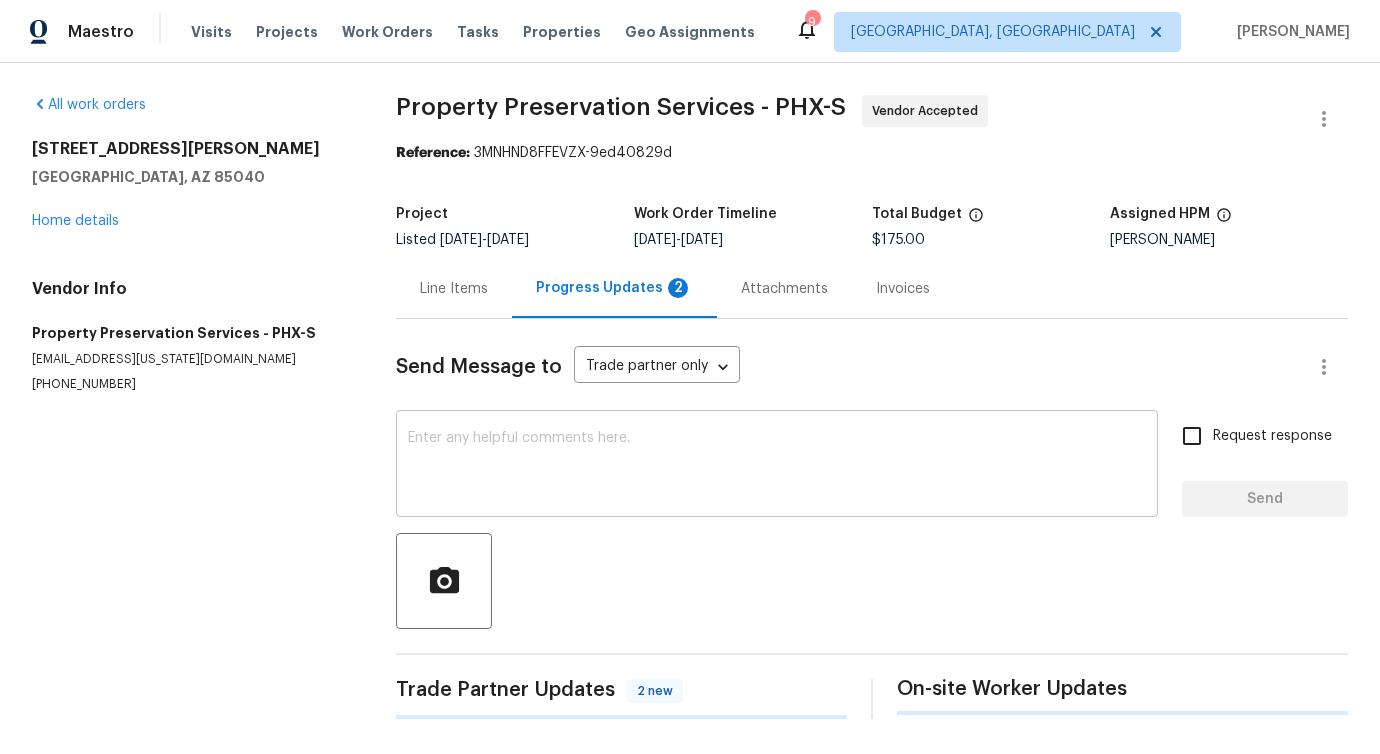 click on "x ​" at bounding box center [777, 466] 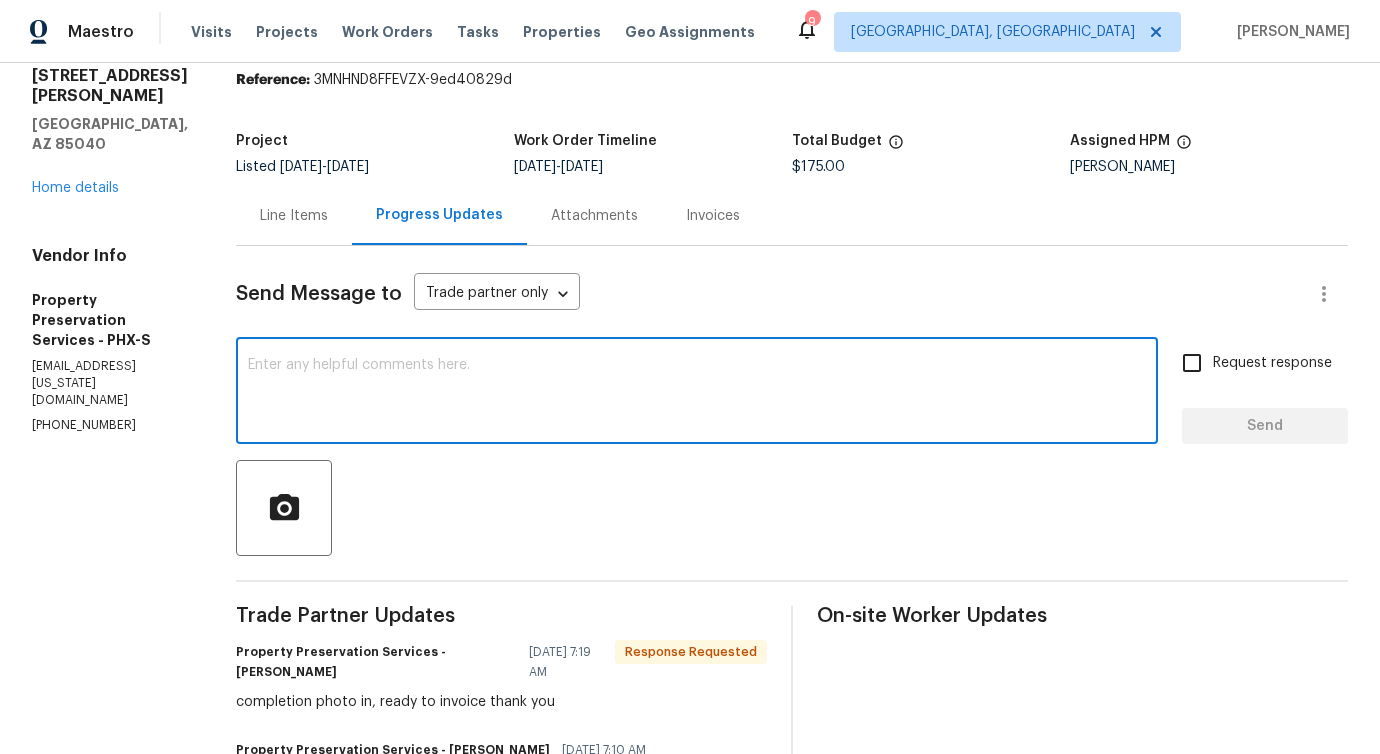 scroll, scrollTop: 0, scrollLeft: 0, axis: both 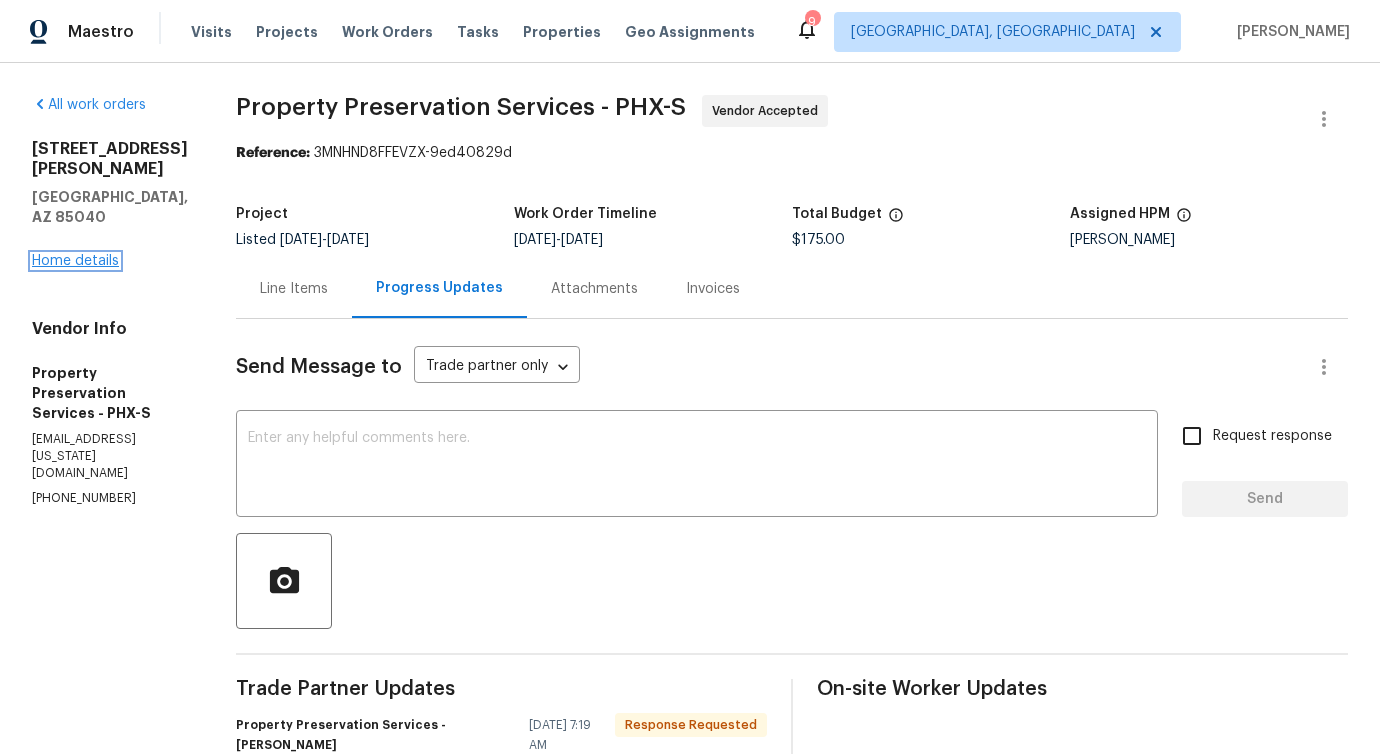 click on "Home details" at bounding box center (75, 261) 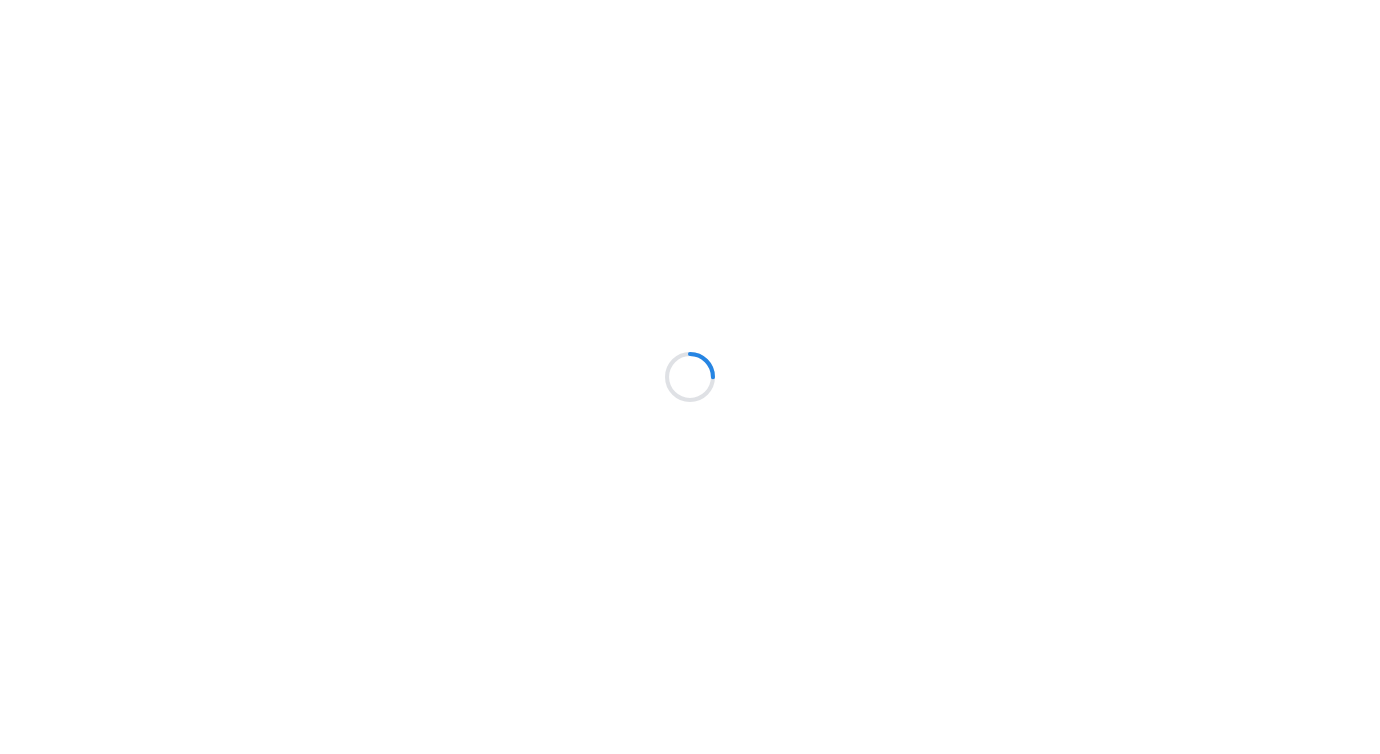 scroll, scrollTop: 0, scrollLeft: 0, axis: both 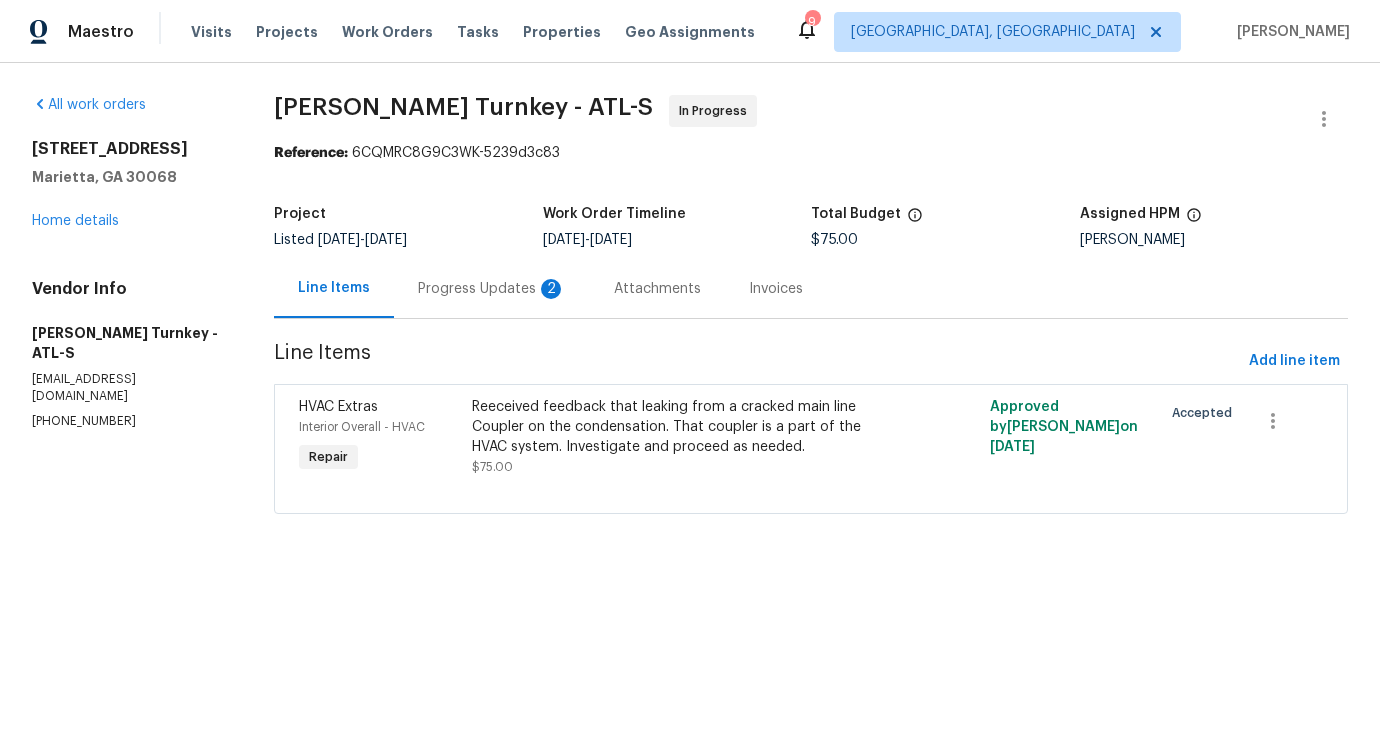 click on "Progress Updates 2" at bounding box center [492, 288] 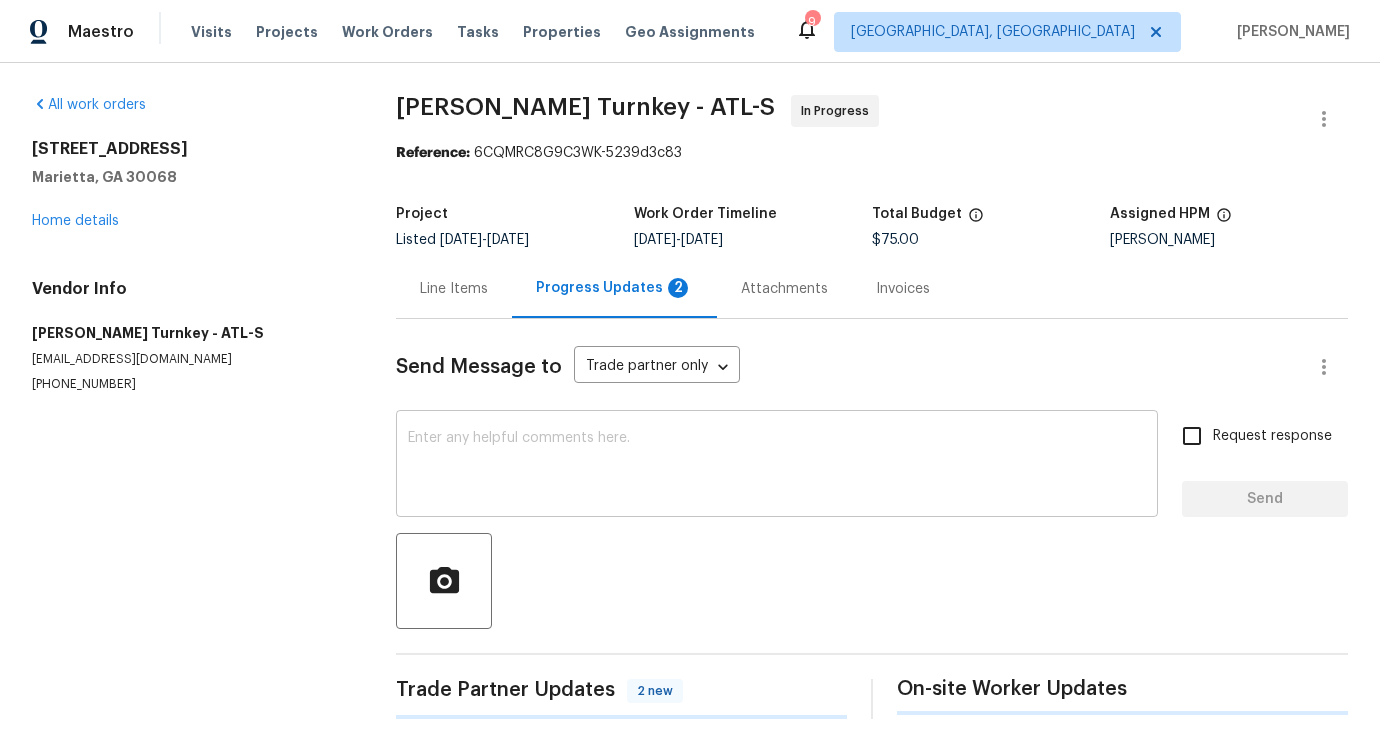 click on "x ​" at bounding box center [777, 466] 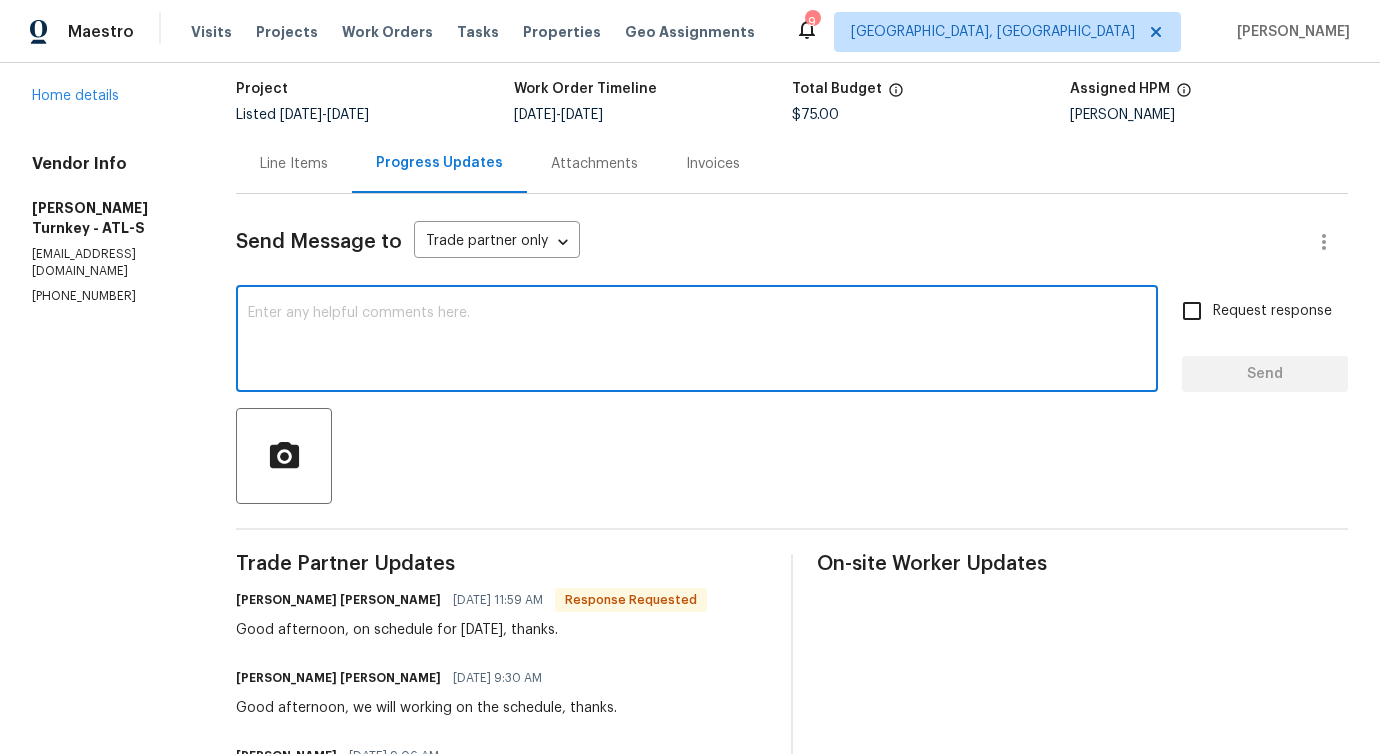 scroll, scrollTop: 0, scrollLeft: 0, axis: both 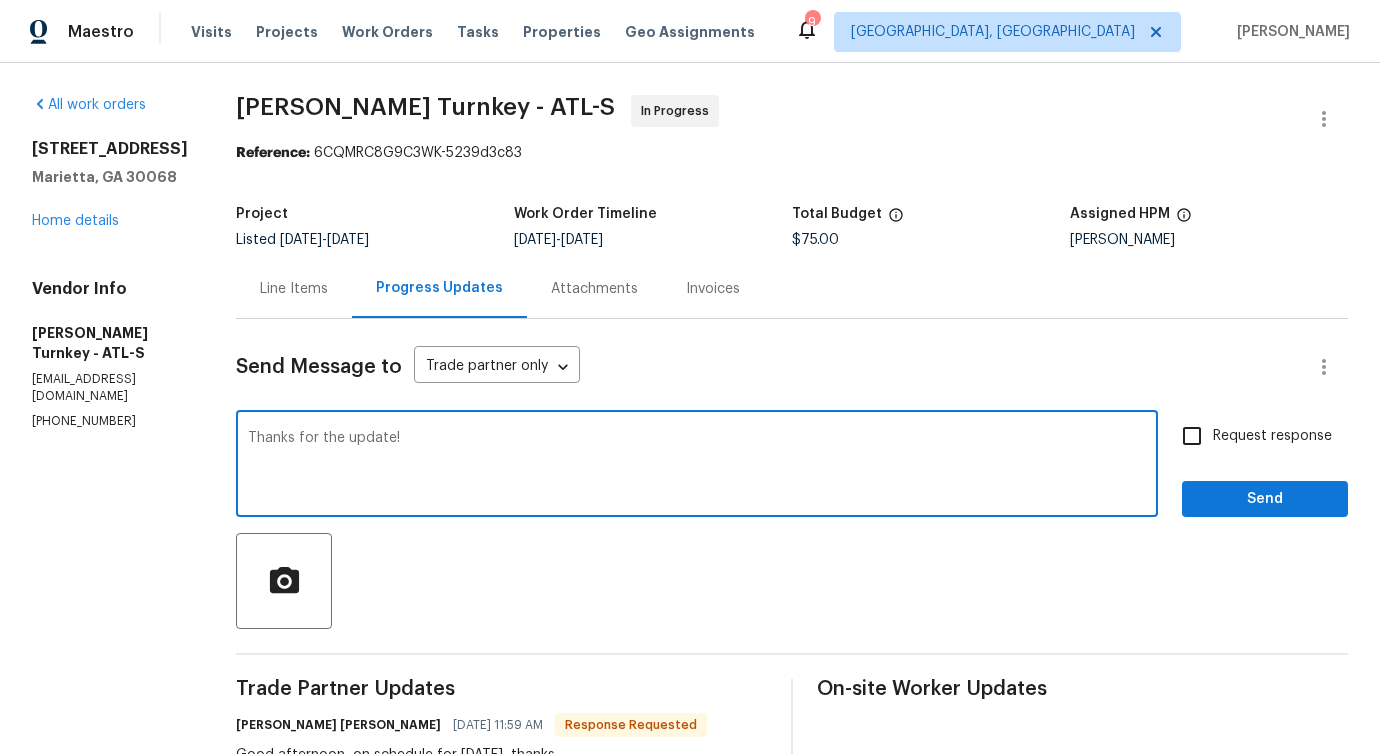 type on "Thanks for the update!" 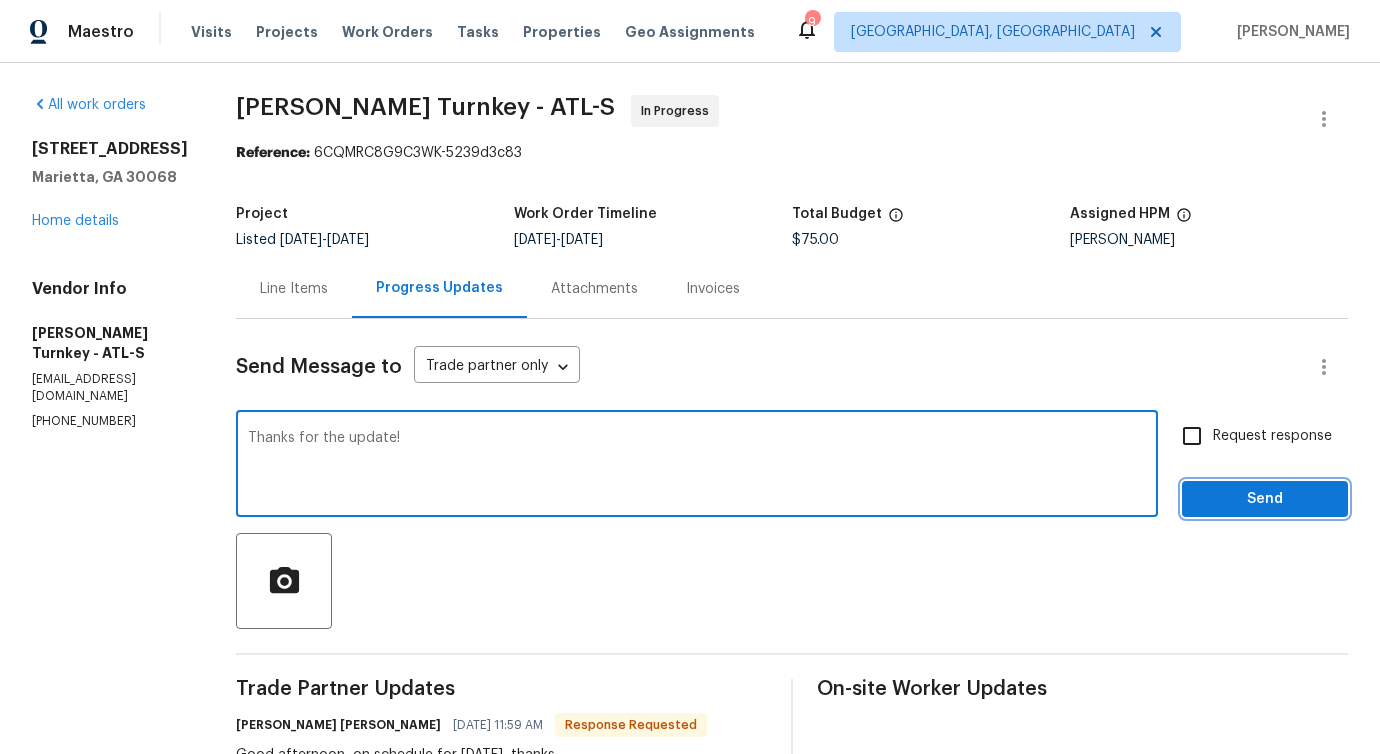 click on "Send" at bounding box center (1265, 499) 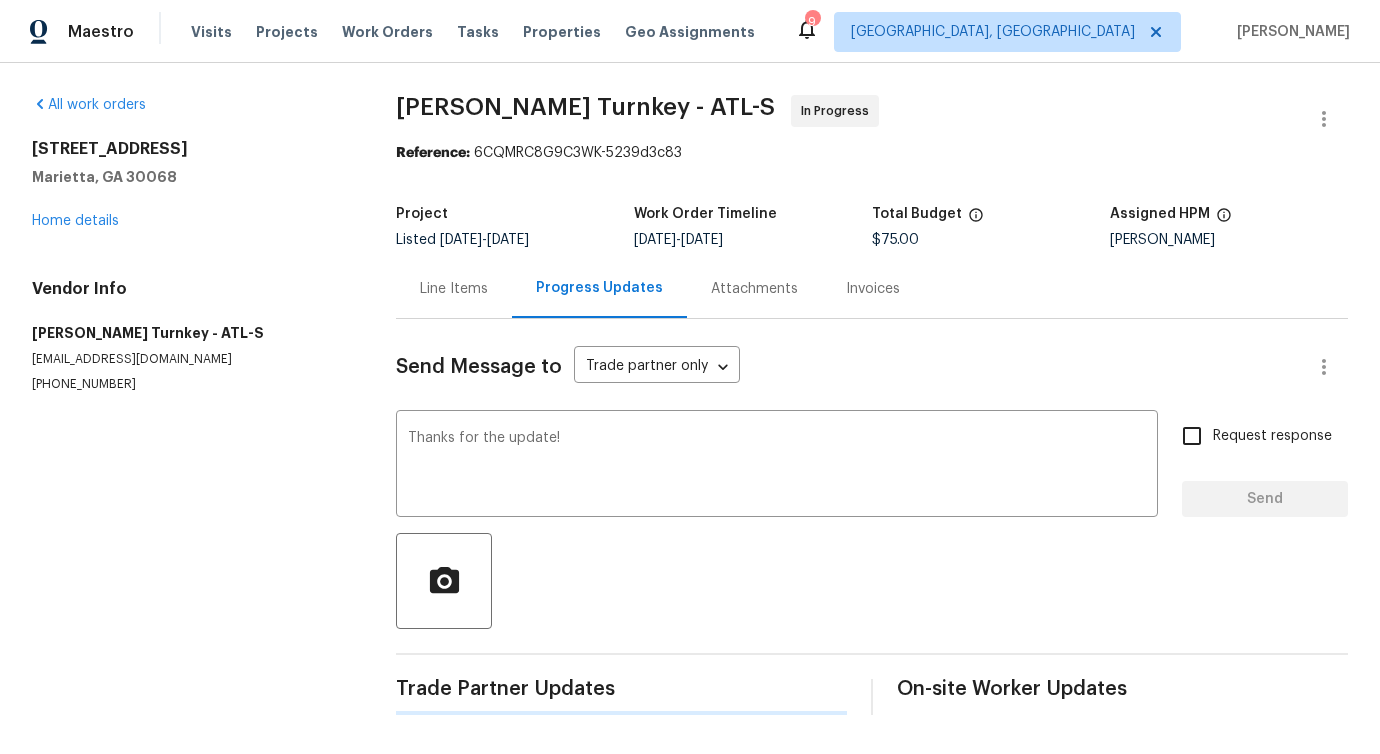 type 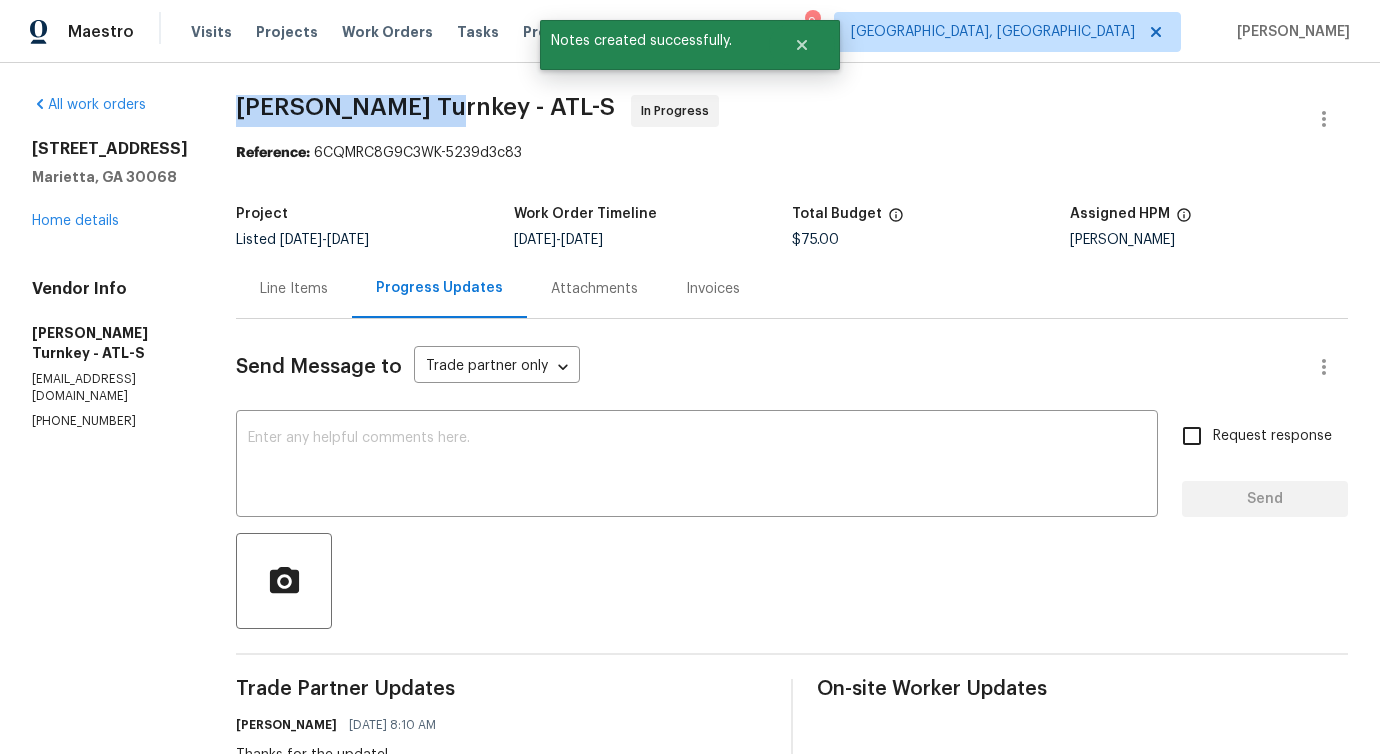 drag, startPoint x: 218, startPoint y: 102, endPoint x: 398, endPoint y: 106, distance: 180.04443 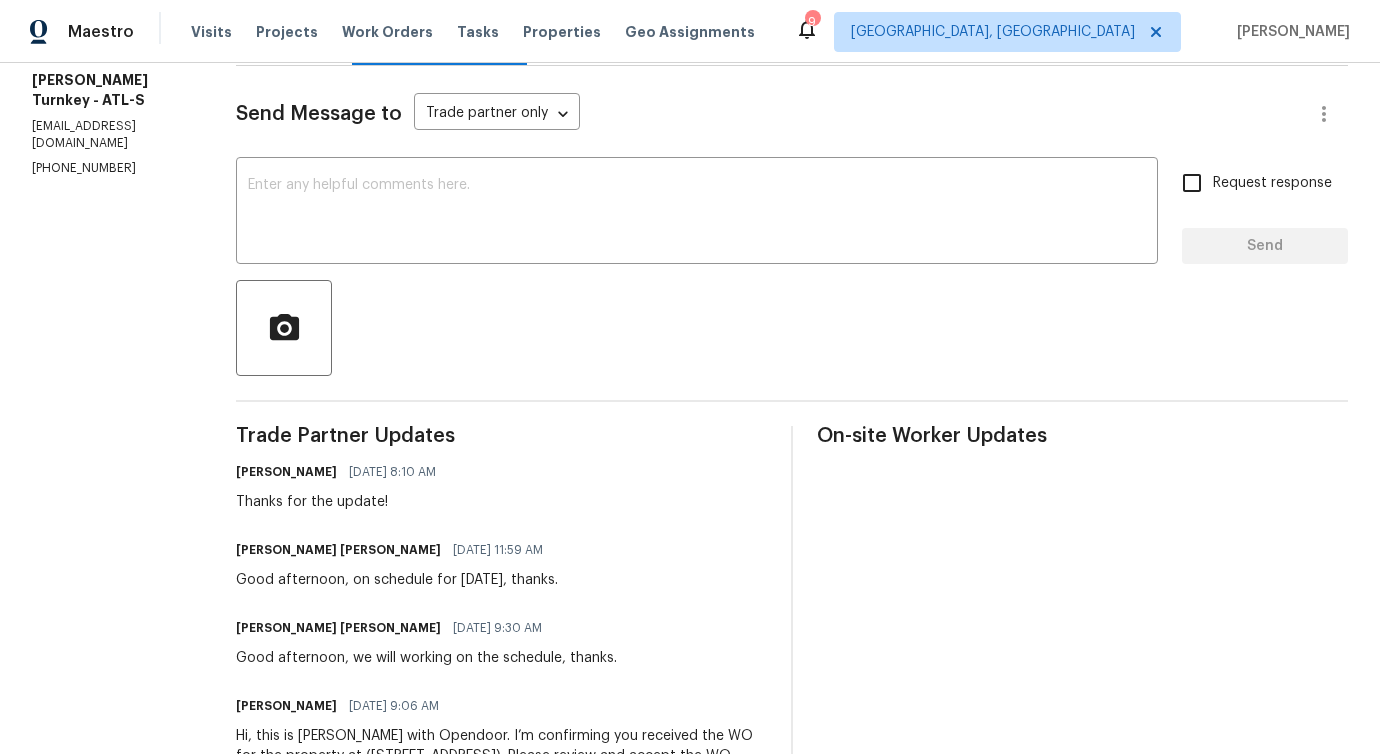 scroll, scrollTop: 396, scrollLeft: 0, axis: vertical 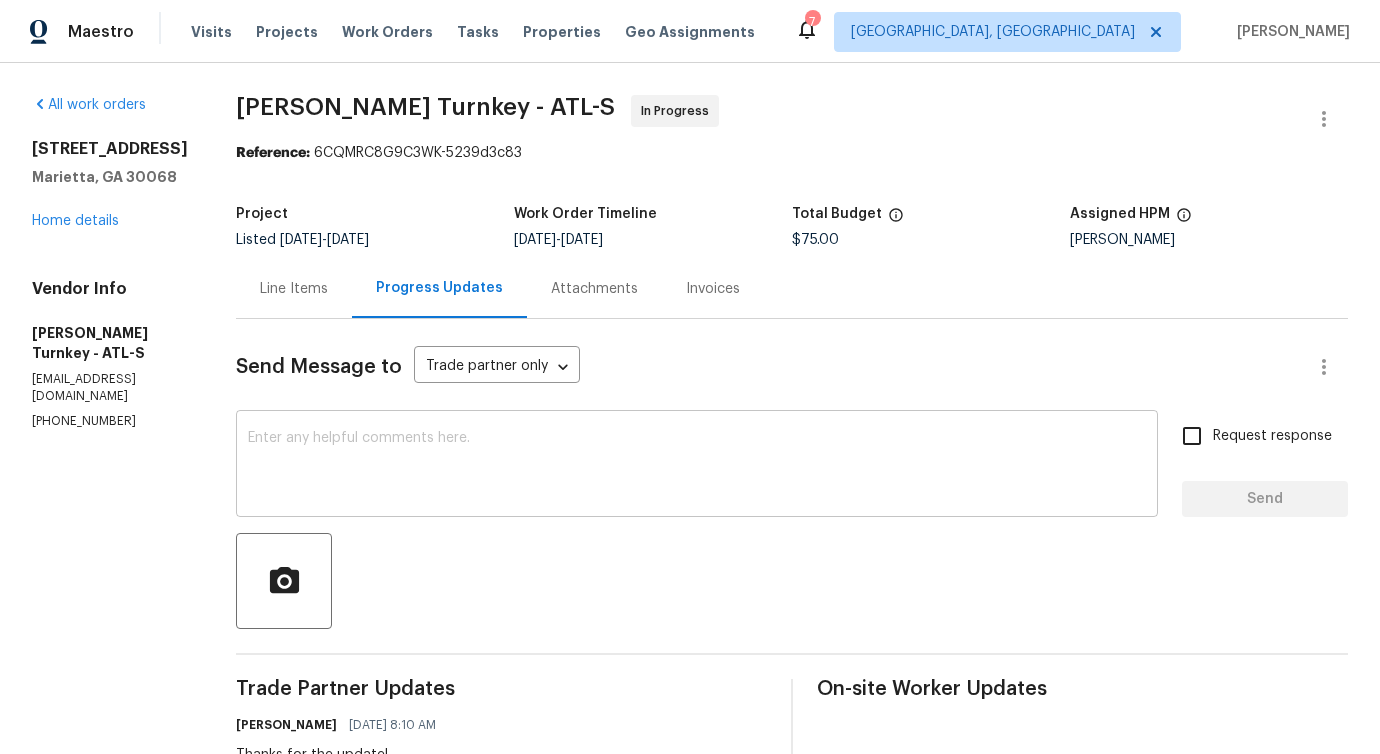 click at bounding box center [697, 466] 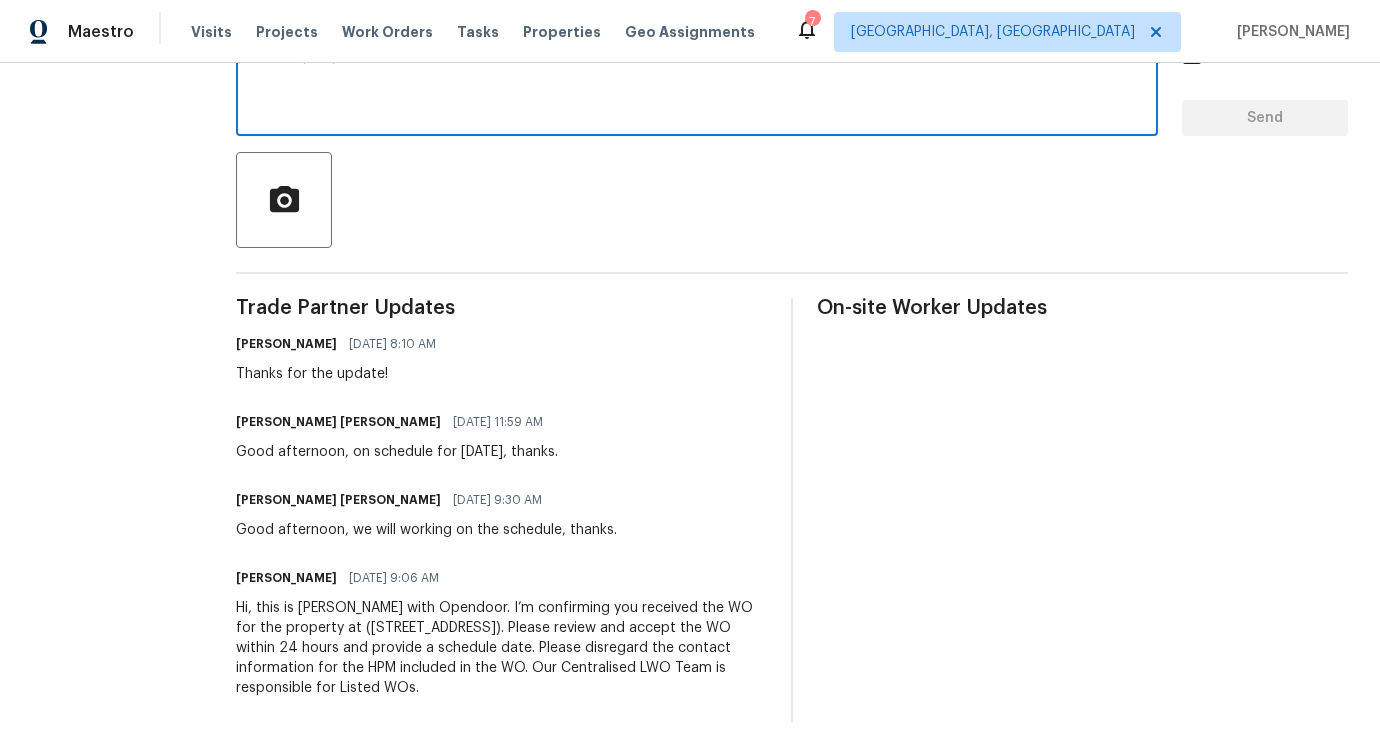 scroll, scrollTop: 0, scrollLeft: 0, axis: both 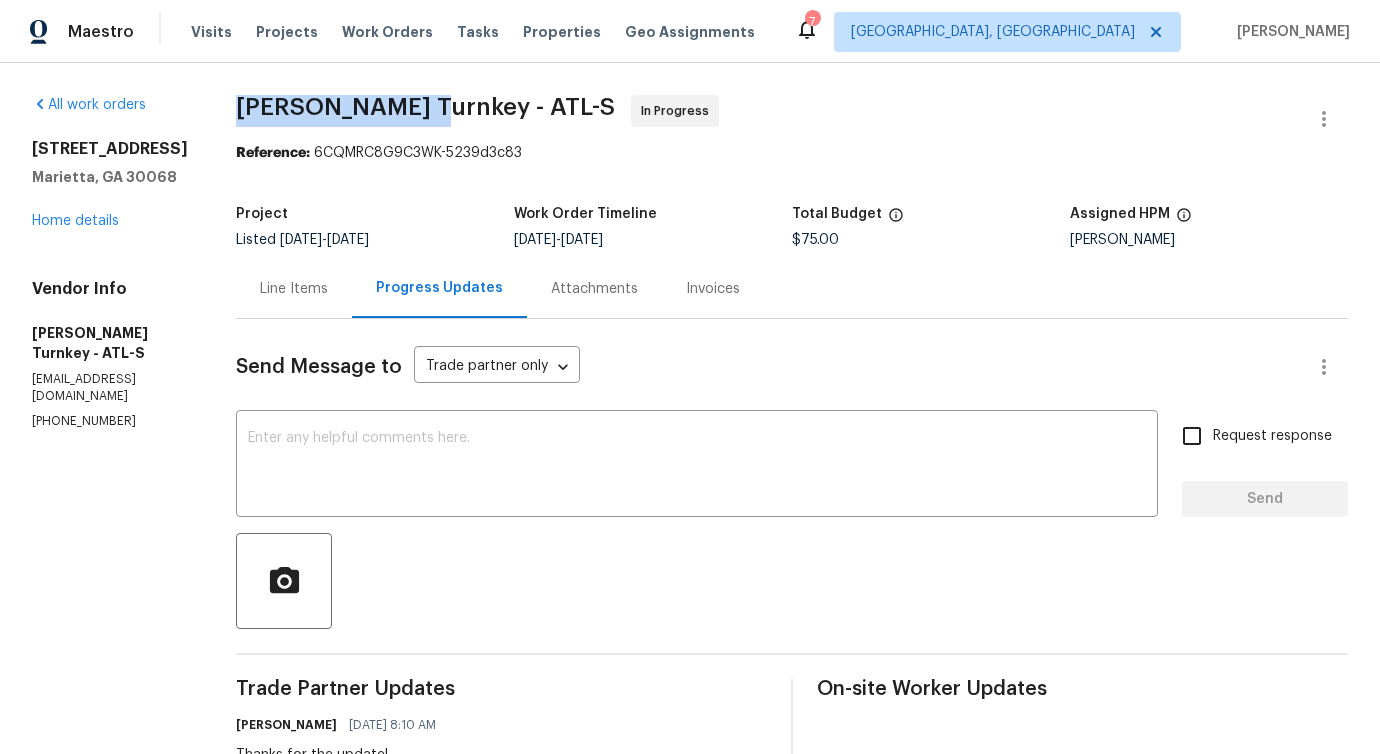 drag, startPoint x: 200, startPoint y: 98, endPoint x: 392, endPoint y: 106, distance: 192.1666 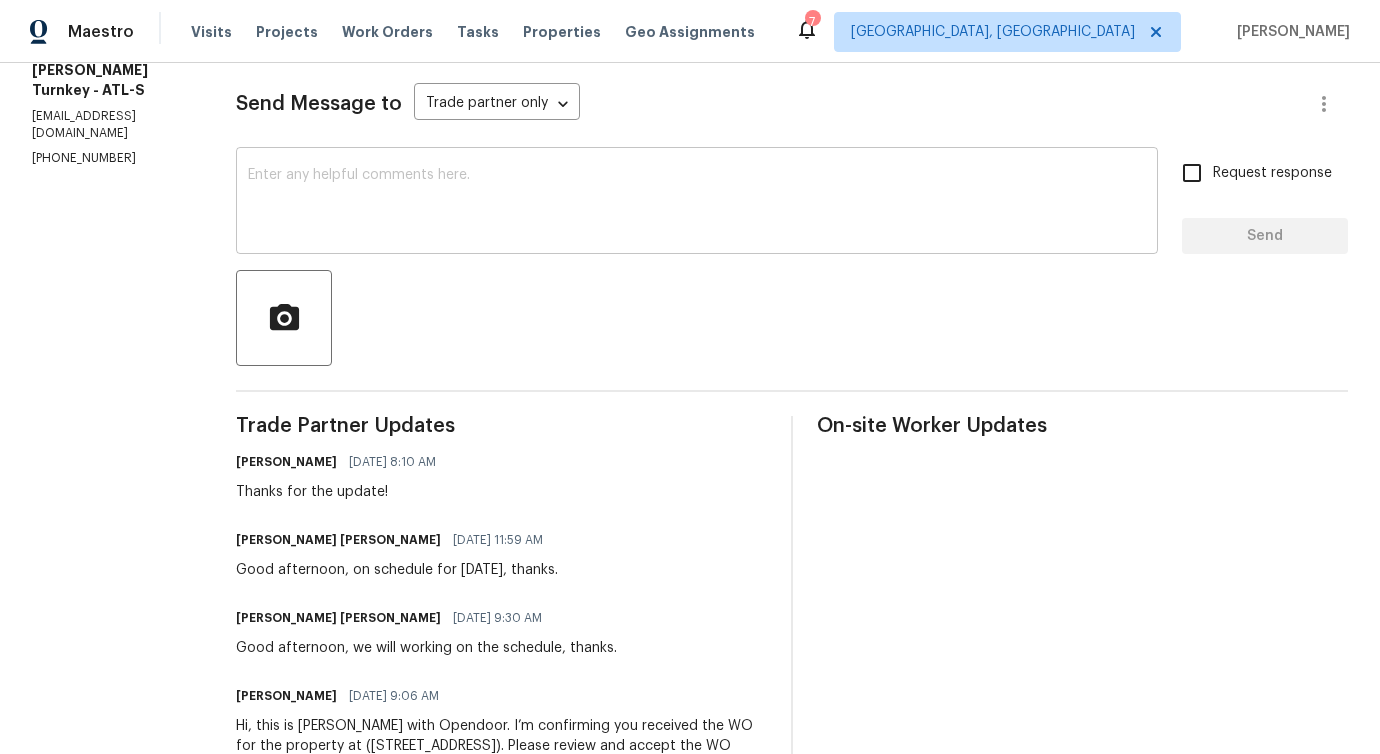 scroll, scrollTop: 393, scrollLeft: 0, axis: vertical 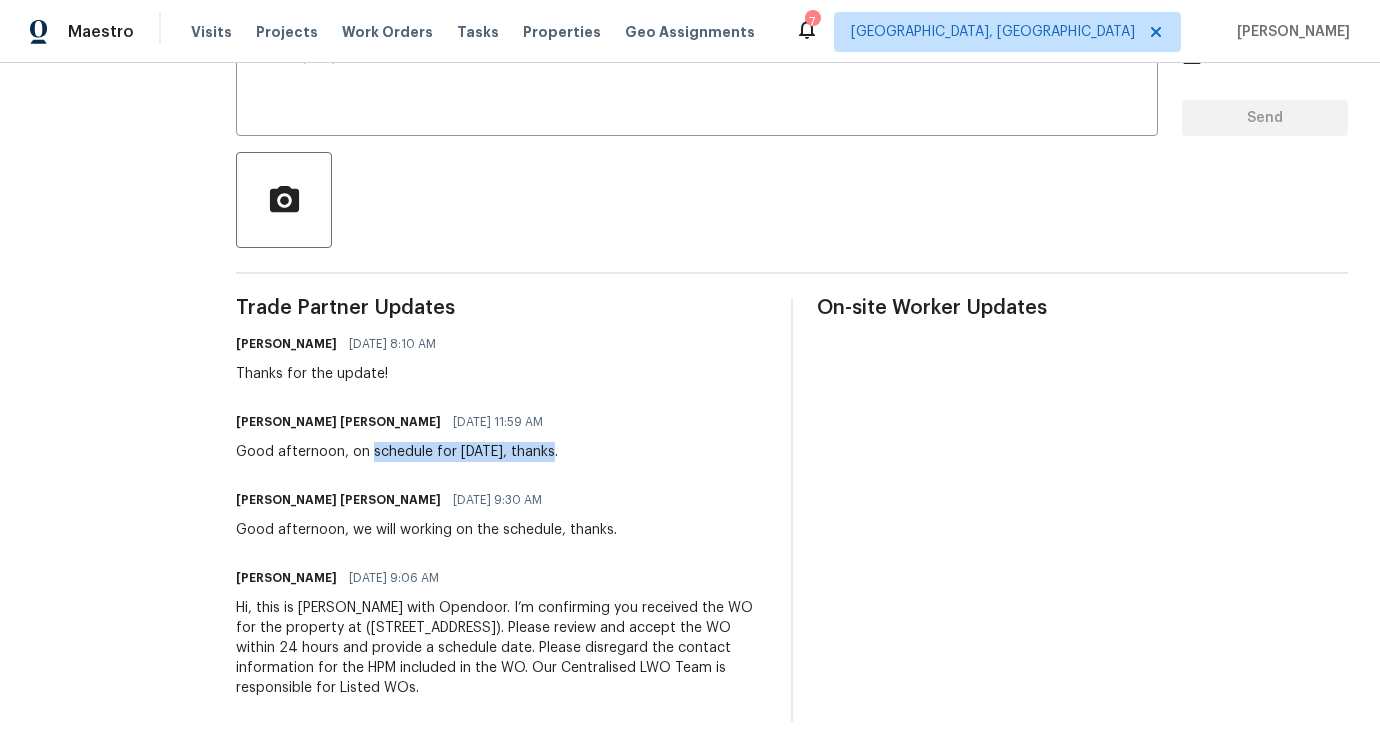 drag, startPoint x: 353, startPoint y: 442, endPoint x: 521, endPoint y: 445, distance: 168.02678 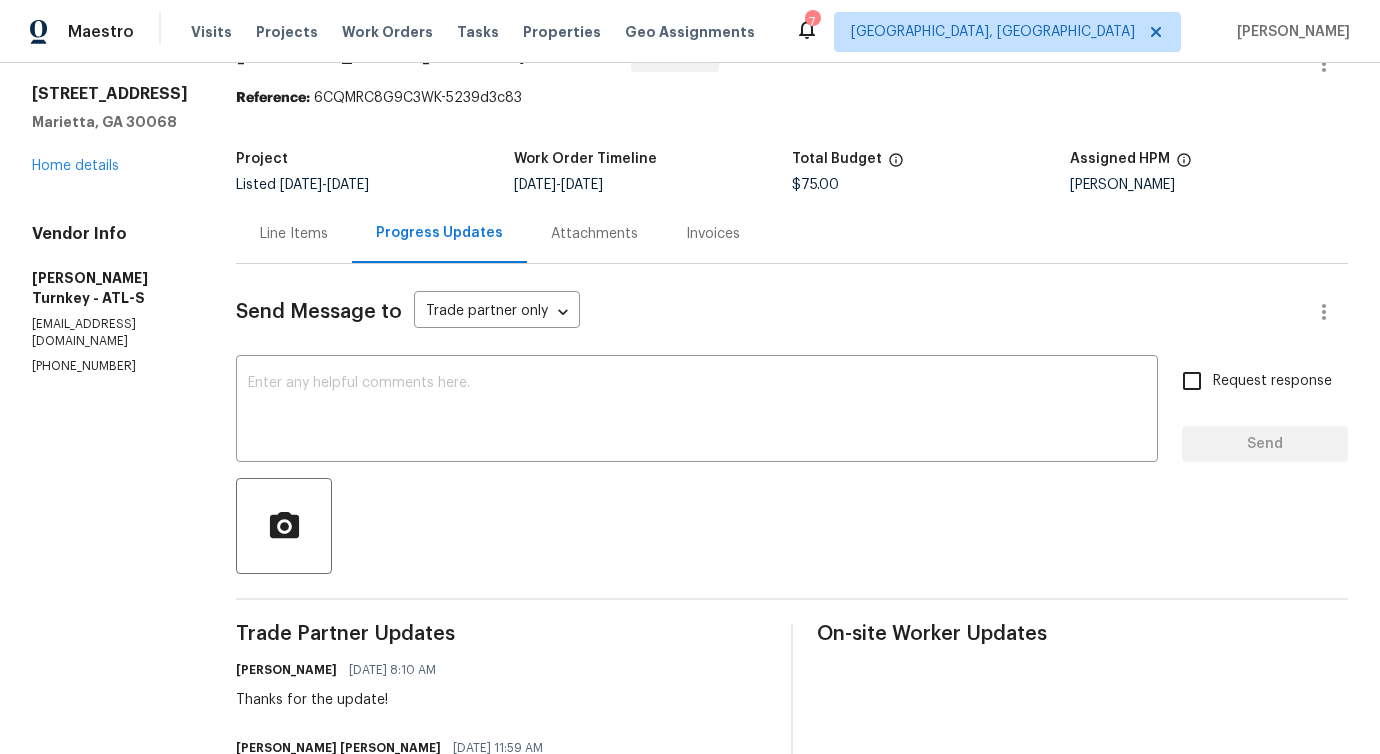 scroll, scrollTop: 0, scrollLeft: 0, axis: both 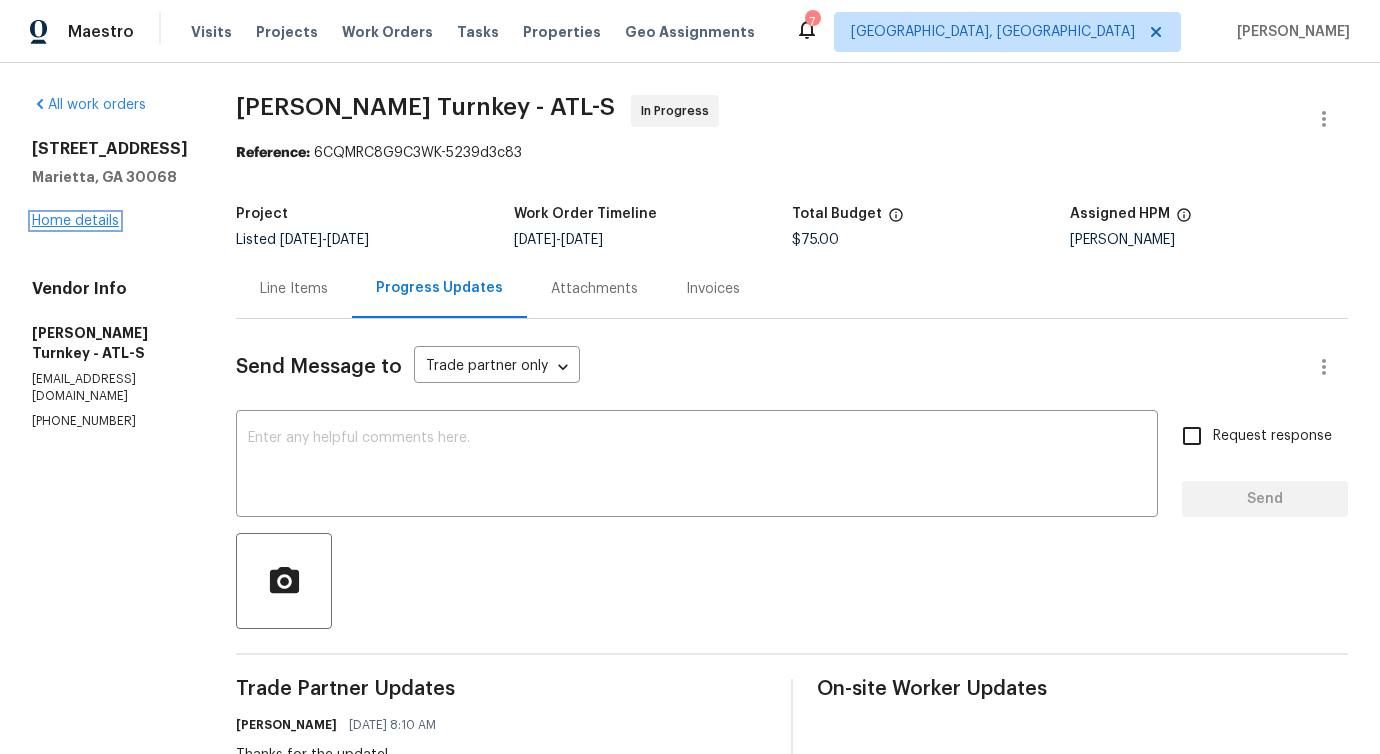 click on "Home details" at bounding box center (75, 221) 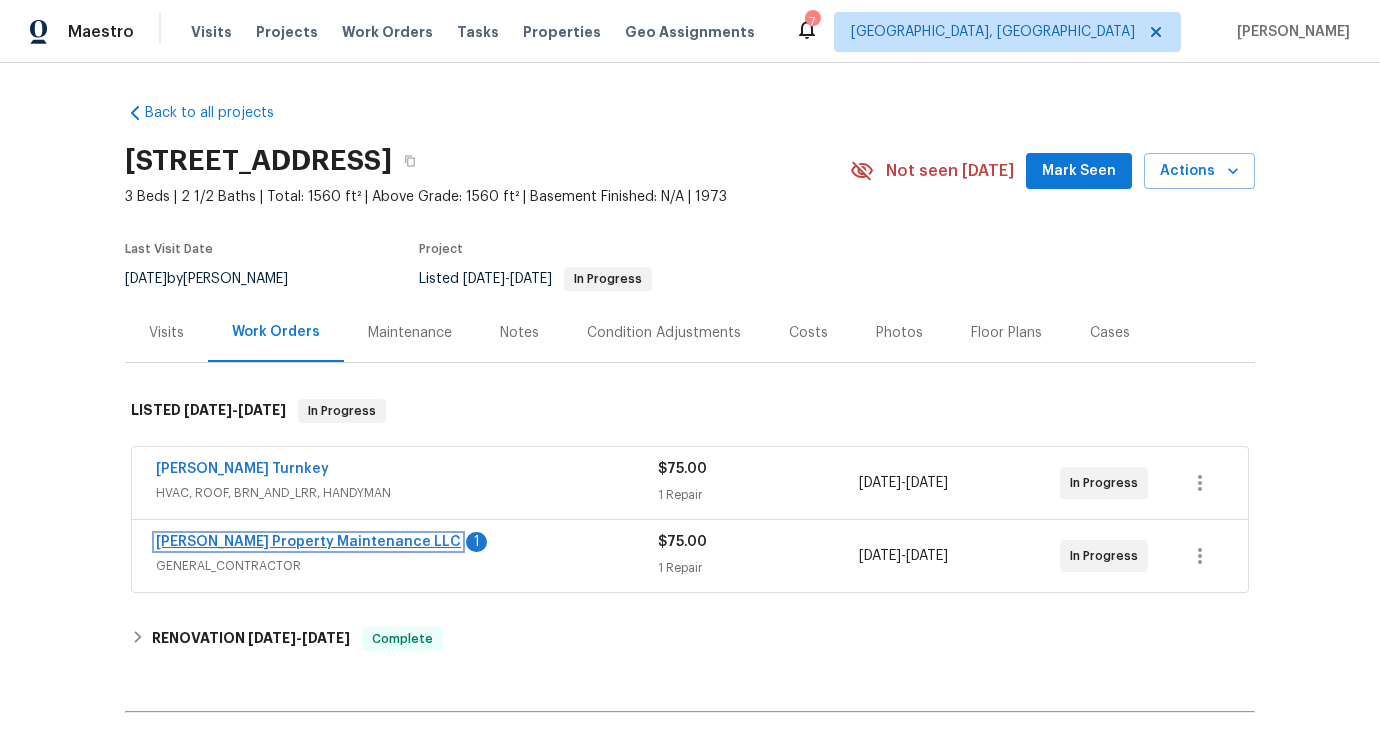 click on "[PERSON_NAME] Property Maintenance LLC" at bounding box center (308, 542) 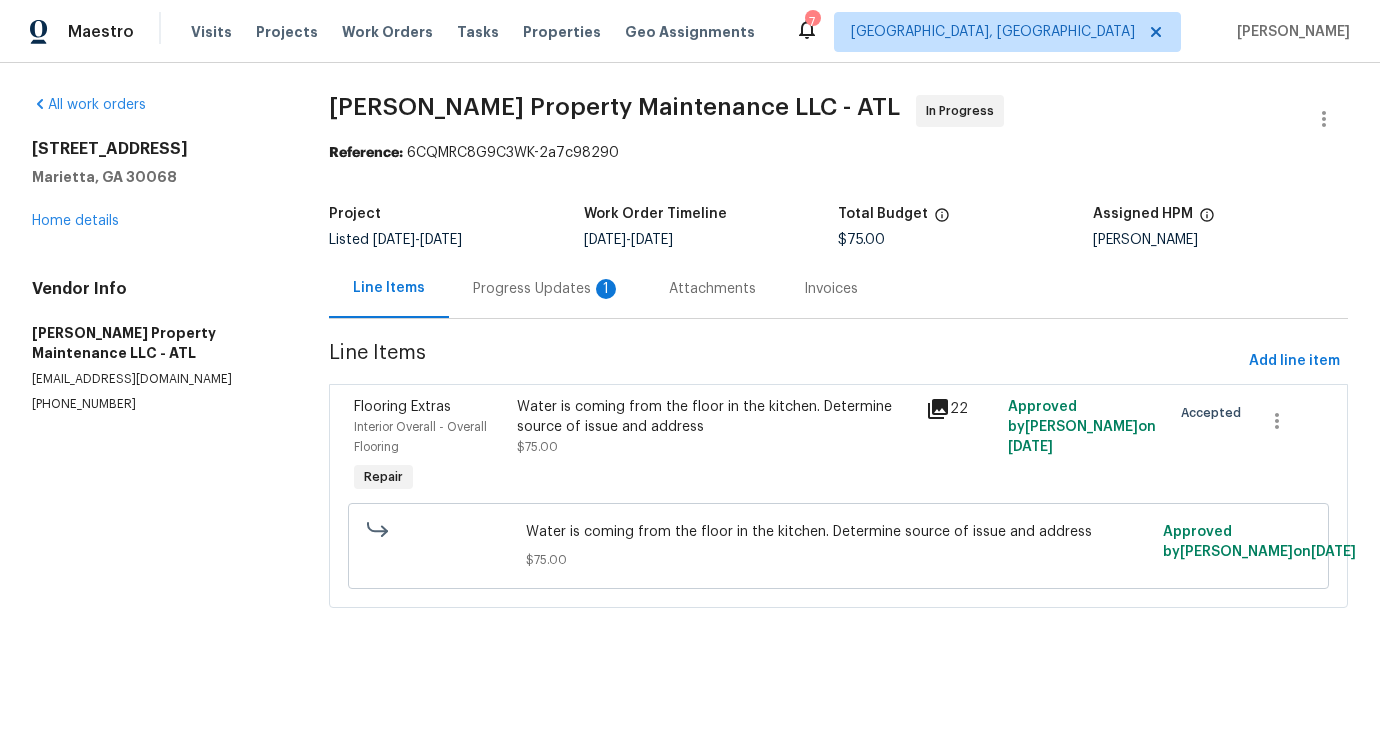 click on "Progress Updates 1" at bounding box center [547, 288] 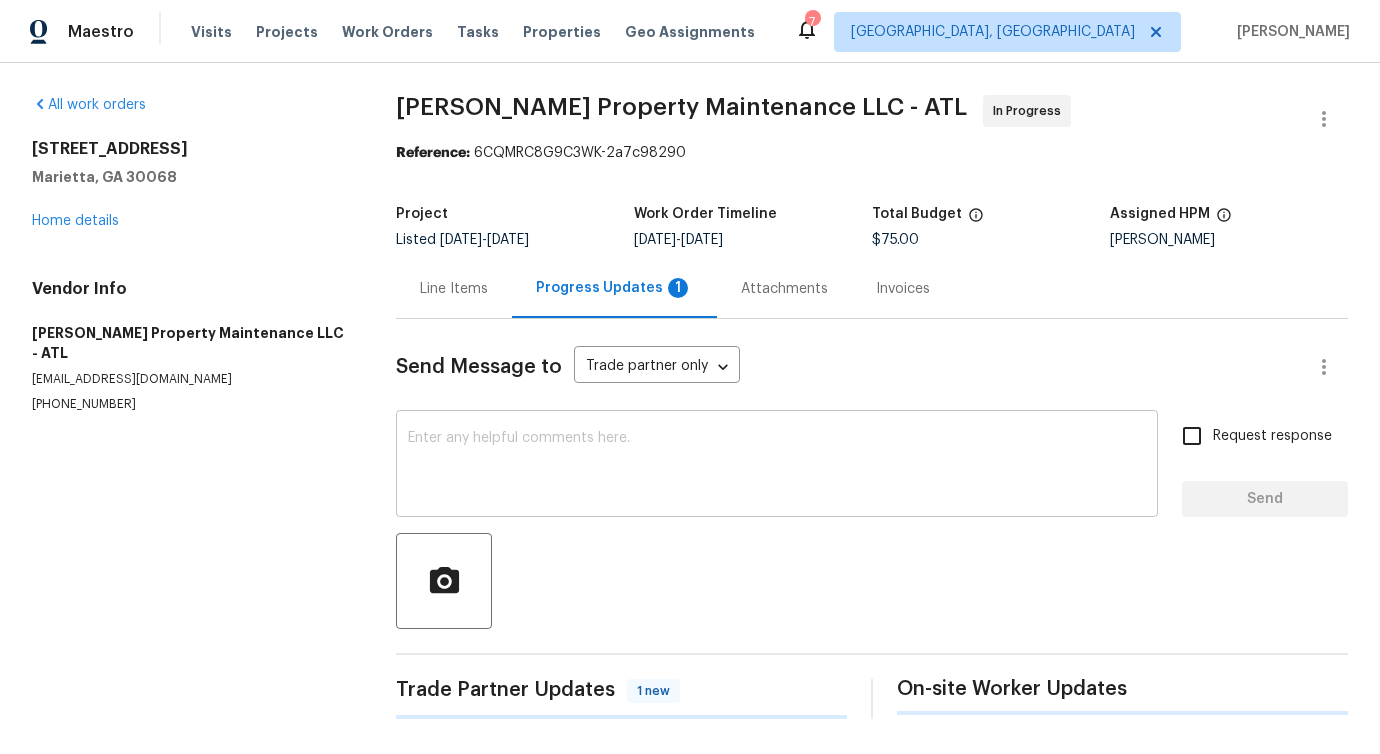 click on "x ​" at bounding box center (777, 466) 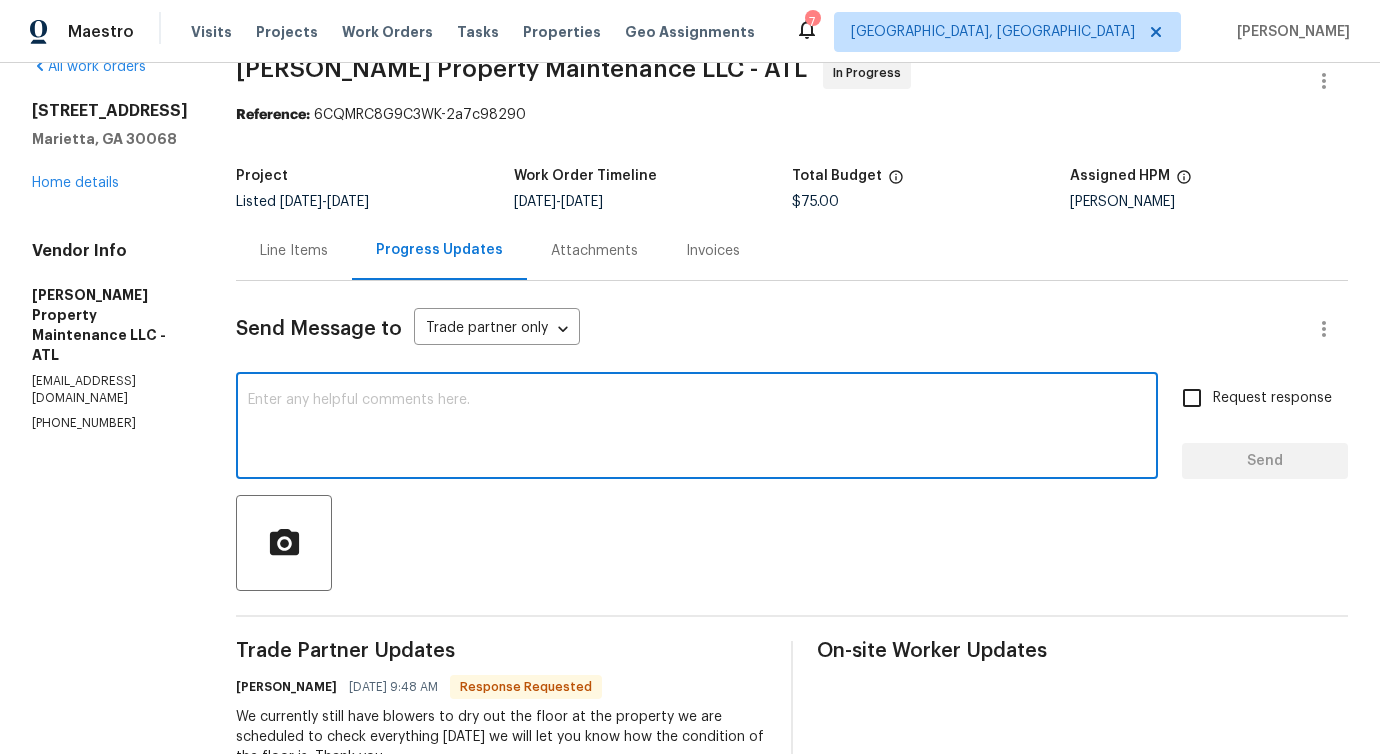 scroll, scrollTop: 0, scrollLeft: 0, axis: both 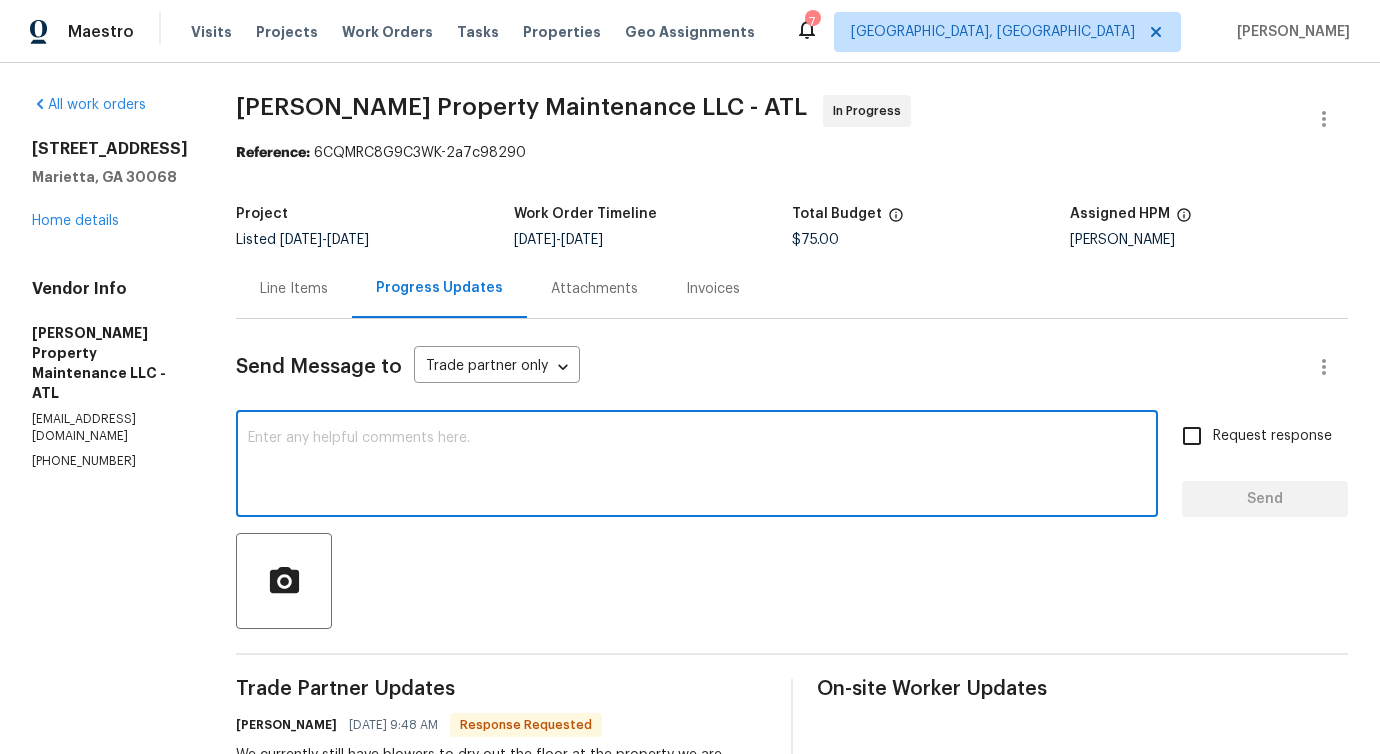 click on "Line Items" at bounding box center (294, 288) 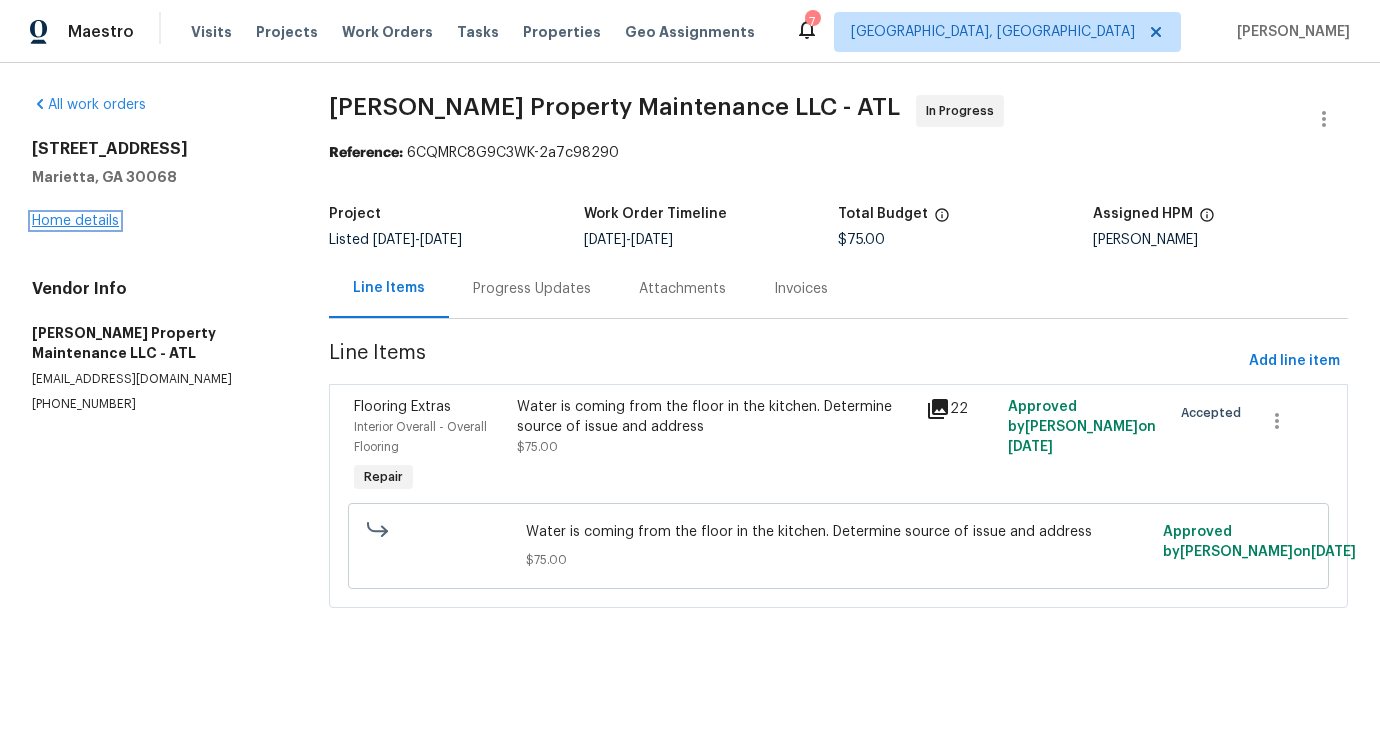 click on "Home details" at bounding box center (75, 221) 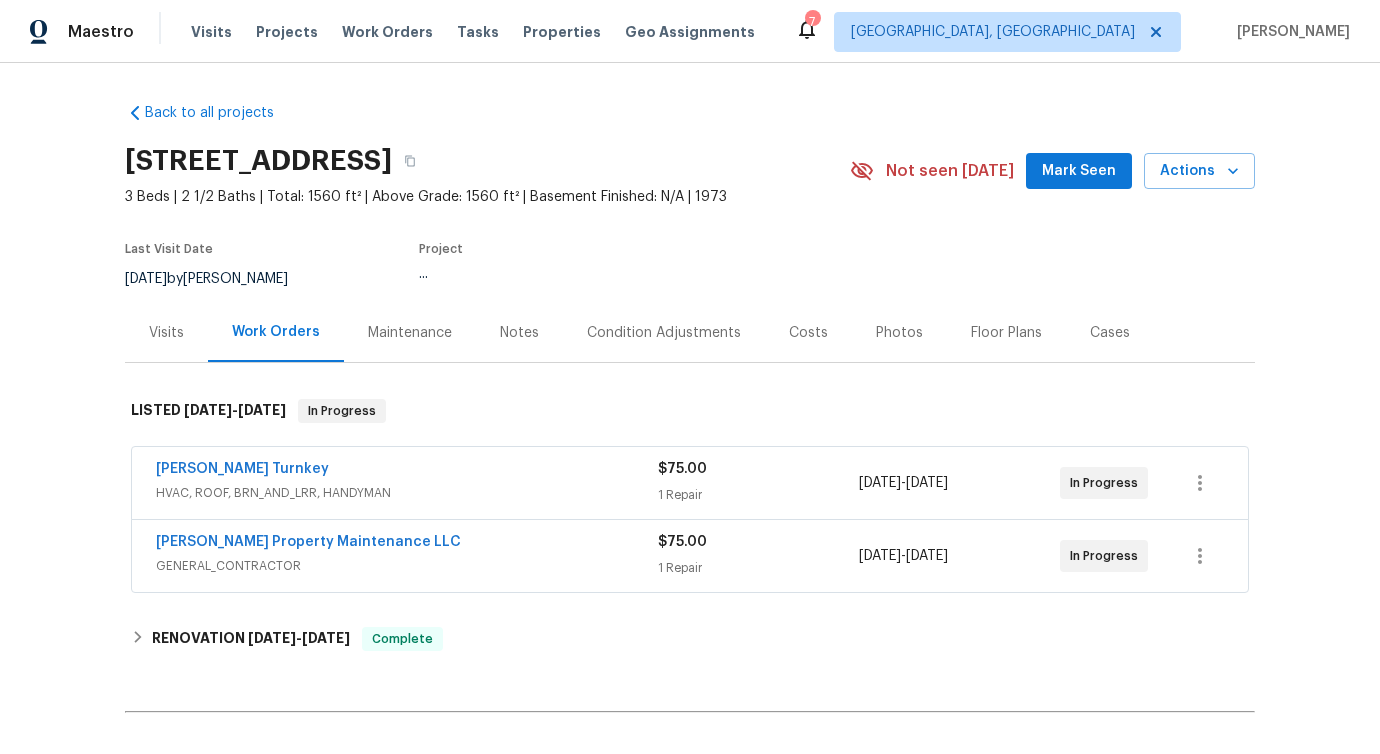 click on "Davis Turnkey" at bounding box center (407, 471) 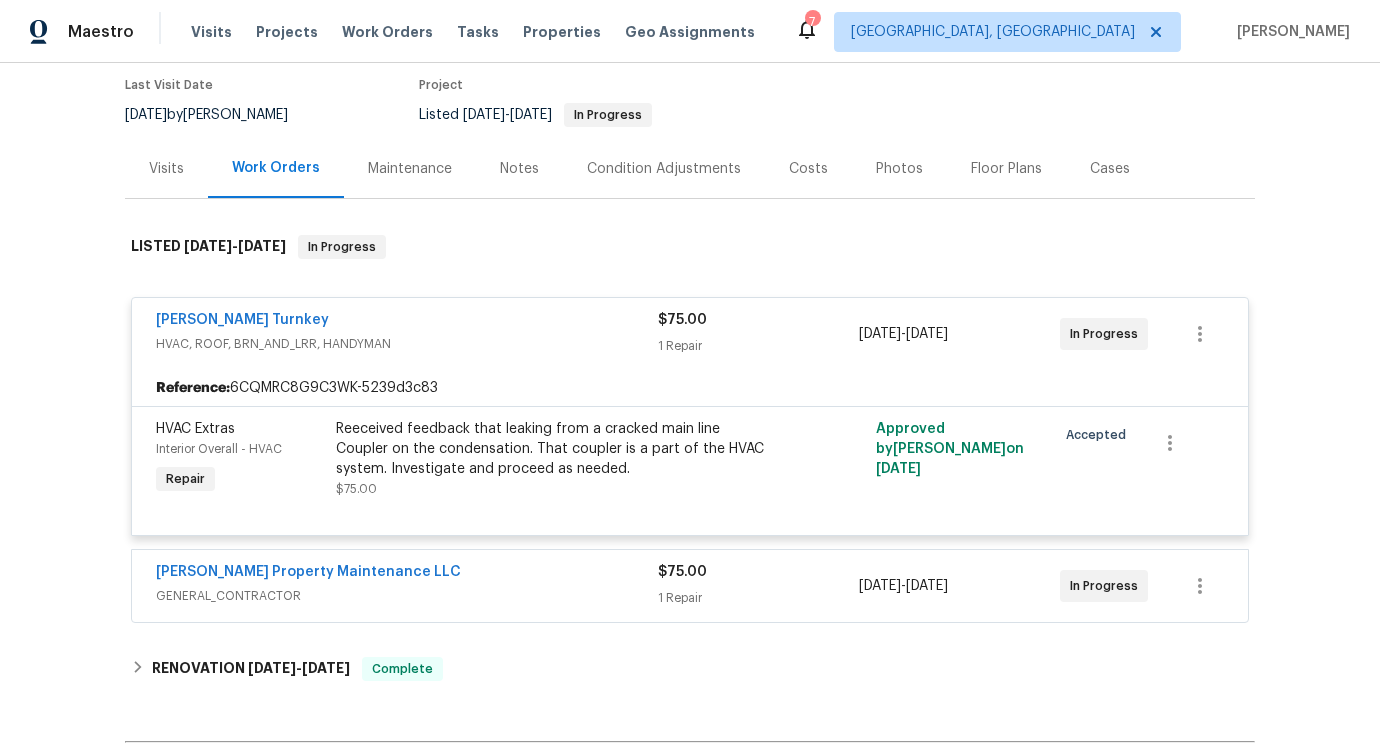 scroll, scrollTop: 165, scrollLeft: 0, axis: vertical 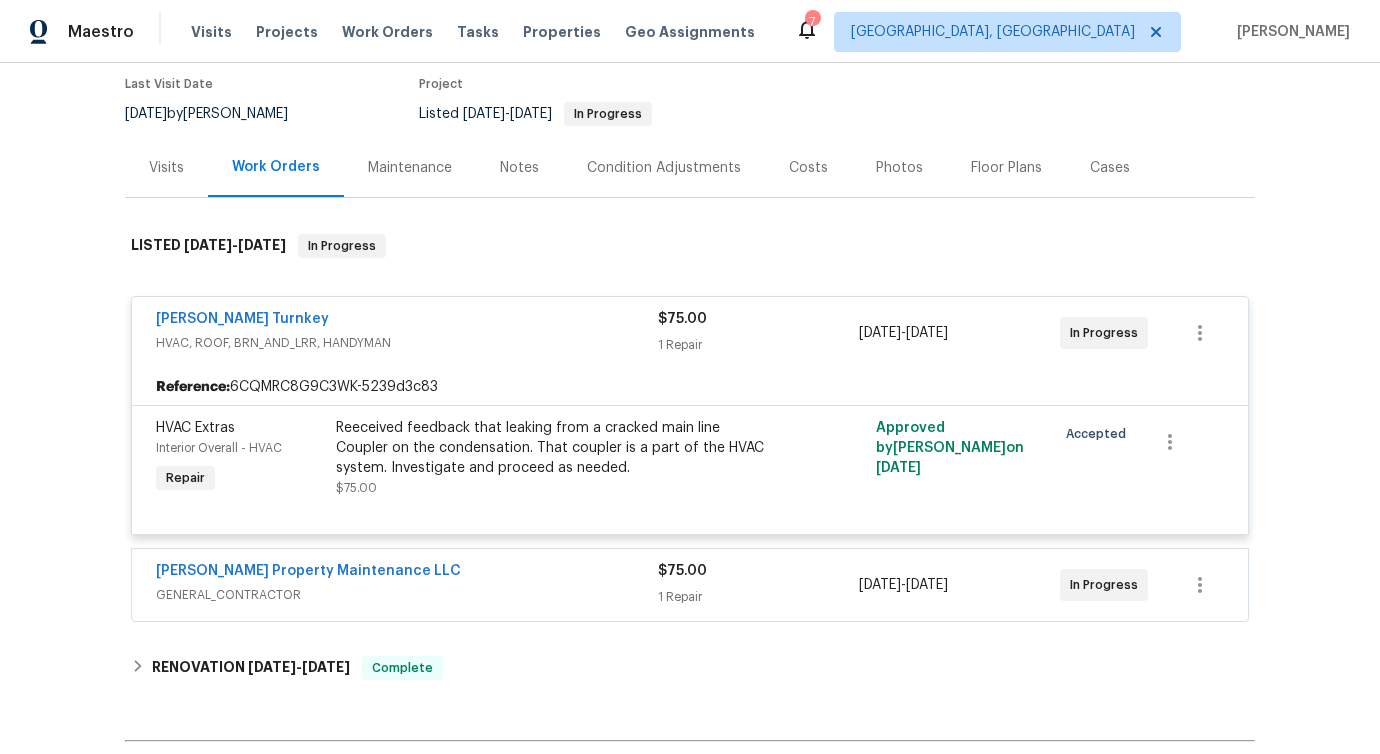 click on "Glen Property Maintenance LLC" at bounding box center [407, 573] 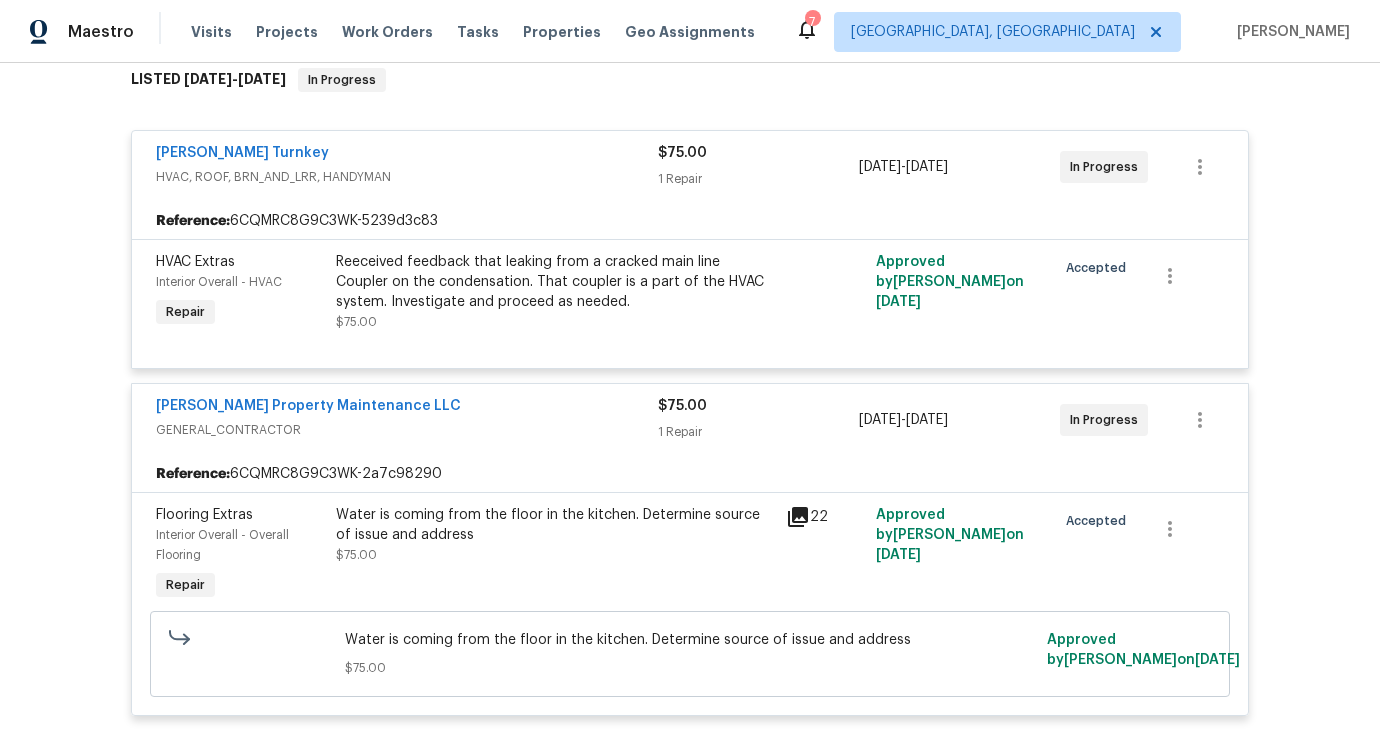 scroll, scrollTop: 268, scrollLeft: 0, axis: vertical 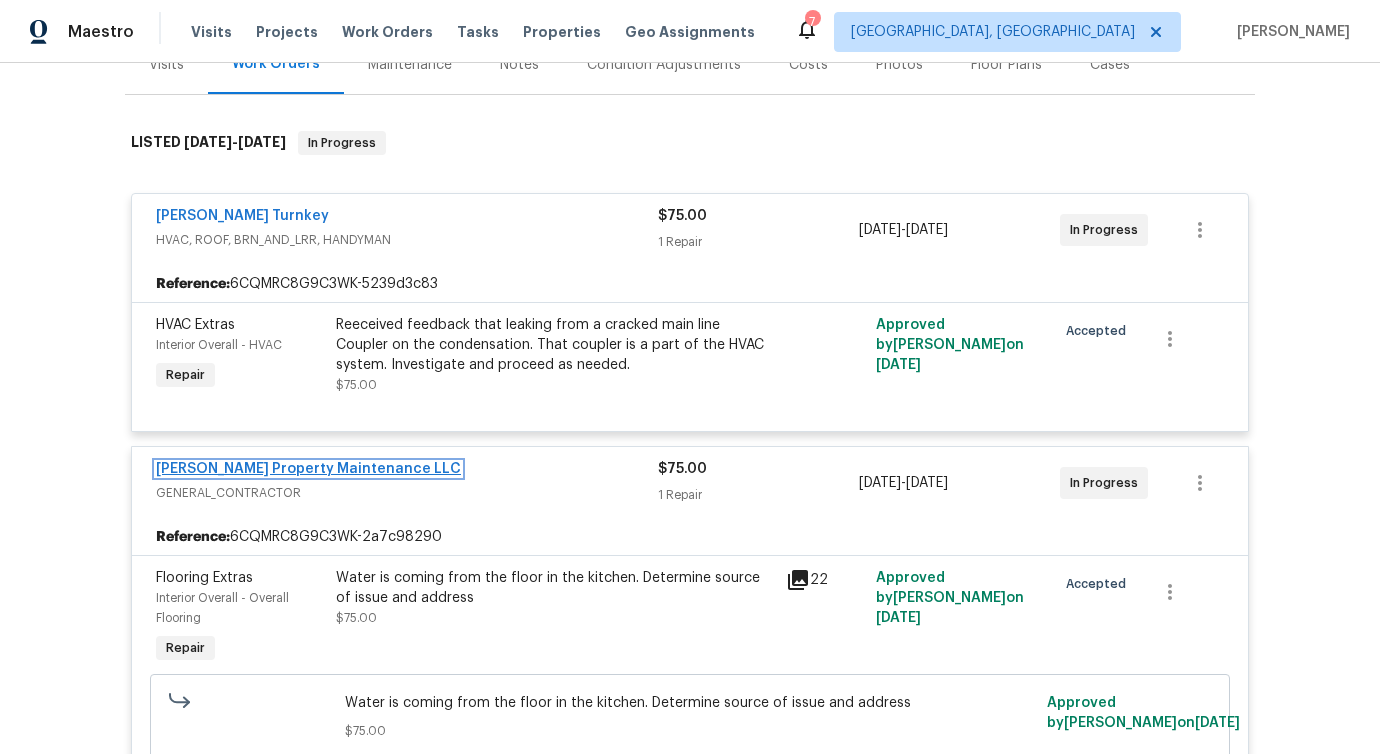 click on "Glen Property Maintenance LLC" at bounding box center [308, 469] 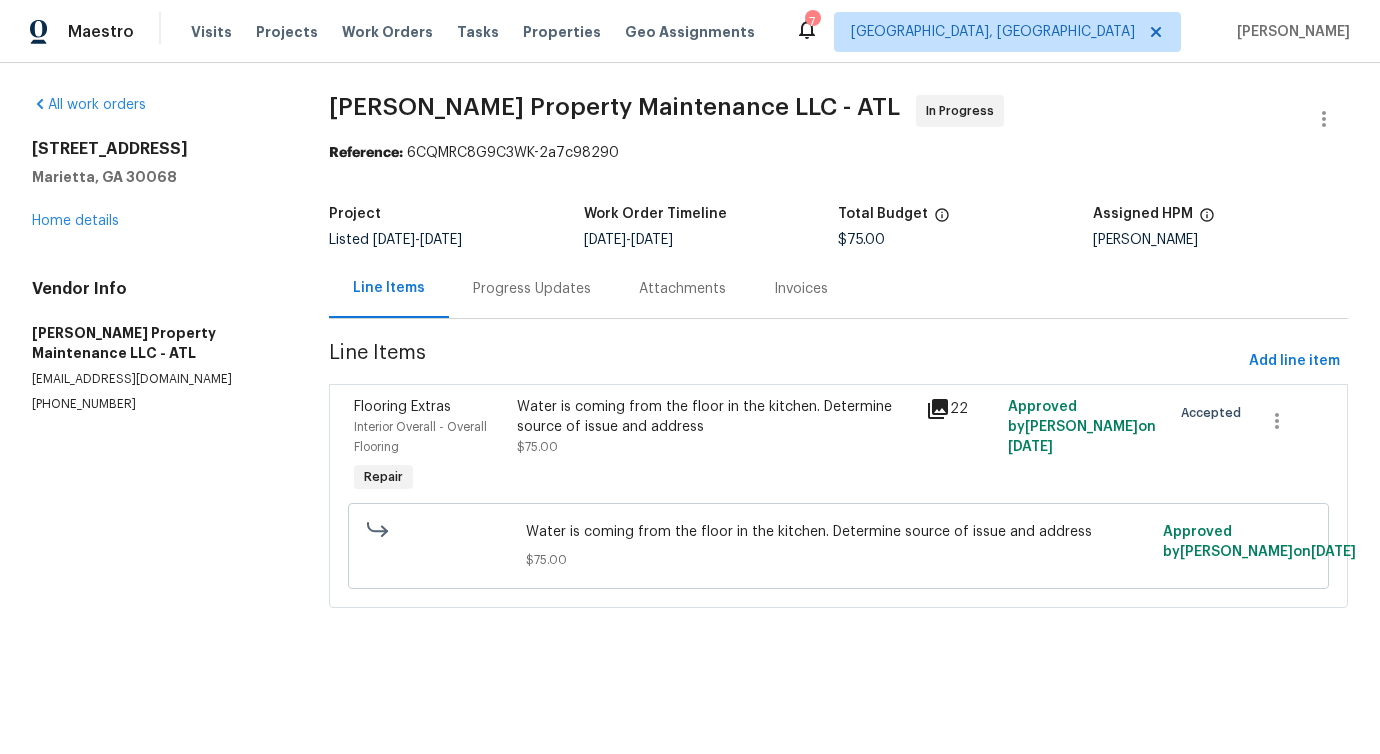 click on "Progress Updates" at bounding box center [532, 289] 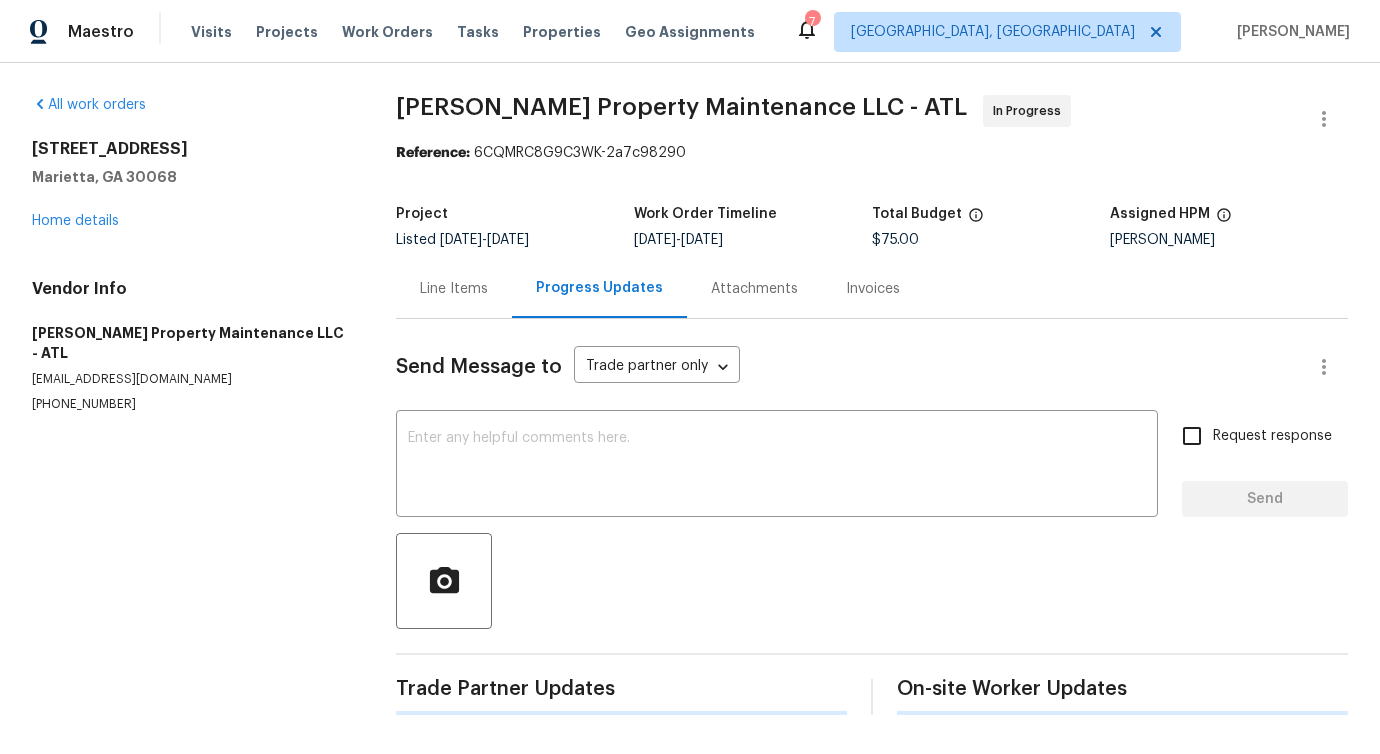 click on "Send Message to Trade partner only Trade partner only ​ x ​ Request response Send Trade Partner Updates On-site Worker Updates" at bounding box center [872, 517] 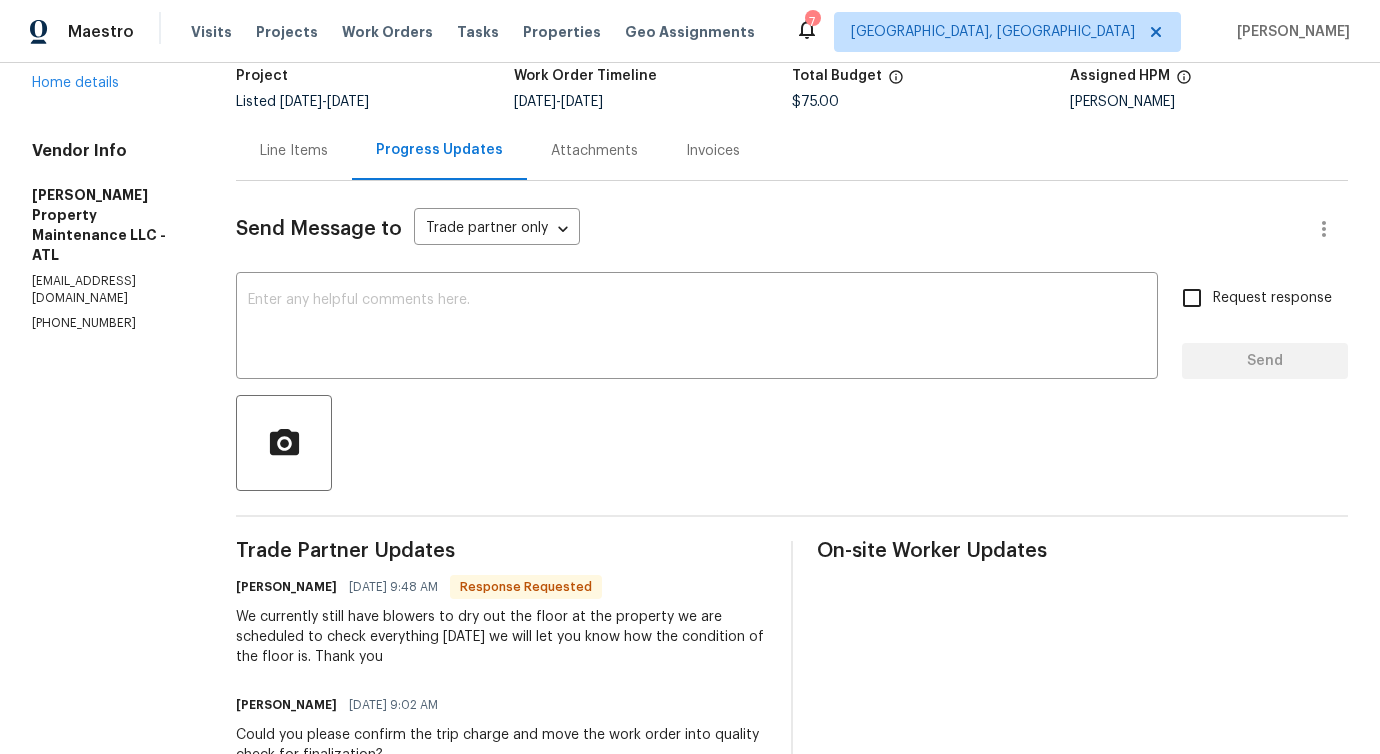 scroll, scrollTop: 406, scrollLeft: 0, axis: vertical 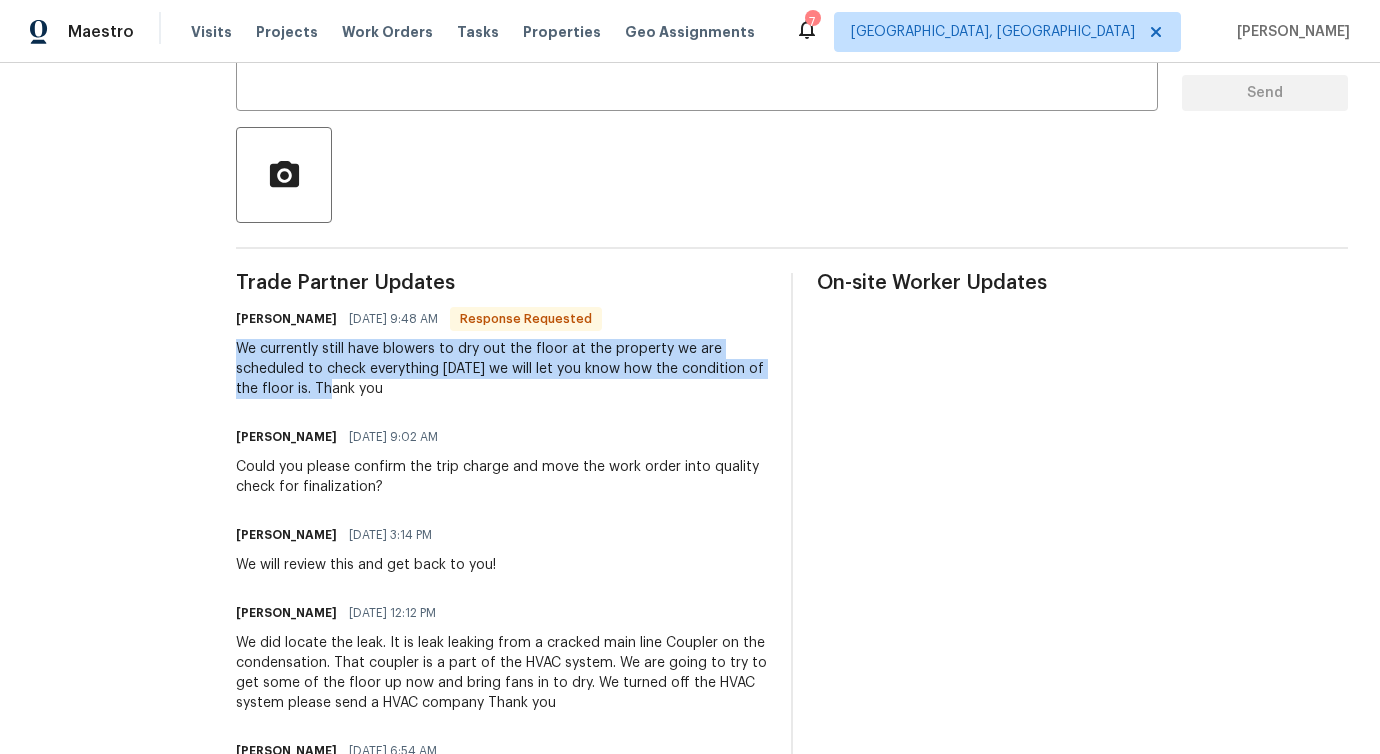 drag, startPoint x: 407, startPoint y: 364, endPoint x: 401, endPoint y: 391, distance: 27.658634 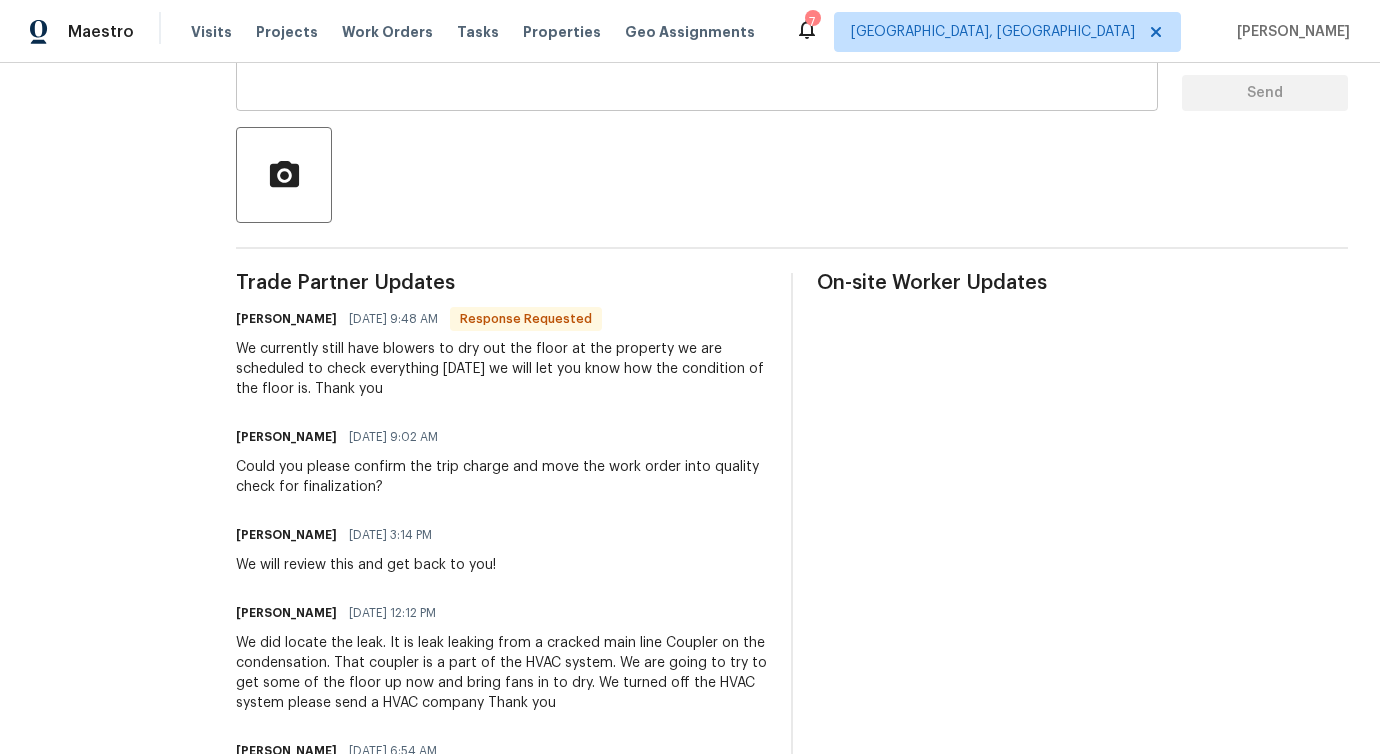 click at bounding box center [697, 60] 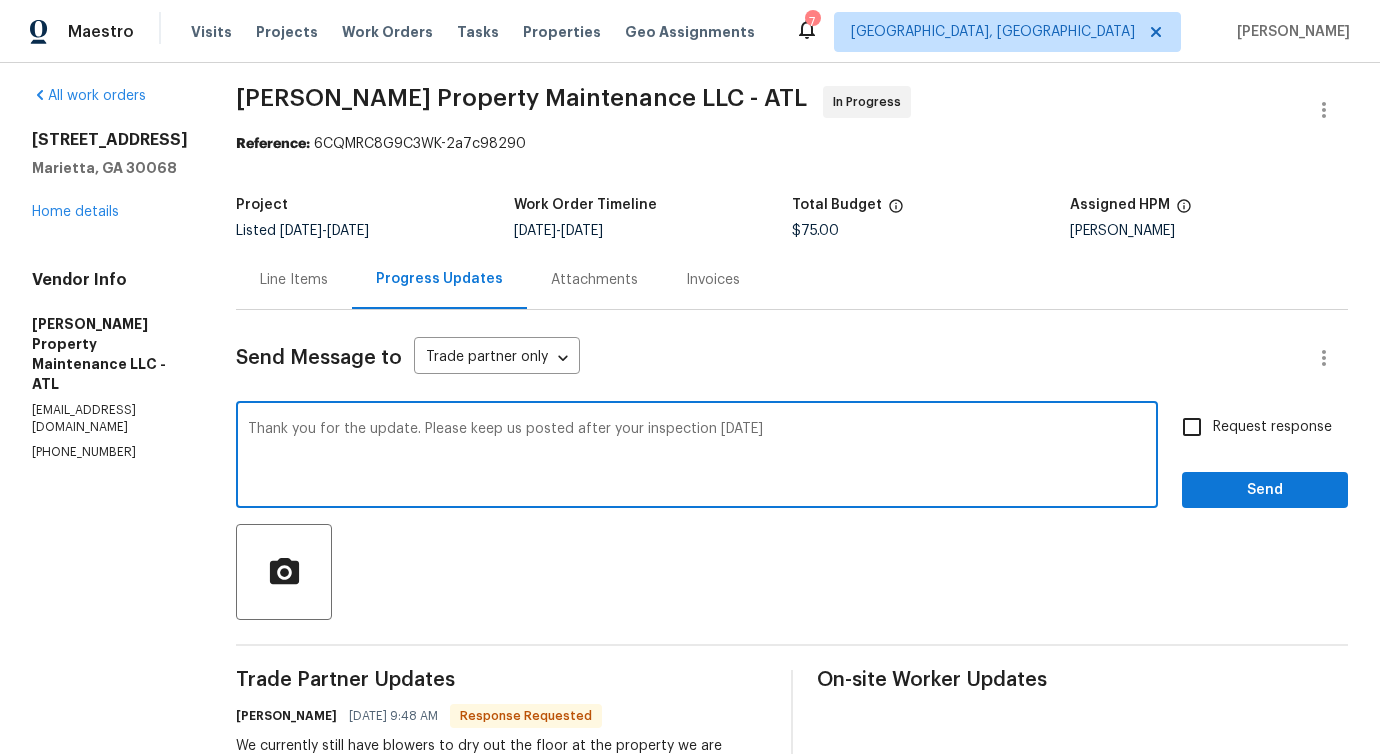 scroll, scrollTop: 0, scrollLeft: 0, axis: both 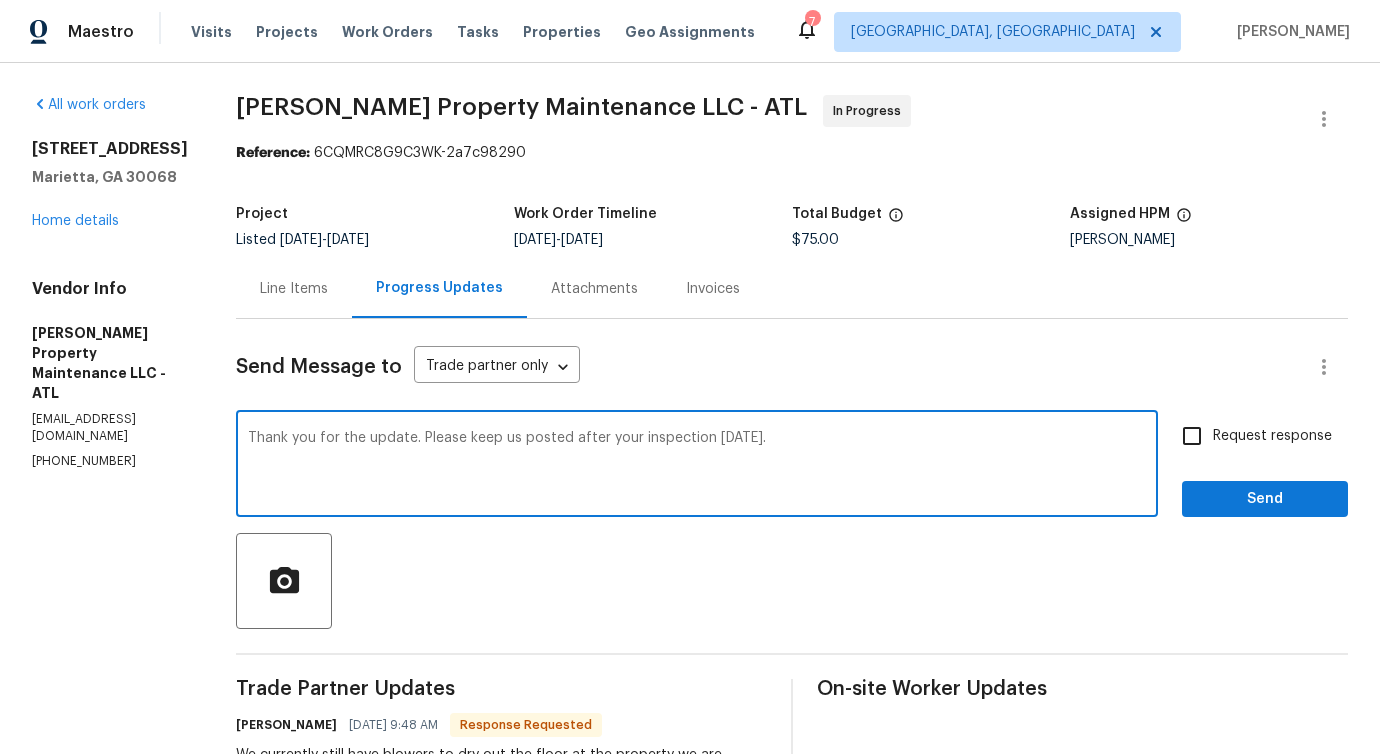 click on "tomorrow" at bounding box center [0, 0] 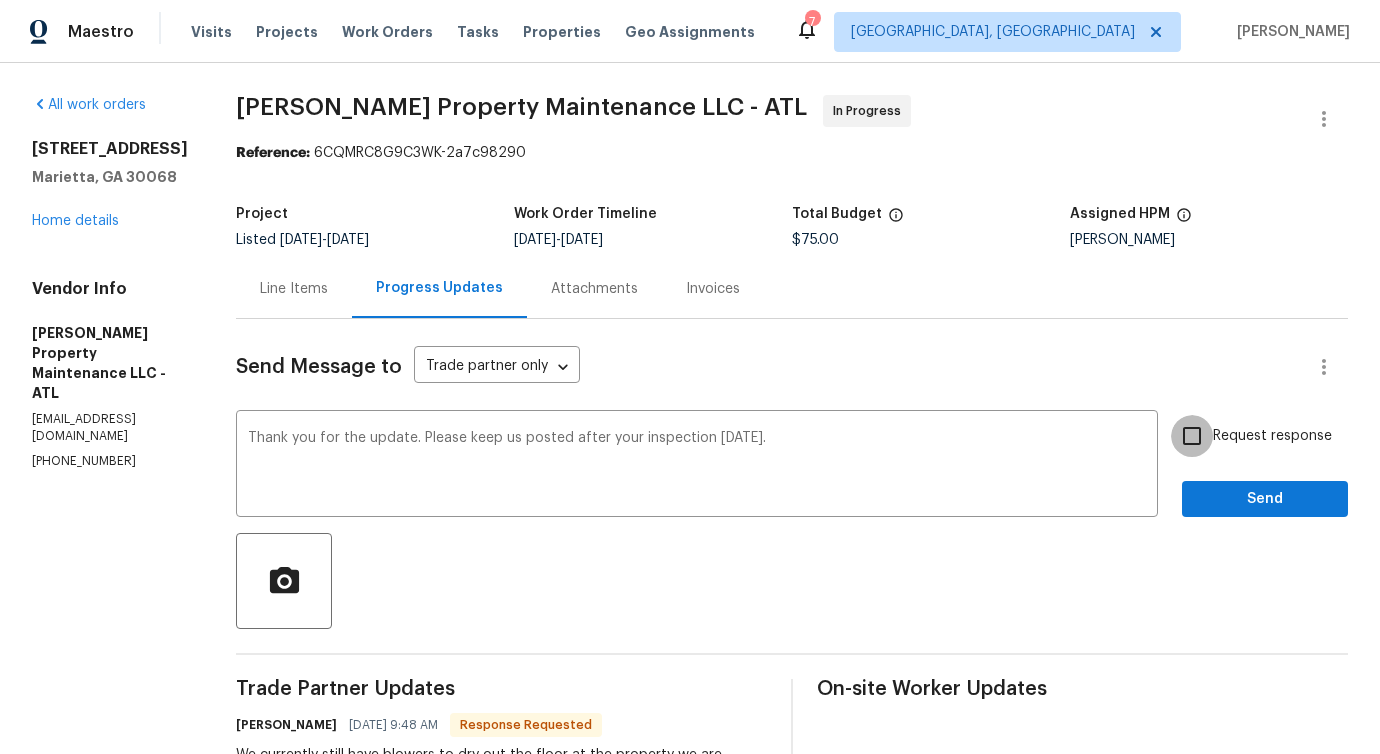 click on "Request response" at bounding box center (1192, 436) 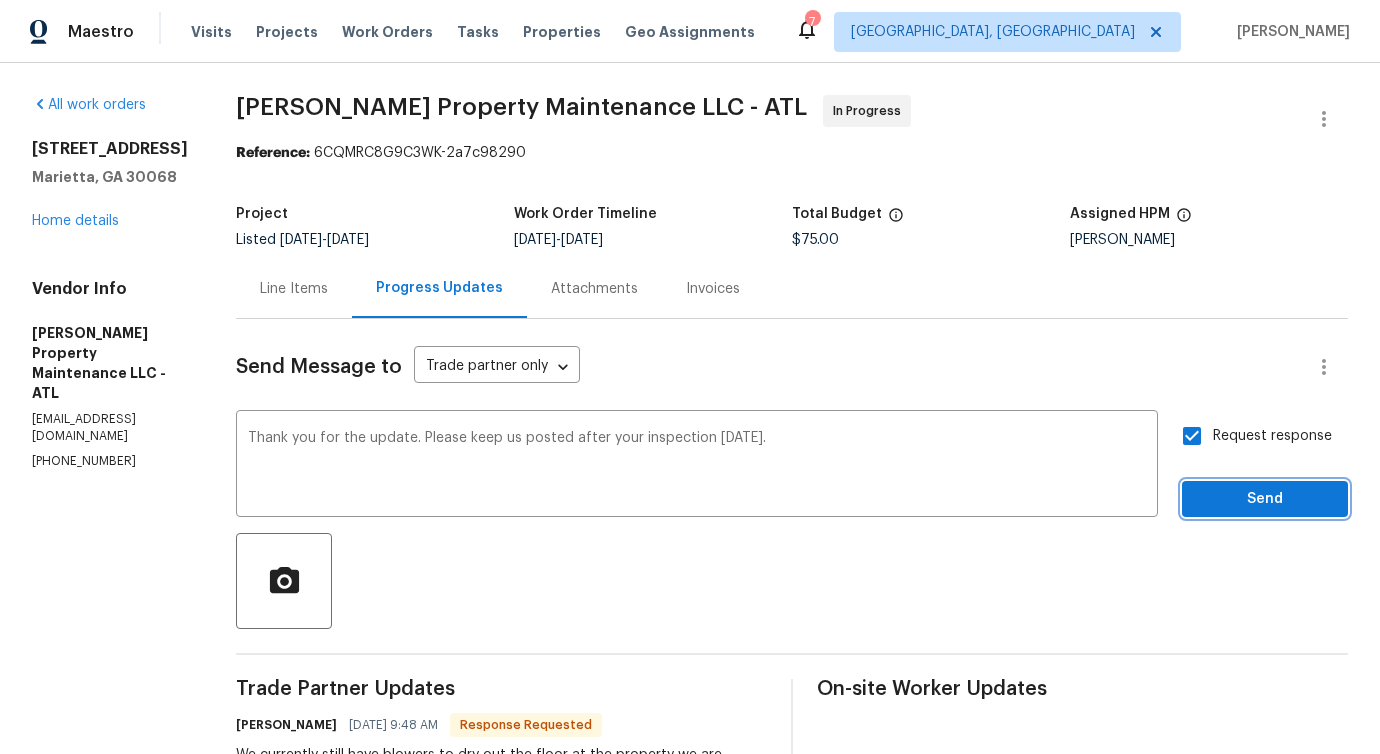 click on "Send" at bounding box center [1265, 499] 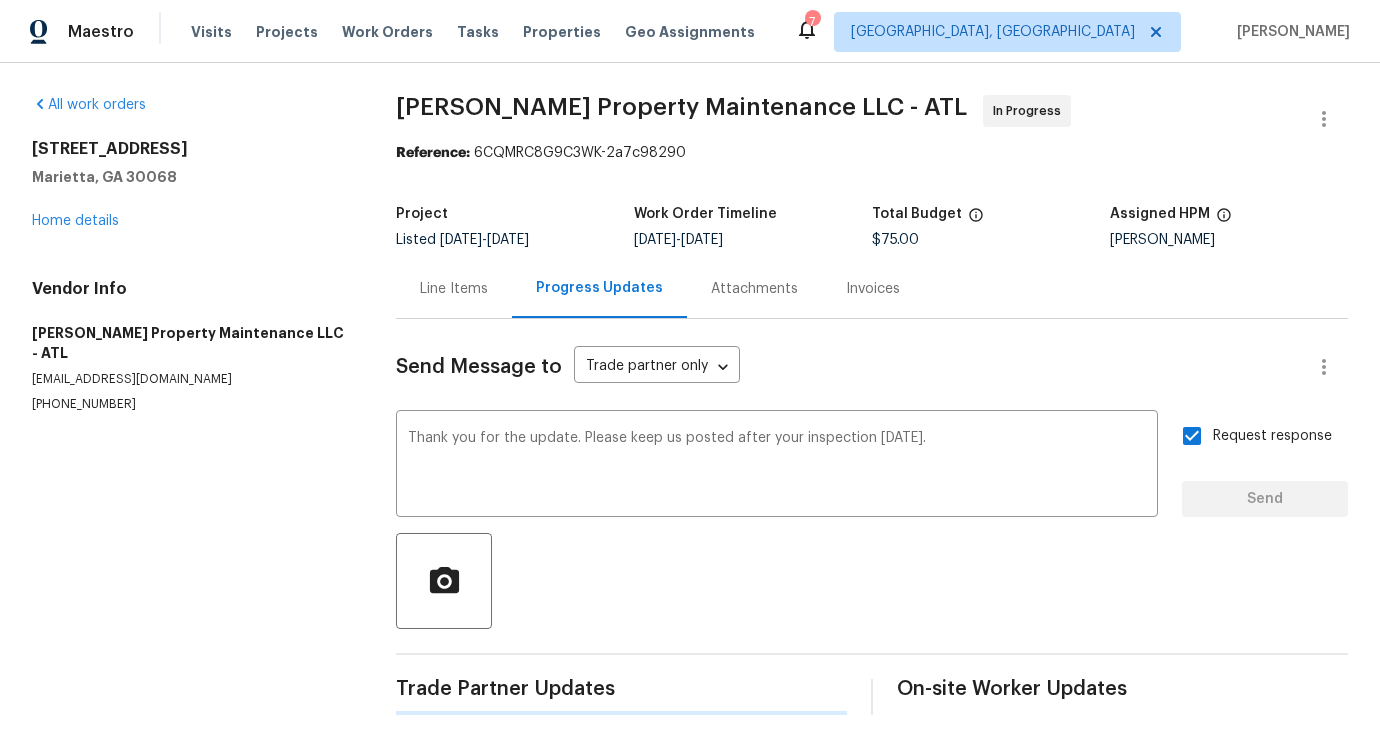 type 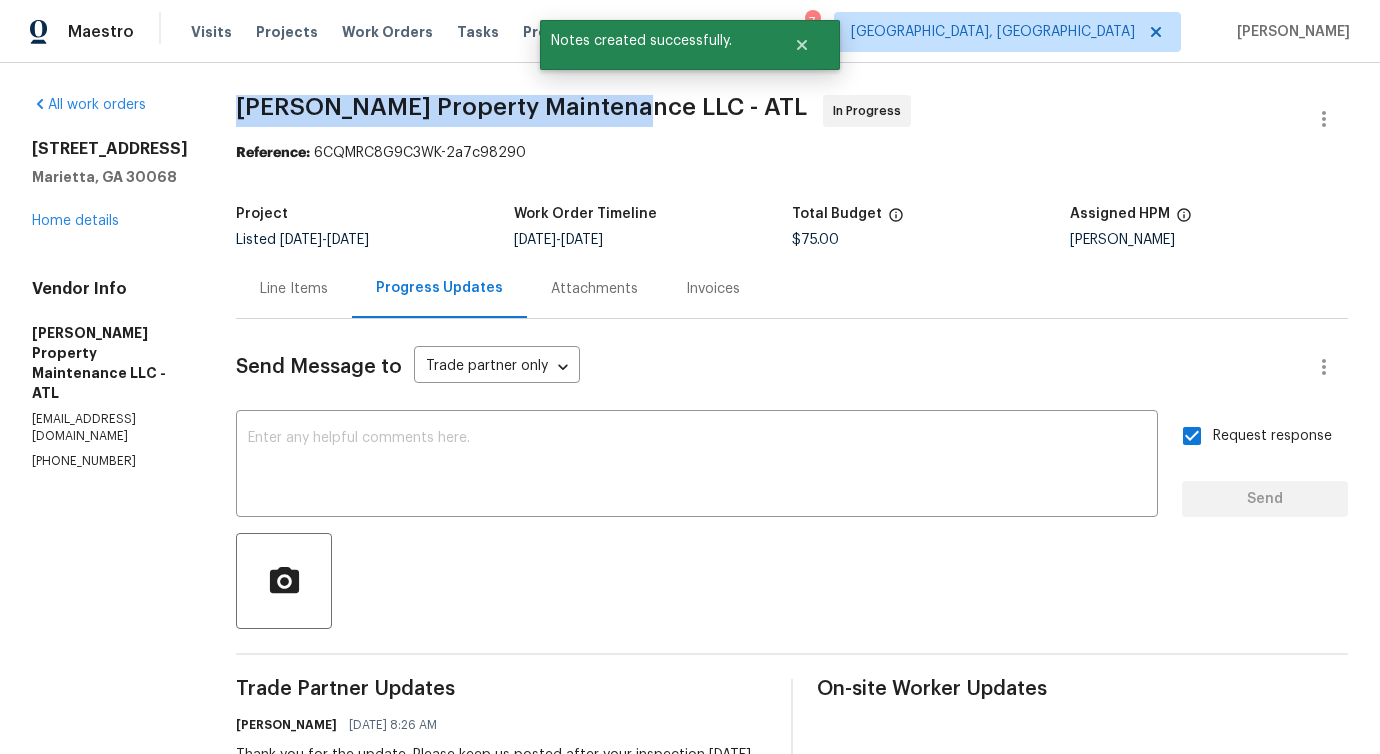 drag, startPoint x: 232, startPoint y: 105, endPoint x: 613, endPoint y: 110, distance: 381.0328 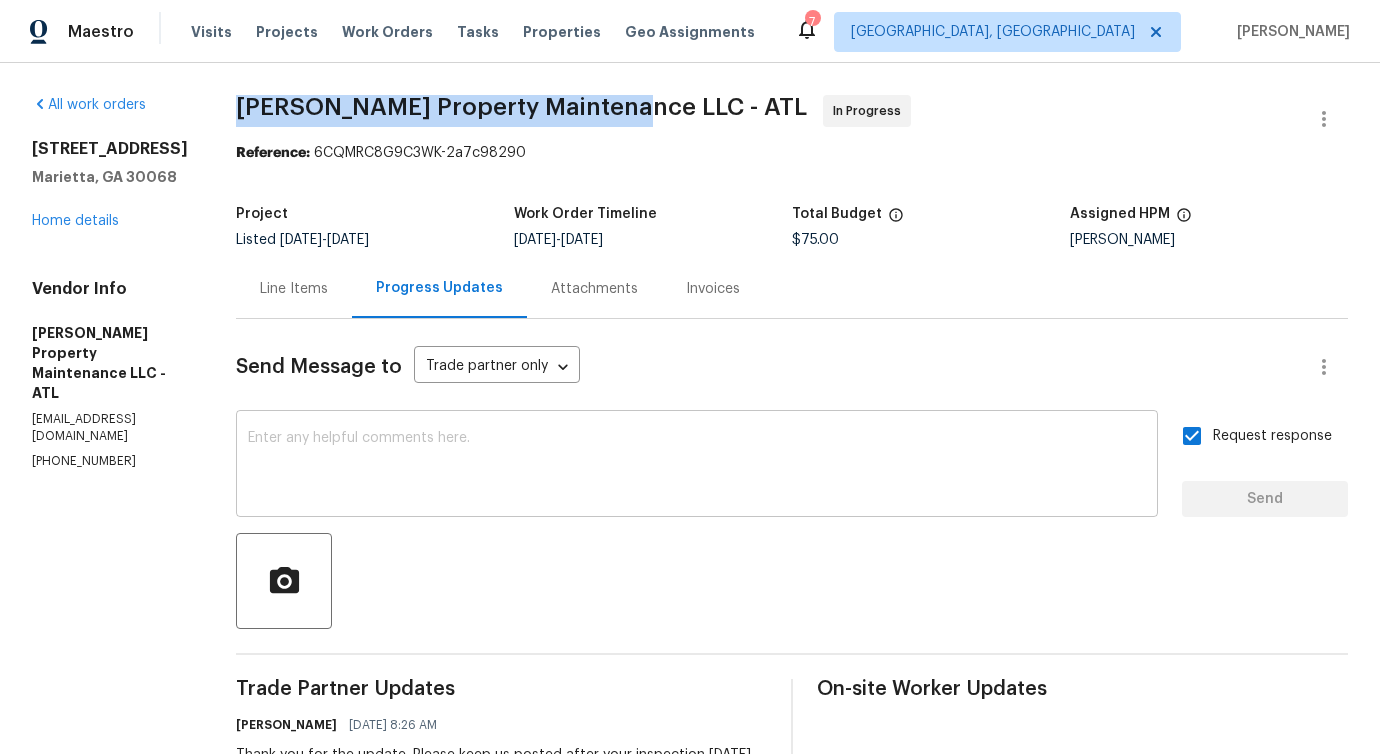 scroll, scrollTop: 367, scrollLeft: 0, axis: vertical 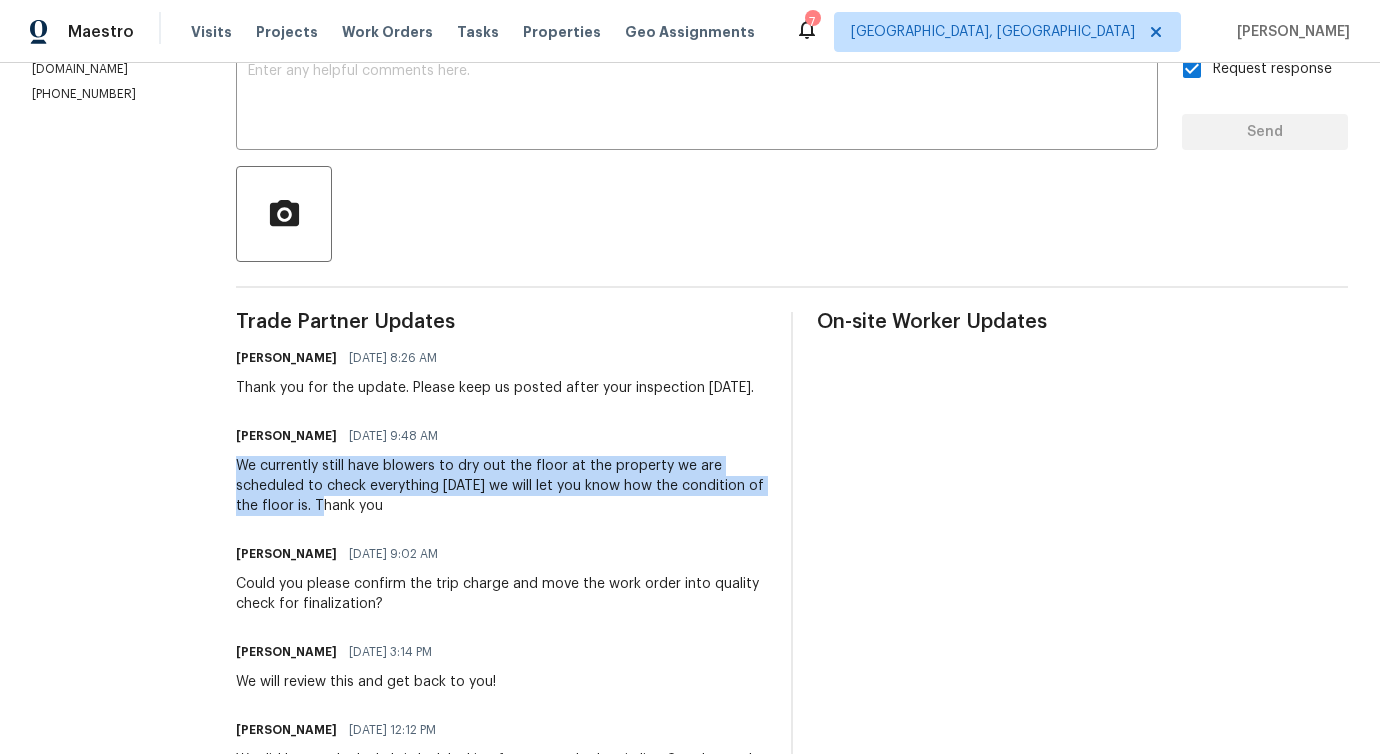 drag, startPoint x: 229, startPoint y: 477, endPoint x: 395, endPoint y: 528, distance: 173.65771 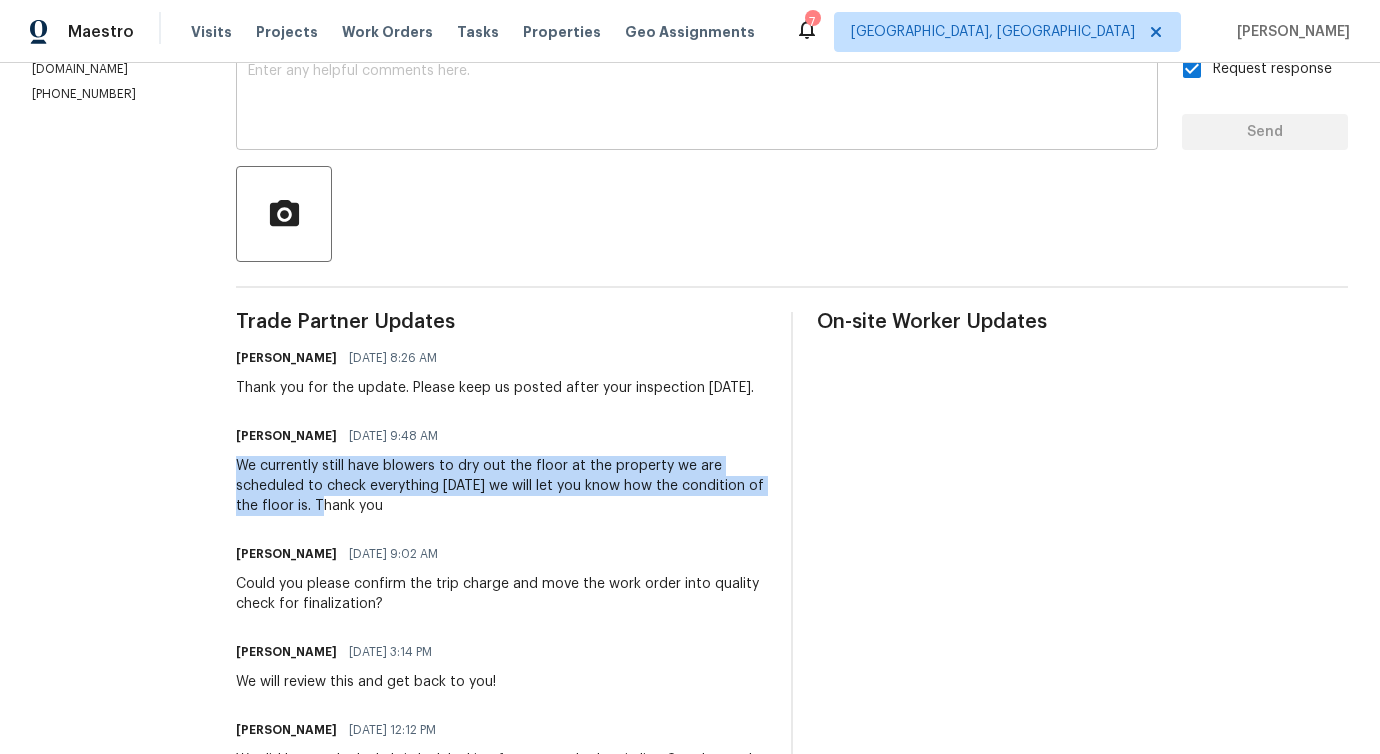 copy on "We currently still have blowers to dry out the floor at the property we are  scheduled to check everything tomorrow we will let you know how the condition of the floor is." 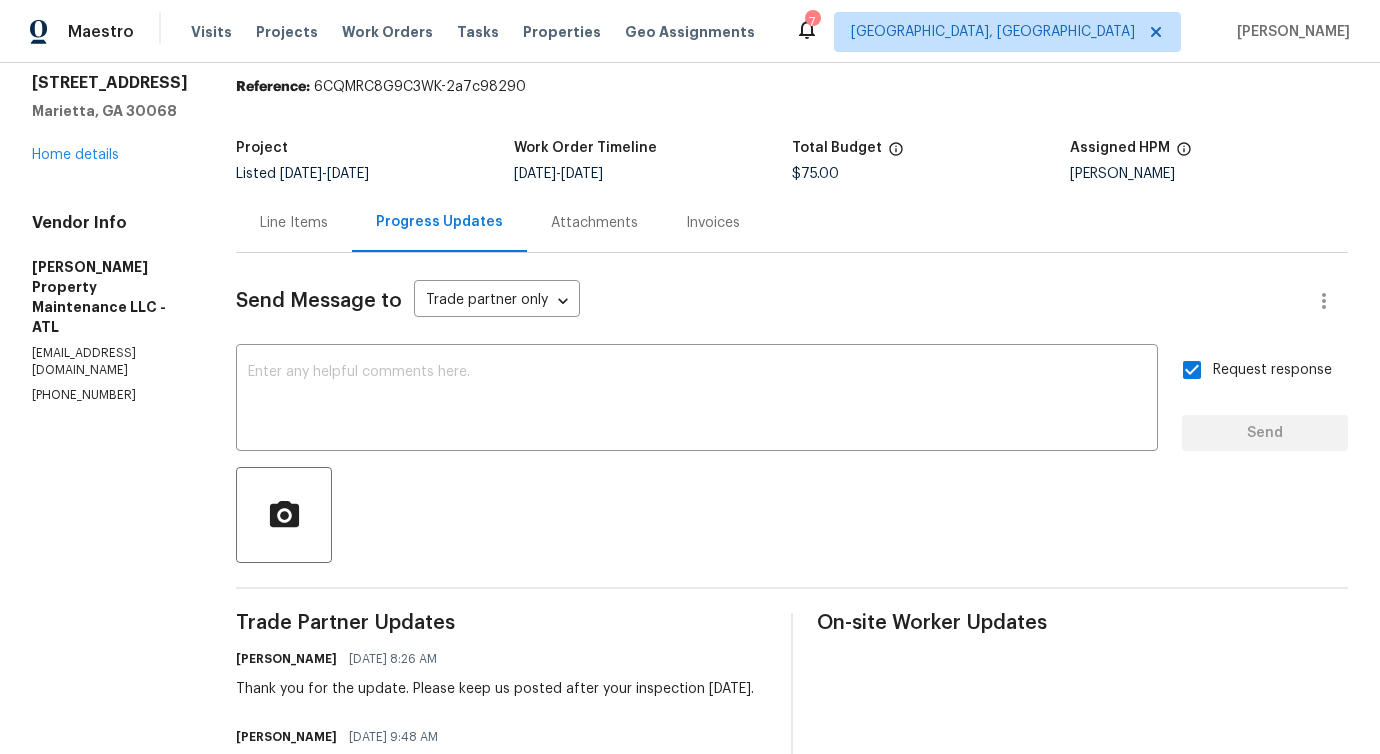 scroll, scrollTop: 0, scrollLeft: 0, axis: both 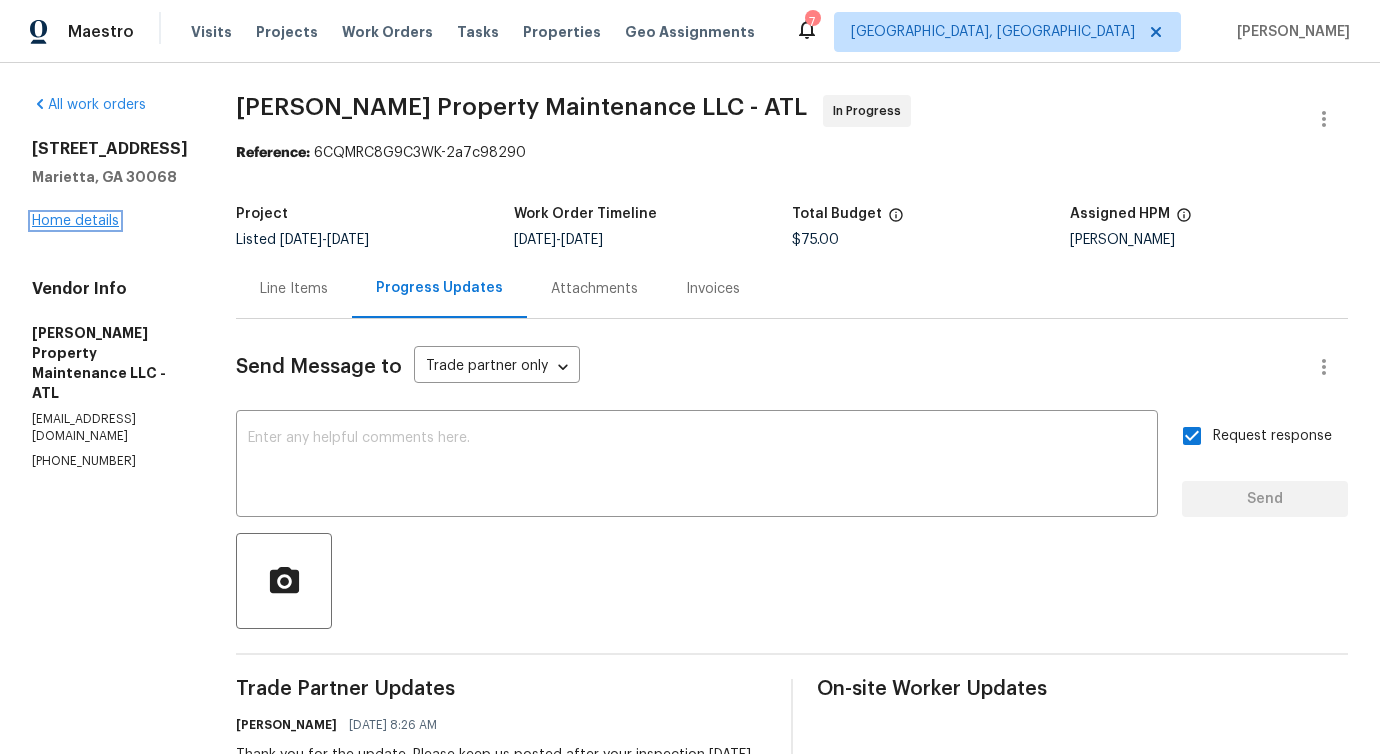 click on "Home details" at bounding box center (75, 221) 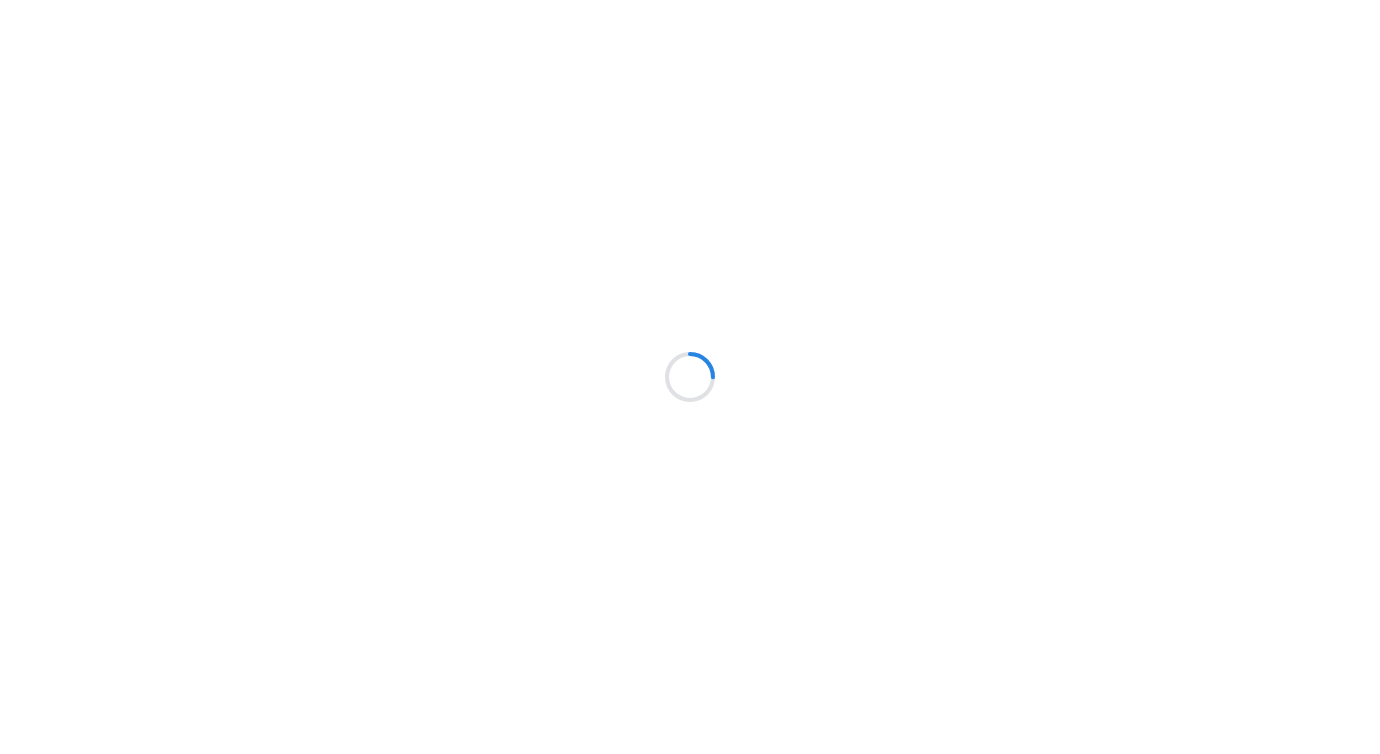 scroll, scrollTop: 0, scrollLeft: 0, axis: both 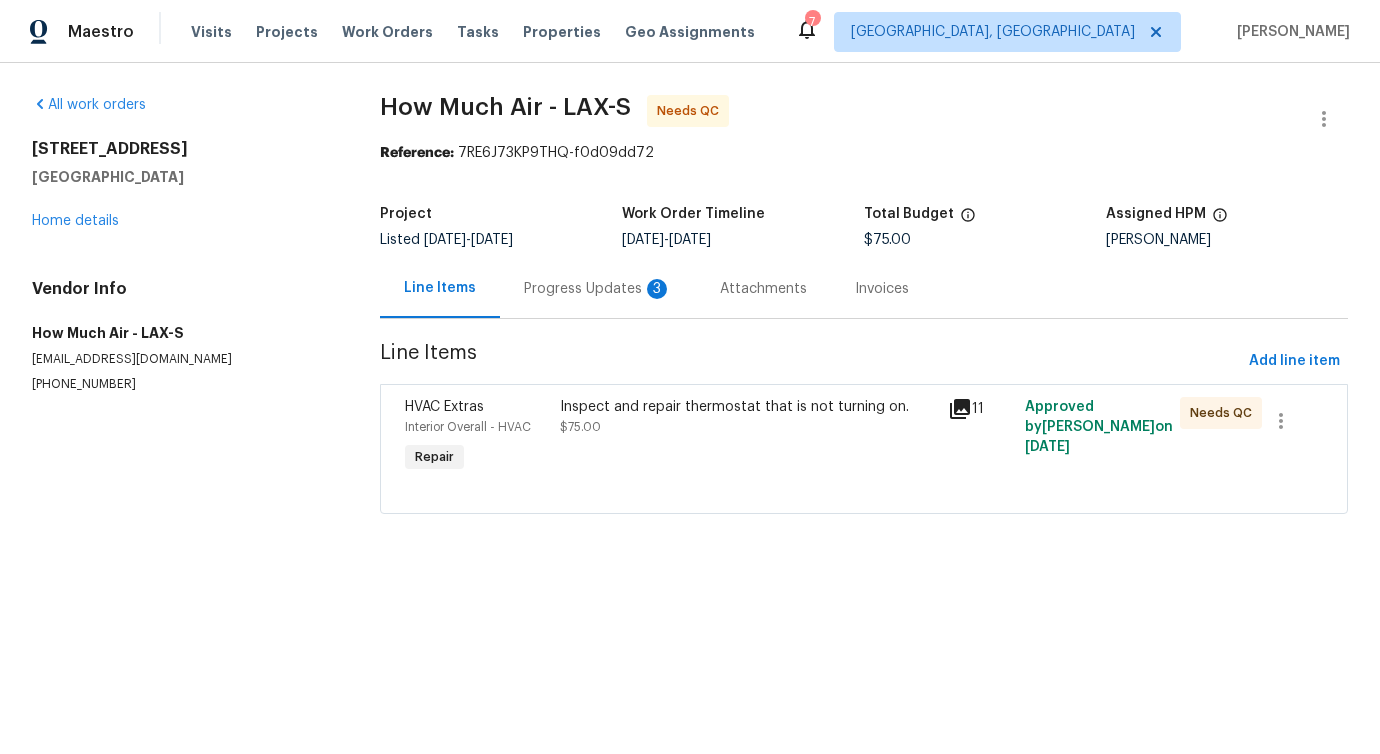 click on "Progress Updates 3" at bounding box center (598, 289) 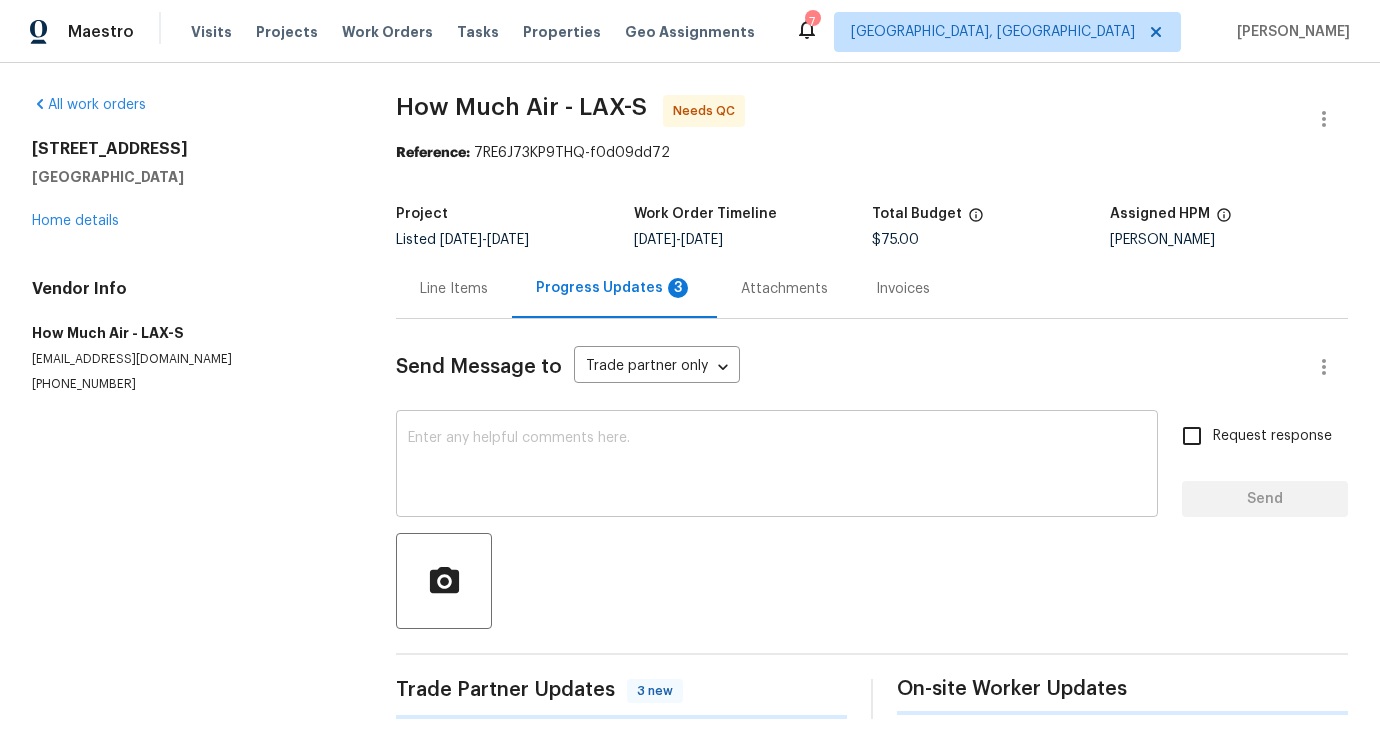 click at bounding box center (777, 466) 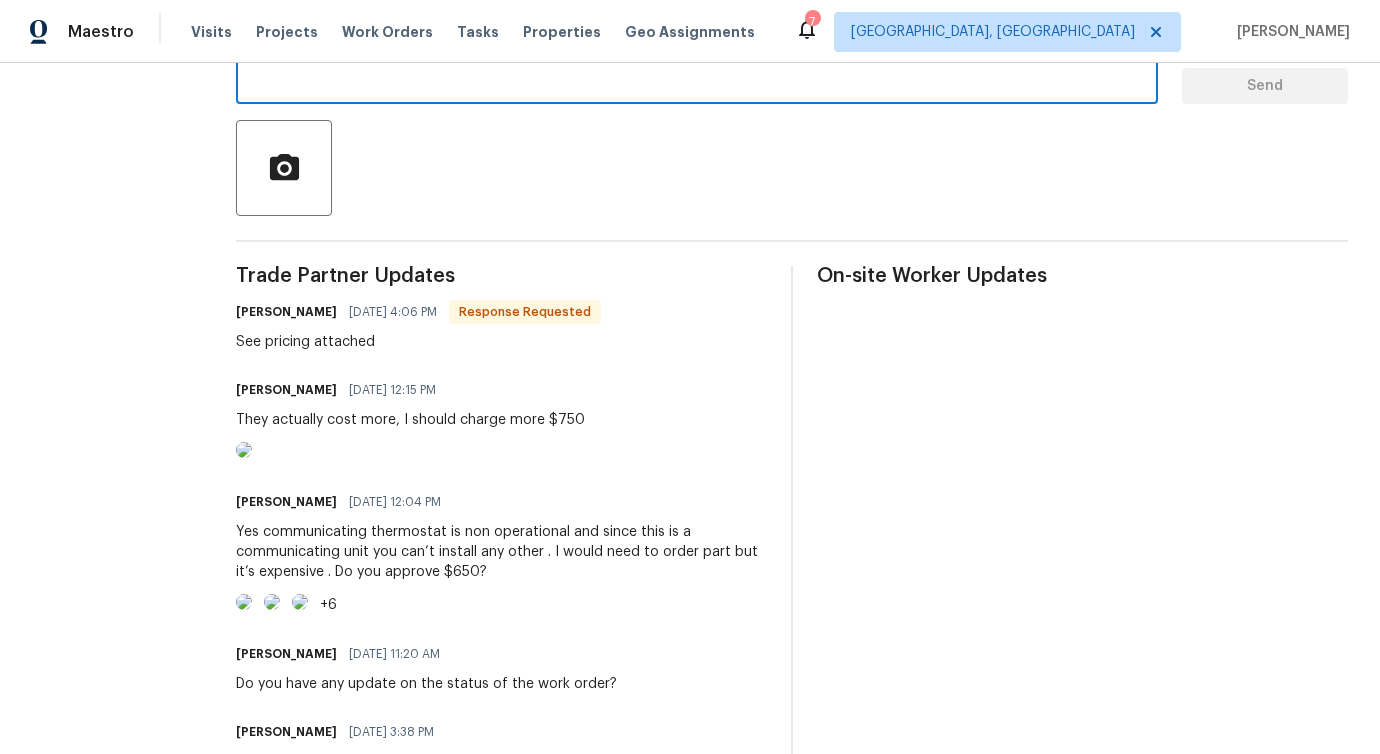 scroll, scrollTop: 595, scrollLeft: 0, axis: vertical 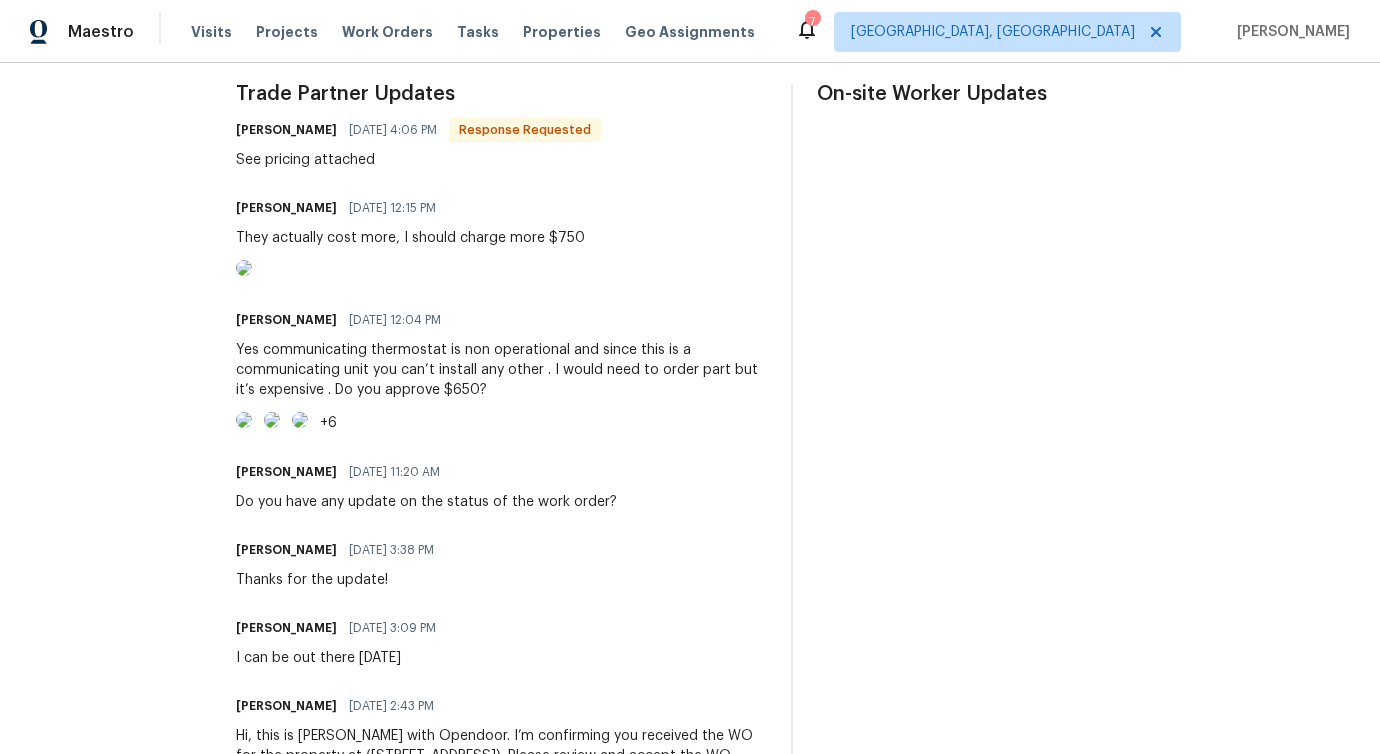 click on "+6" at bounding box center [328, 423] 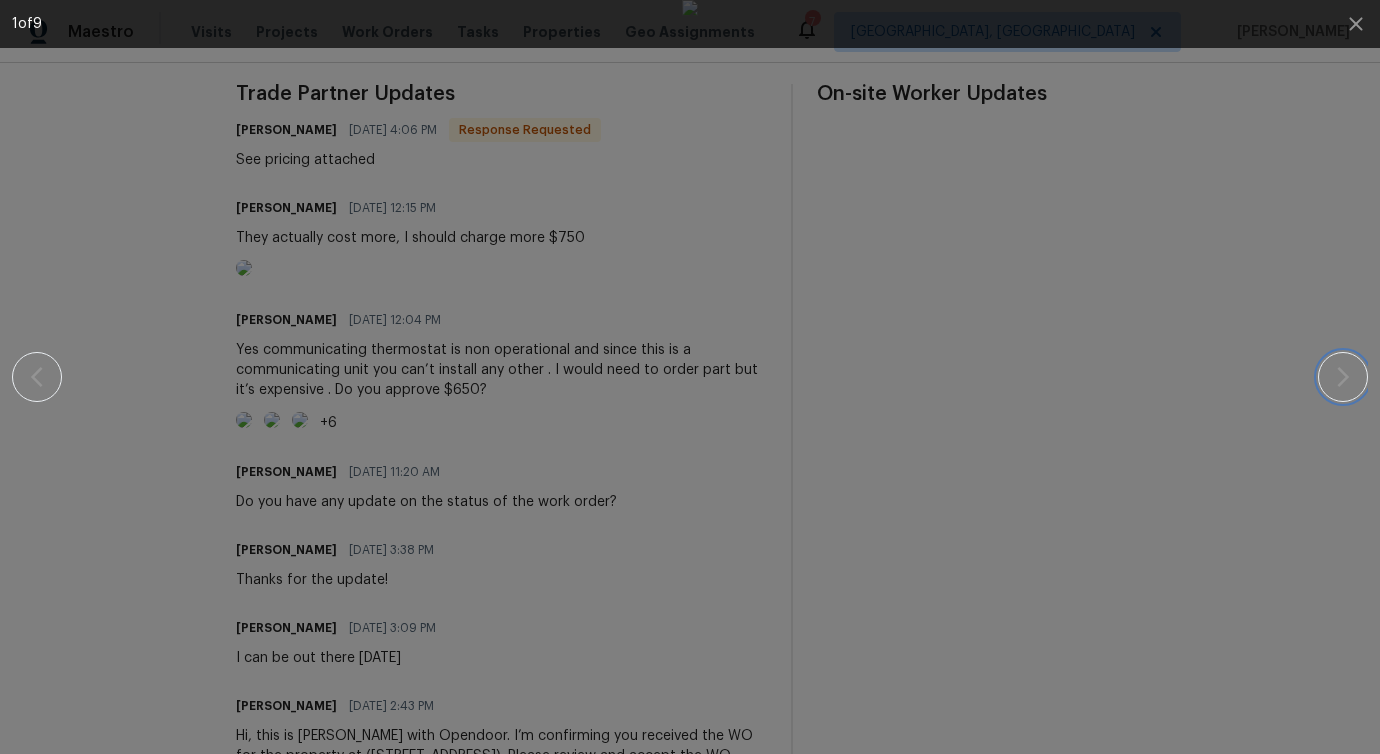 click 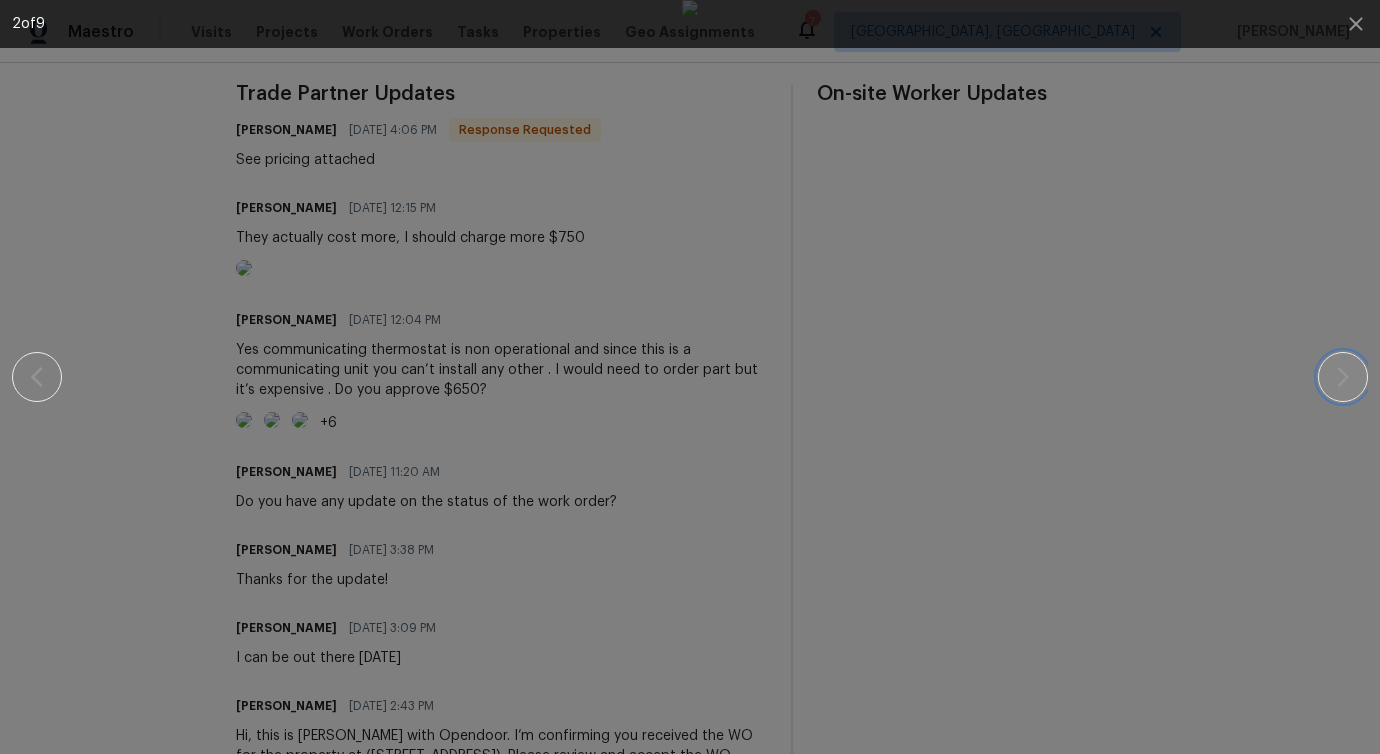 click 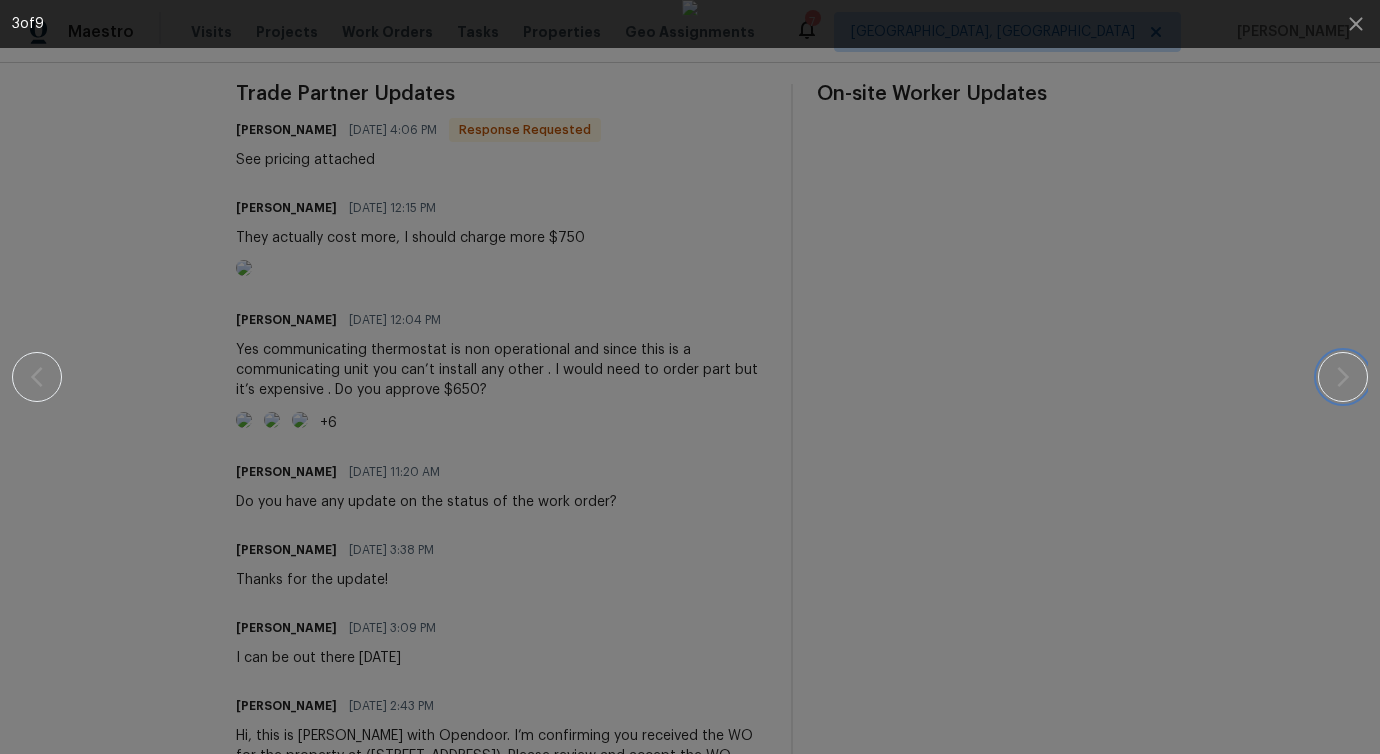 click 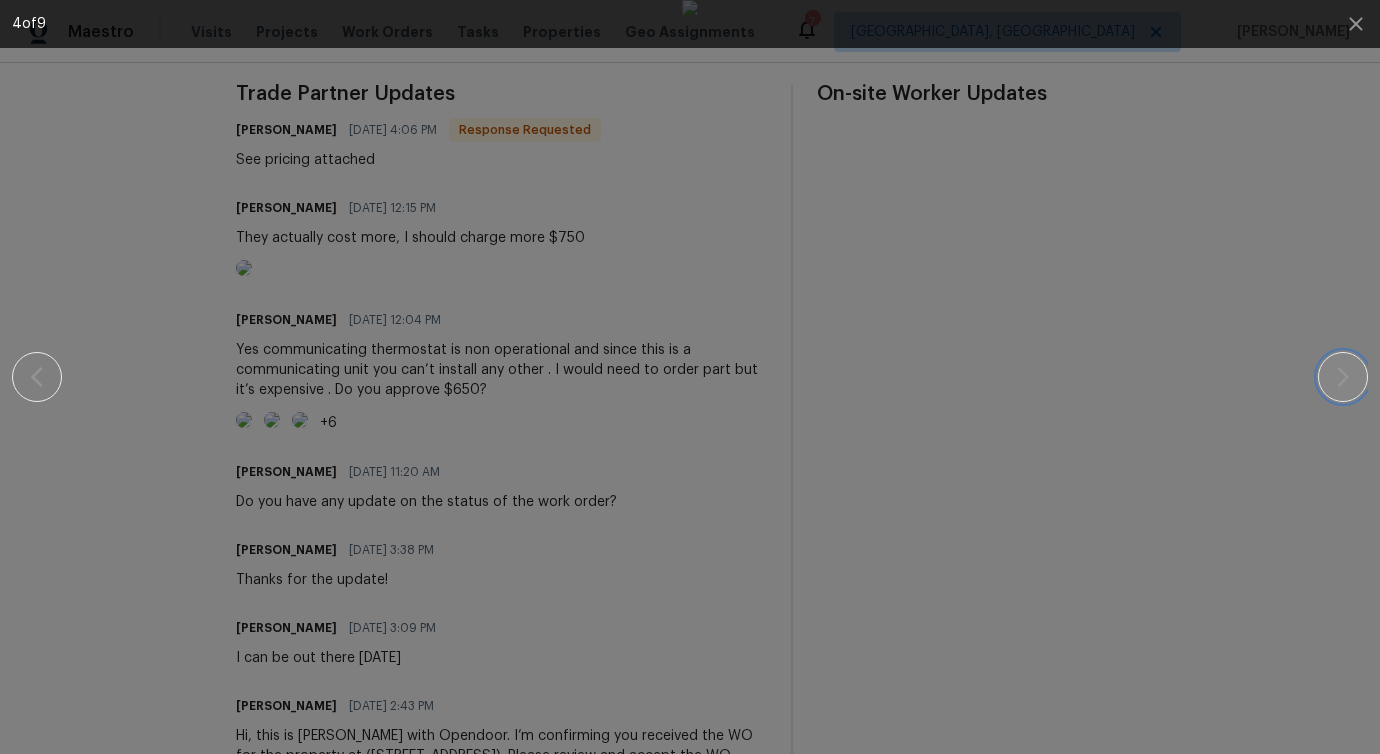 click 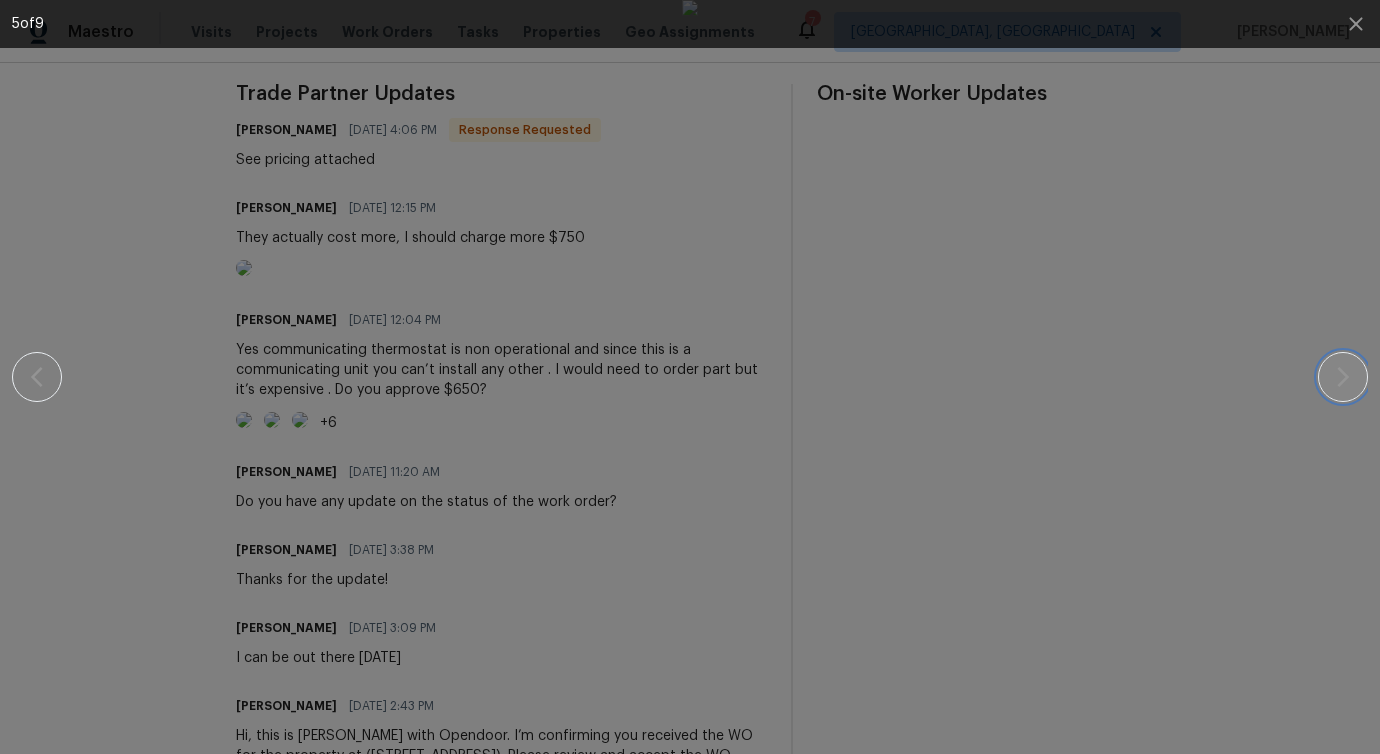 click 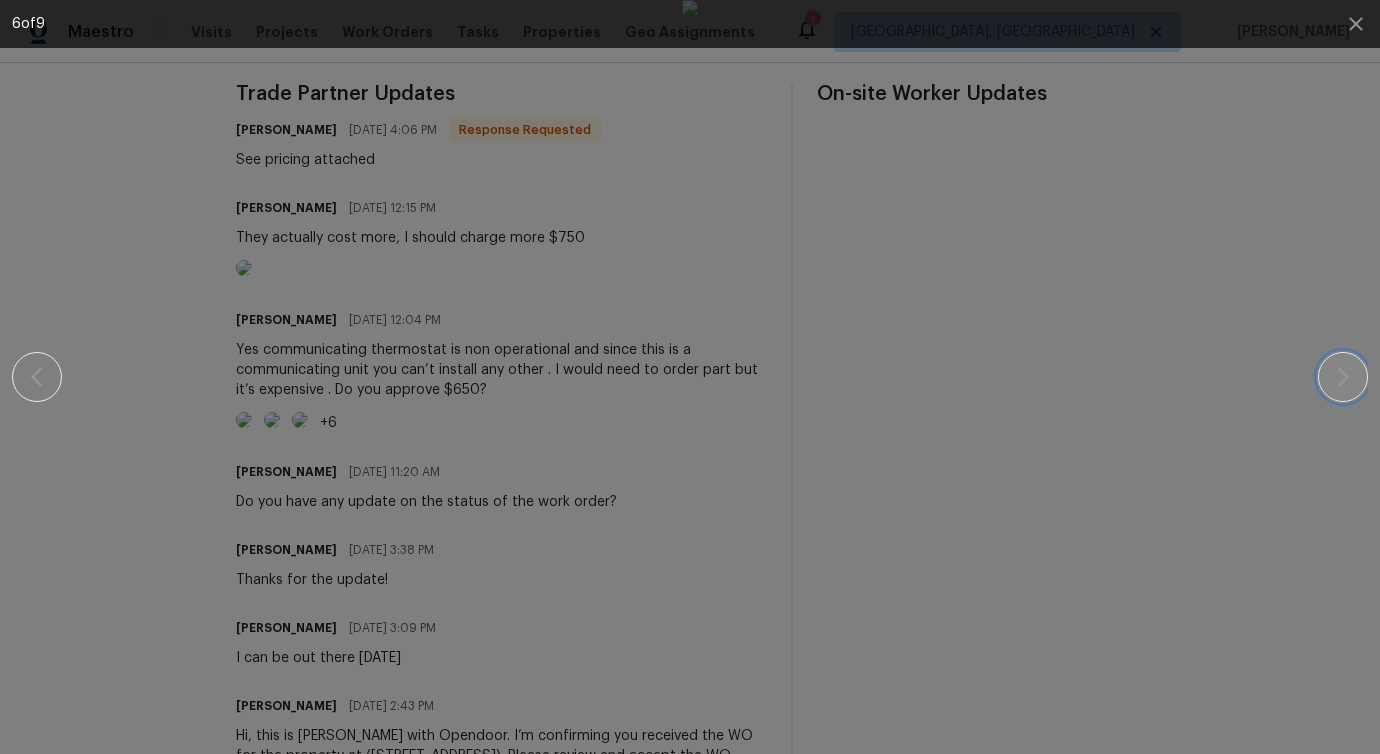 click 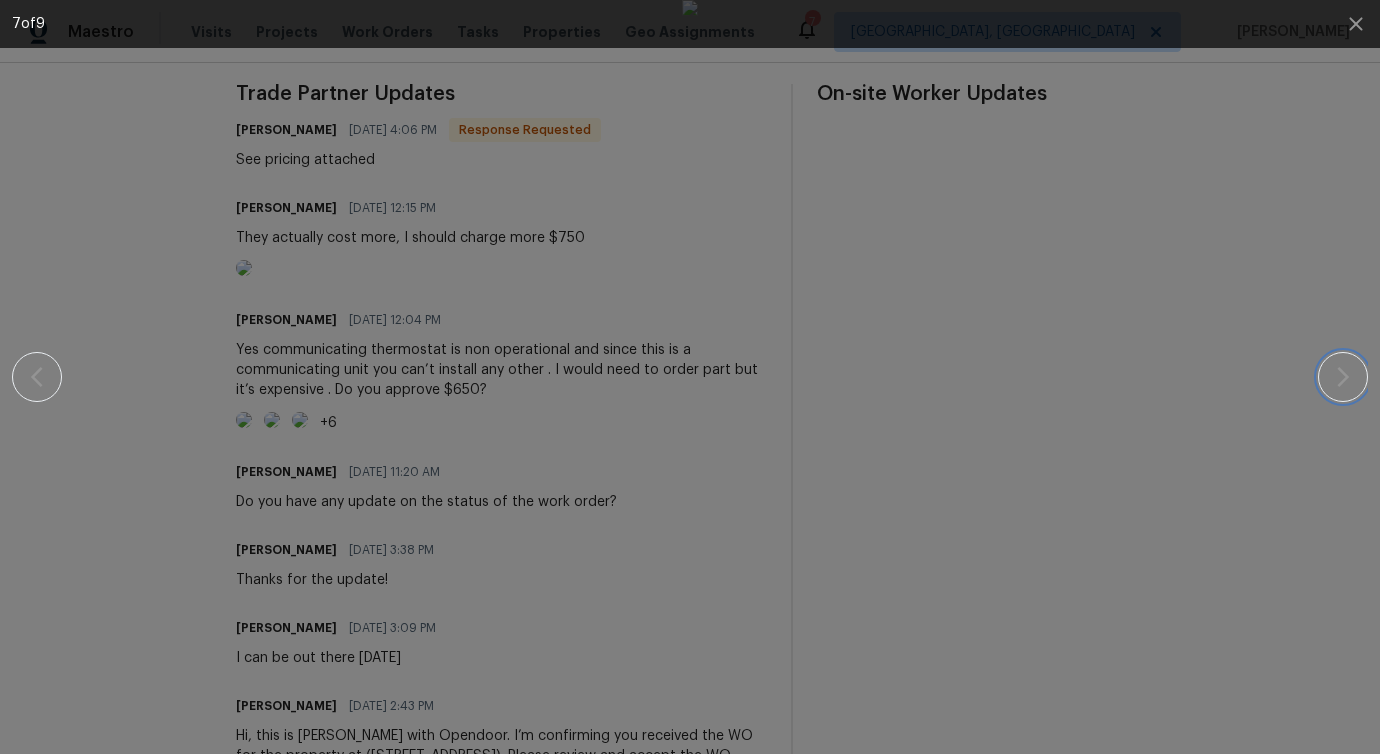 click 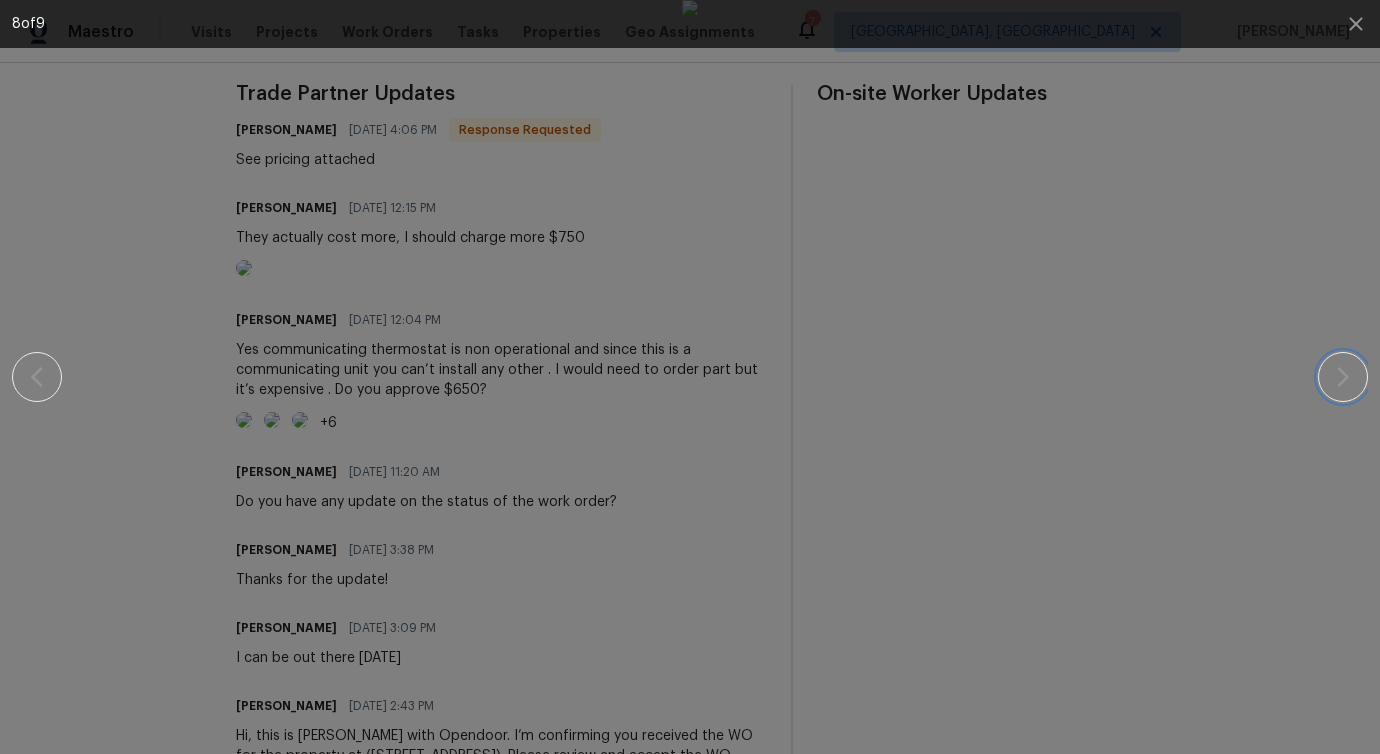 click 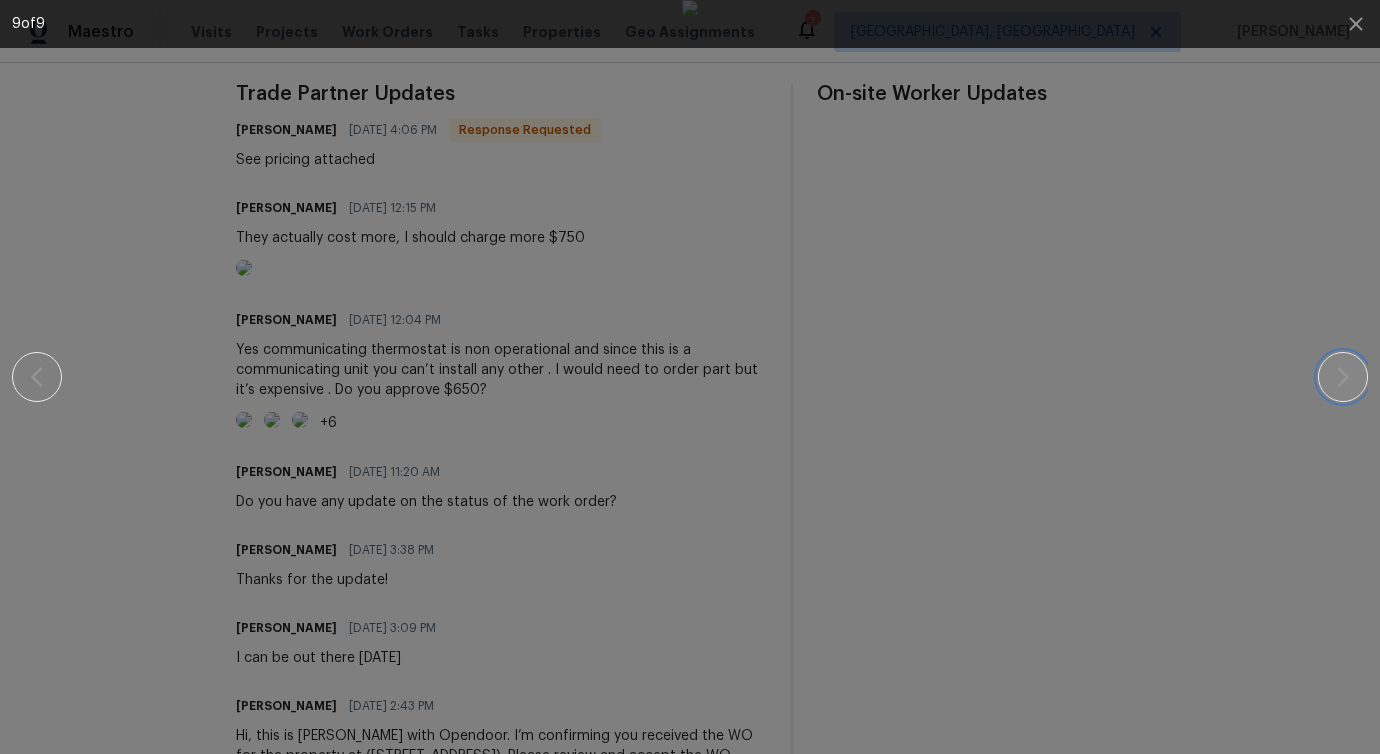 click 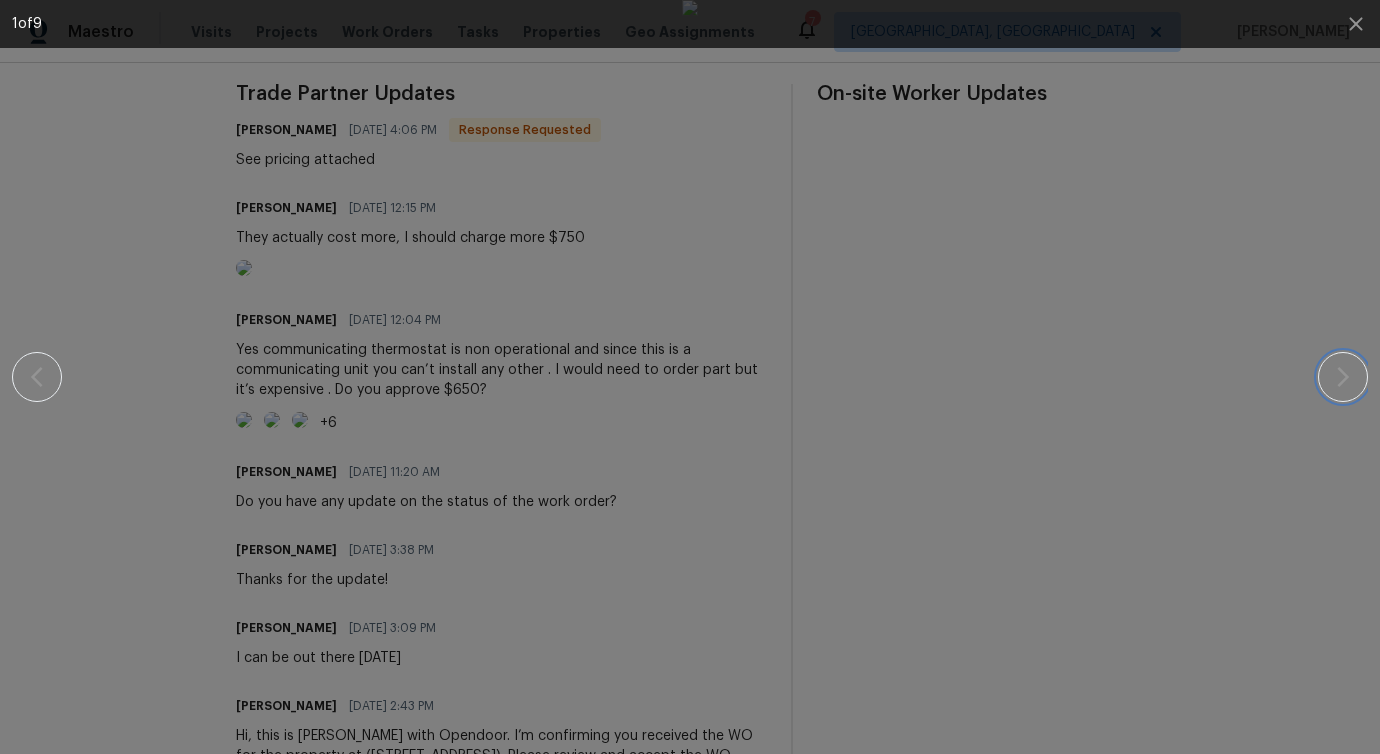 click 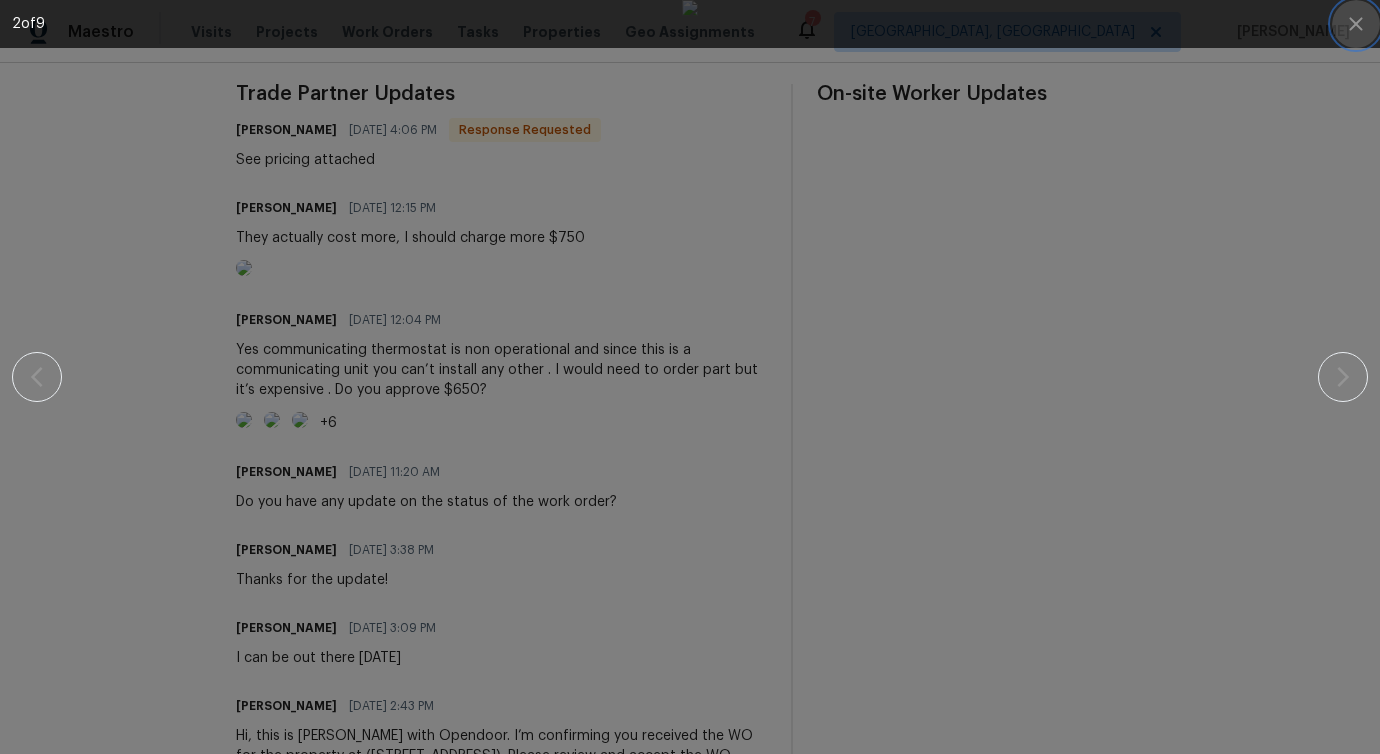click 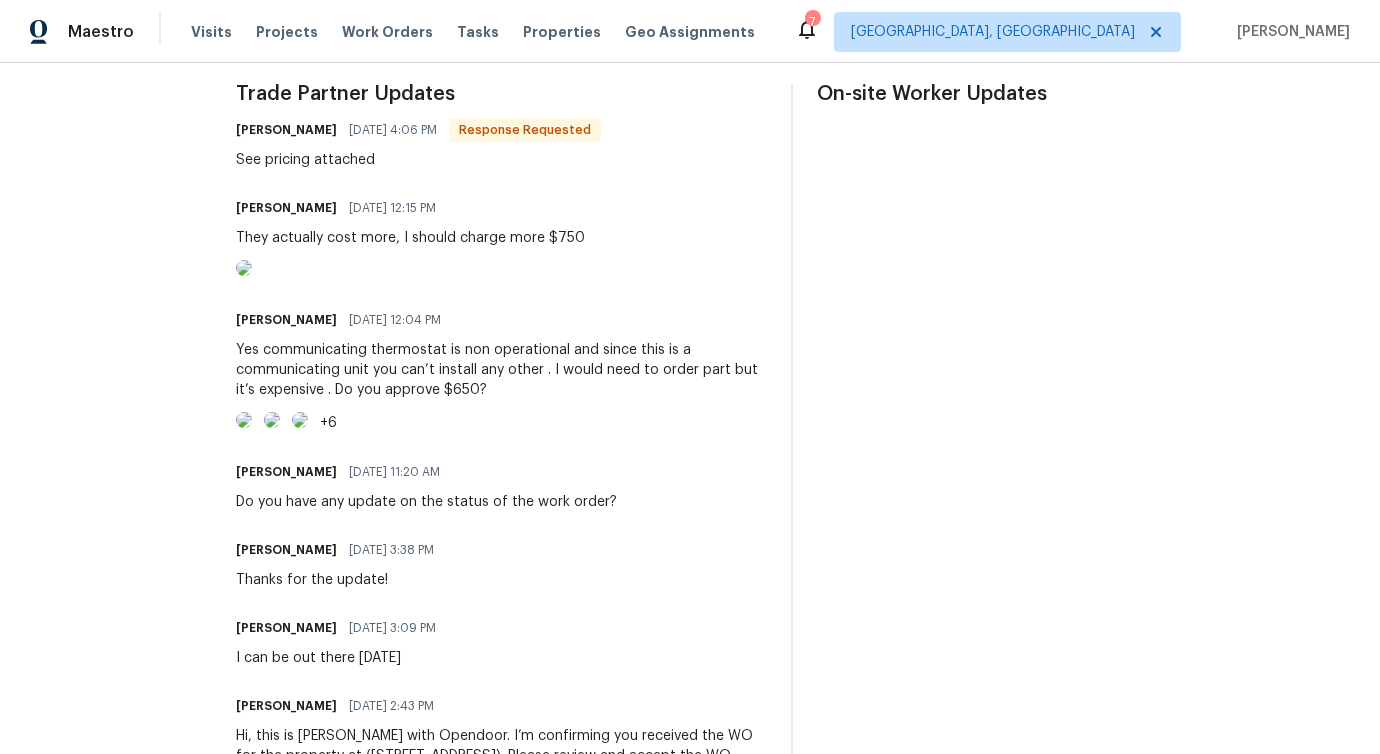 scroll, scrollTop: 455, scrollLeft: 0, axis: vertical 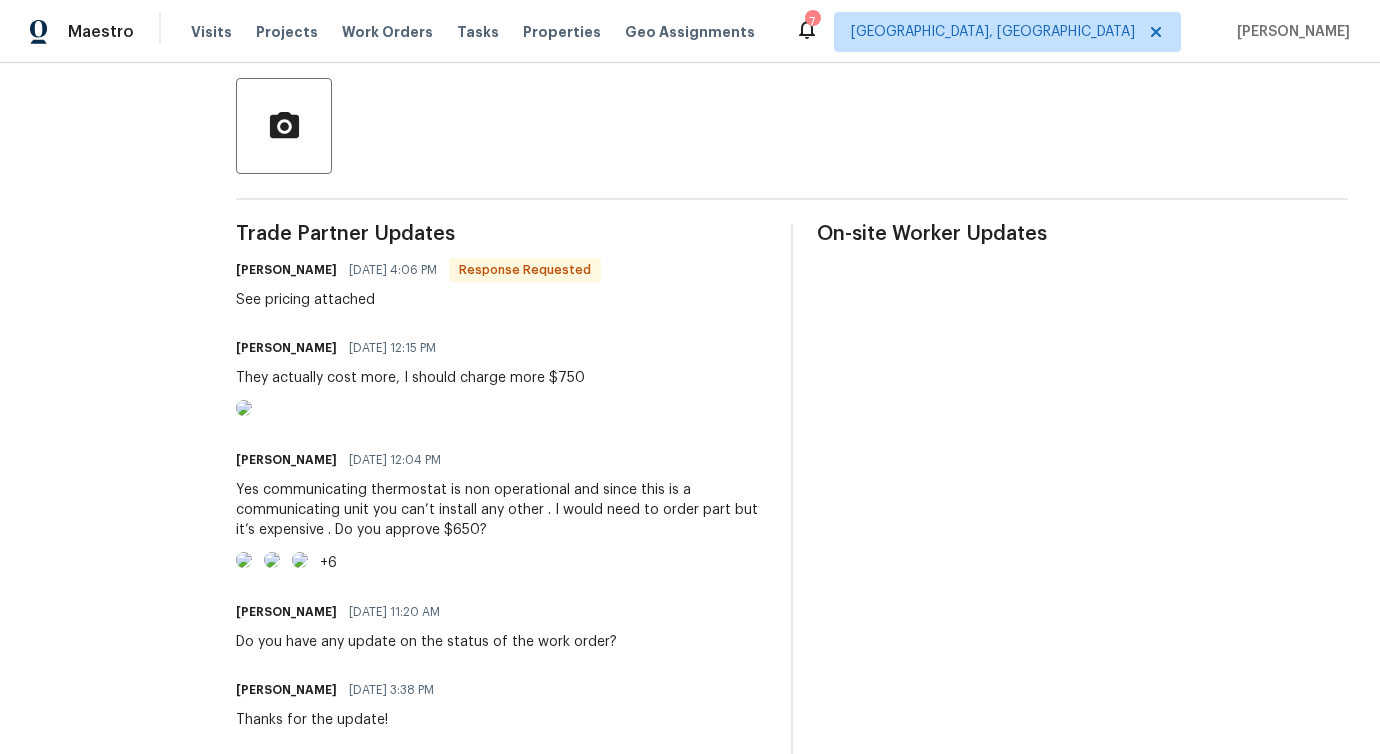 click at bounding box center [244, 408] 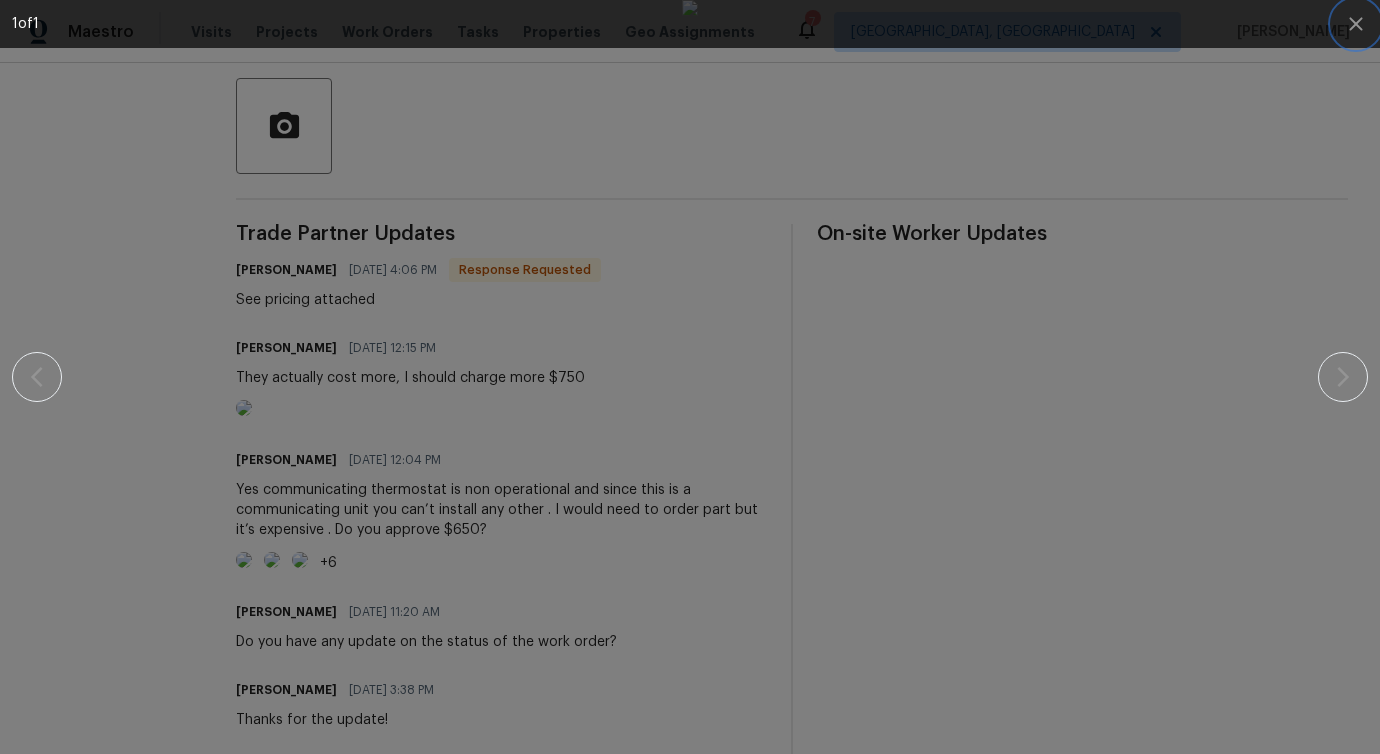 click 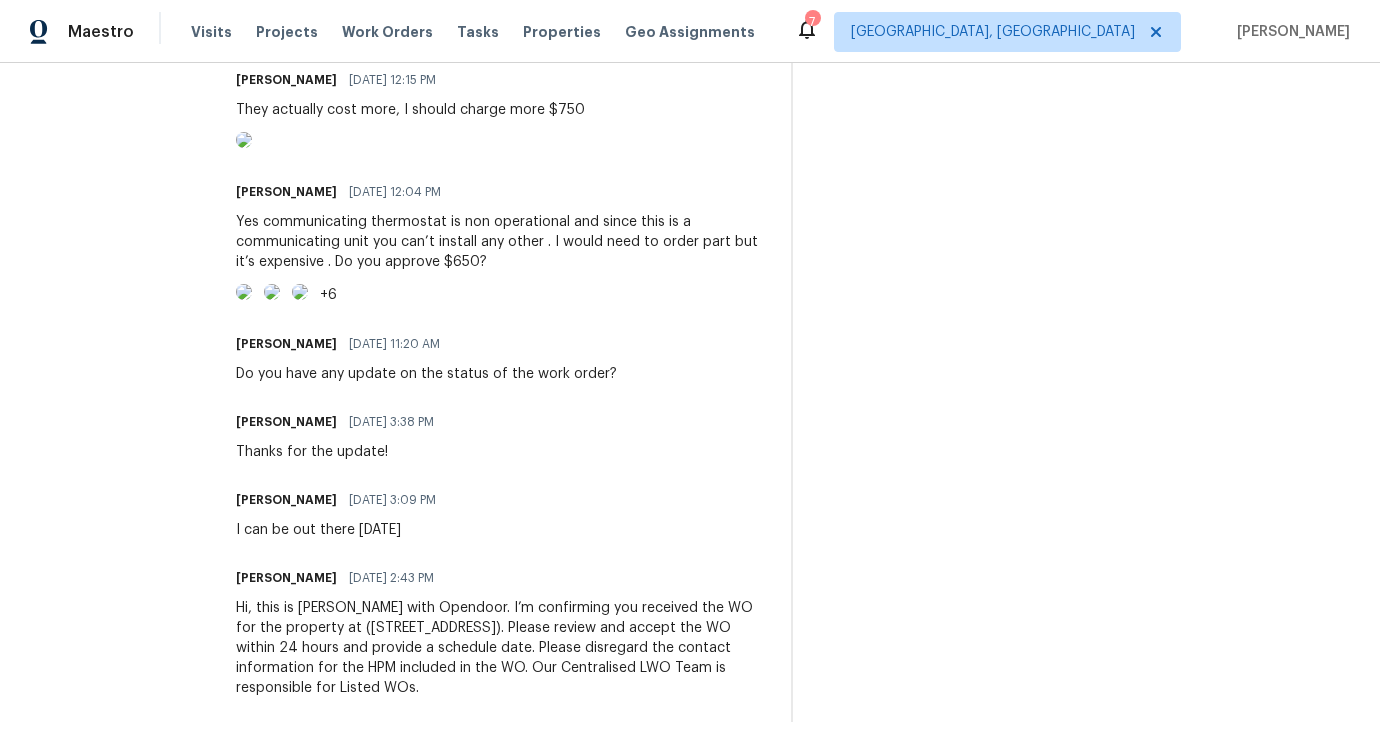 scroll, scrollTop: 769, scrollLeft: 0, axis: vertical 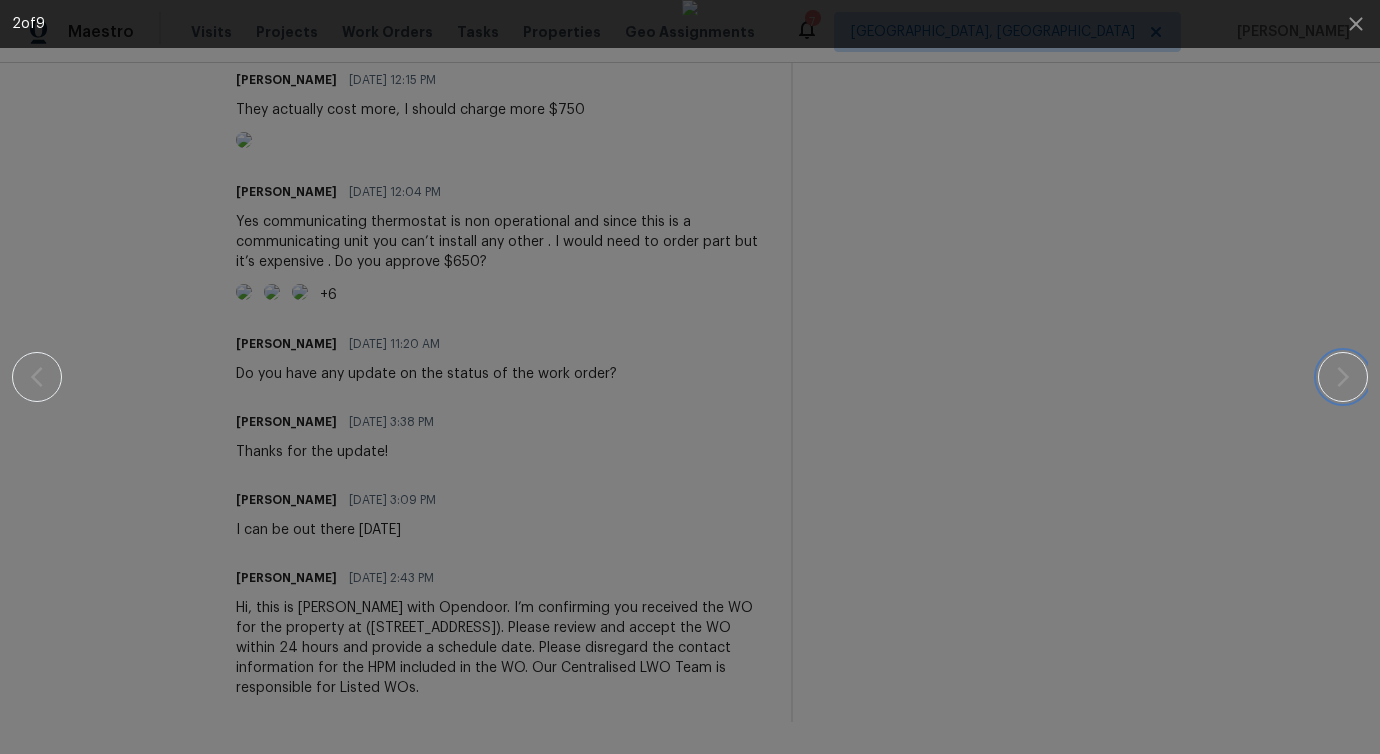 click 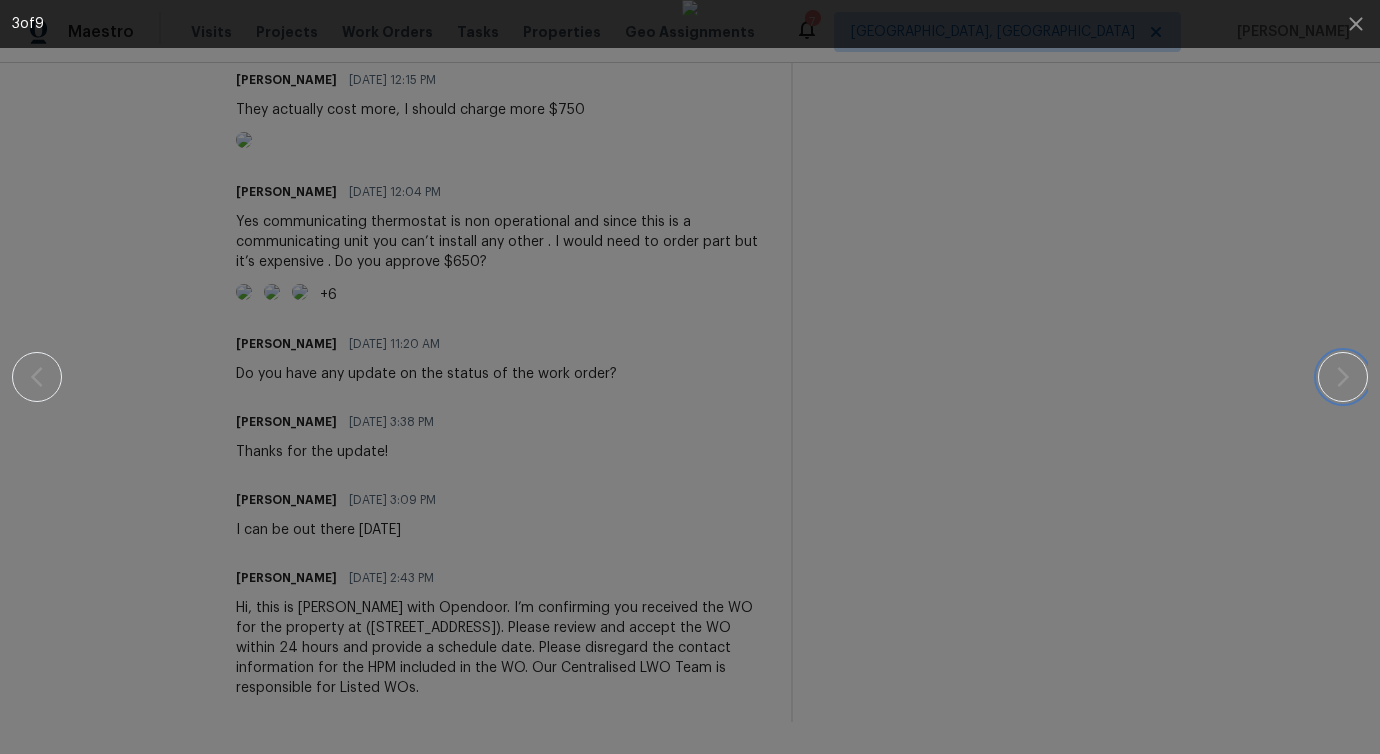 click 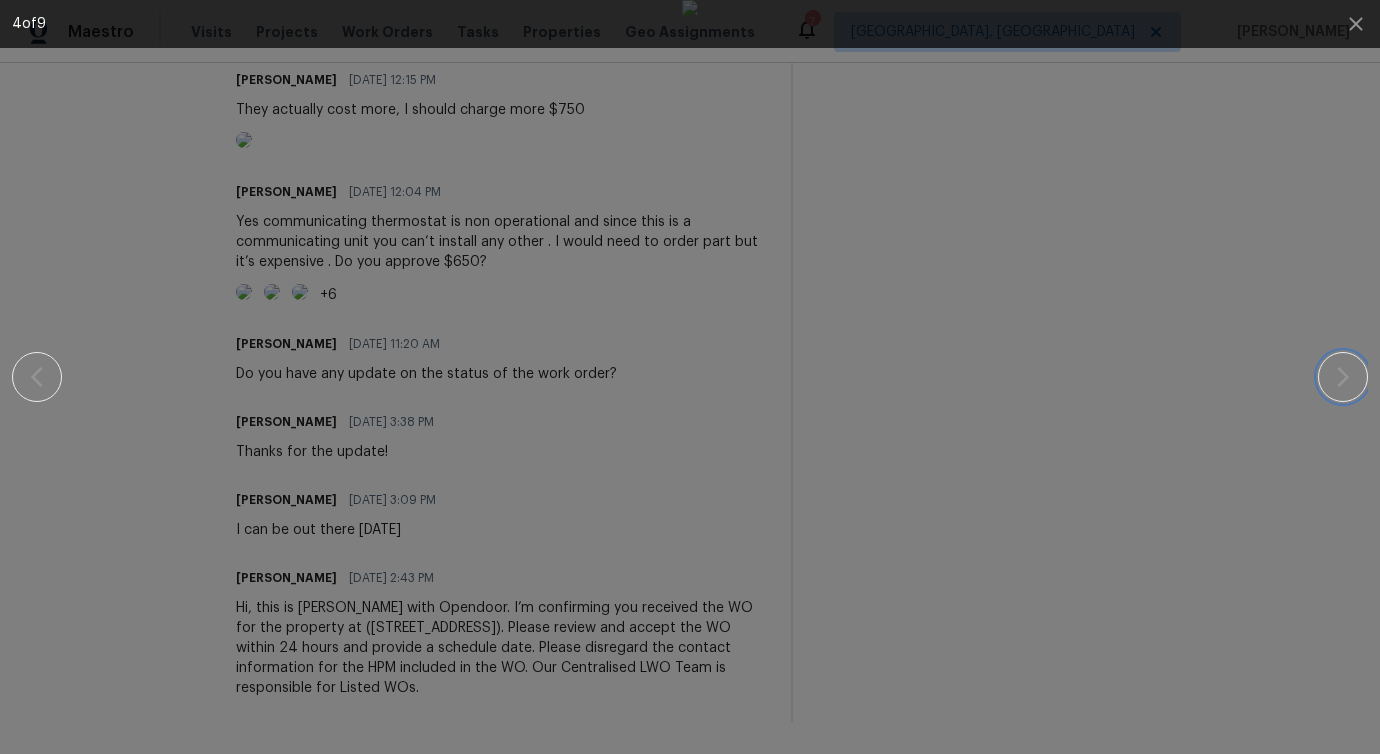 click 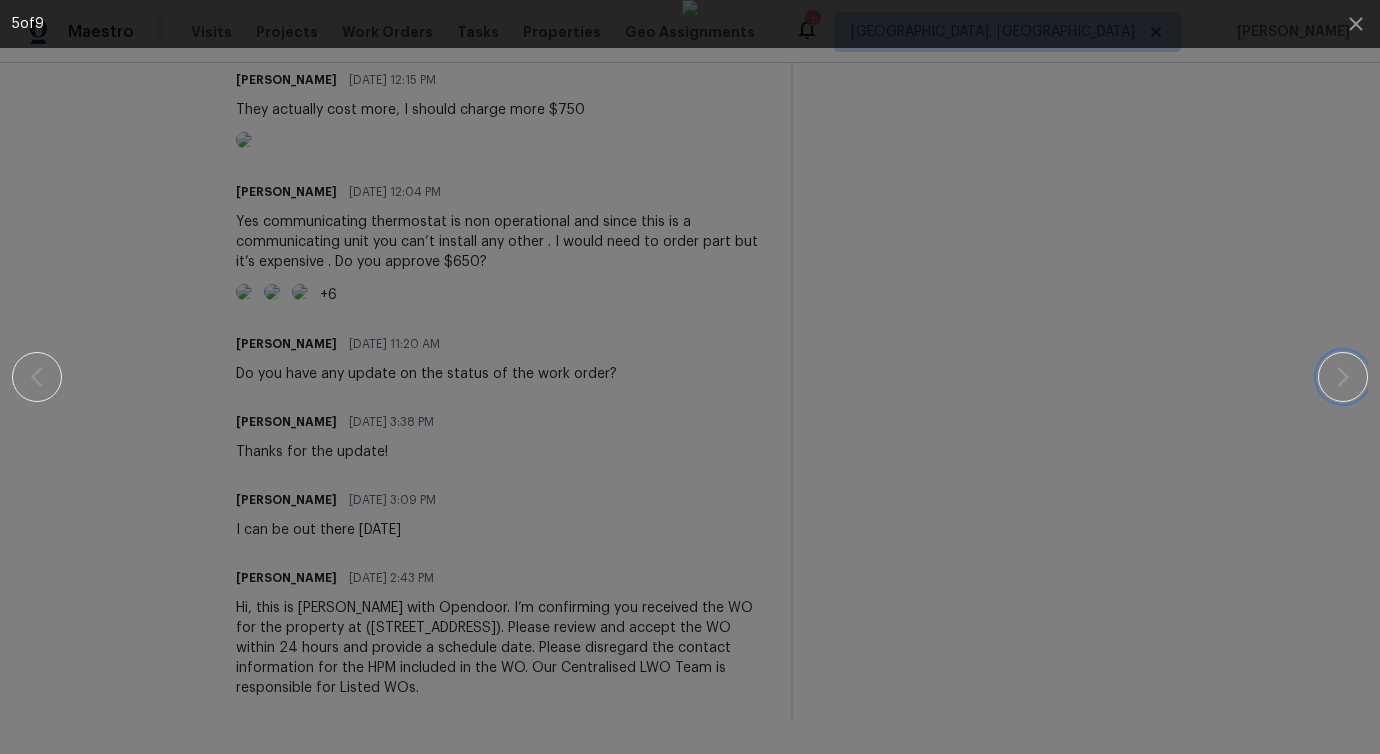 click 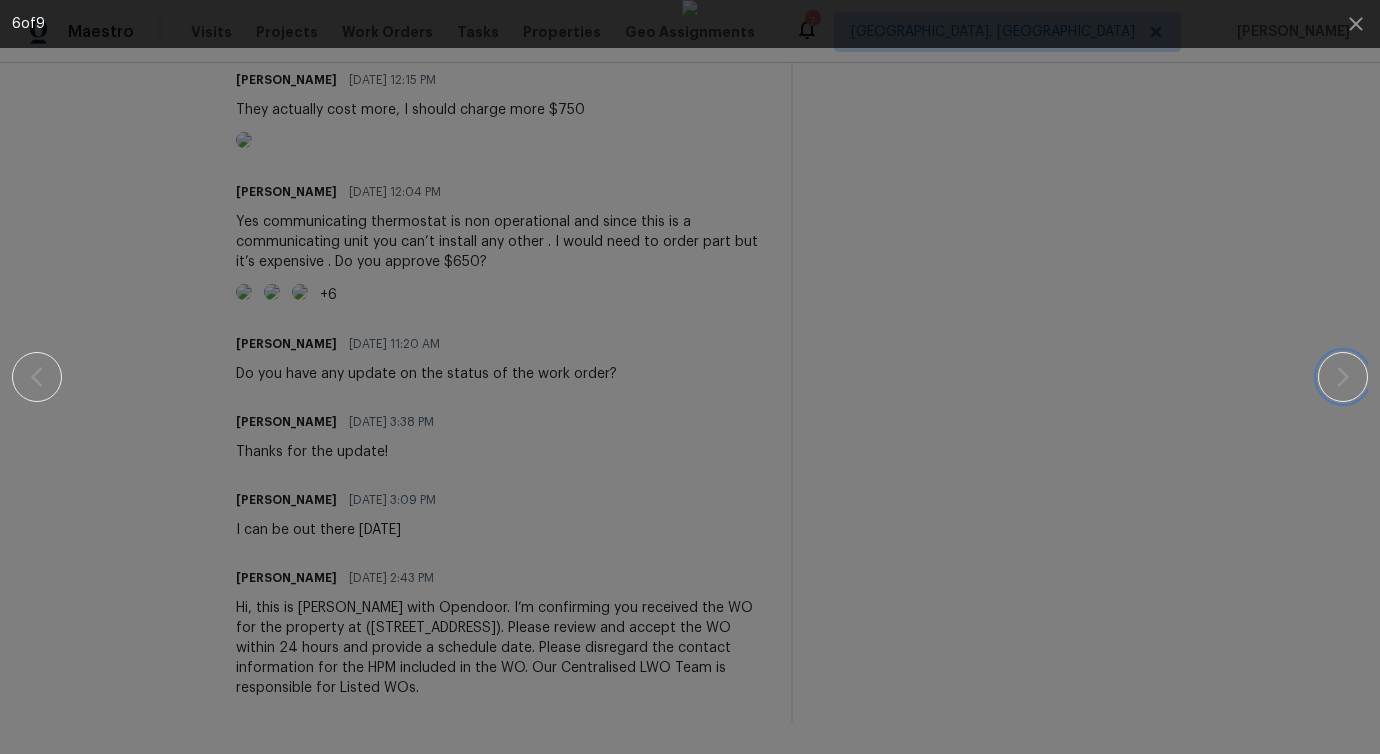 click 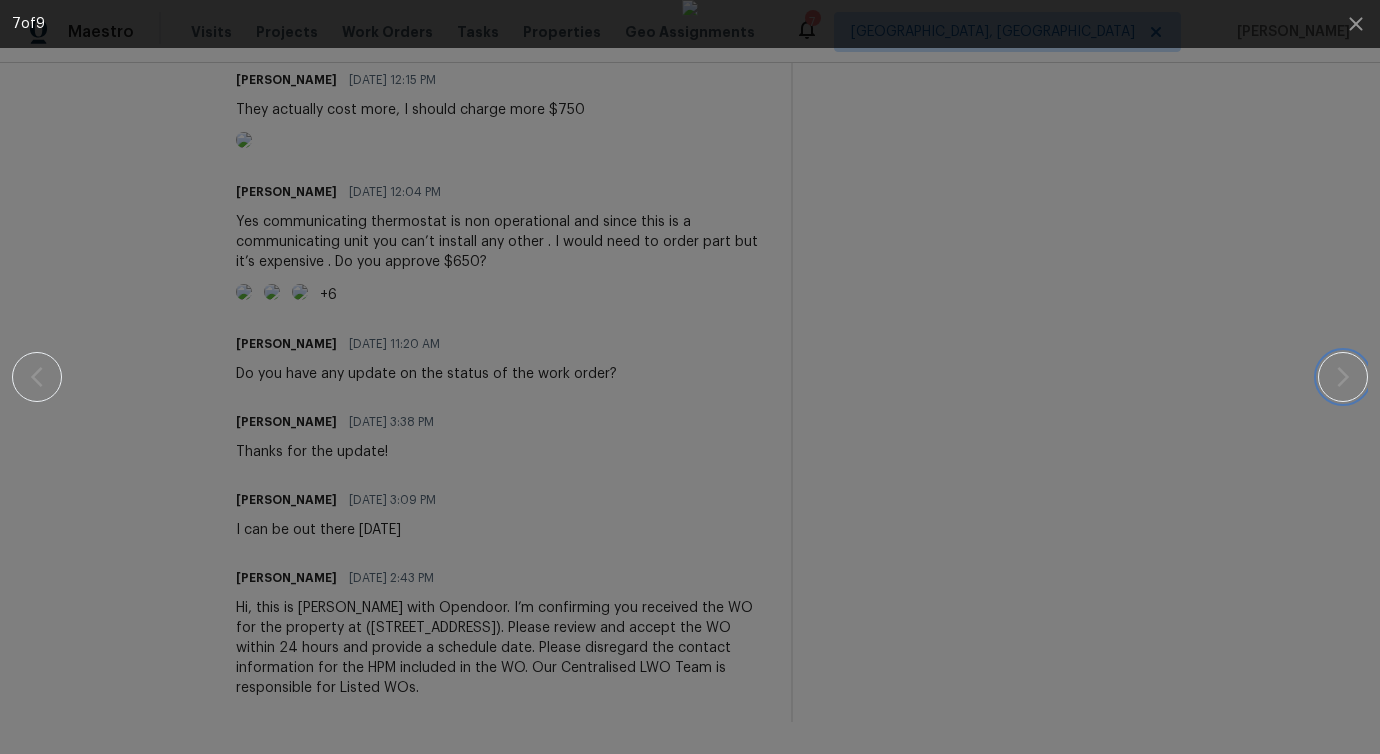 click 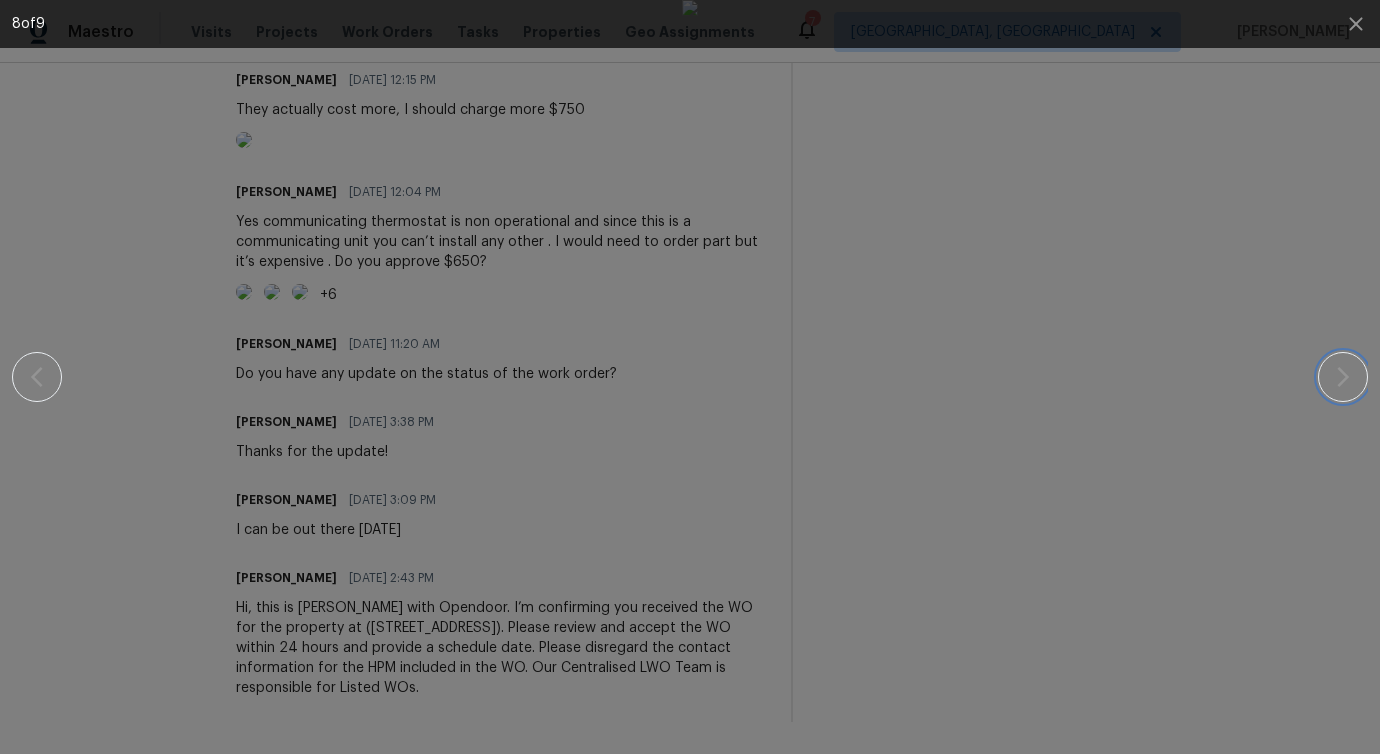click 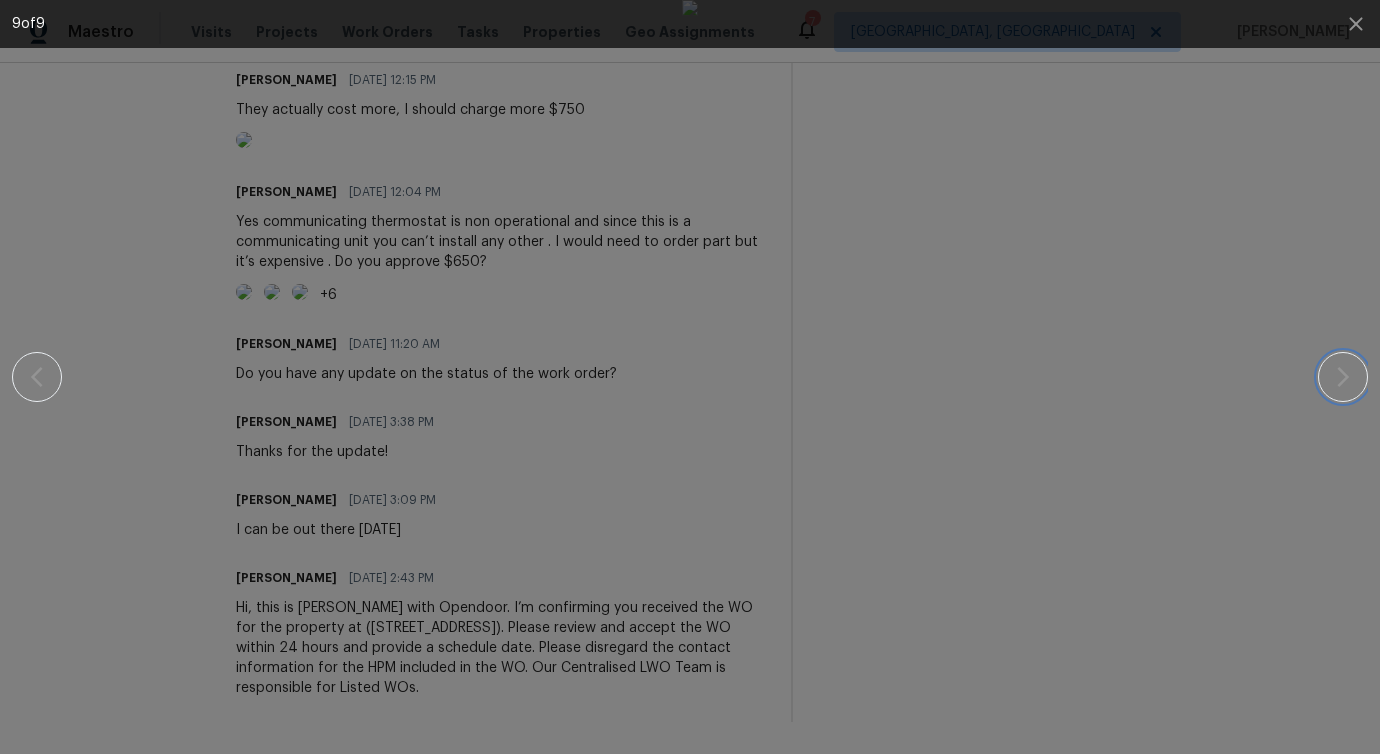click 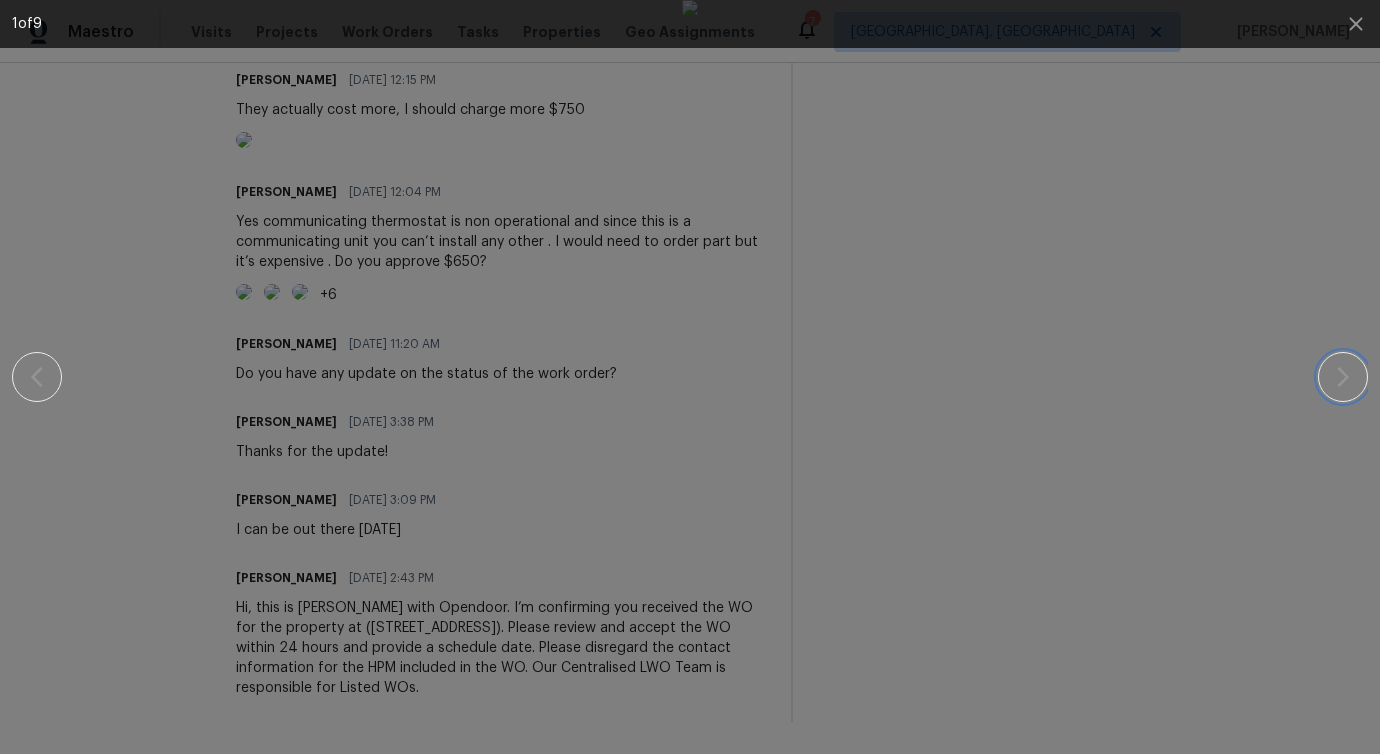 click at bounding box center [1343, 377] 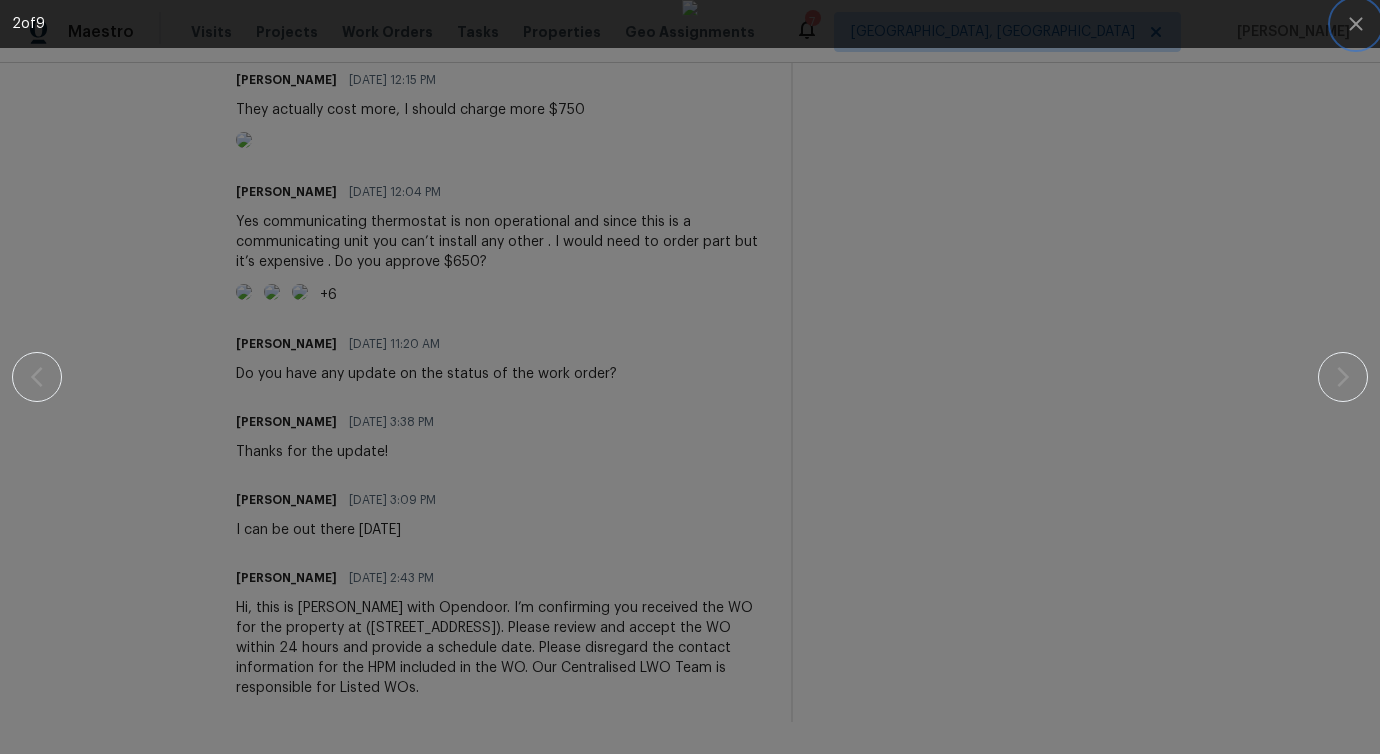 click 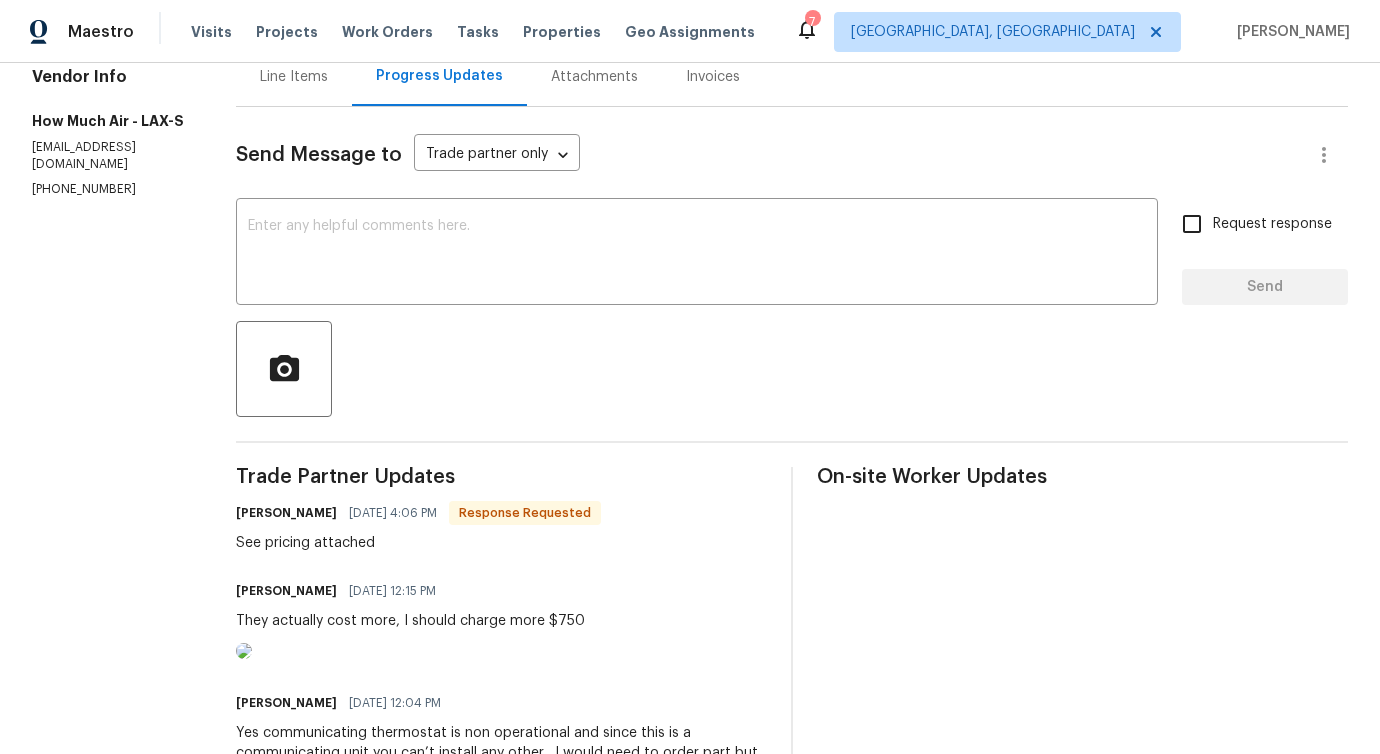 scroll, scrollTop: 0, scrollLeft: 0, axis: both 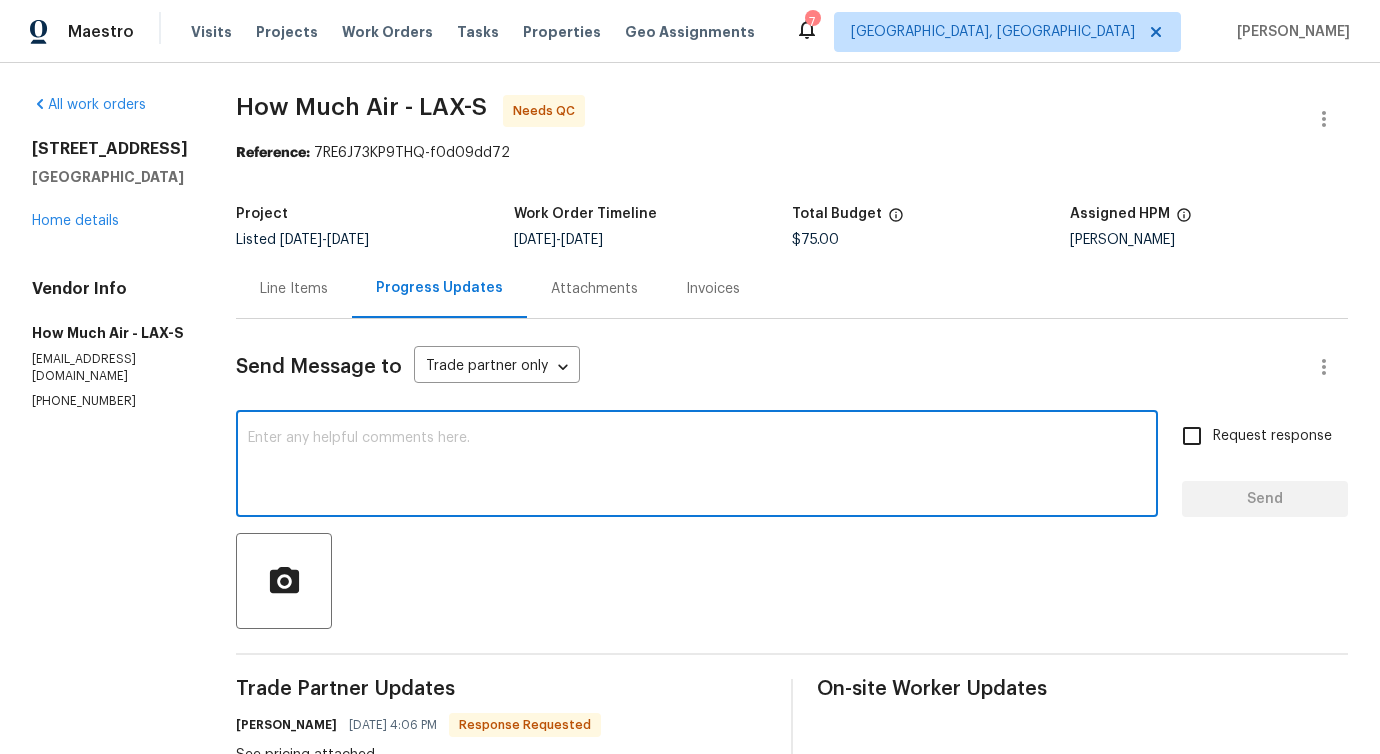 click at bounding box center (697, 466) 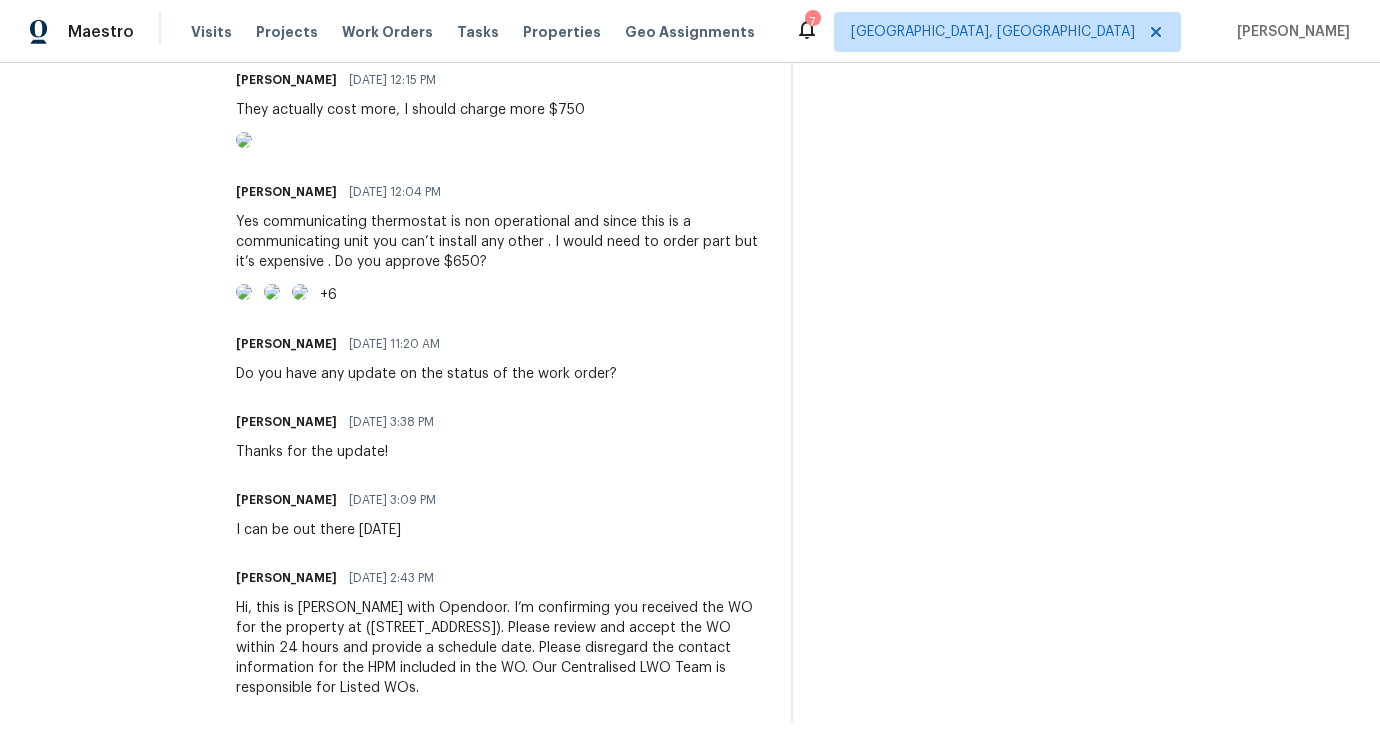 scroll, scrollTop: 0, scrollLeft: 0, axis: both 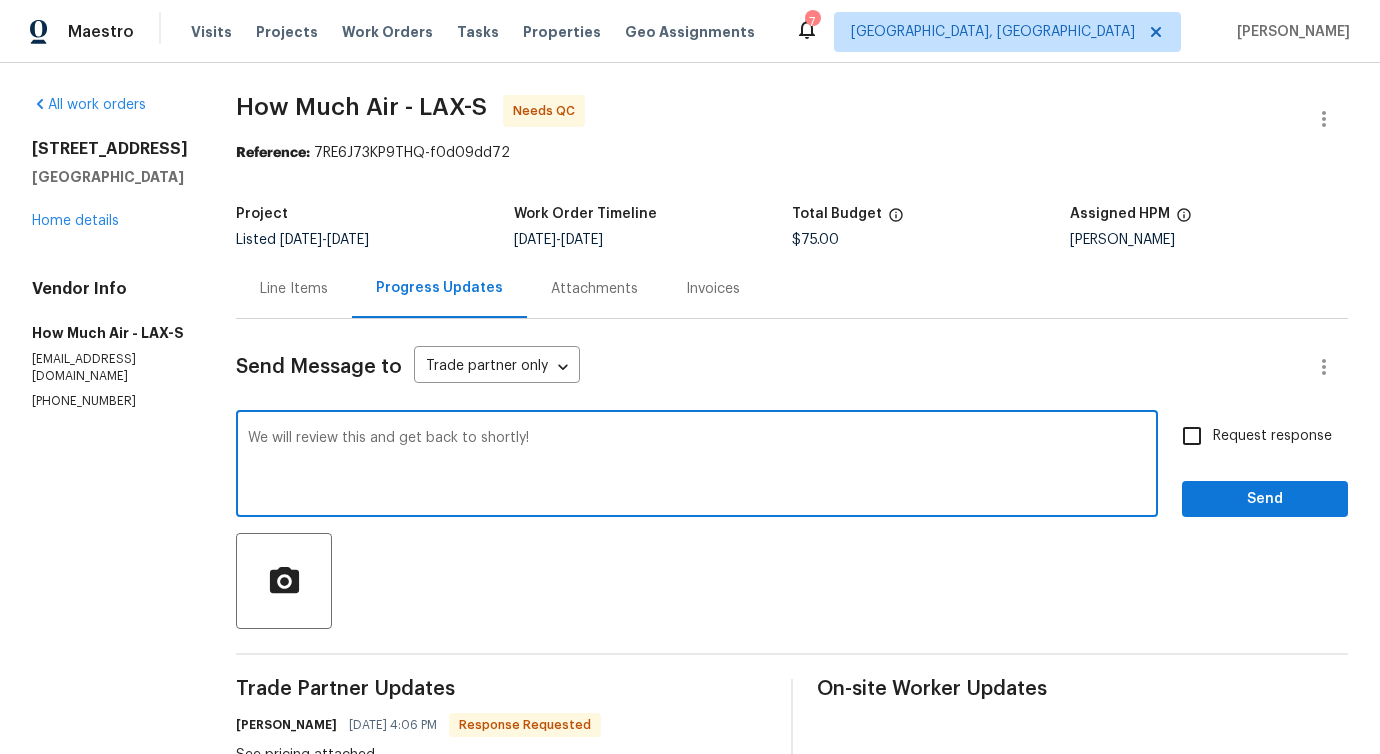 drag, startPoint x: 646, startPoint y: 446, endPoint x: 288, endPoint y: 437, distance: 358.1131 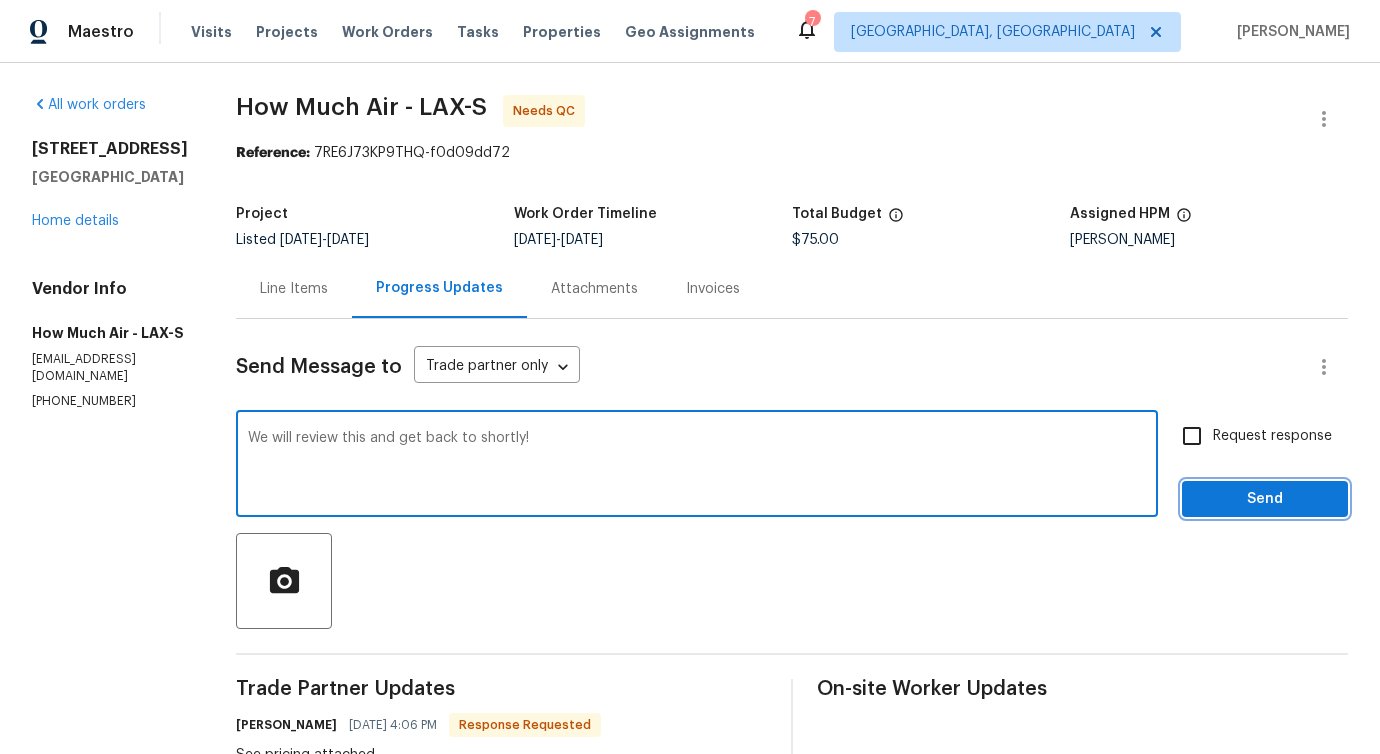 click on "Send" at bounding box center (1265, 499) 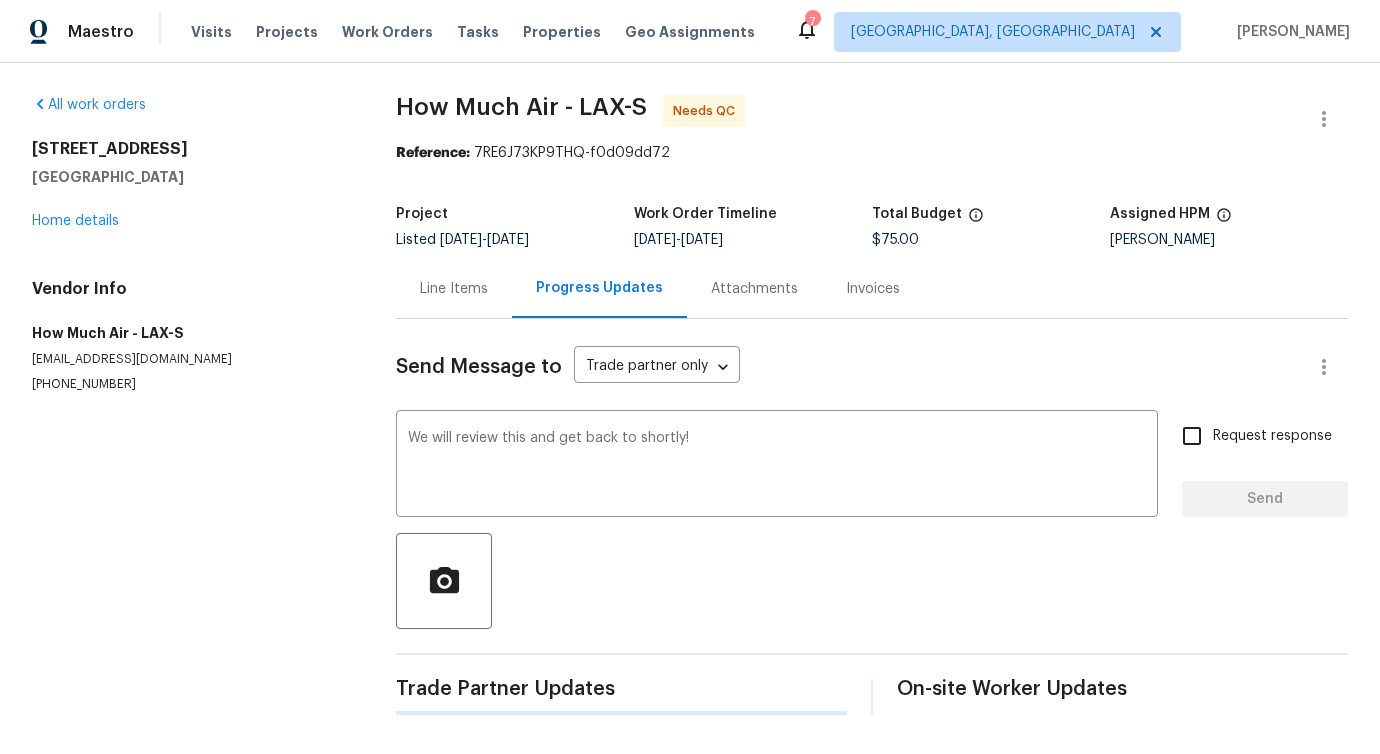 type 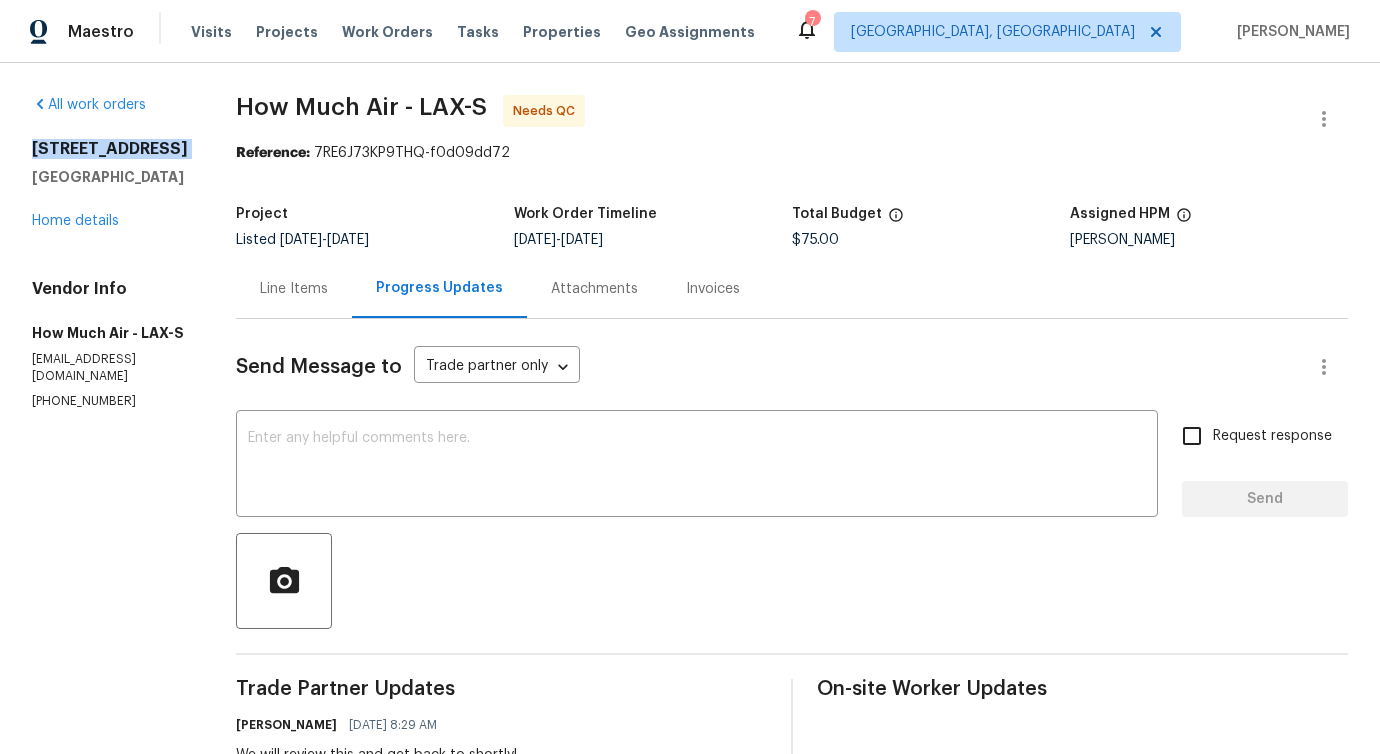 drag, startPoint x: 32, startPoint y: 149, endPoint x: 137, endPoint y: 159, distance: 105.47511 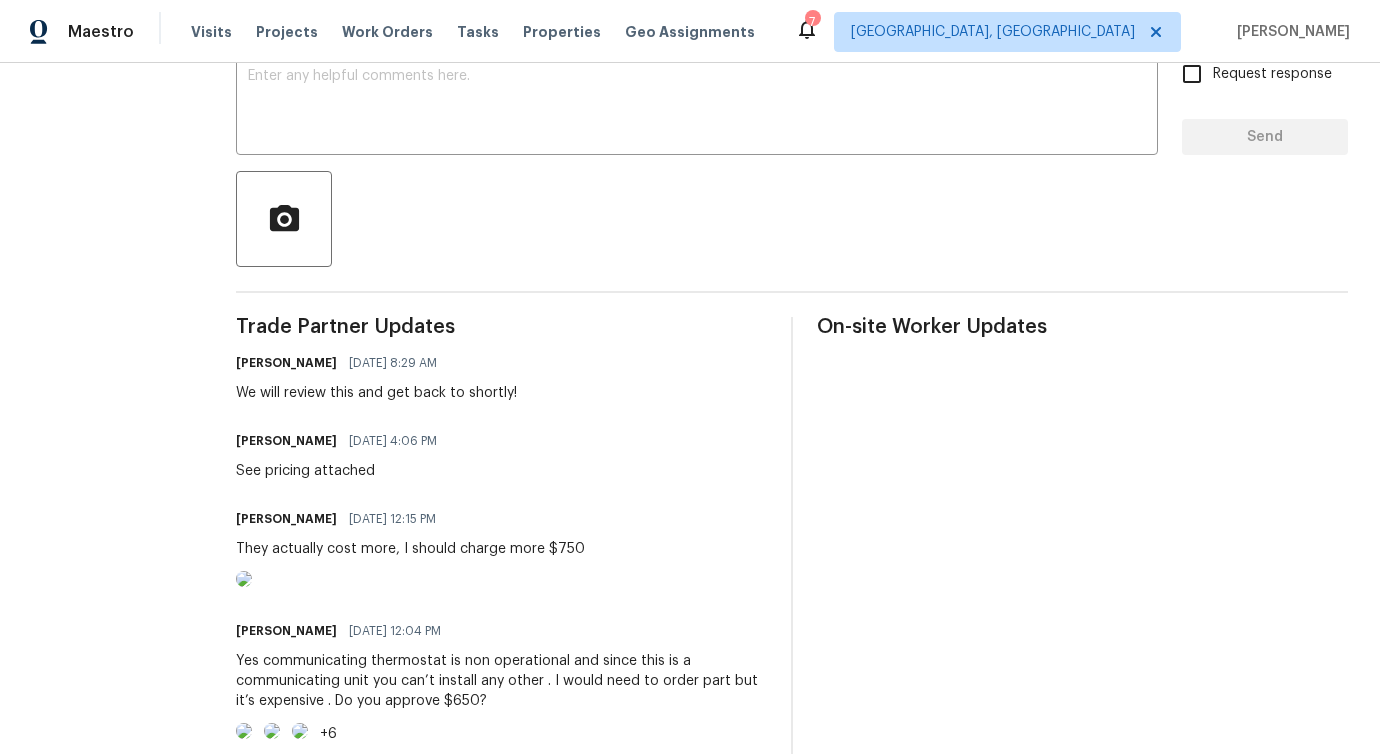 scroll, scrollTop: 0, scrollLeft: 0, axis: both 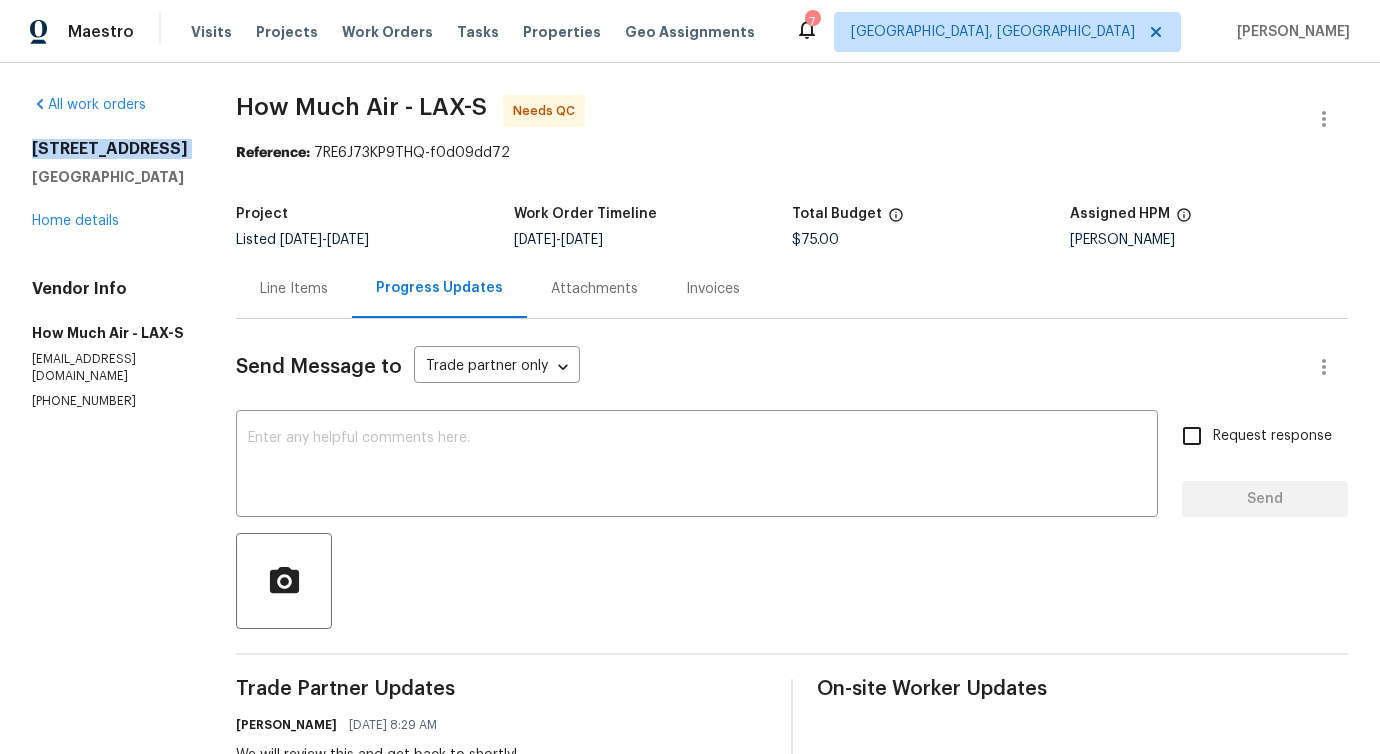 copy on "42 Parterre Ave" 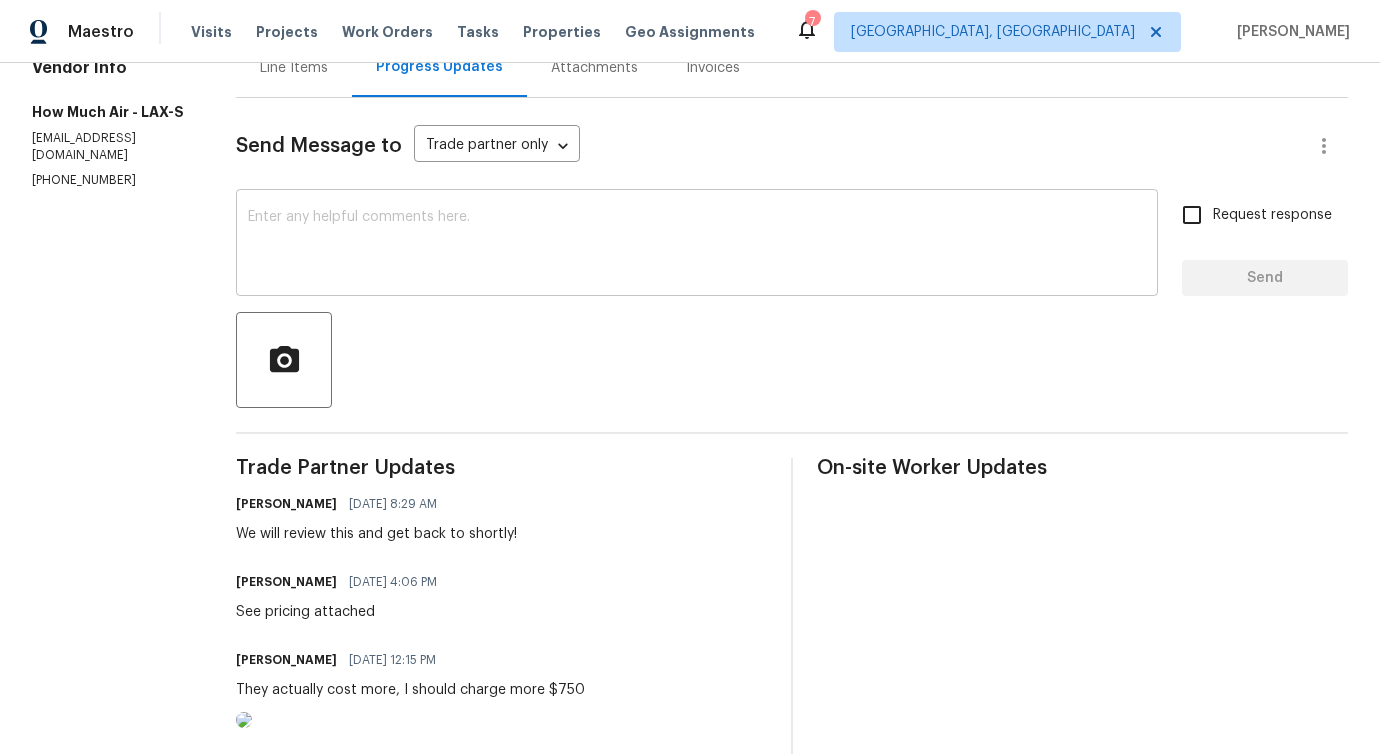 scroll, scrollTop: 0, scrollLeft: 0, axis: both 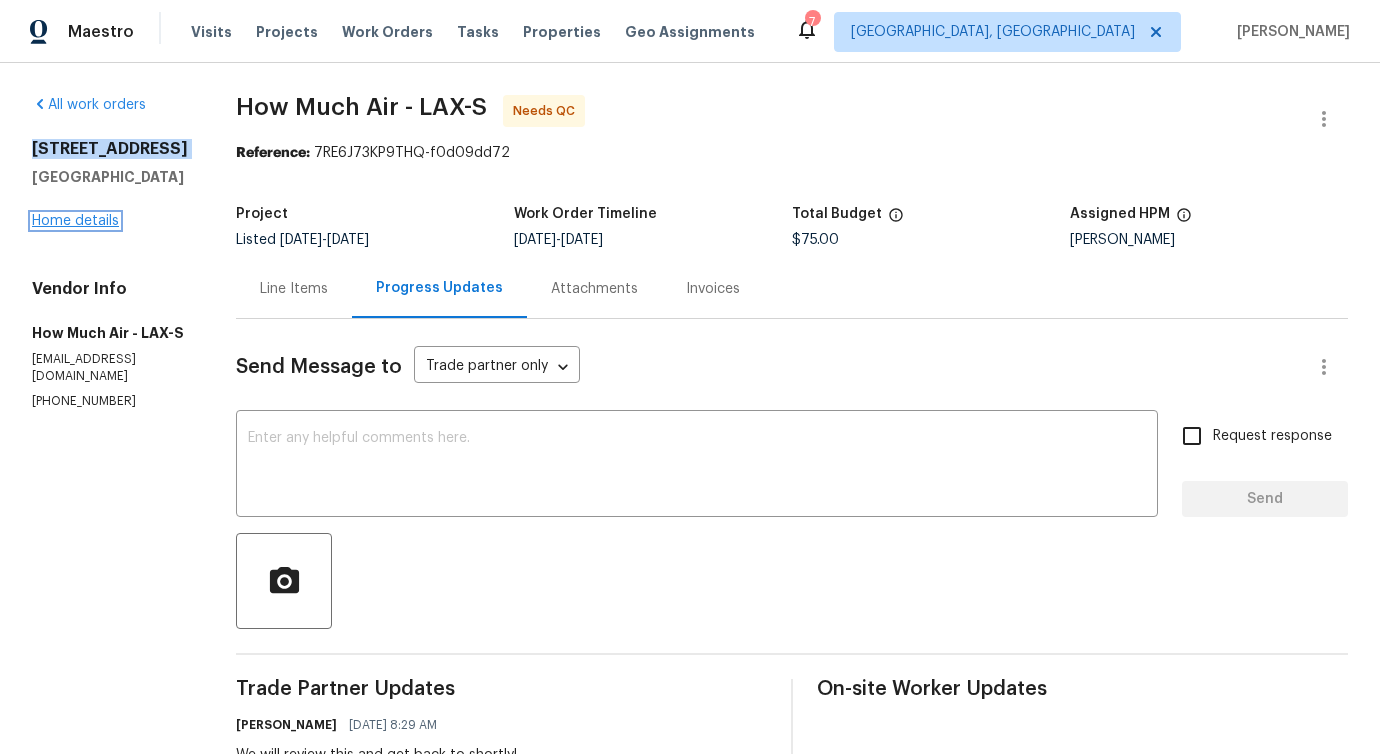 click on "Home details" at bounding box center [75, 221] 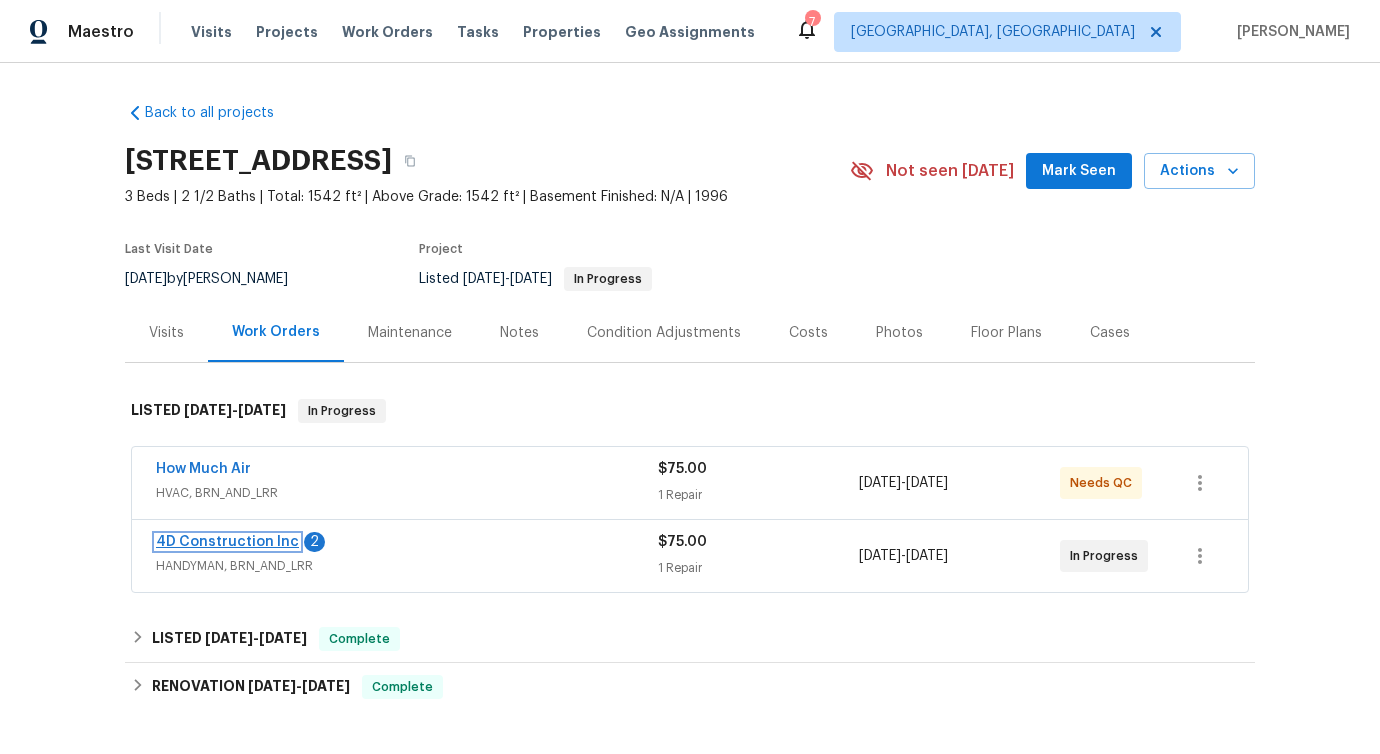 click on "4D Construction Inc" at bounding box center (227, 542) 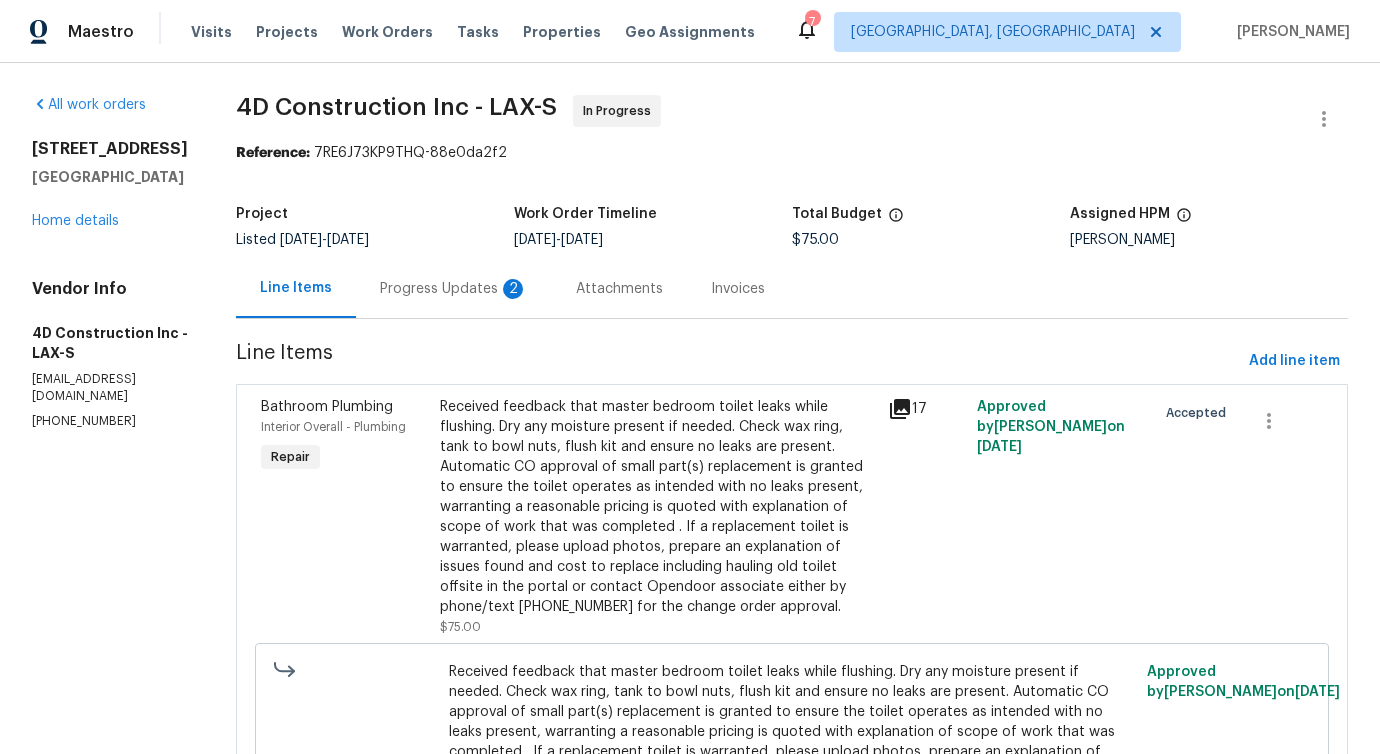 click on "Progress Updates 2" at bounding box center (454, 288) 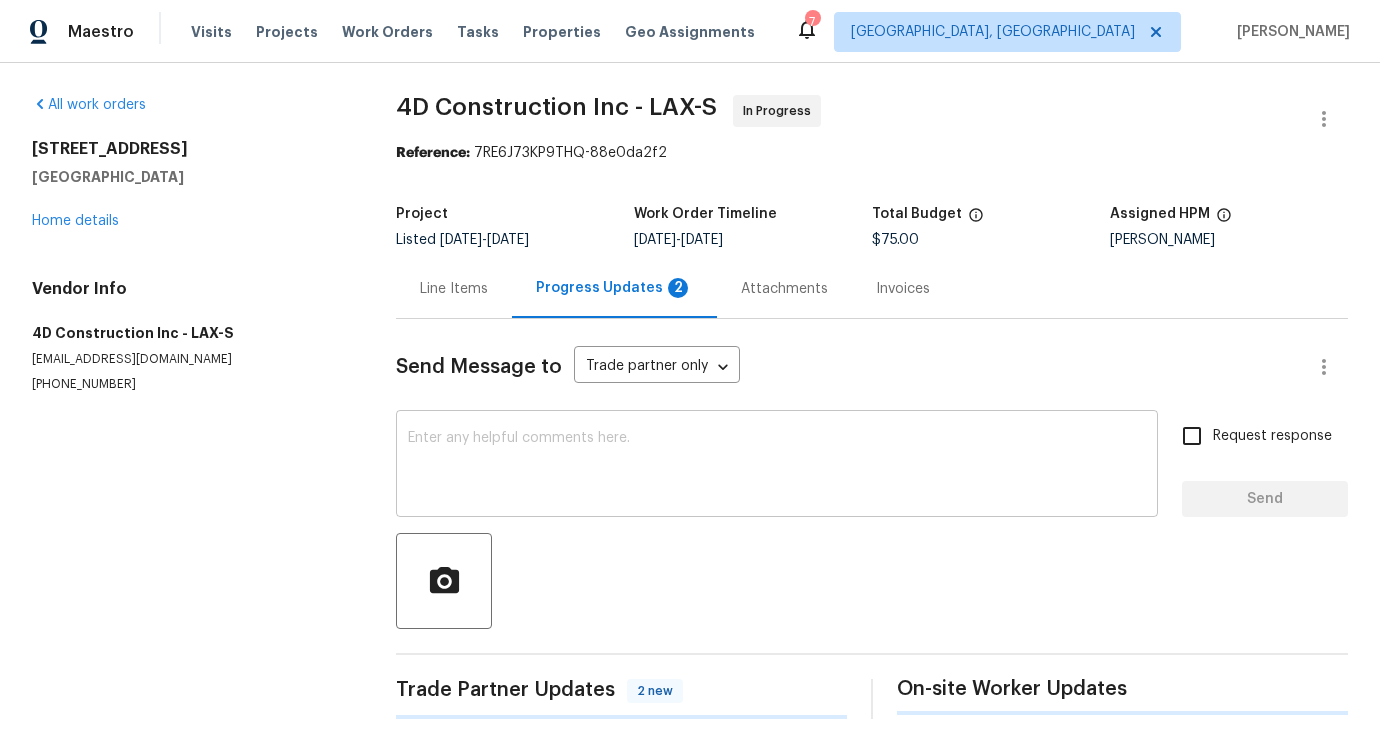 click at bounding box center (777, 466) 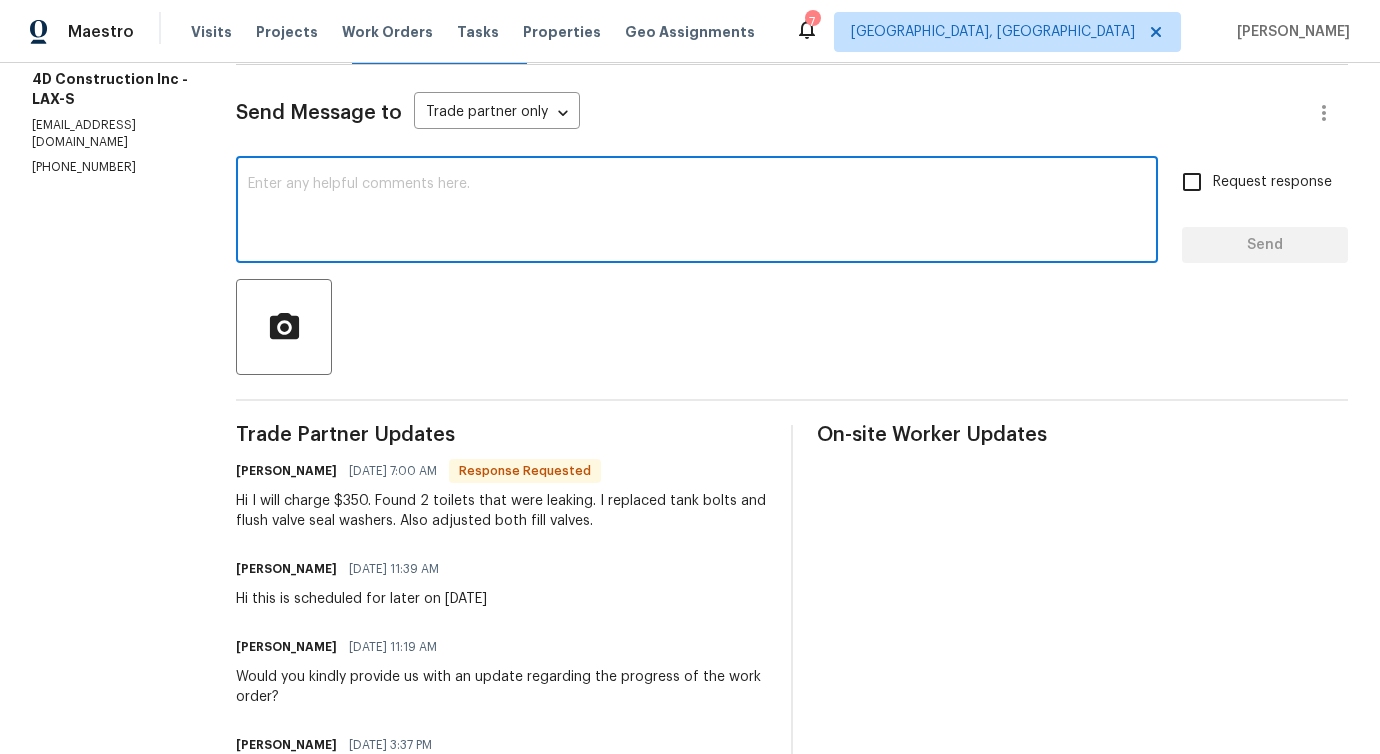 scroll, scrollTop: 0, scrollLeft: 0, axis: both 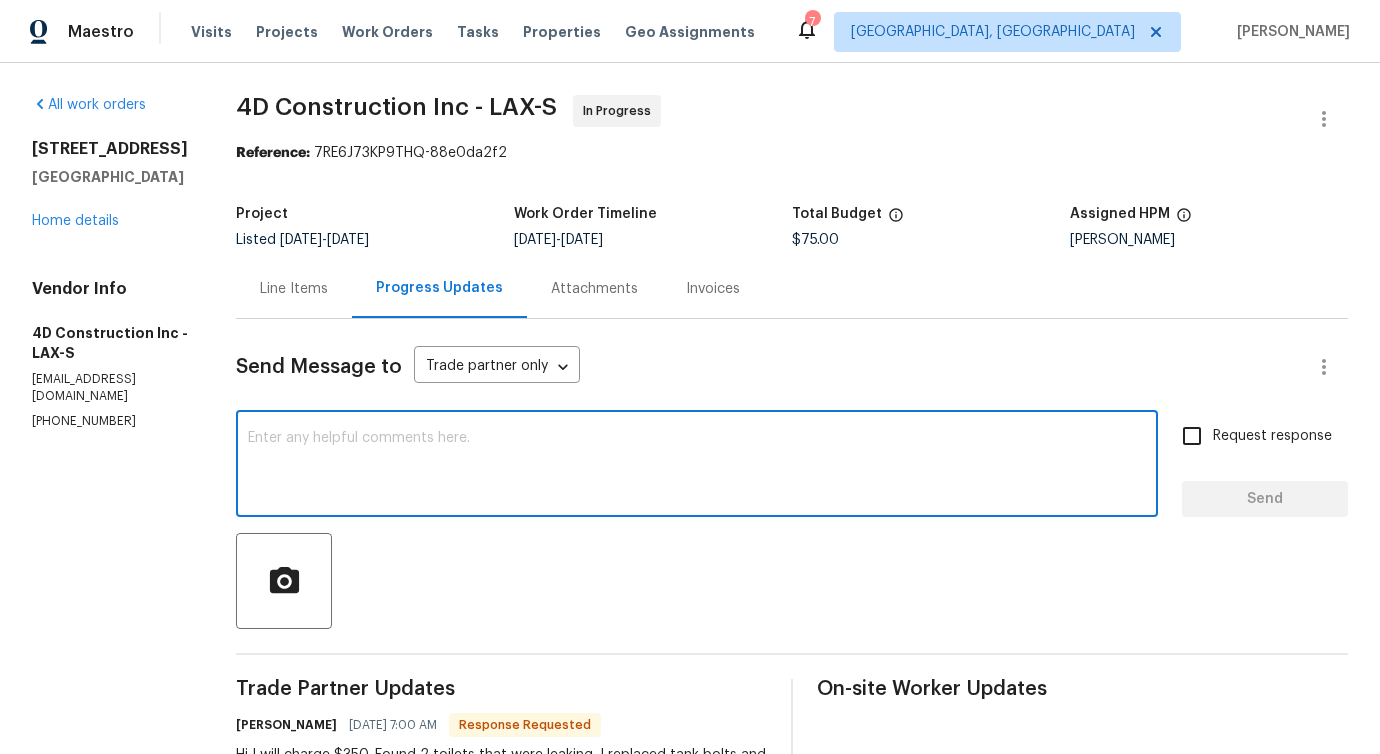 click on "Line Items" at bounding box center (294, 289) 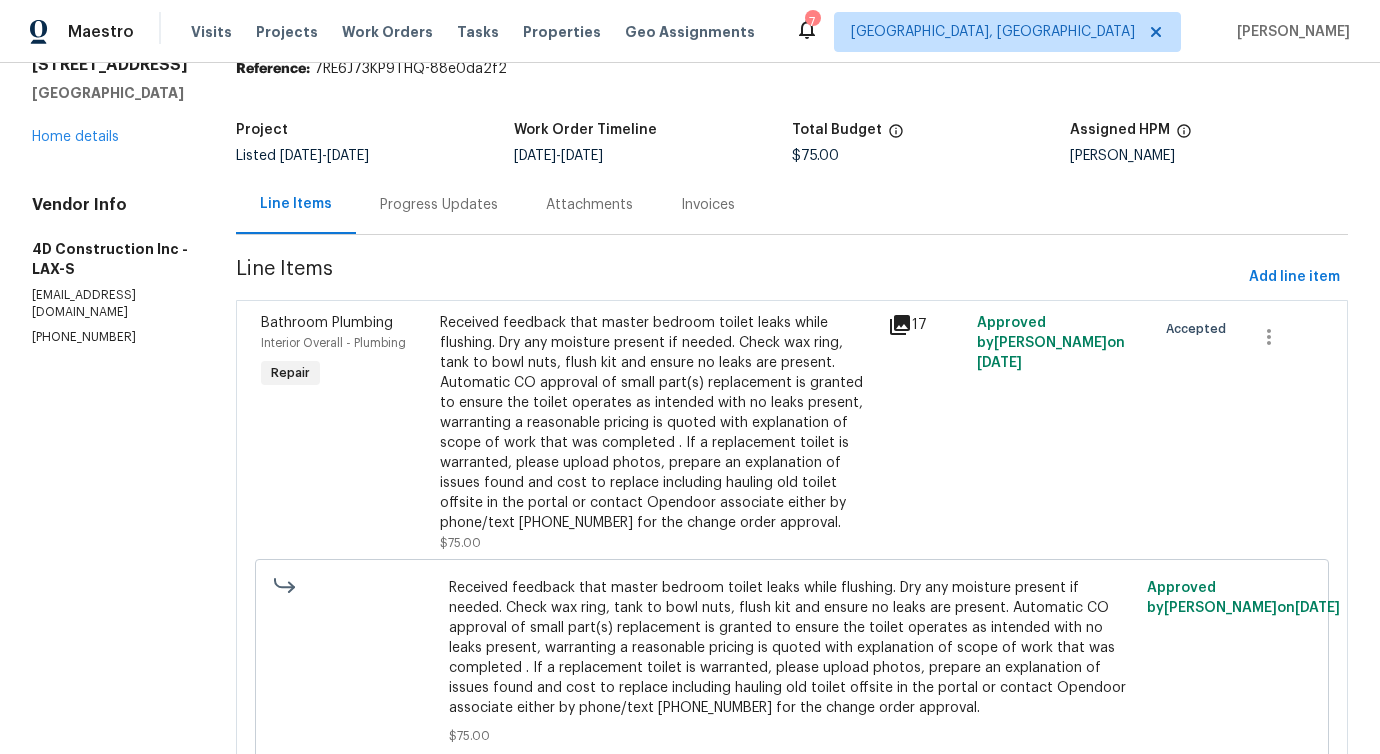 scroll, scrollTop: 0, scrollLeft: 0, axis: both 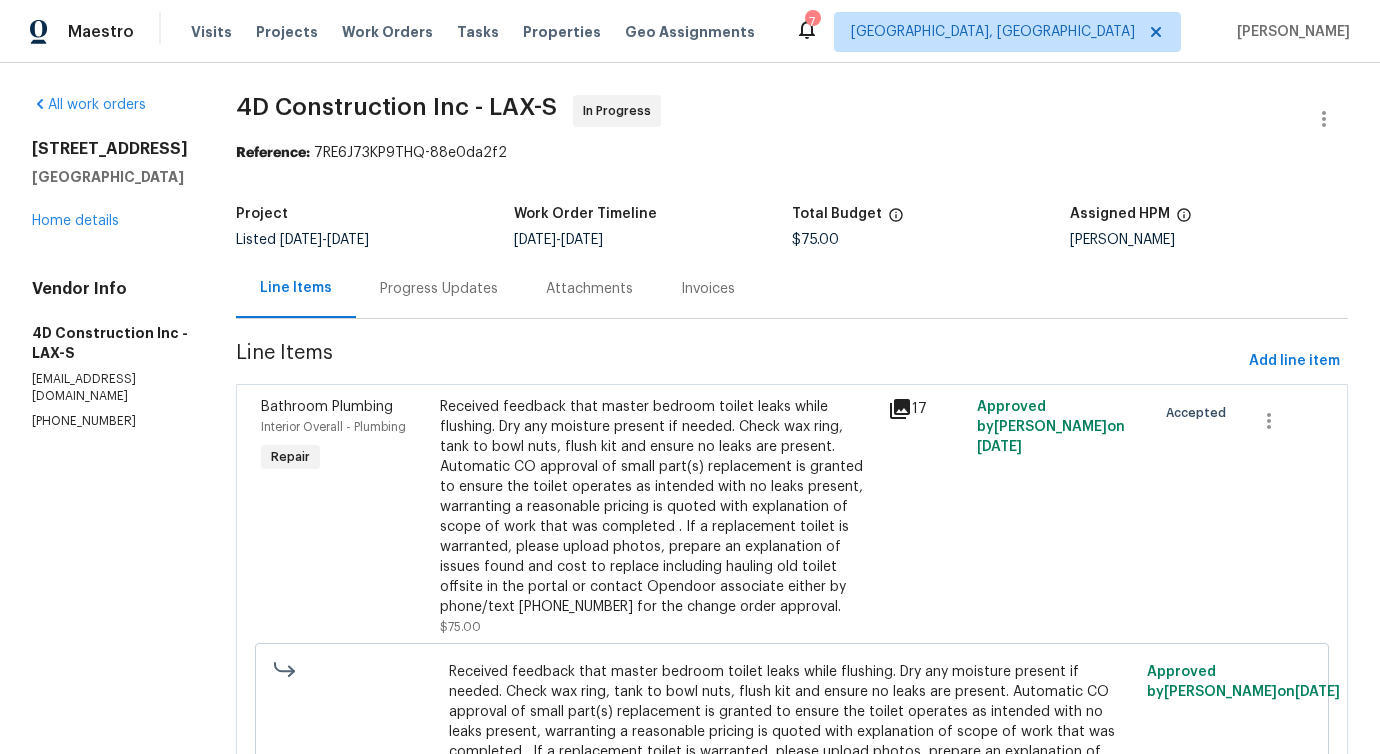 click on "Progress Updates" at bounding box center (439, 289) 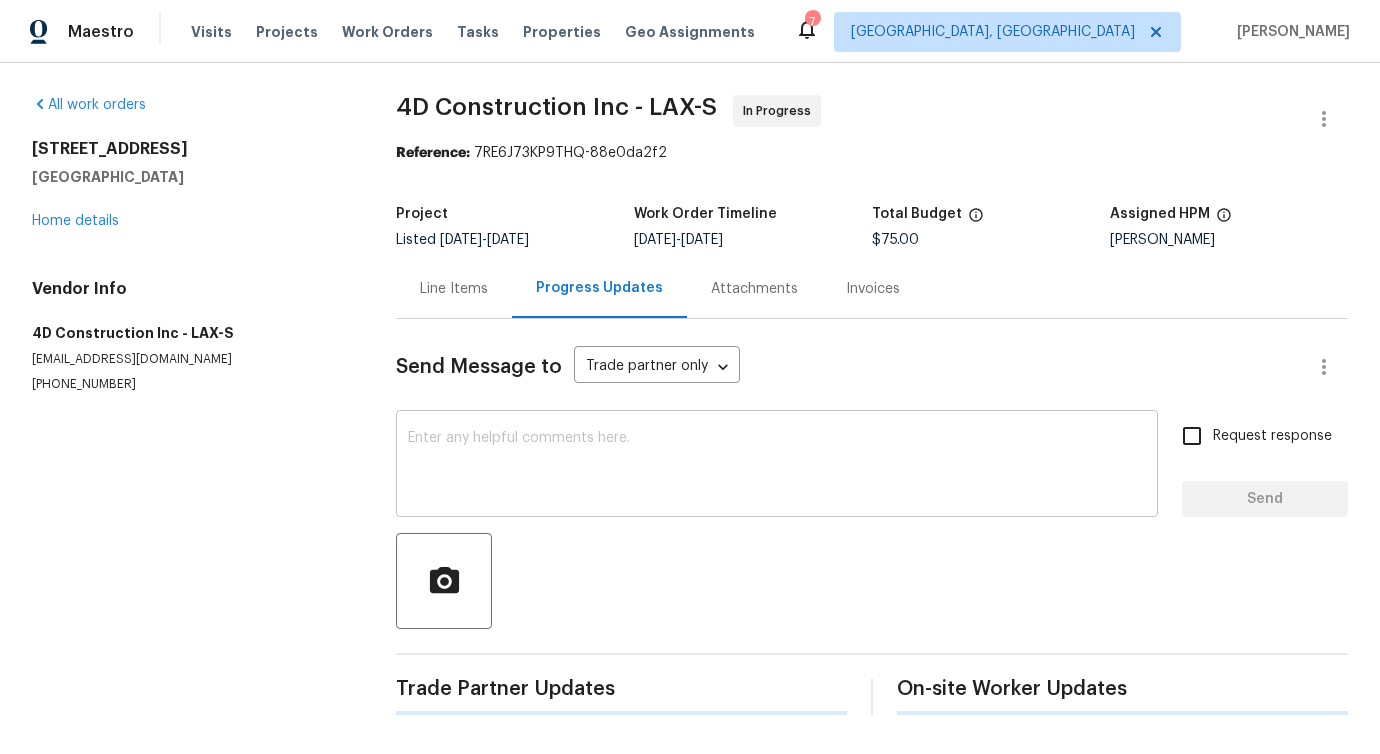 click at bounding box center [777, 466] 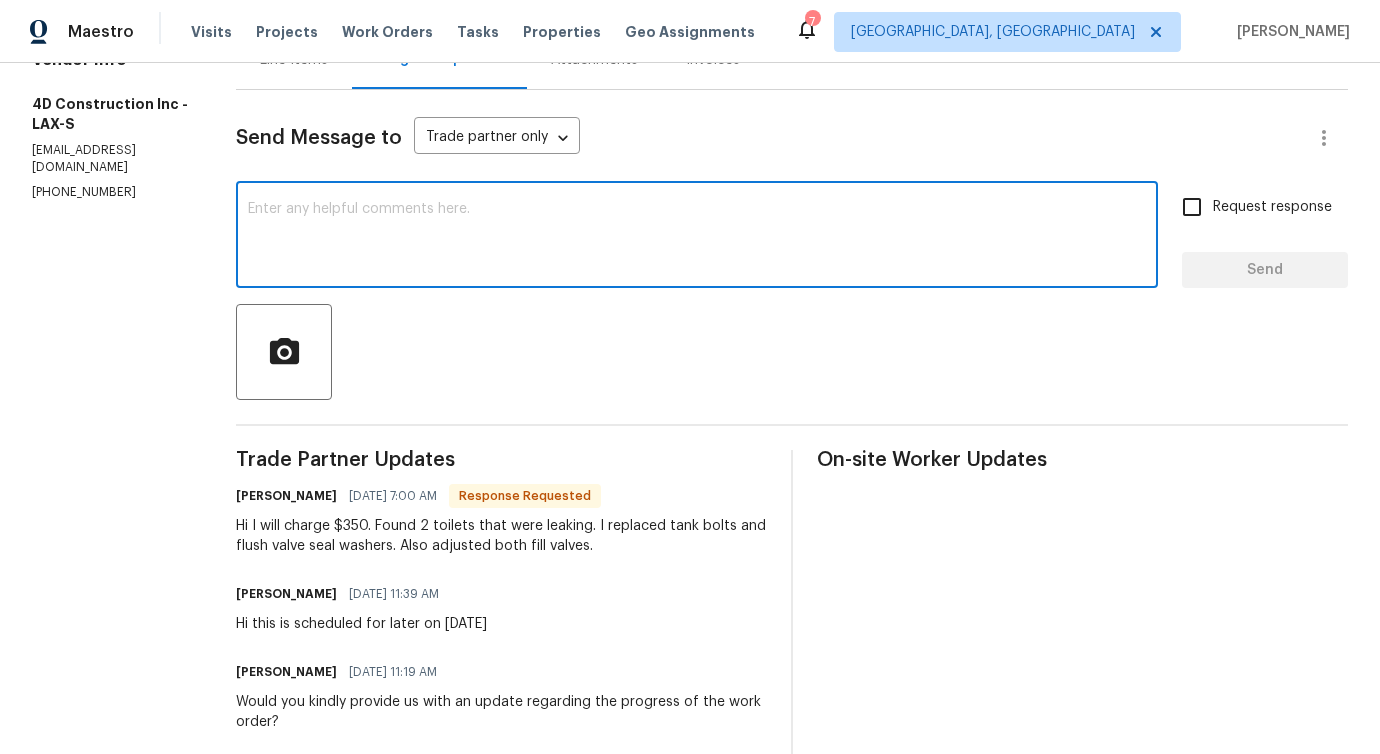 scroll, scrollTop: 374, scrollLeft: 0, axis: vertical 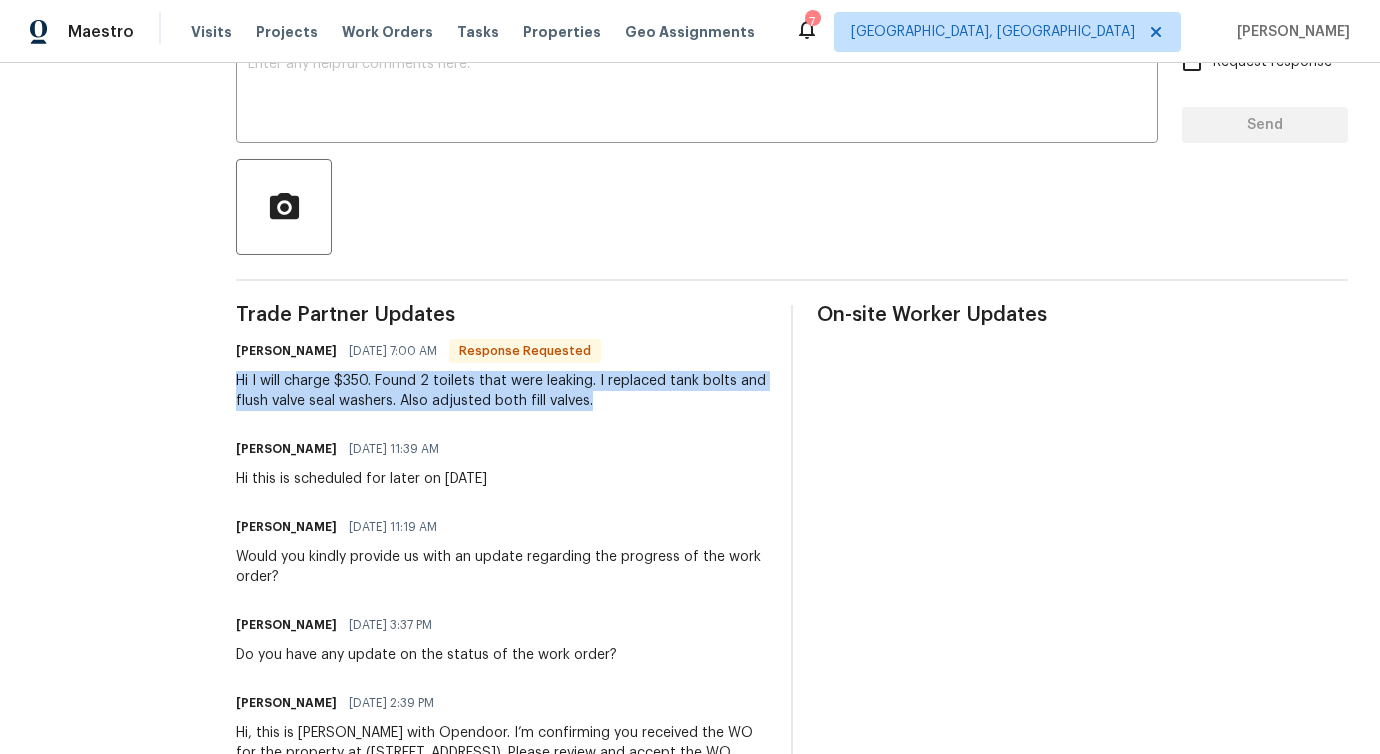 drag, startPoint x: 234, startPoint y: 379, endPoint x: 650, endPoint y: 400, distance: 416.52972 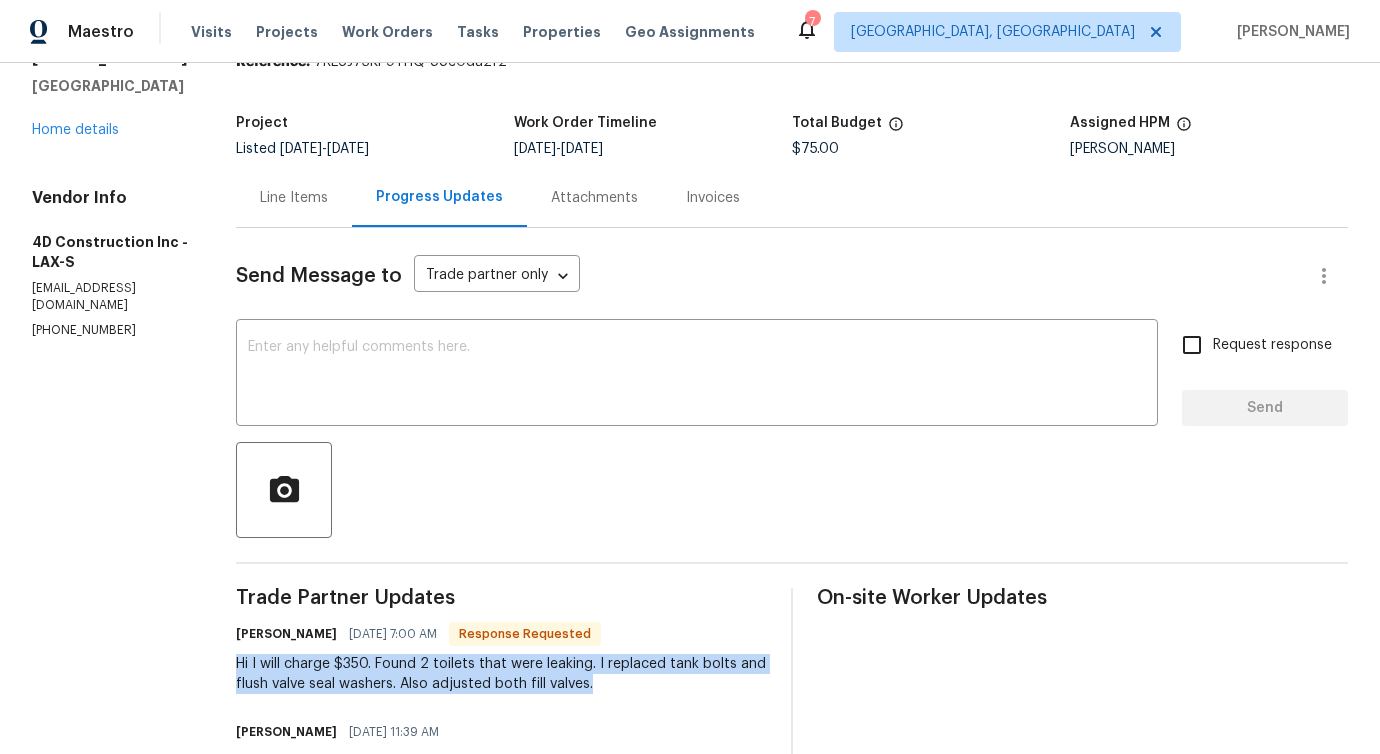 scroll, scrollTop: 0, scrollLeft: 0, axis: both 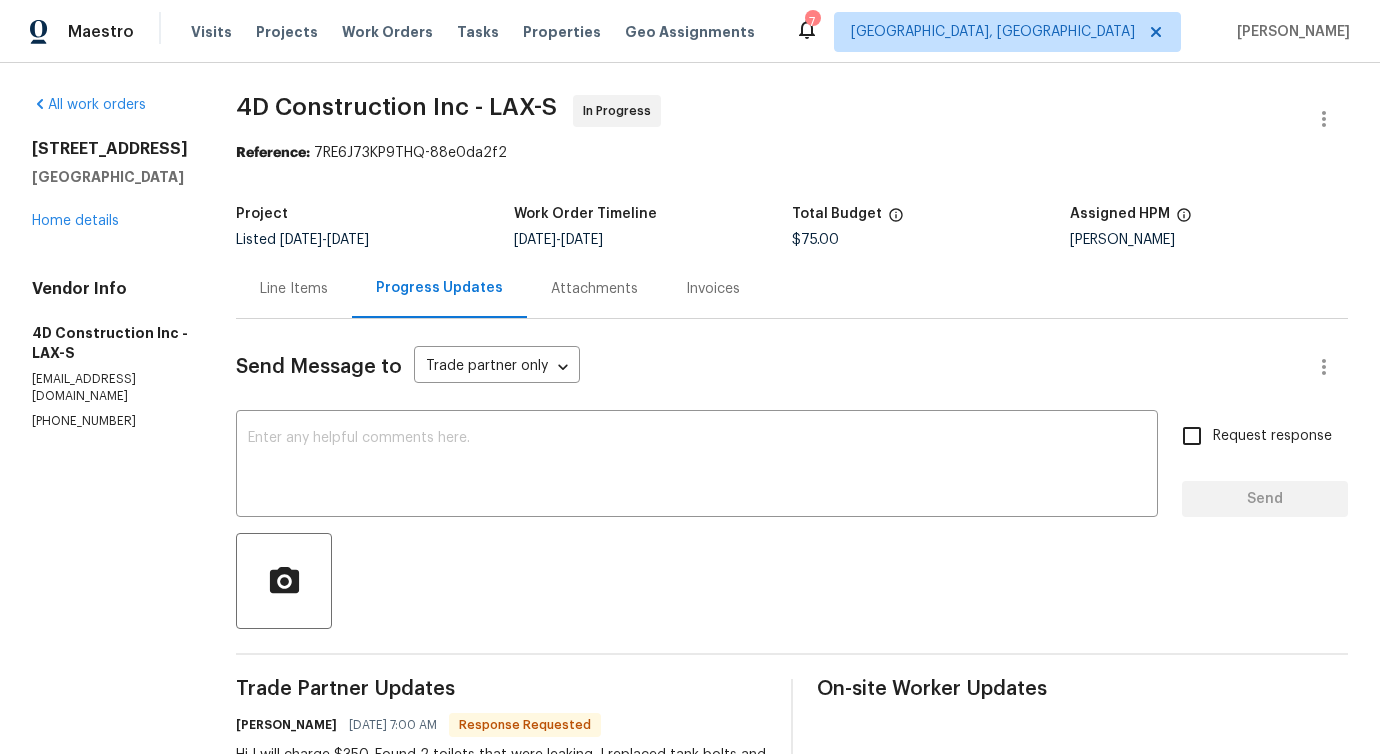 click on "Line Items" at bounding box center [294, 288] 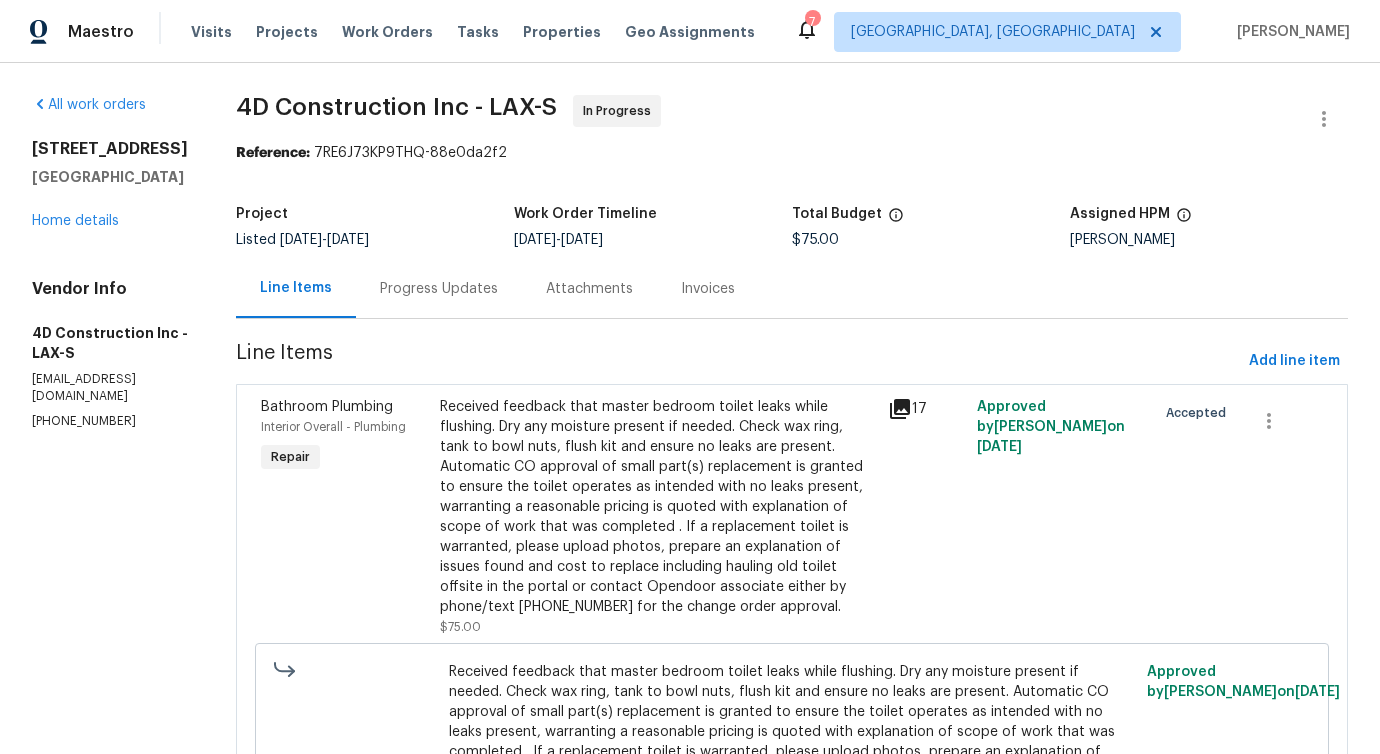 scroll, scrollTop: 185, scrollLeft: 0, axis: vertical 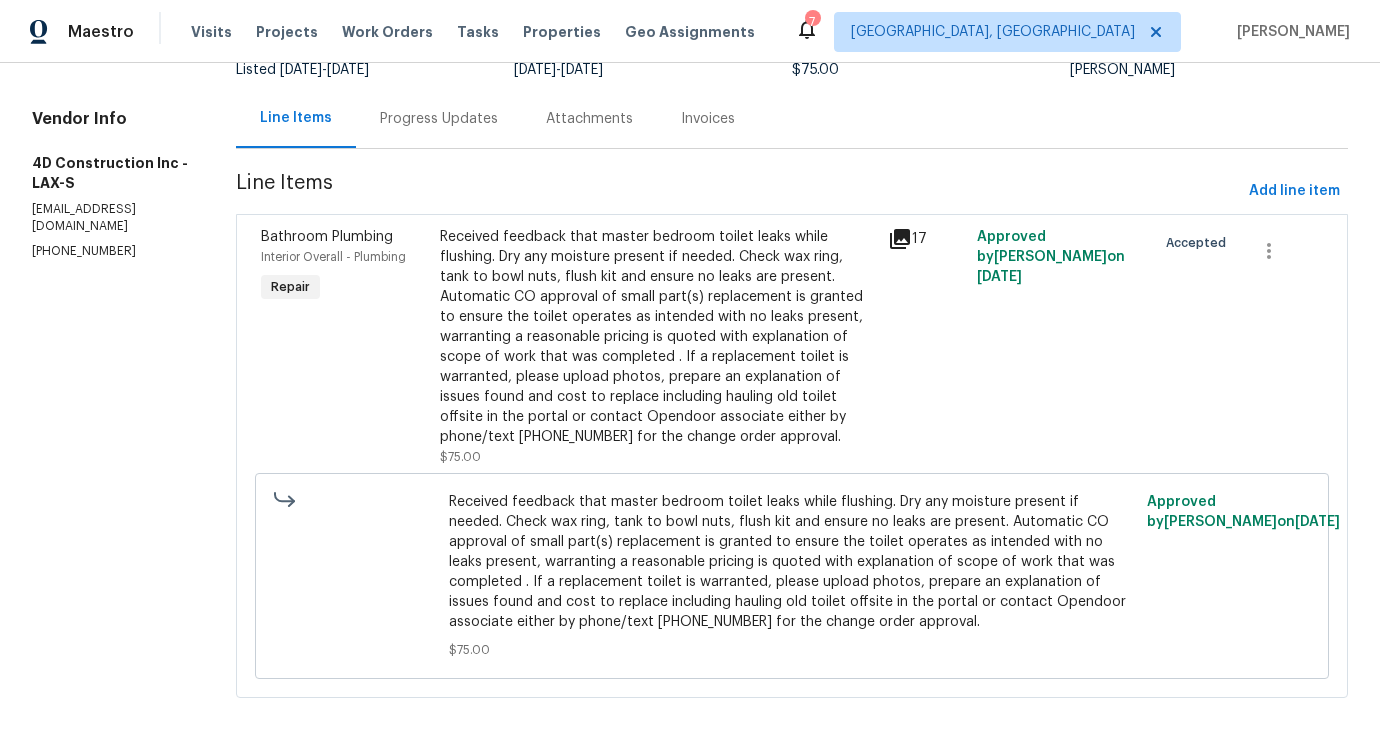 click on "Received feedback that master bedroom toilet leaks while flushing. Dry any moisture present if needed. Check wax ring, tank to bowl nuts, flush kit and ensure no leaks are present. Automatic CO approval of small part(s) replacement is granted to ensure the toilet operates as intended with no leaks present, warranting a reasonable pricing is quoted with explanation of scope of work that was completed . If a replacement toilet is warranted, please upload photos, prepare an explanation of issues found and cost to replace including hauling old toilet offsite in the portal or contact Opendoor associate either by phone/text 480-478-0155 for the change order approval." at bounding box center [658, 337] 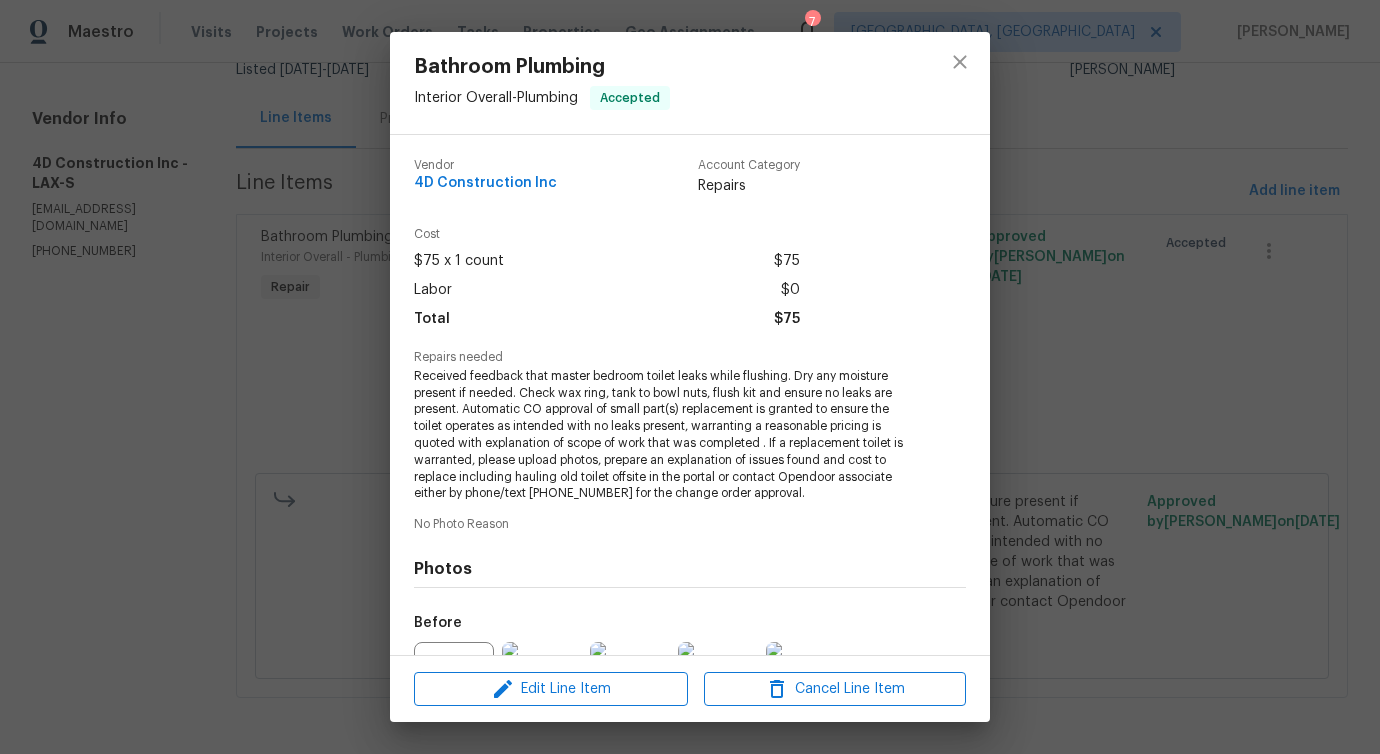 scroll, scrollTop: 217, scrollLeft: 0, axis: vertical 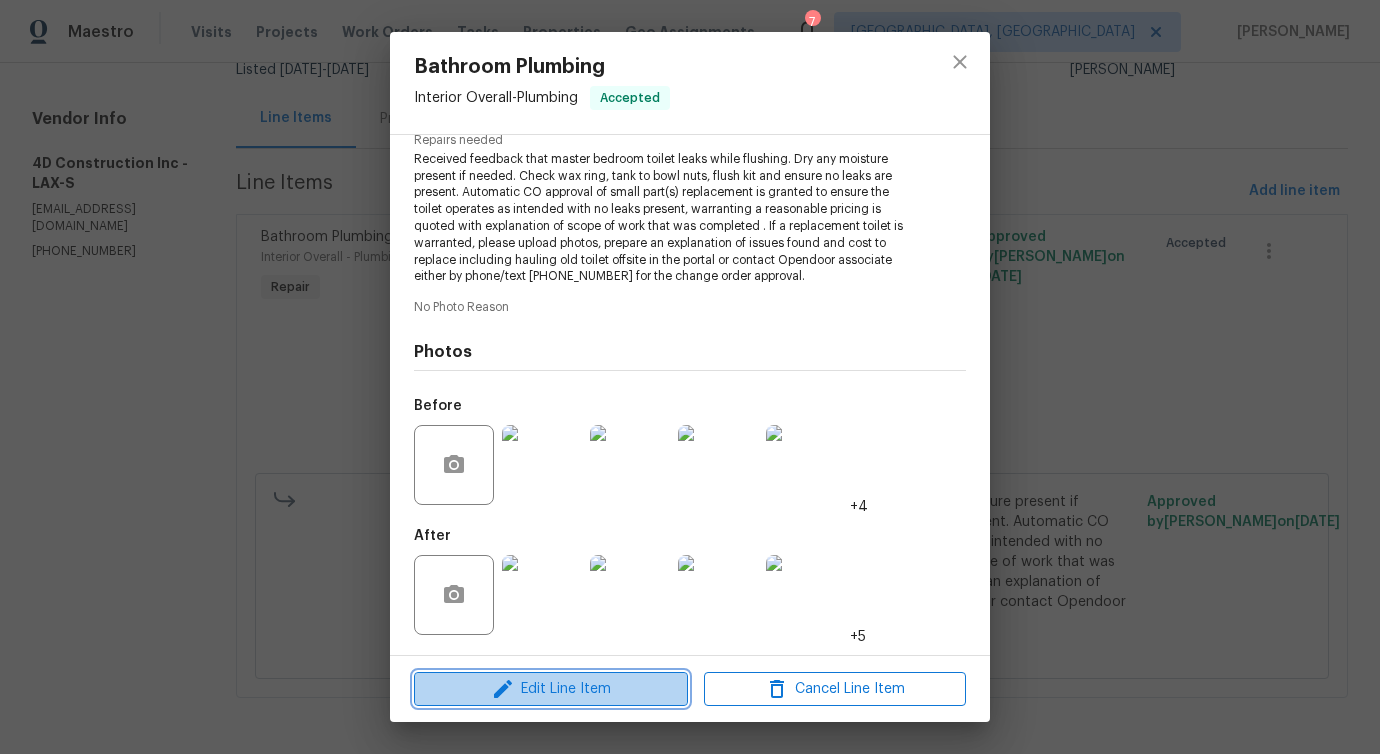 click on "Edit Line Item" at bounding box center [551, 689] 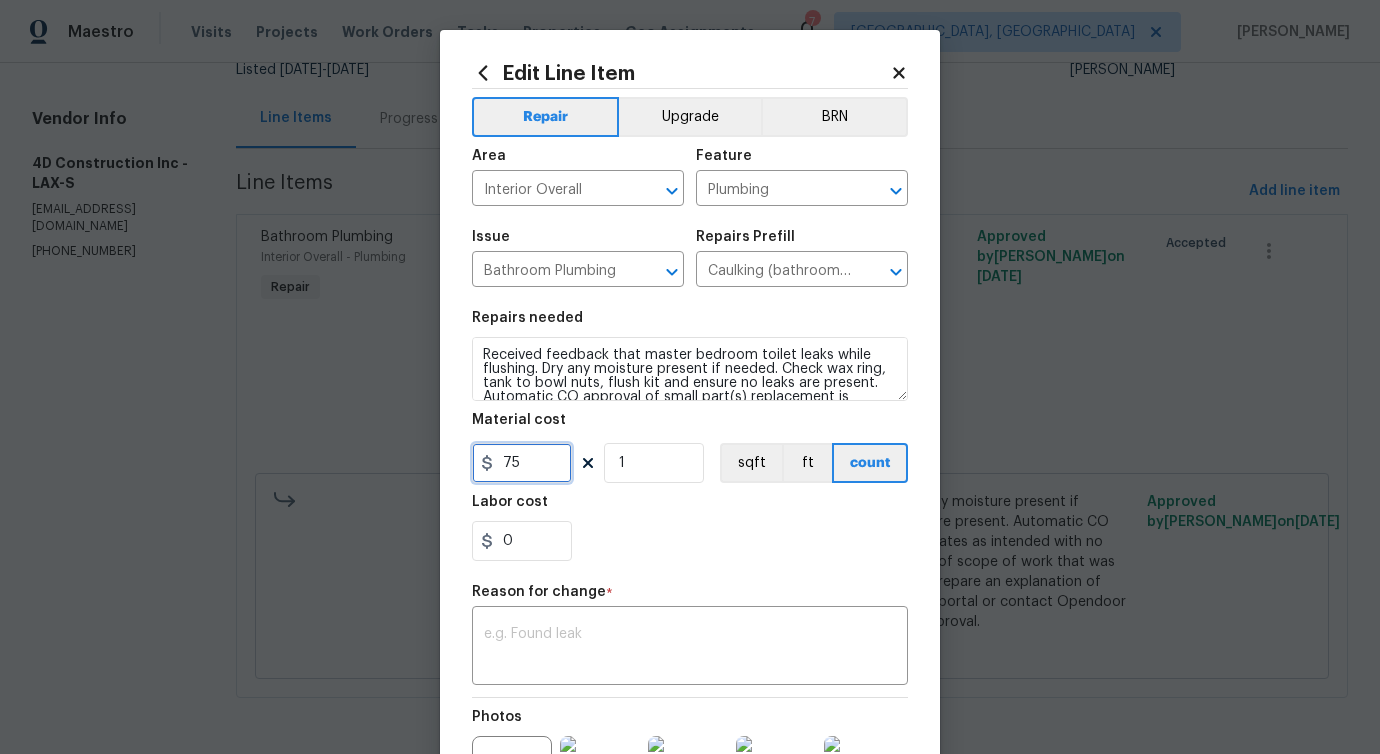 click on "75" at bounding box center [522, 463] 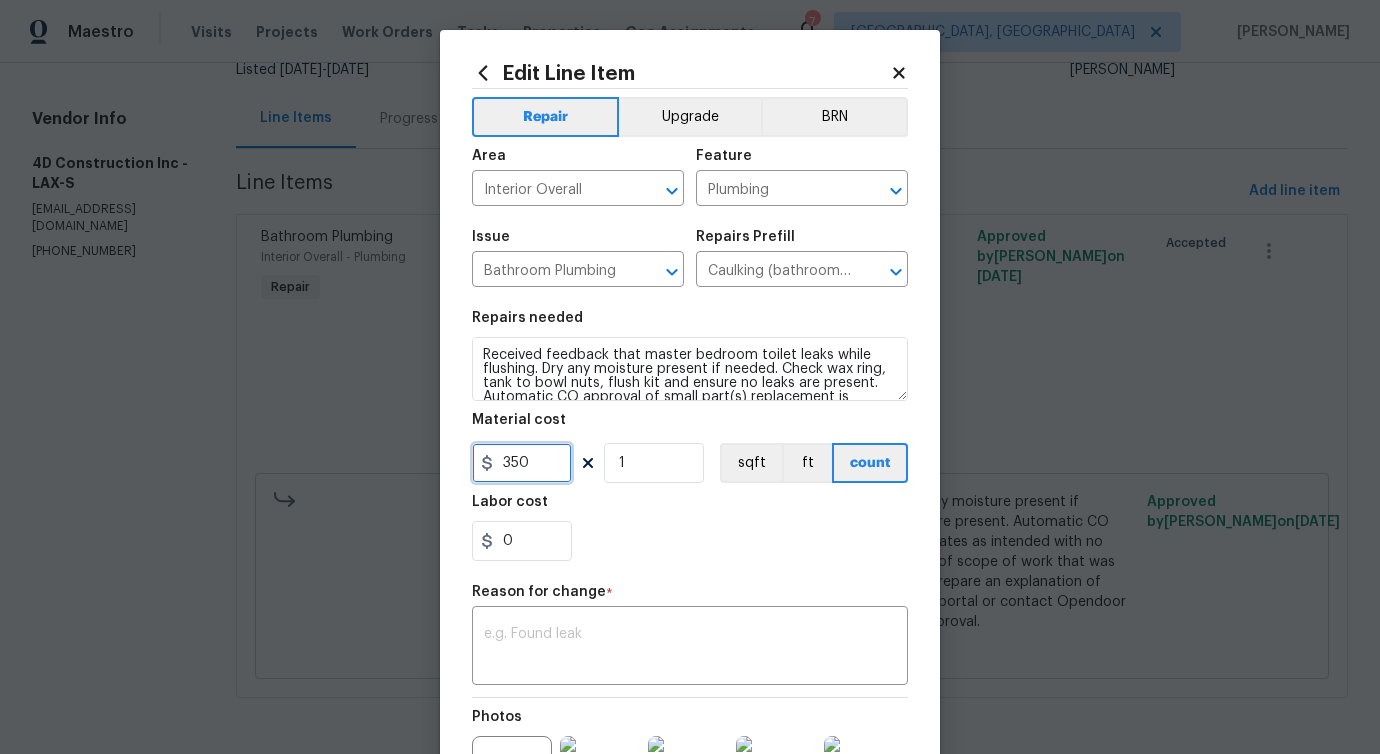 type on "350" 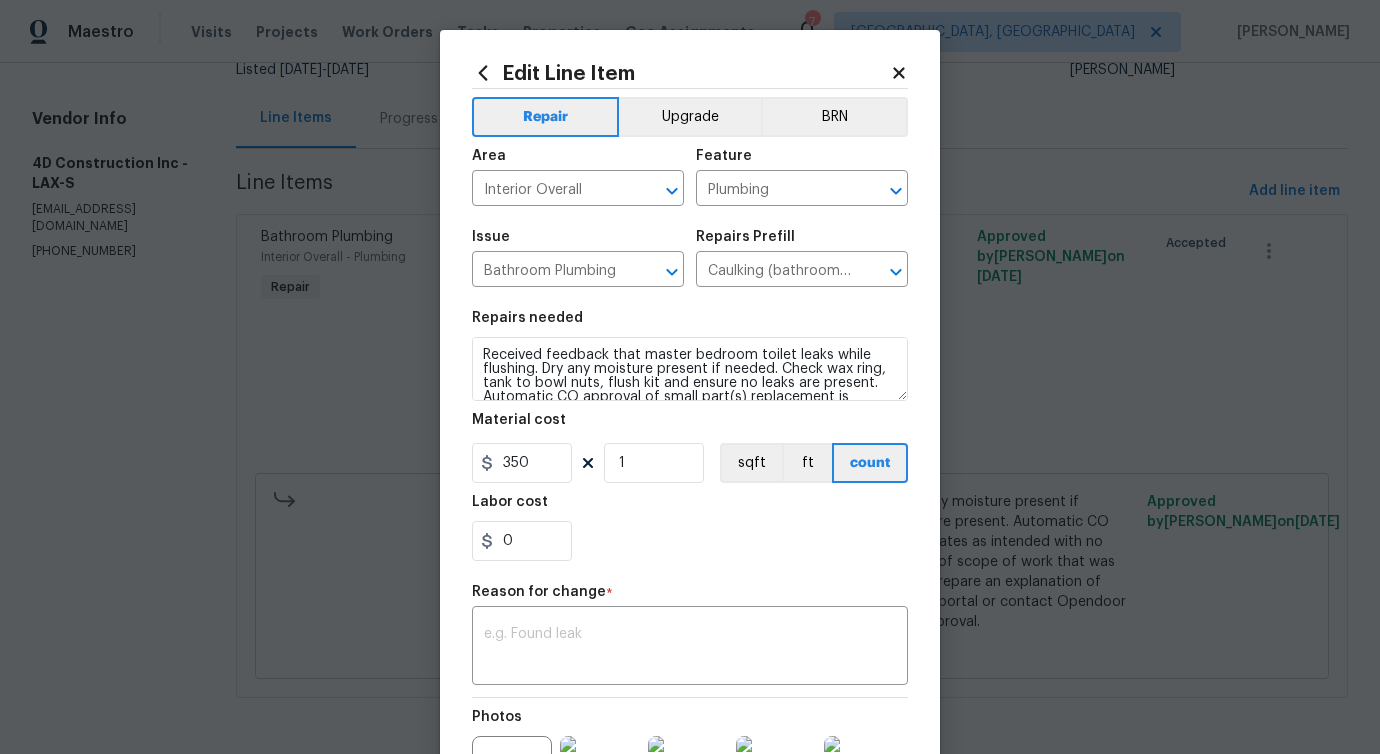 click on "Reason for change *" at bounding box center [690, 598] 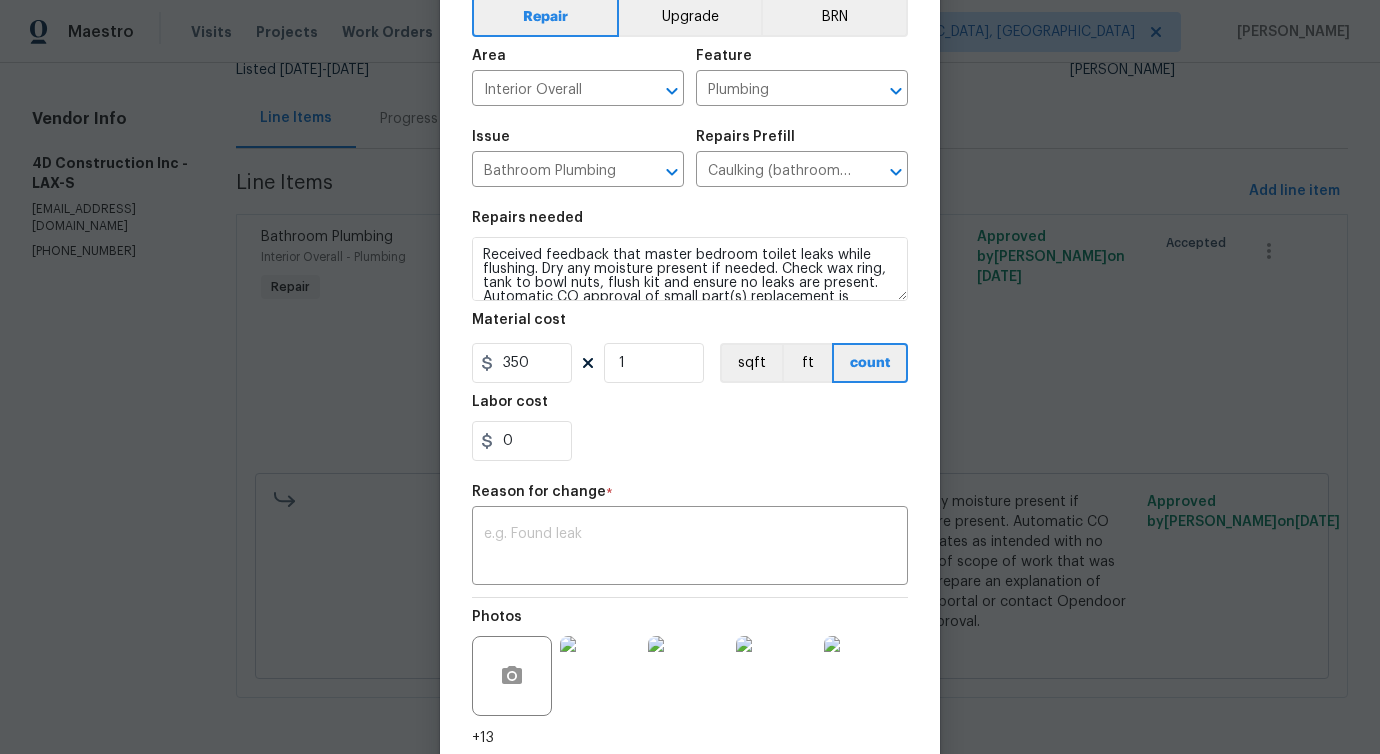 scroll, scrollTop: 252, scrollLeft: 0, axis: vertical 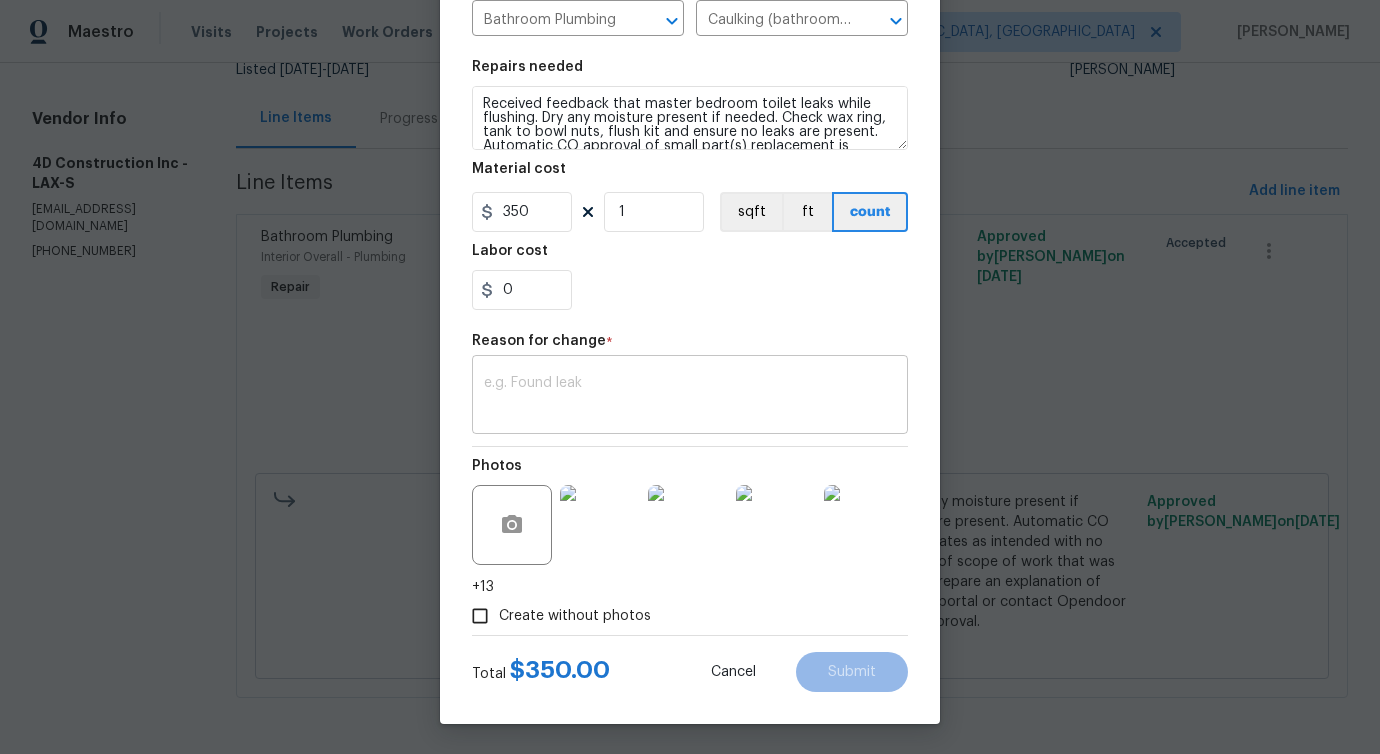 click at bounding box center [690, 397] 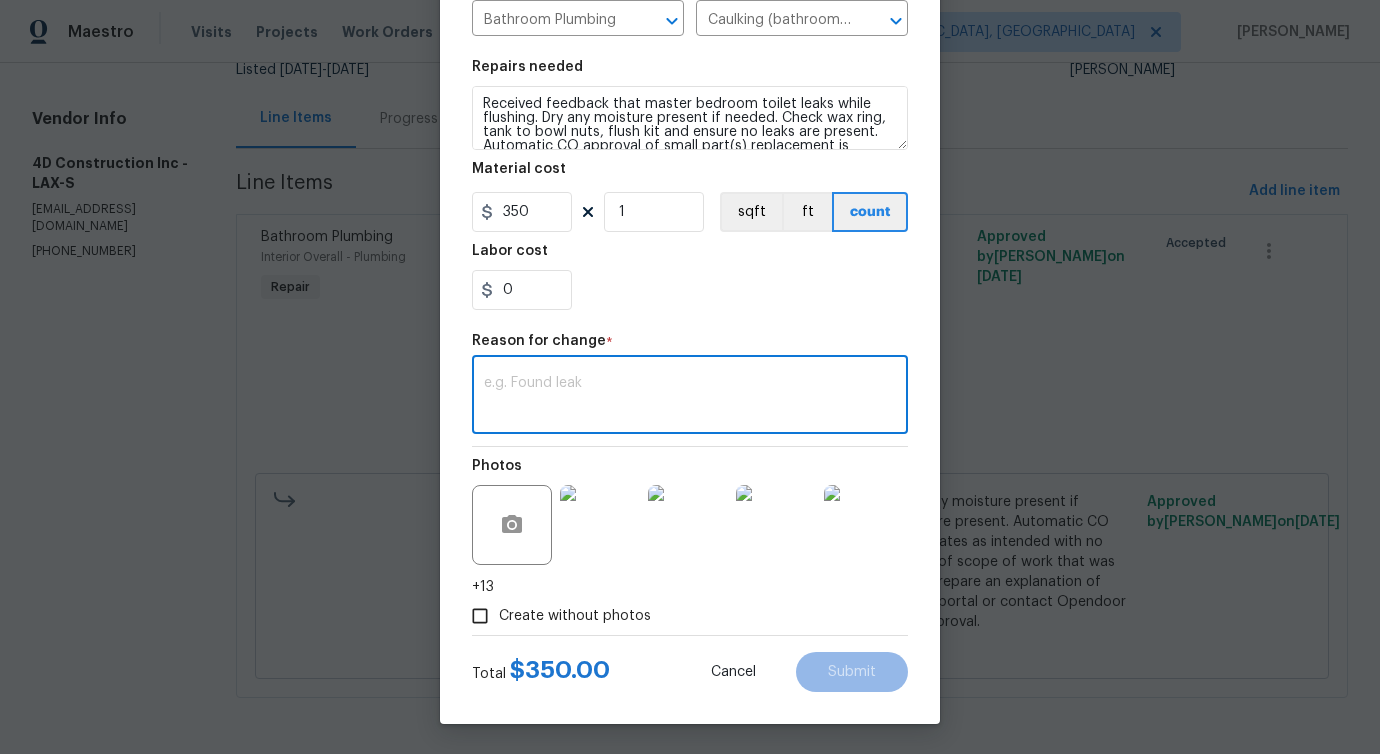 paste on "(PS) Updated per vendor's final cost." 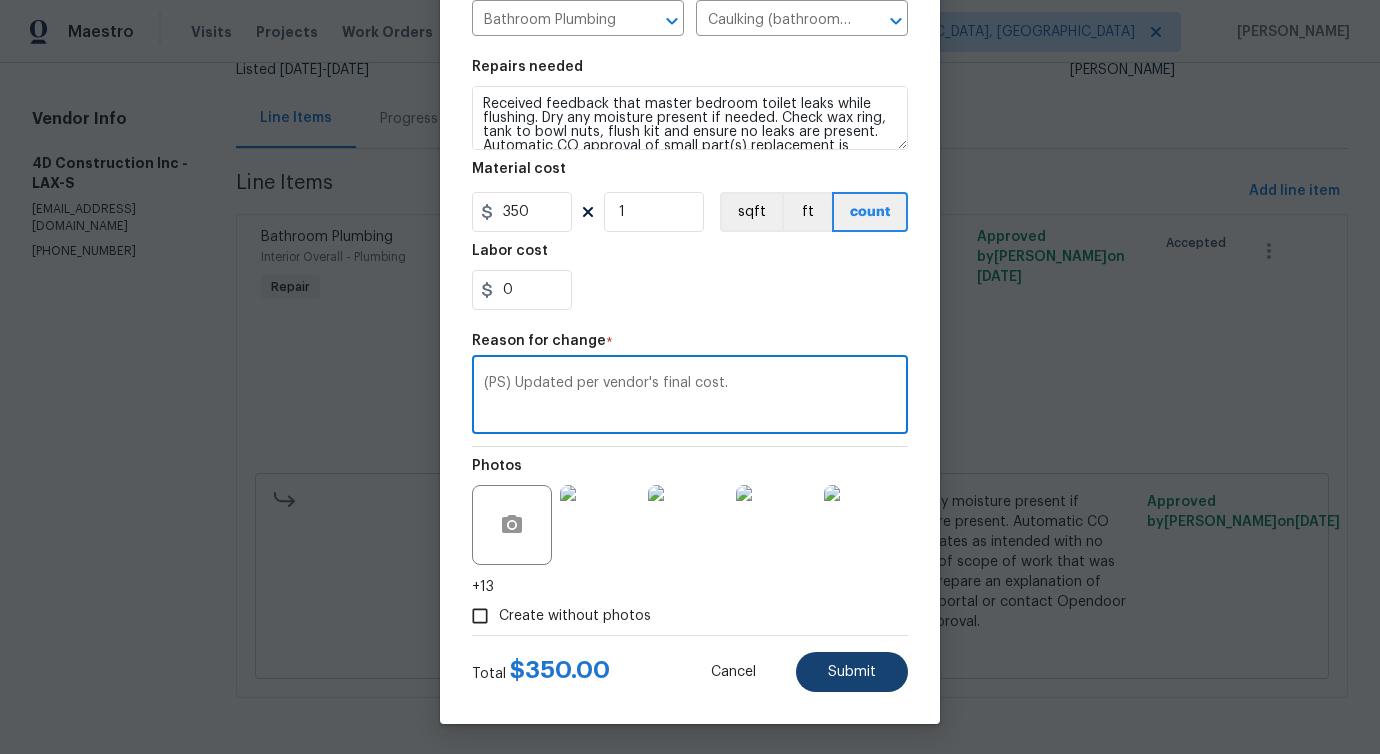 type on "(PS) Updated per vendor's final cost." 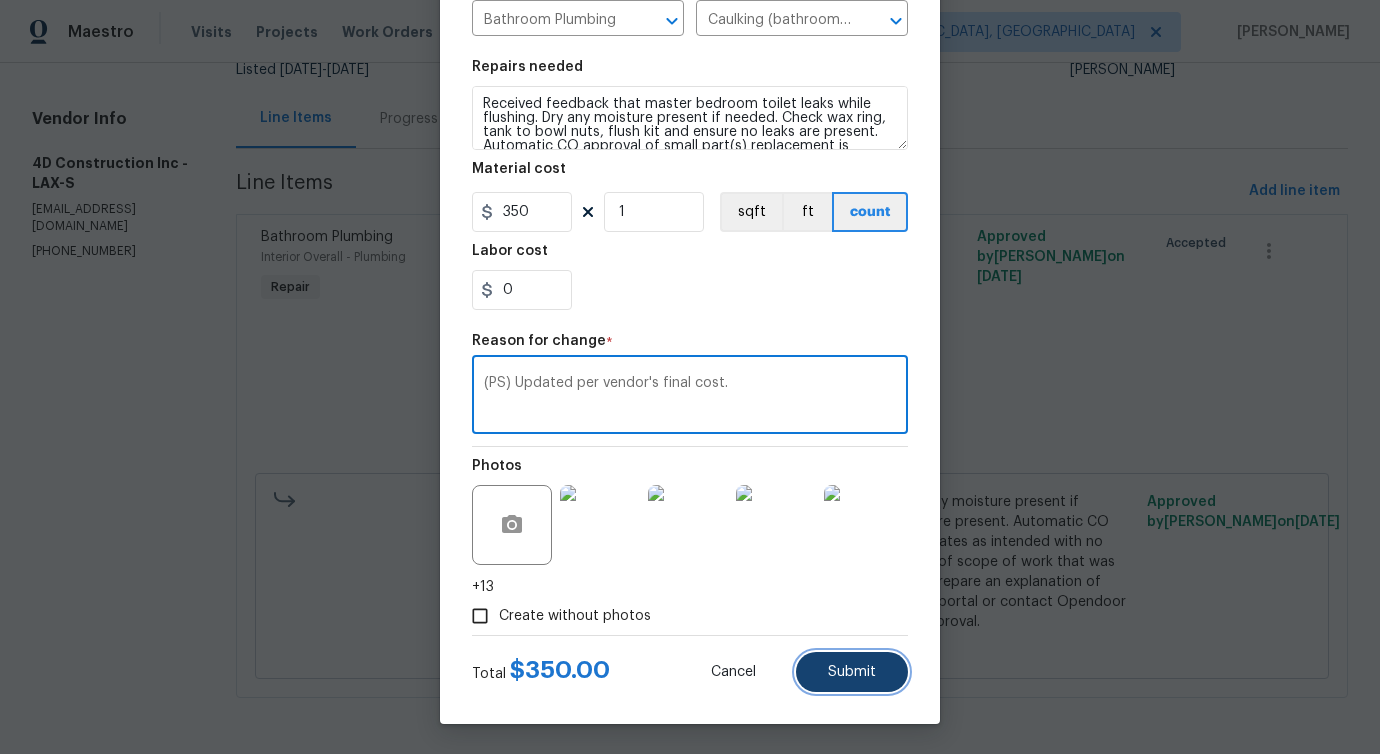 click on "Submit" at bounding box center [852, 672] 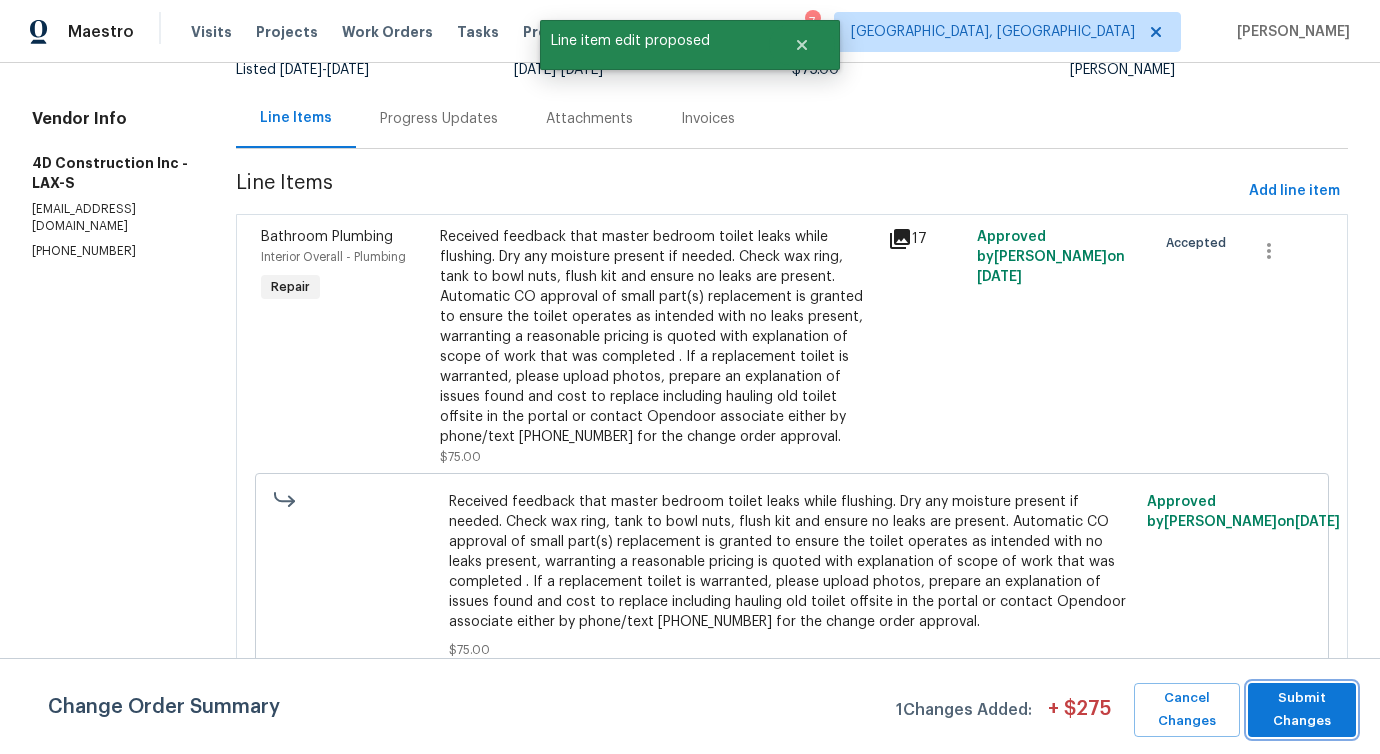 click on "Submit Changes" at bounding box center [1302, 710] 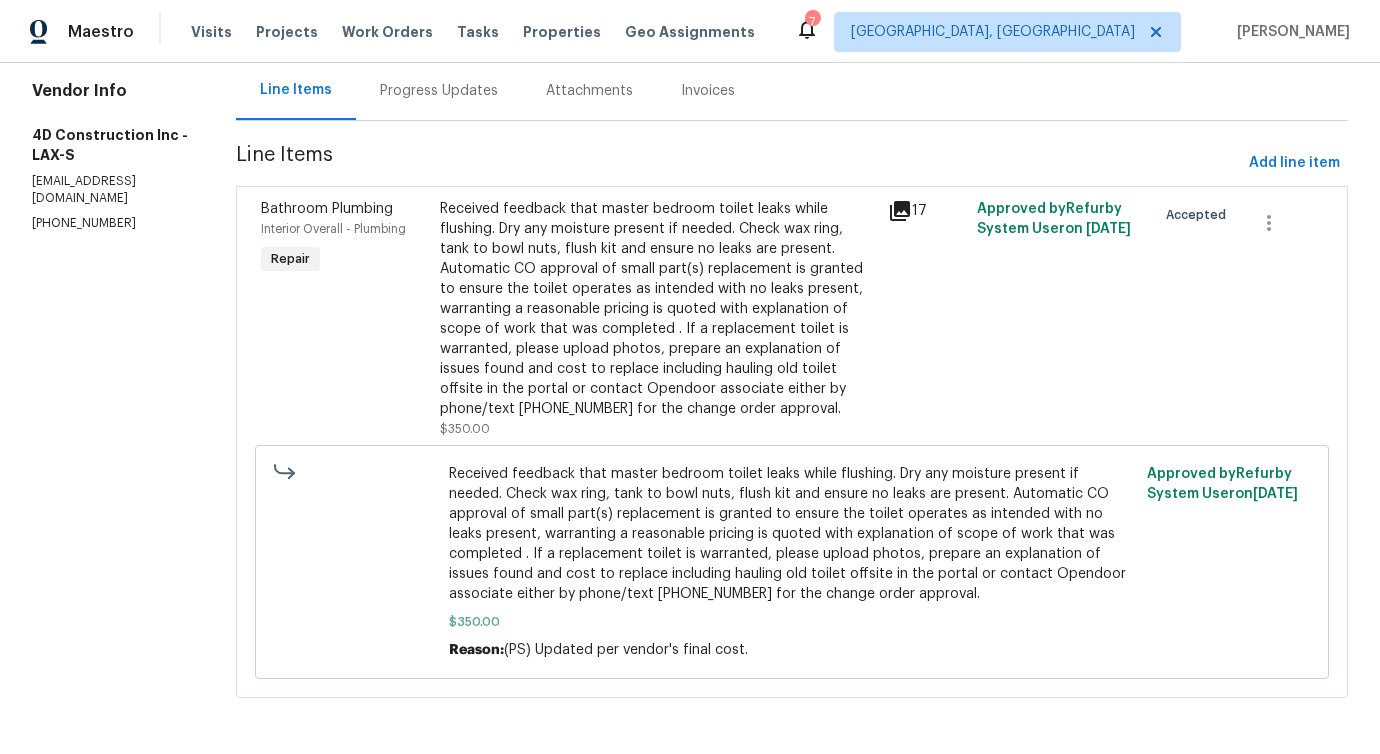 scroll, scrollTop: 0, scrollLeft: 0, axis: both 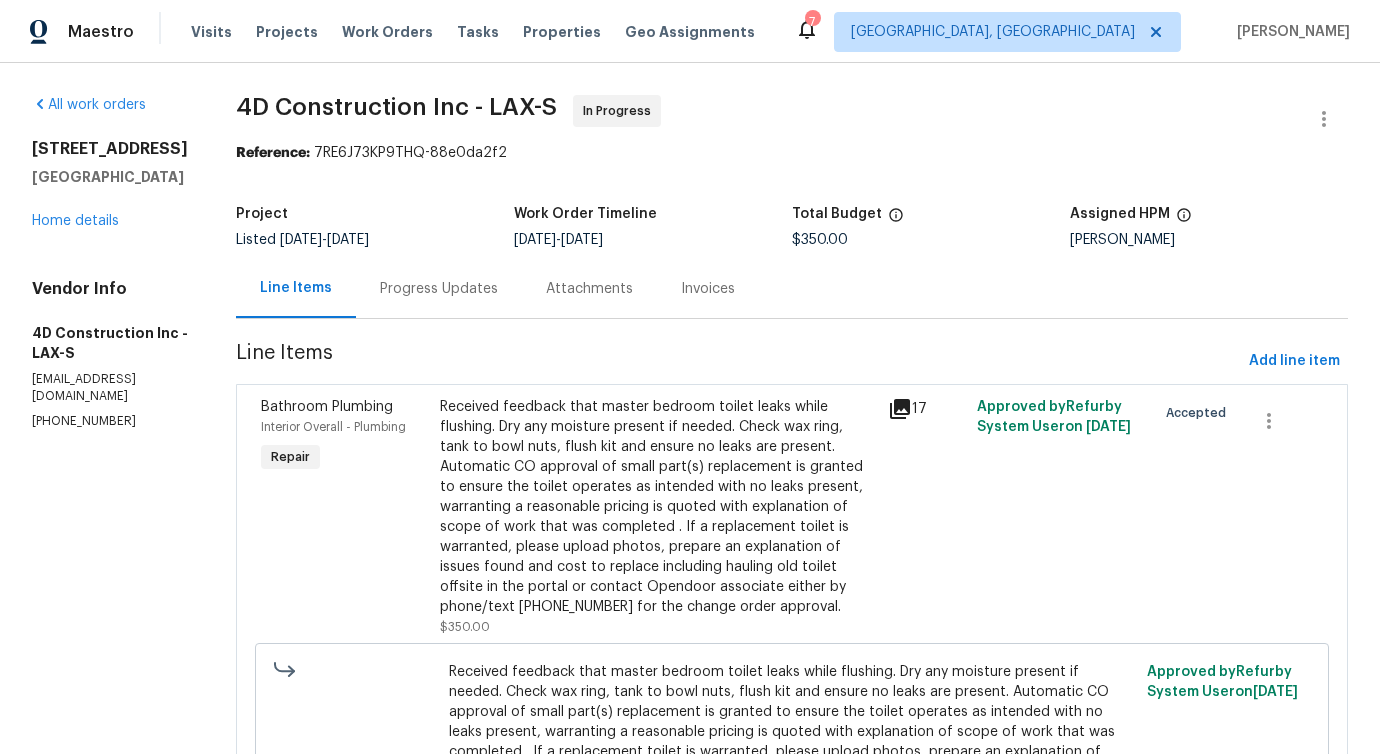 click on "Progress Updates" at bounding box center (439, 288) 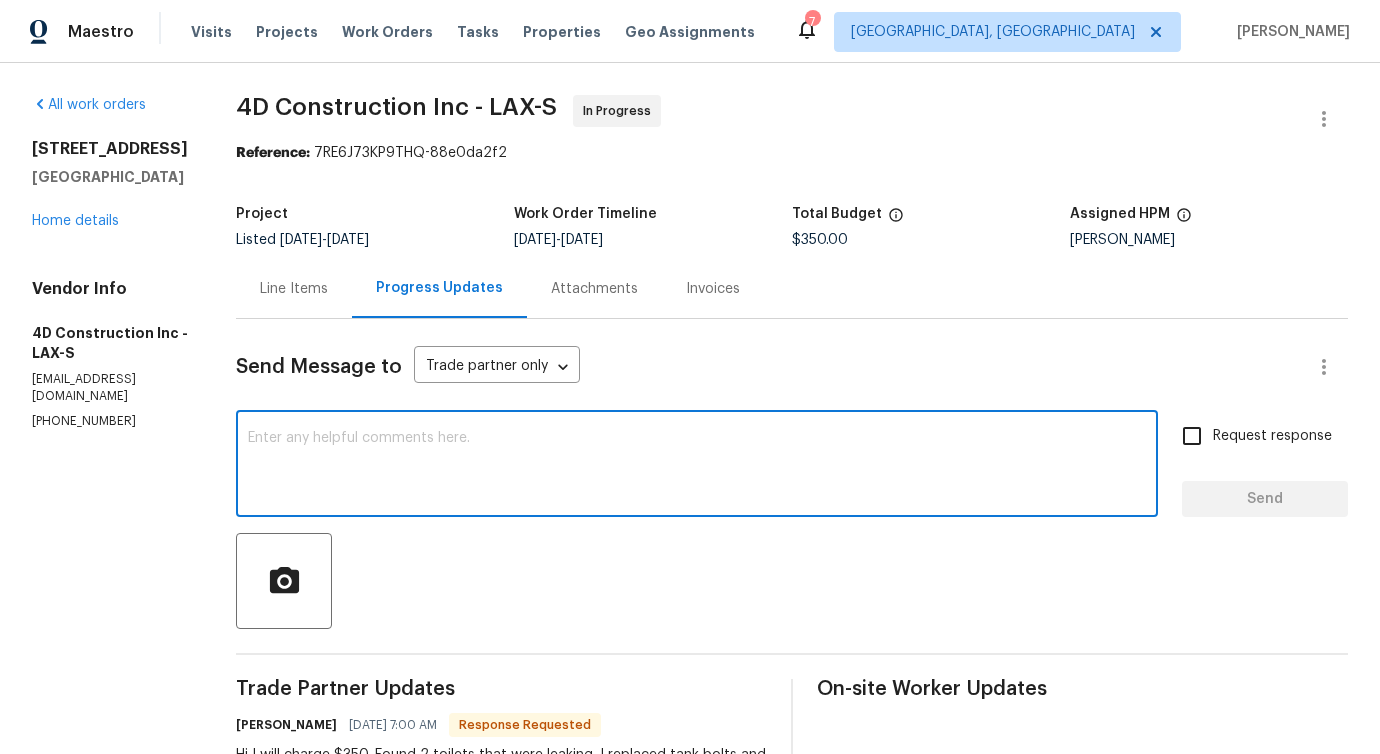 click at bounding box center (697, 466) 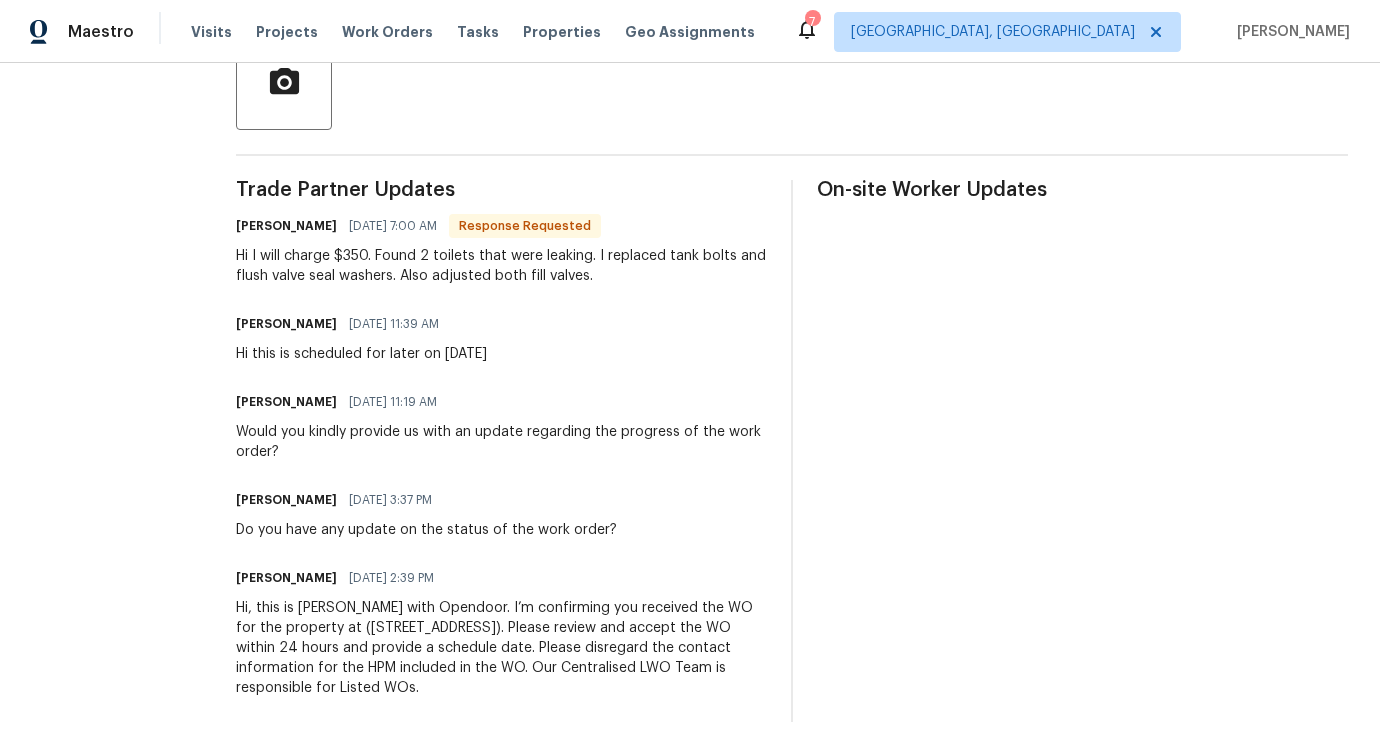 scroll, scrollTop: 0, scrollLeft: 0, axis: both 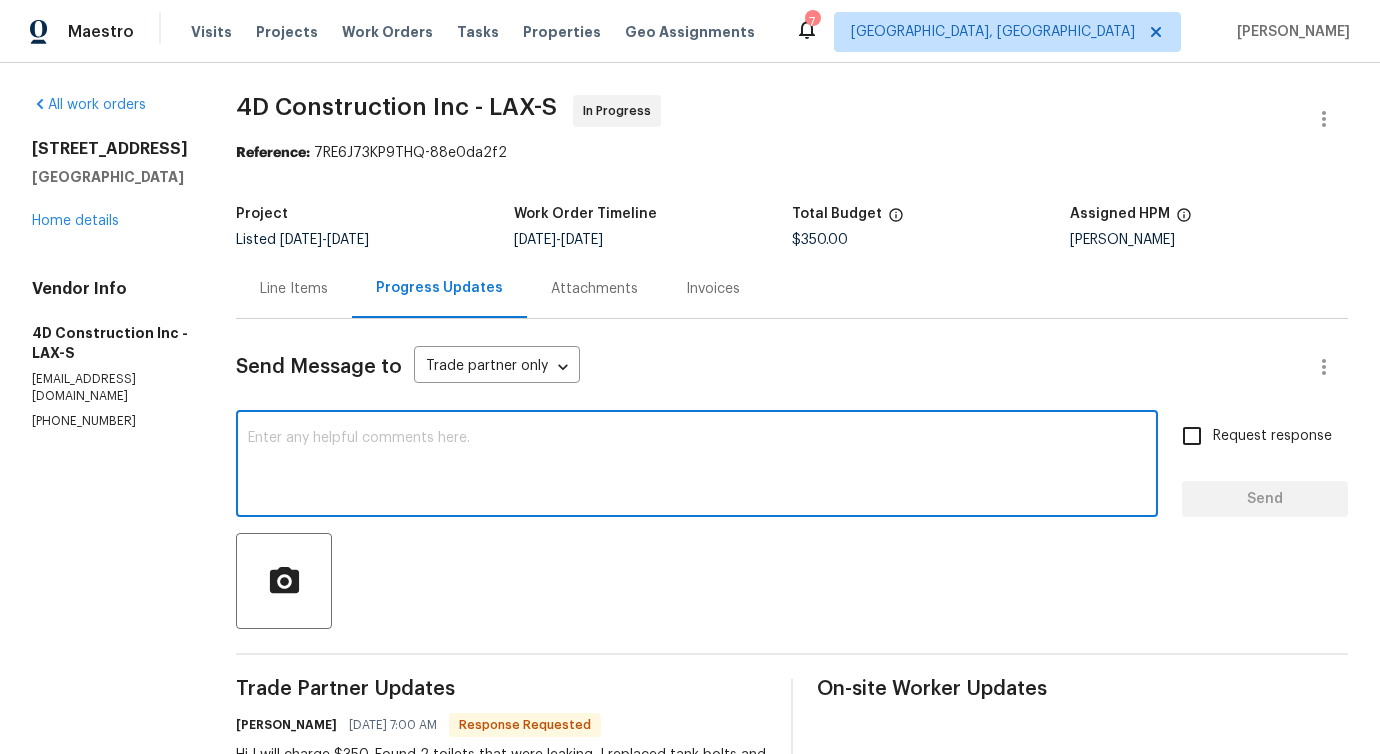 click at bounding box center [697, 466] 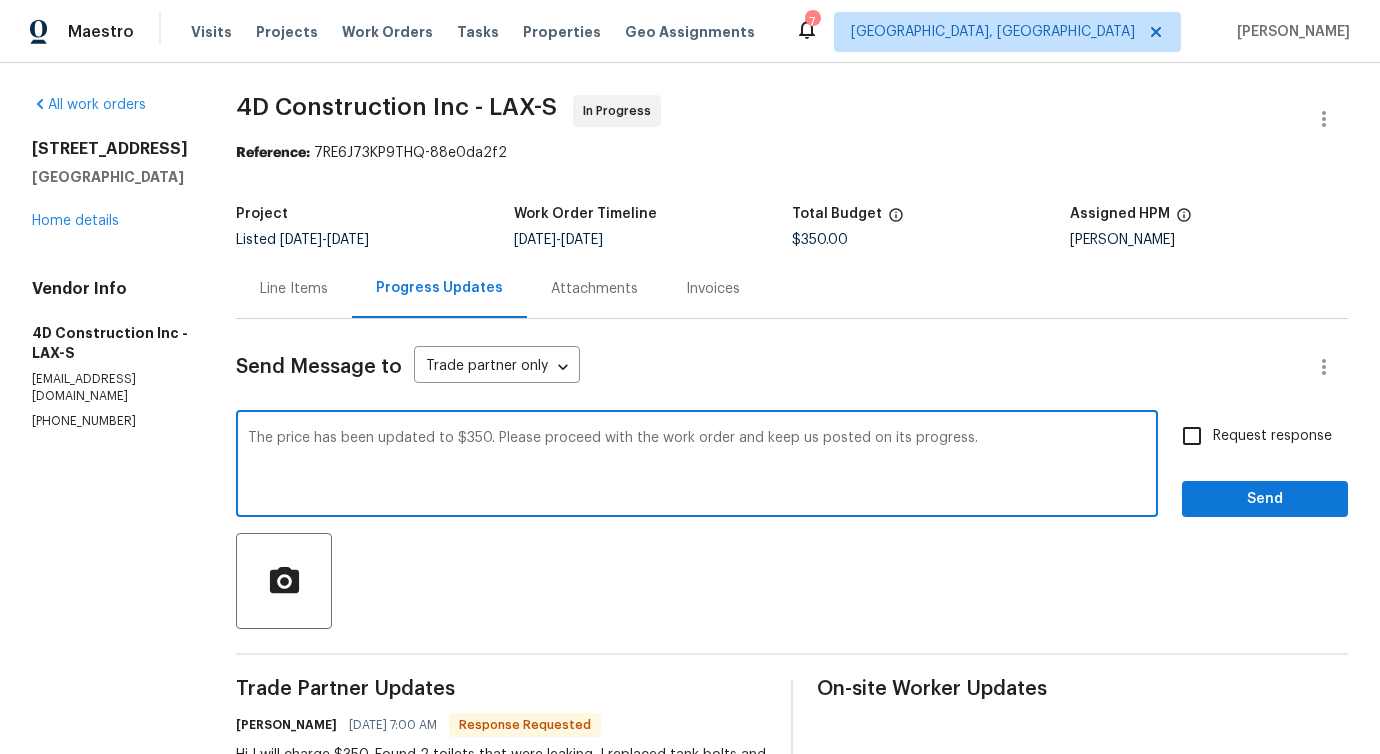 type on "The price has been updated to $350. Please proceed with the work order and keep us posted on its progress." 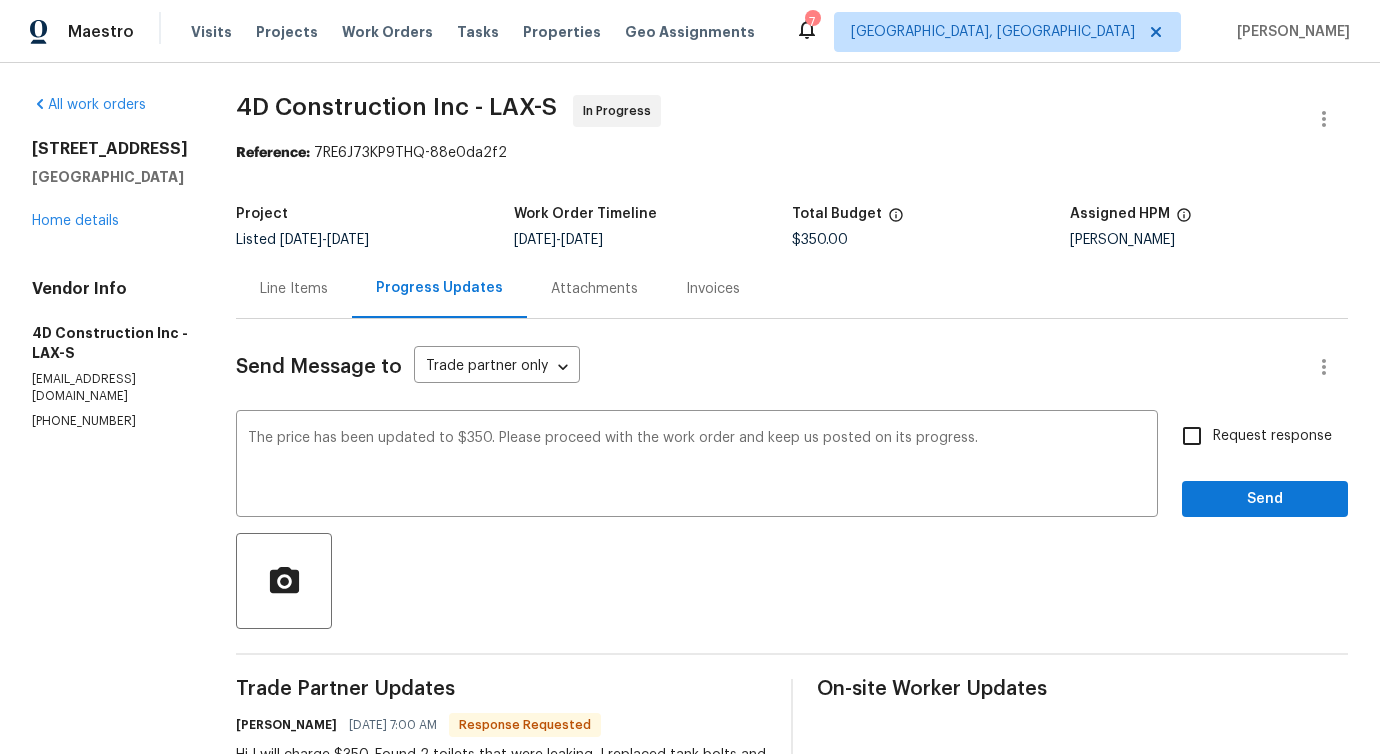 drag, startPoint x: 1026, startPoint y: 427, endPoint x: 203, endPoint y: 418, distance: 823.0492 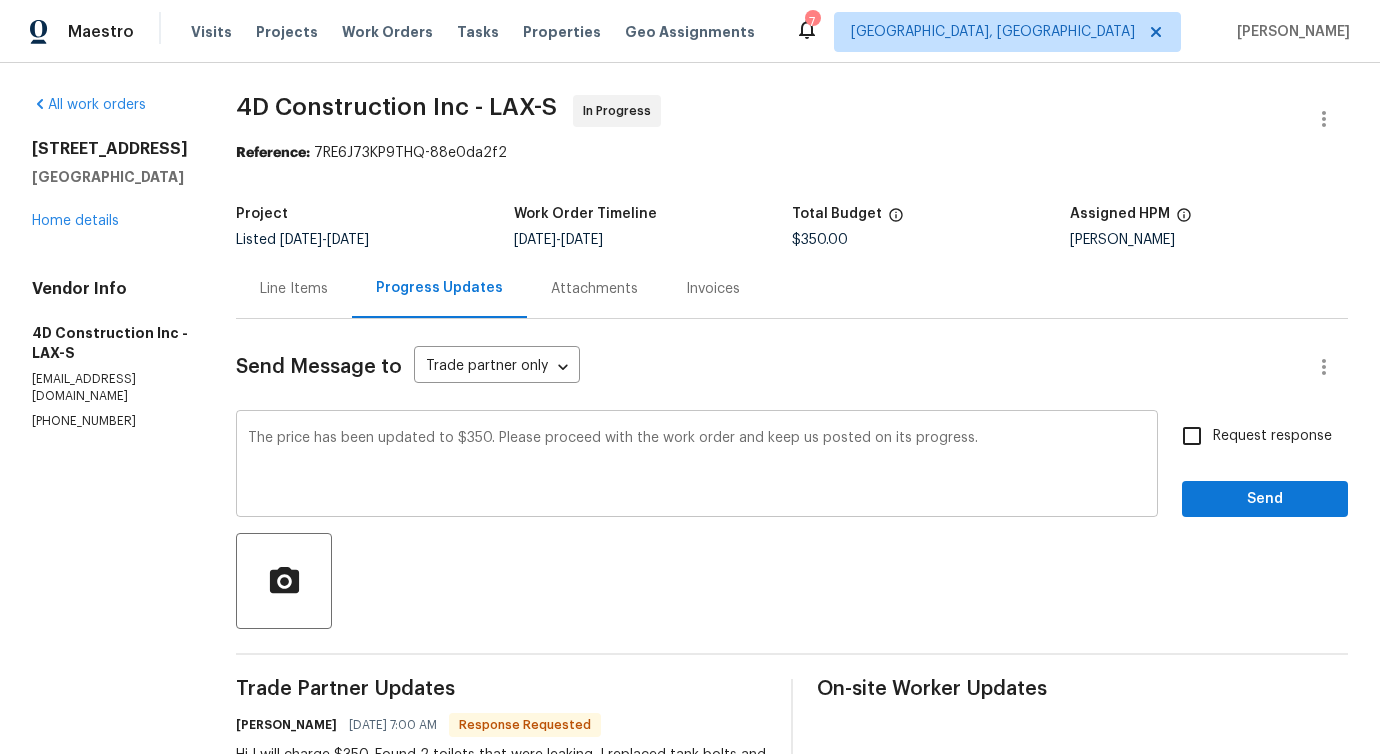 click on "The price has been updated to $350. Please proceed with the work order and keep us posted on its progress." at bounding box center (697, 466) 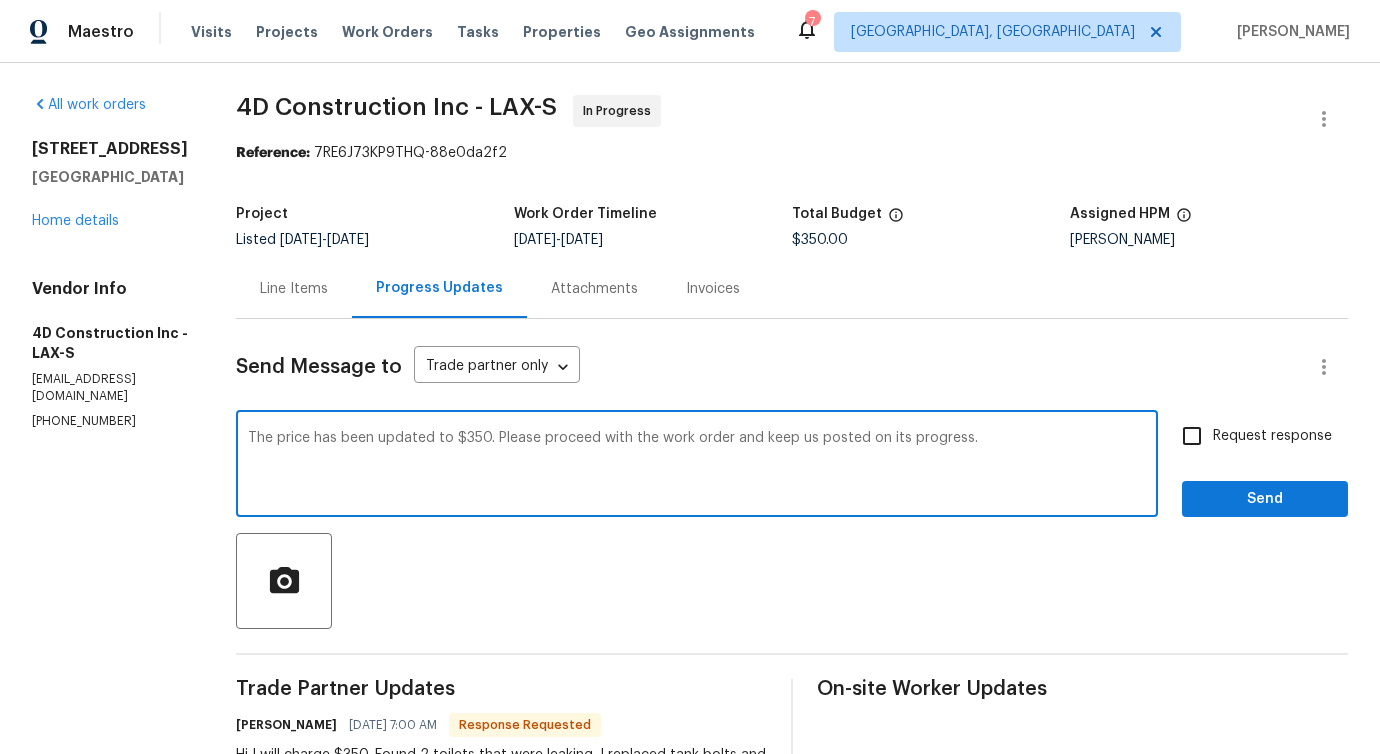 drag, startPoint x: 775, startPoint y: 437, endPoint x: 1134, endPoint y: 439, distance: 359.00558 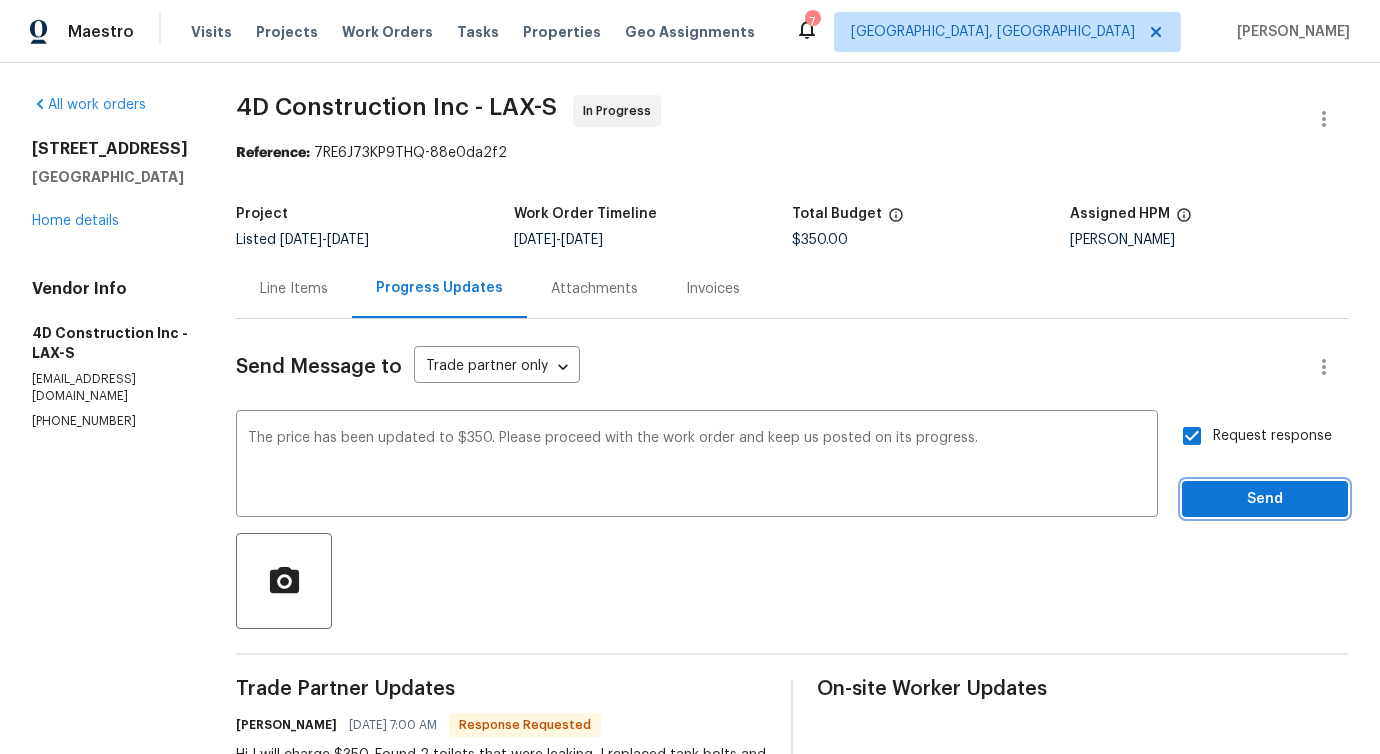 click on "Send" at bounding box center (1265, 499) 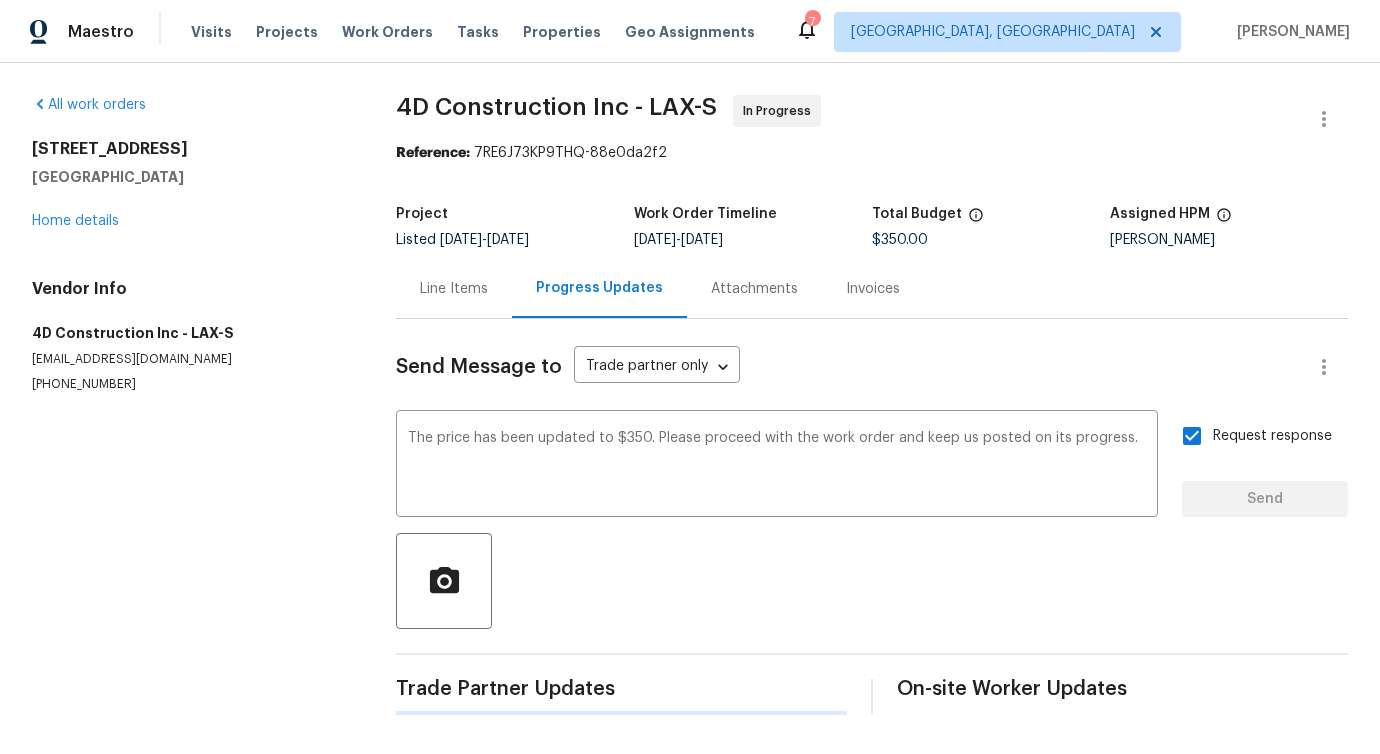 type 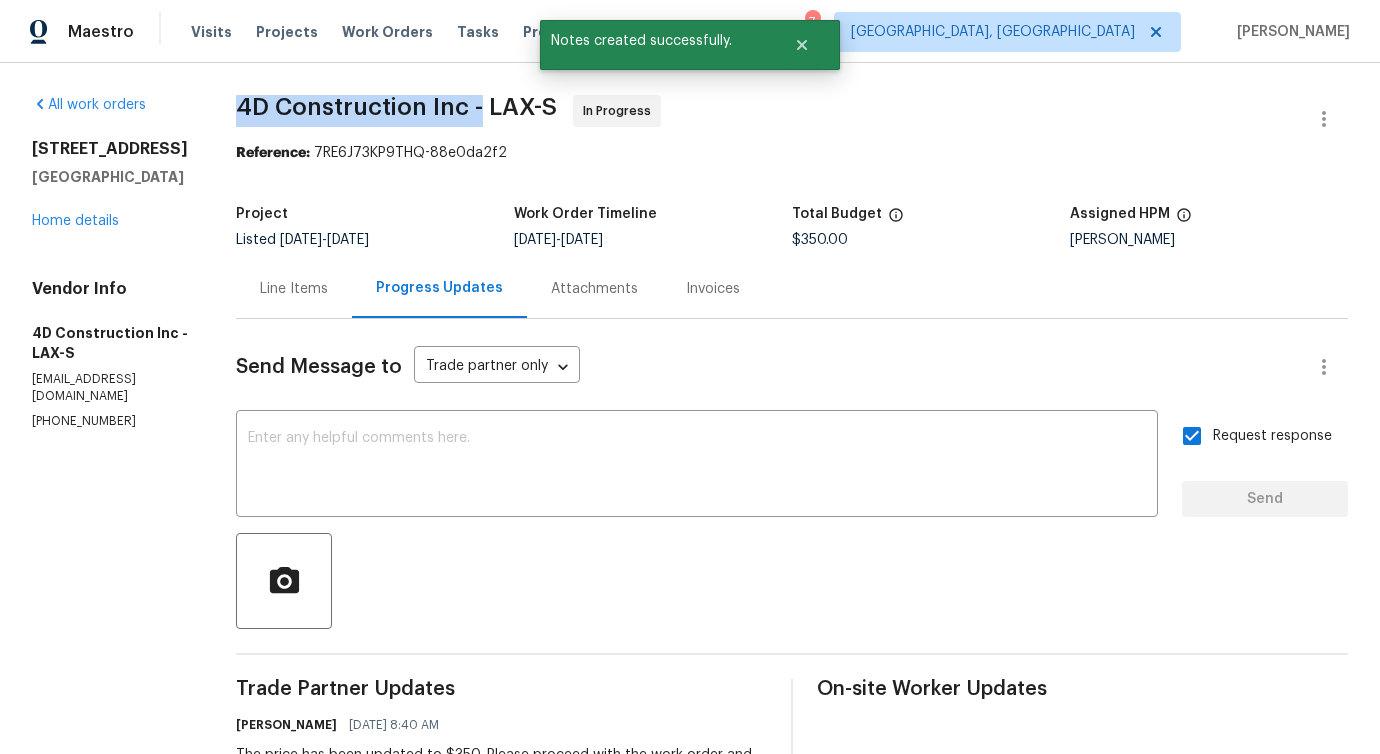 drag, startPoint x: 373, startPoint y: 106, endPoint x: 485, endPoint y: 109, distance: 112.04017 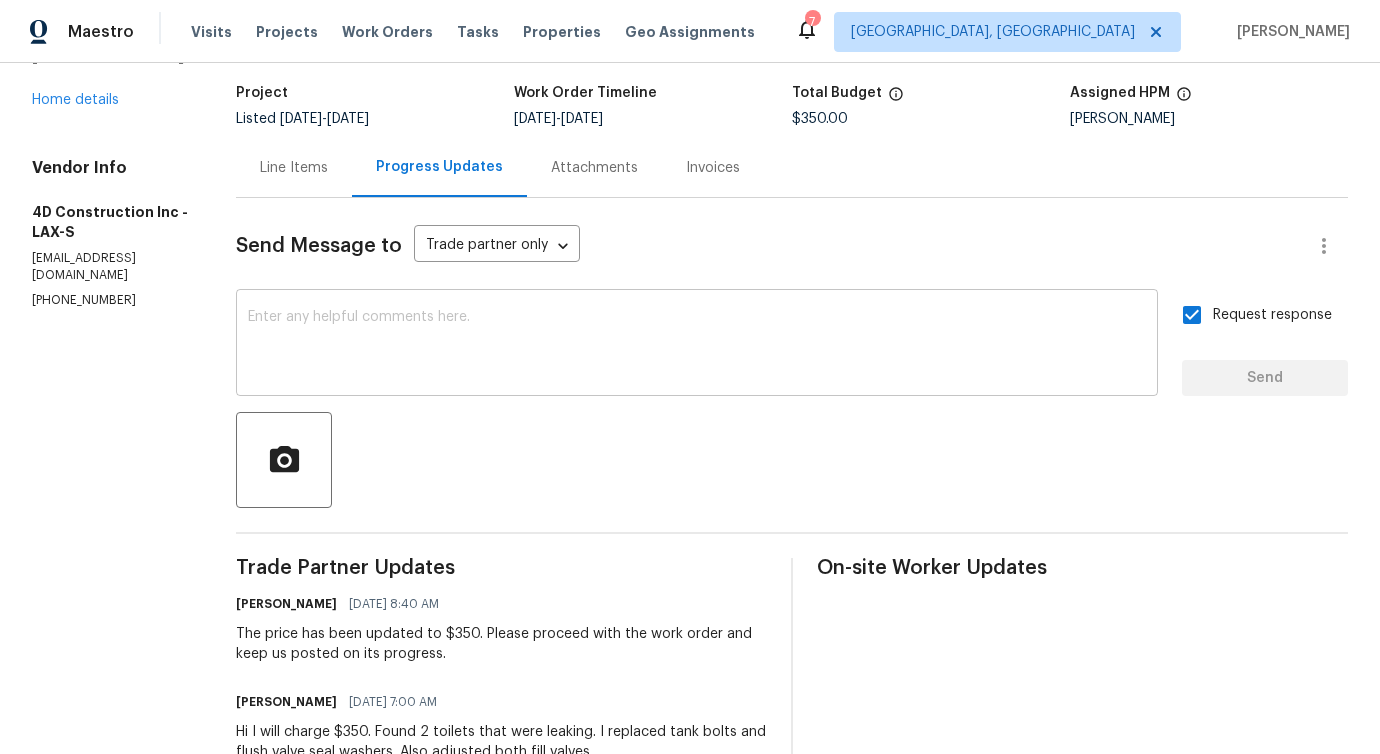 scroll, scrollTop: 182, scrollLeft: 0, axis: vertical 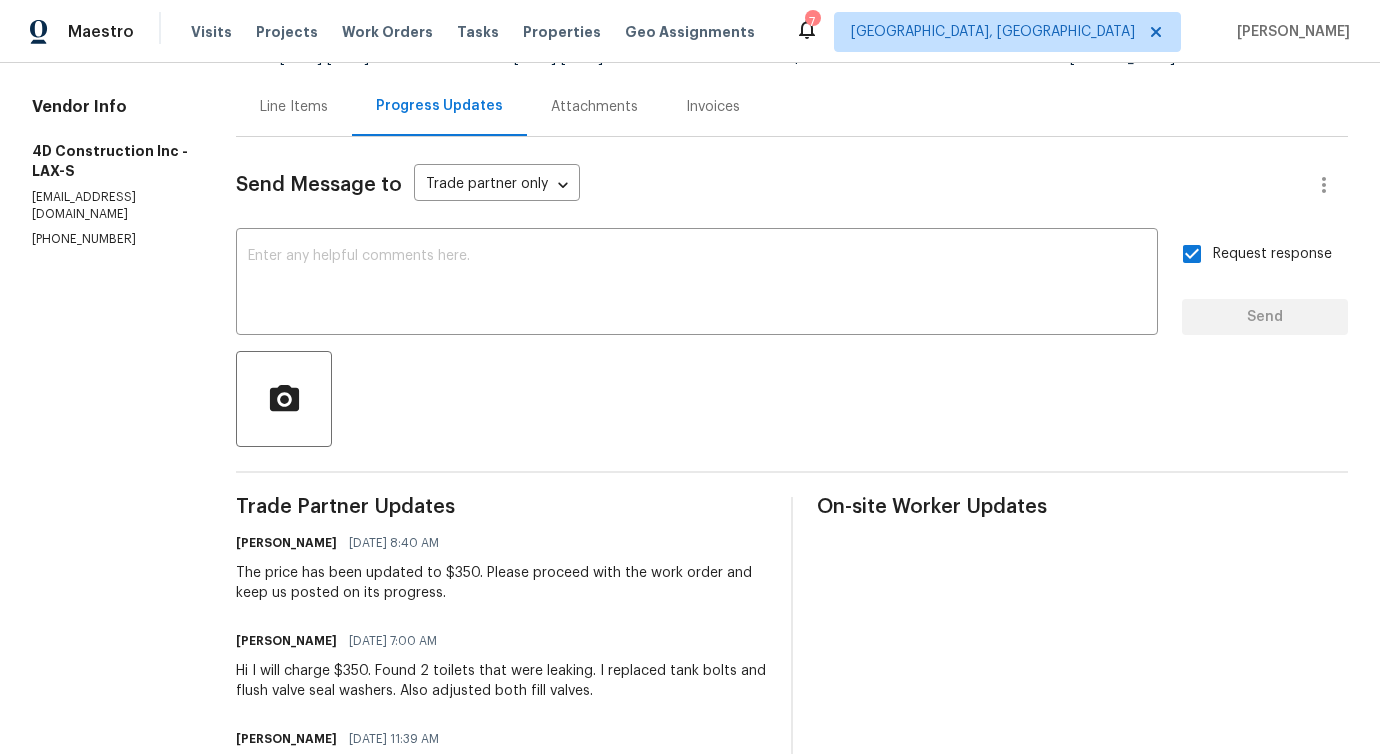 click on "Send Message to Trade partner only Trade partner only ​ x ​ Request response Send Trade Partner Updates Pavithra Sekar 07/17/2025 8:40 AM The price has been updated to $350. Please proceed with the work order and keep us posted on its progress. Carmelo Ramirez 07/17/2025 7:00 AM Hi I will charge $350.
Found 2 toilets that were leaking.
I replaced tank bolts and flush valve seal washers.
Also adjusted both fill valves. Carmelo Ramirez 07/16/2025 11:39 AM Hi this is scheduled for later on today Pavithra Sekar 07/16/2025 11:19 AM Would you kindly provide us with an update regarding the progress of the work order? Pavithra Sekar 07/15/2025 3:37 PM Do you have any update on the status of the work order? Pavithra Sekar 07/14/2025 2:39 PM On-site Worker Updates" at bounding box center [792, 637] 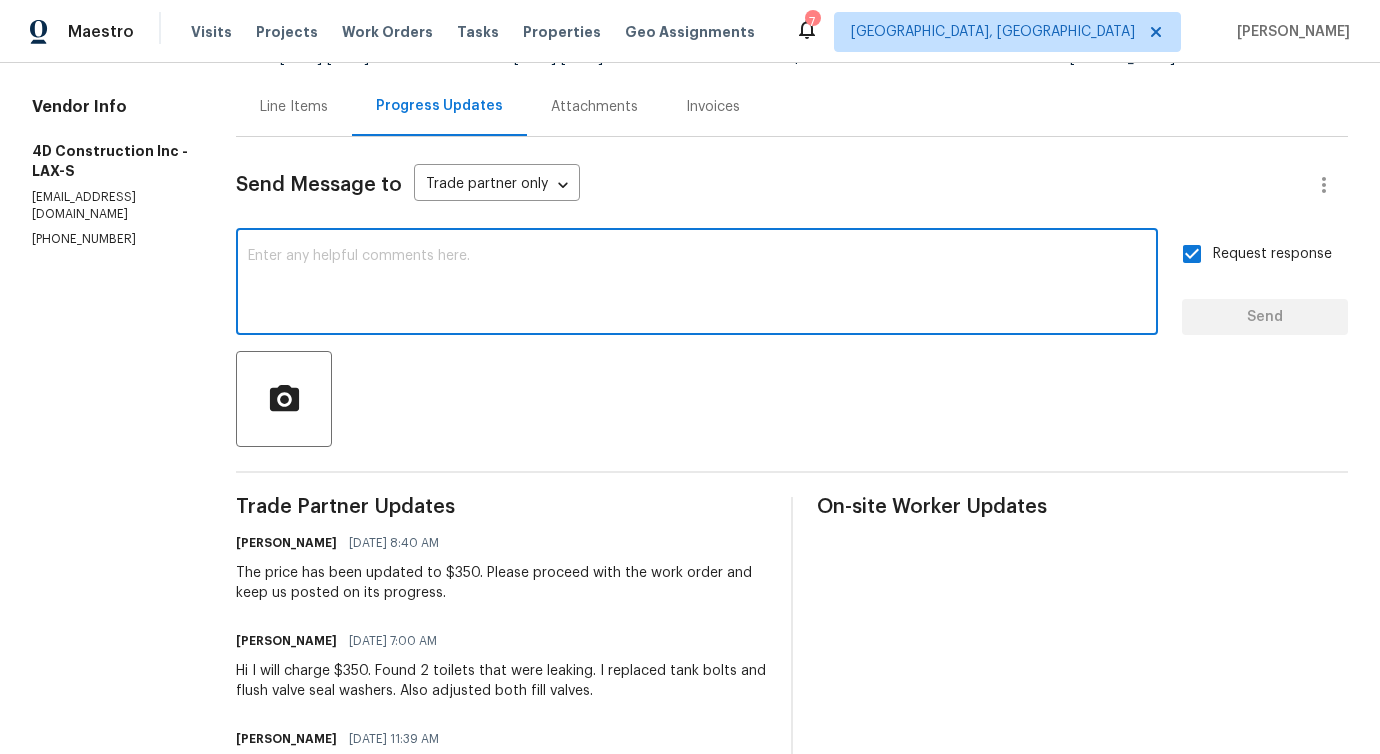 click at bounding box center [697, 284] 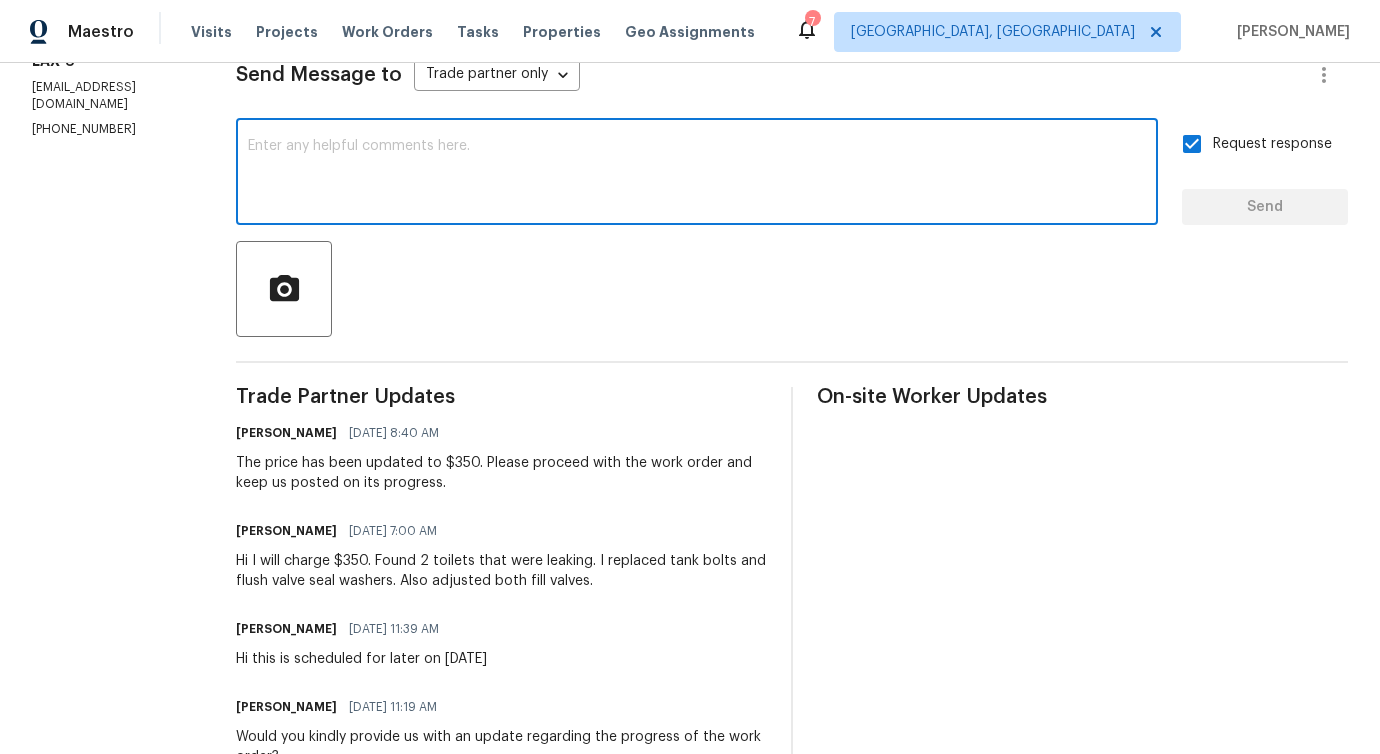 scroll, scrollTop: 302, scrollLeft: 0, axis: vertical 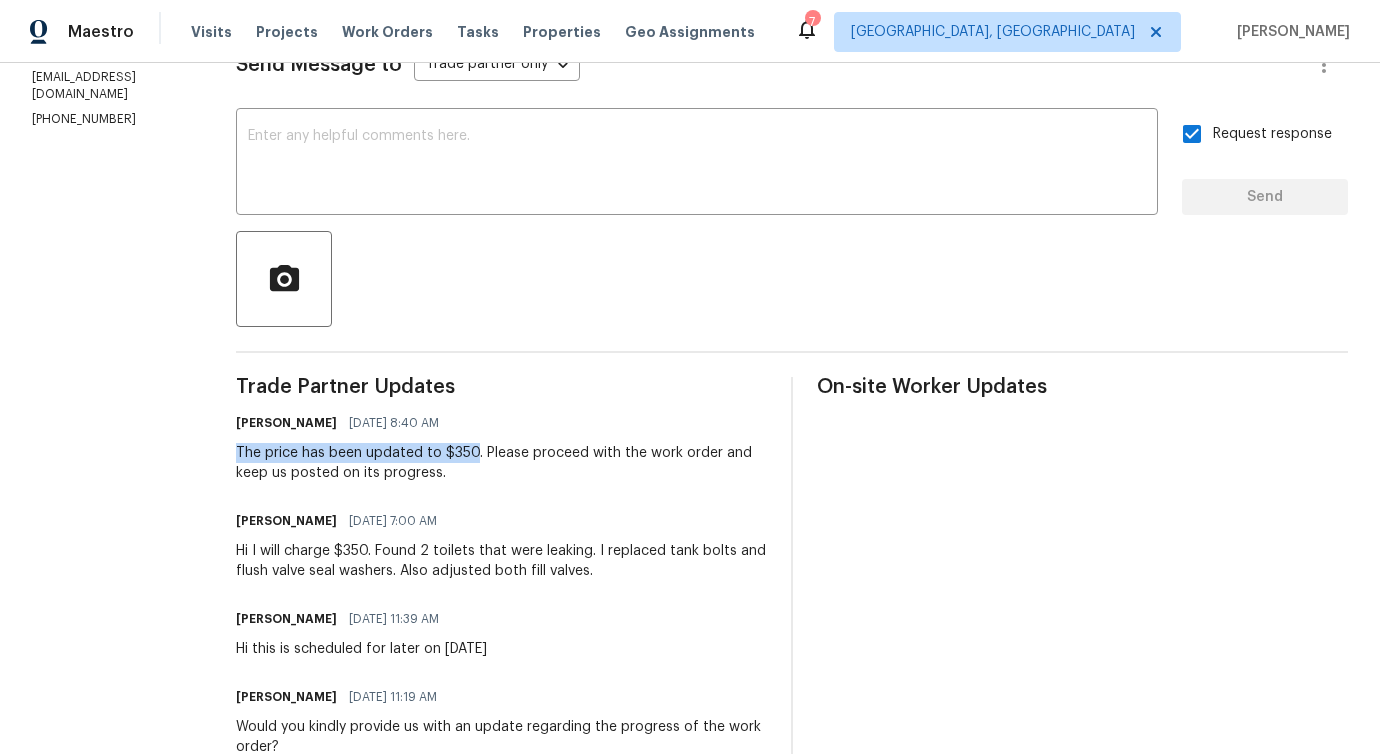 drag, startPoint x: 237, startPoint y: 451, endPoint x: 477, endPoint y: 455, distance: 240.03333 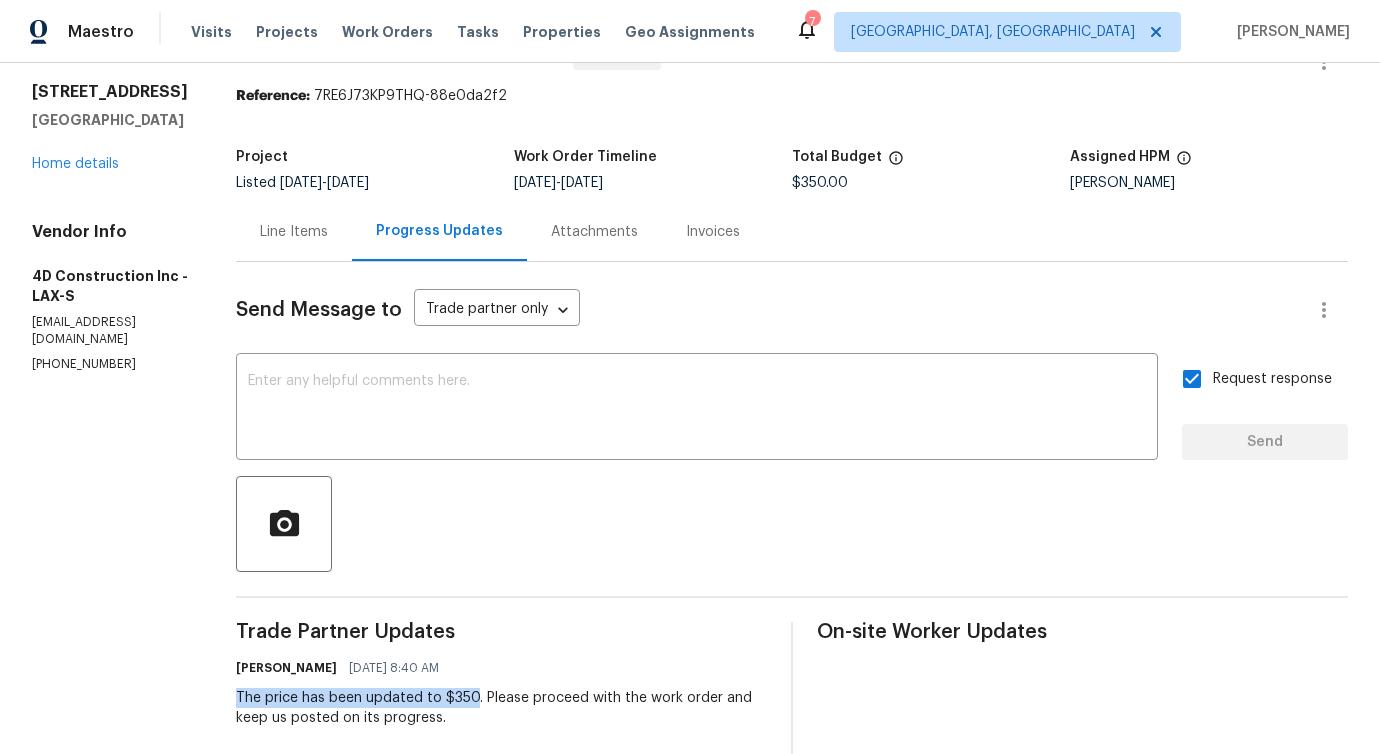 scroll, scrollTop: 0, scrollLeft: 0, axis: both 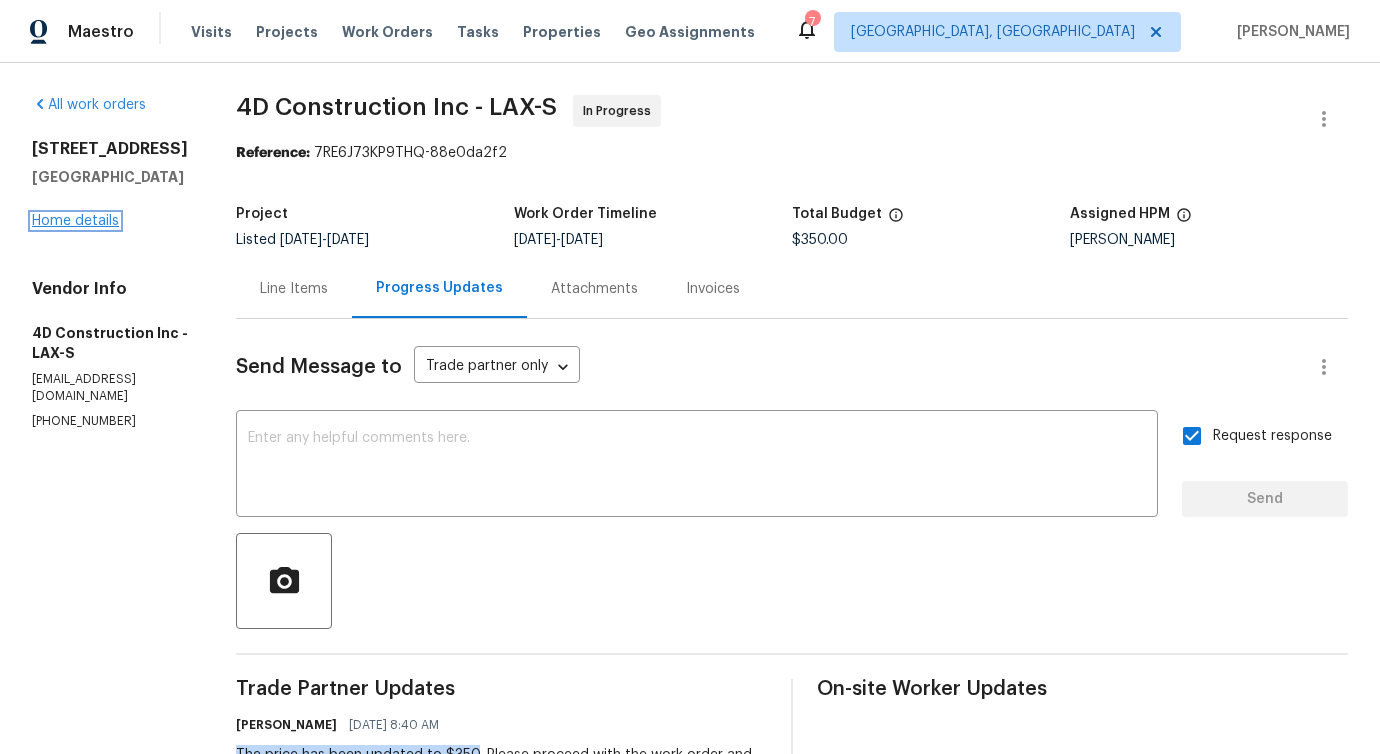 click on "Home details" at bounding box center [75, 221] 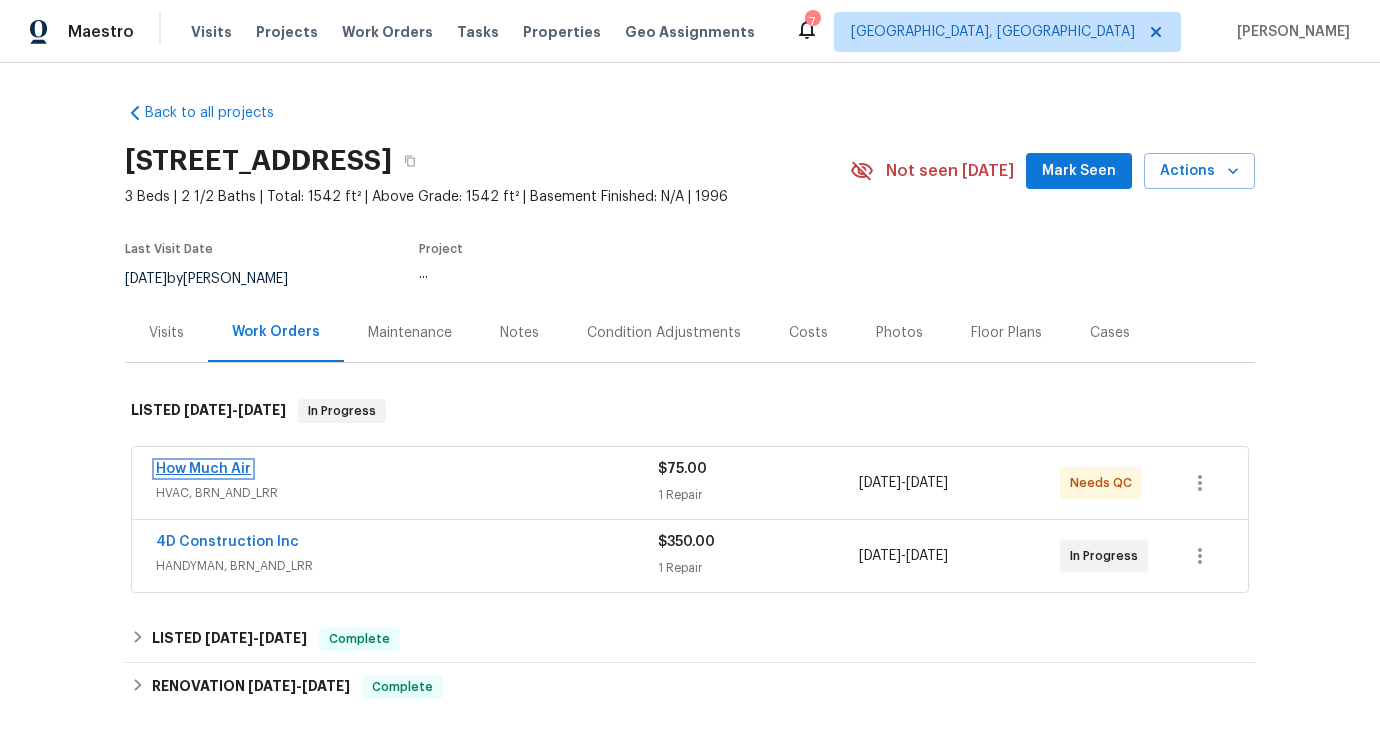 click on "How Much Air" at bounding box center (203, 469) 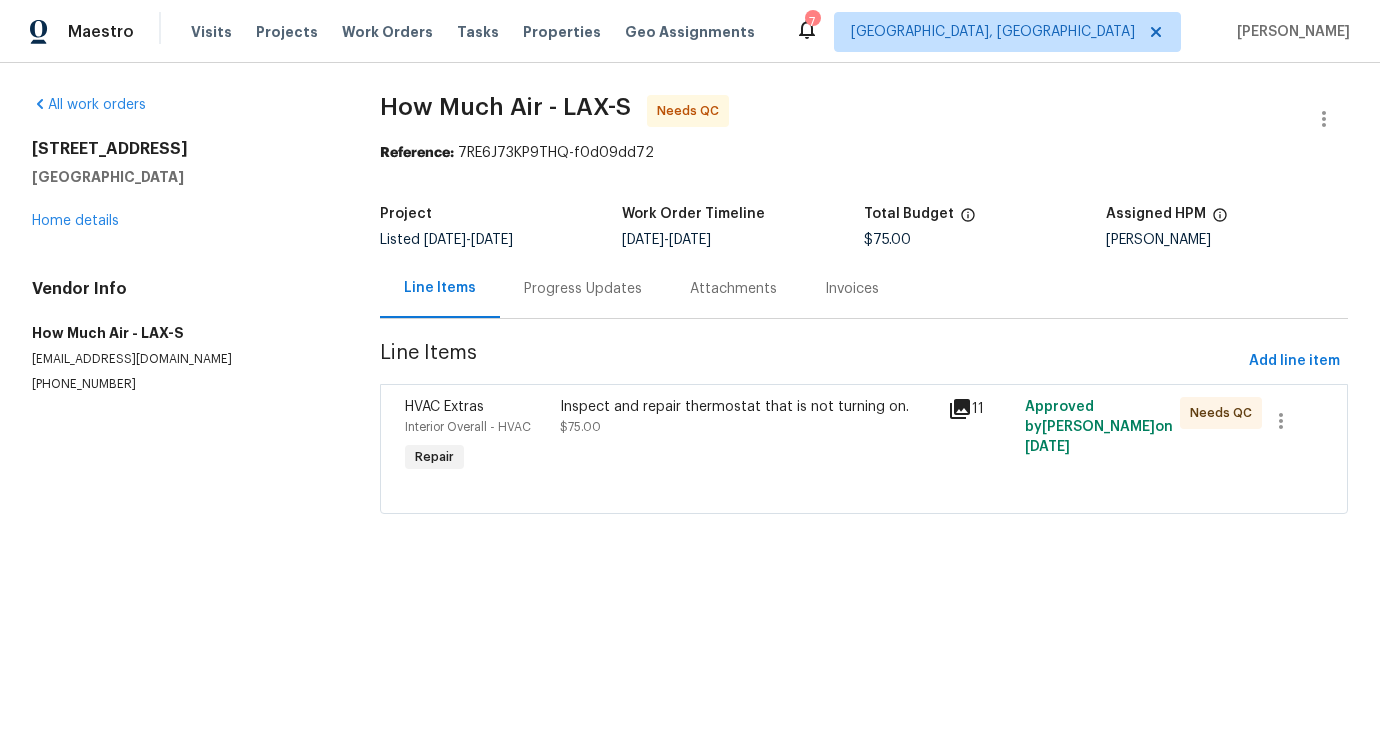 click on "Progress Updates" at bounding box center (583, 288) 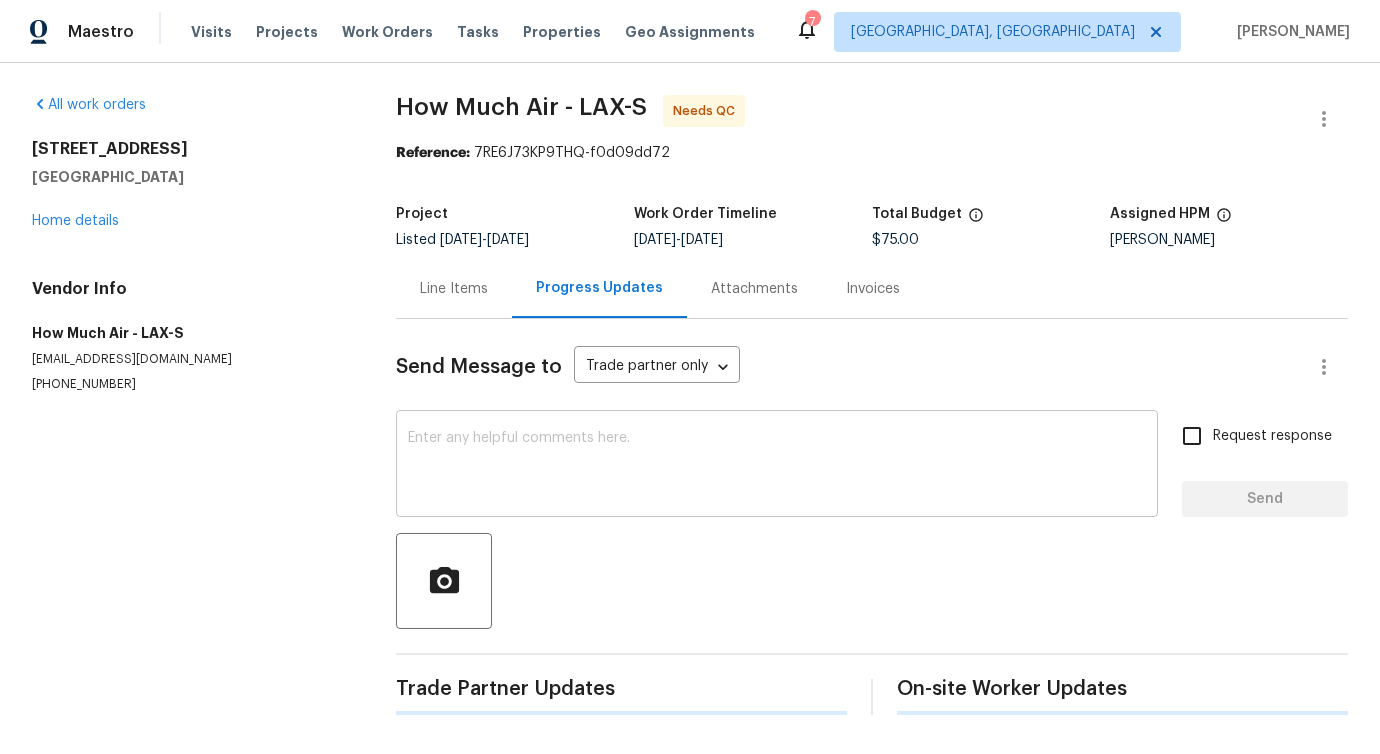 click at bounding box center [777, 466] 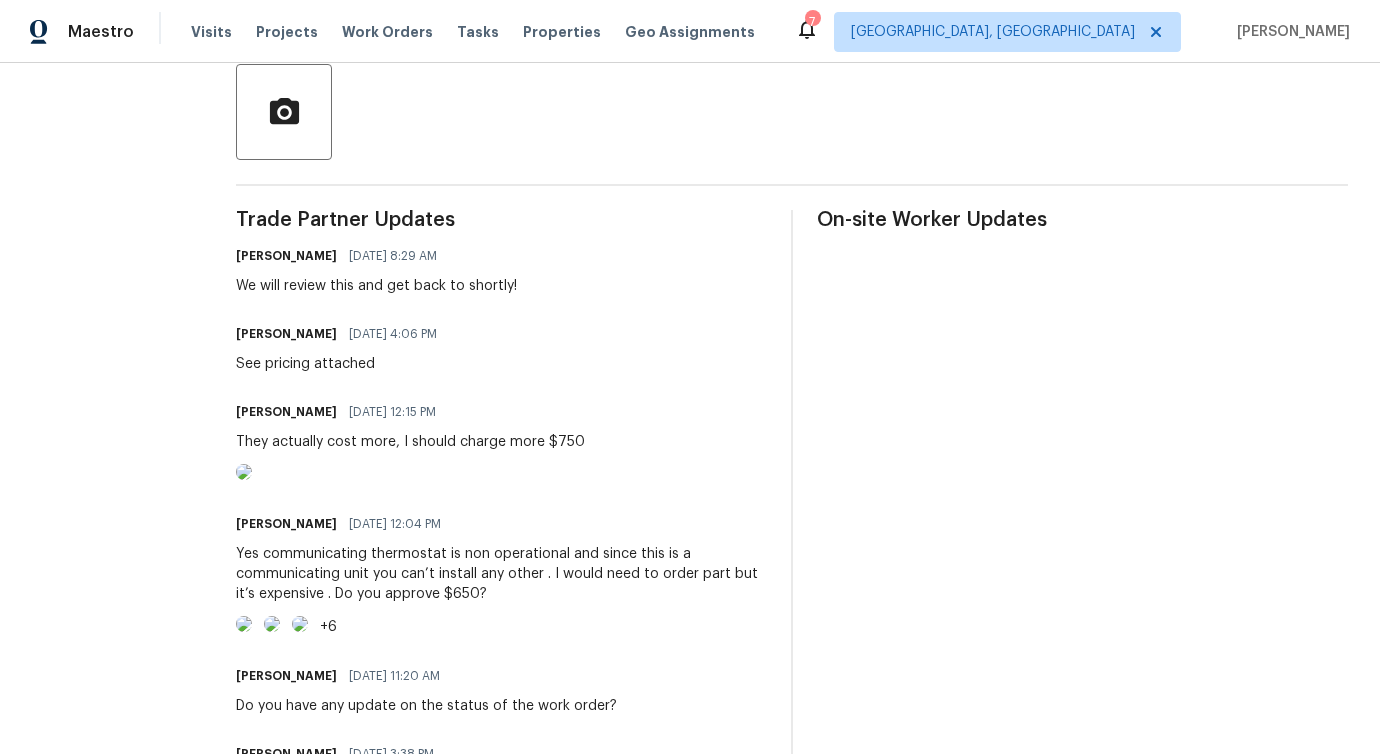 scroll, scrollTop: 0, scrollLeft: 0, axis: both 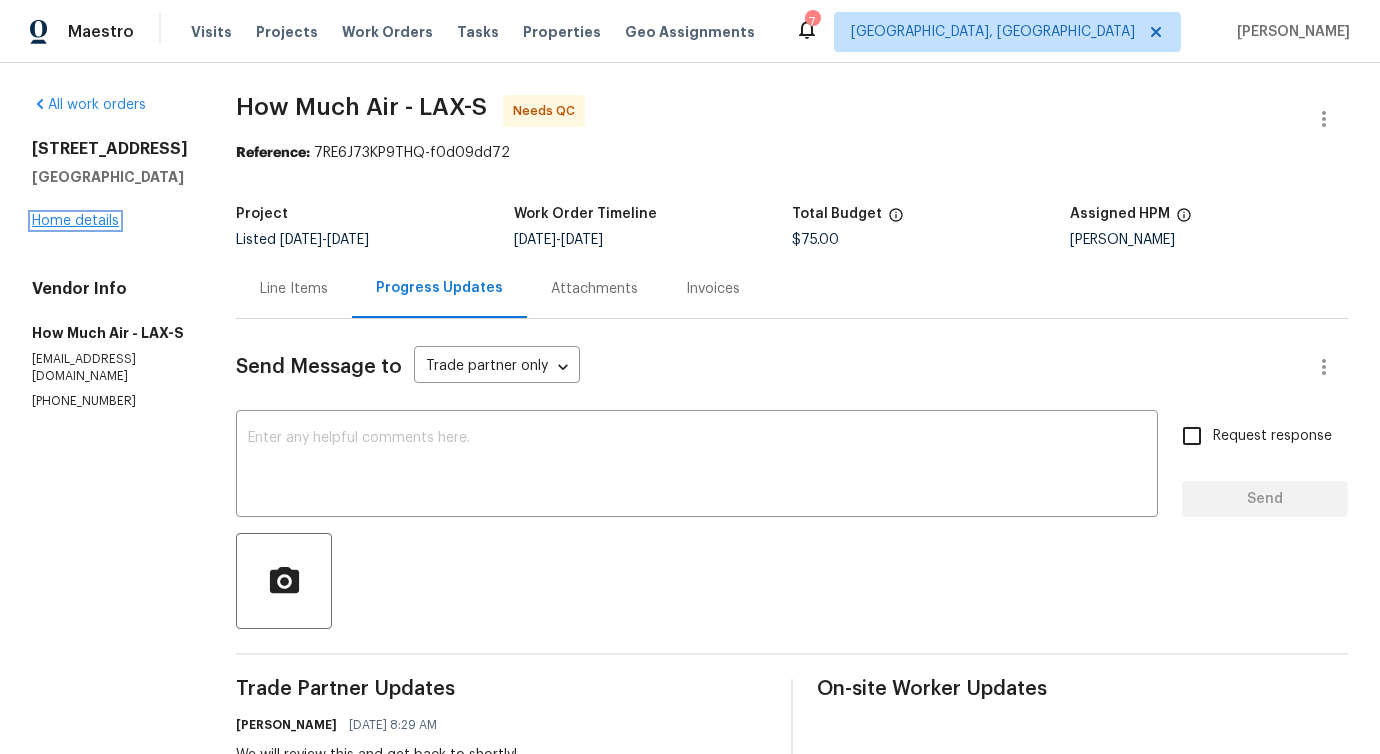 click on "Home details" at bounding box center (75, 221) 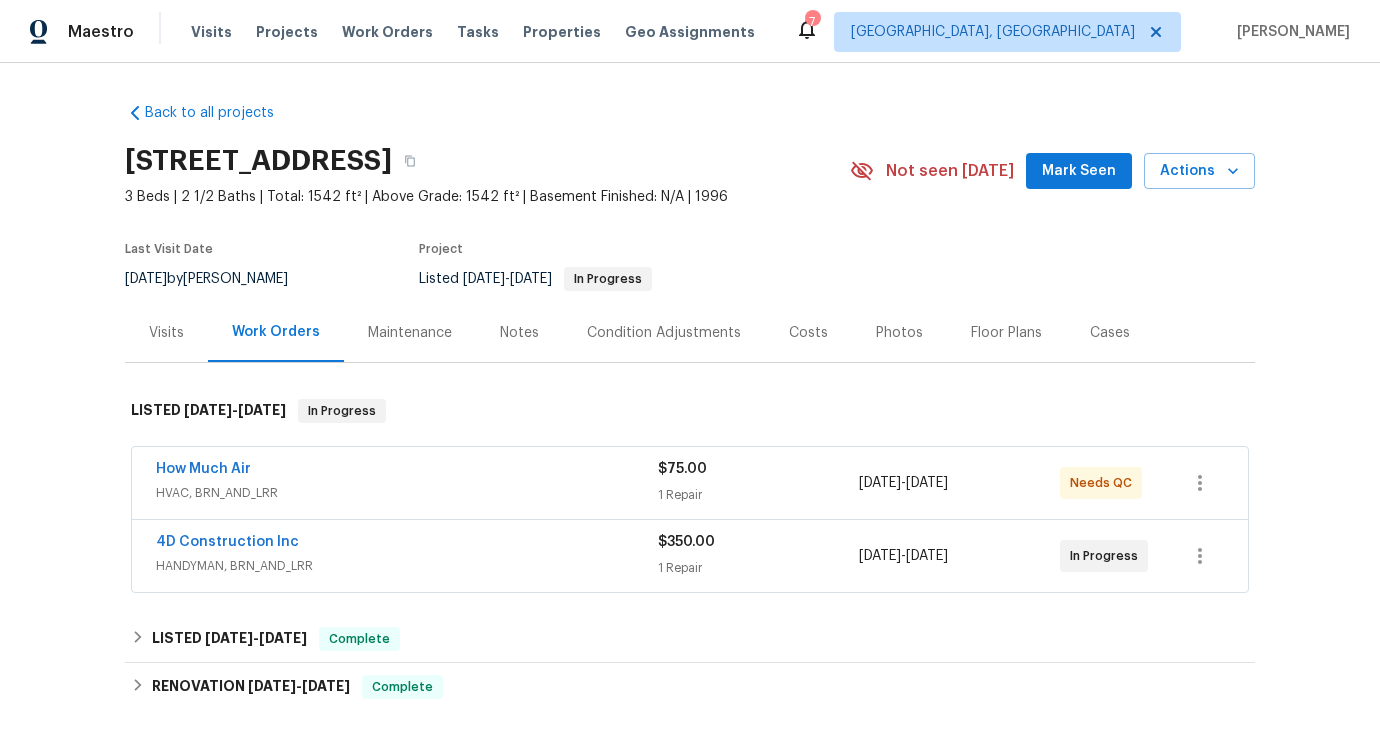 drag, startPoint x: 266, startPoint y: 457, endPoint x: 9, endPoint y: 460, distance: 257.01752 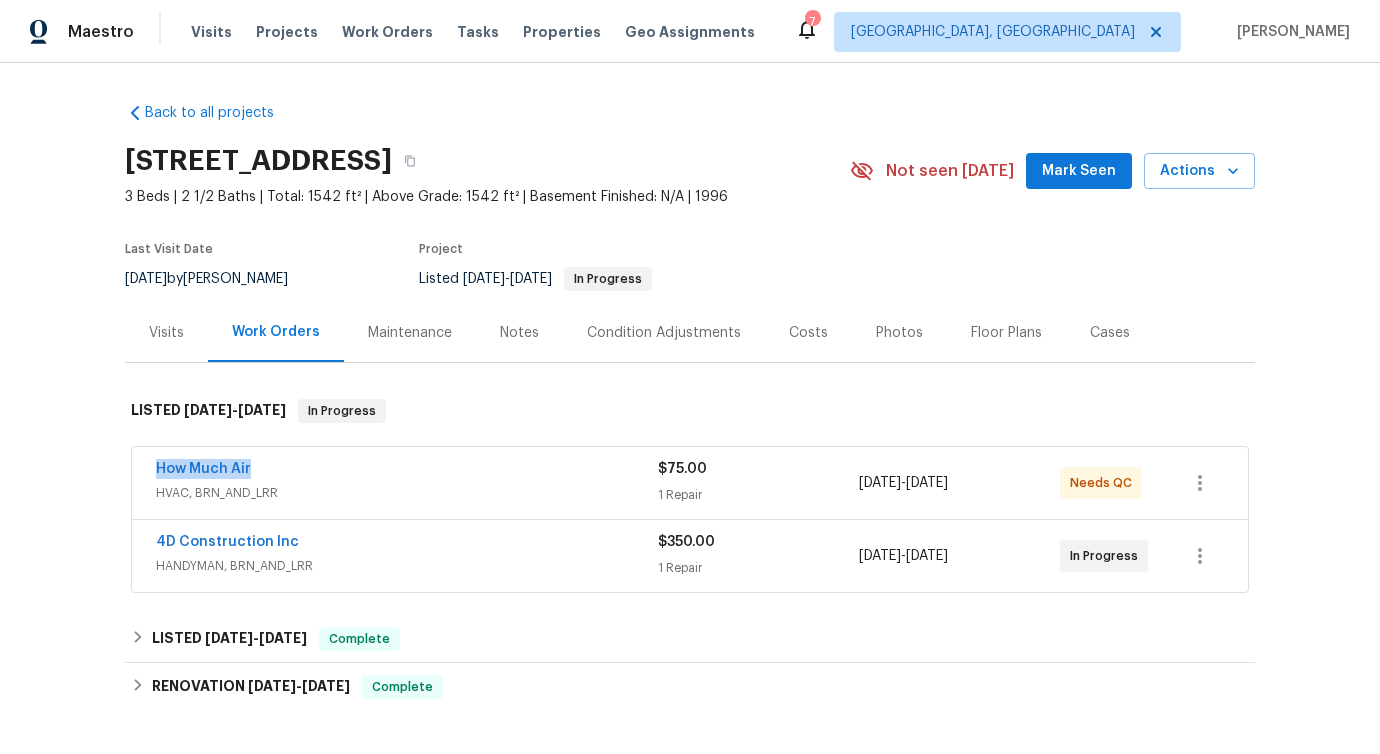 drag, startPoint x: 250, startPoint y: 467, endPoint x: -2, endPoint y: 466, distance: 252.00198 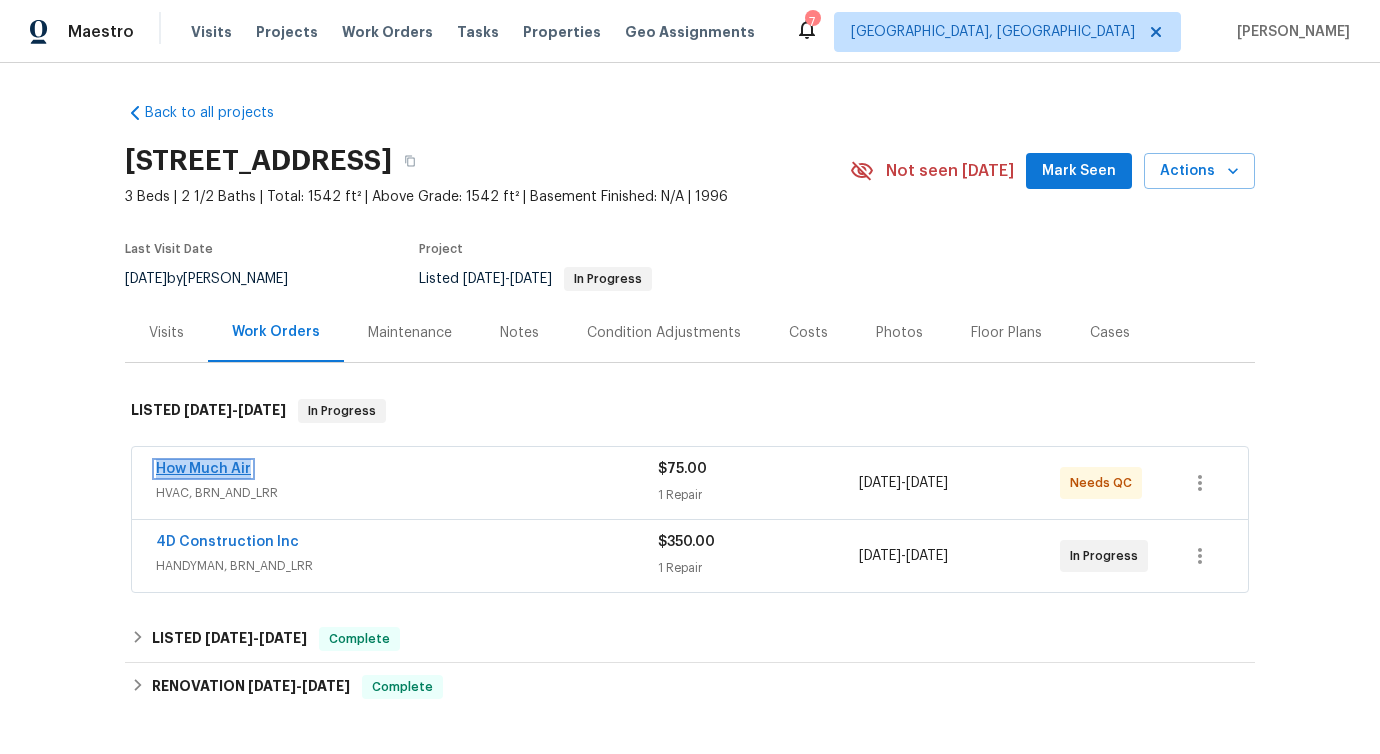 click on "How Much Air" at bounding box center (203, 469) 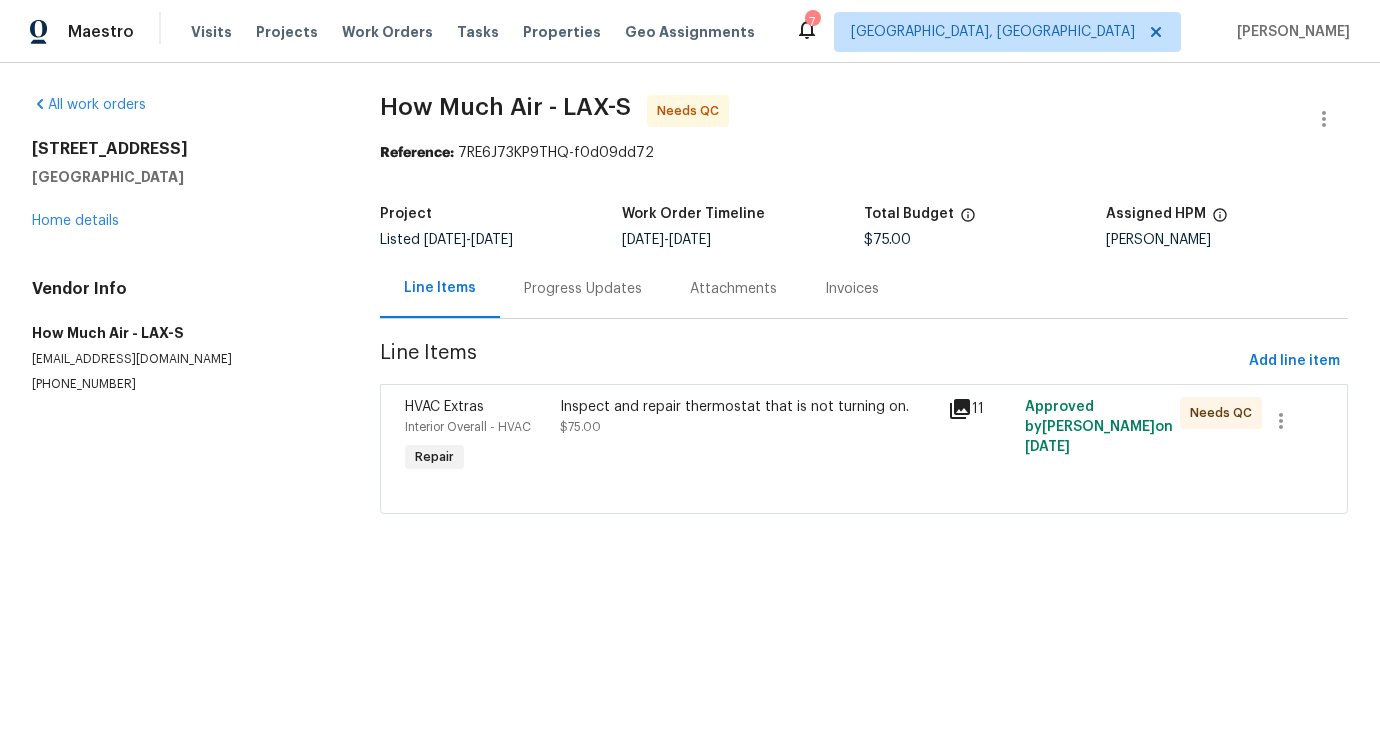 click on "Progress Updates" at bounding box center [583, 289] 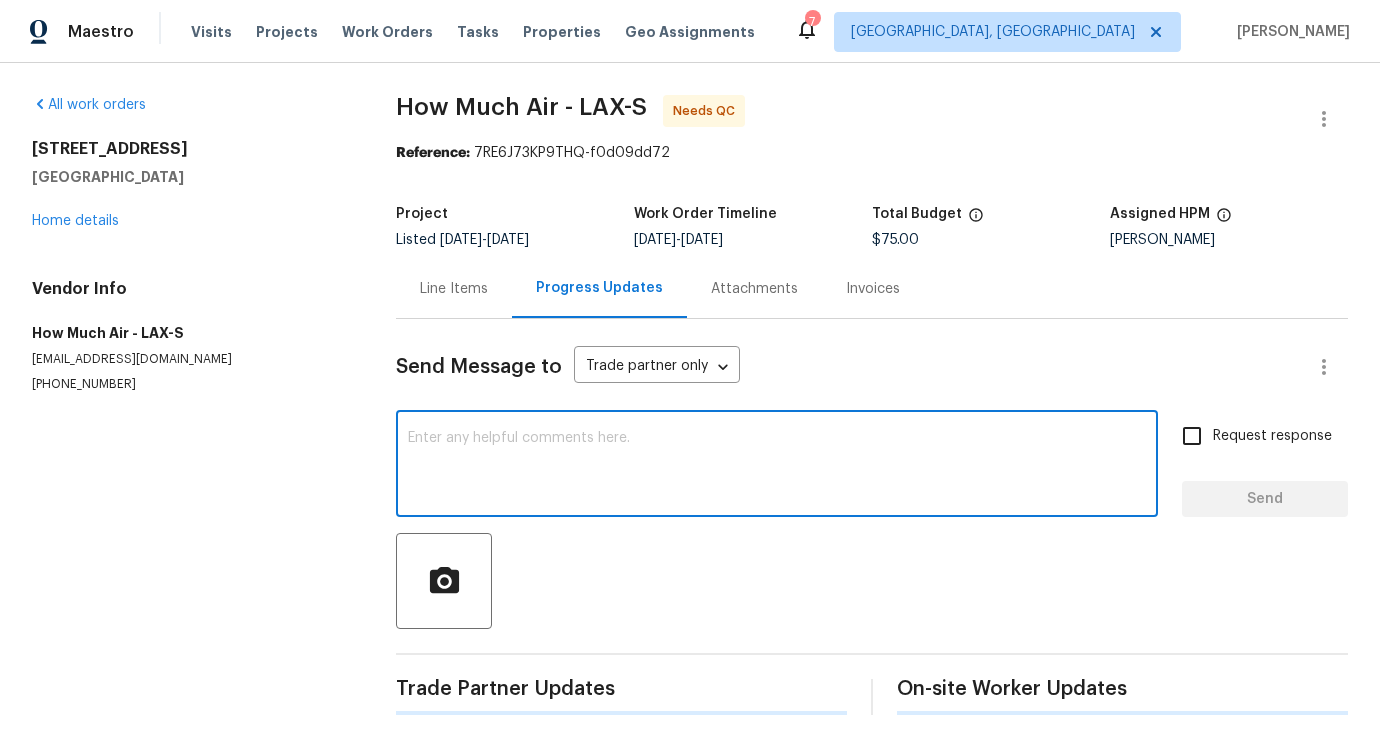 click at bounding box center [777, 466] 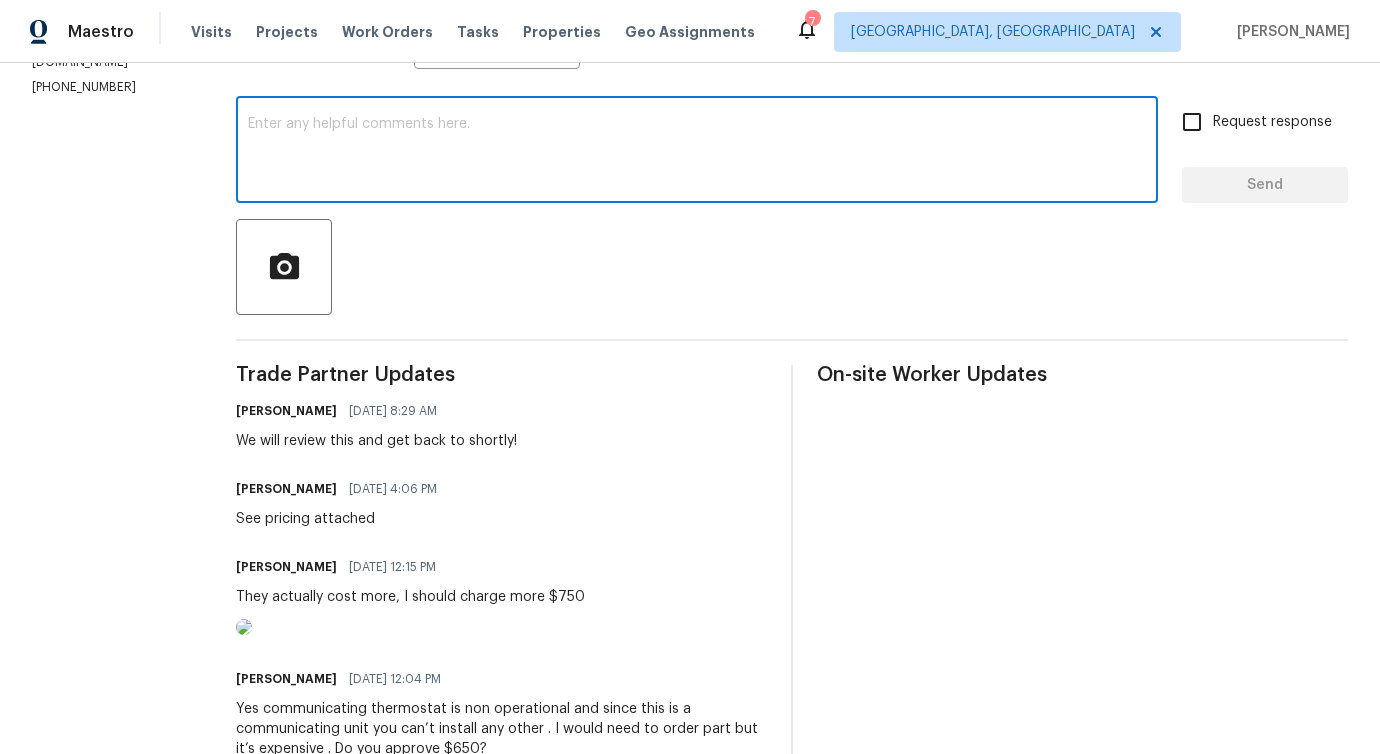 scroll, scrollTop: 441, scrollLeft: 0, axis: vertical 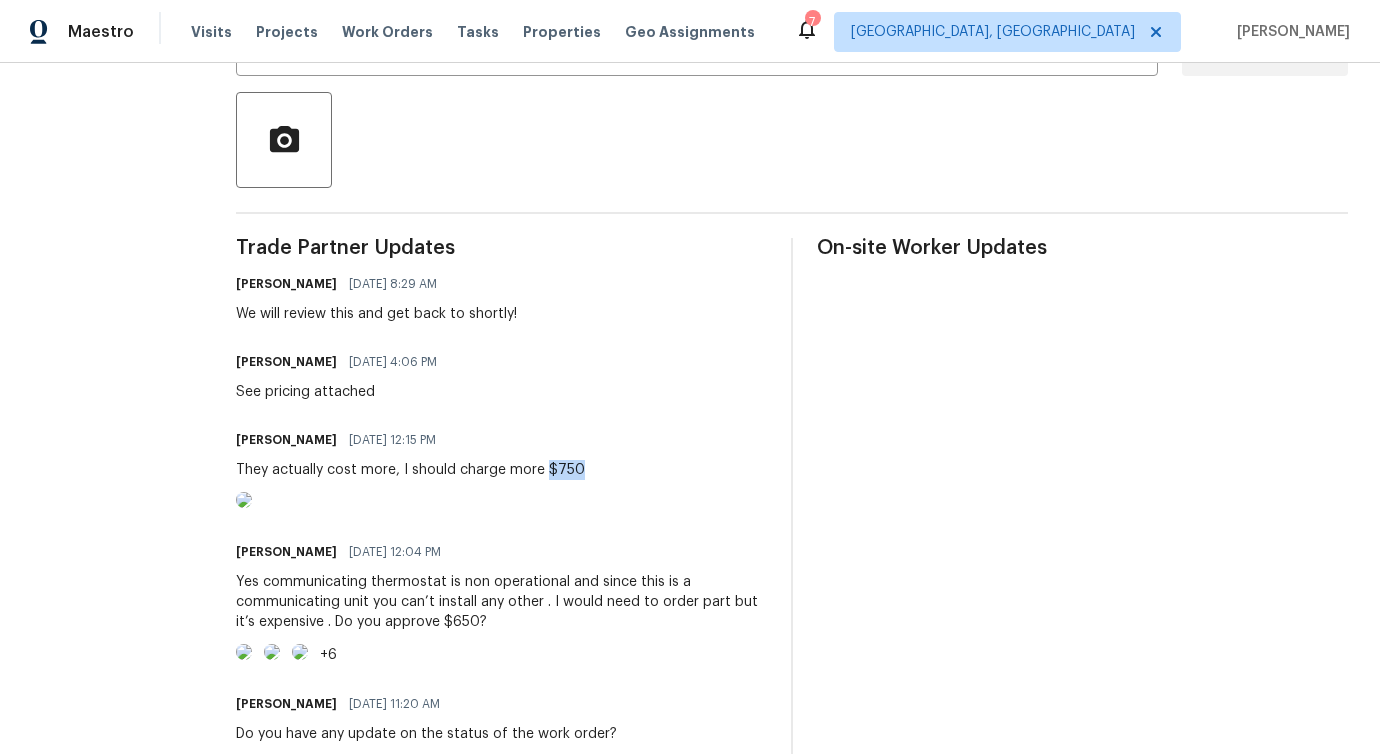 drag, startPoint x: 567, startPoint y: 471, endPoint x: 542, endPoint y: 467, distance: 25.317978 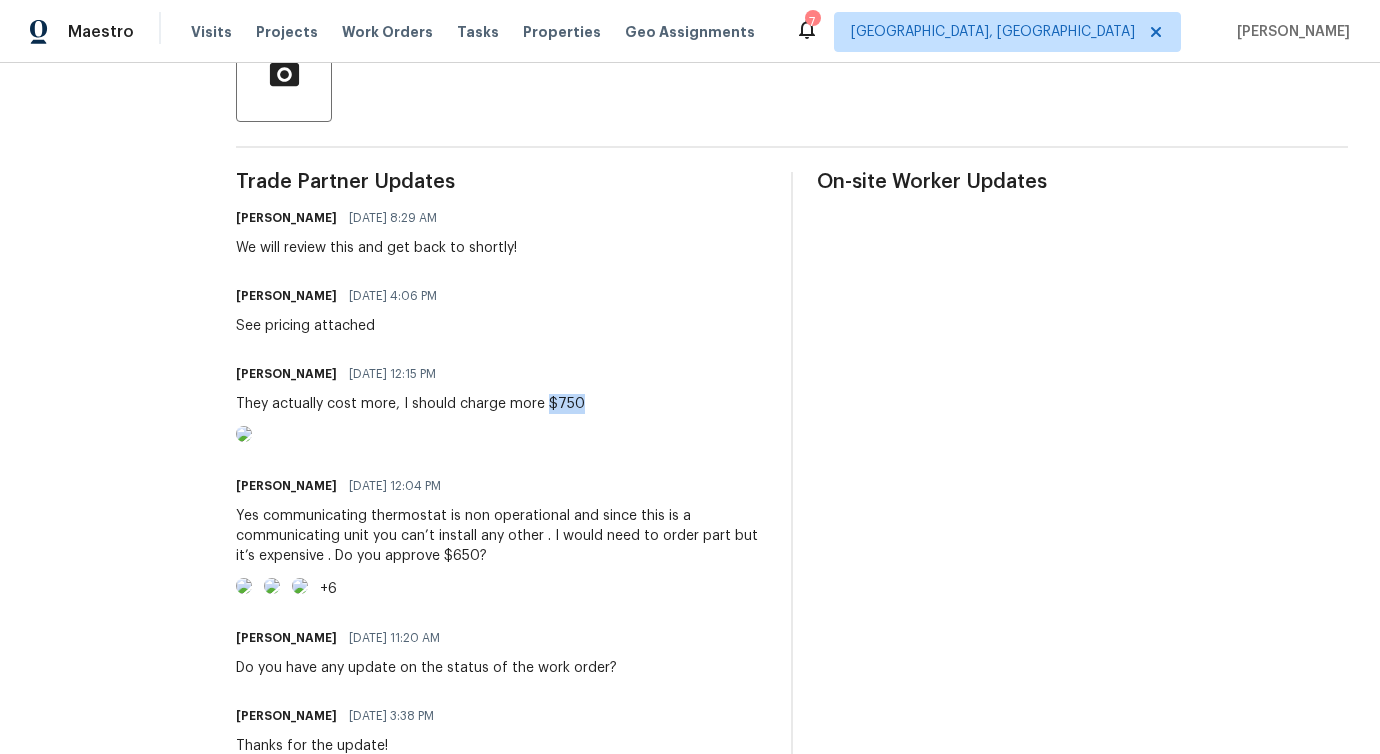 scroll, scrollTop: 787, scrollLeft: 0, axis: vertical 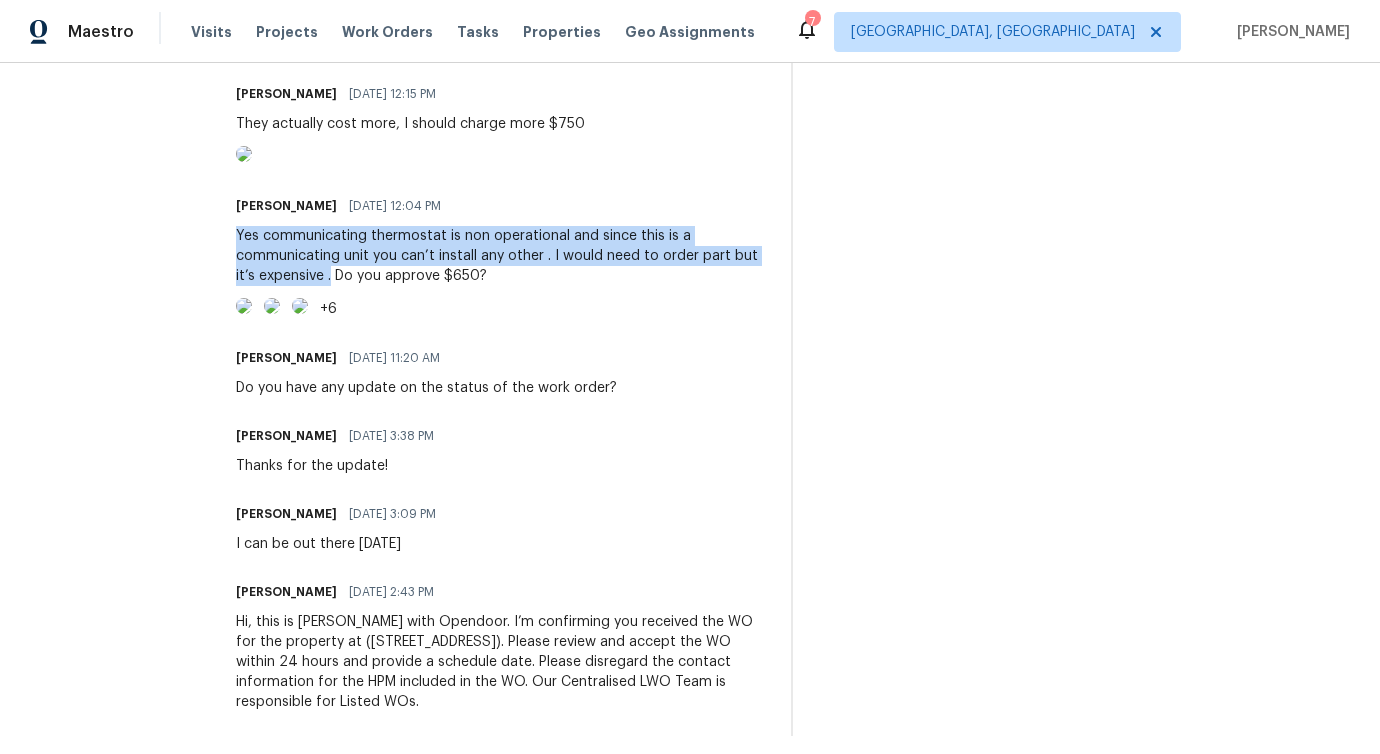 drag, startPoint x: 229, startPoint y: 332, endPoint x: 328, endPoint y: 377, distance: 108.74741 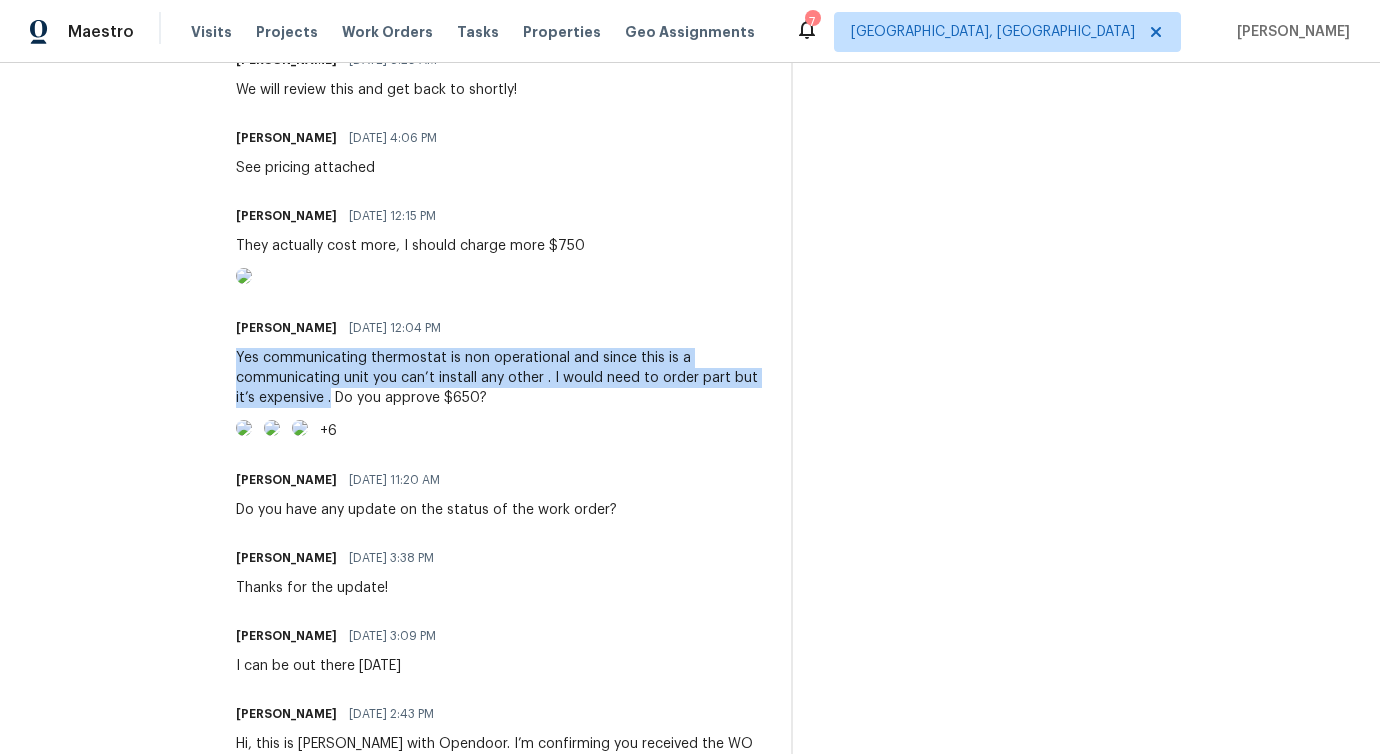 scroll, scrollTop: 400, scrollLeft: 0, axis: vertical 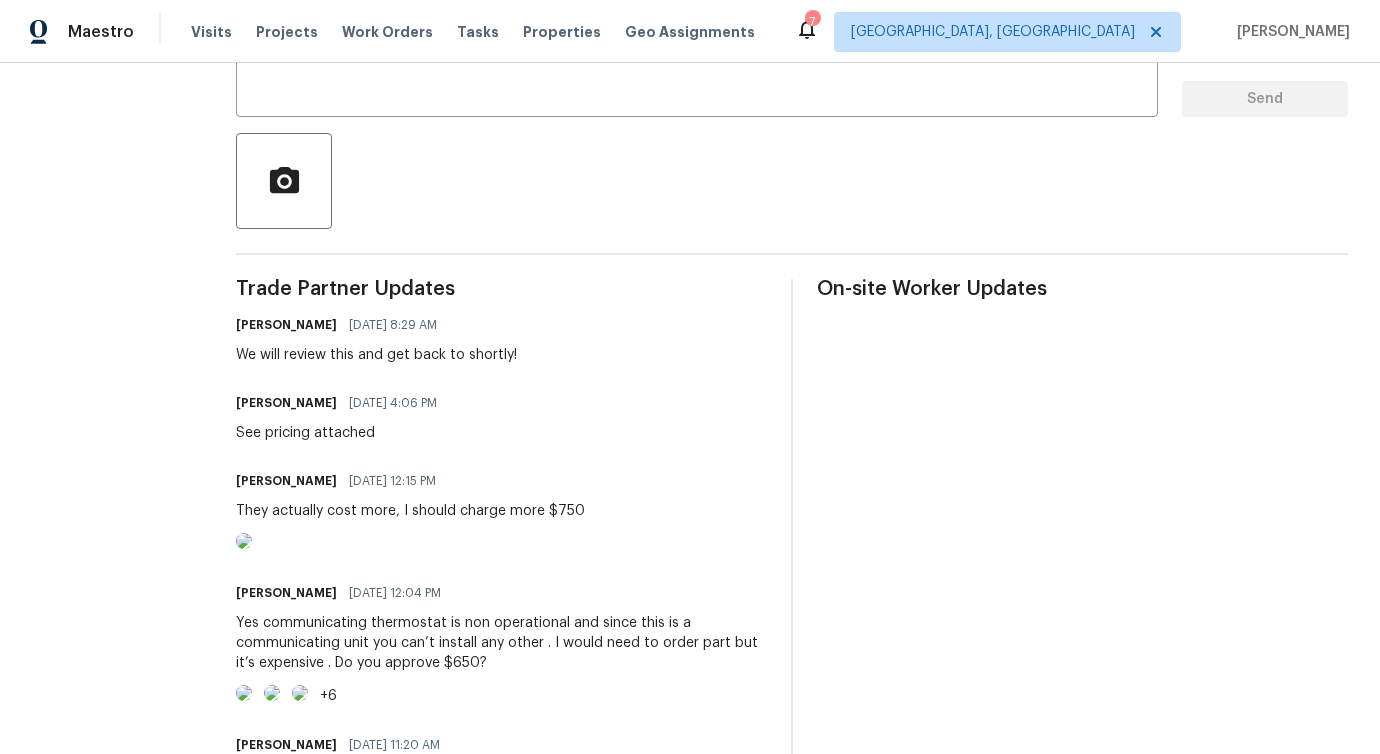 click on "They actually cost more, I should charge more $750" at bounding box center [410, 511] 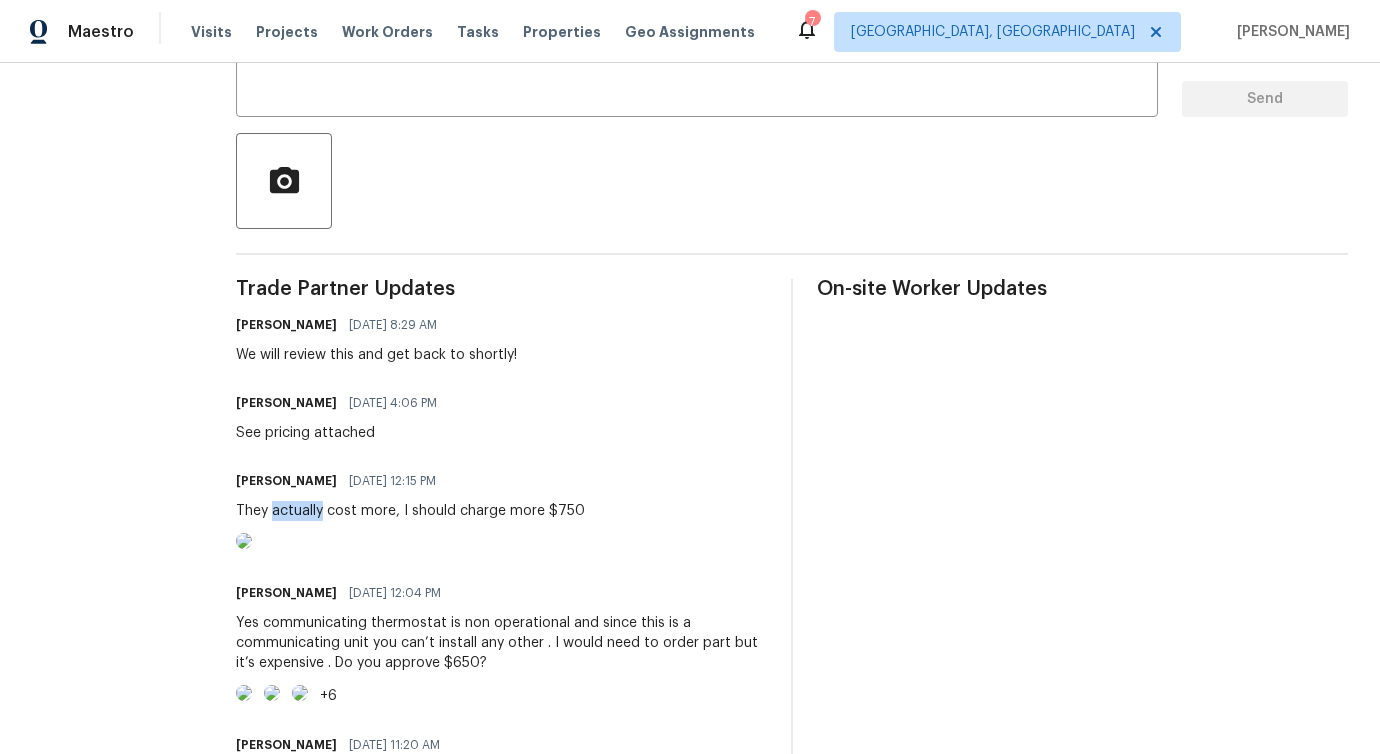 click on "They actually cost more, I should charge more $750" at bounding box center (410, 511) 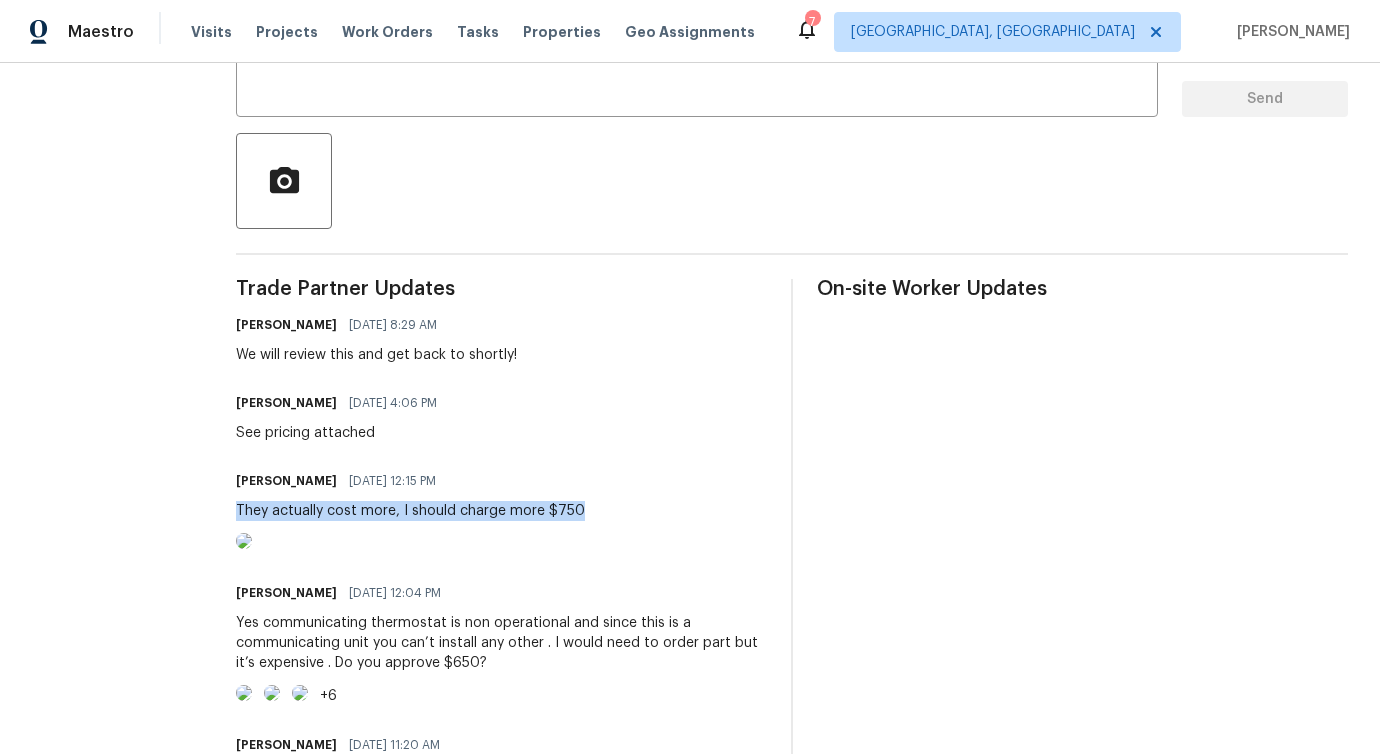 click on "They actually cost more, I should charge more $750" at bounding box center (410, 511) 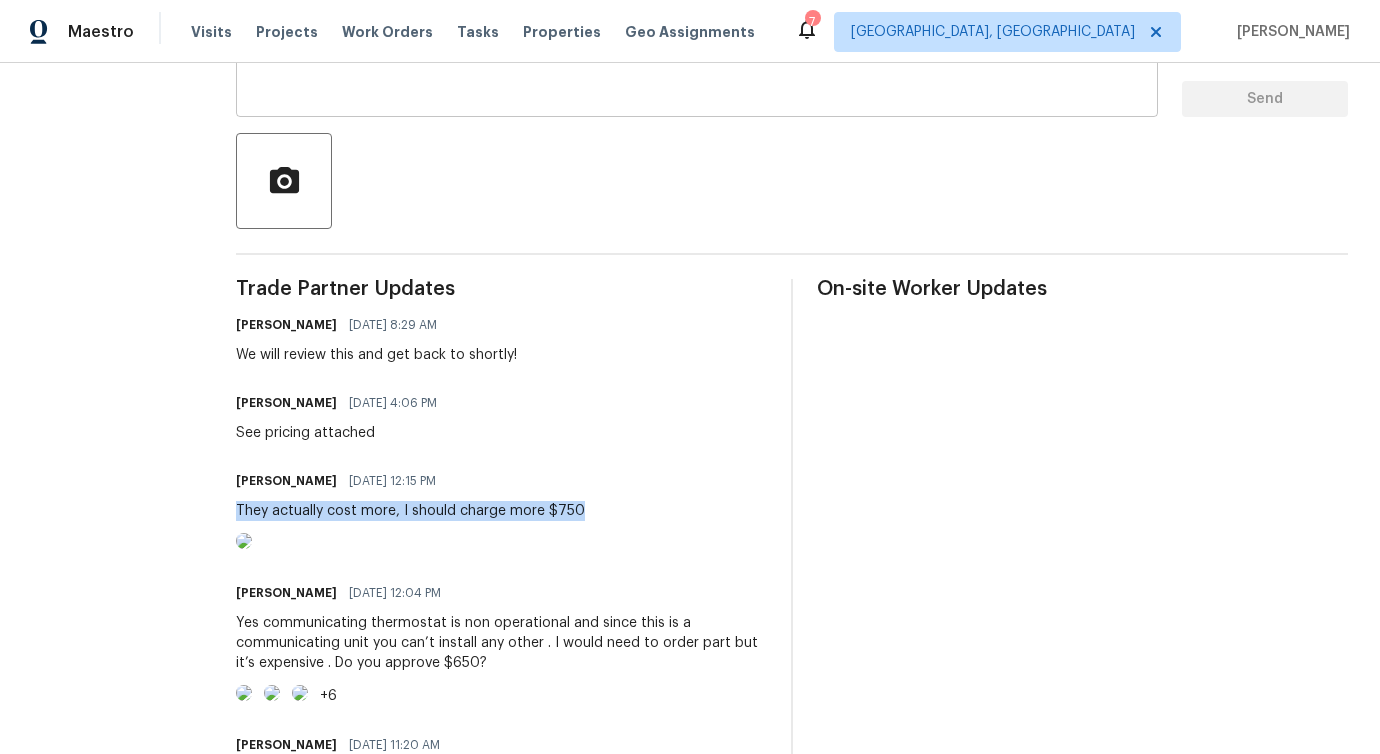 copy on "They actually cost more, I should charge more $750" 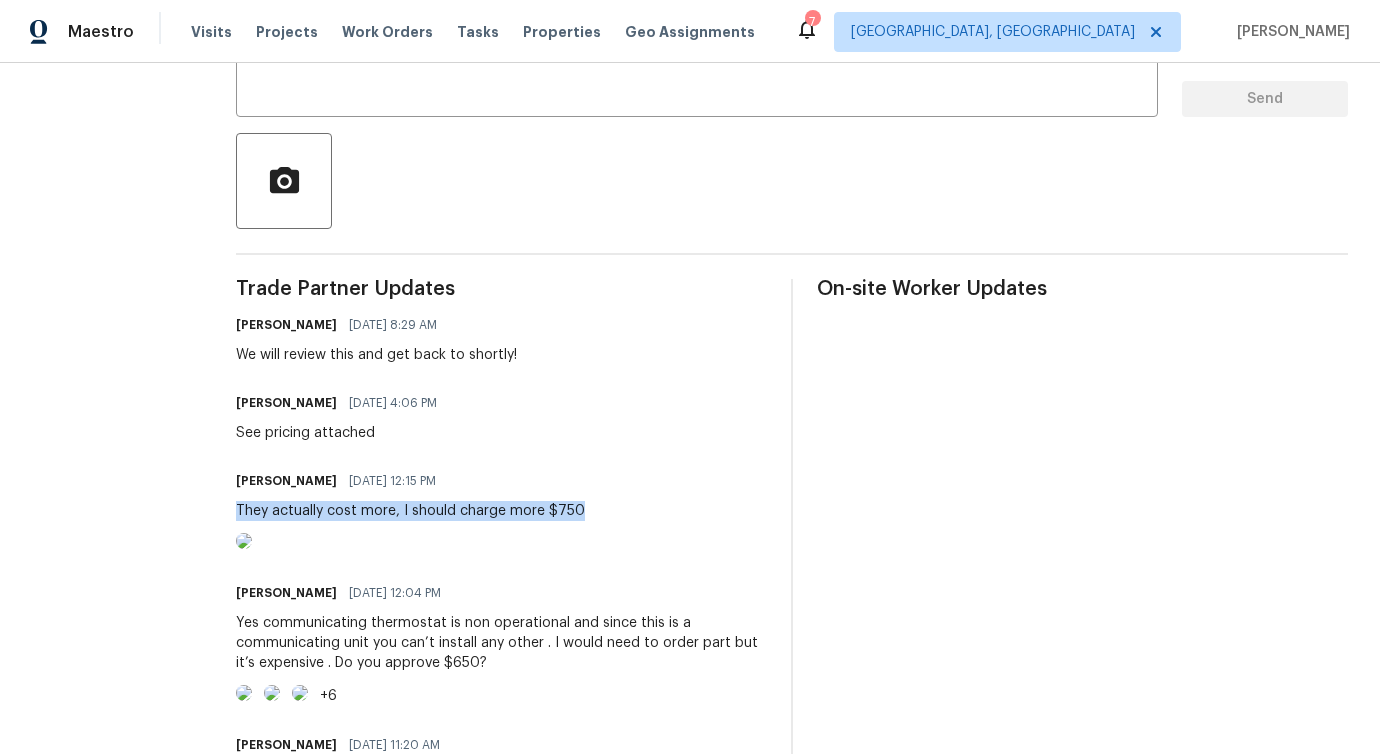 scroll, scrollTop: 0, scrollLeft: 0, axis: both 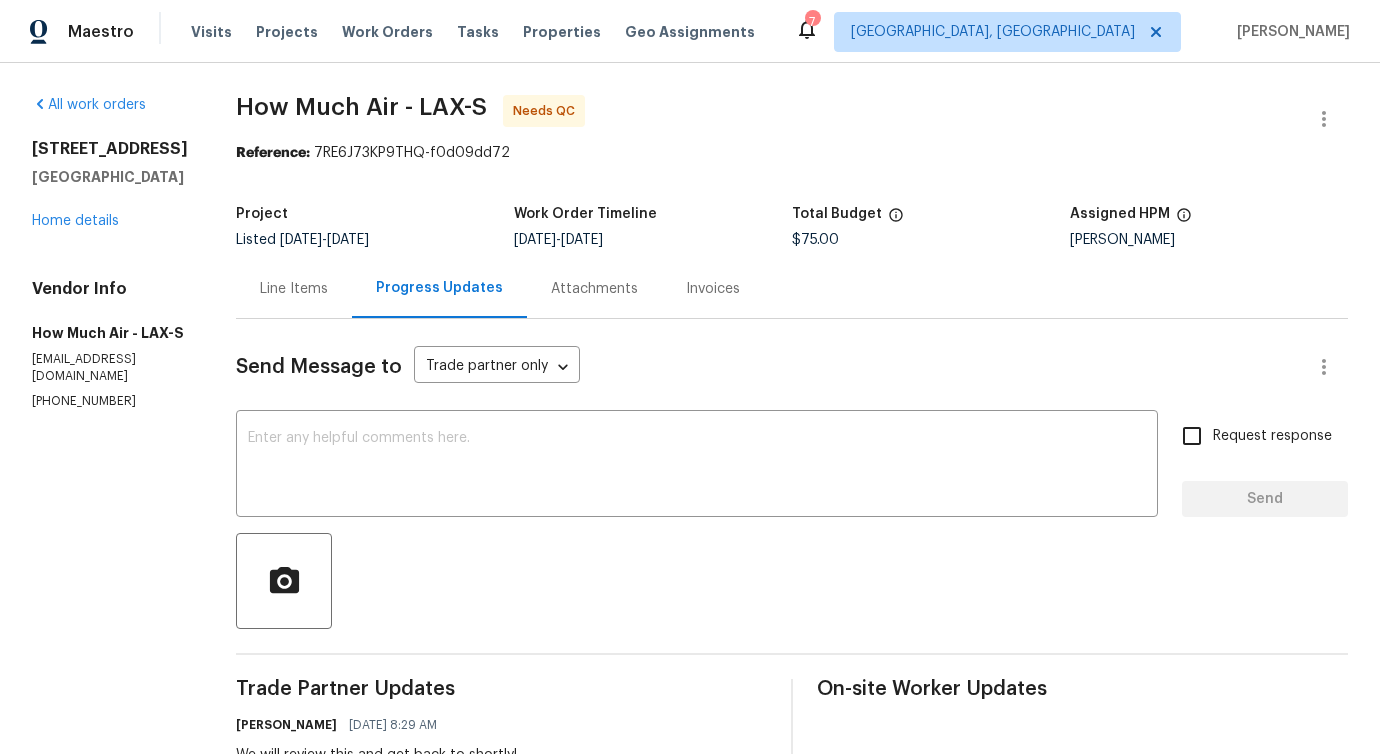 click on "Line Items" at bounding box center (294, 289) 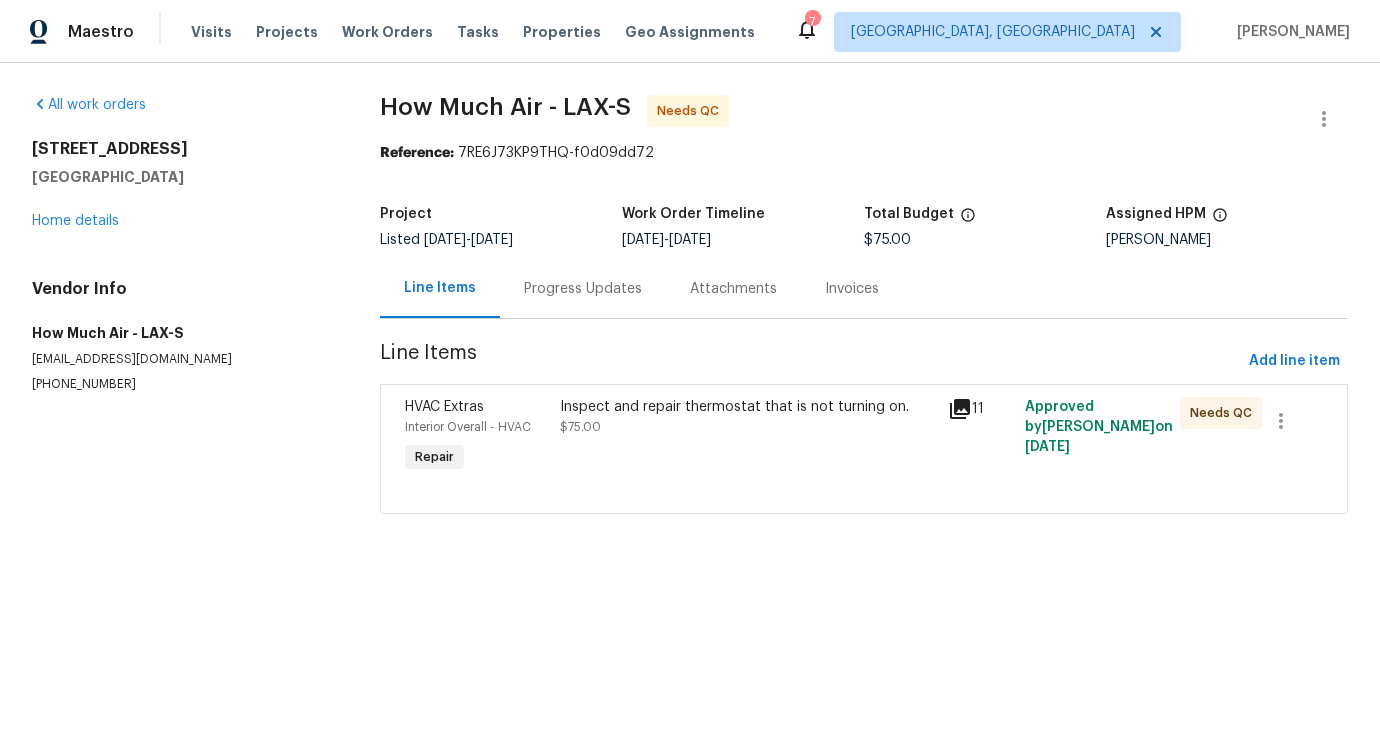click on "Inspect and repair thermostat that is not turning on." at bounding box center (747, 407) 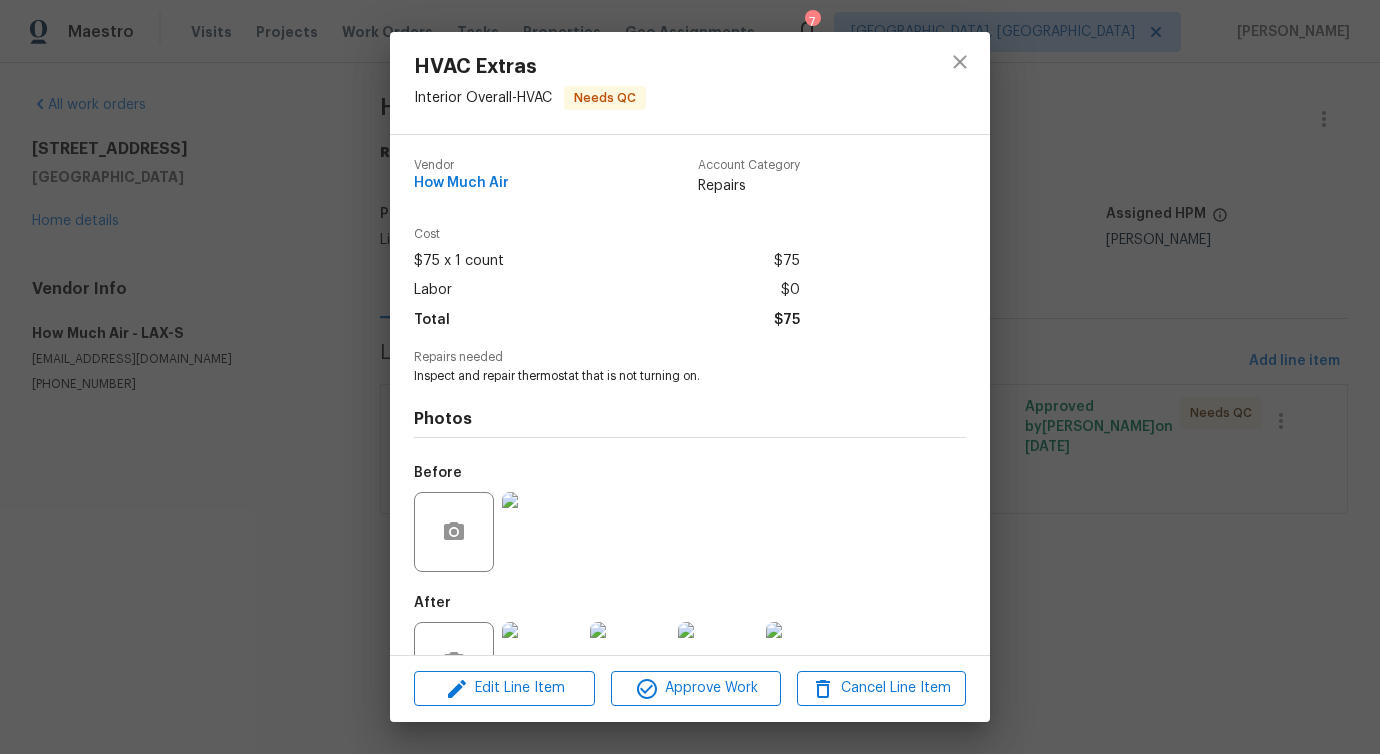 click on "Inspect and repair thermostat that is not turning on." at bounding box center (662, 376) 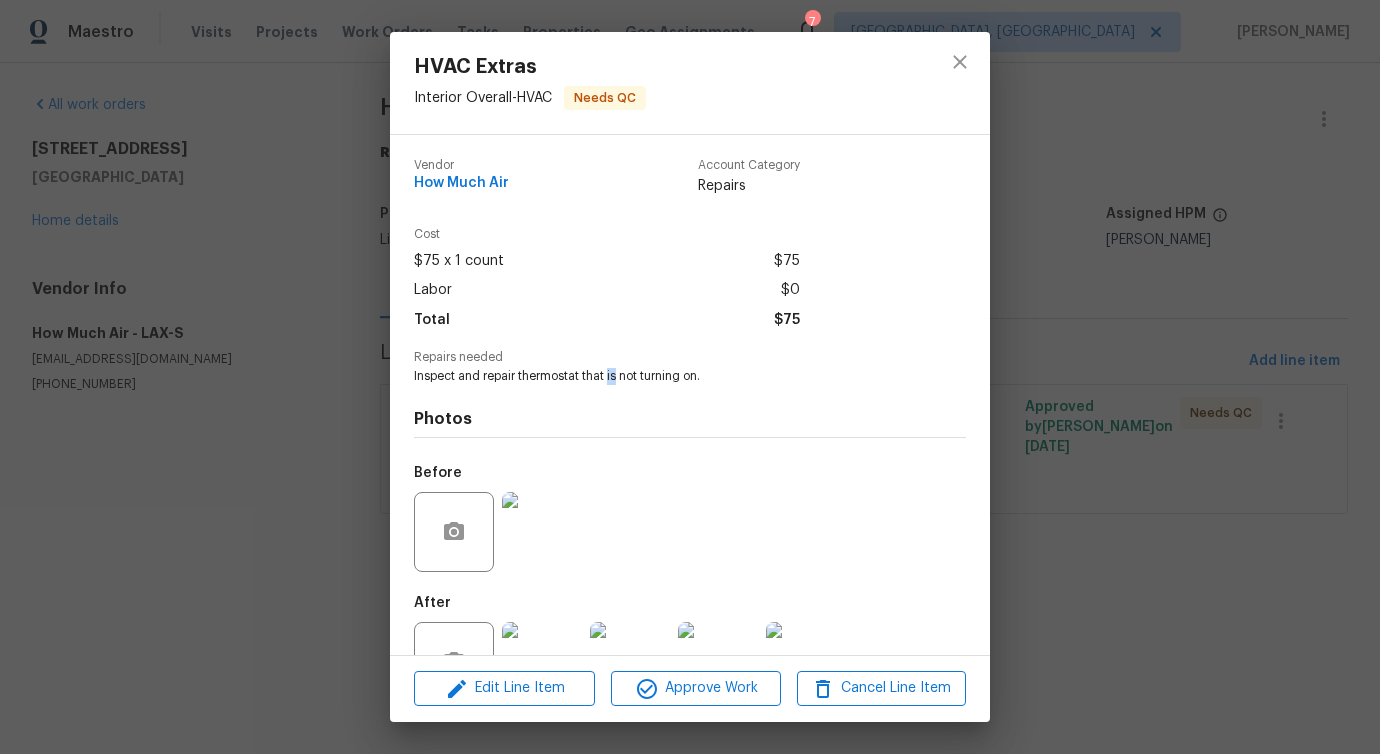 click on "Inspect and repair thermostat that is not turning on." at bounding box center (662, 376) 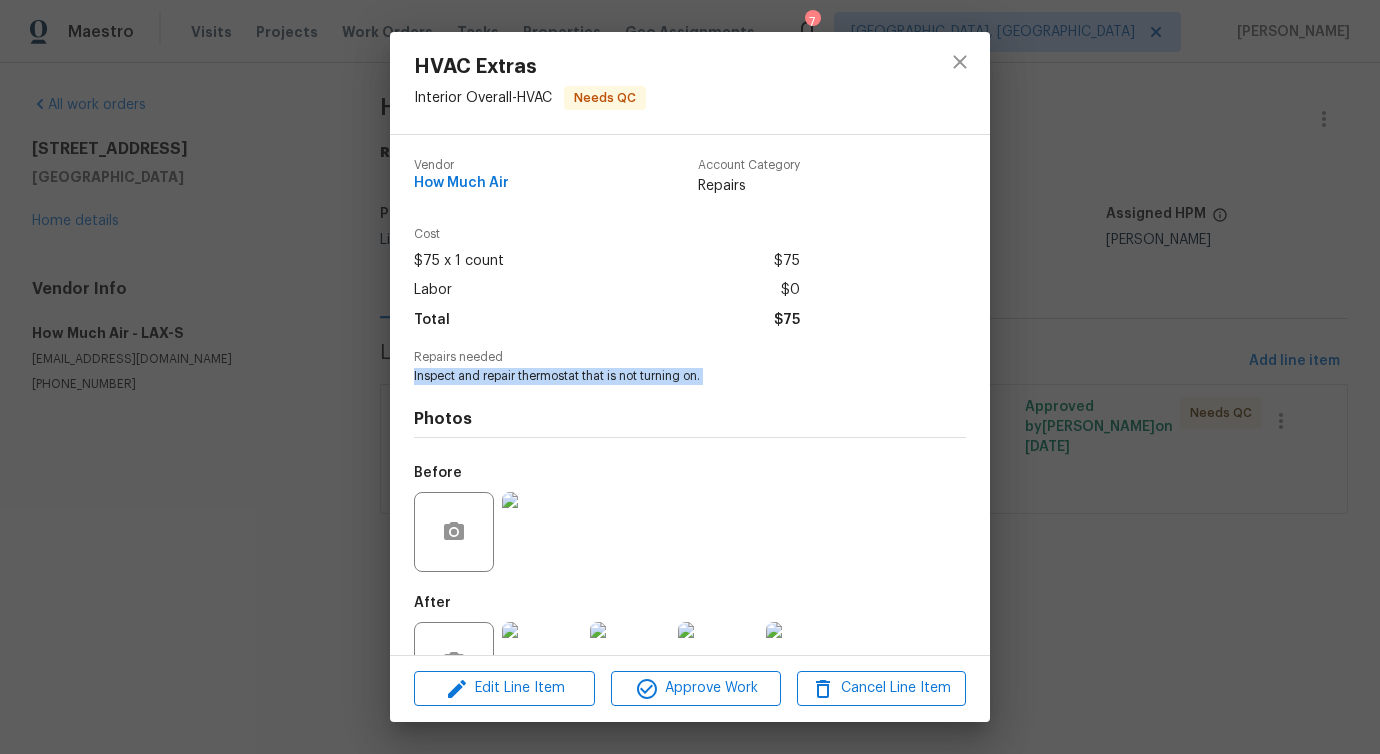 click on "Inspect and repair thermostat that is not turning on." at bounding box center [662, 376] 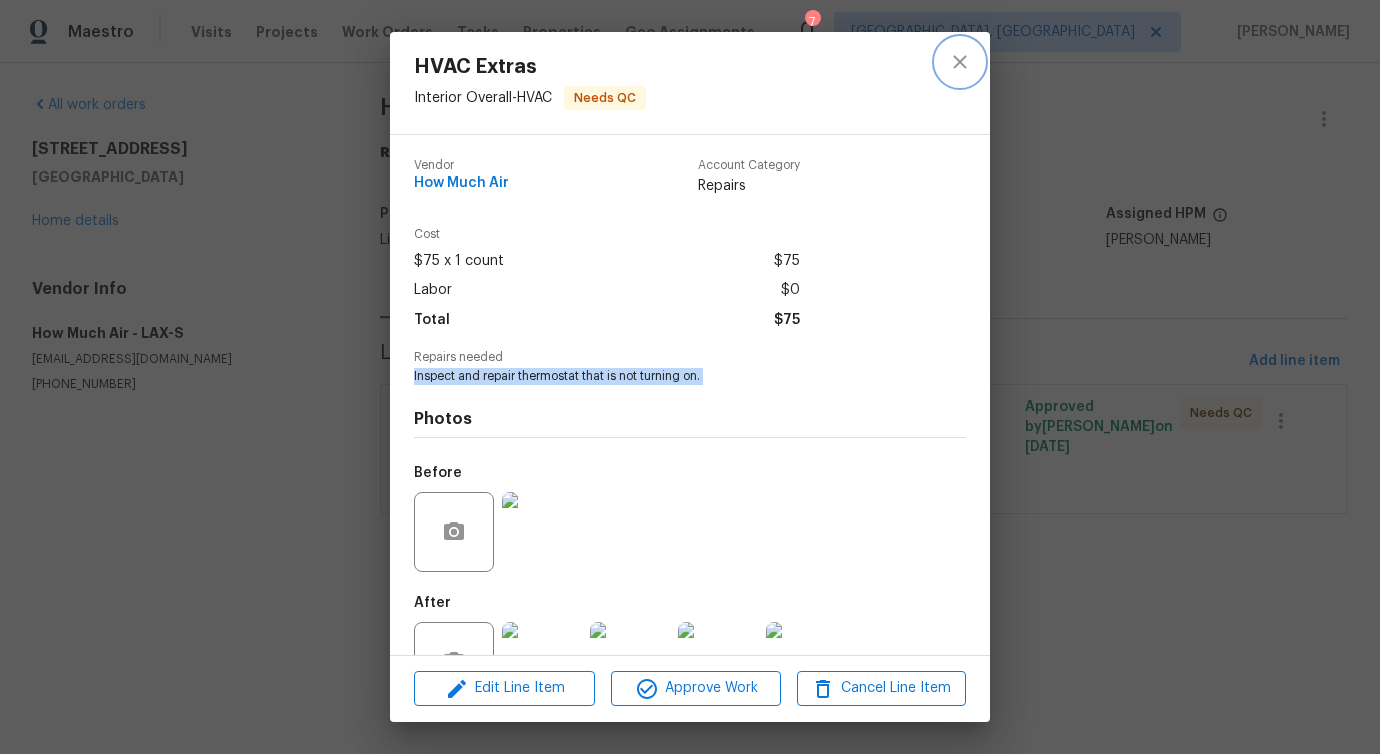 click 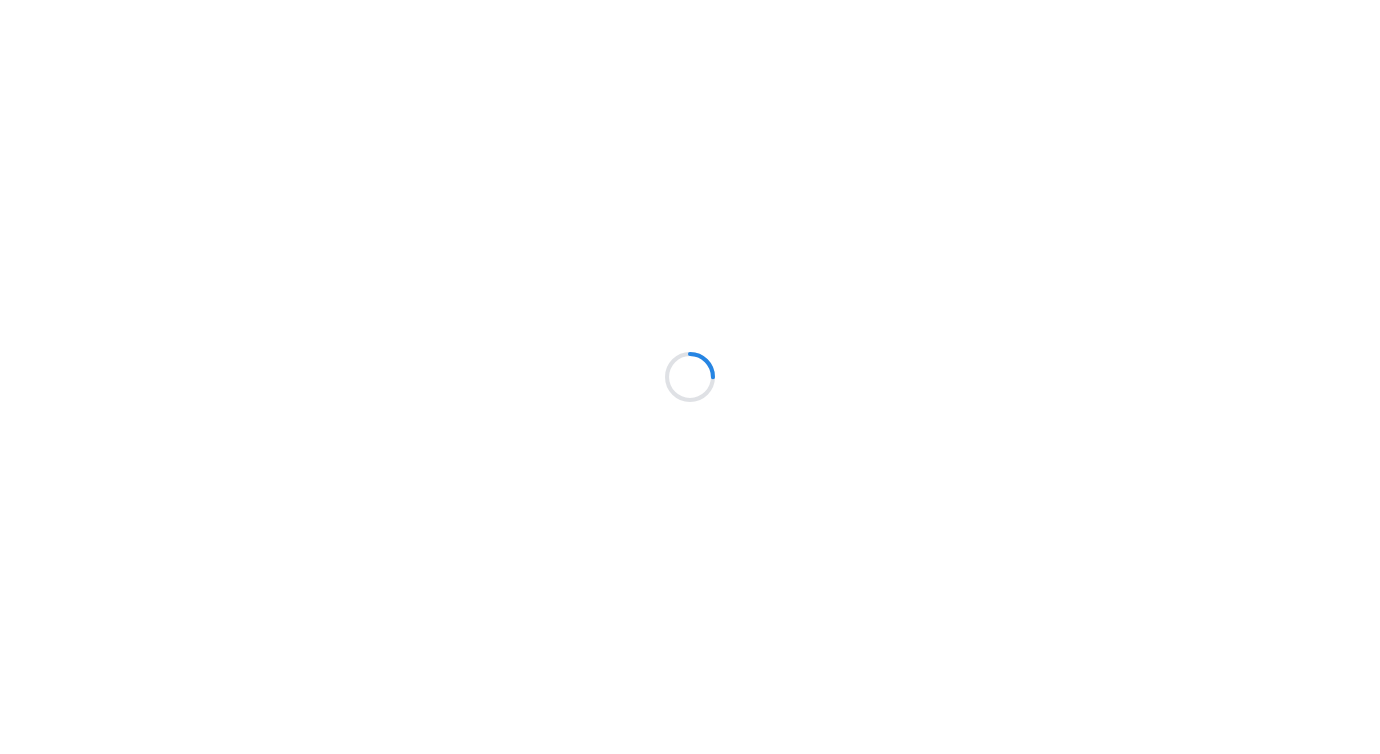 scroll, scrollTop: 0, scrollLeft: 0, axis: both 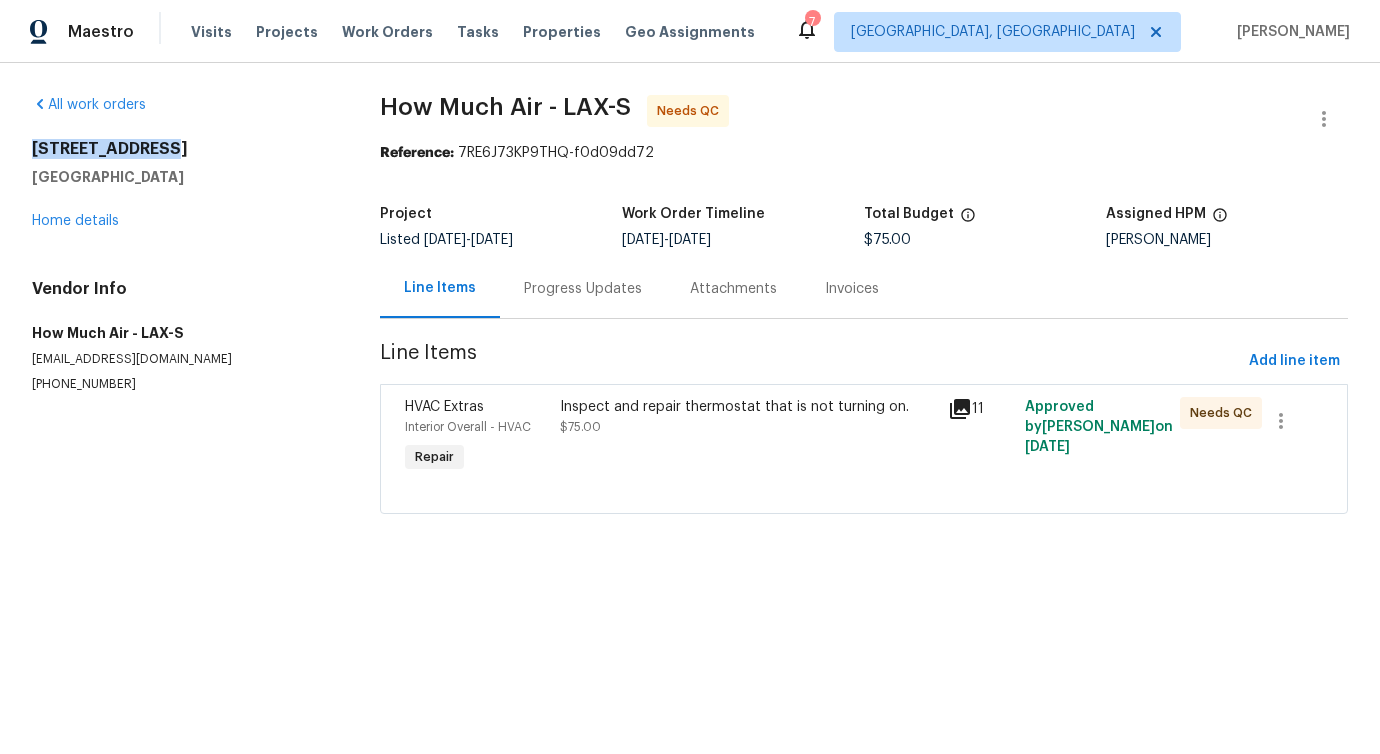 drag, startPoint x: 25, startPoint y: 149, endPoint x: 208, endPoint y: 150, distance: 183.00273 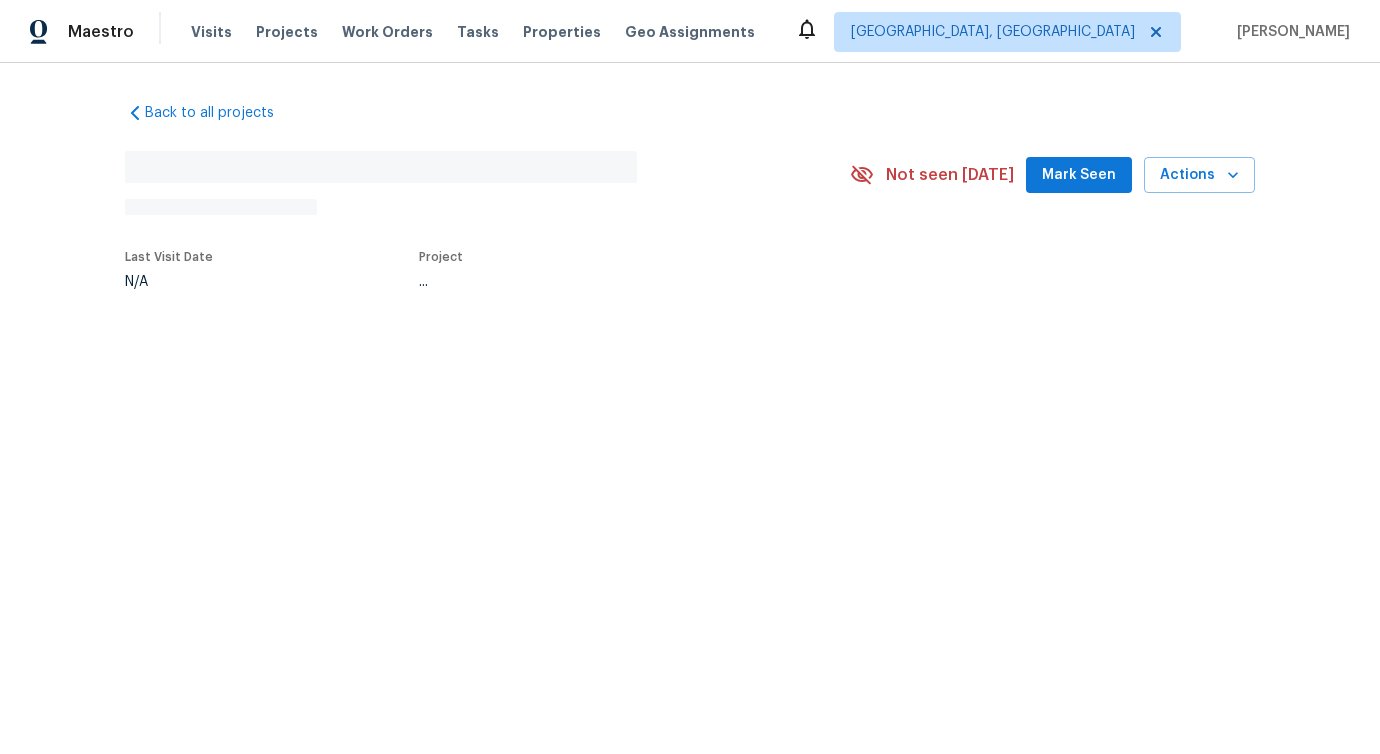 scroll, scrollTop: 0, scrollLeft: 0, axis: both 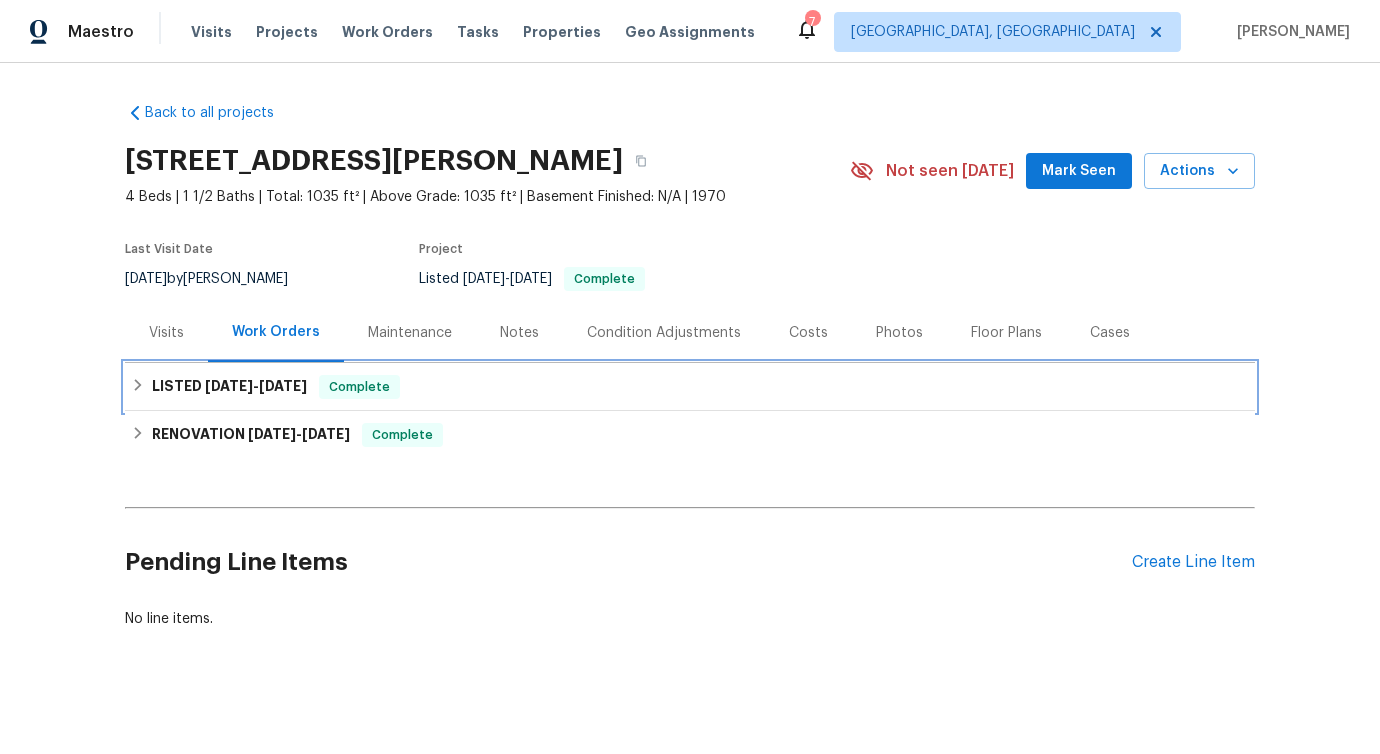click on "LISTED   [DATE]  -  [DATE] Complete" at bounding box center [690, 387] 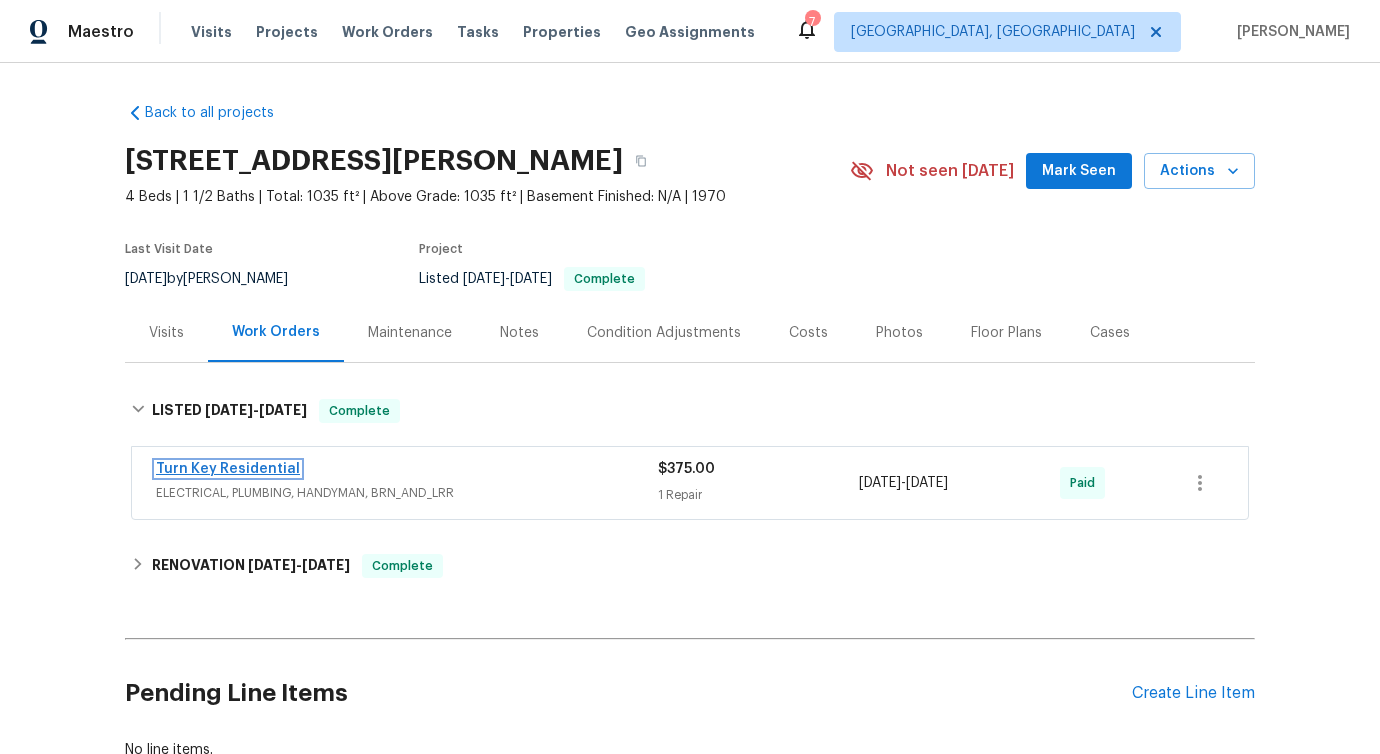 click on "Turn Key Residential" at bounding box center [228, 469] 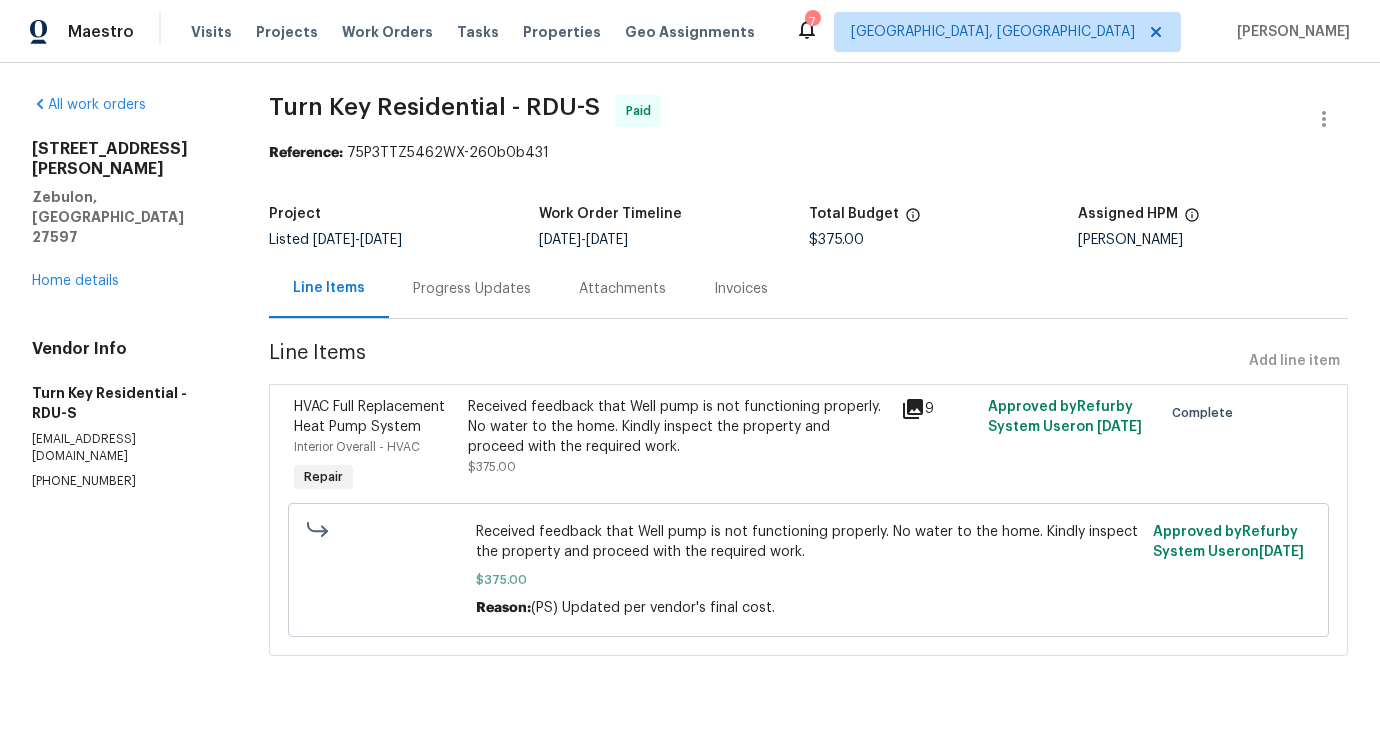 click on "Progress Updates" at bounding box center [472, 289] 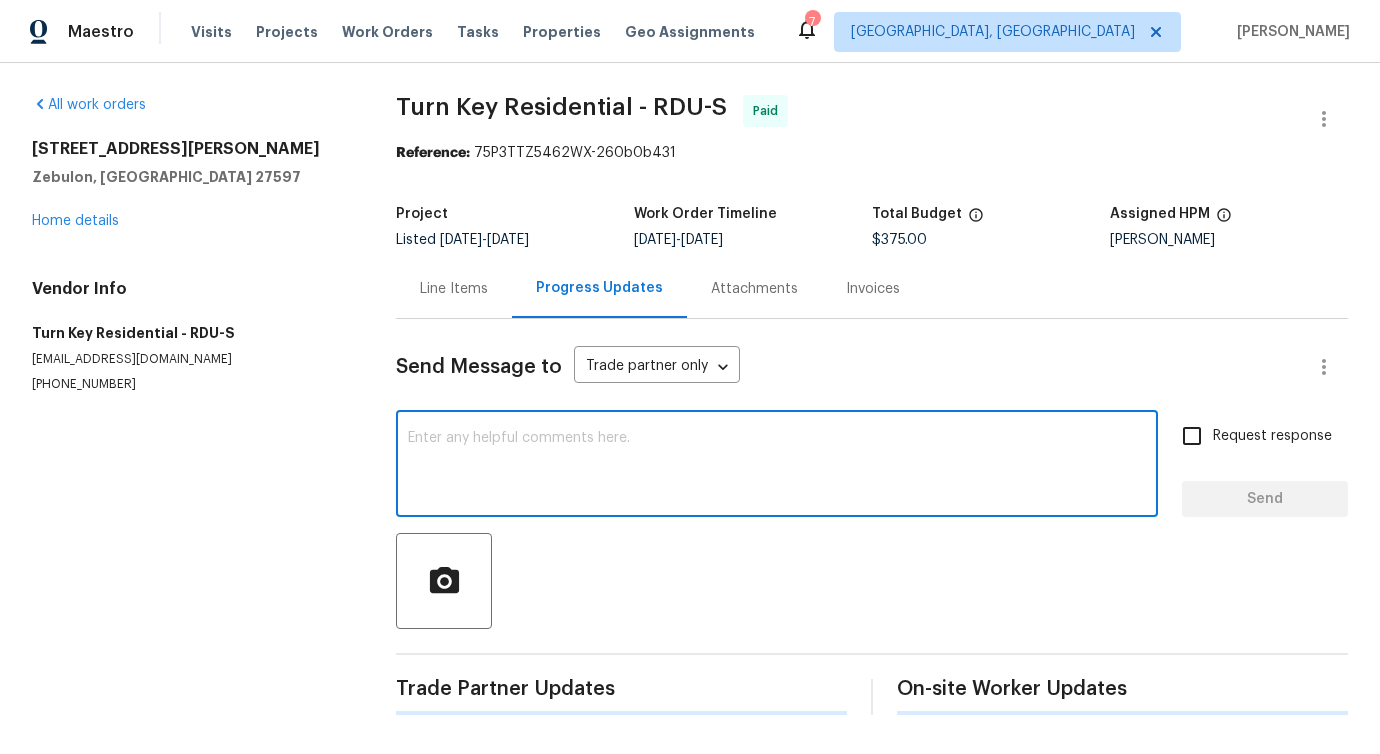 click at bounding box center [777, 466] 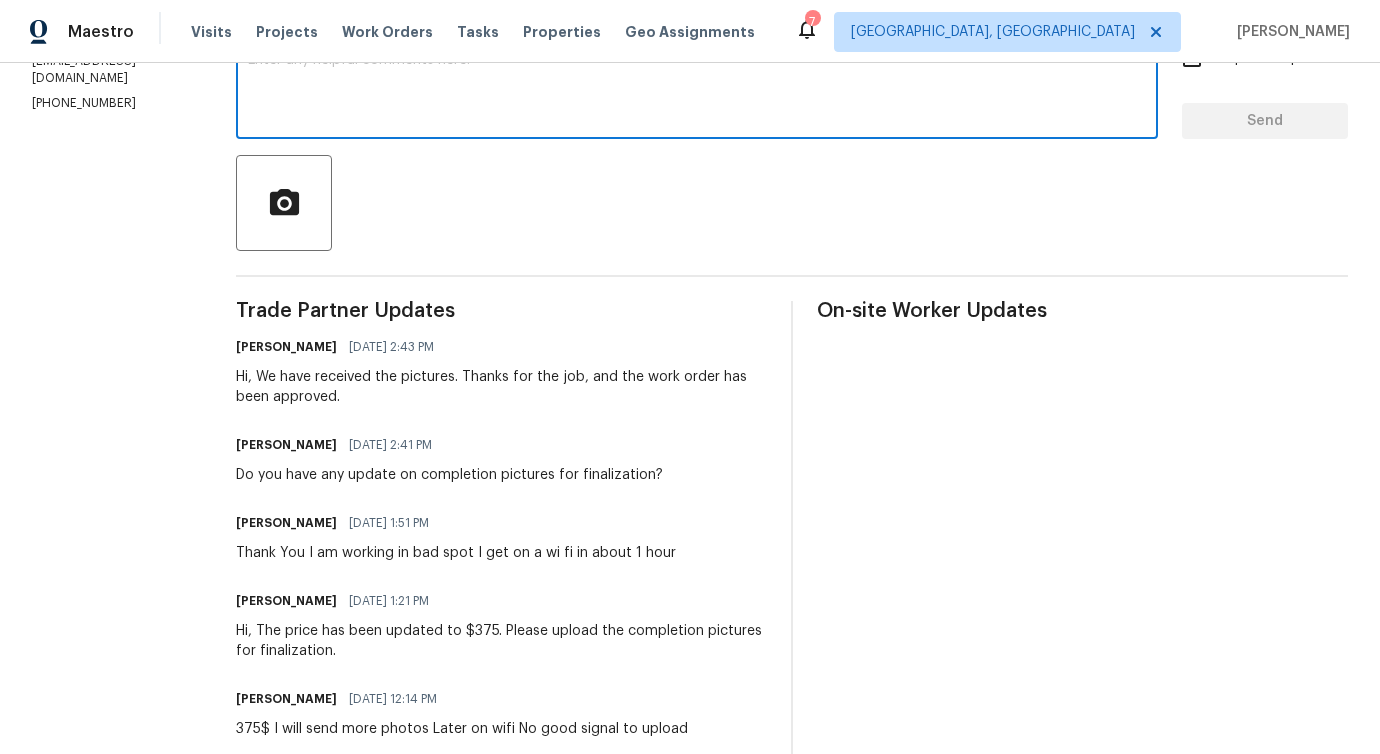 scroll, scrollTop: 0, scrollLeft: 0, axis: both 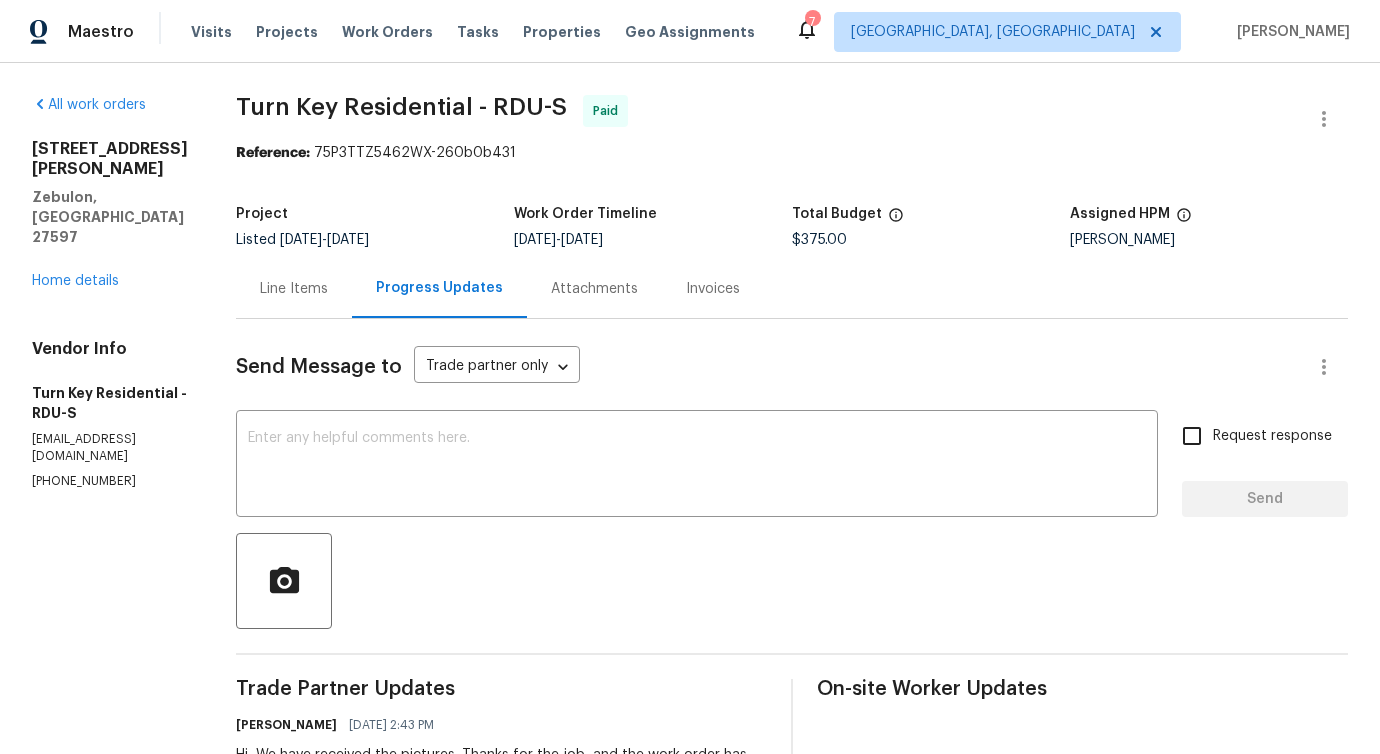 click on "Line Items" at bounding box center (294, 288) 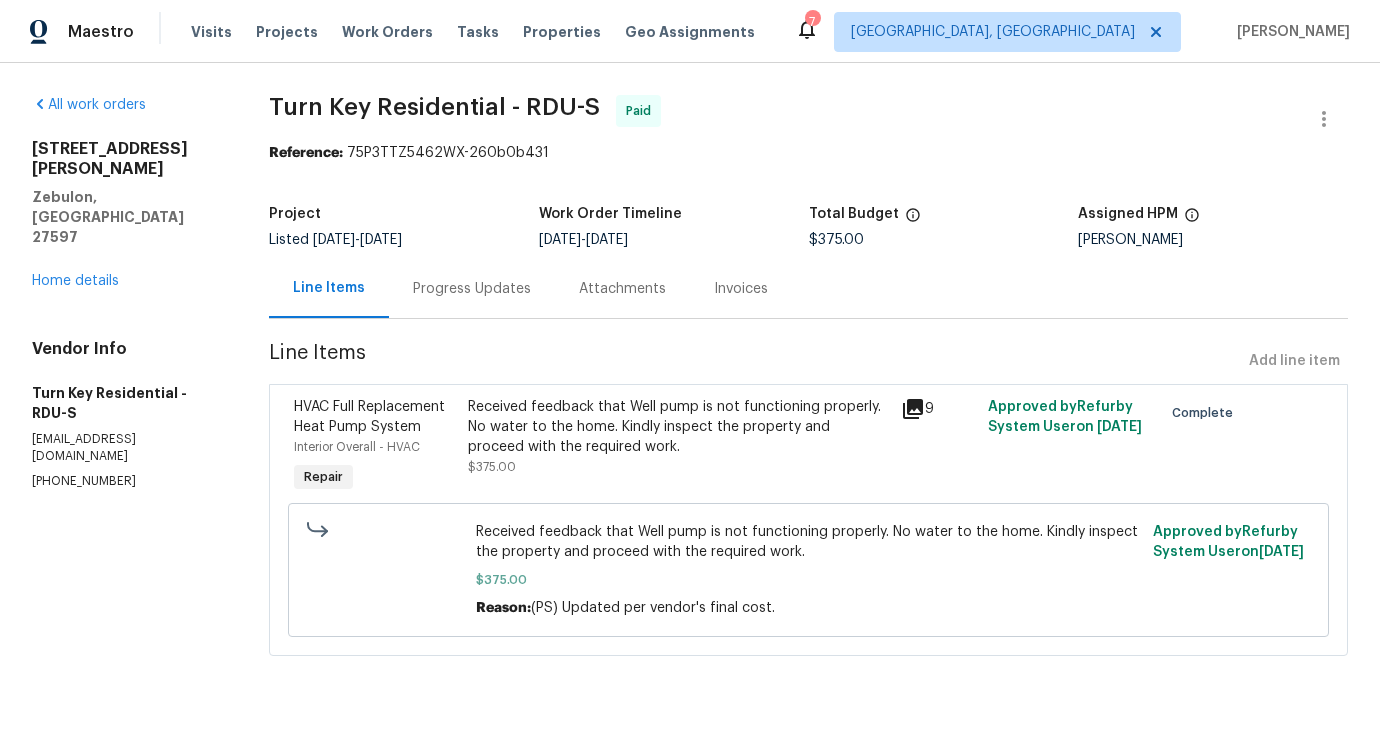 click on "Received feedback that Well pump is not functioning properly. No water to the home. Kindly inspect the property and proceed with the required work. $375.00" at bounding box center (679, 437) 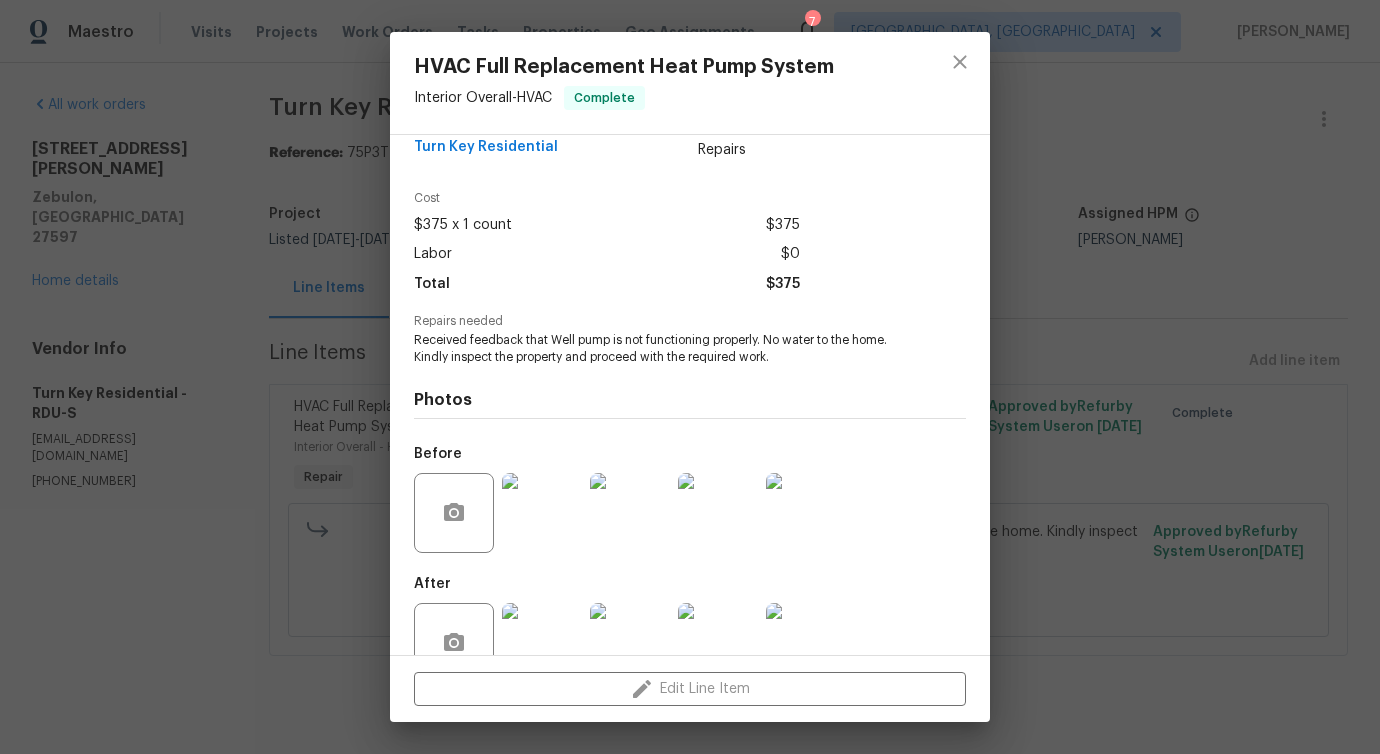 scroll, scrollTop: 84, scrollLeft: 0, axis: vertical 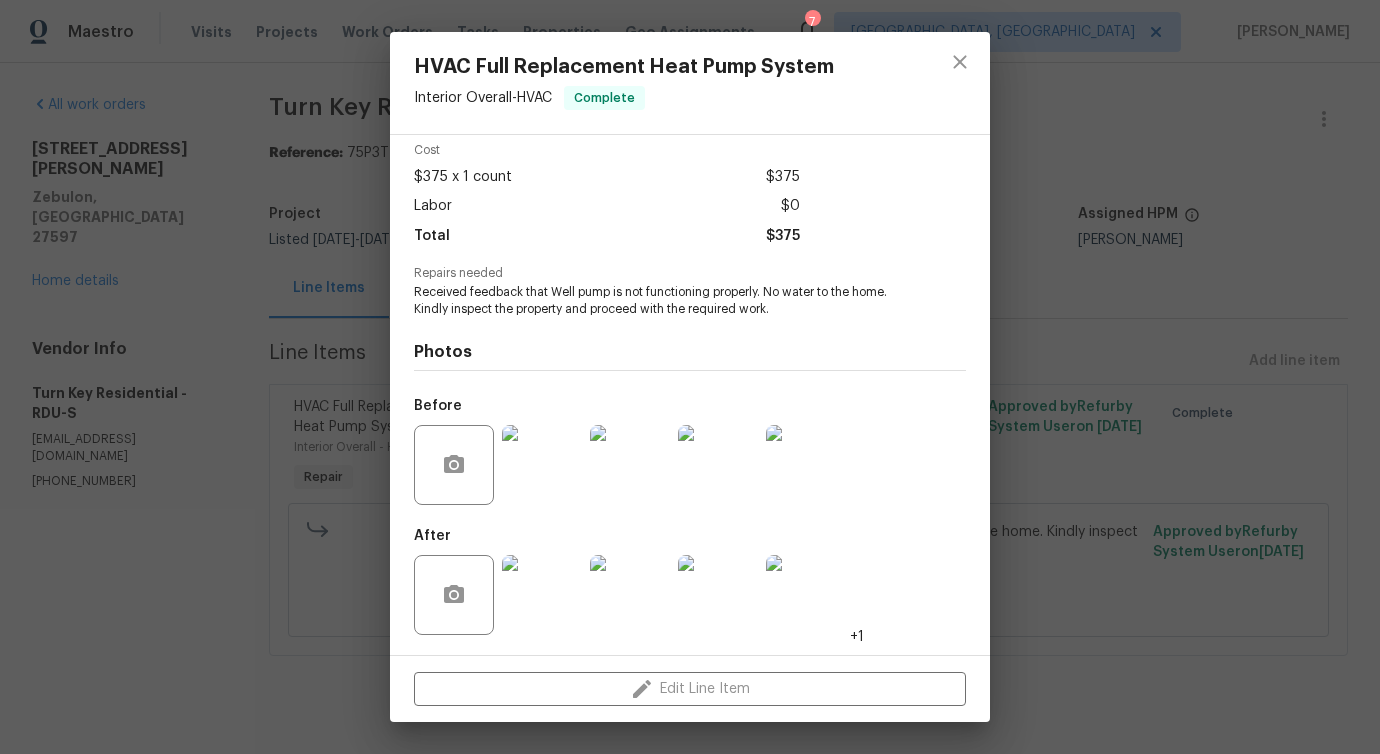 click at bounding box center [542, 465] 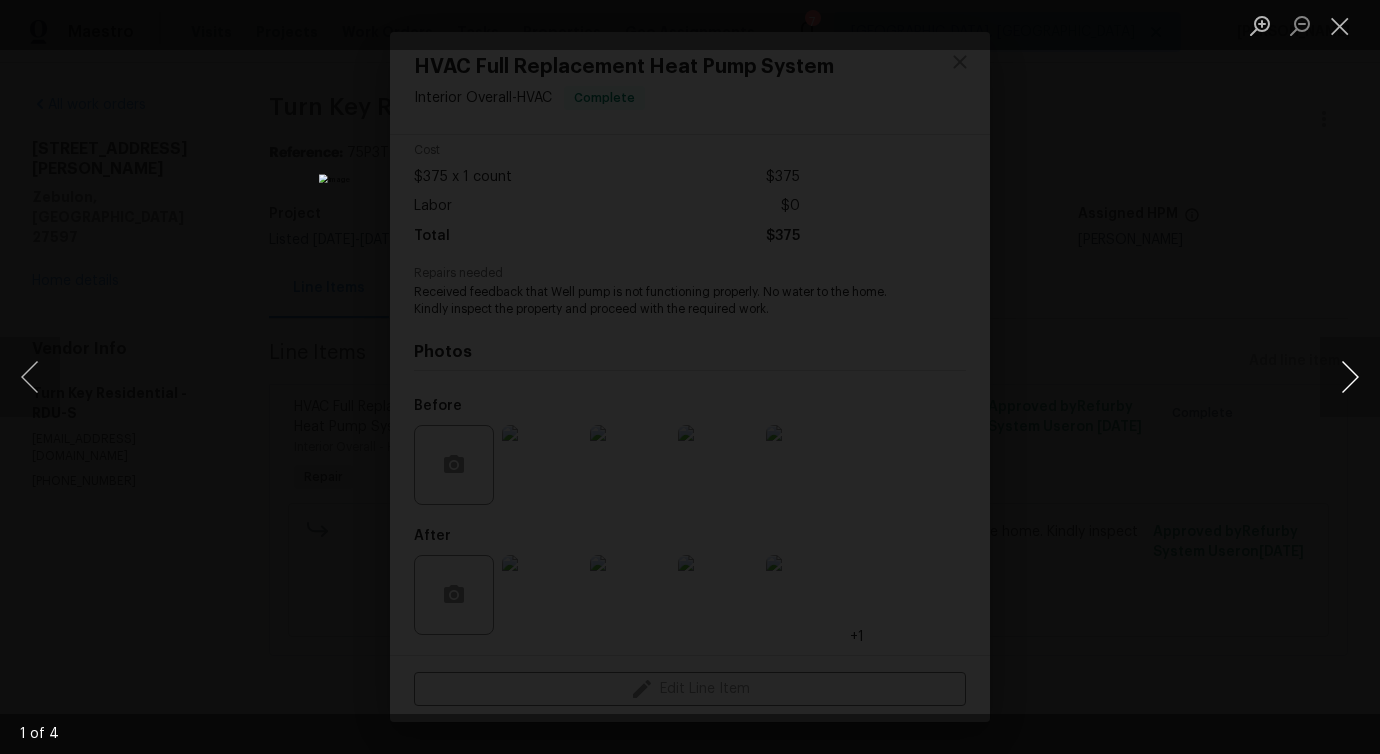 click at bounding box center [1350, 377] 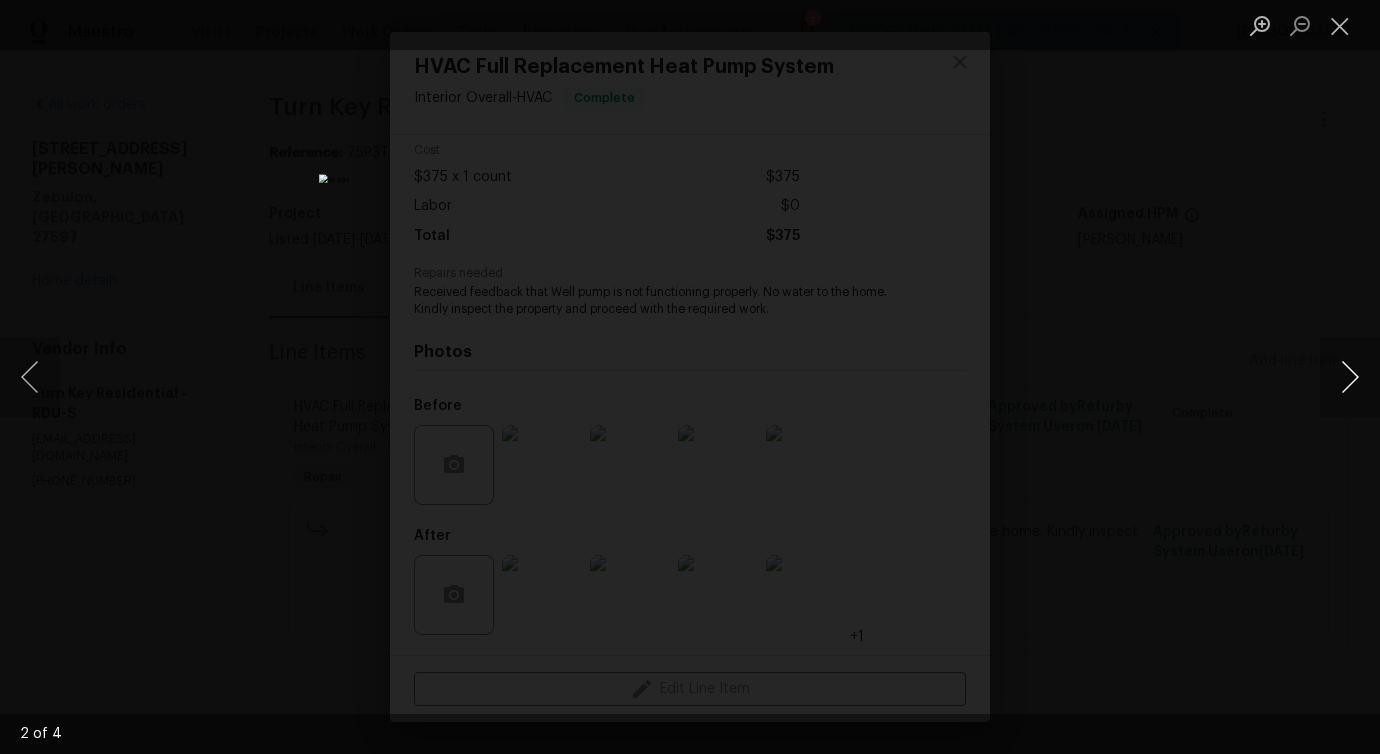 click at bounding box center (1350, 377) 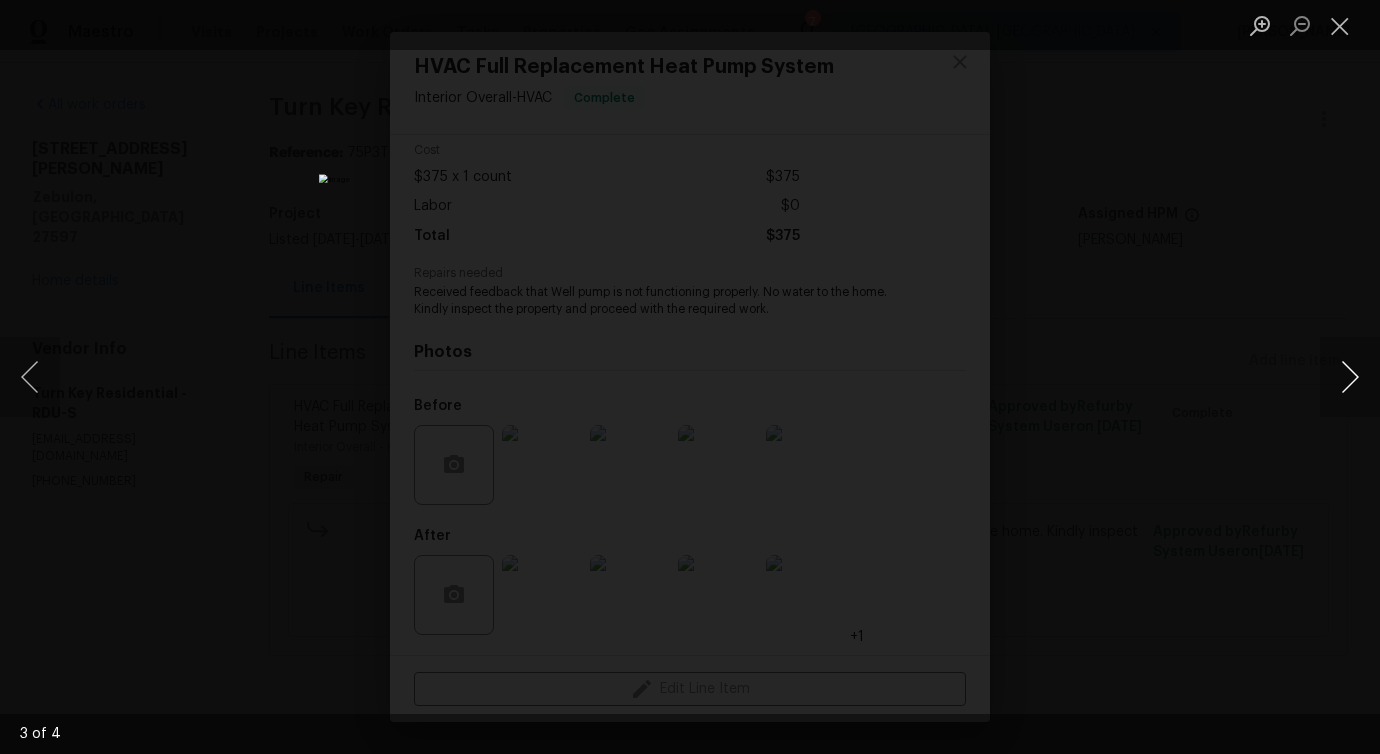 click at bounding box center (1350, 377) 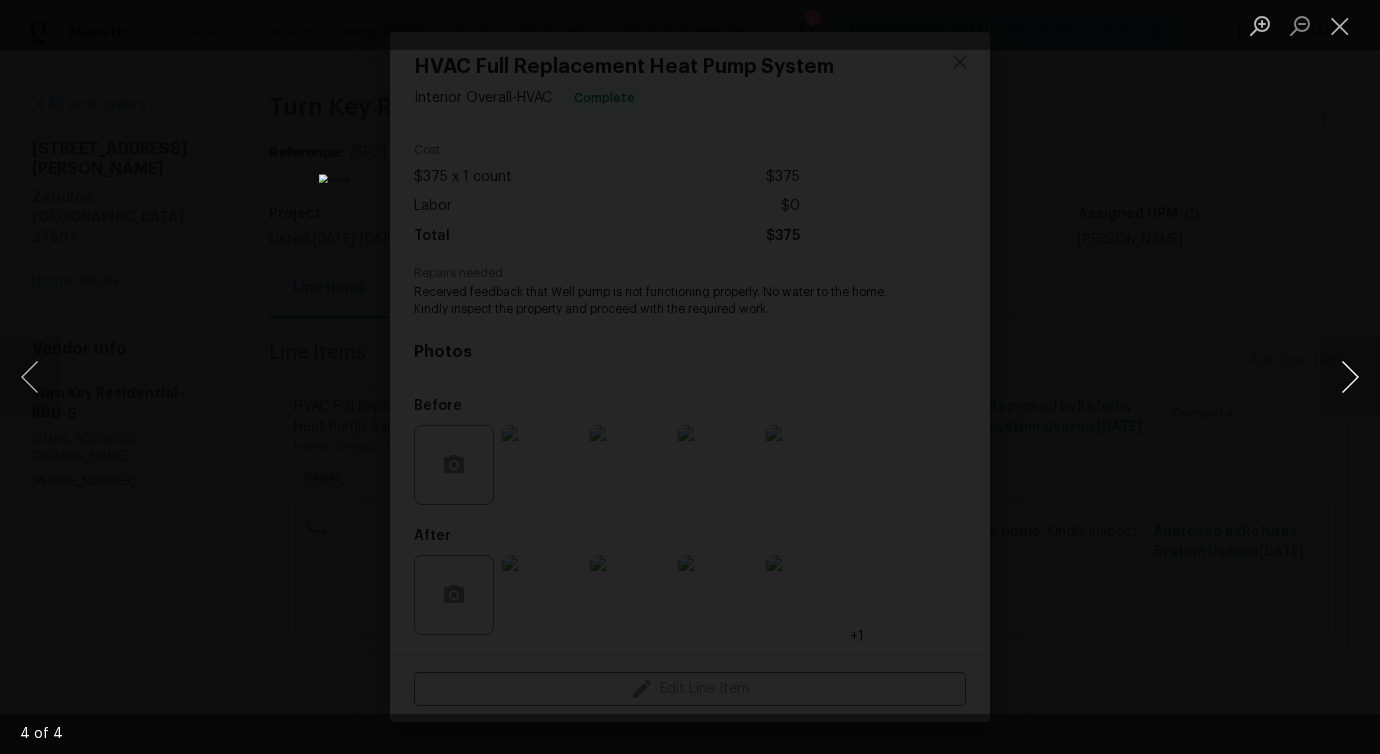 click at bounding box center (1350, 377) 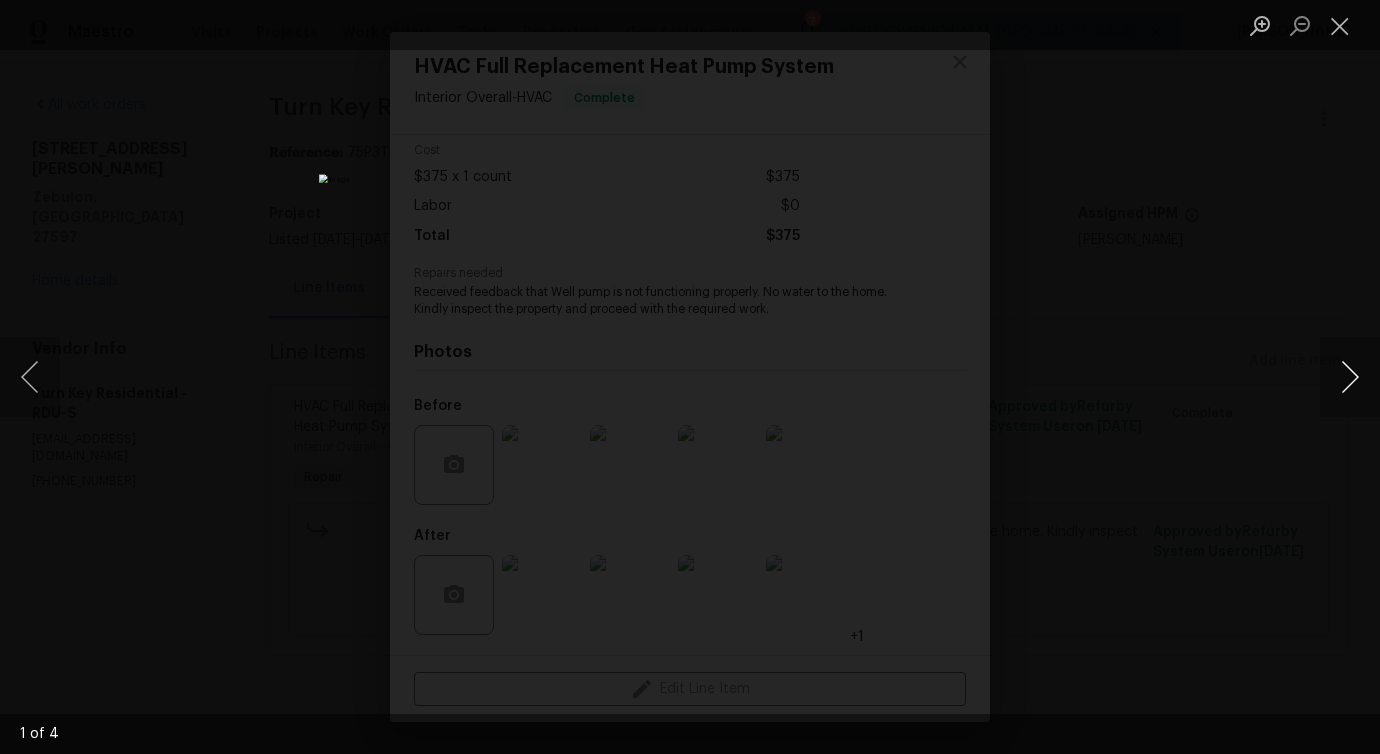 click at bounding box center [1350, 377] 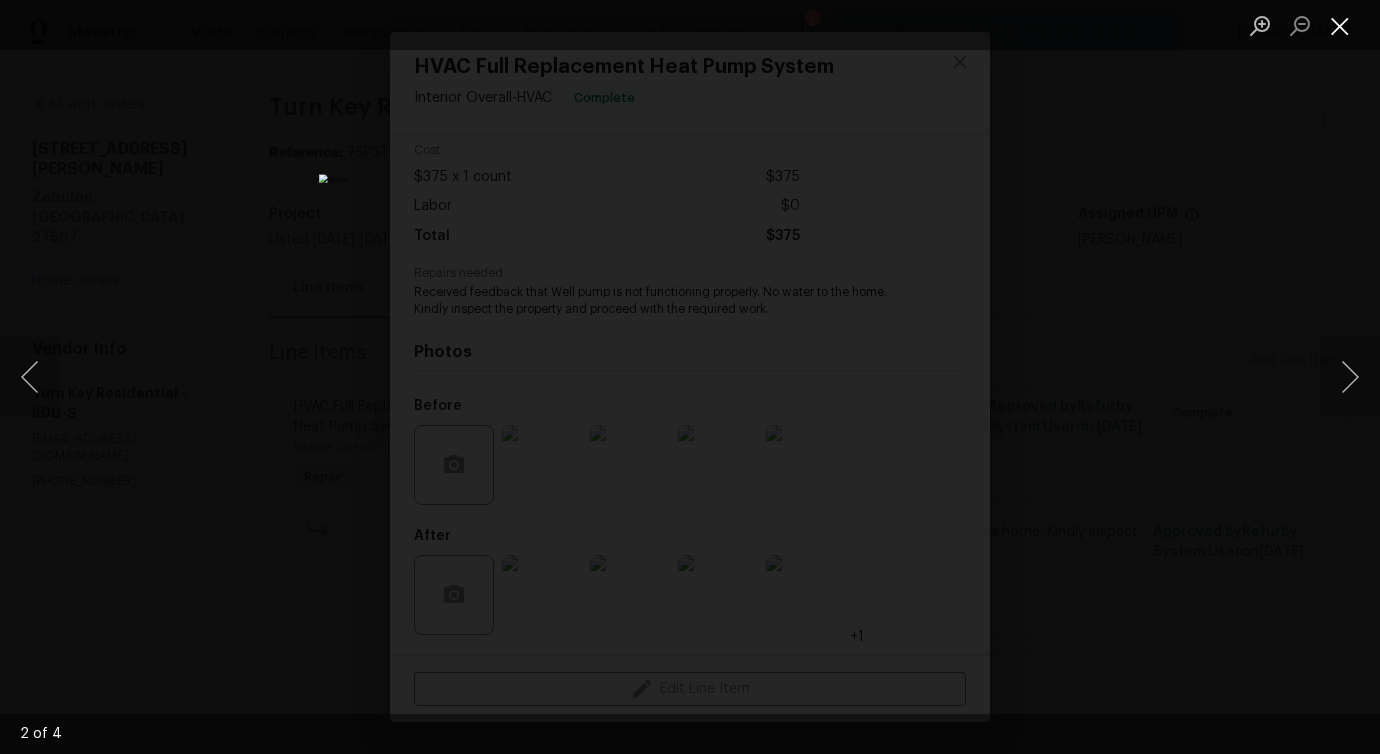 click at bounding box center [1340, 25] 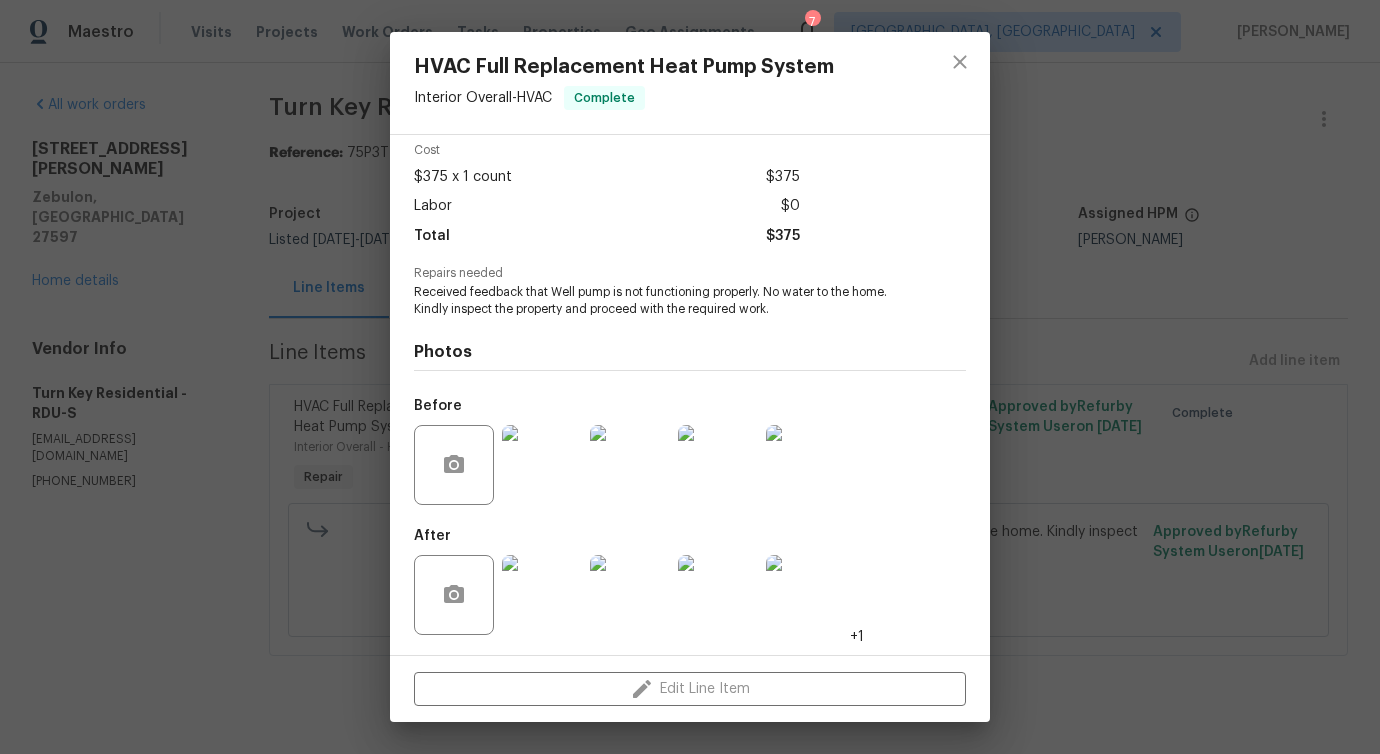 click at bounding box center (542, 595) 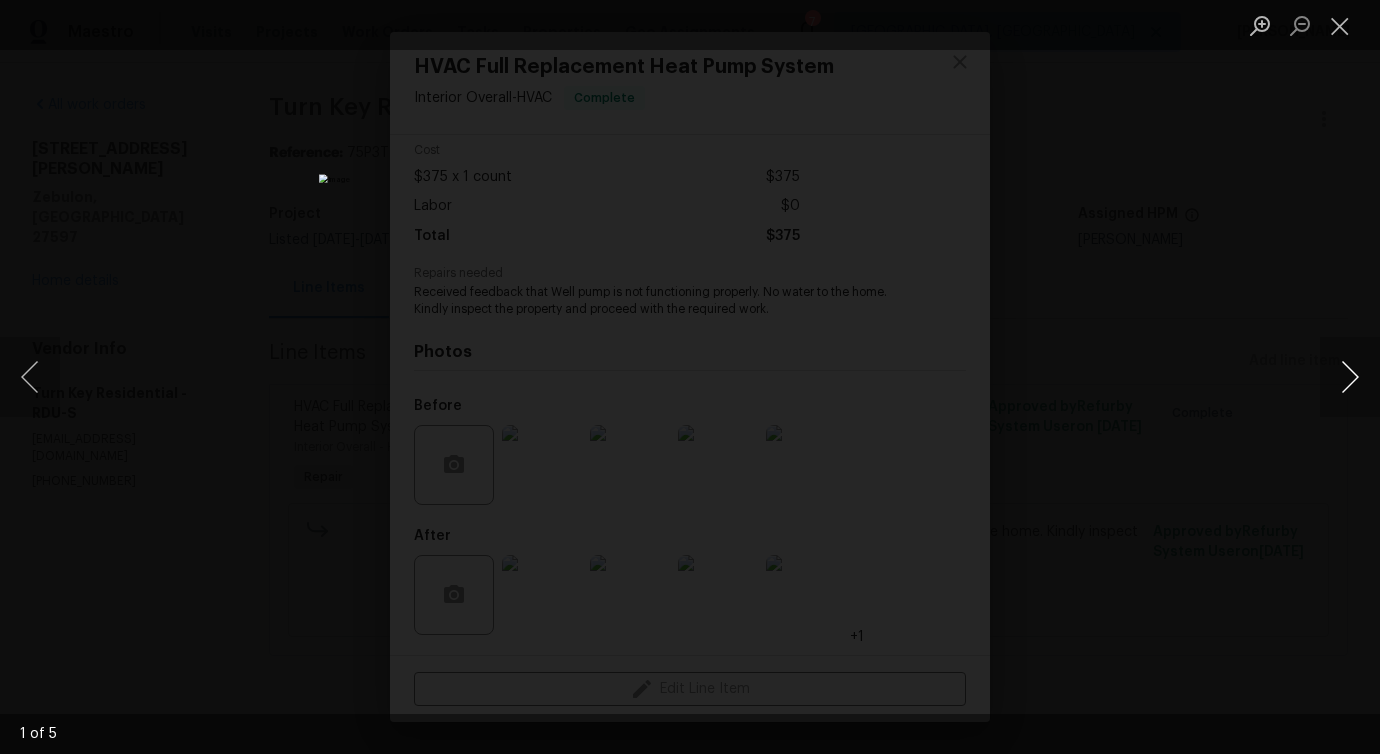 click at bounding box center (1350, 377) 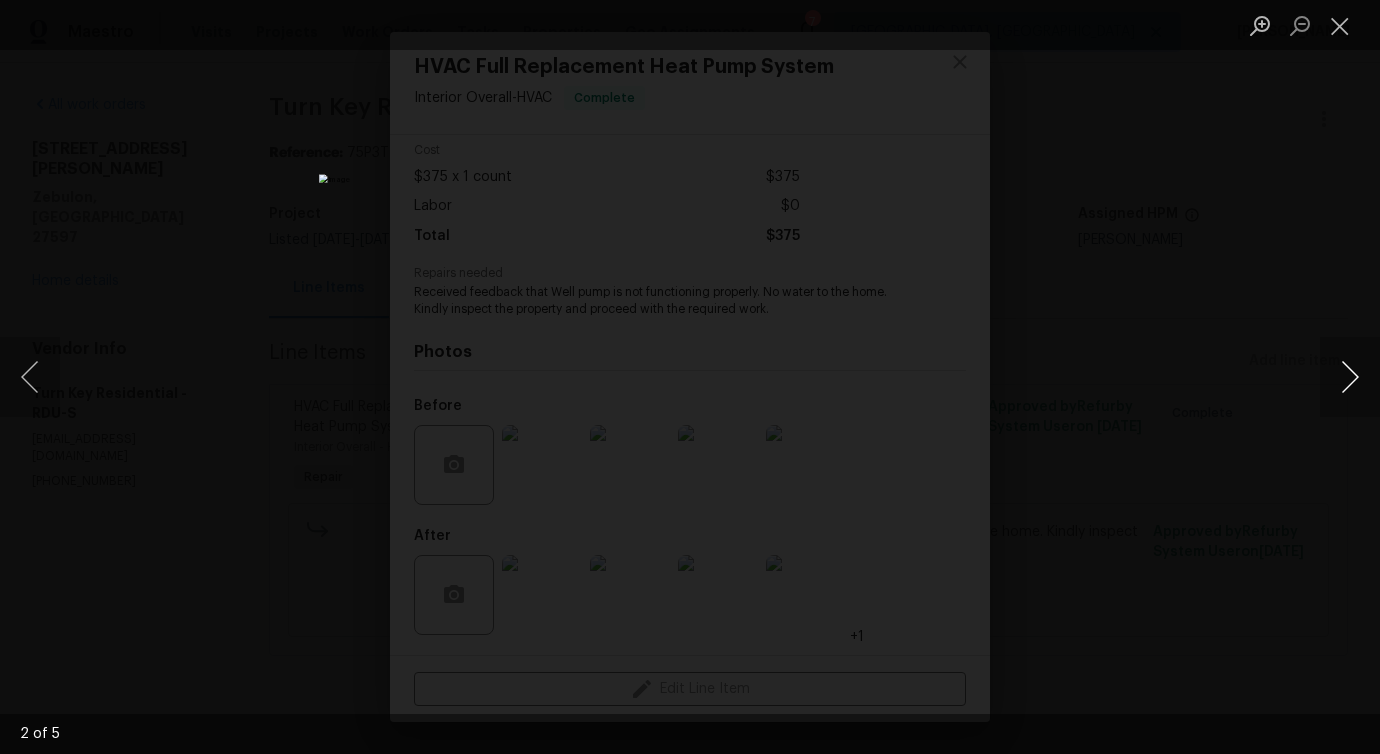 click at bounding box center [1350, 377] 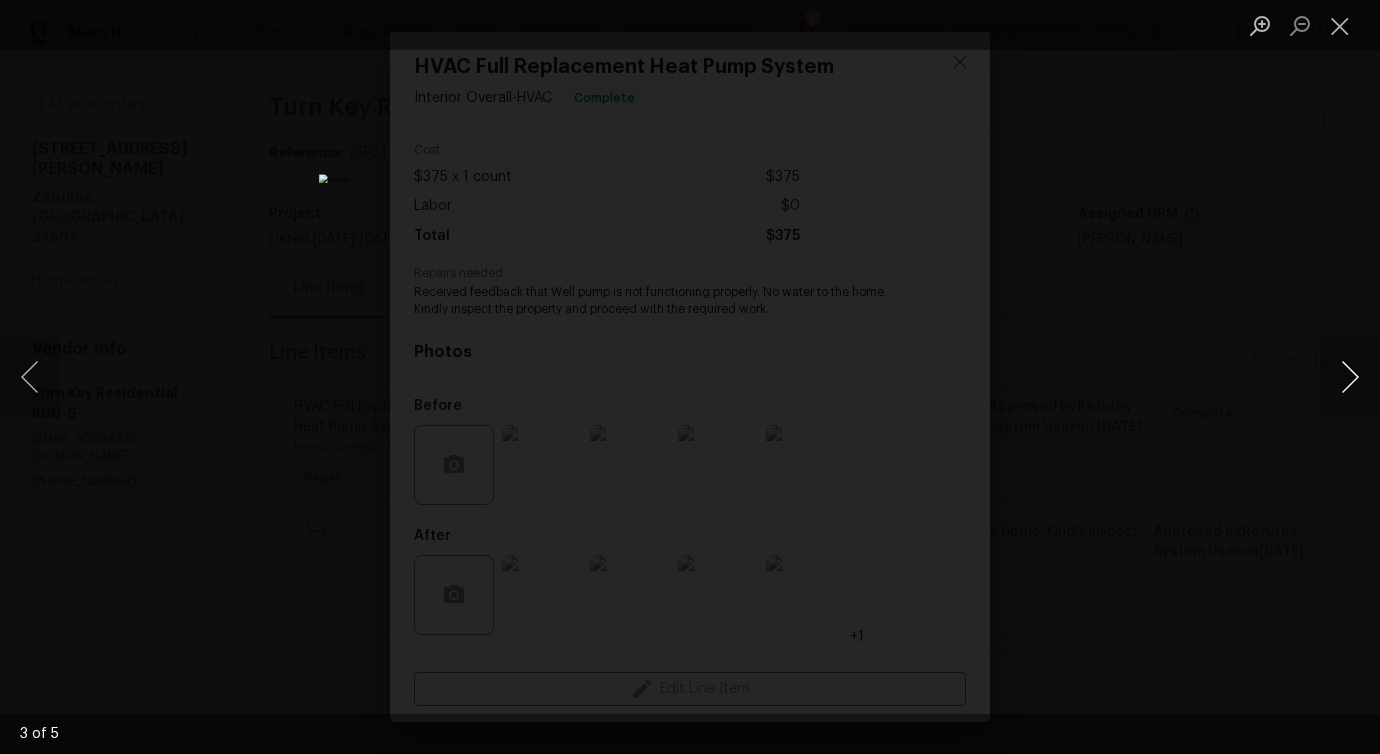 click at bounding box center (1350, 377) 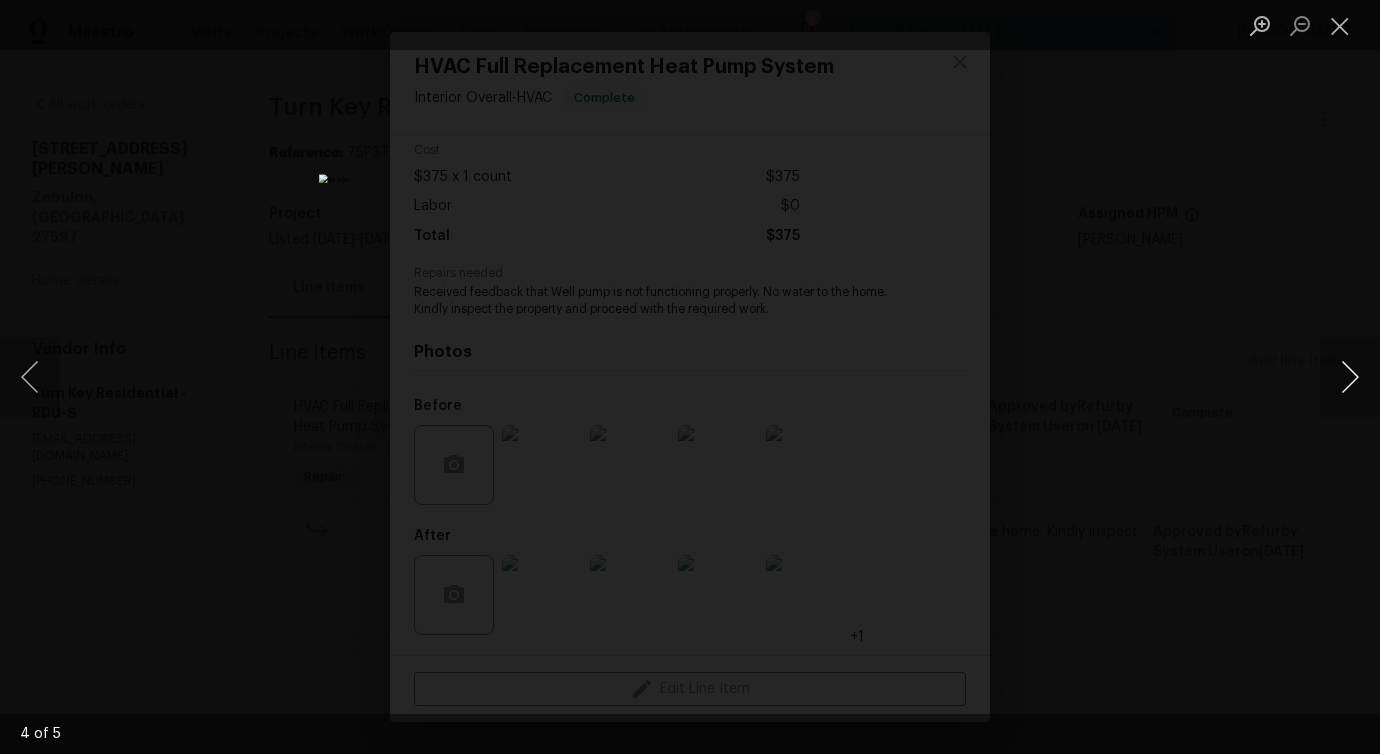 click at bounding box center (1350, 377) 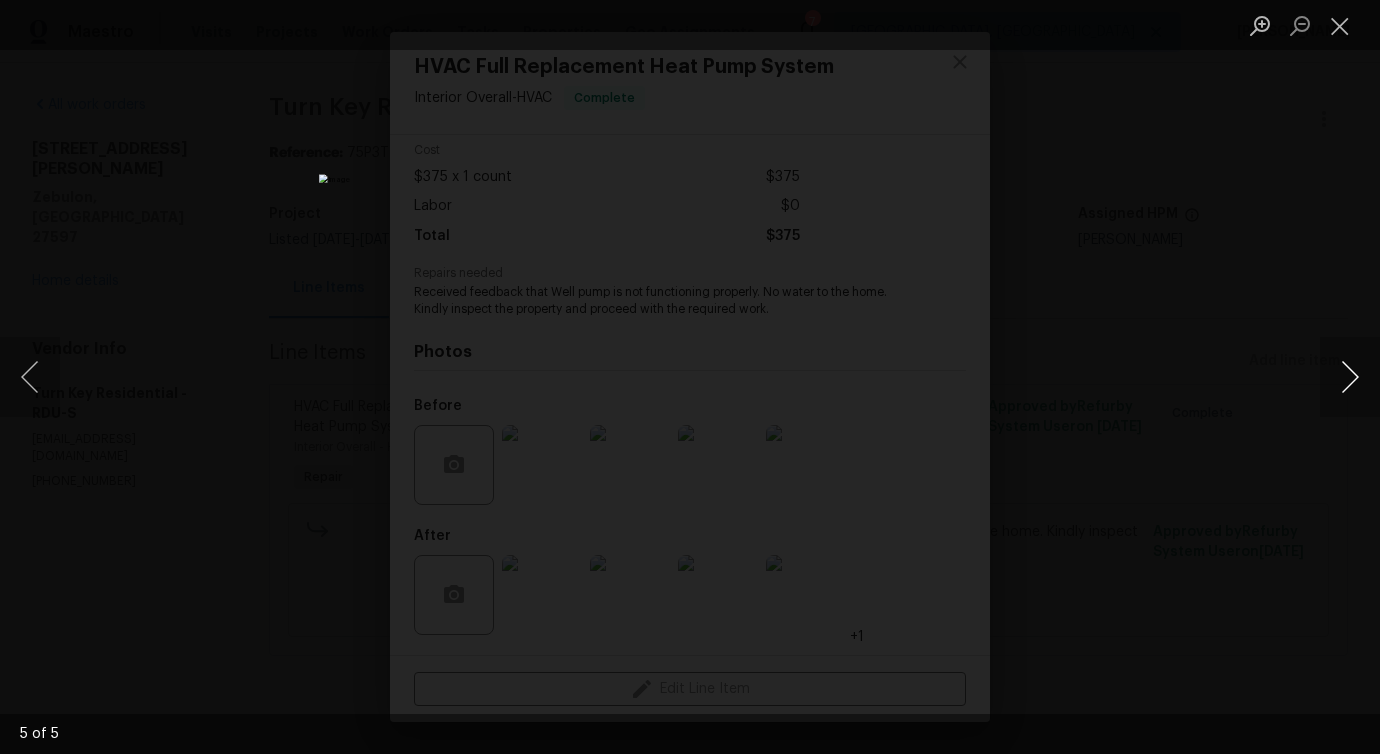 click at bounding box center (1350, 377) 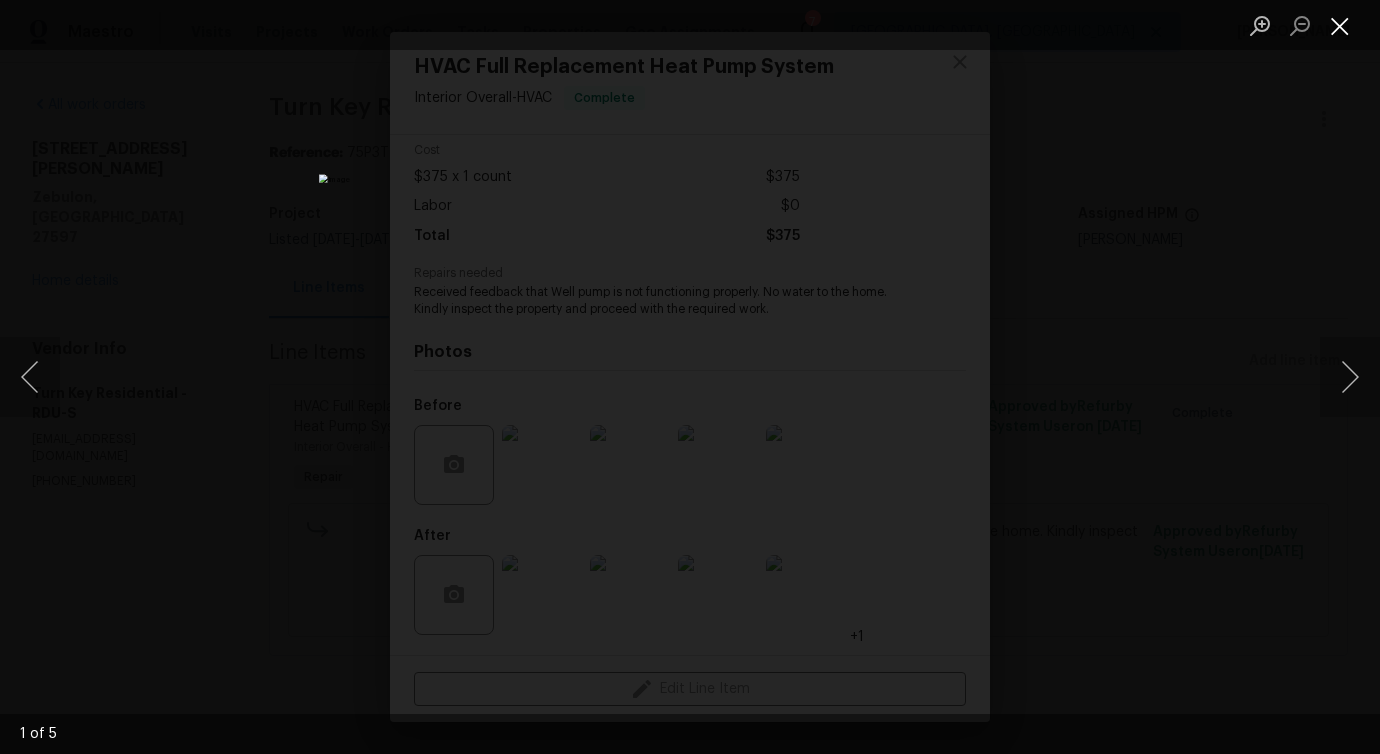 click at bounding box center [1340, 25] 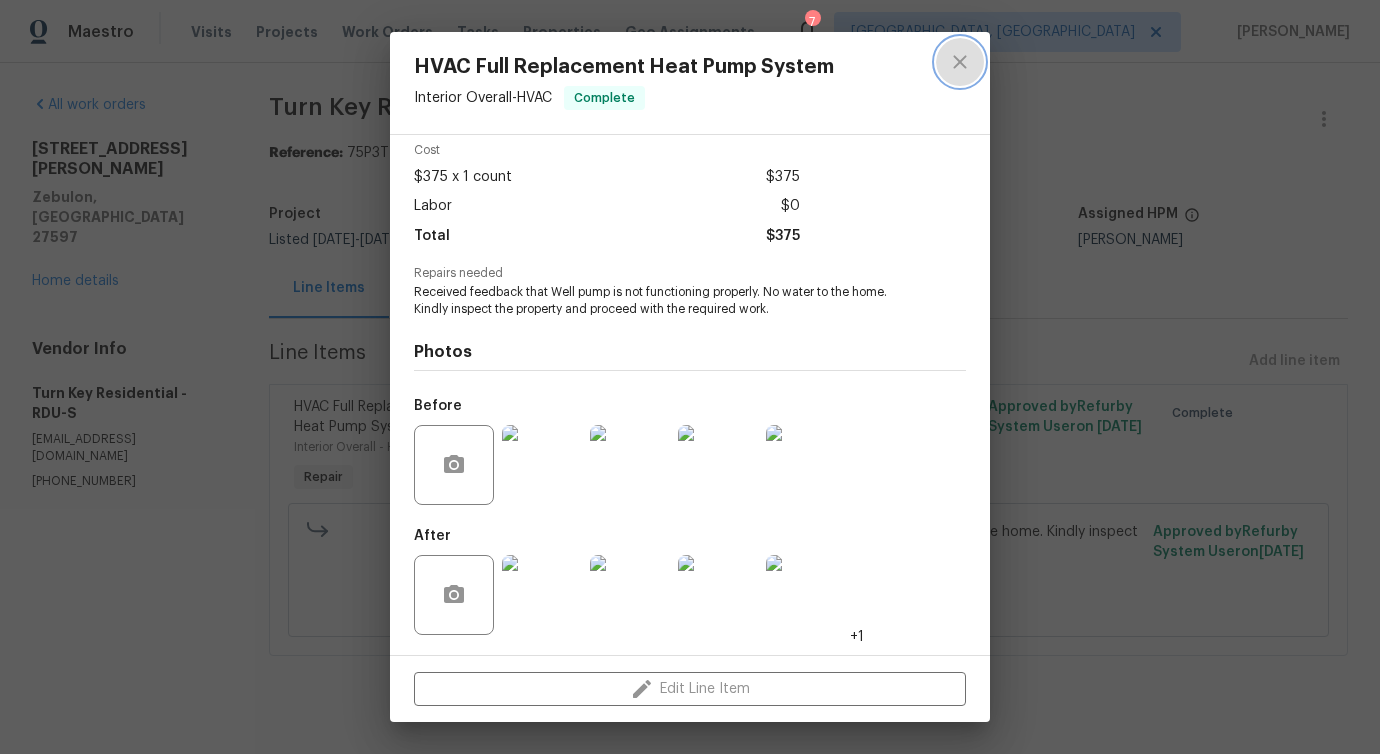 click 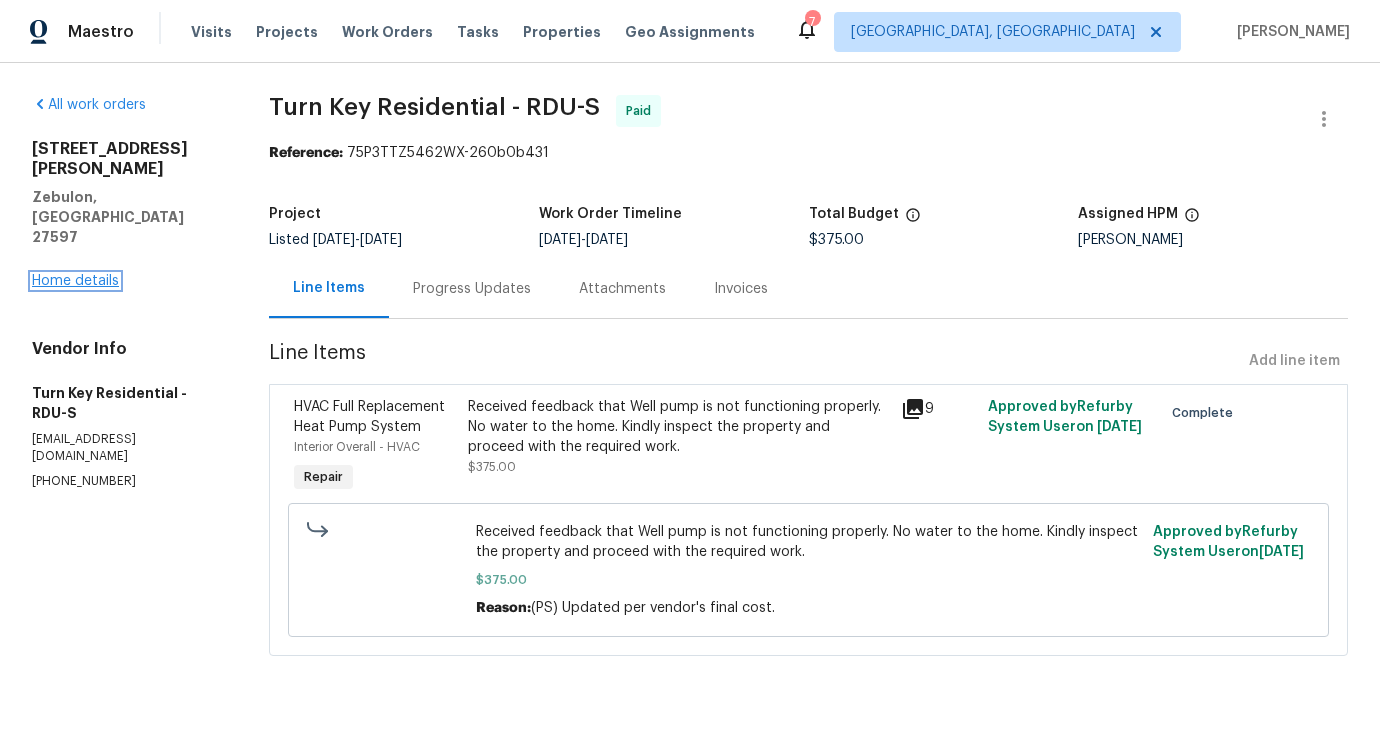 click on "Home details" at bounding box center [75, 281] 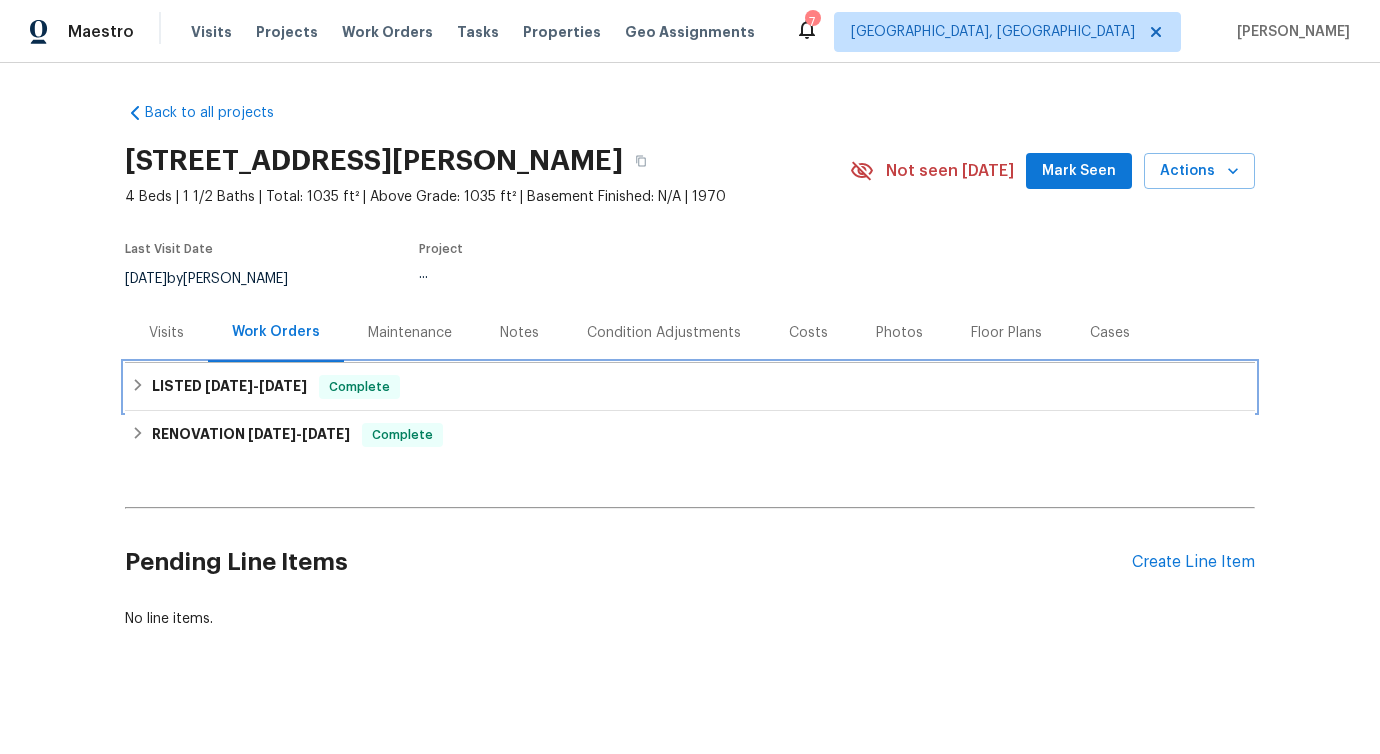 click on "LISTED   6/6/25  -  6/11/25 Complete" at bounding box center [690, 387] 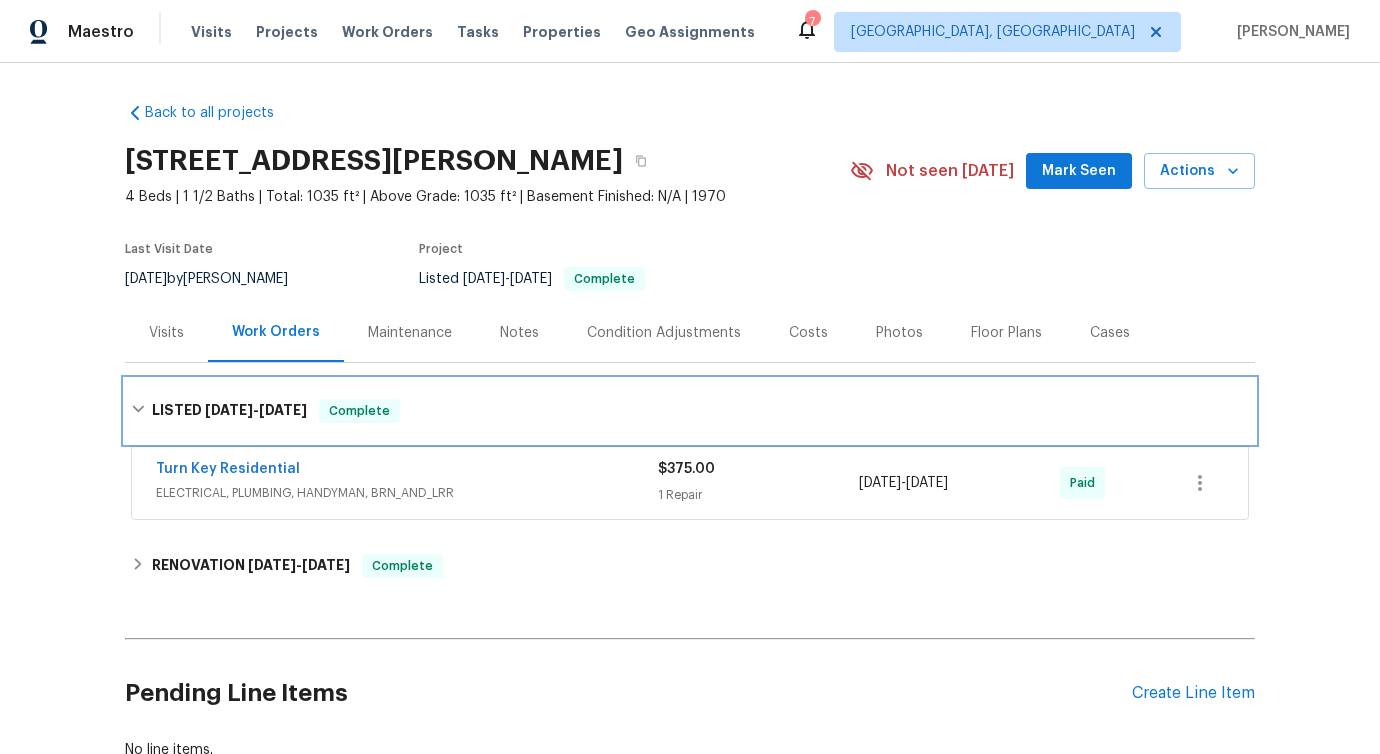 click on "LISTED   6/6/25  -  6/11/25 Complete" at bounding box center [690, 411] 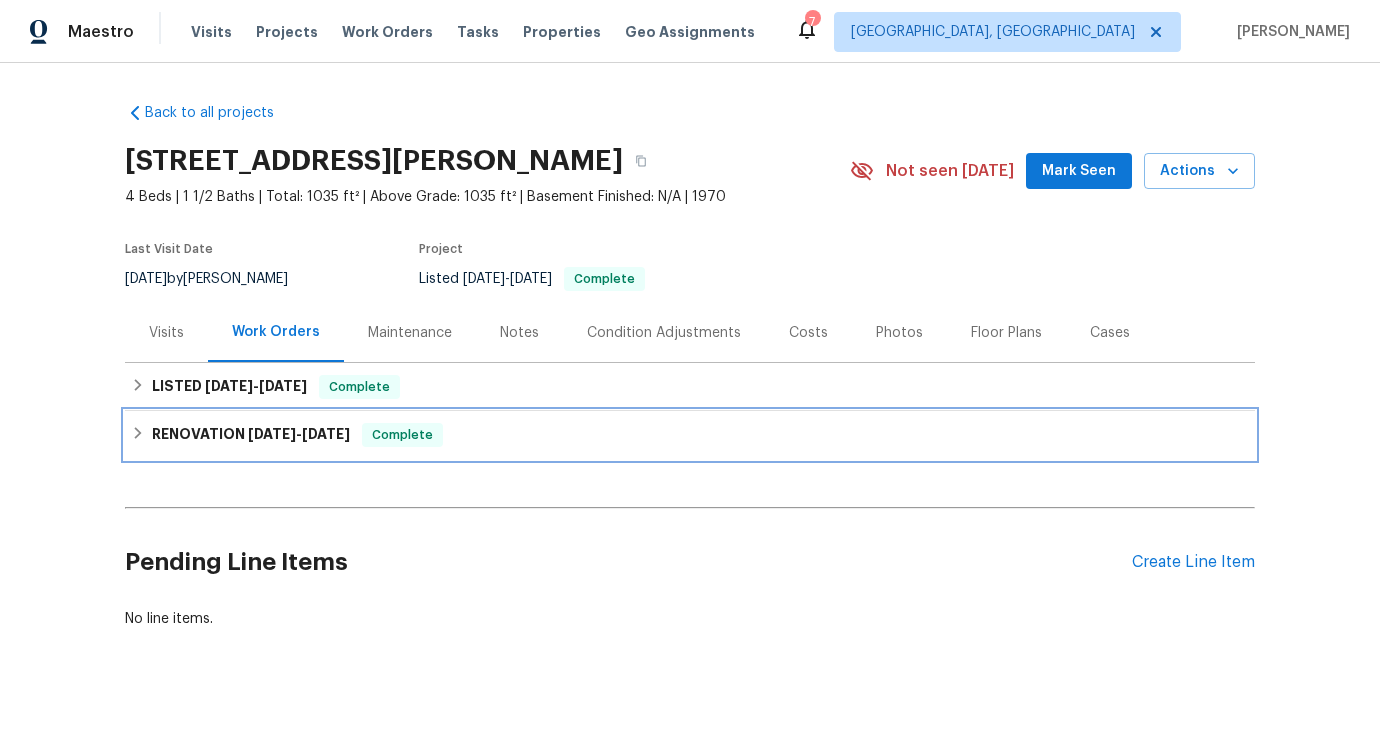 click on "RENOVATION   4/29/25  -  5/22/25 Complete" at bounding box center [690, 435] 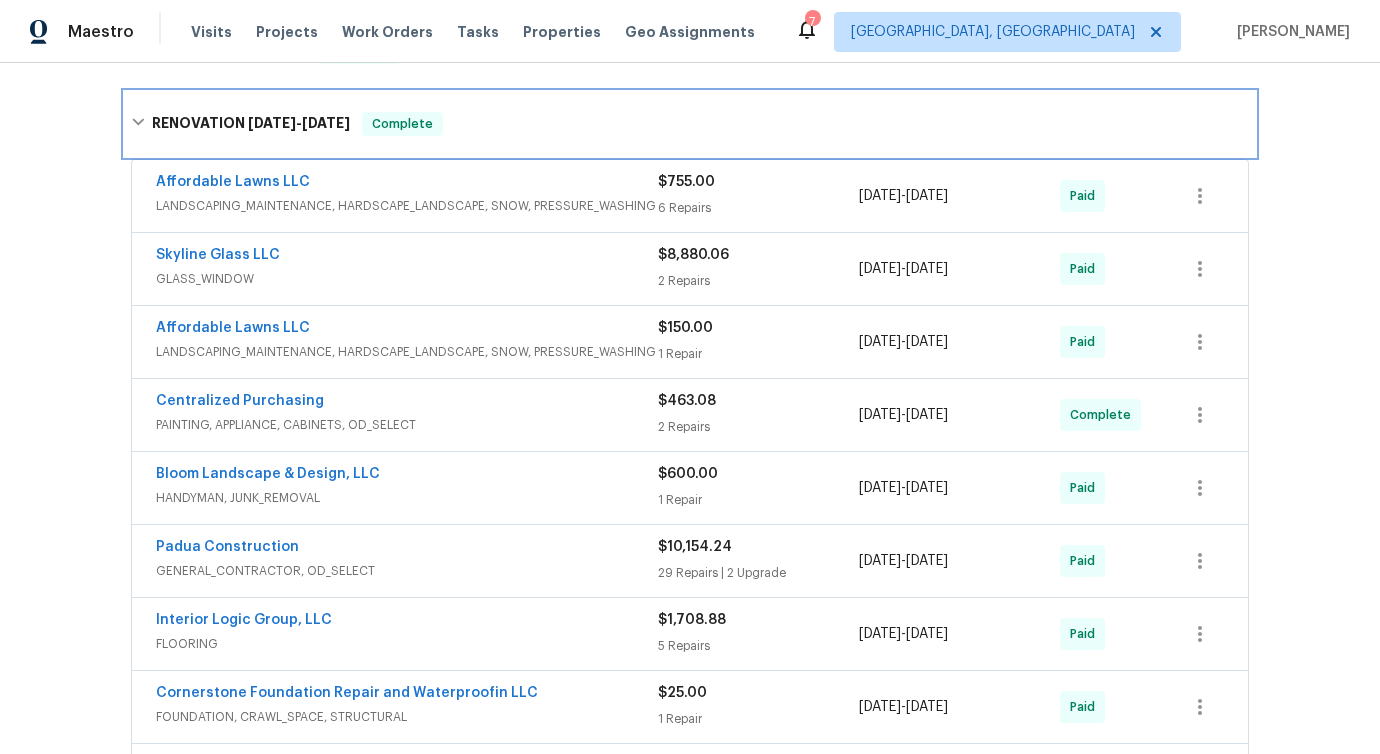 scroll, scrollTop: 0, scrollLeft: 0, axis: both 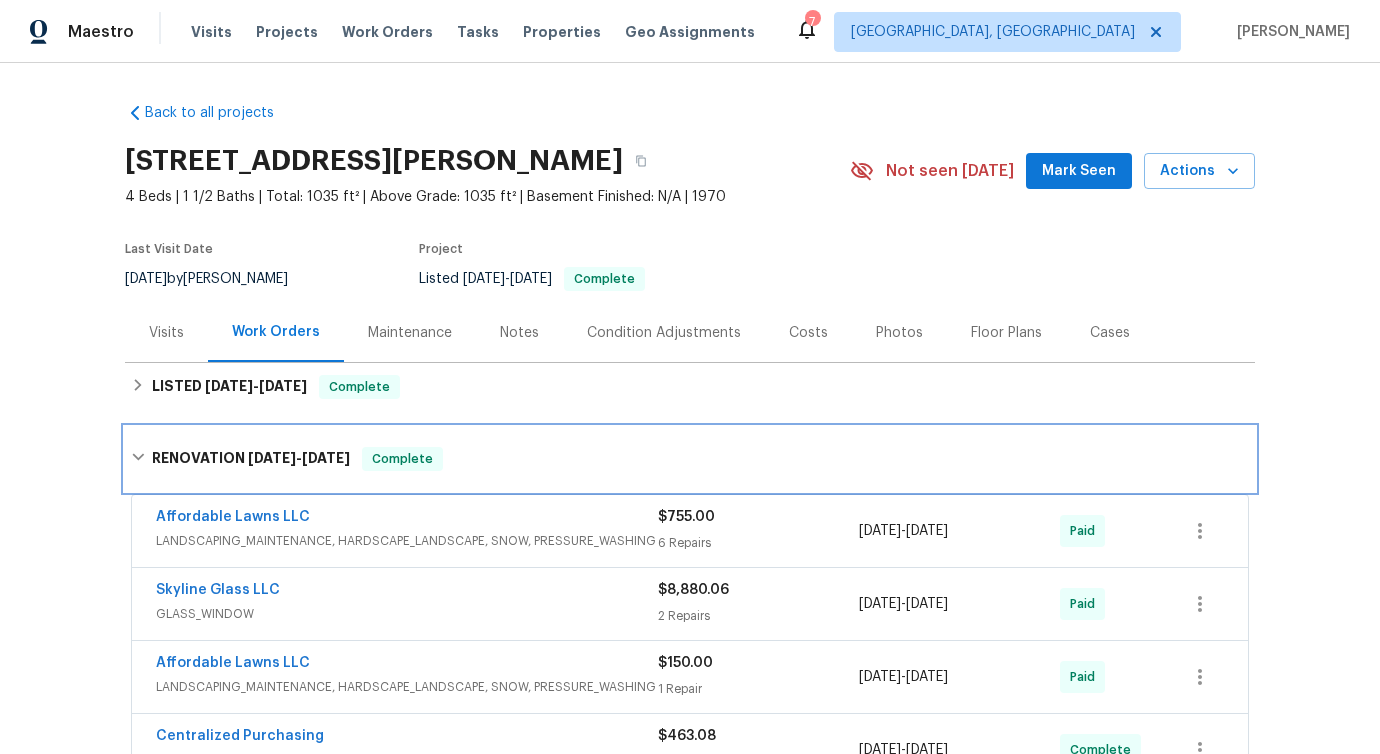 click on "RENOVATION   4/29/25  -  5/22/25 Complete" at bounding box center (690, 459) 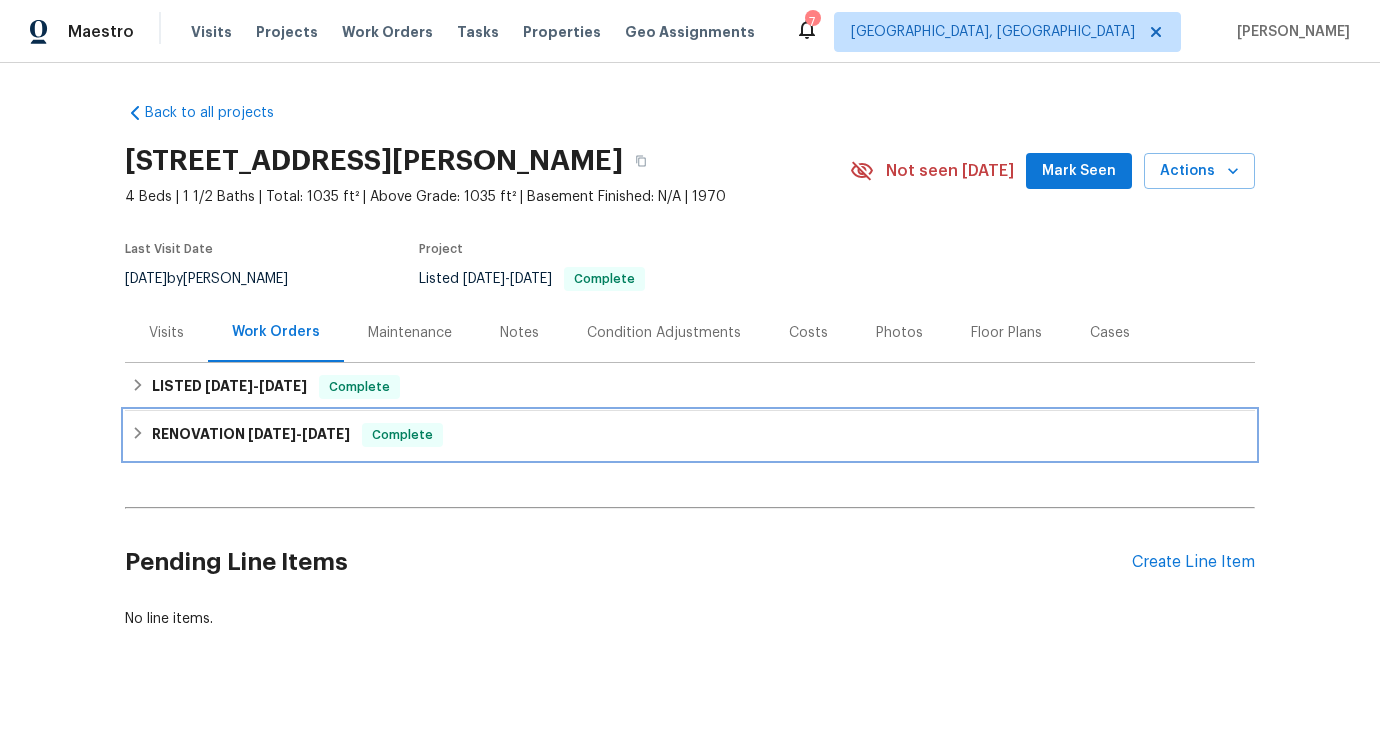 scroll, scrollTop: 26, scrollLeft: 0, axis: vertical 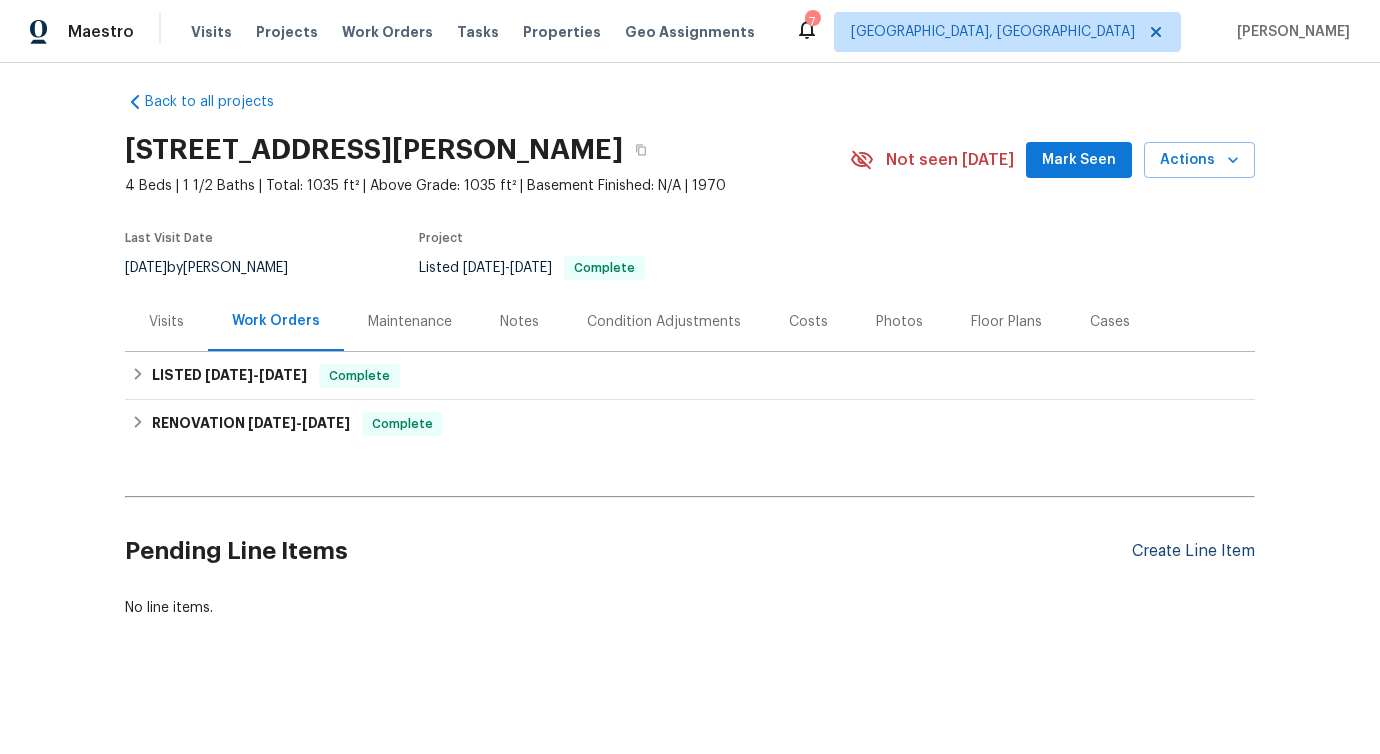 click on "Create Line Item" at bounding box center (1193, 551) 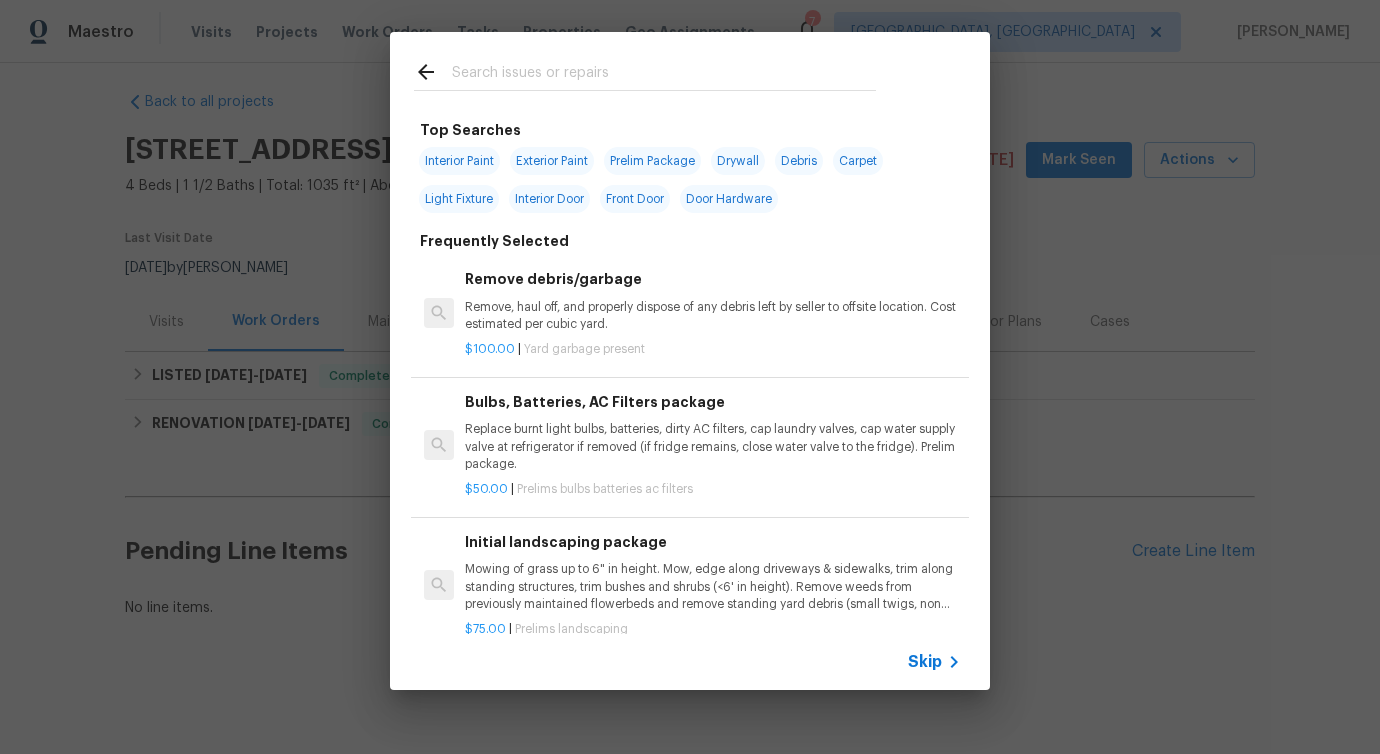 click at bounding box center [664, 75] 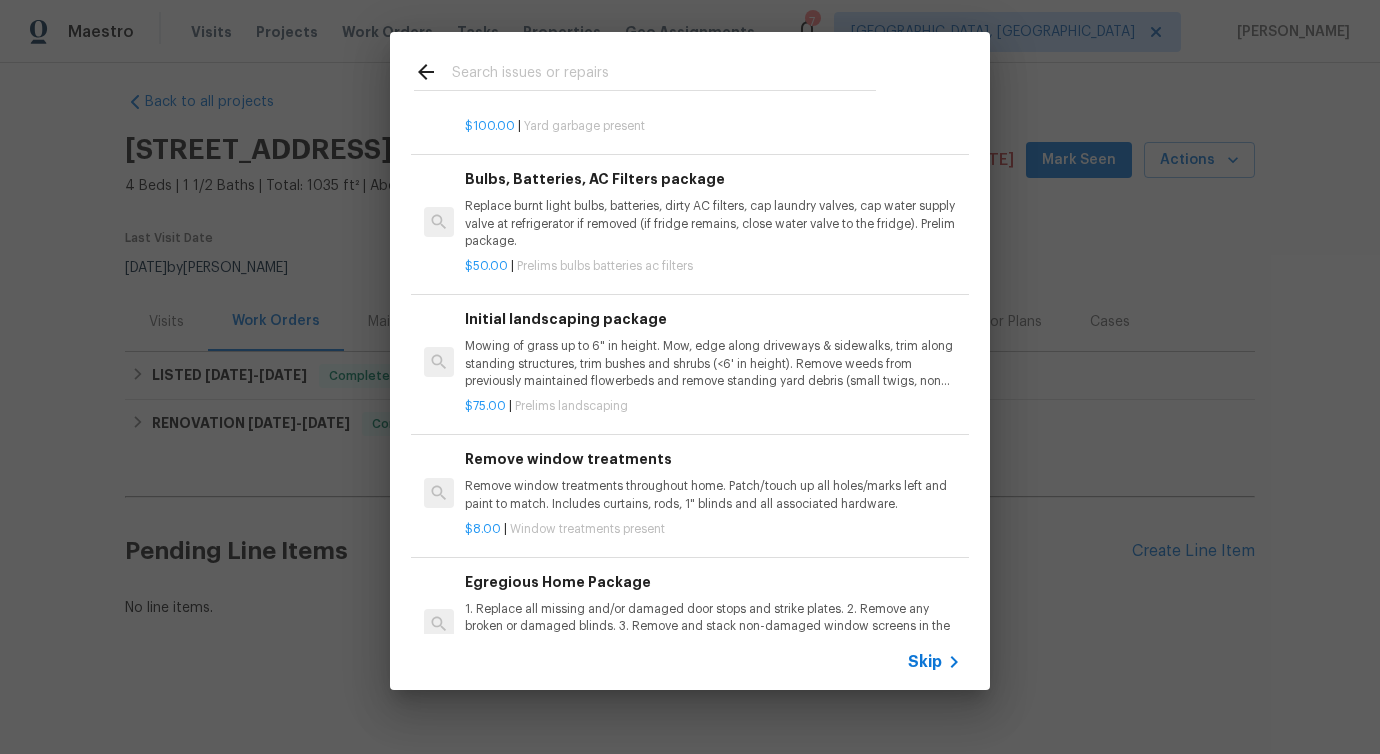 scroll, scrollTop: 0, scrollLeft: 0, axis: both 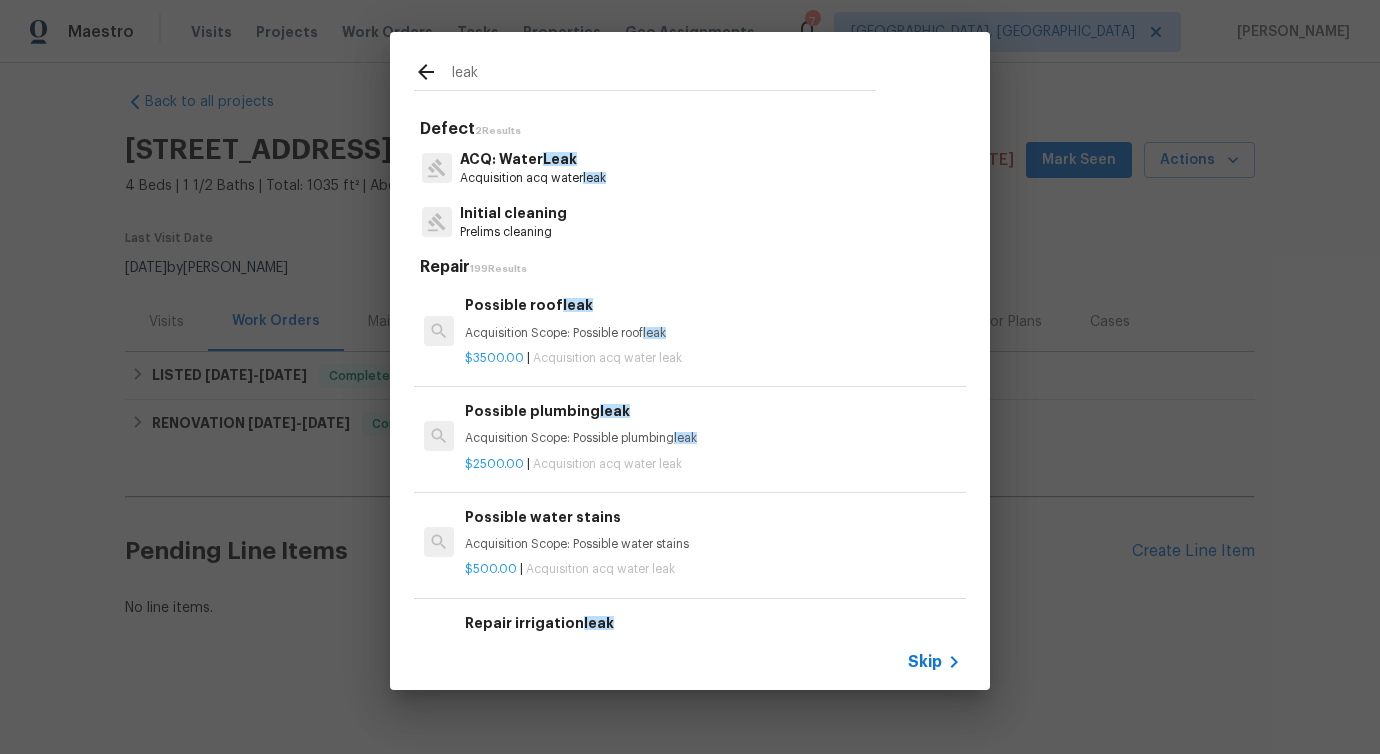 type on "leak" 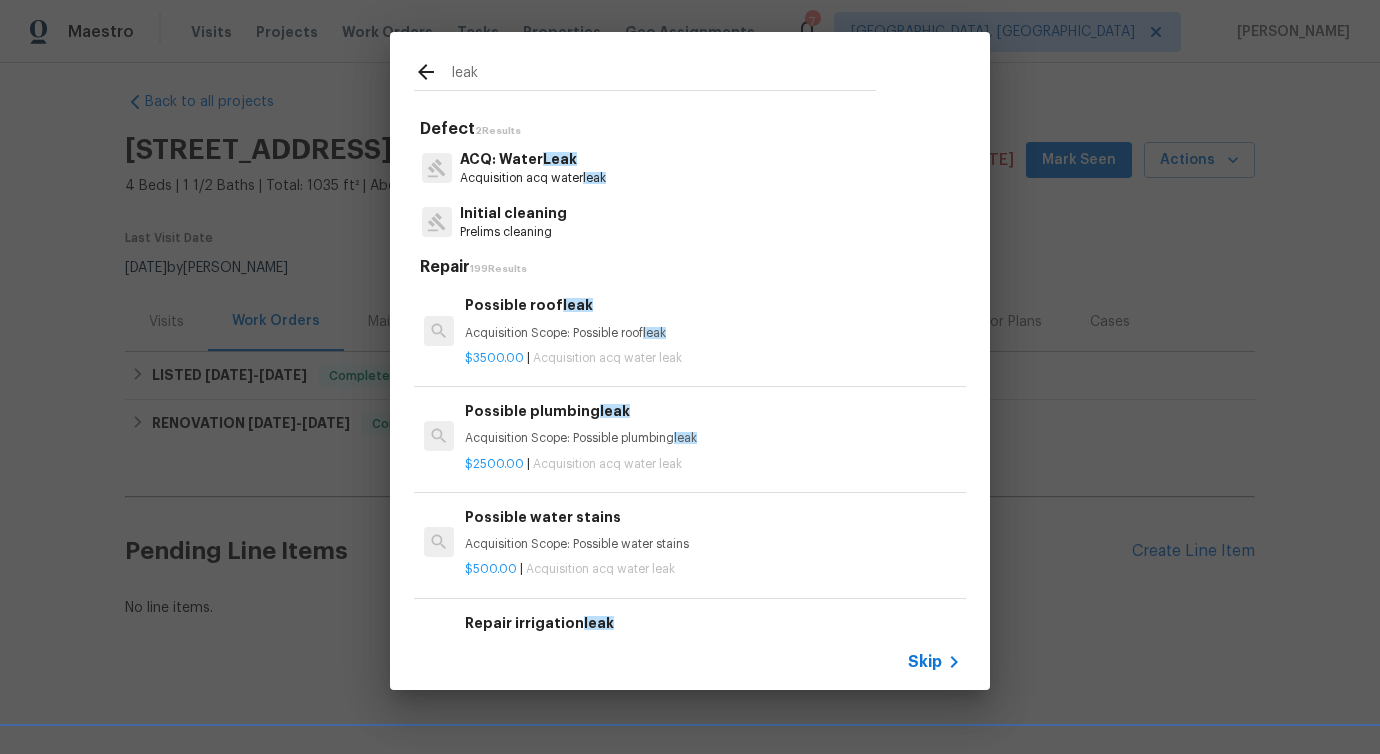 click on "Acquisition Scope: Possible plumbing  leak" at bounding box center [713, 438] 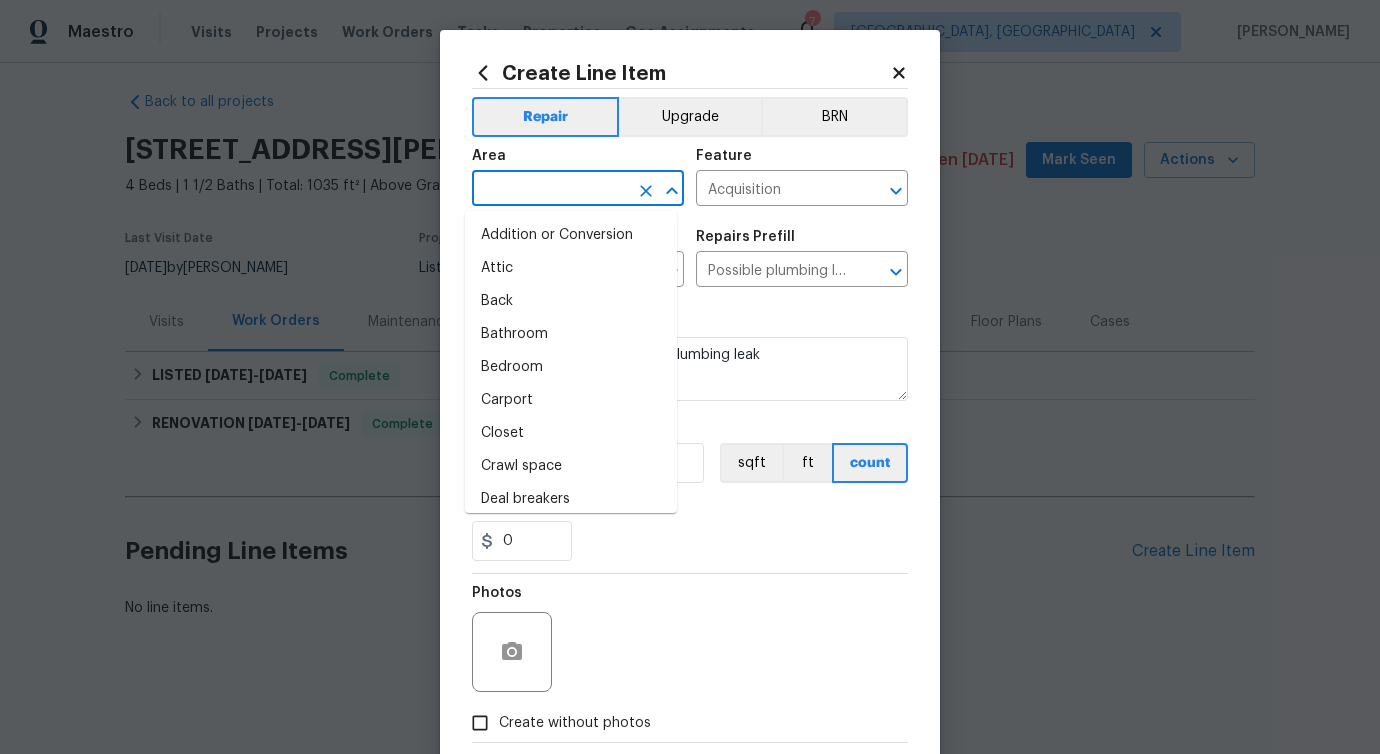 click at bounding box center (550, 190) 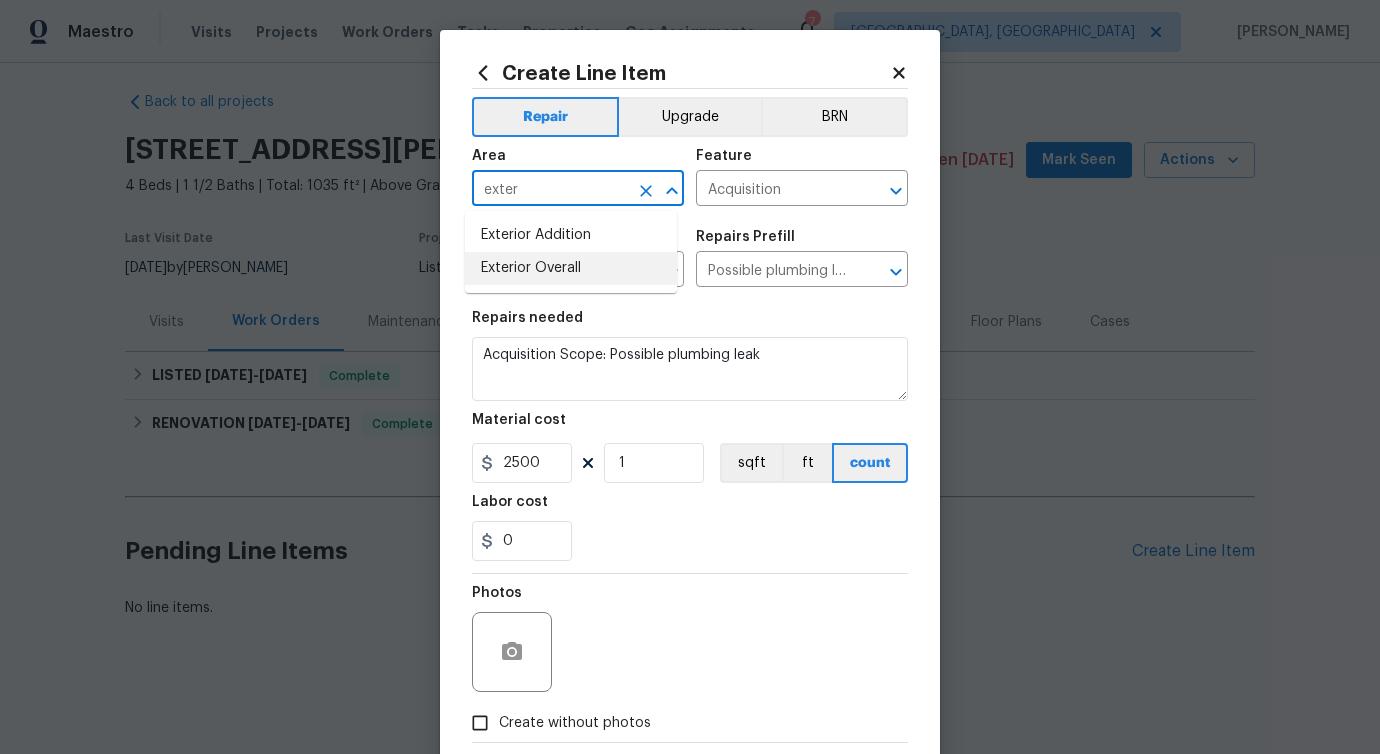 click on "Exterior Overall" at bounding box center (571, 268) 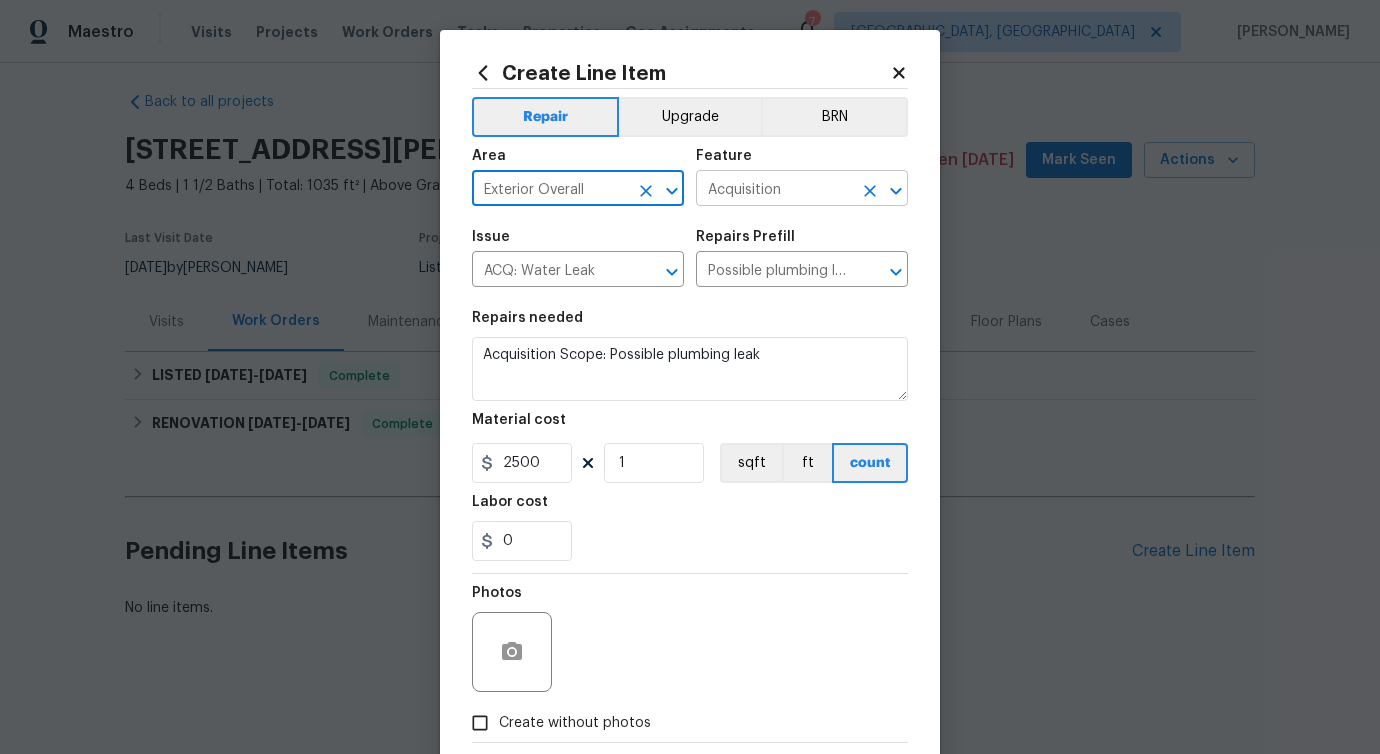 type on "Exterior Overall" 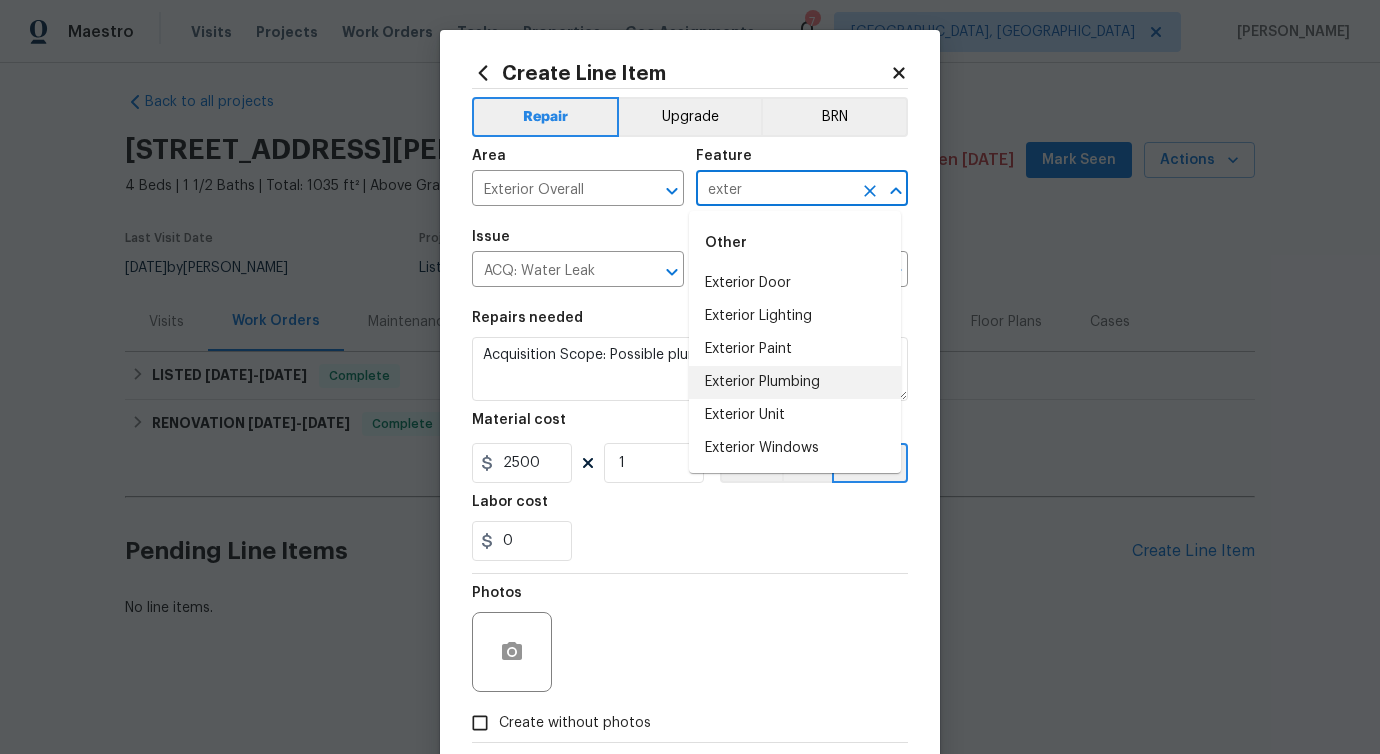 click on "Exterior Plumbing" at bounding box center (795, 382) 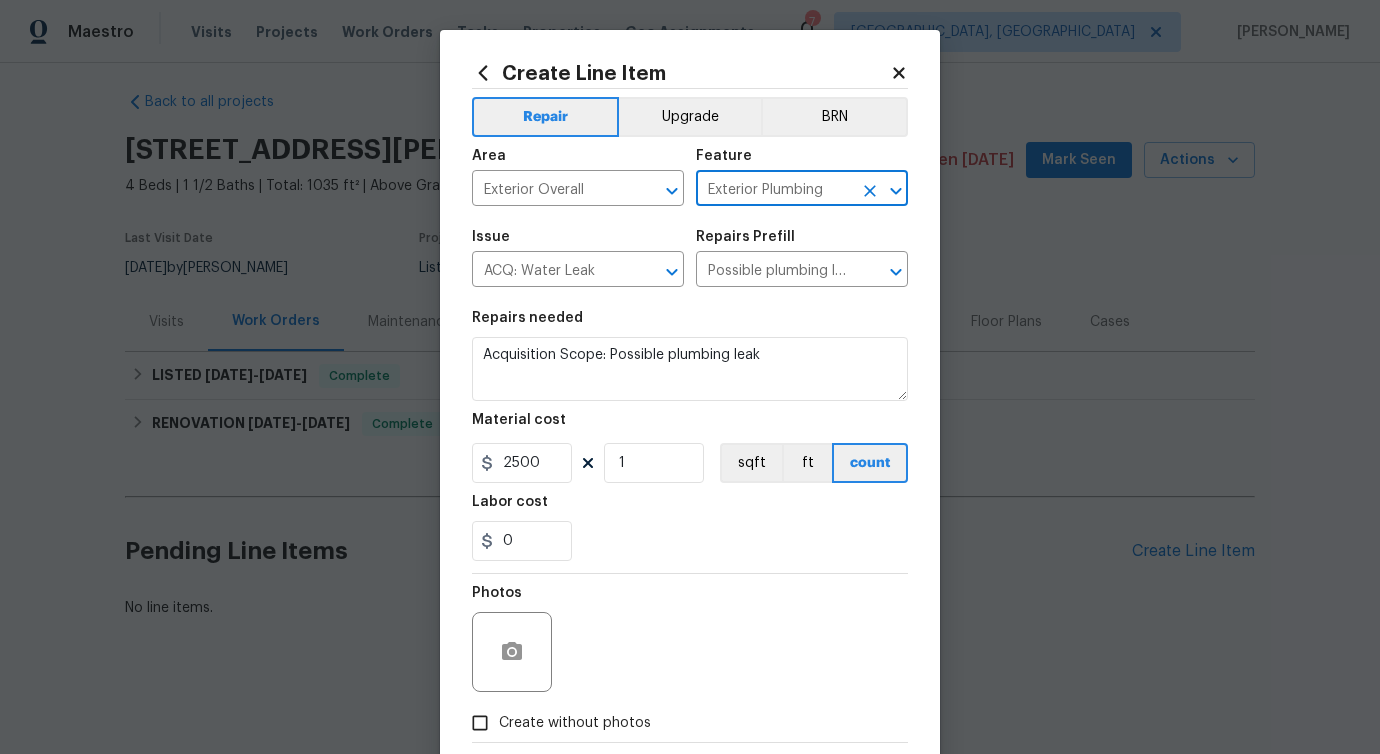type on "Exterior Plumbing" 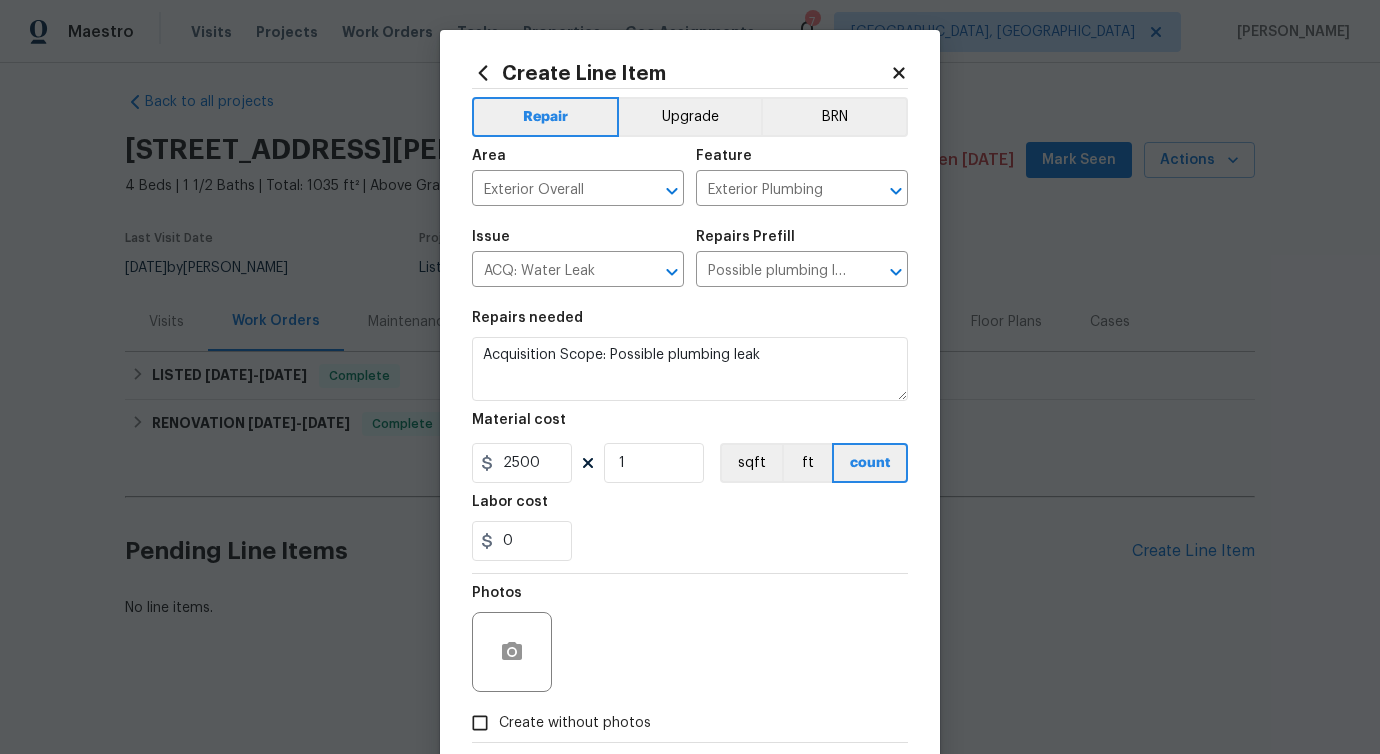 click on "Issue ACQ: Water Leak ​" at bounding box center (578, 258) 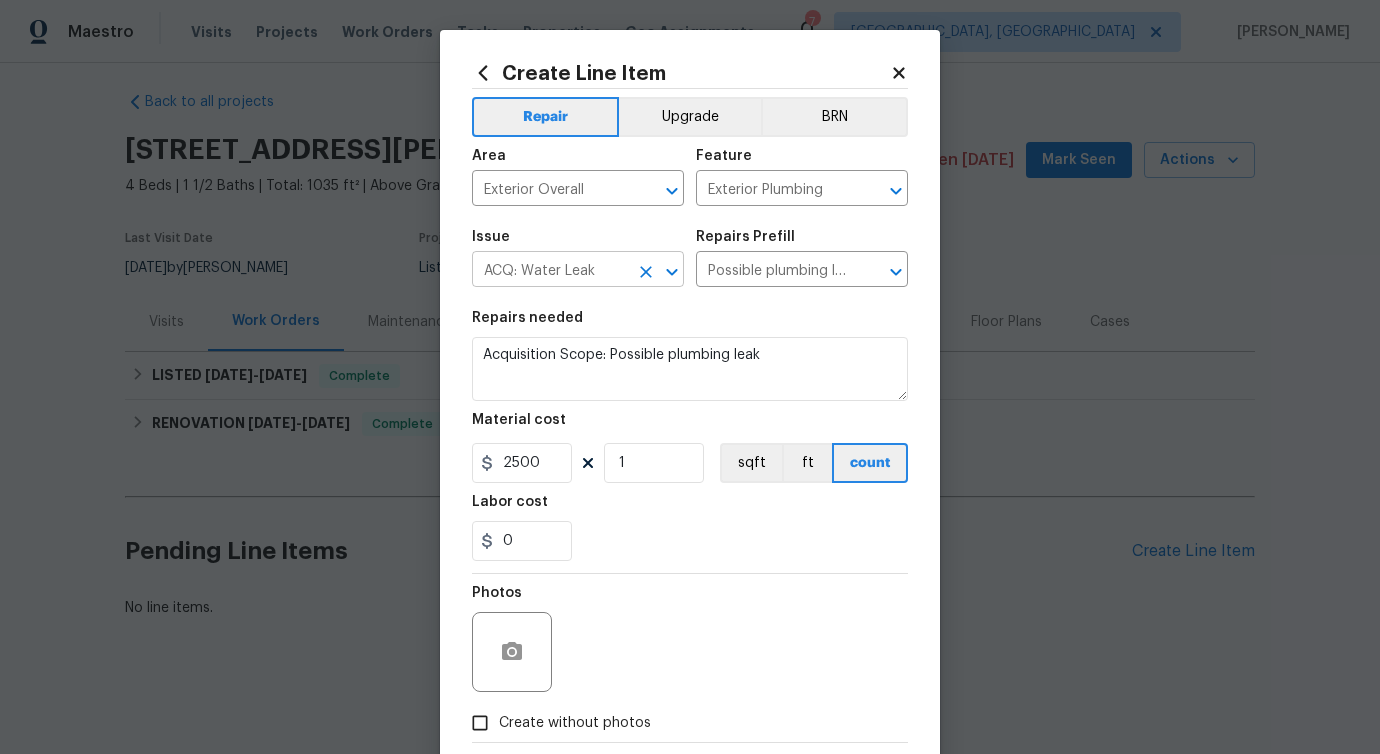 click 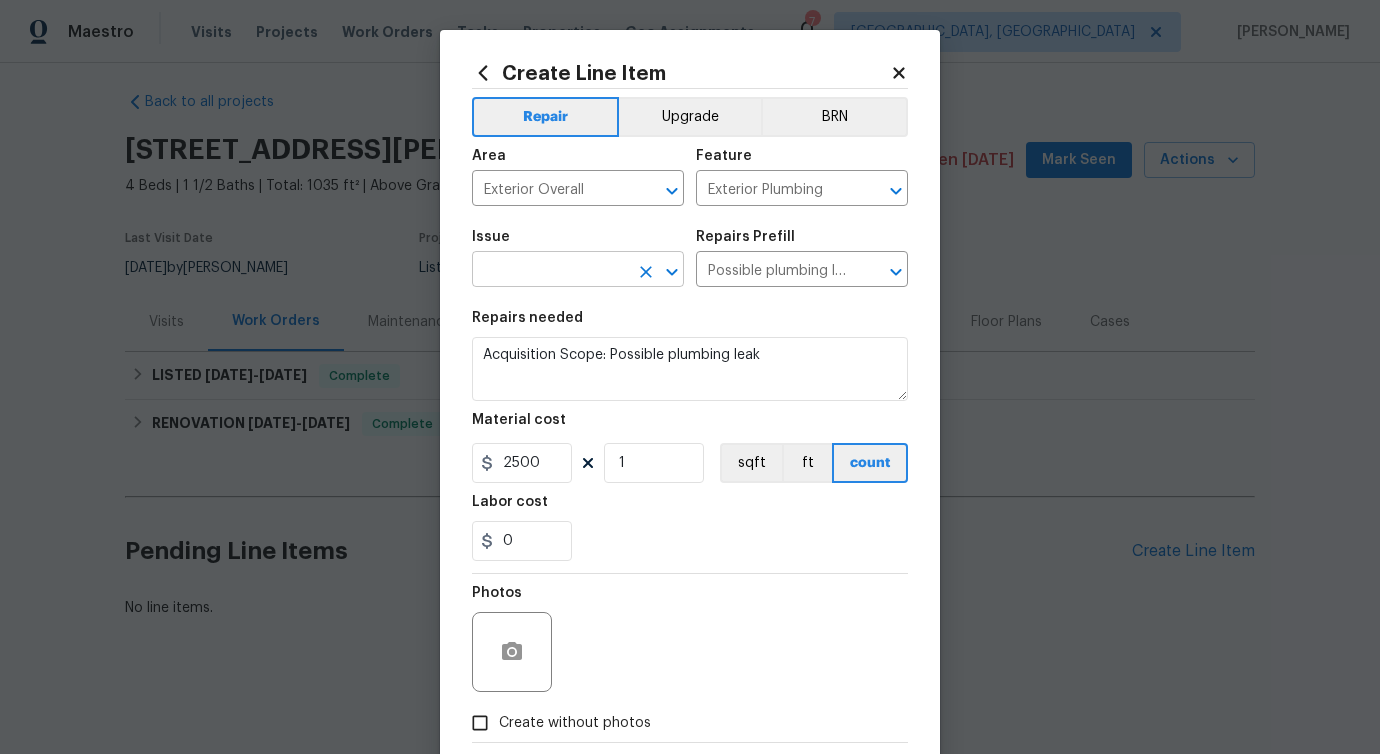 type 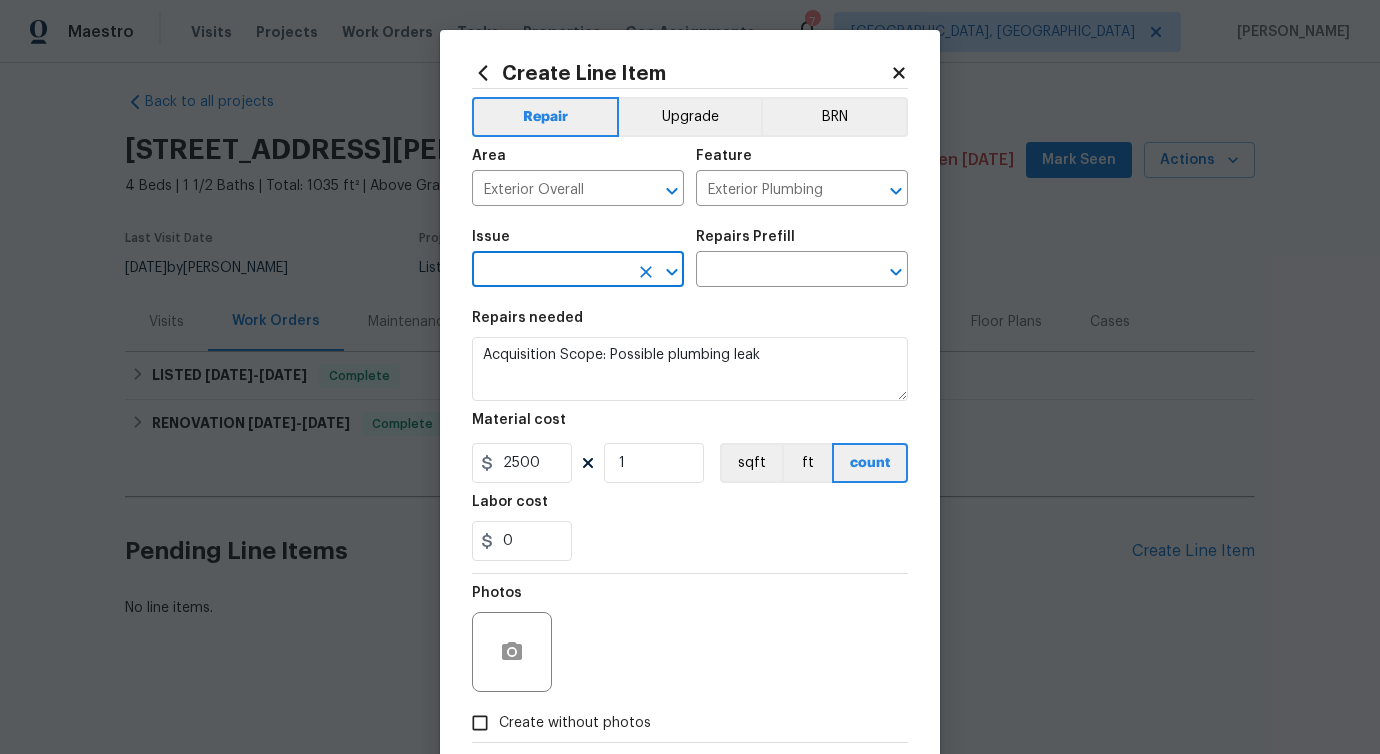 click at bounding box center [550, 271] 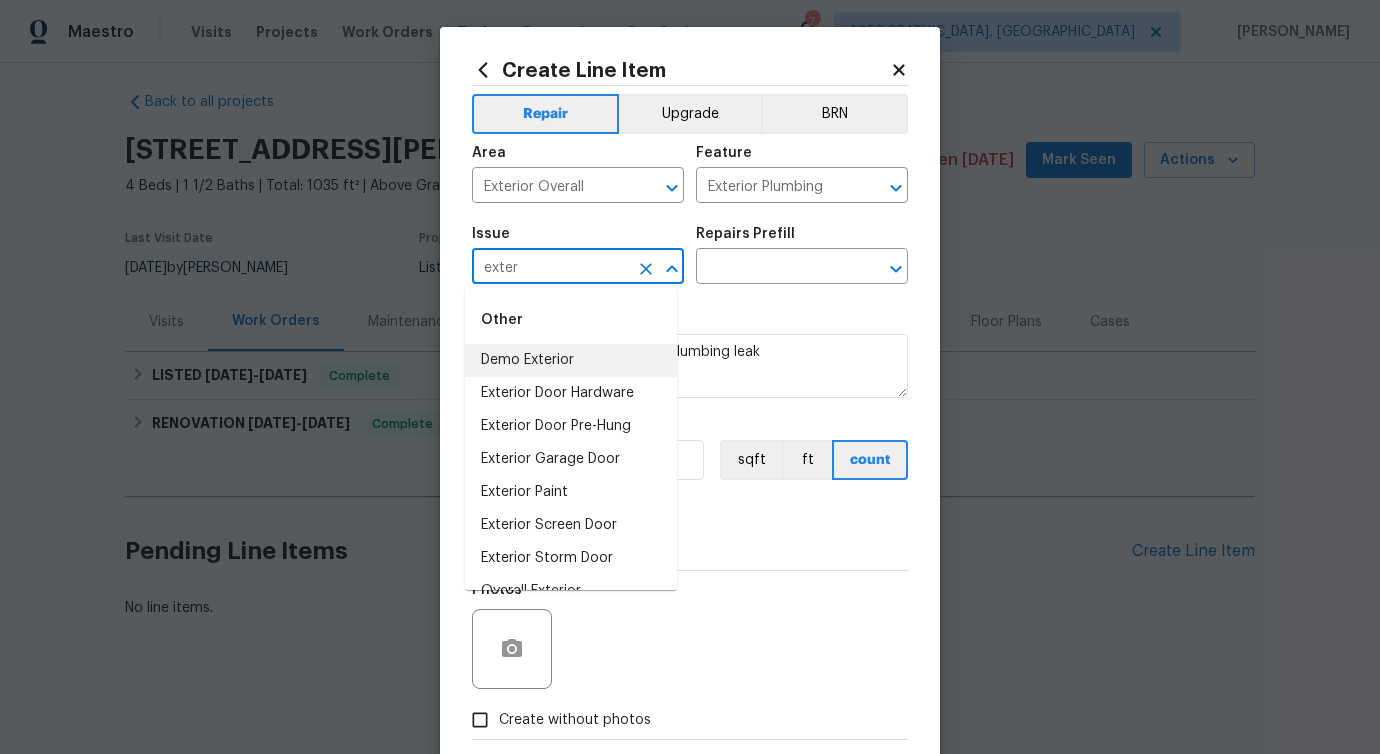 scroll, scrollTop: 4, scrollLeft: 0, axis: vertical 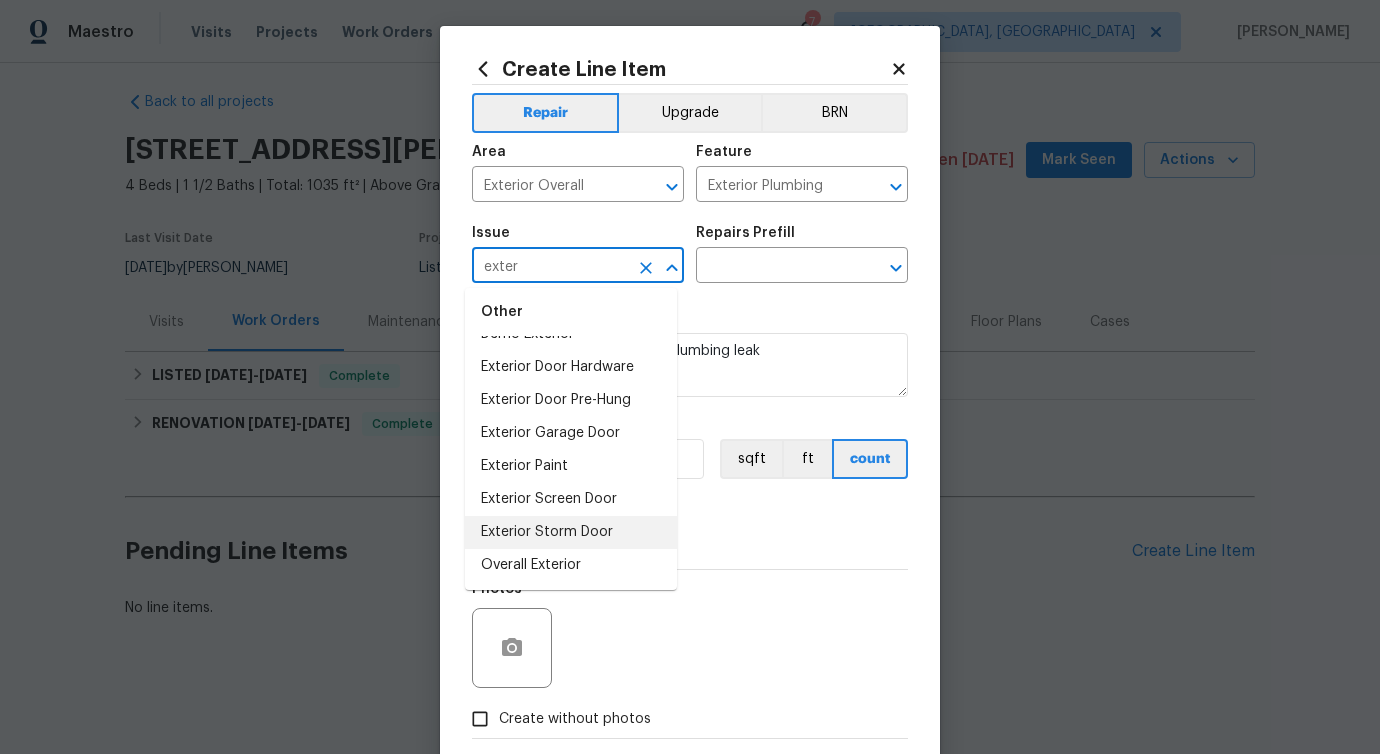 click on "Exterior Storm Door" at bounding box center [571, 532] 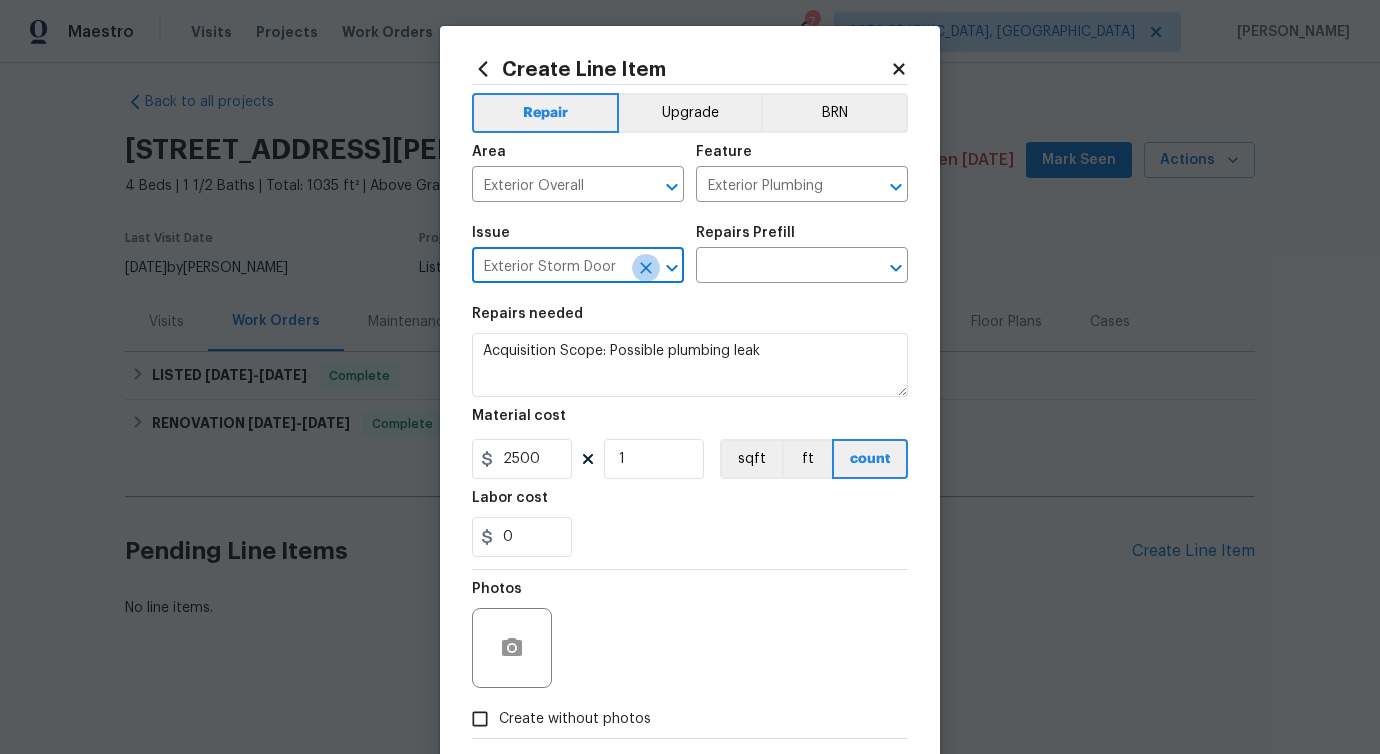 click 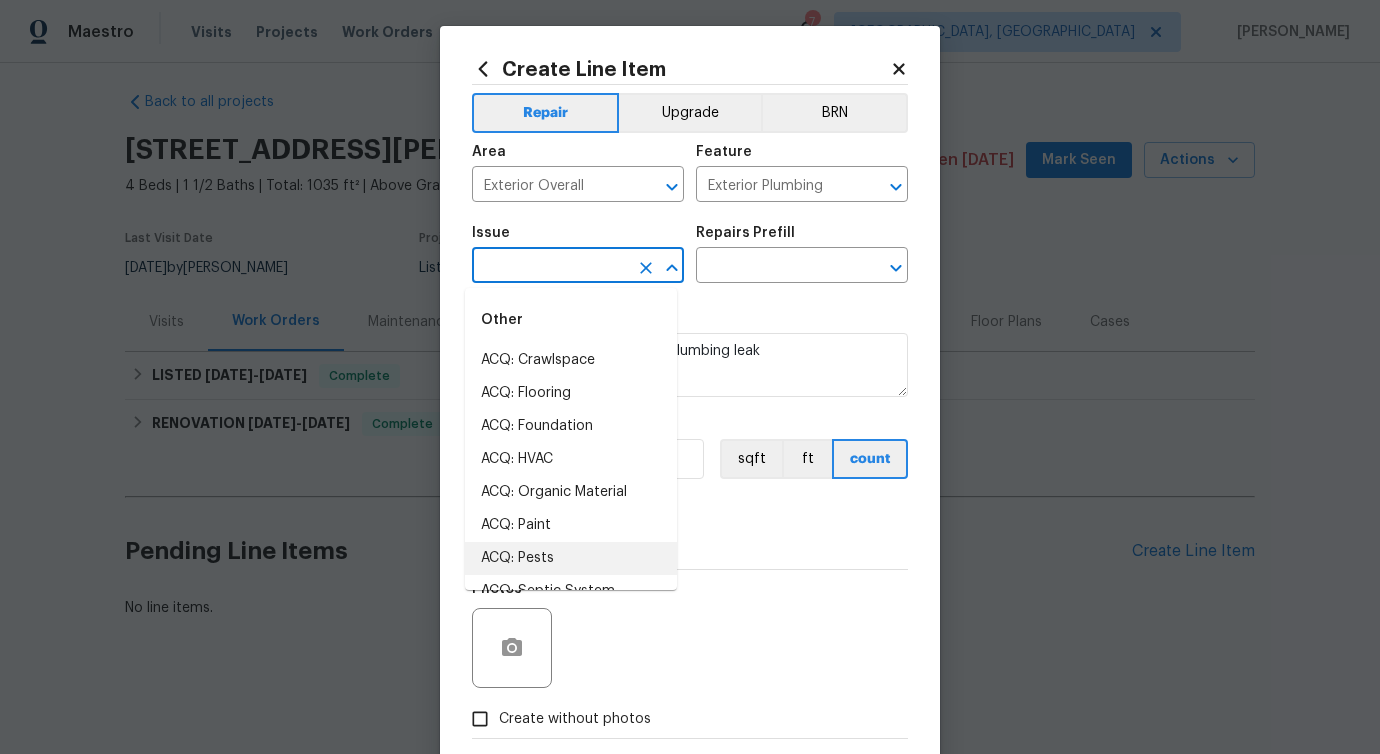 click at bounding box center [550, 267] 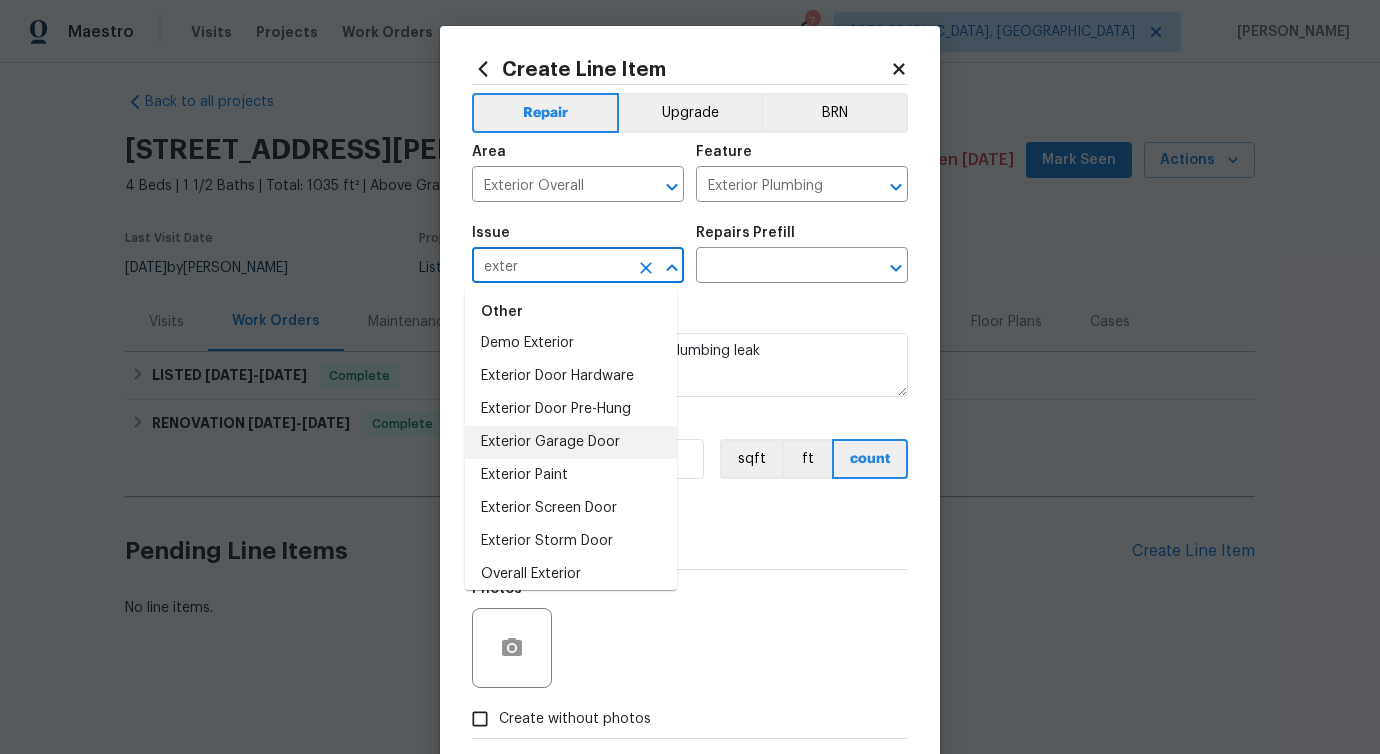 scroll, scrollTop: 26, scrollLeft: 0, axis: vertical 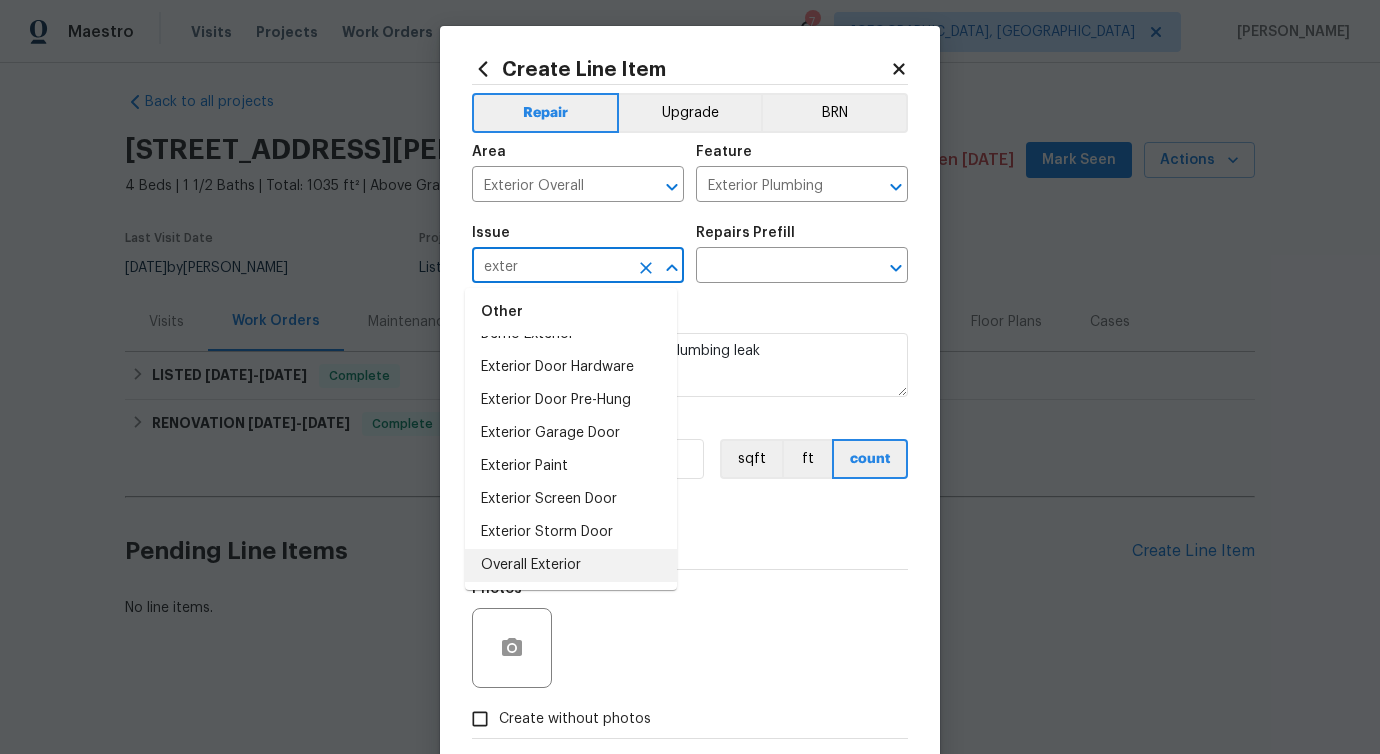 click on "Overall Exterior" at bounding box center (571, 565) 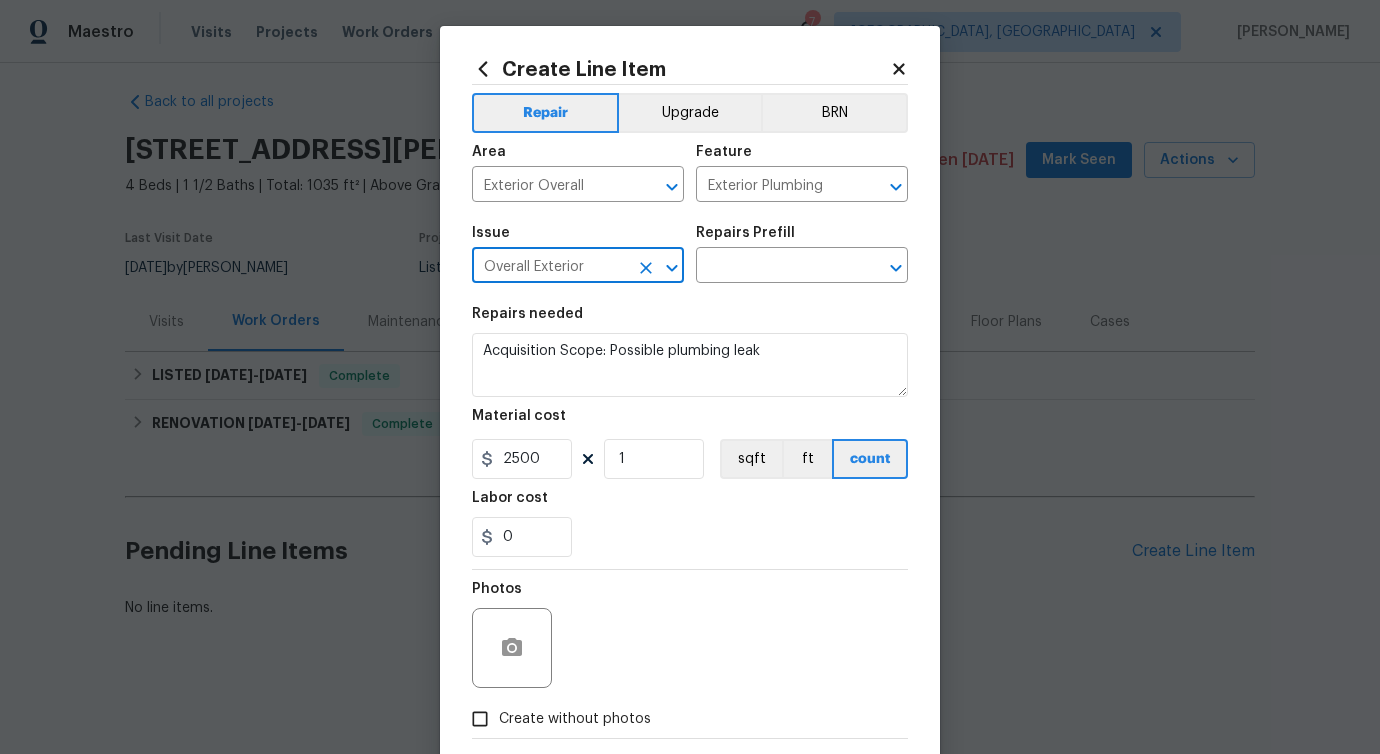 type on "Overall Exterior" 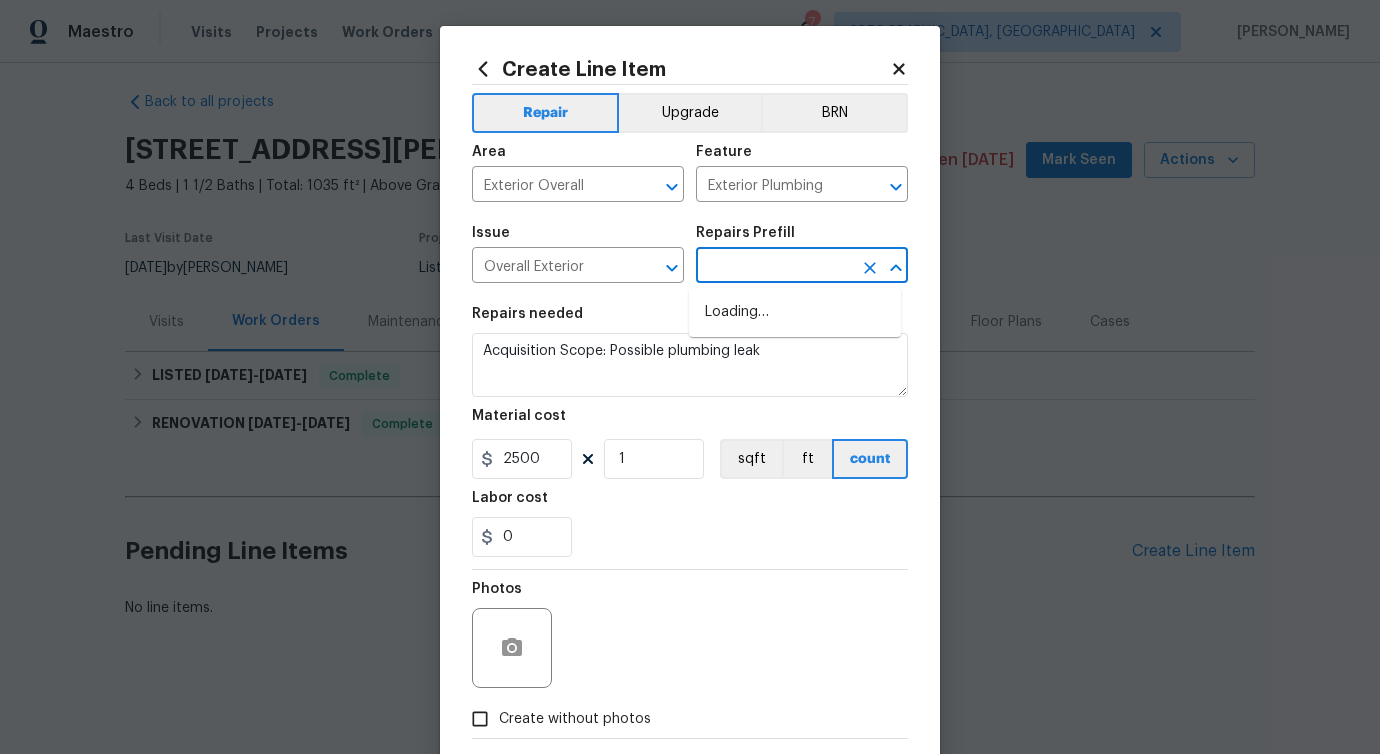 click at bounding box center [774, 267] 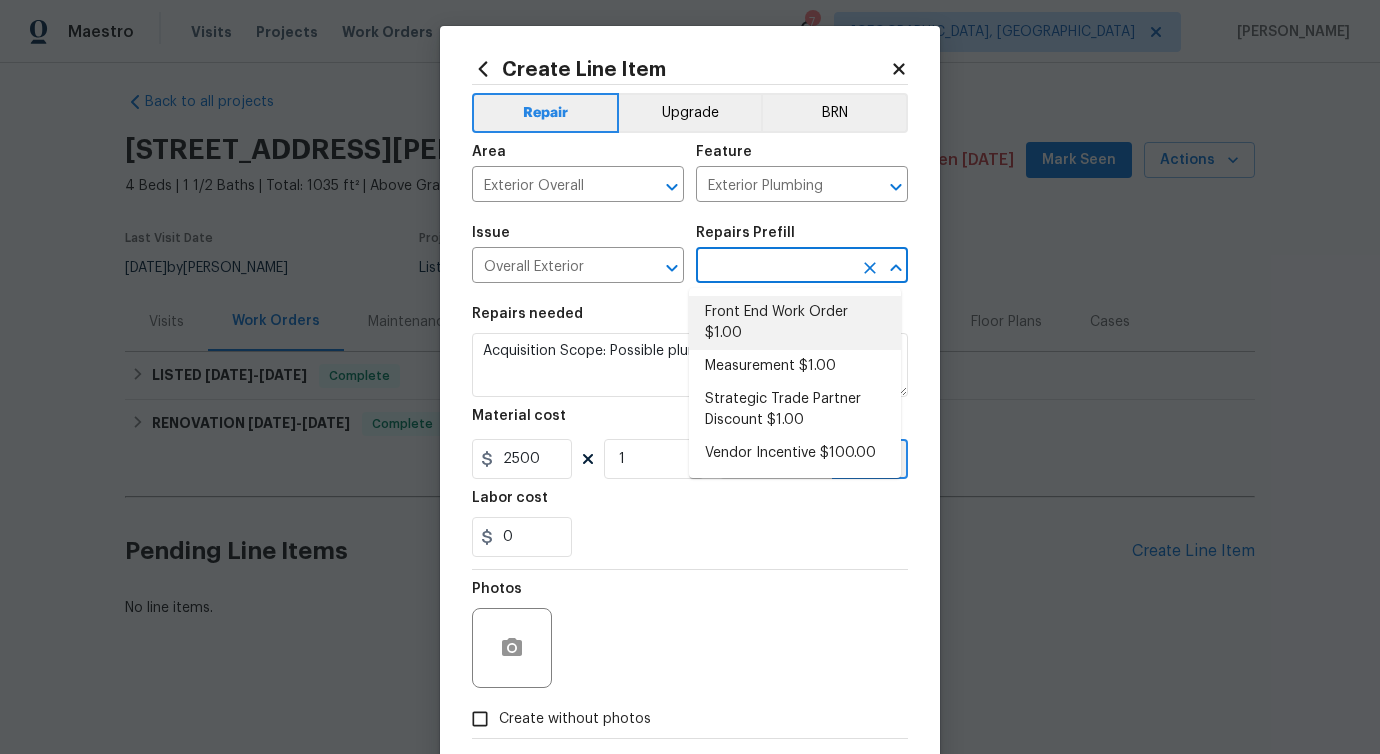 click on "Front End Work Order $1.00" at bounding box center [795, 323] 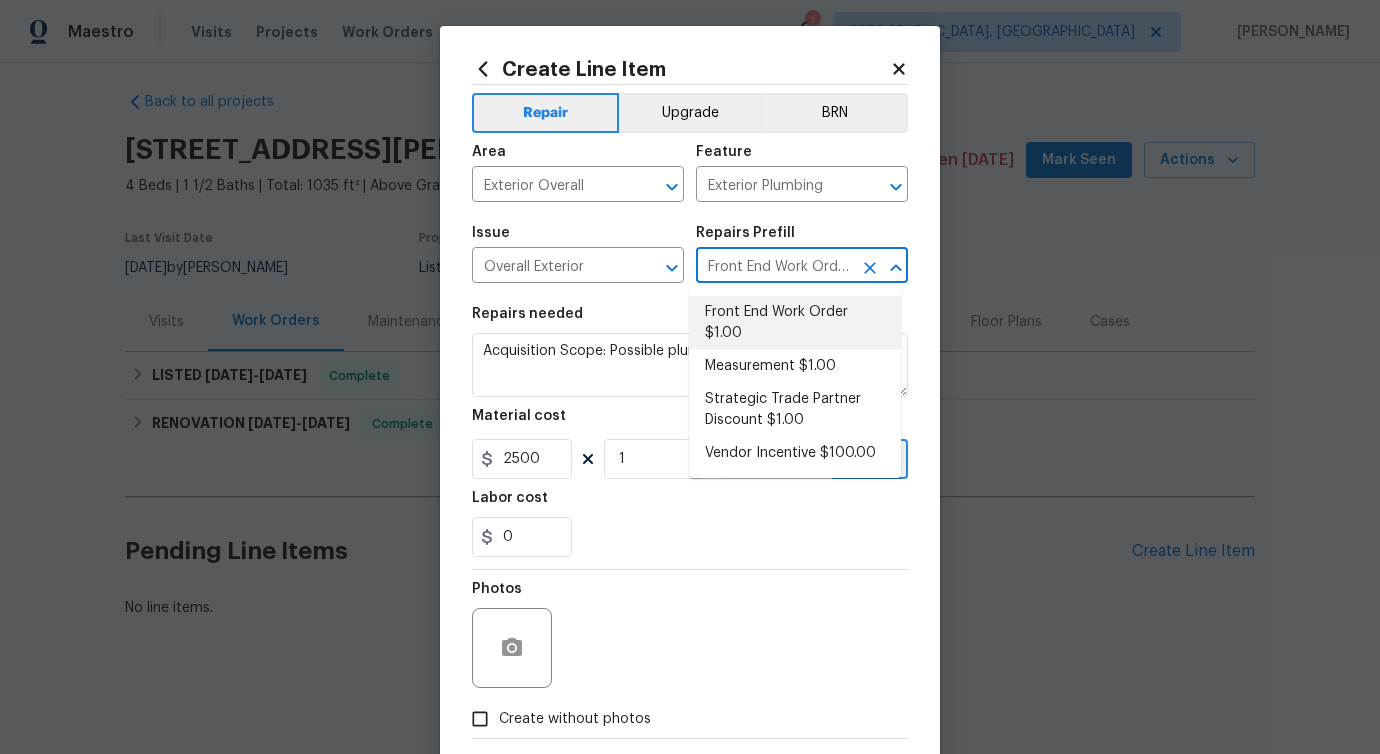 type on "Placeholder line item for the creation of front end work orders." 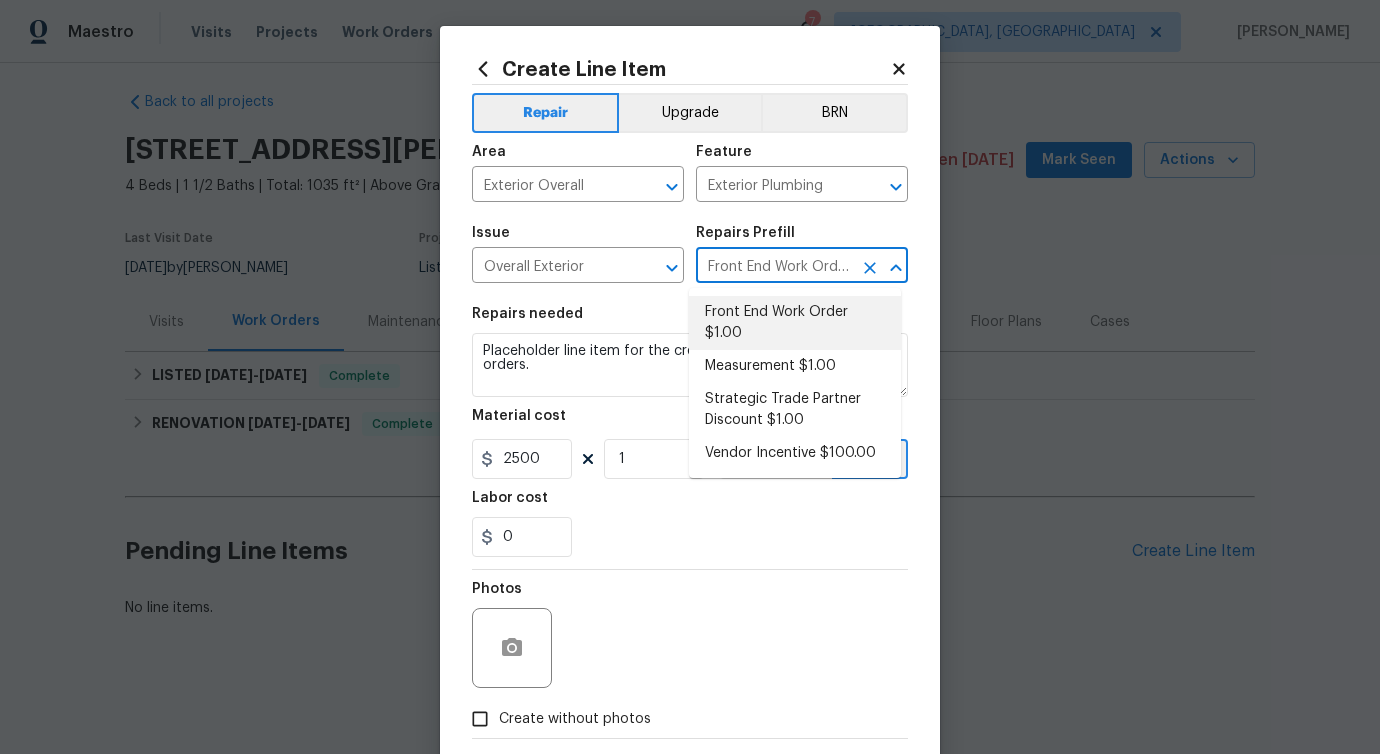 type on "1" 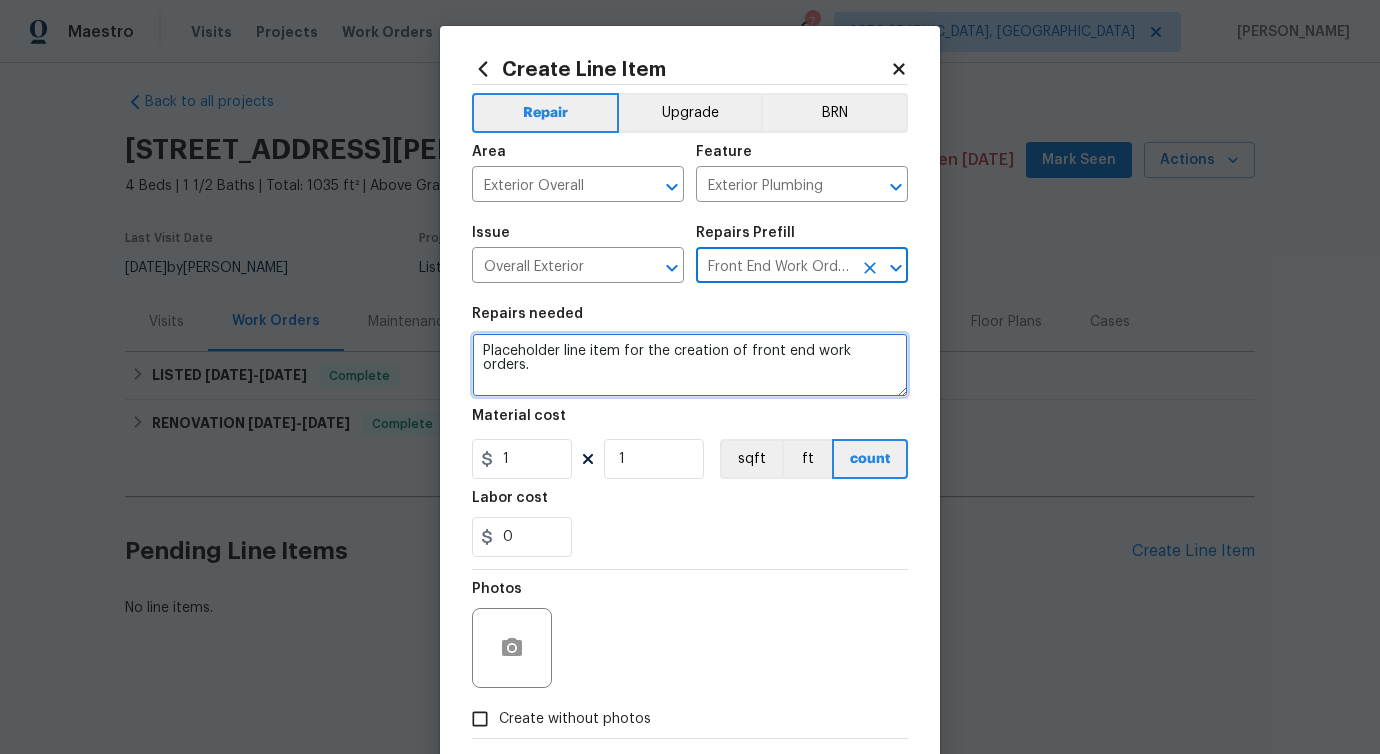 click on "Placeholder line item for the creation of front end work orders." at bounding box center (690, 365) 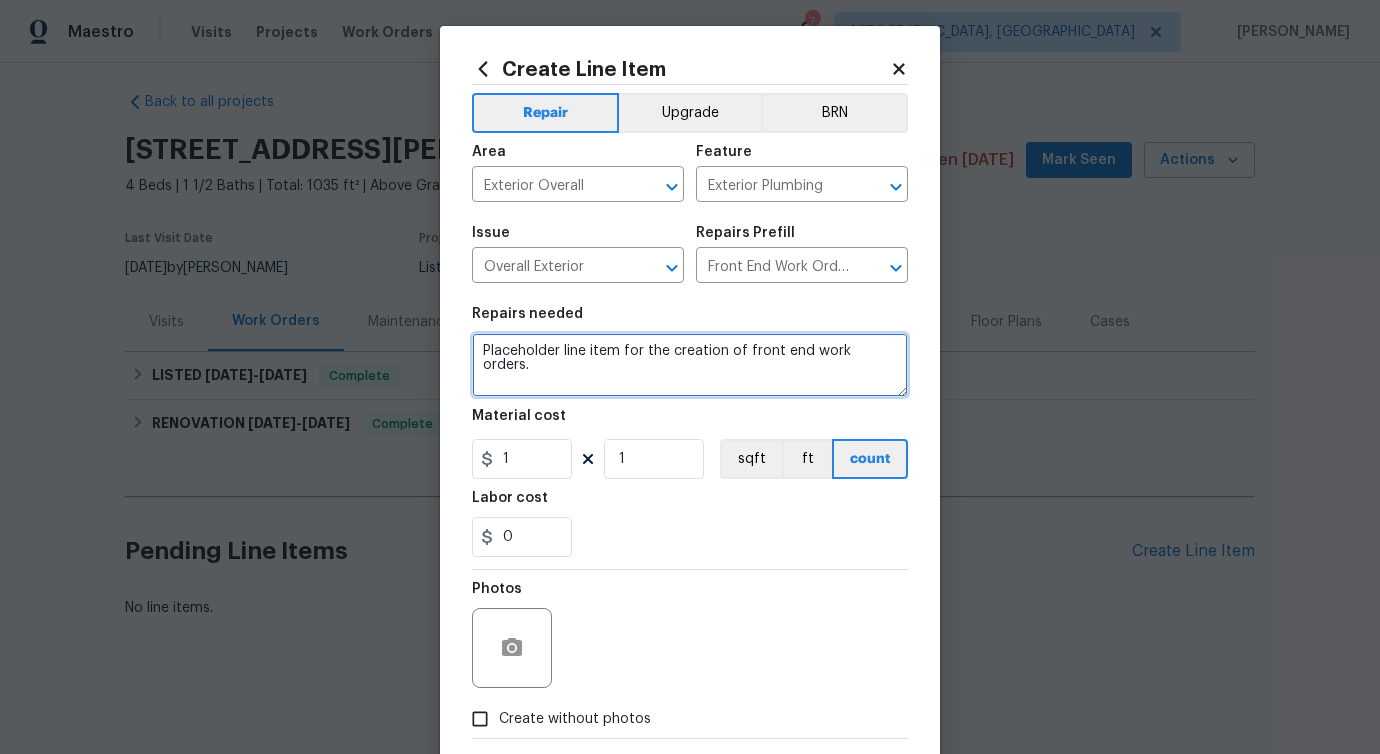 click on "Placeholder line item for the creation of front end work orders." at bounding box center (690, 365) 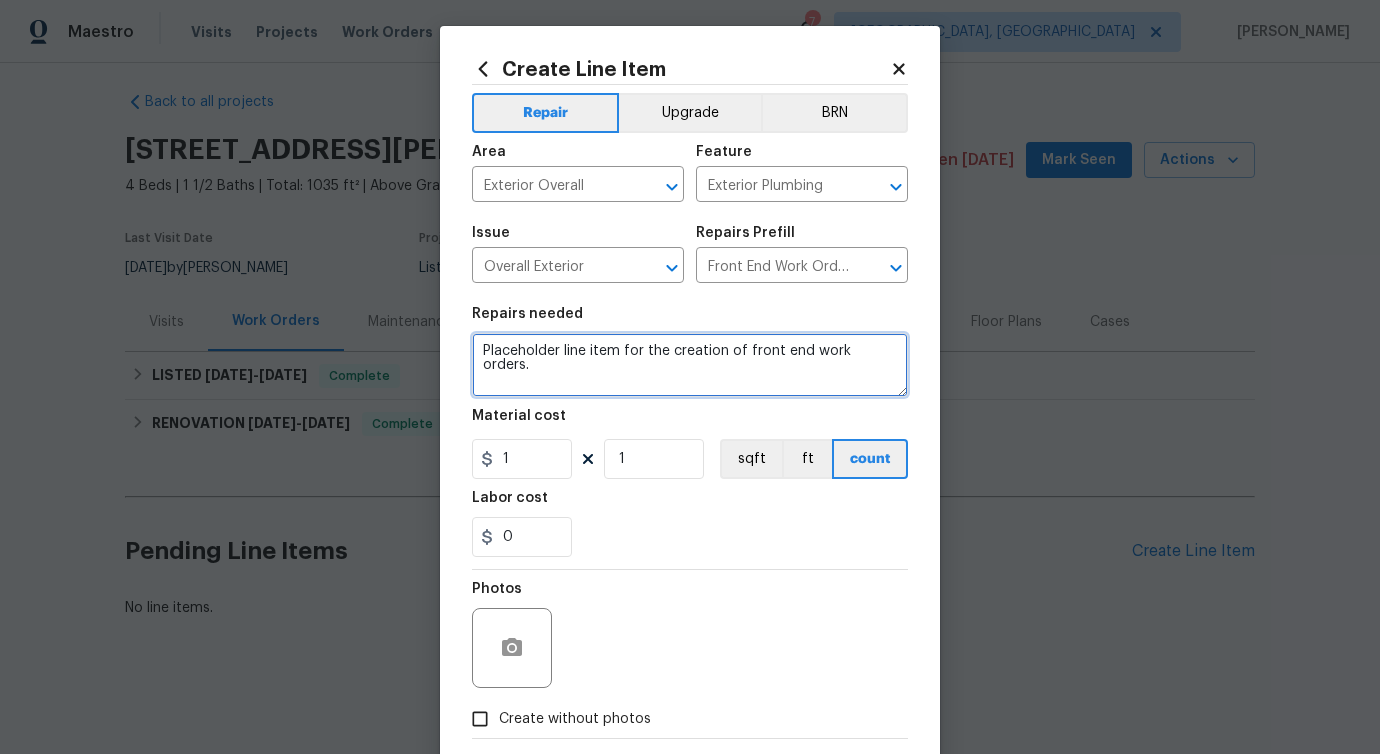 paste on "There’s an issue with the well pump. There’s no water to the house" 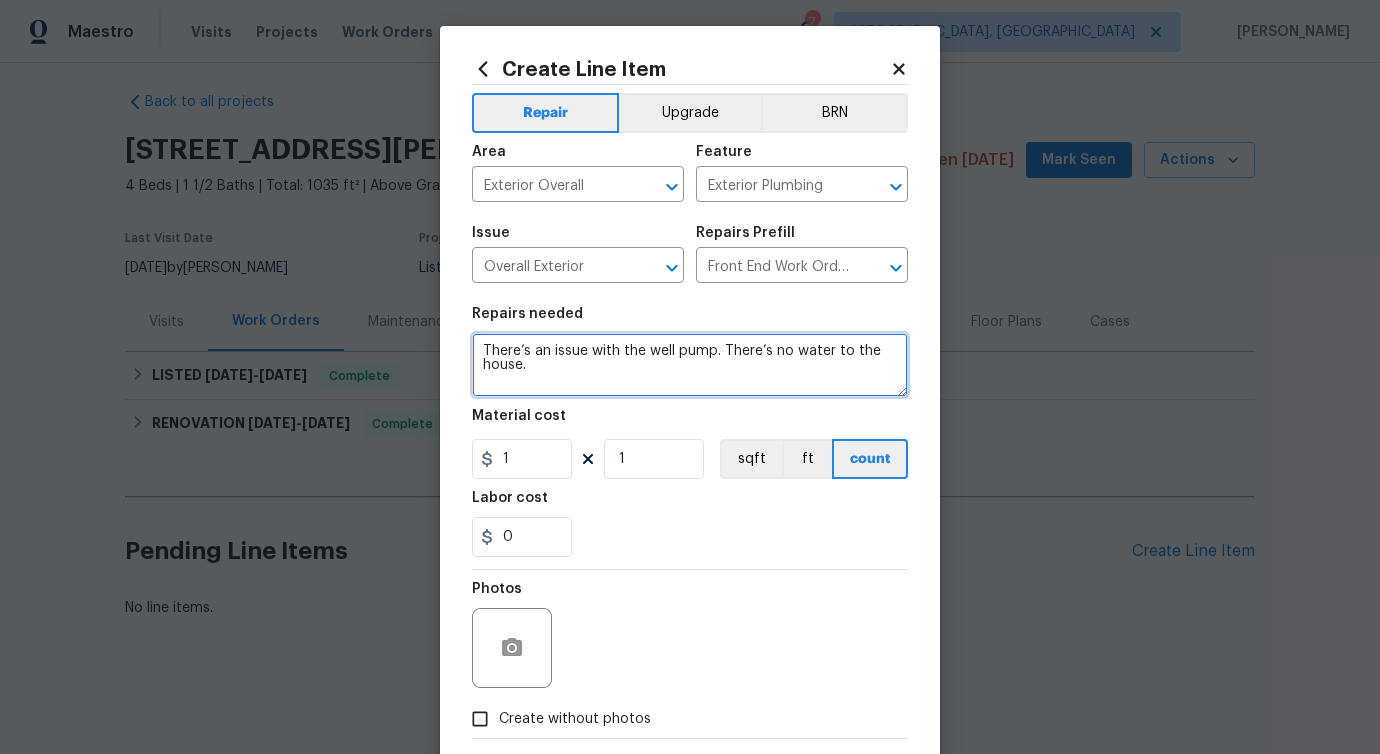 paste on "Kindly inspect the property and proceed with the required work." 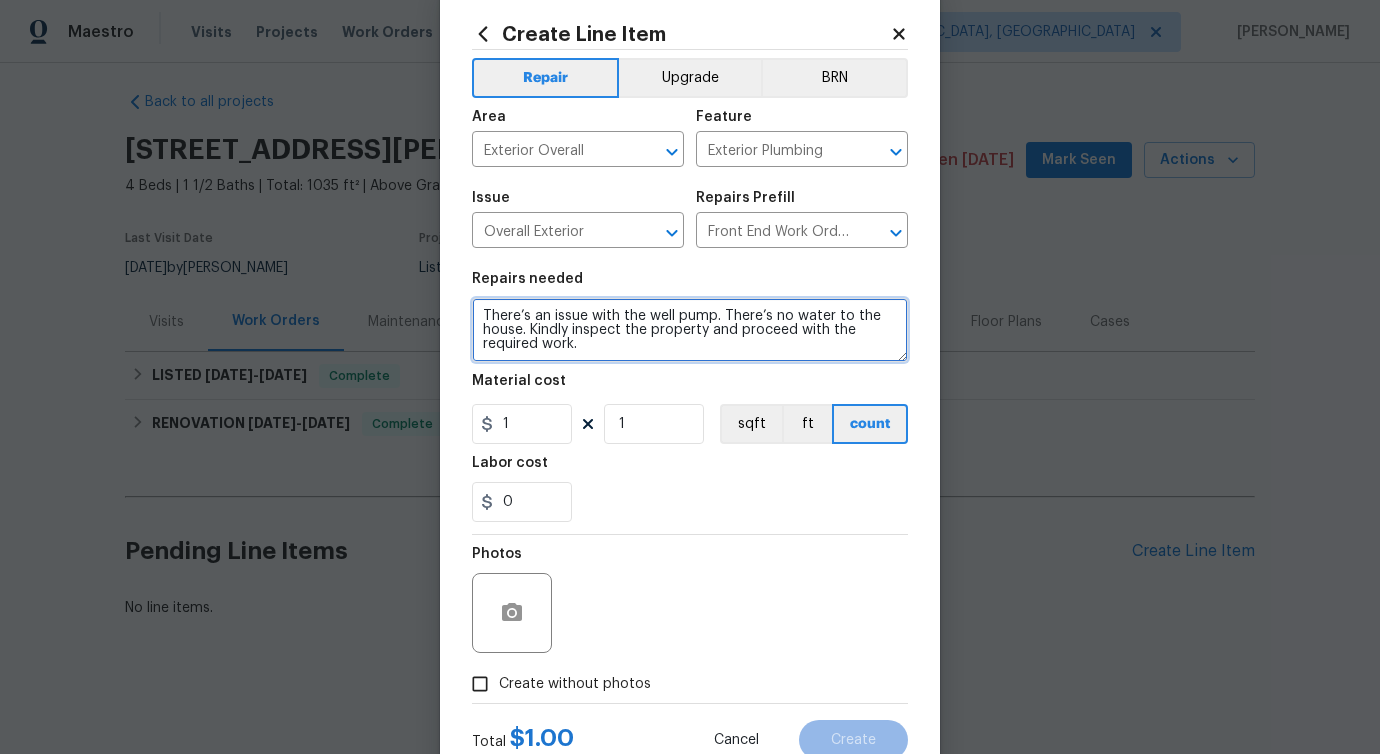scroll, scrollTop: 108, scrollLeft: 0, axis: vertical 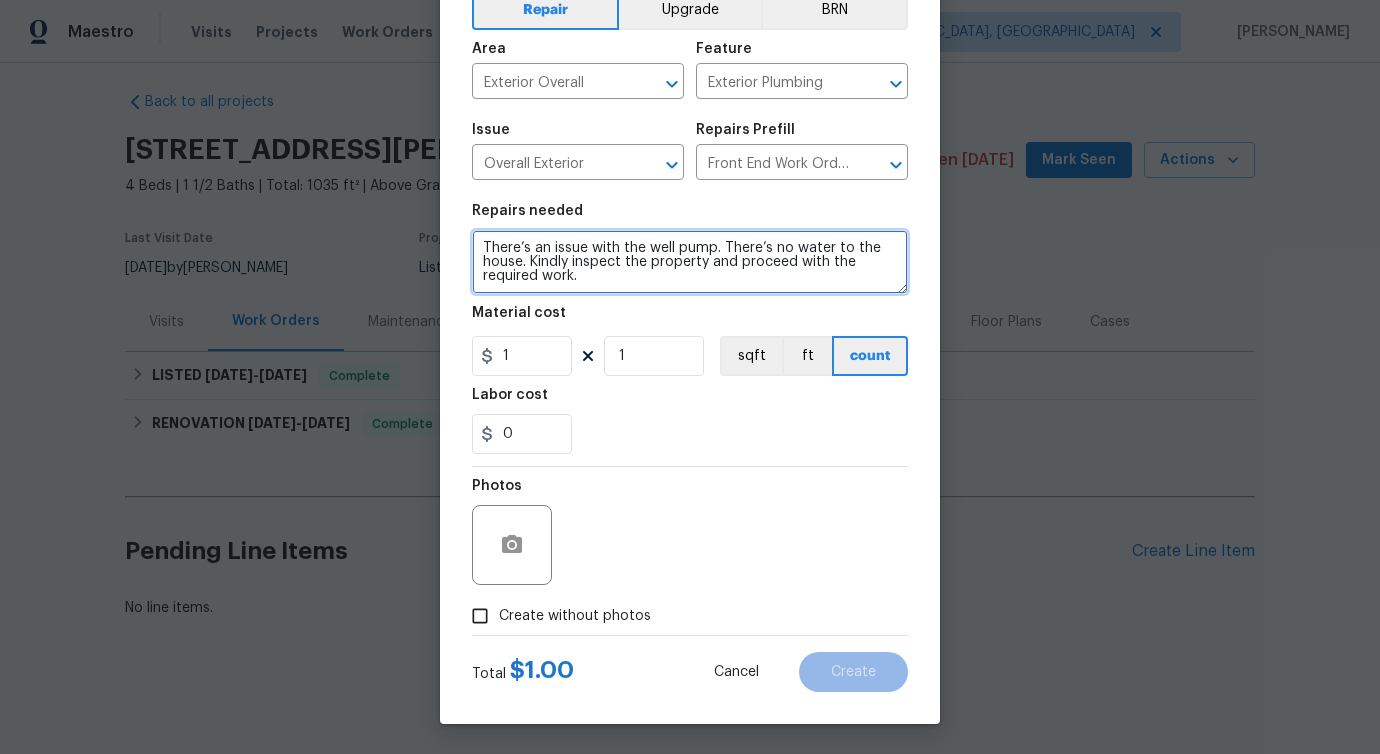type on "There’s an issue with the well pump. There’s no water to the house. Kindly inspect the property and proceed with the required work." 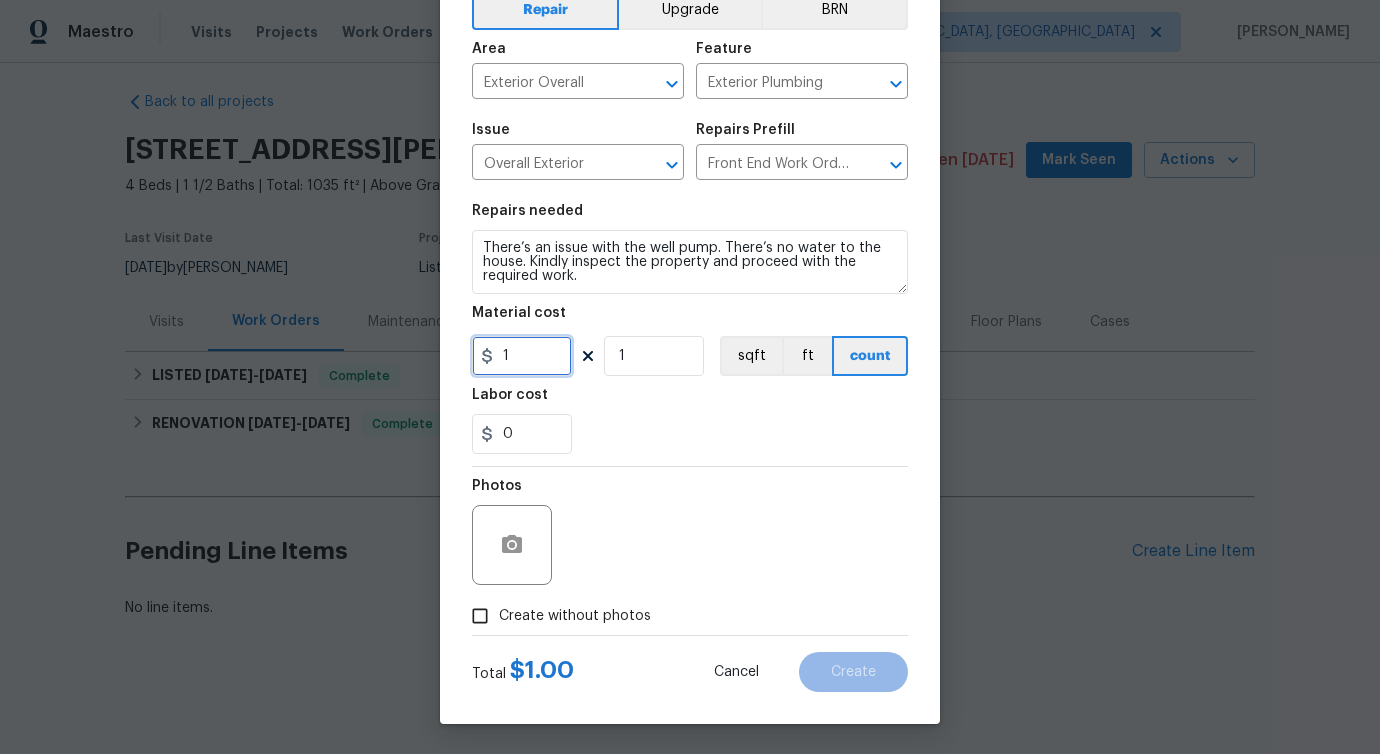 click on "1" at bounding box center [522, 356] 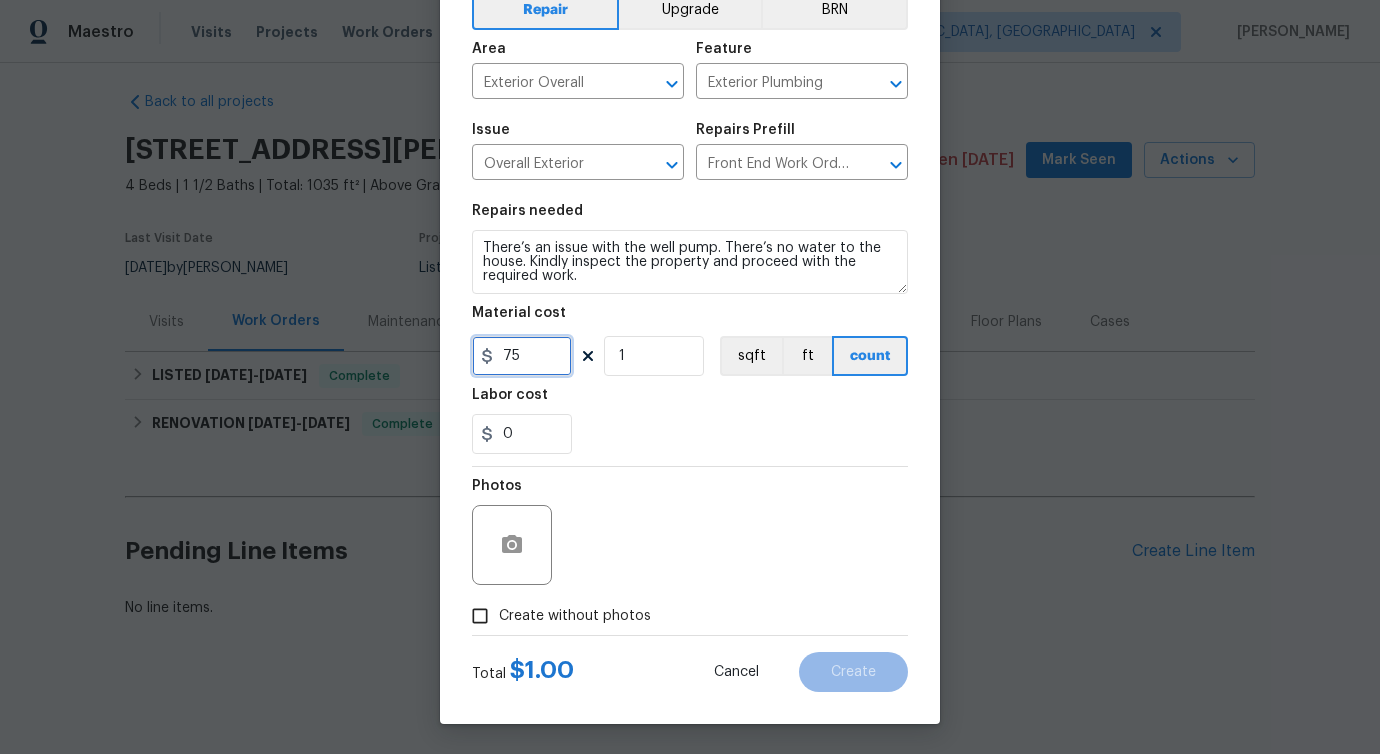 type on "75" 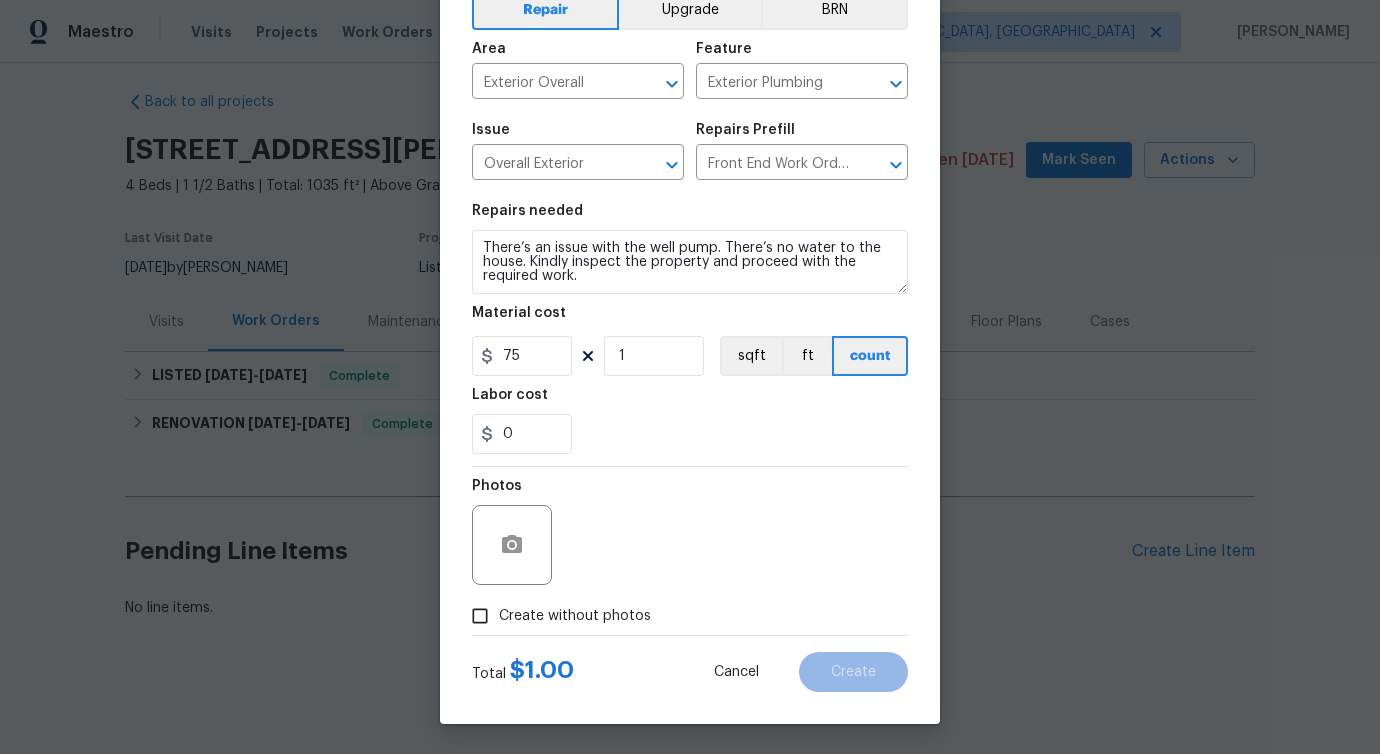 click on "Create without photos" at bounding box center [575, 616] 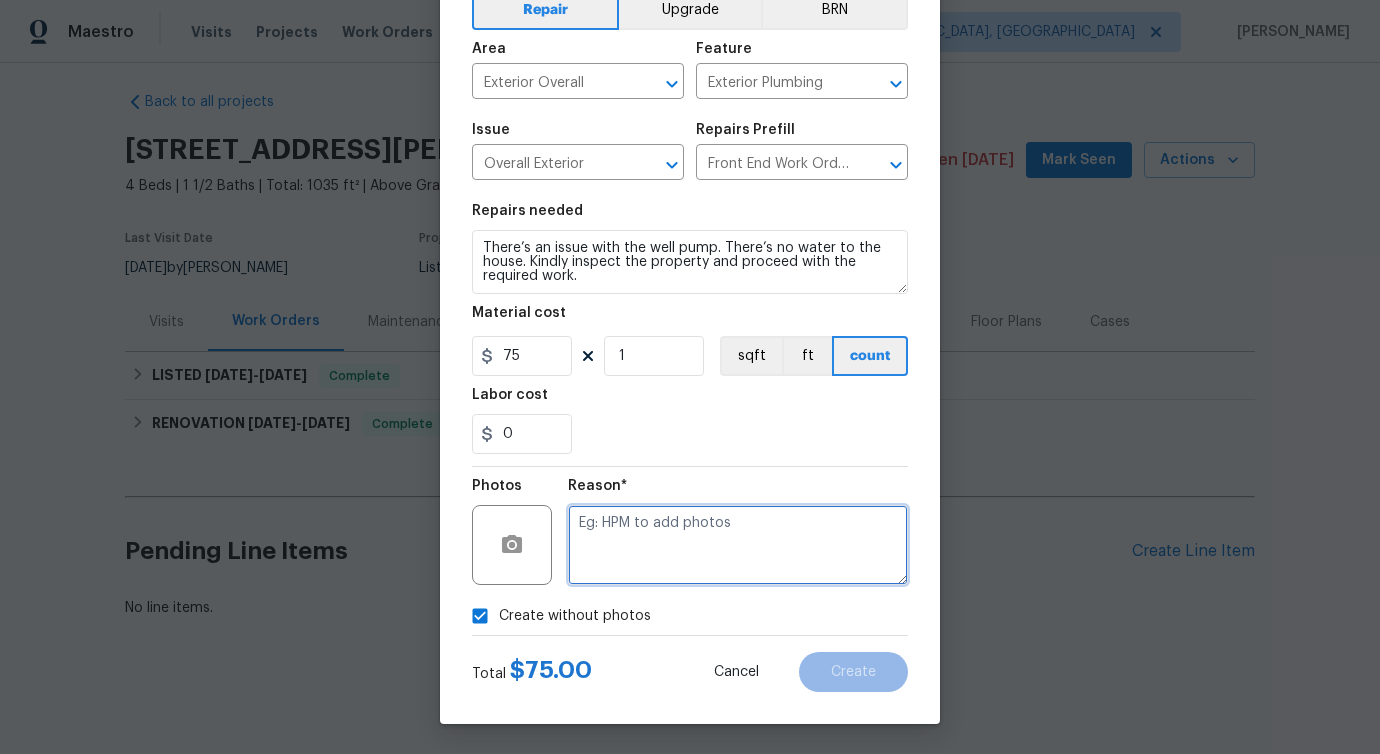 click at bounding box center (738, 545) 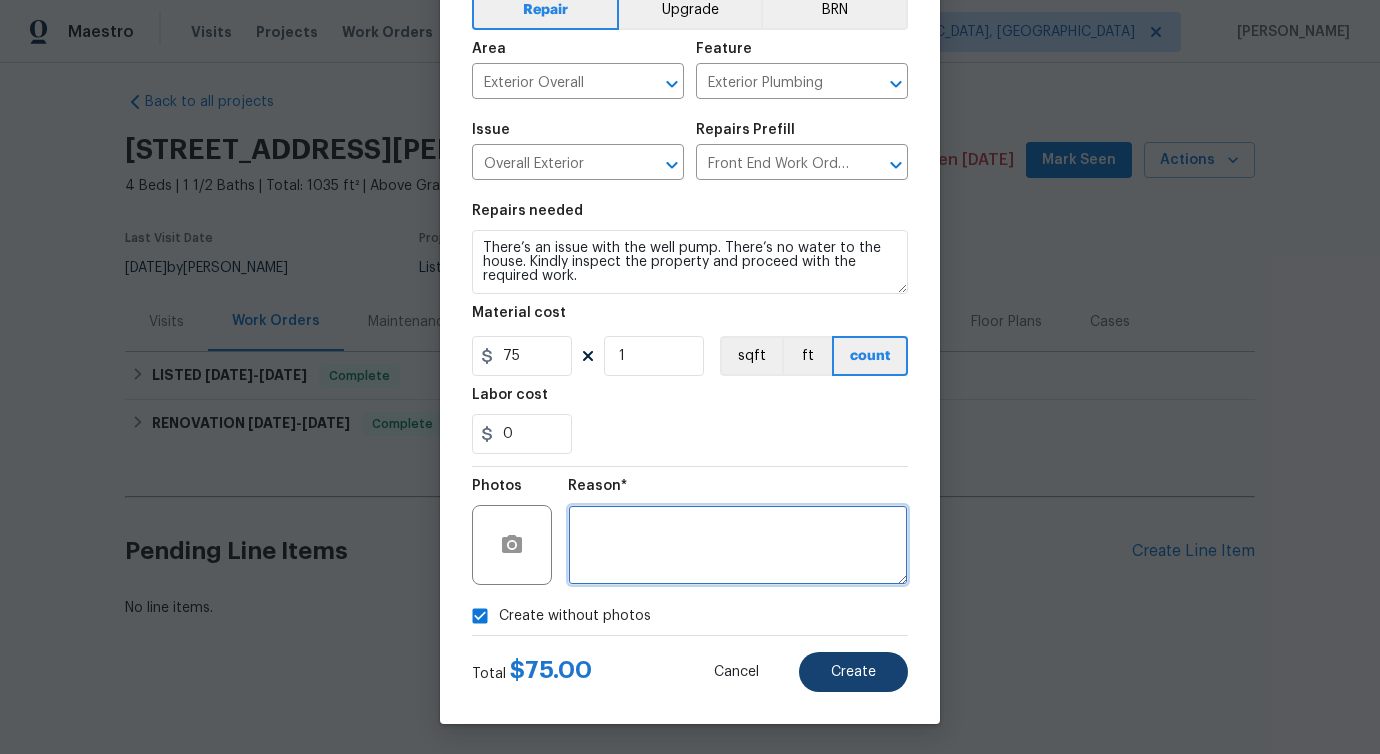 type 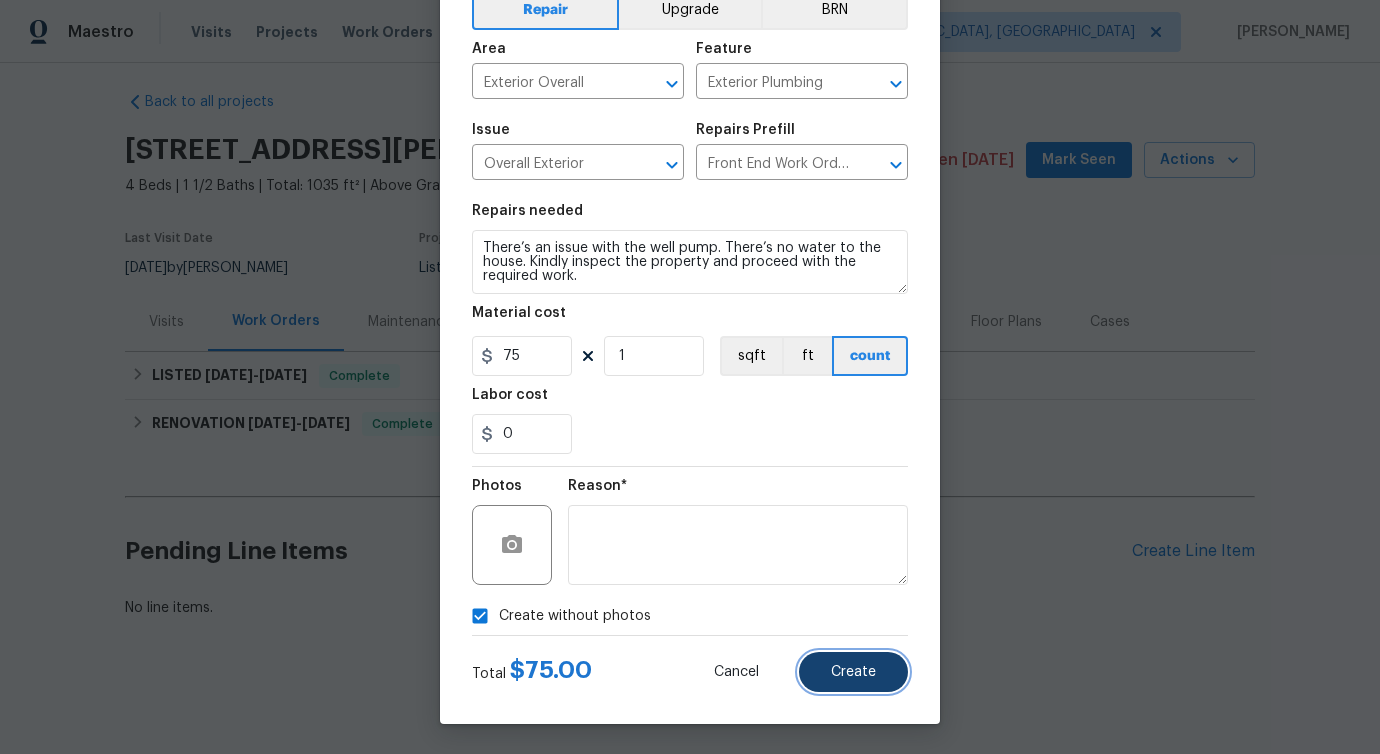 click on "Create" at bounding box center [853, 672] 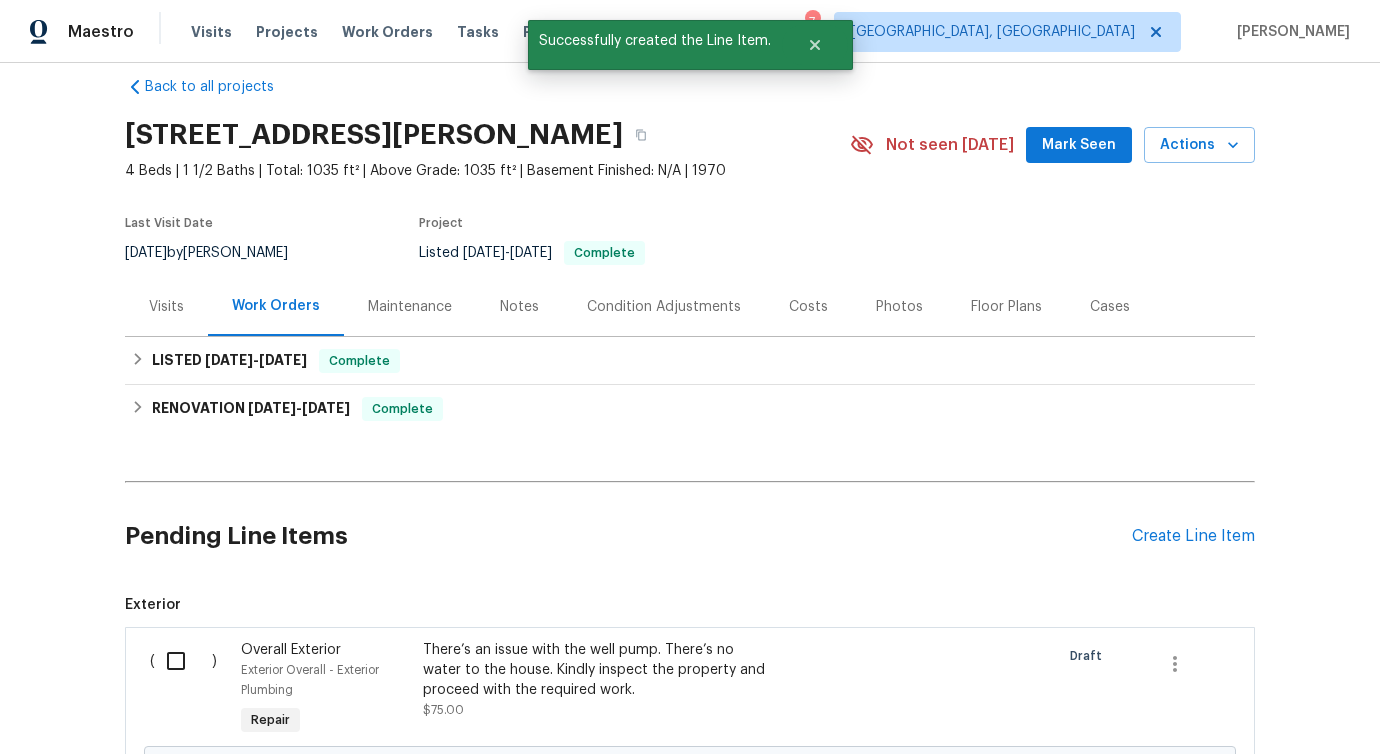 scroll, scrollTop: 295, scrollLeft: 0, axis: vertical 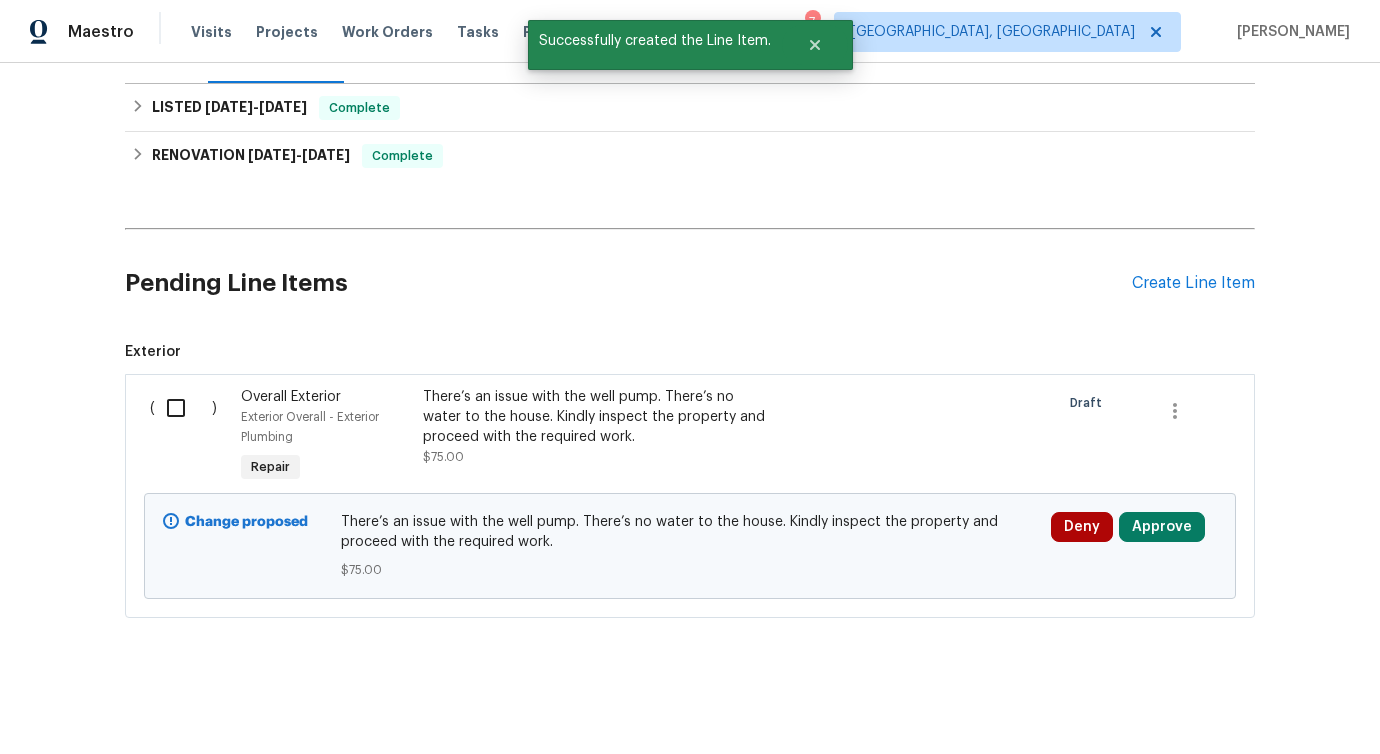 click at bounding box center (183, 408) 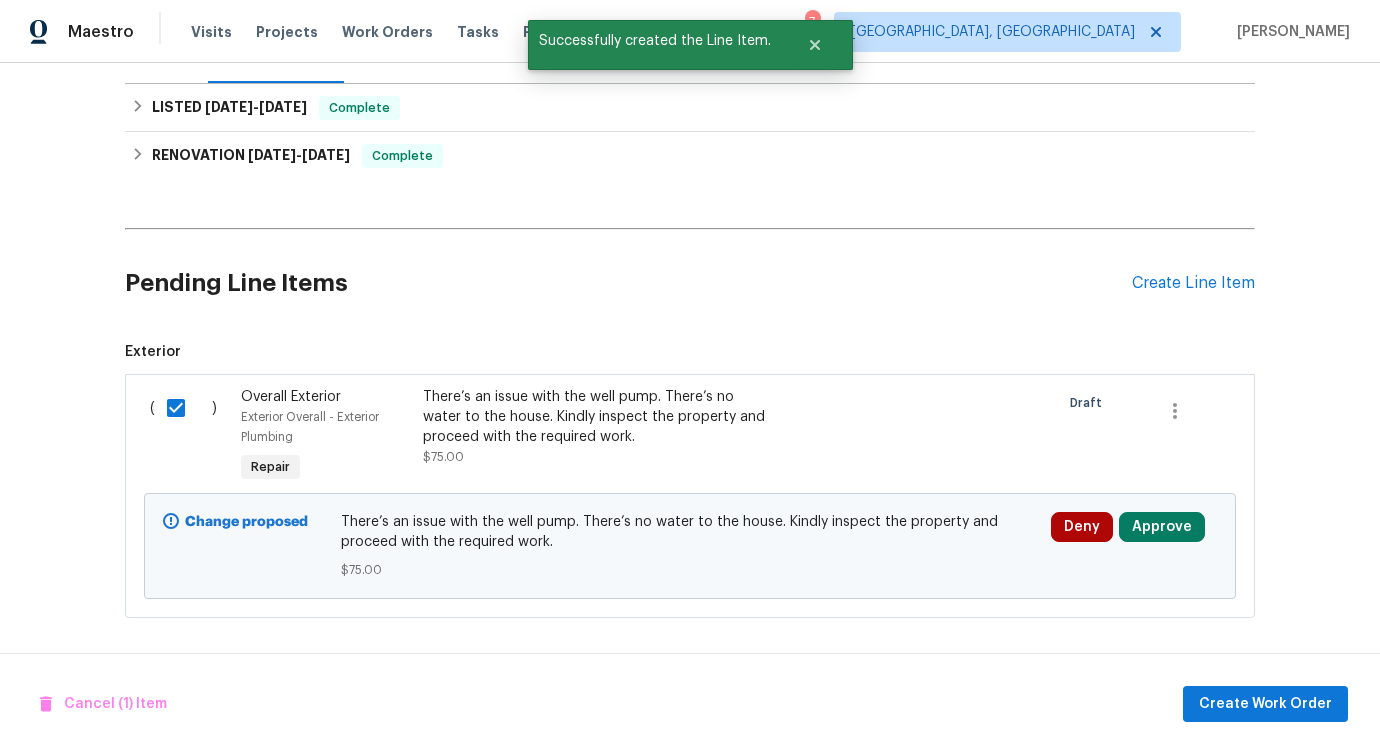 scroll, scrollTop: 295, scrollLeft: 0, axis: vertical 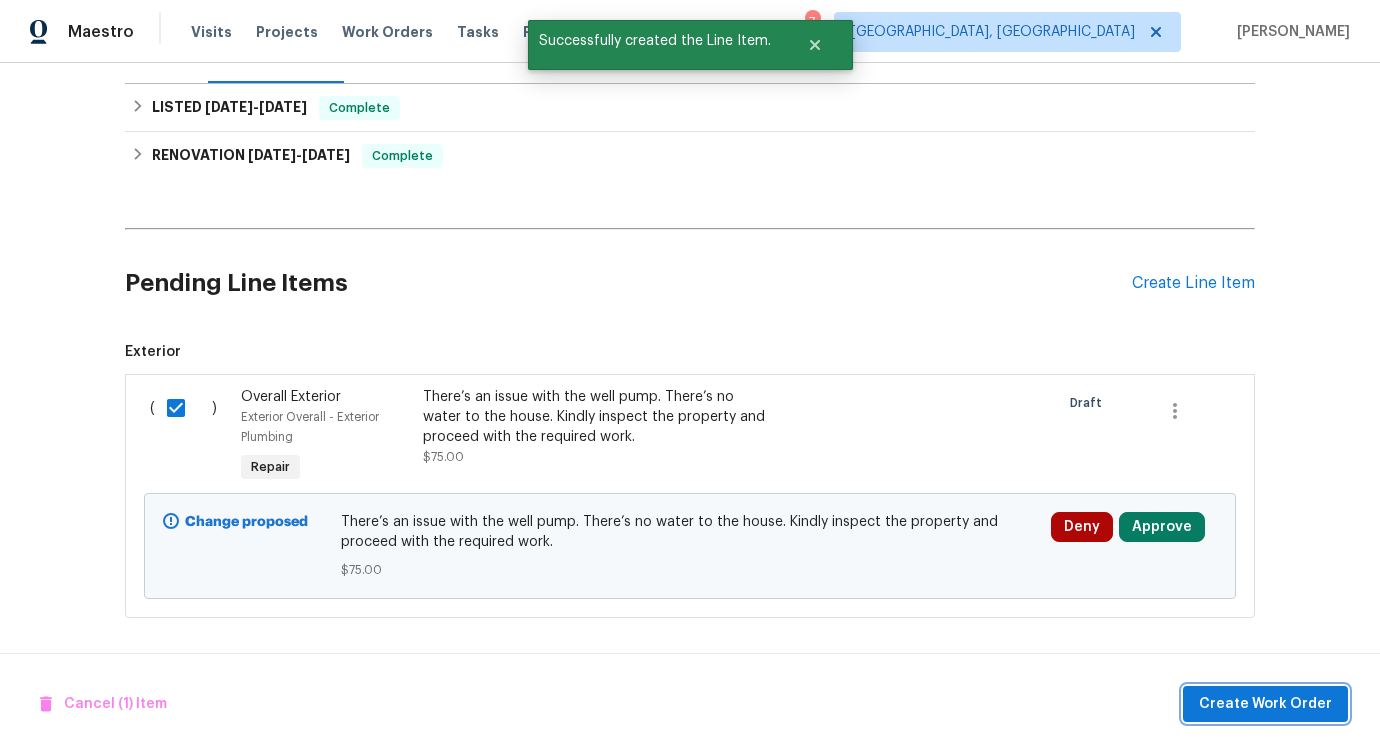 click on "Create Work Order" at bounding box center (1265, 704) 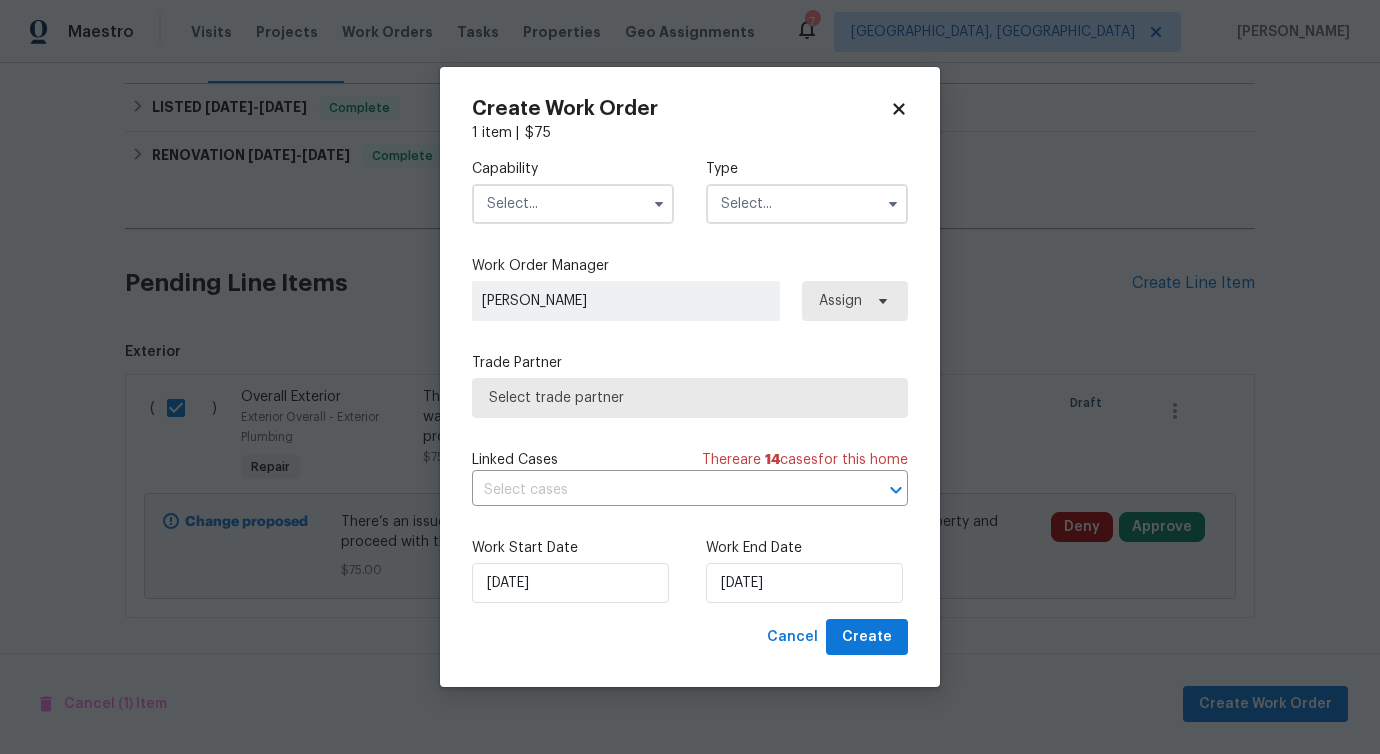 click at bounding box center (573, 204) 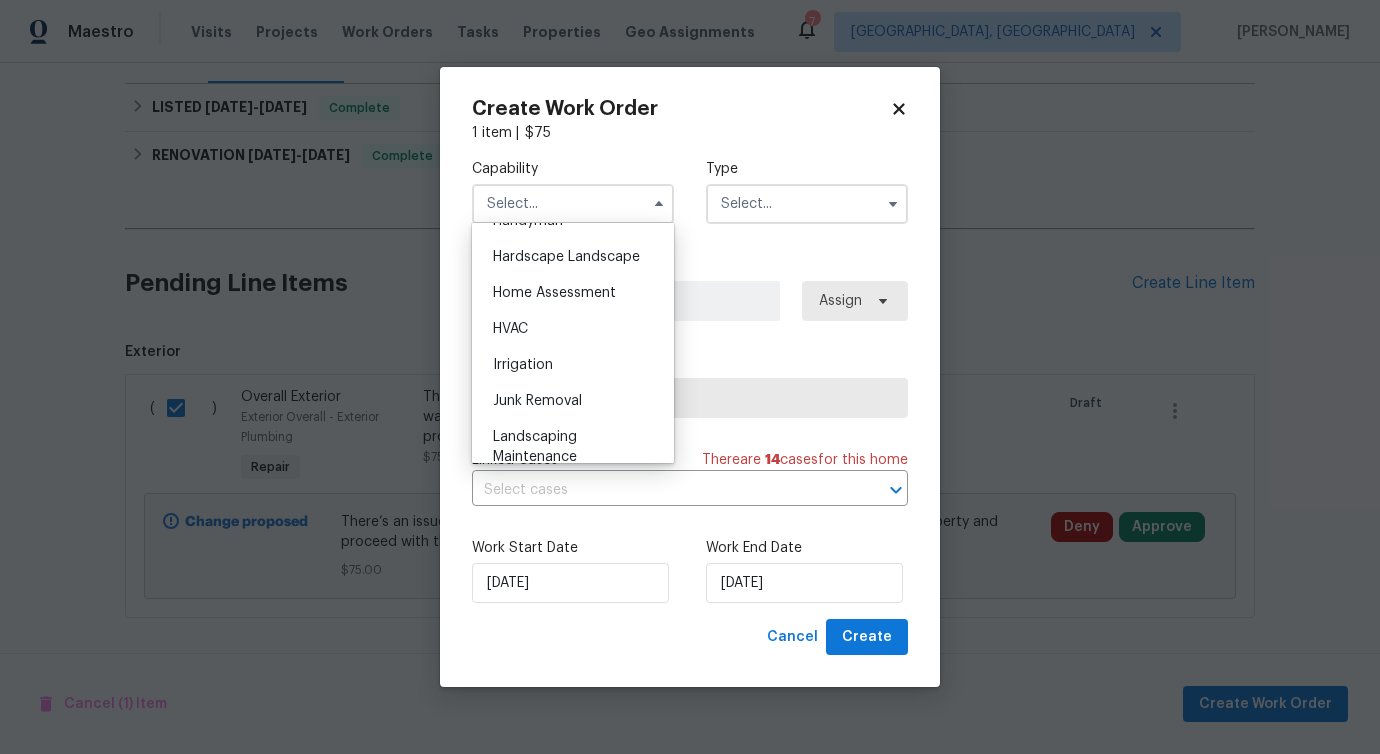 scroll, scrollTop: 1109, scrollLeft: 0, axis: vertical 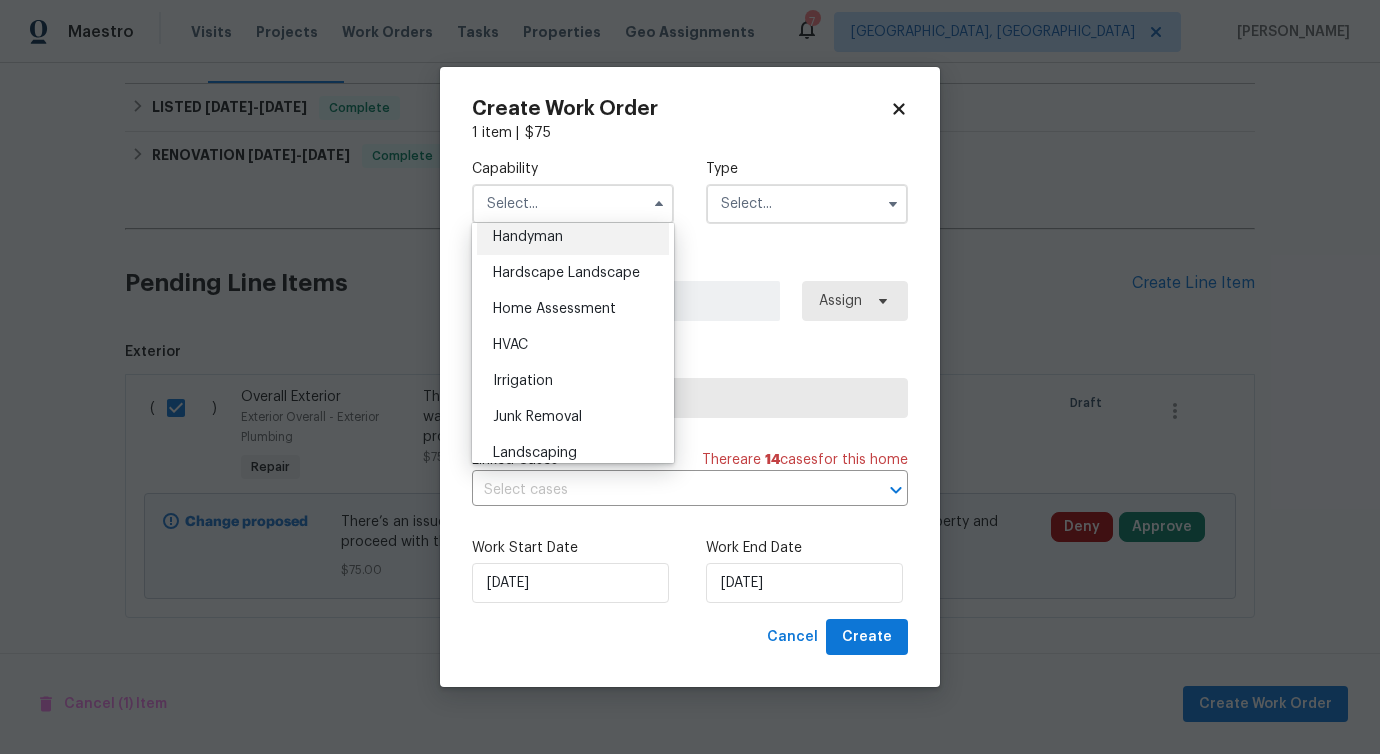 click on "Handyman" at bounding box center [528, 237] 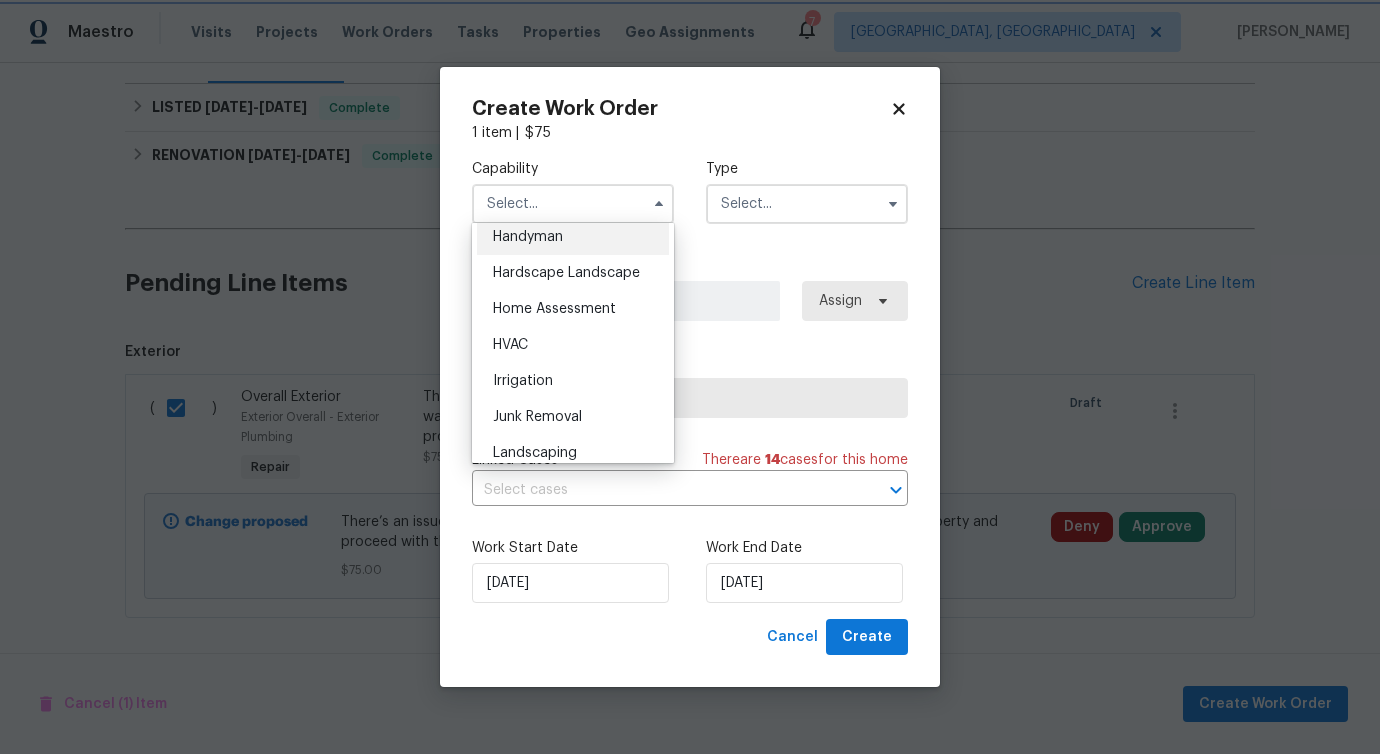 type on "Handyman" 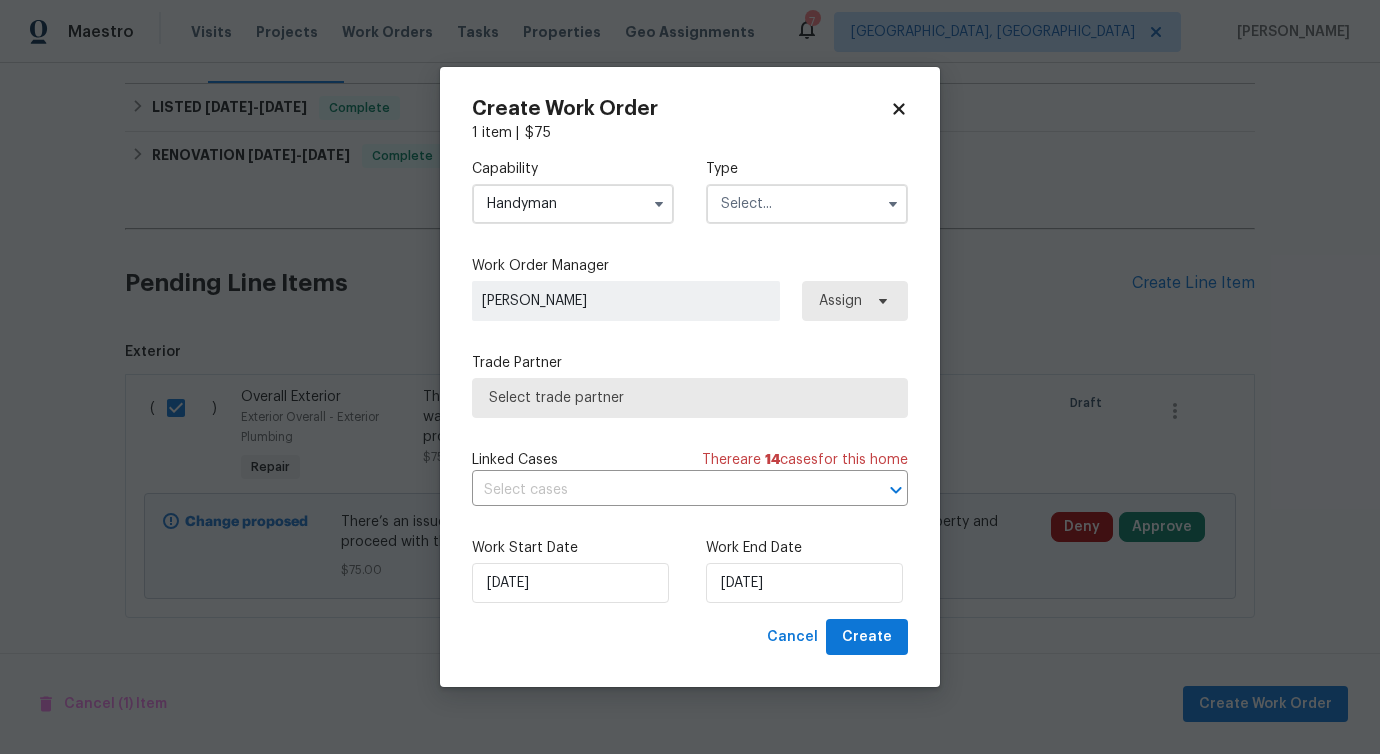 click at bounding box center [807, 204] 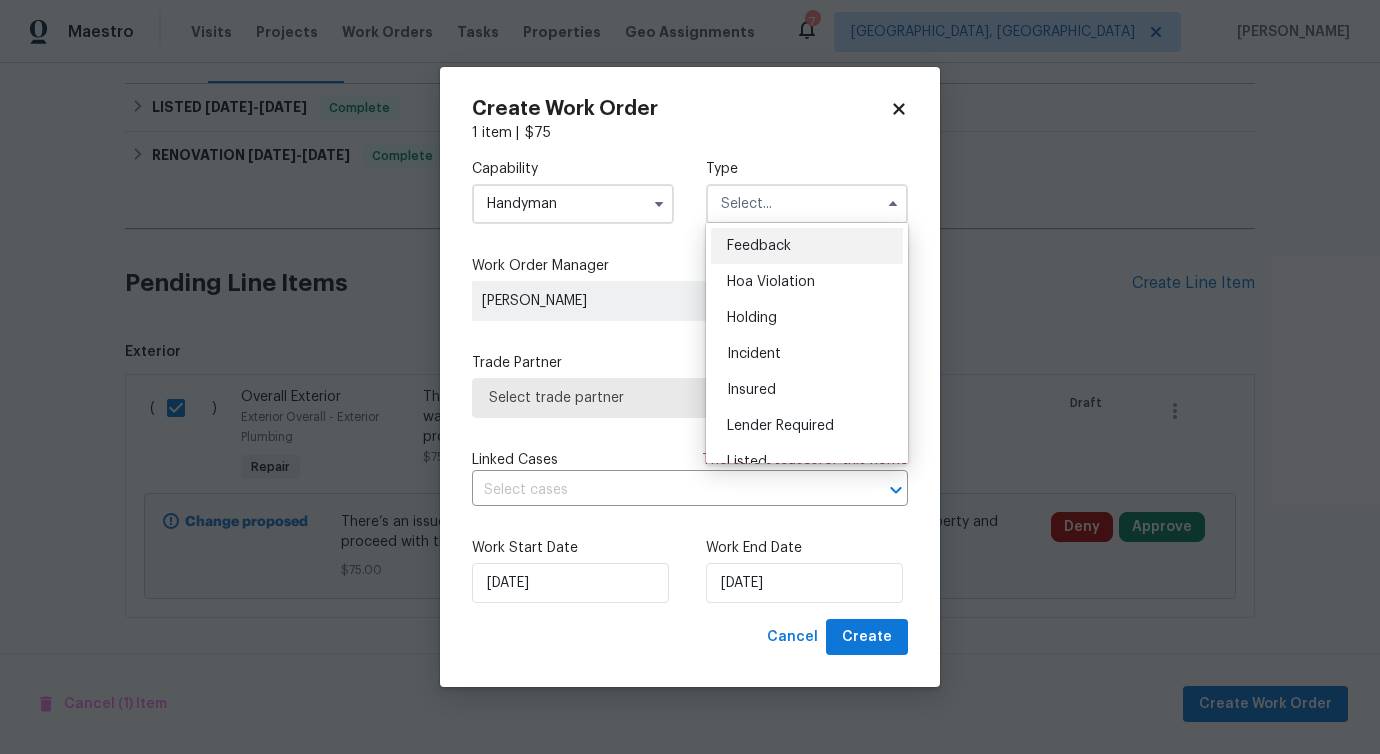 click on "Feedback" at bounding box center (807, 246) 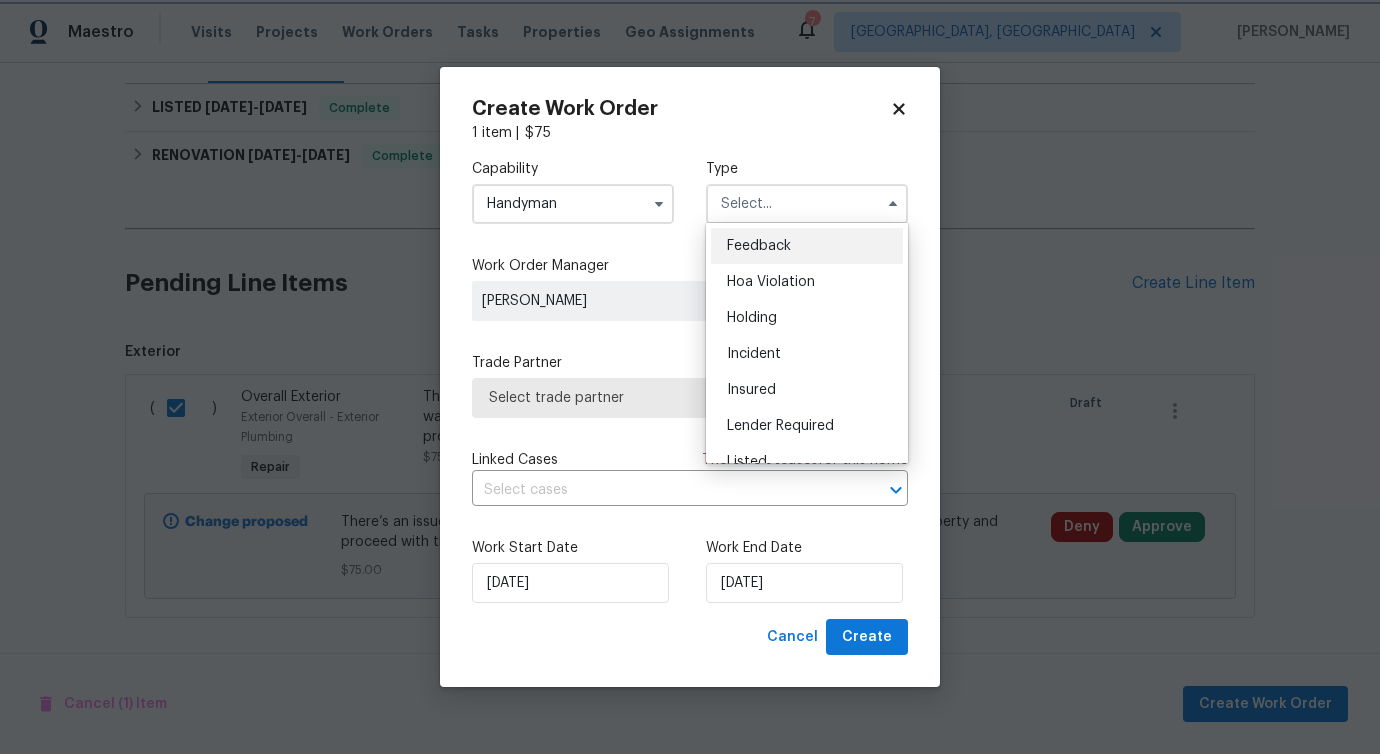 type on "Feedback" 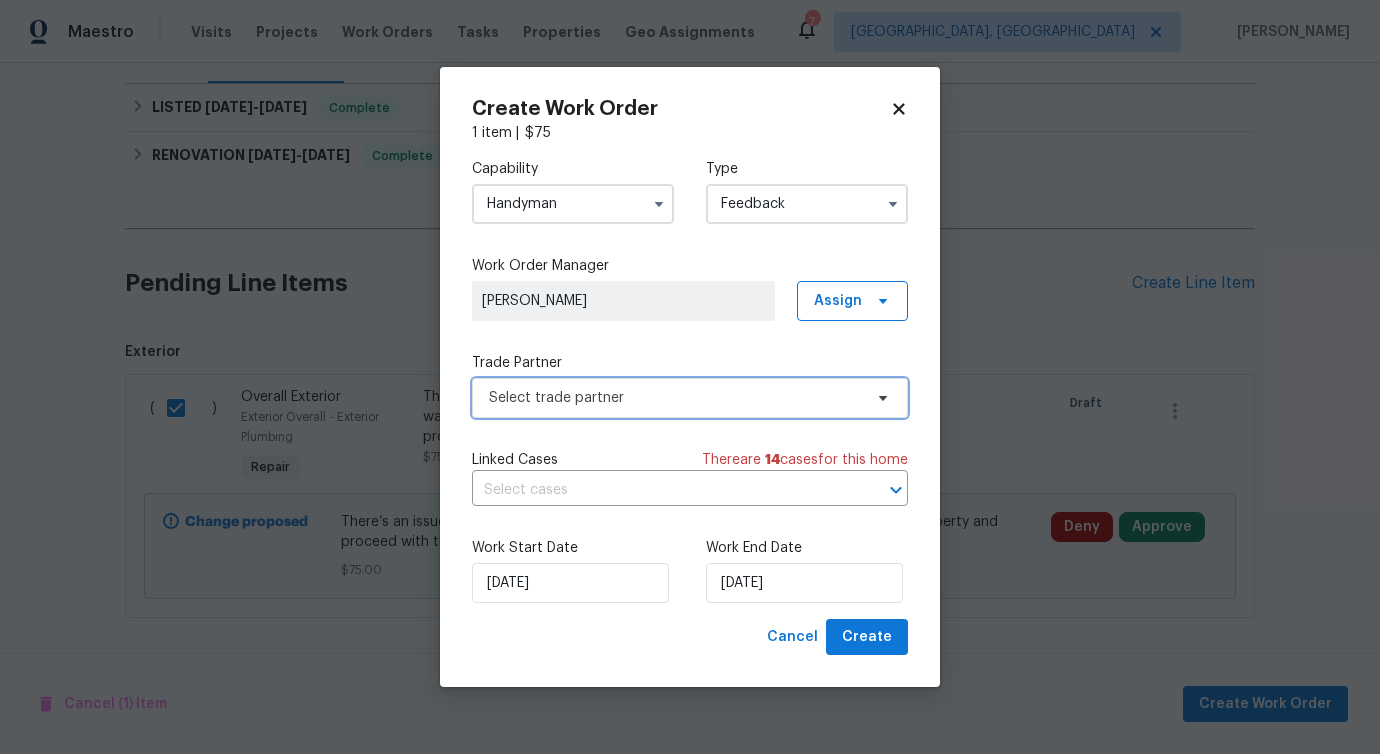 click on "Select trade partner" at bounding box center (675, 398) 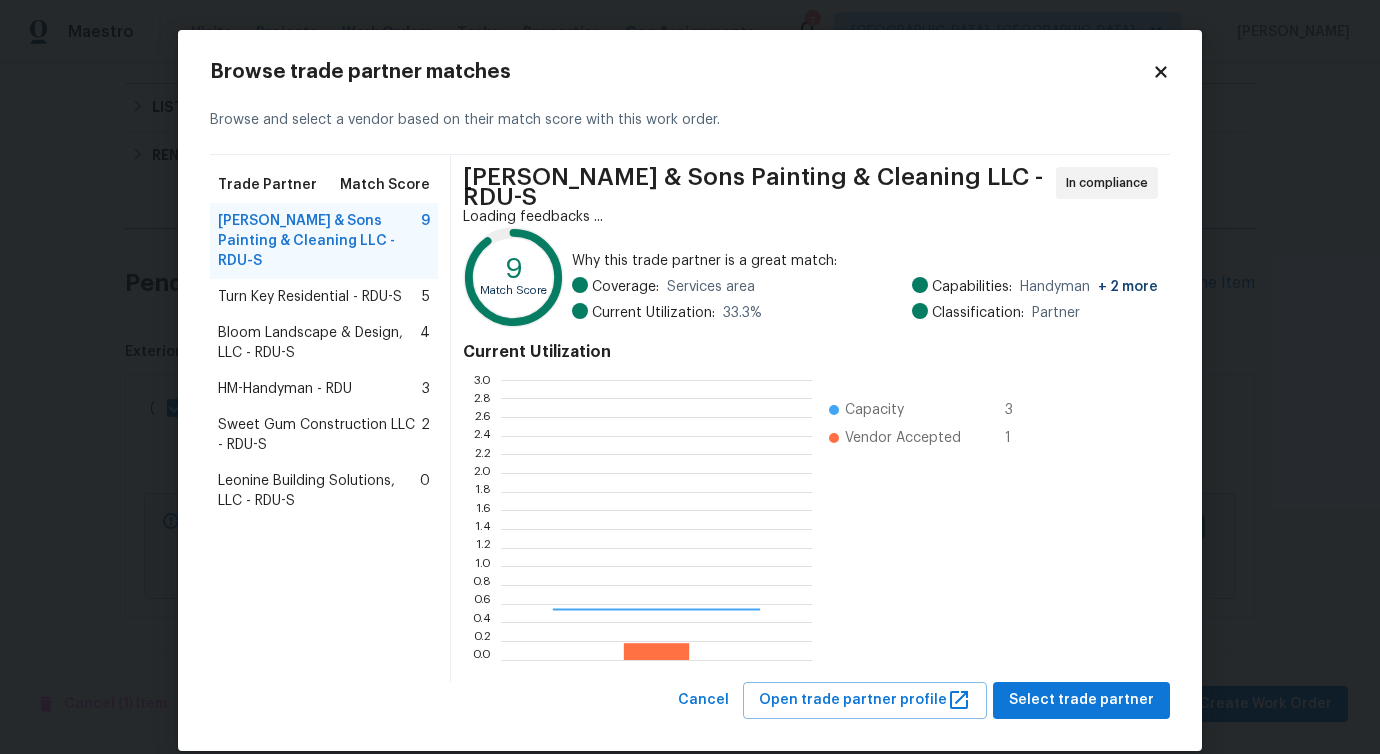 scroll, scrollTop: 2, scrollLeft: 2, axis: both 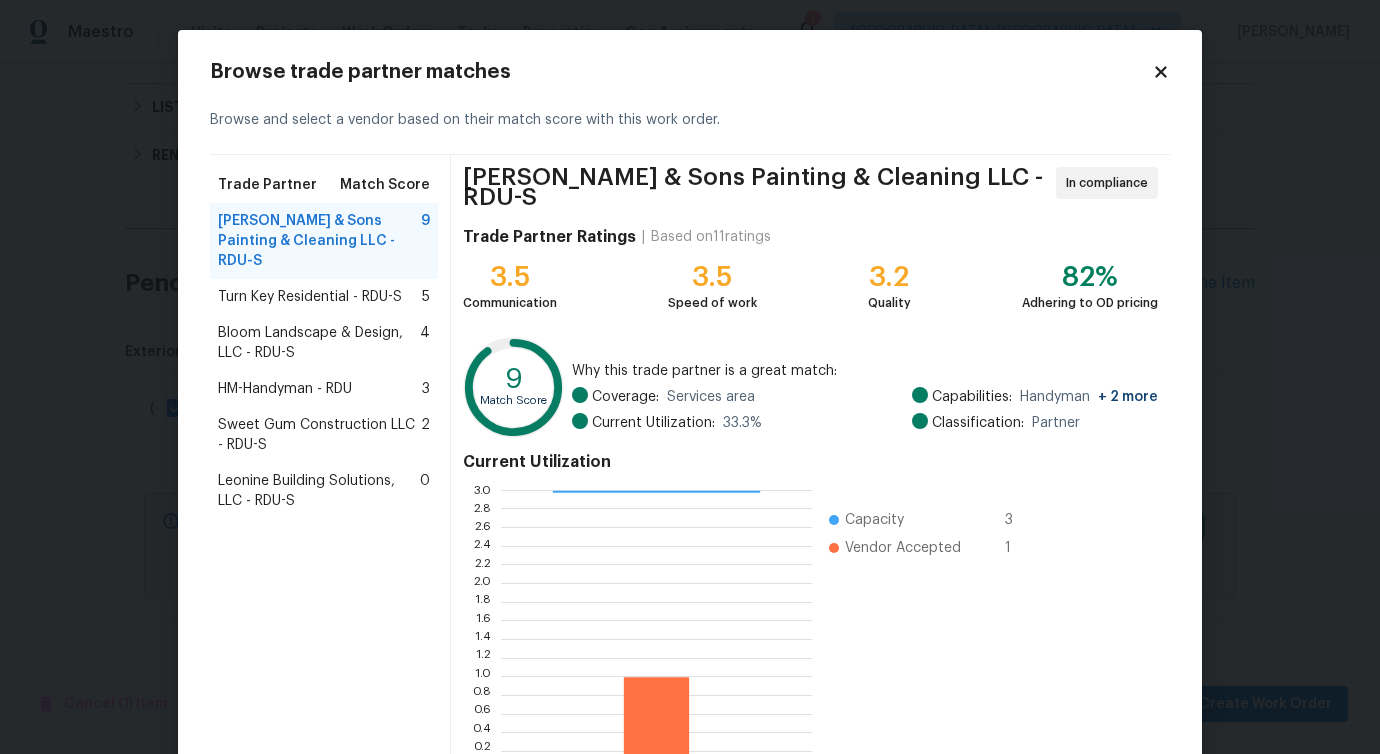 click on "Turn Key Residential - RDU-S" at bounding box center [310, 297] 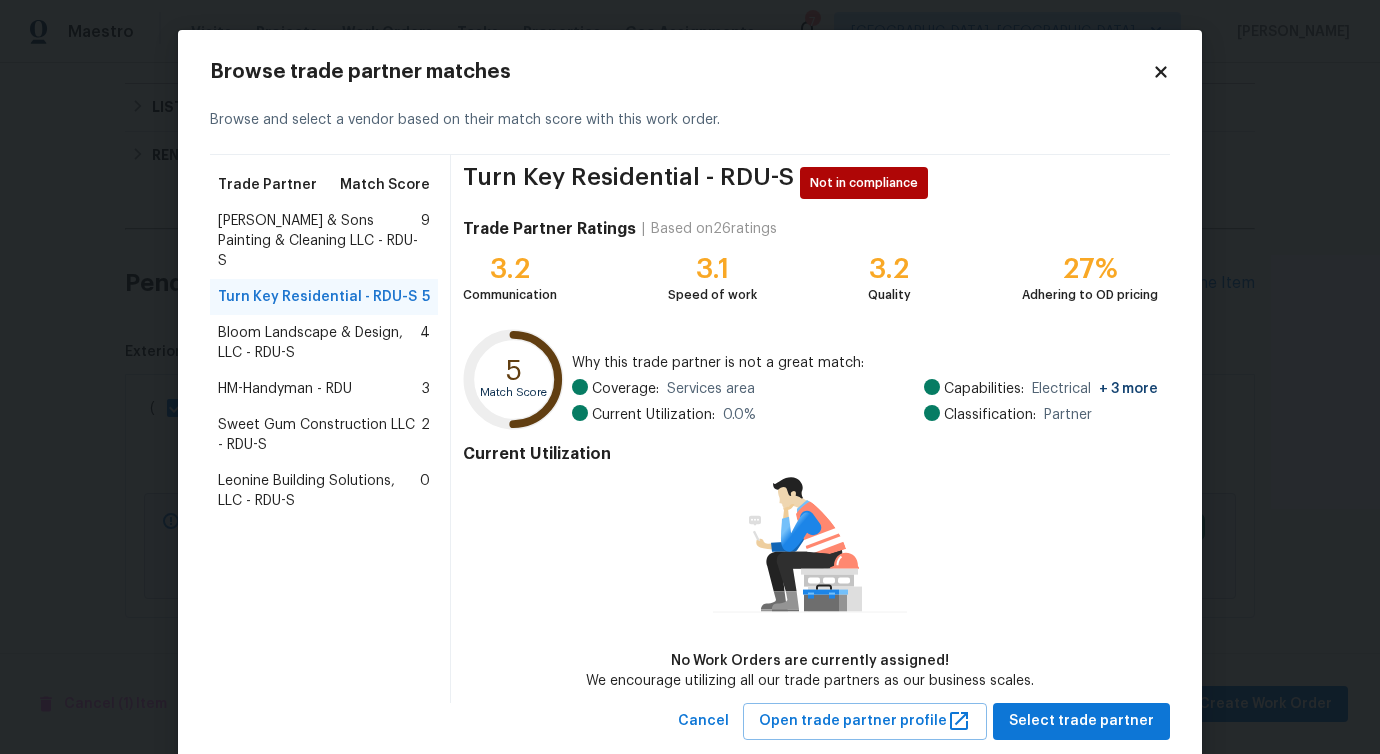 click on "Hodge & Sons Painting & Cleaning LLC - RDU-S" at bounding box center [319, 241] 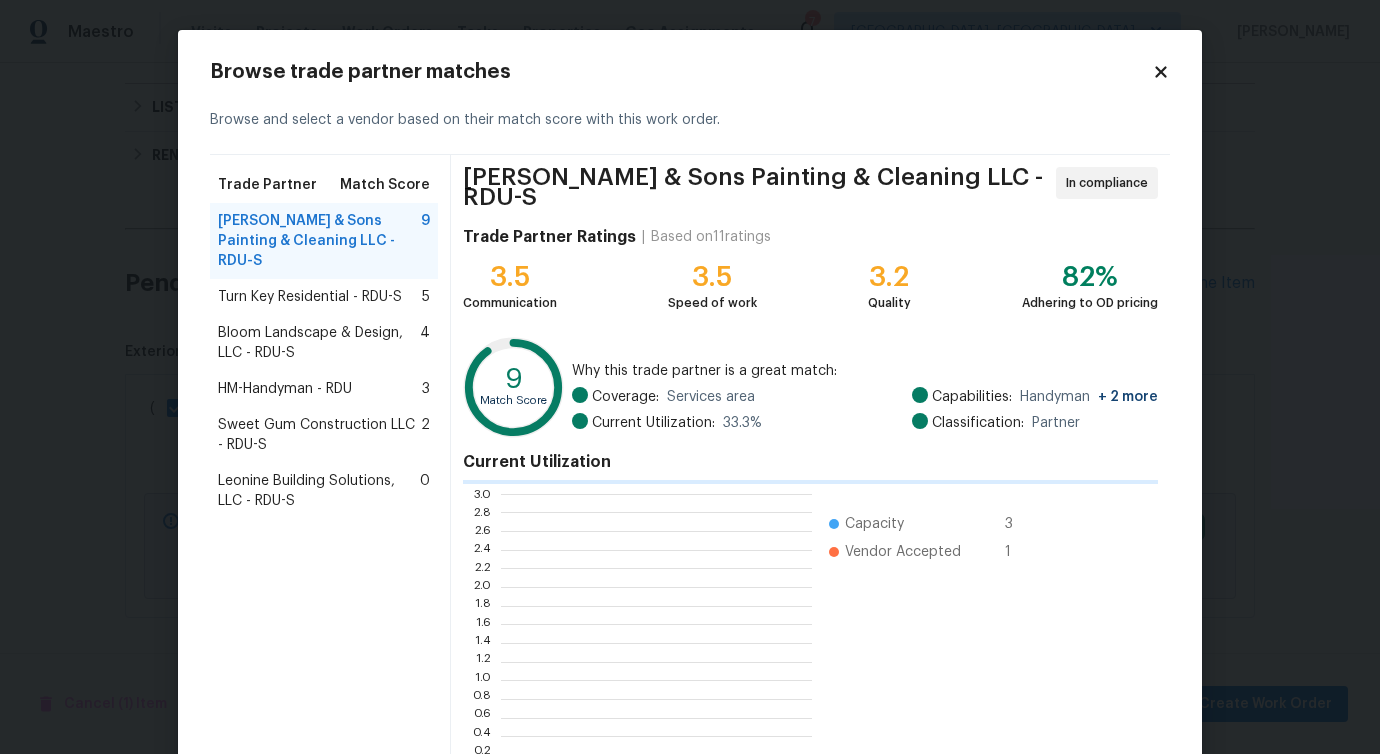 scroll, scrollTop: 2, scrollLeft: 2, axis: both 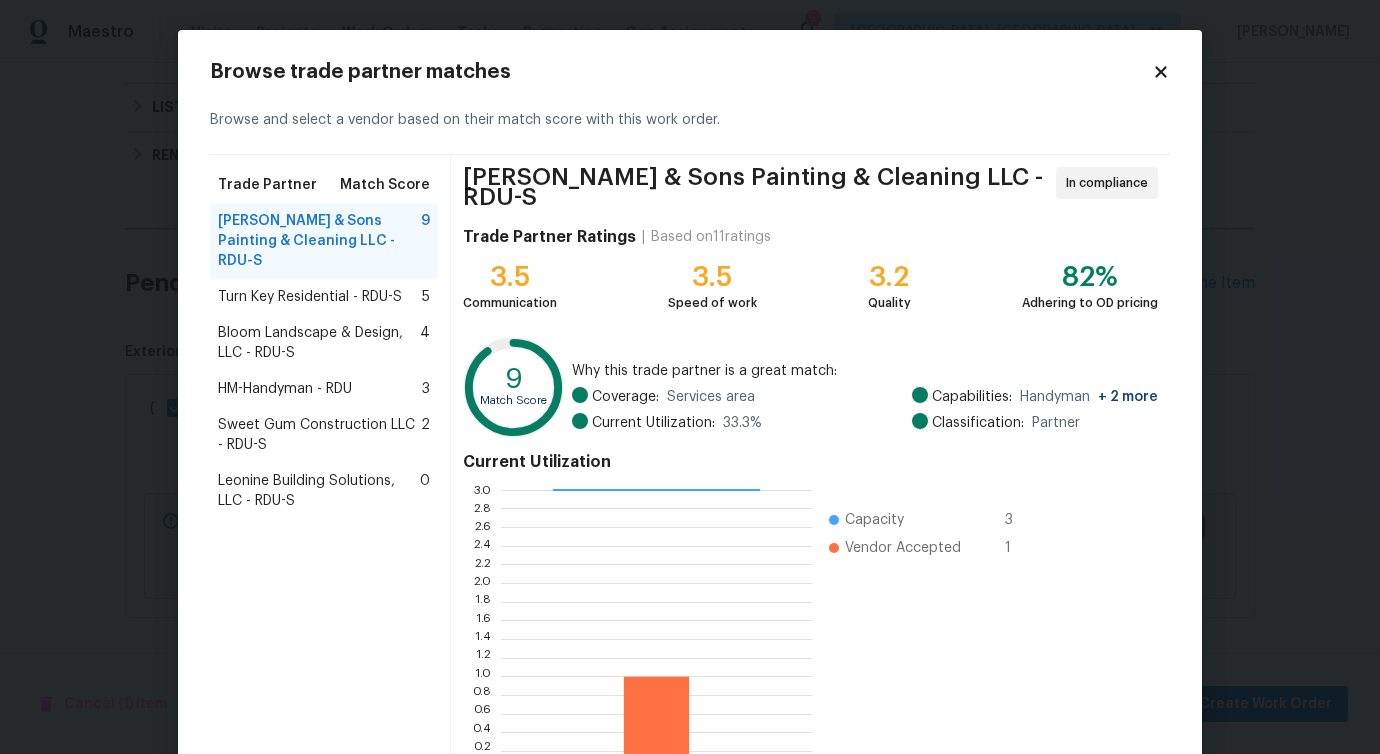 click on "Bloom Landscape & Design, LLC - RDU-S" at bounding box center (319, 343) 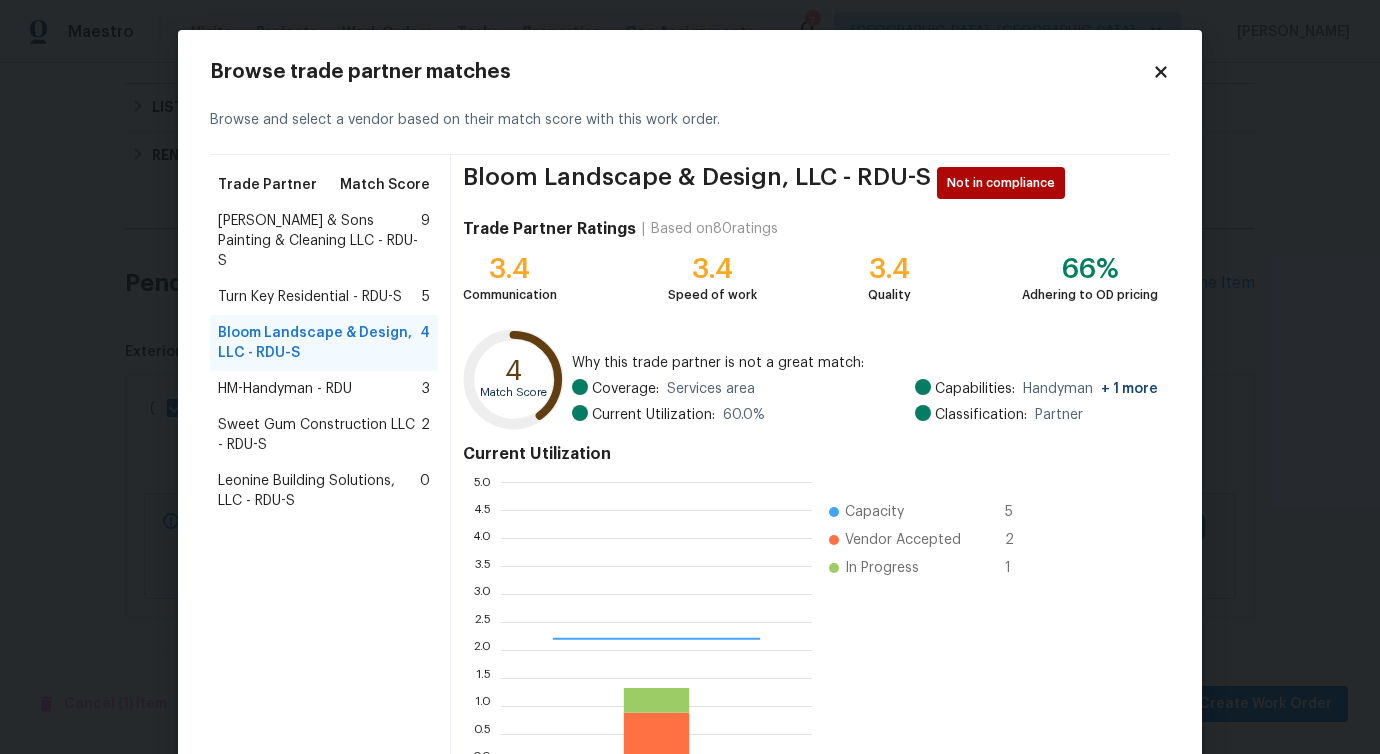 scroll, scrollTop: 2, scrollLeft: 2, axis: both 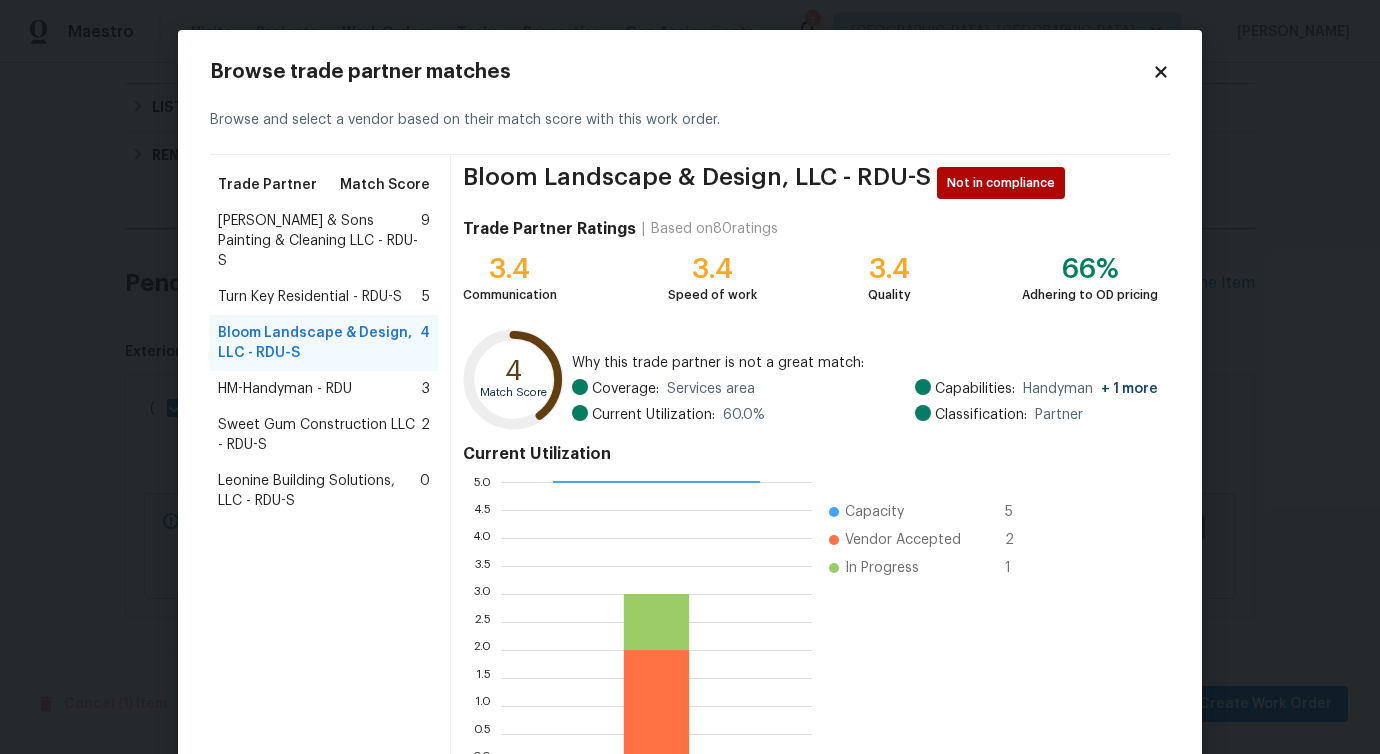 click on "HM-Handyman - RDU" at bounding box center [285, 389] 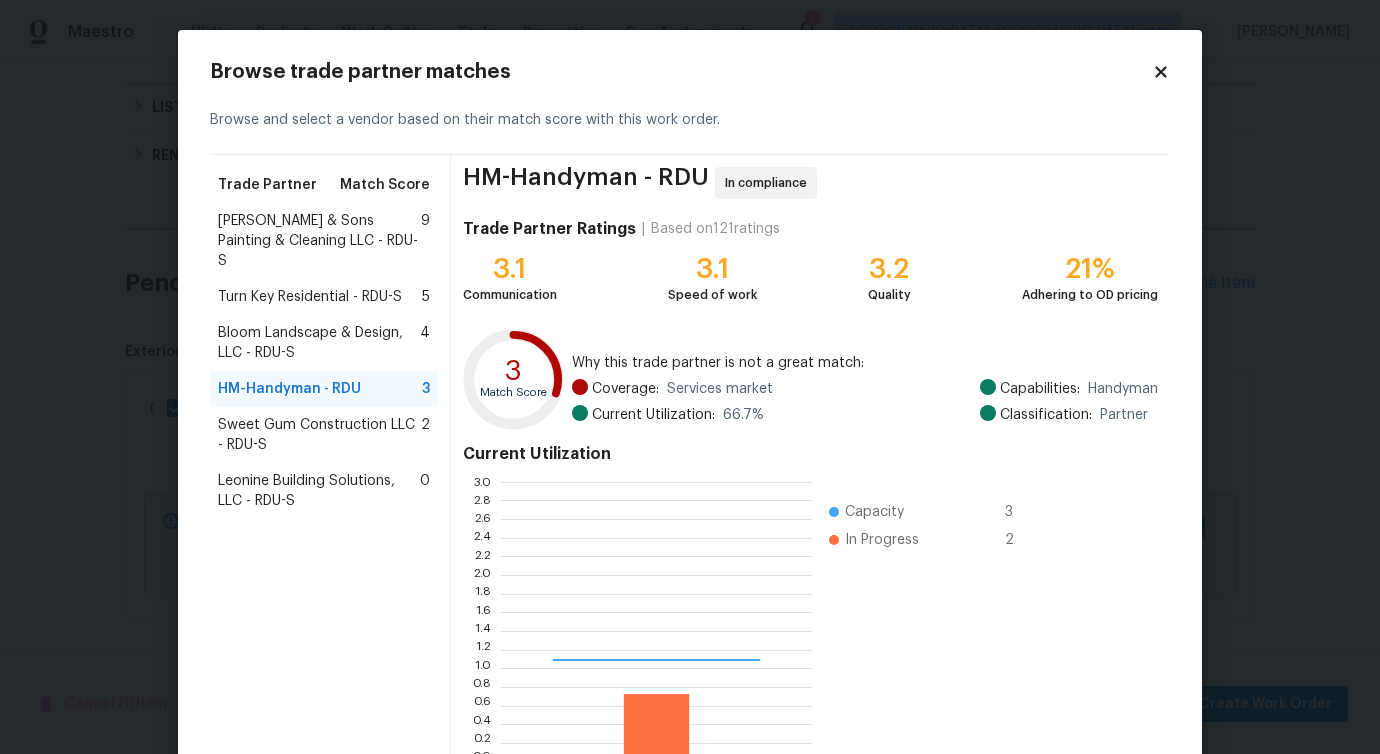 scroll, scrollTop: 2, scrollLeft: 2, axis: both 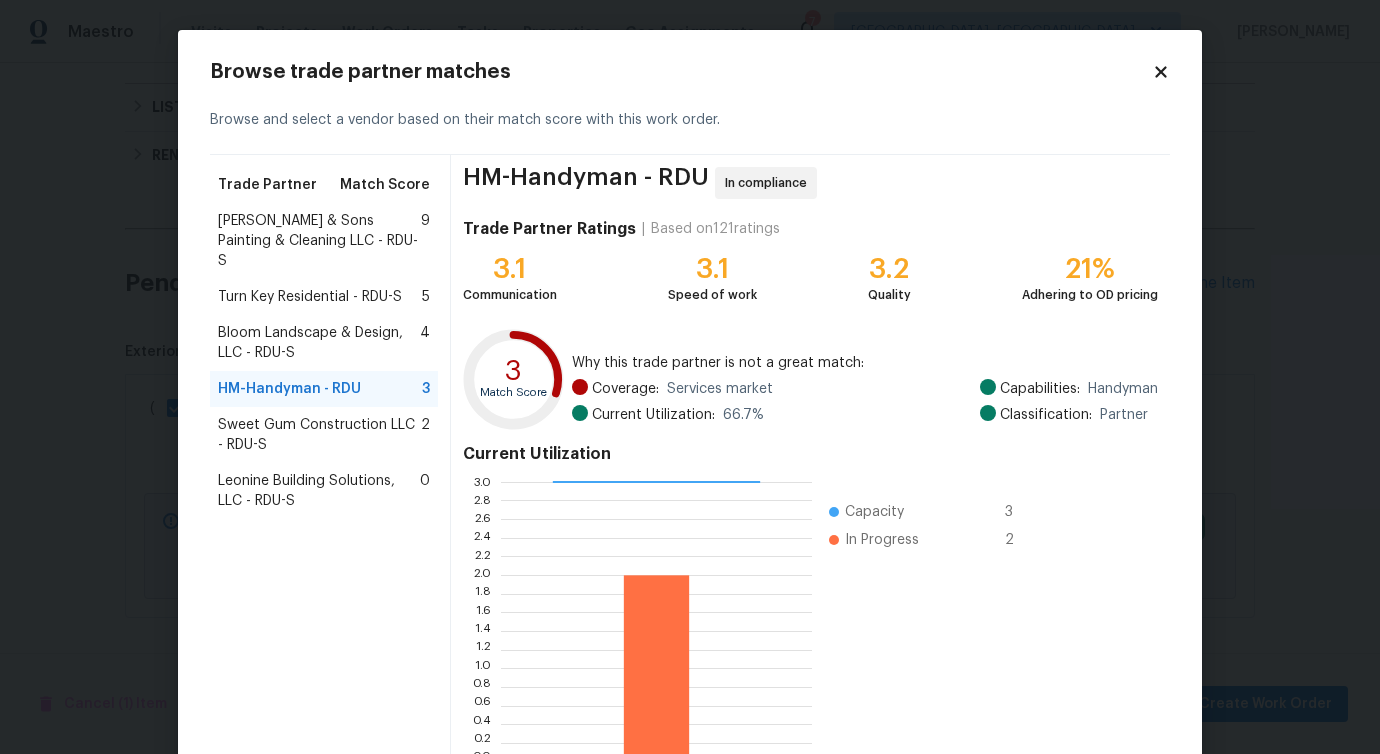 click on "Sweet Gum Construction LLC - RDU-S" at bounding box center (319, 435) 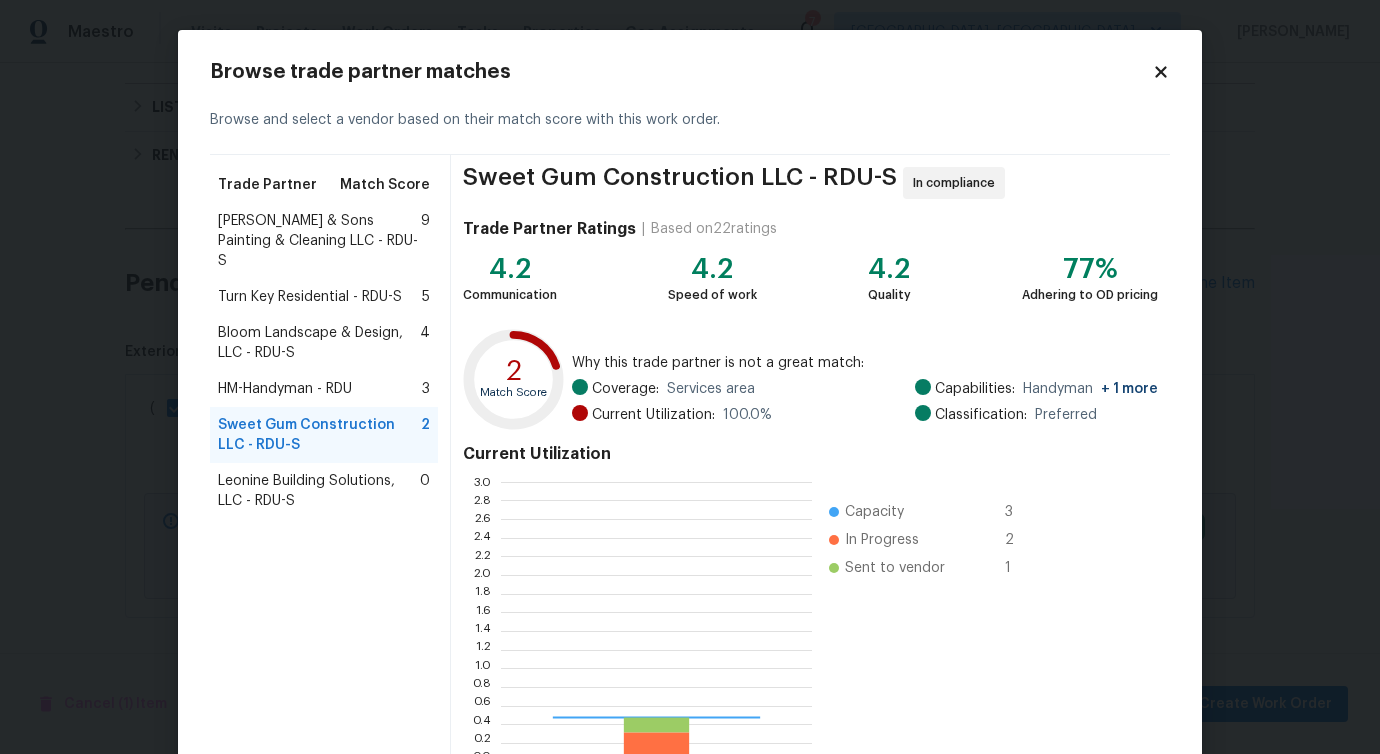 scroll, scrollTop: 2, scrollLeft: 2, axis: both 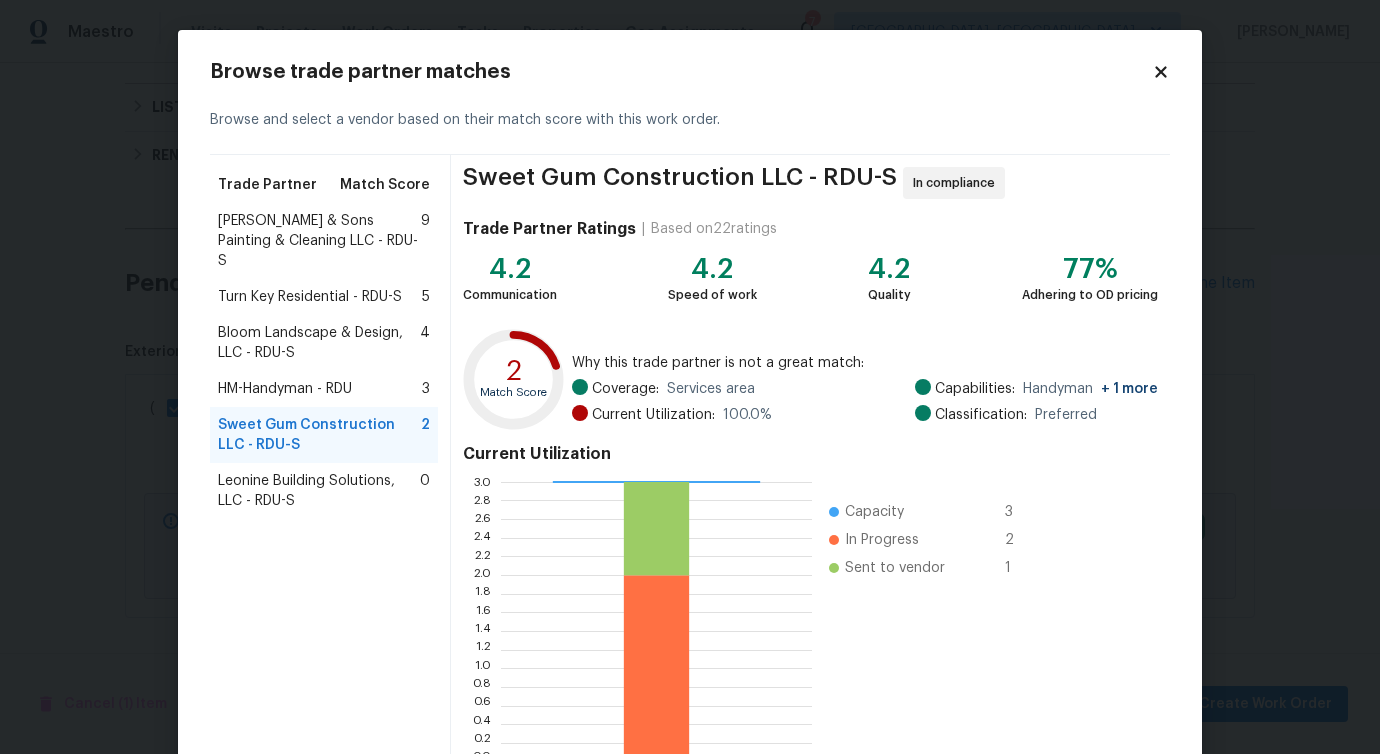 click on "Leonine Building Solutions, LLC - RDU-S" at bounding box center [319, 491] 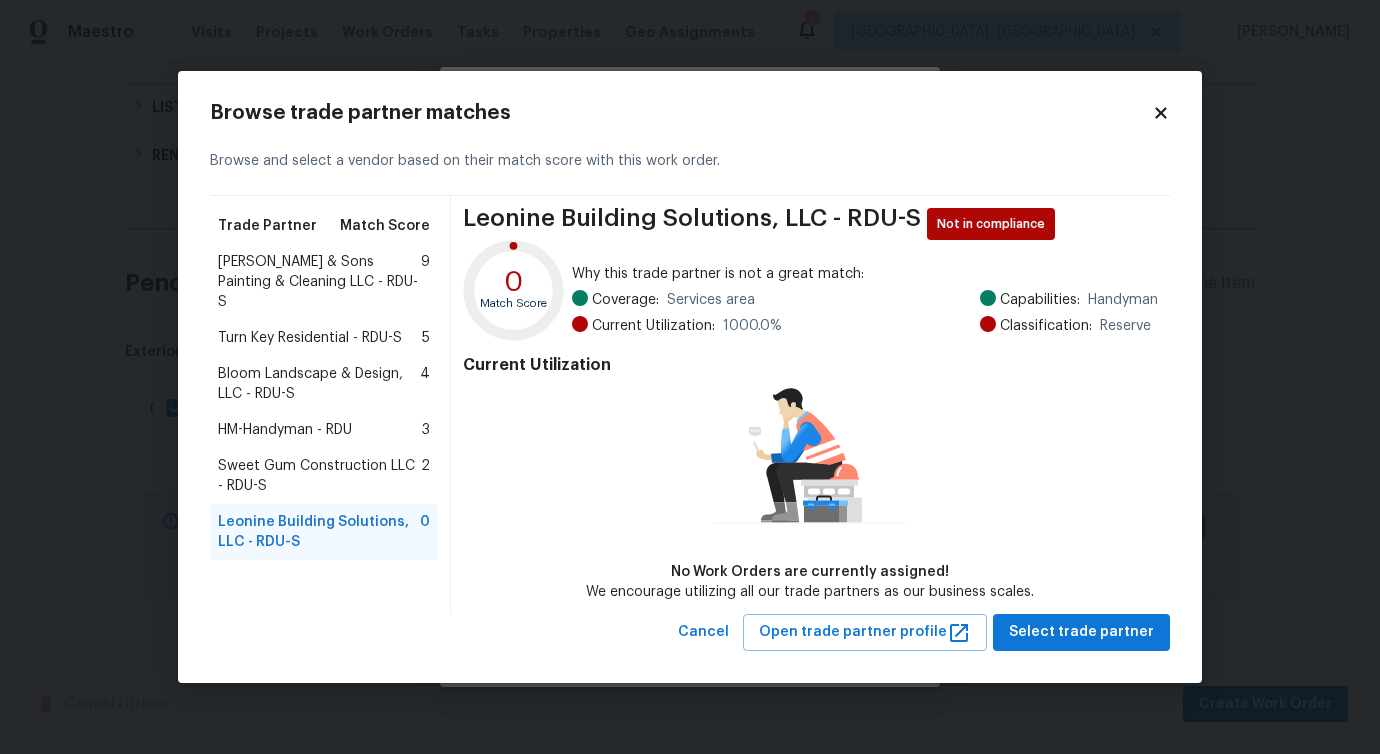 click on "Hodge & Sons Painting & Cleaning LLC - RDU-S" at bounding box center (319, 282) 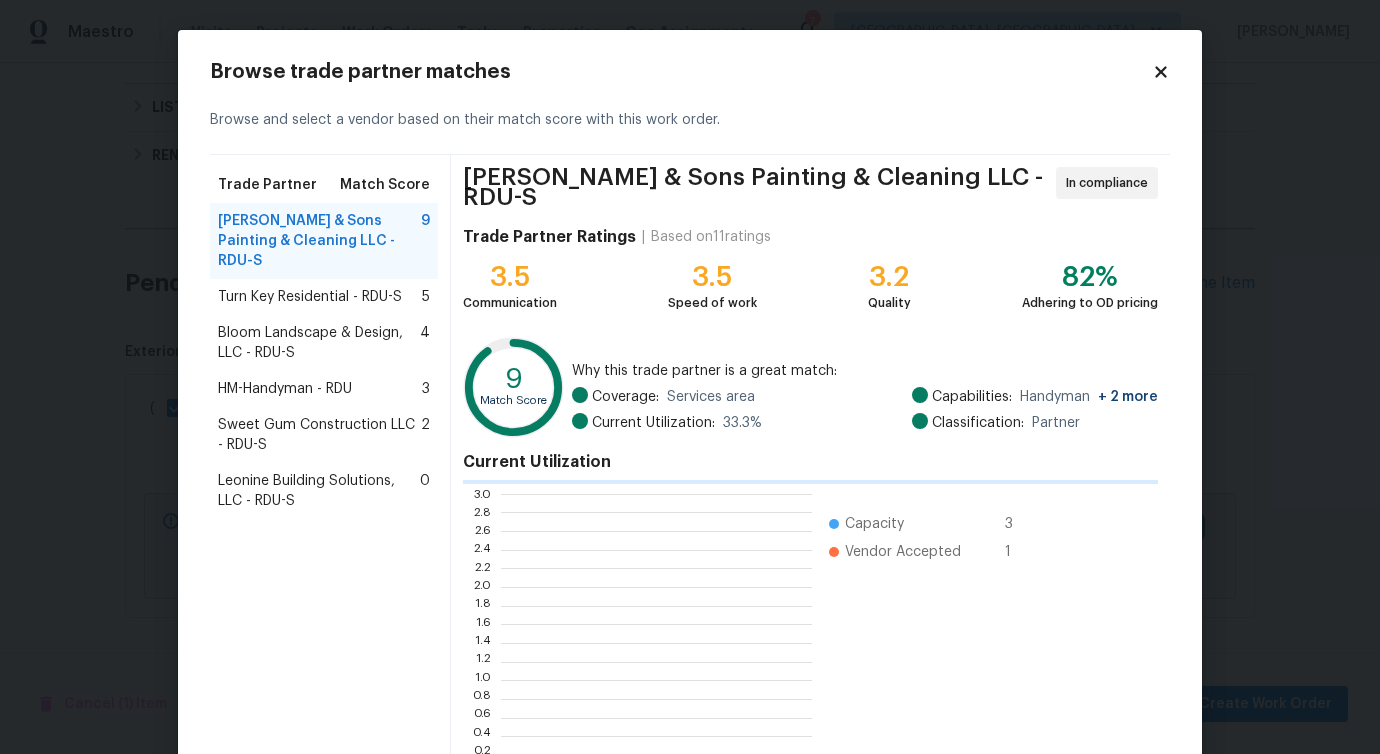 scroll, scrollTop: 2, scrollLeft: 2, axis: both 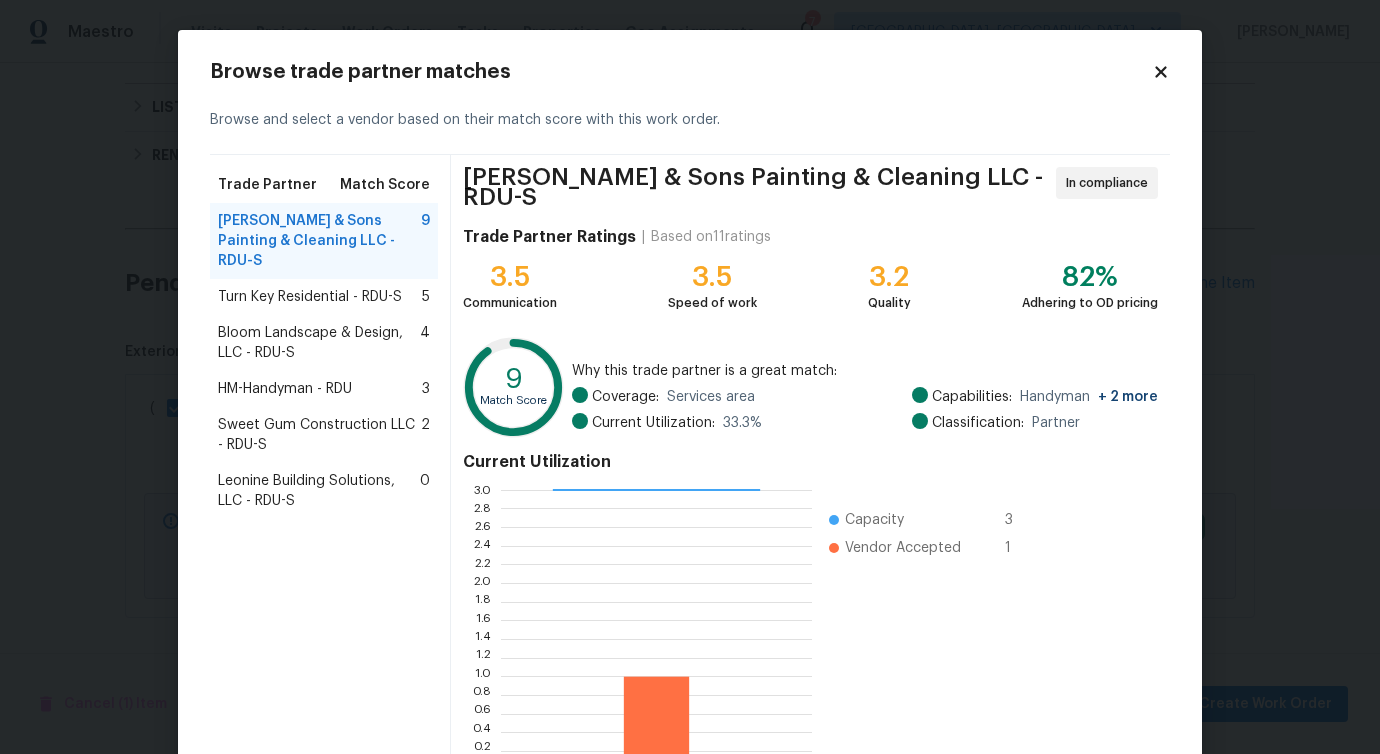 click on "Bloom Landscape & Design, LLC - RDU-S 4" at bounding box center [324, 343] 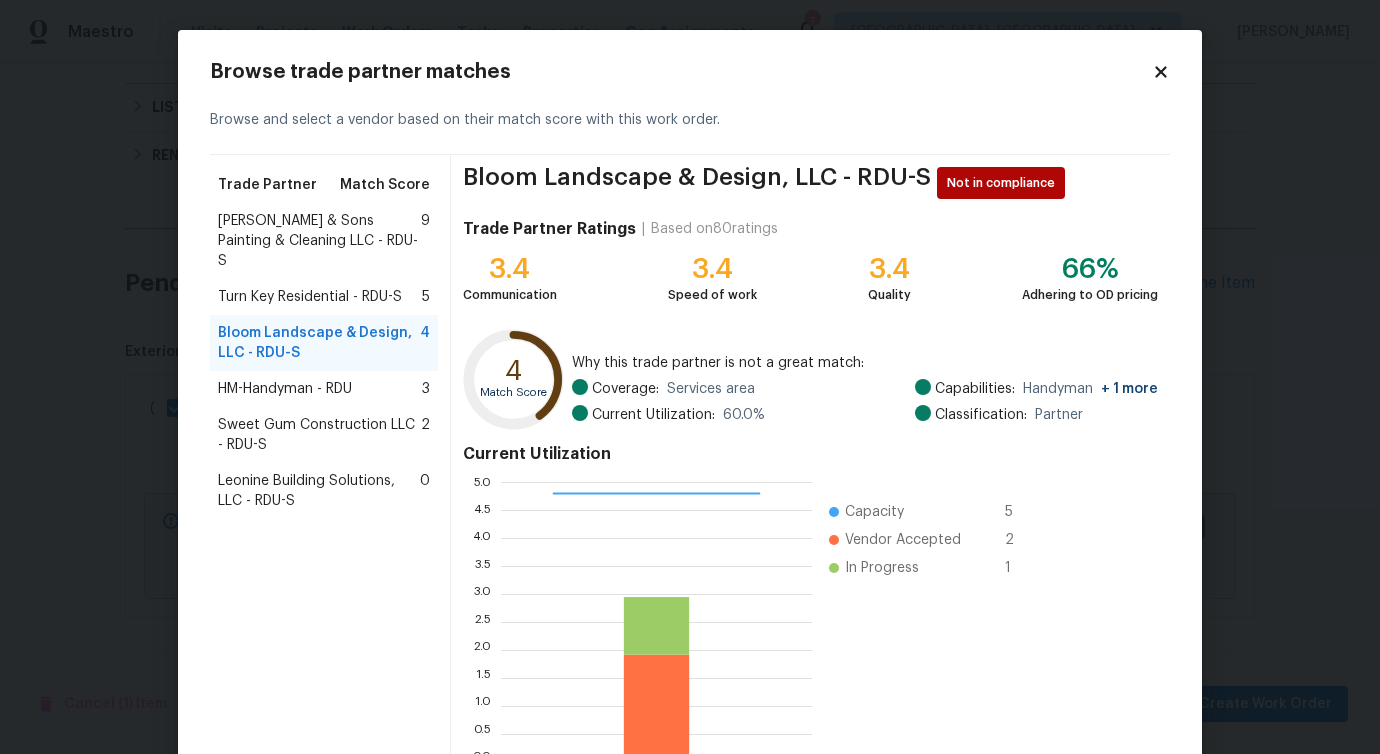 click on "Leonine Building Solutions, LLC - RDU-S" at bounding box center (319, 491) 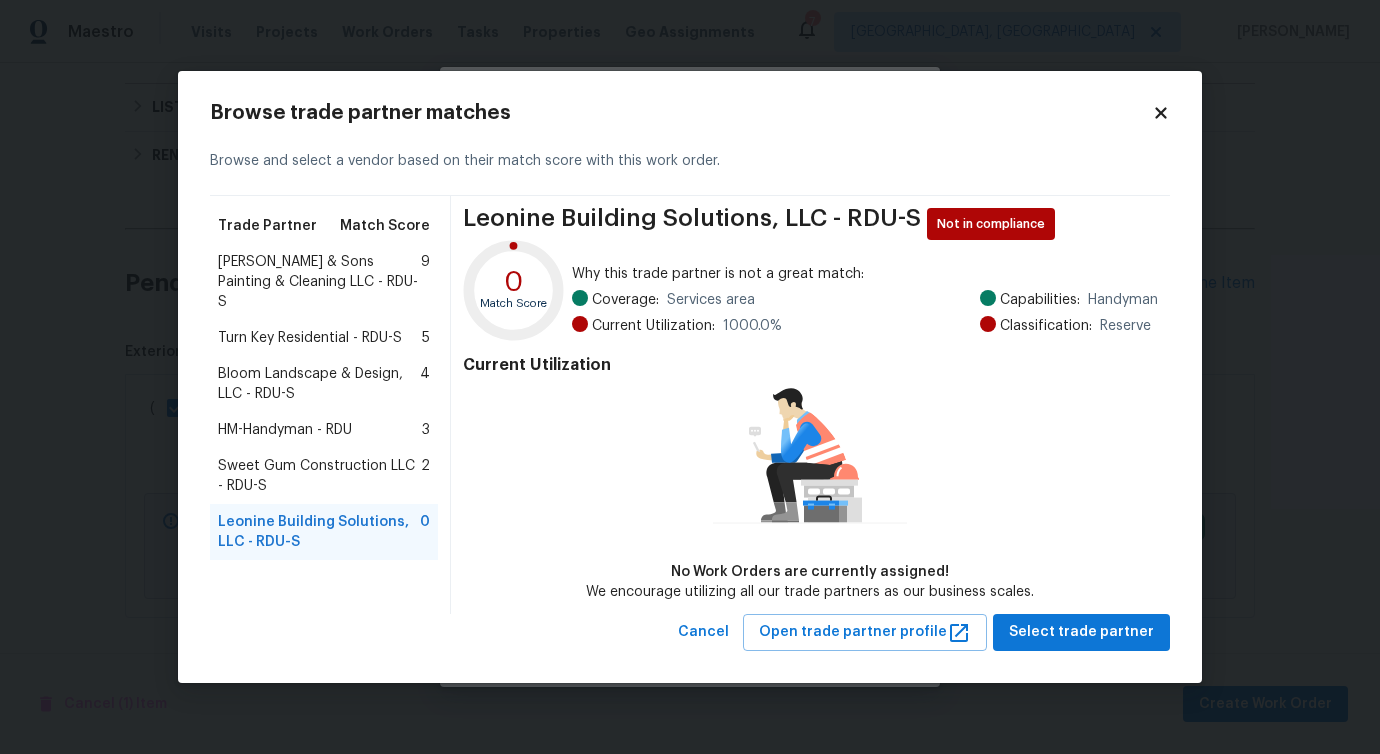 click on "Sweet Gum Construction LLC - RDU-S" at bounding box center [319, 476] 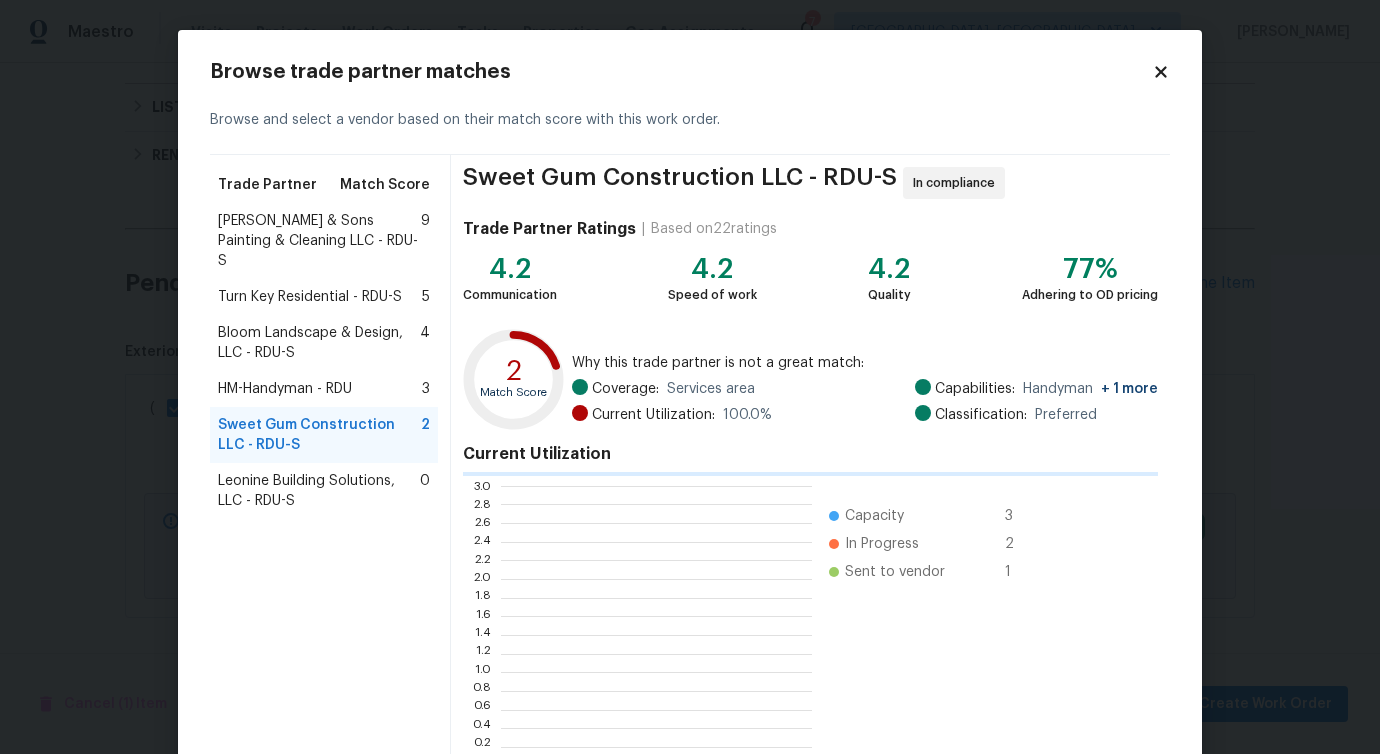 scroll, scrollTop: 2, scrollLeft: 2, axis: both 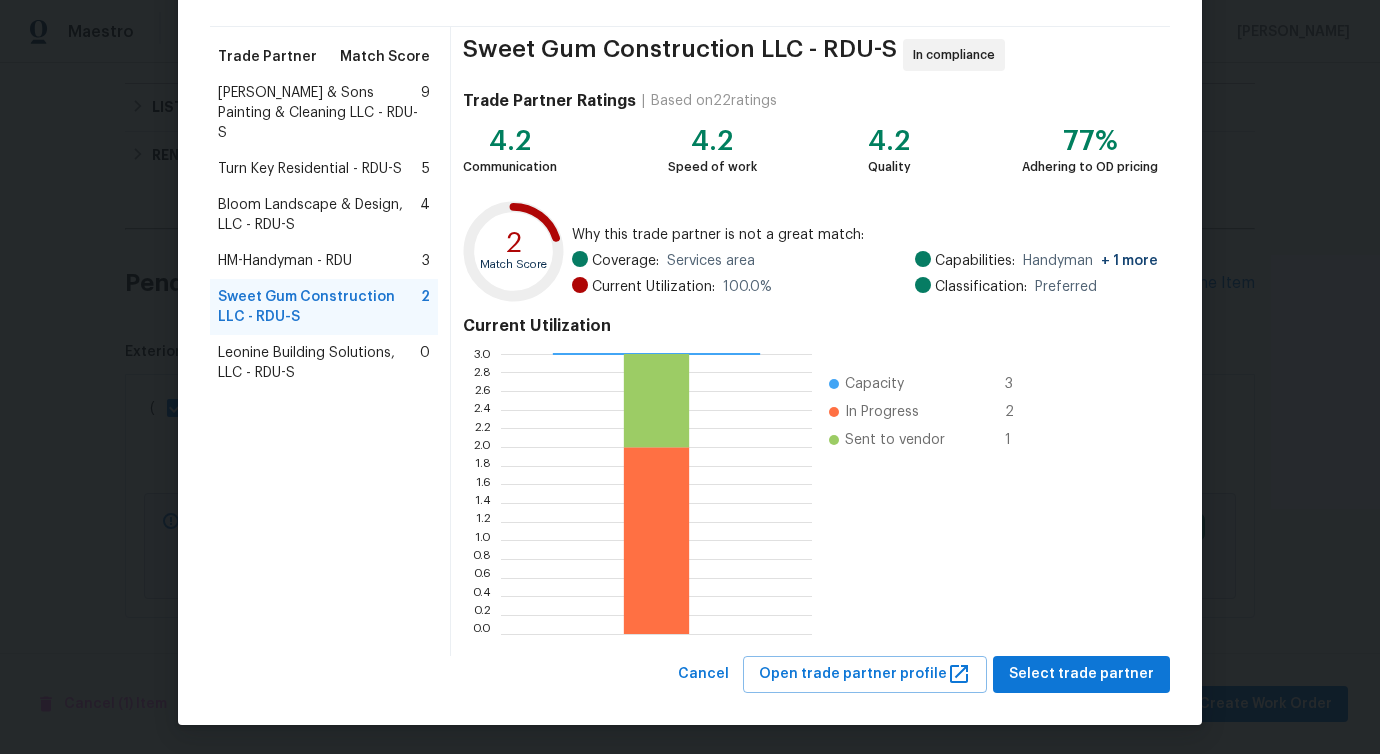 click on "Hodge & Sons Painting & Cleaning LLC - RDU-S" at bounding box center (319, 113) 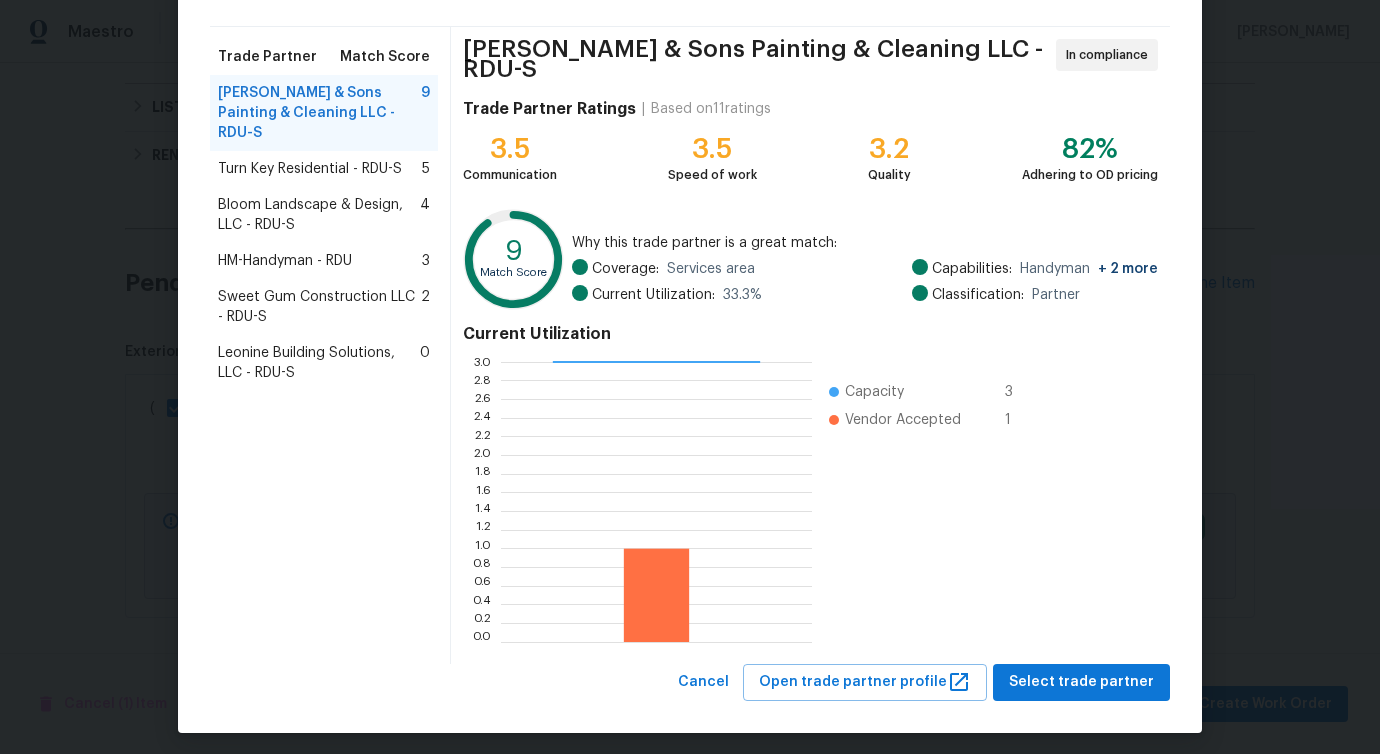 click on "Leonine Building Solutions, LLC - RDU-S" at bounding box center [319, 363] 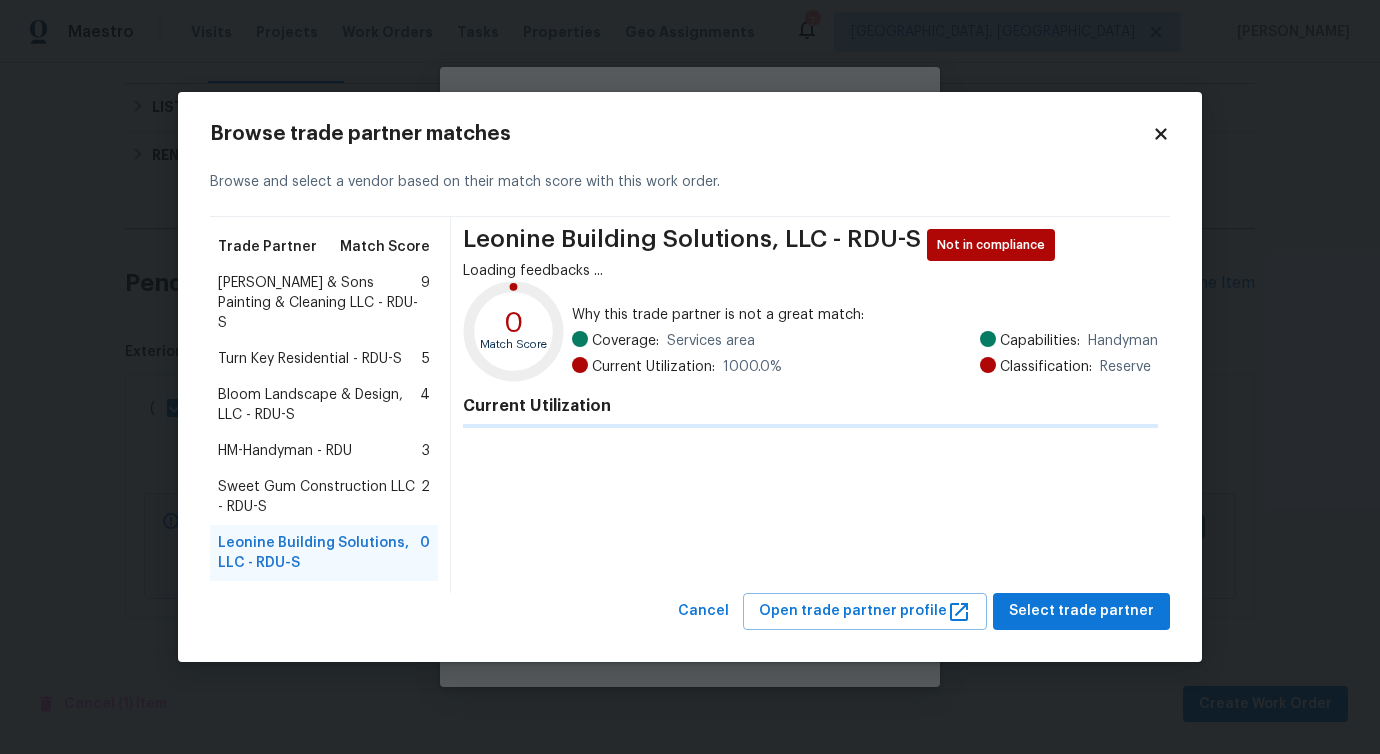 scroll, scrollTop: 0, scrollLeft: 0, axis: both 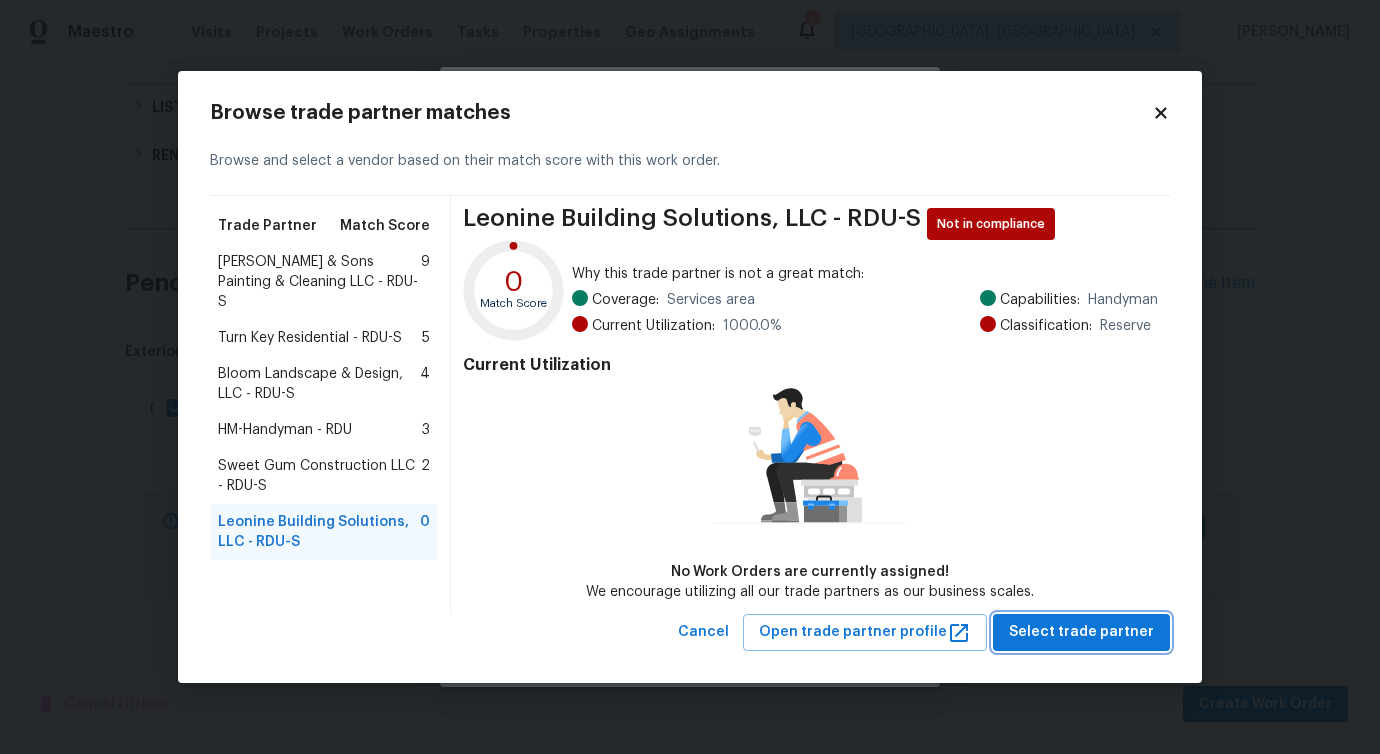 click on "Select trade partner" at bounding box center (1081, 632) 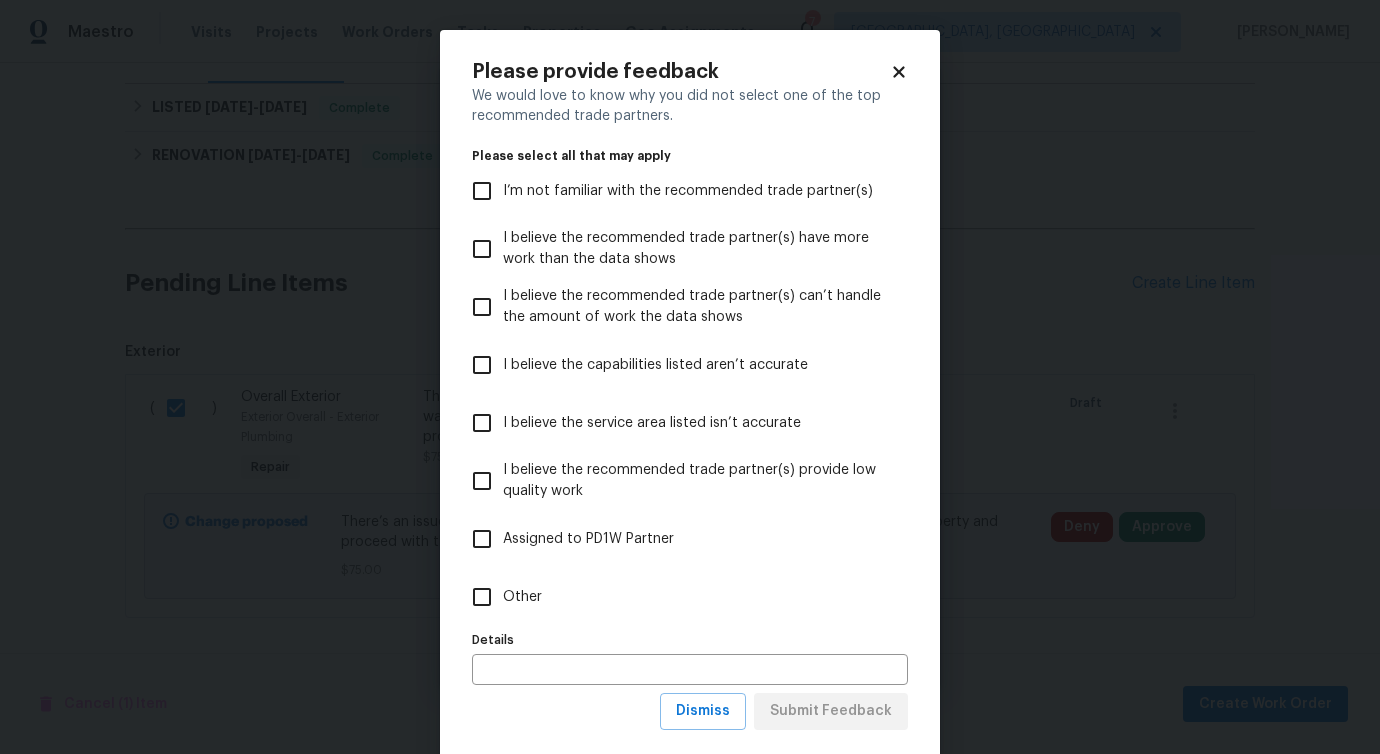 click on "Other" at bounding box center (676, 597) 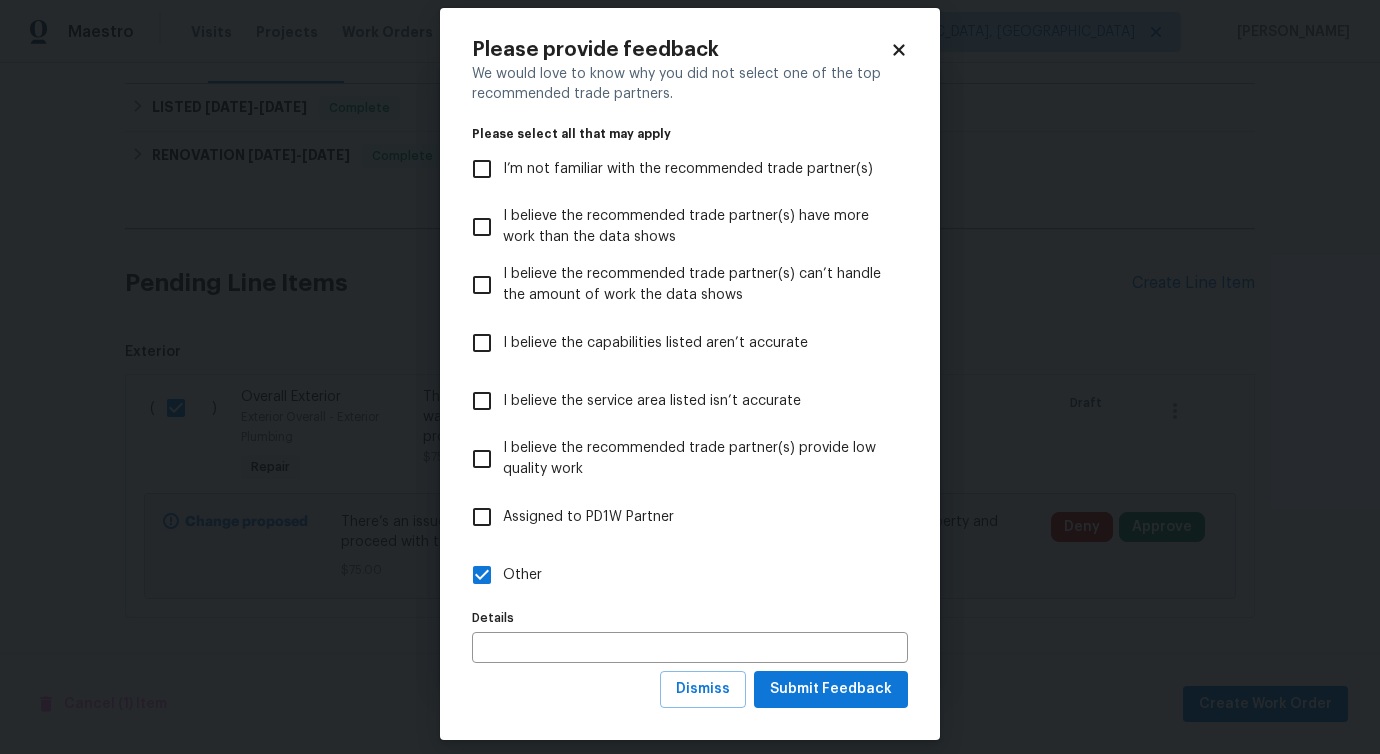 scroll, scrollTop: 38, scrollLeft: 0, axis: vertical 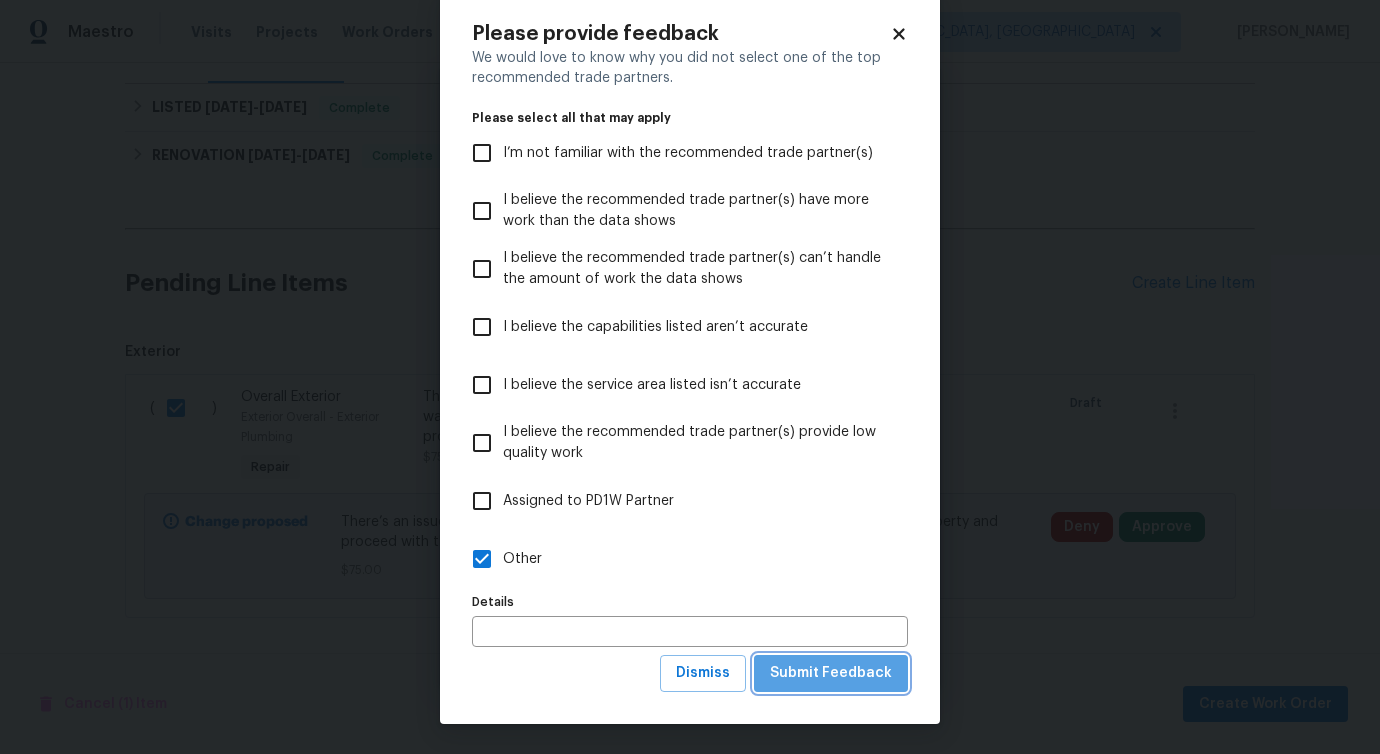 click on "Submit Feedback" at bounding box center (831, 673) 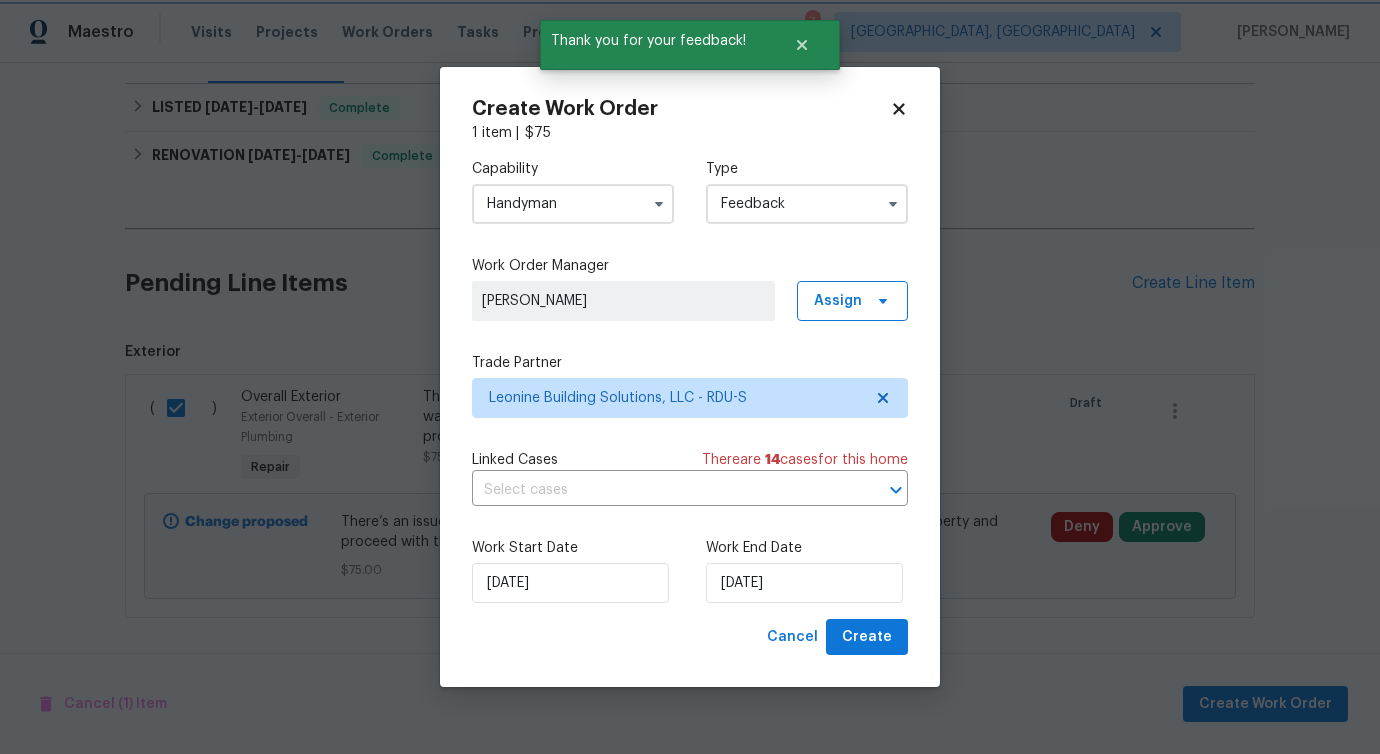 scroll, scrollTop: 0, scrollLeft: 0, axis: both 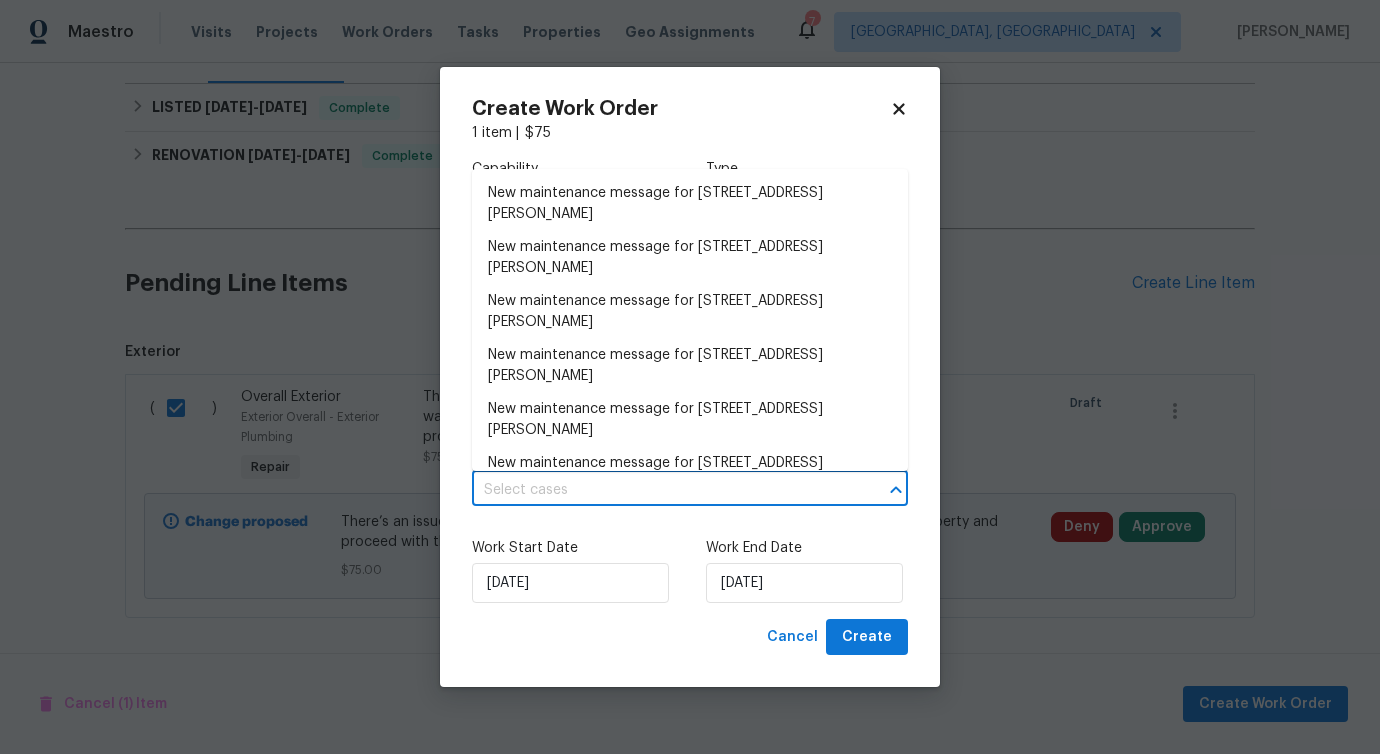 click at bounding box center [662, 490] 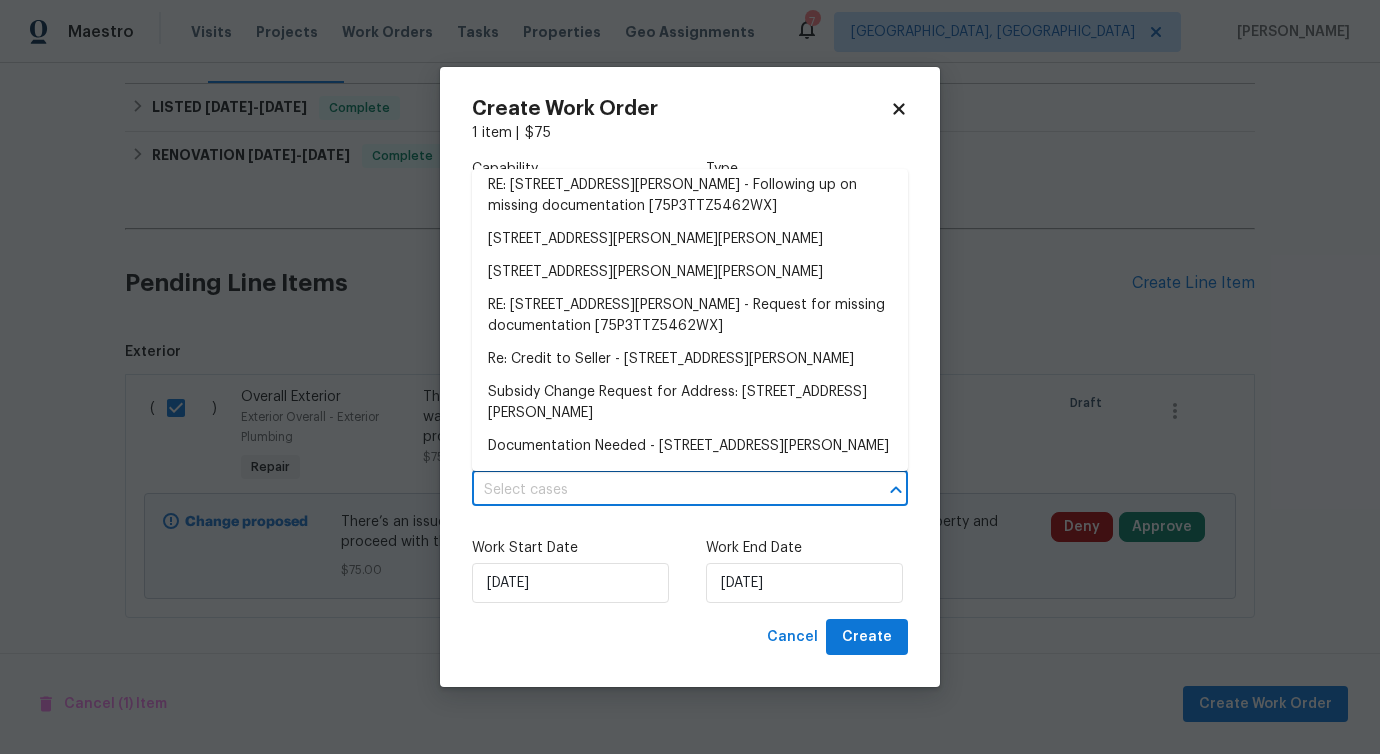 scroll, scrollTop: 0, scrollLeft: 0, axis: both 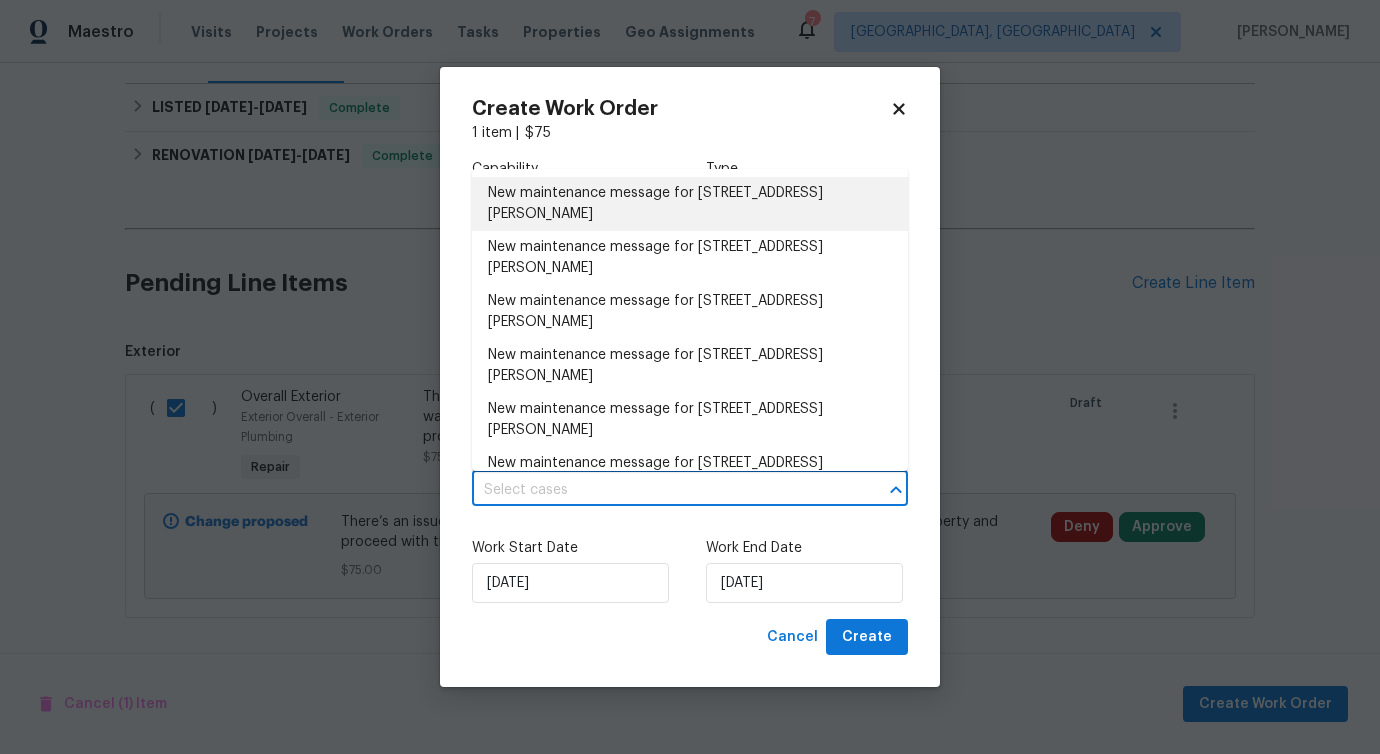 click on "New maintenance message for 1413 Chamblee Rd , Zebulon, NC 27597" at bounding box center (690, 204) 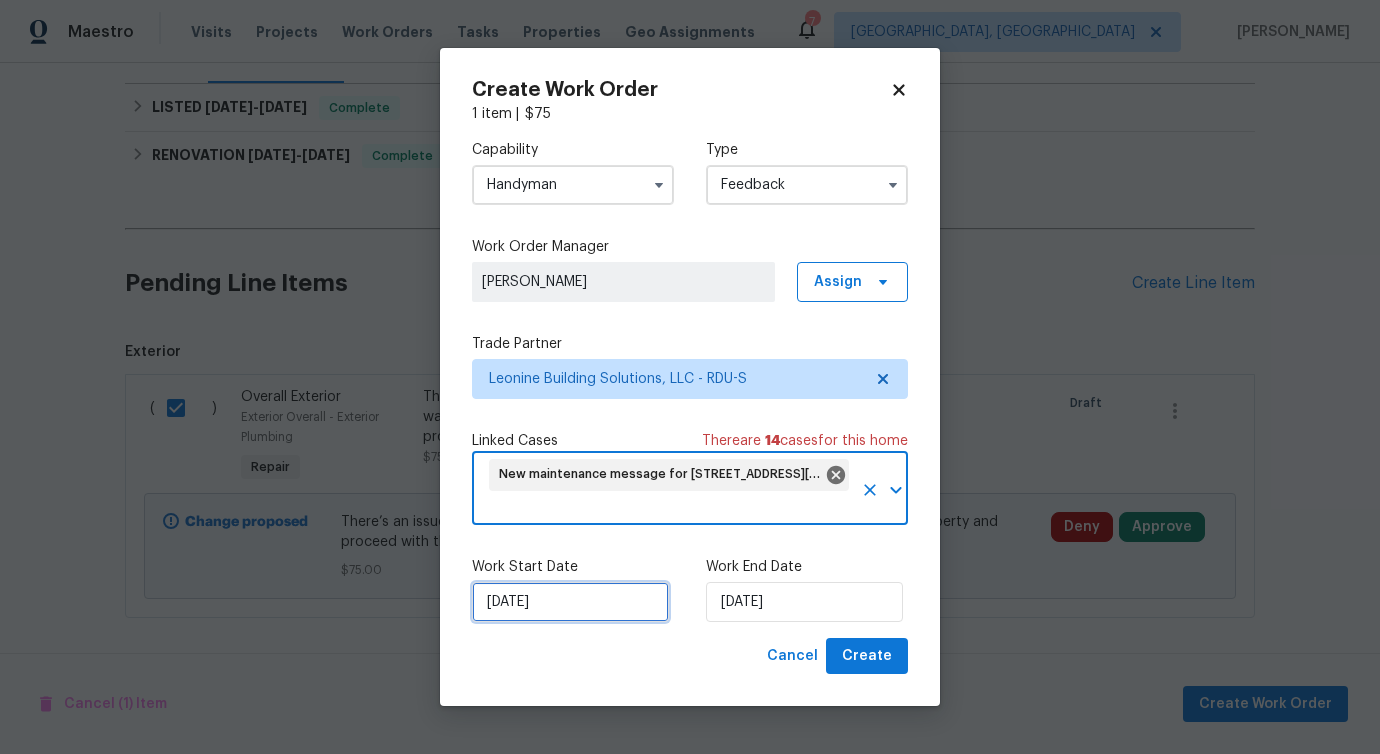 click on "[DATE]" at bounding box center [570, 602] 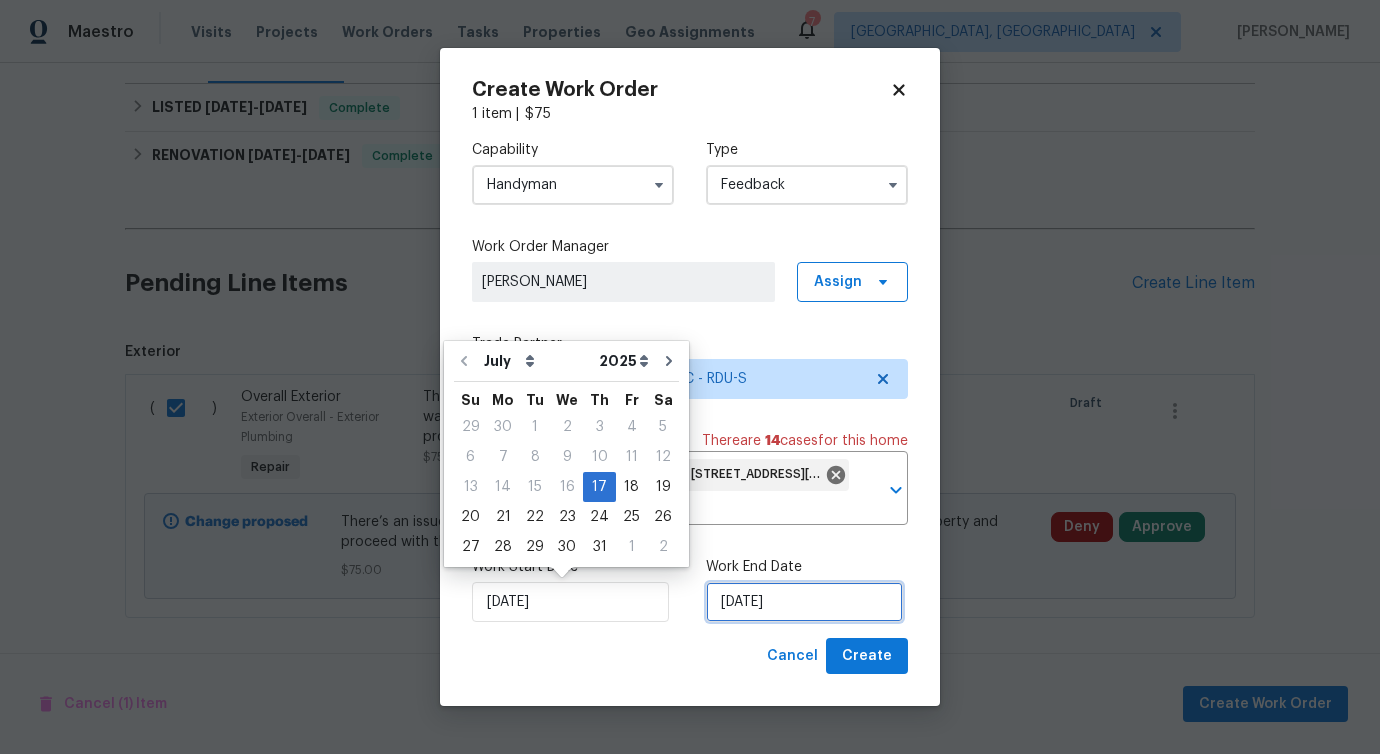 click on "[DATE]" at bounding box center [804, 602] 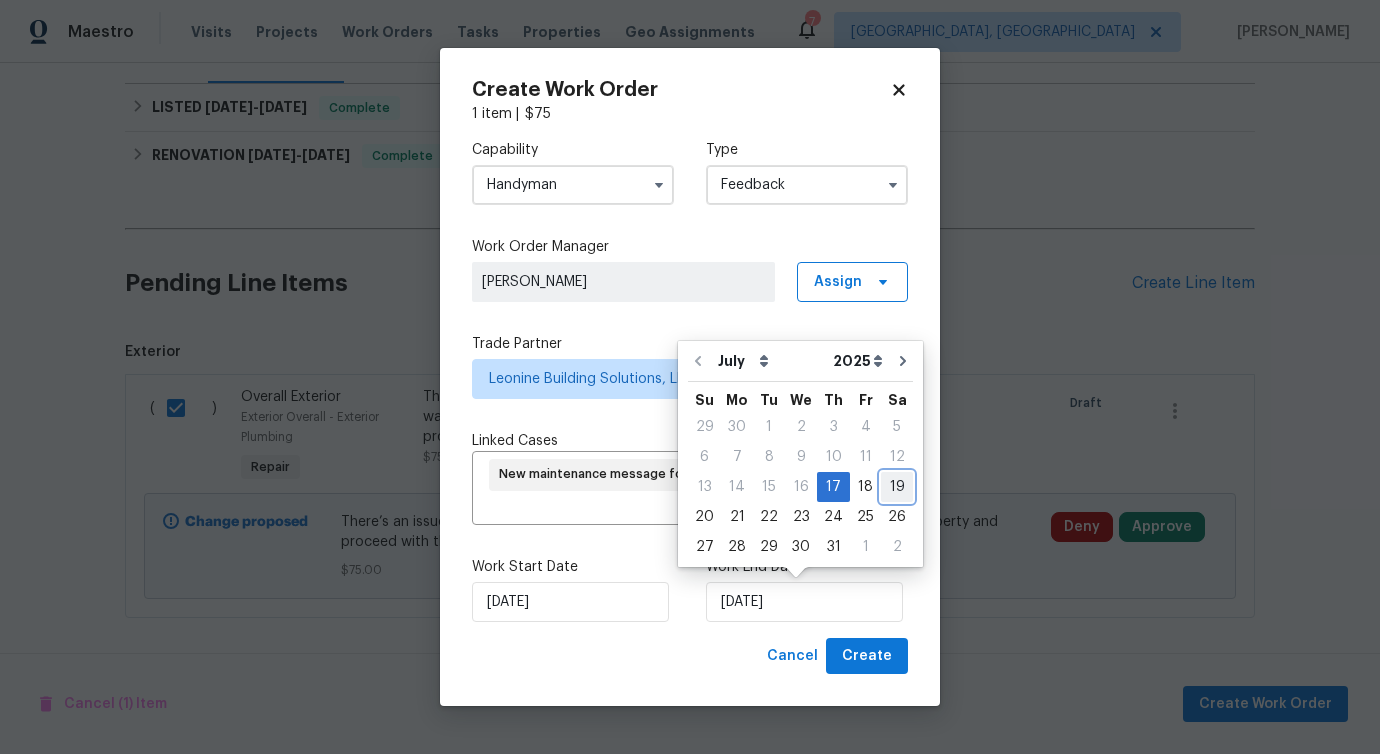 click on "19" at bounding box center [897, 487] 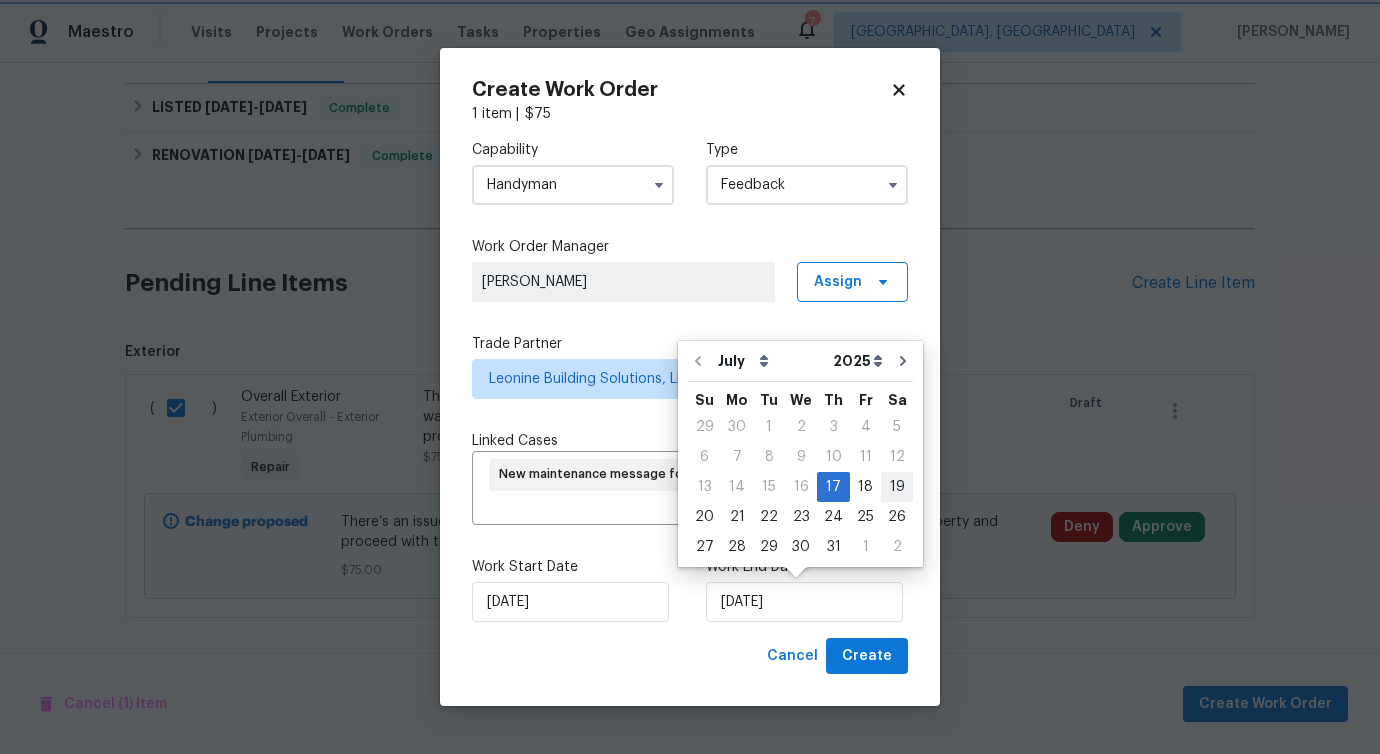 type on "[DATE]" 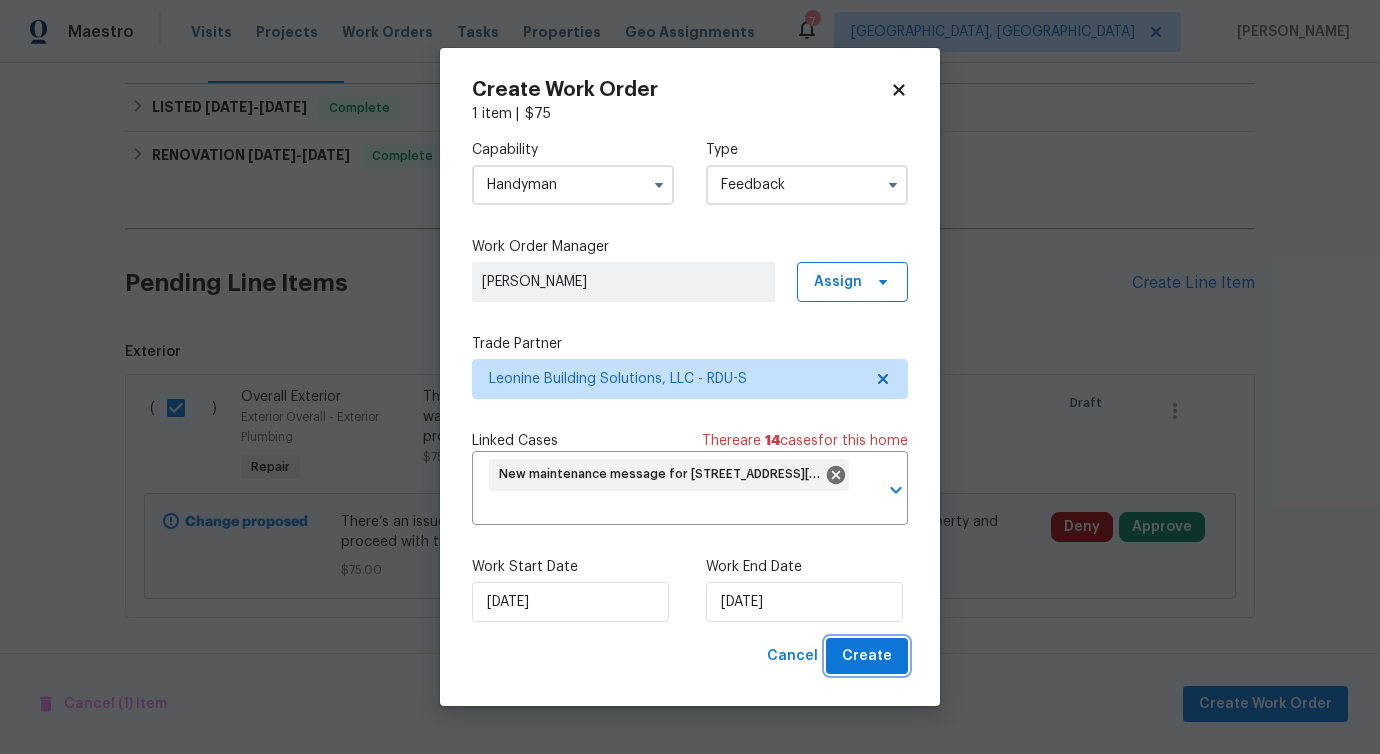 click on "Create" at bounding box center [867, 656] 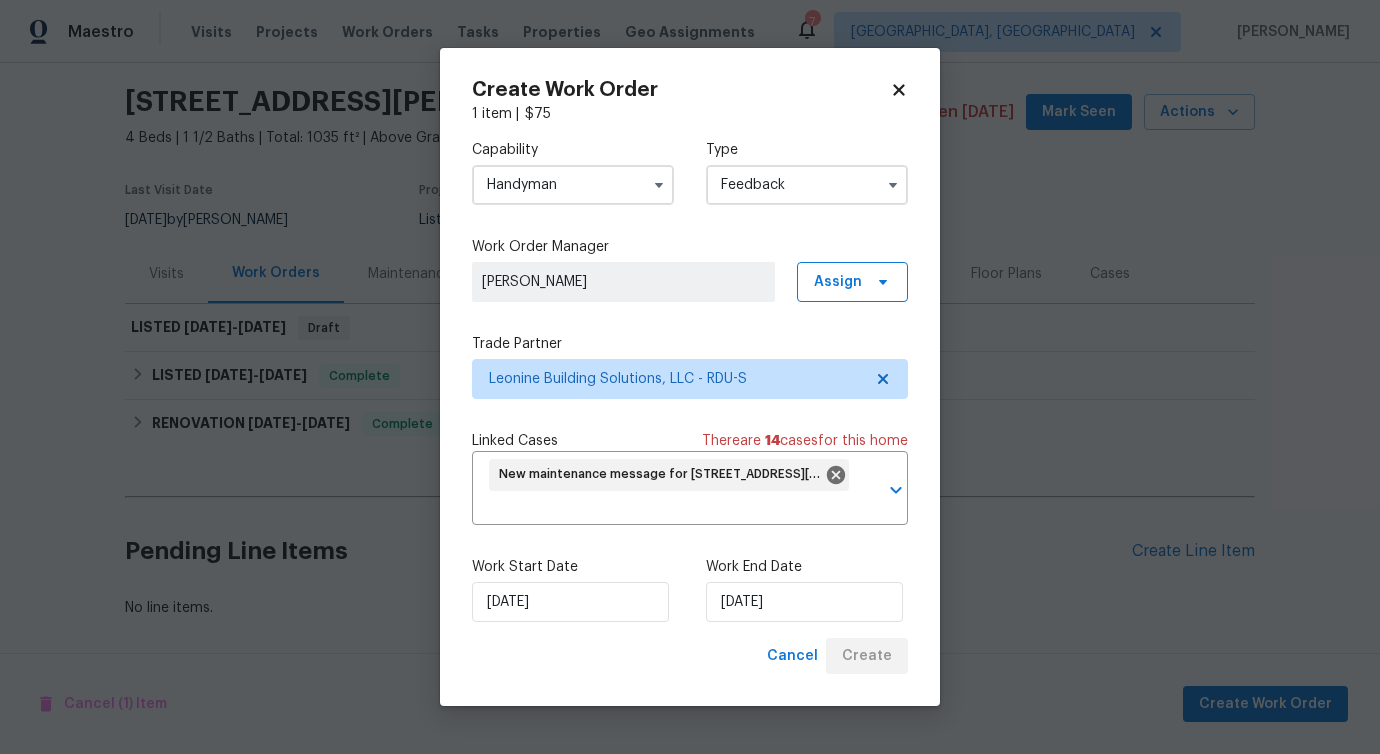 scroll, scrollTop: 74, scrollLeft: 0, axis: vertical 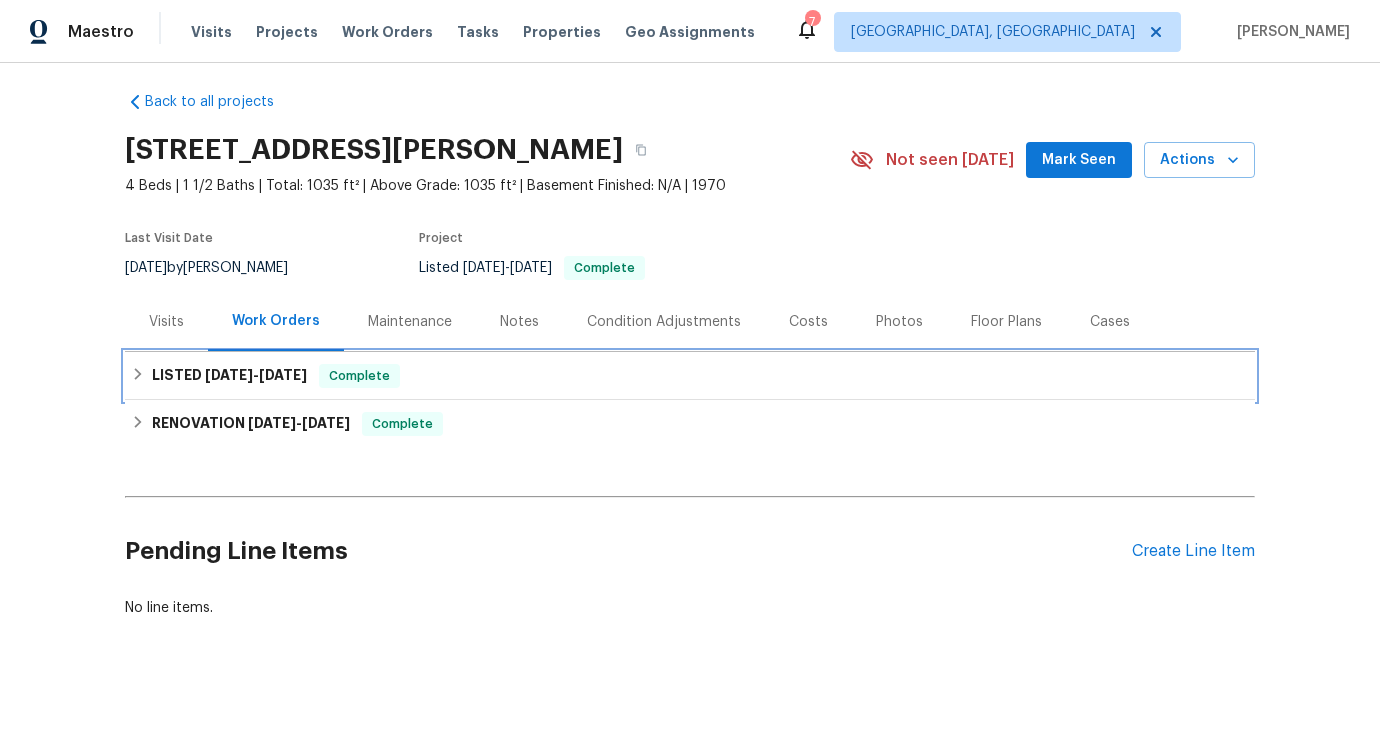 click on "LISTED   [DATE]  -  [DATE] Complete" at bounding box center [690, 376] 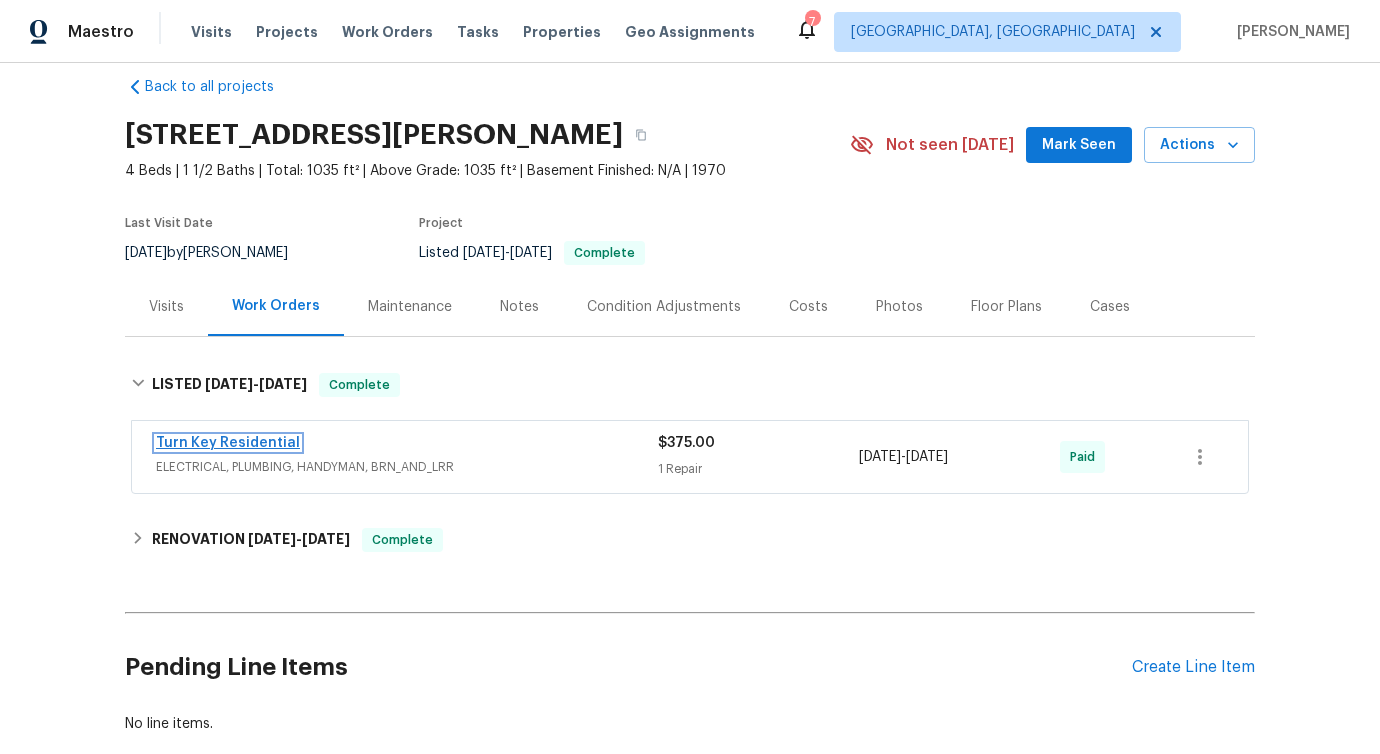 click on "Turn Key Residential" at bounding box center (228, 443) 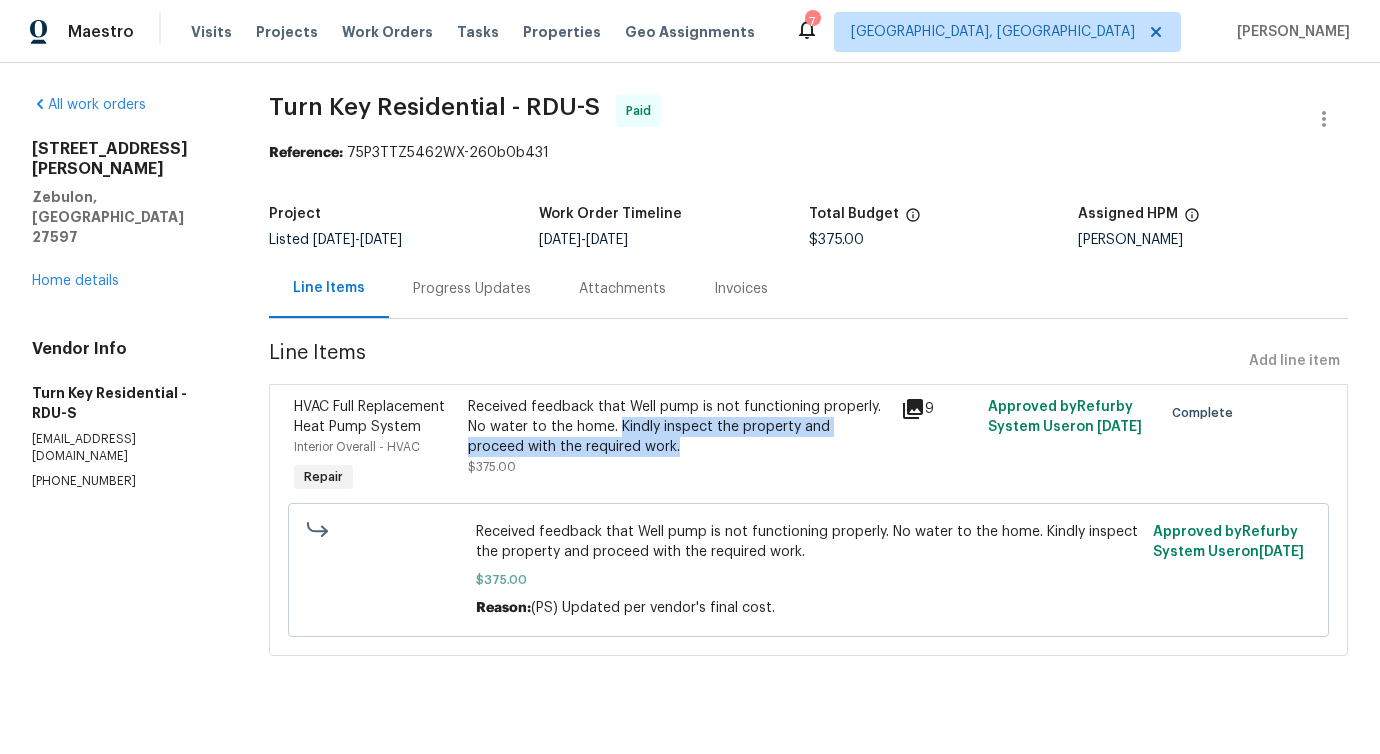 drag, startPoint x: 626, startPoint y: 422, endPoint x: 712, endPoint y: 446, distance: 89.28606 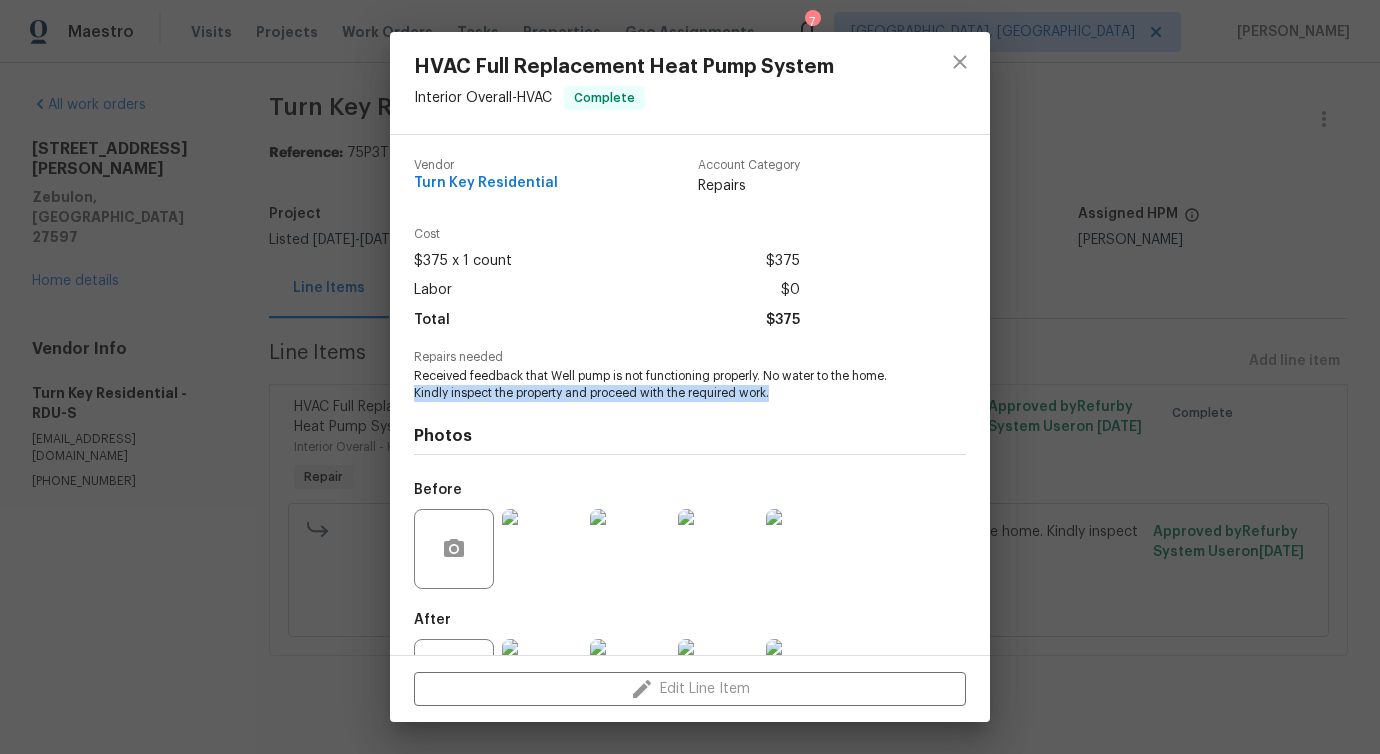 drag, startPoint x: 799, startPoint y: 393, endPoint x: 414, endPoint y: 396, distance: 385.0117 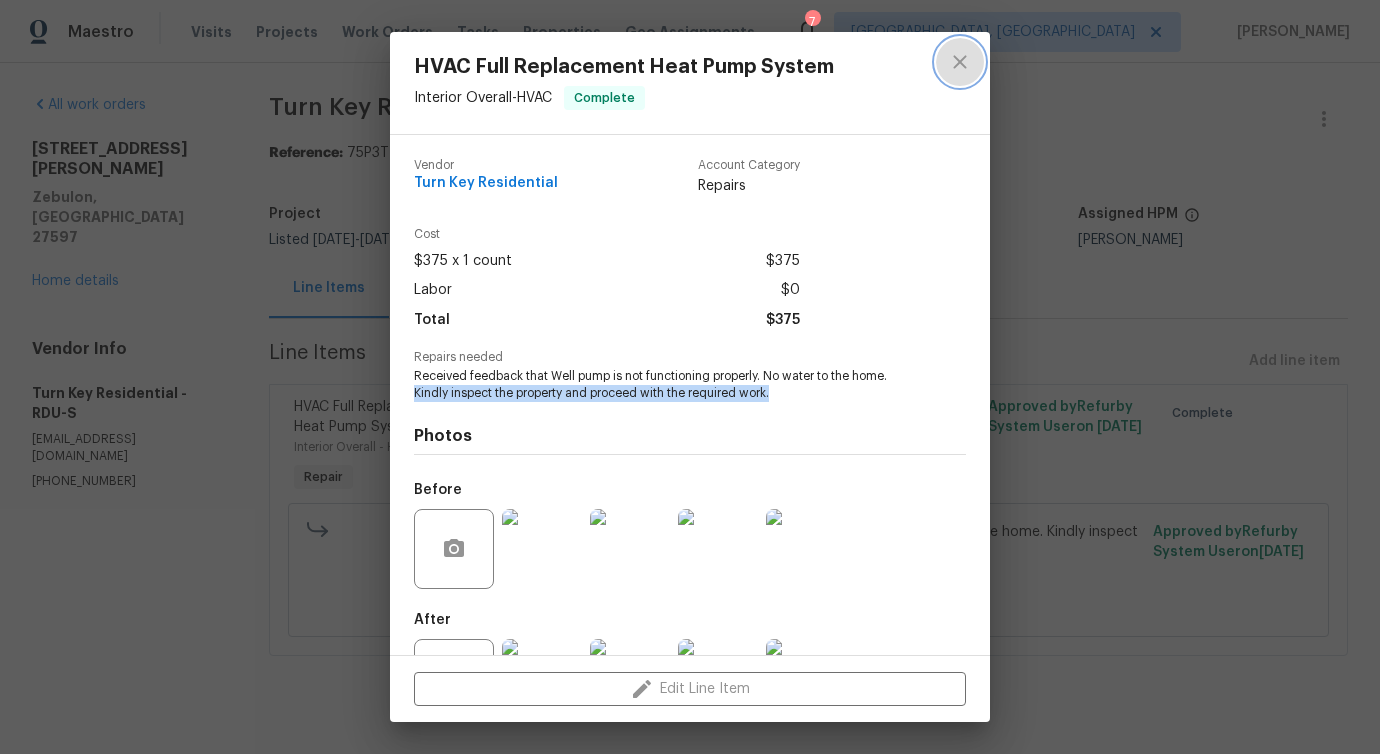 click at bounding box center (960, 62) 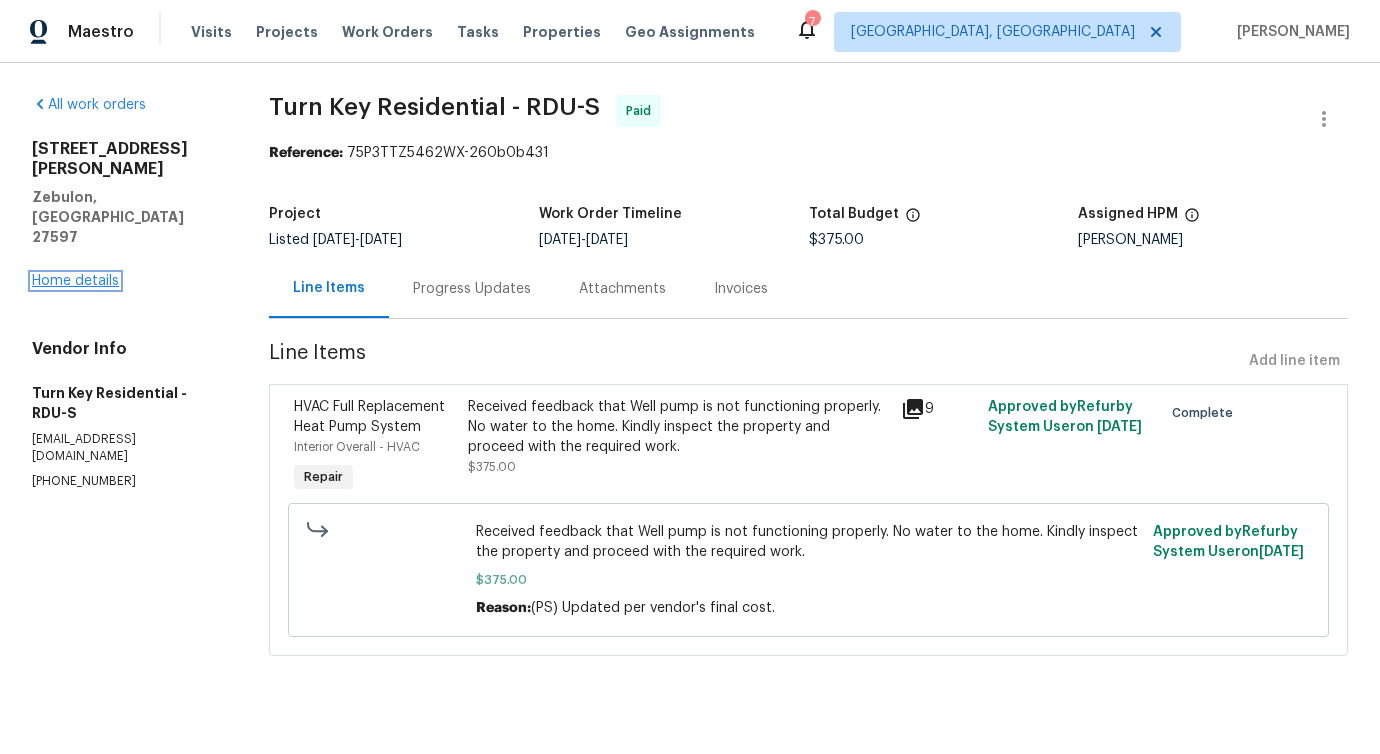 click on "Home details" at bounding box center [75, 281] 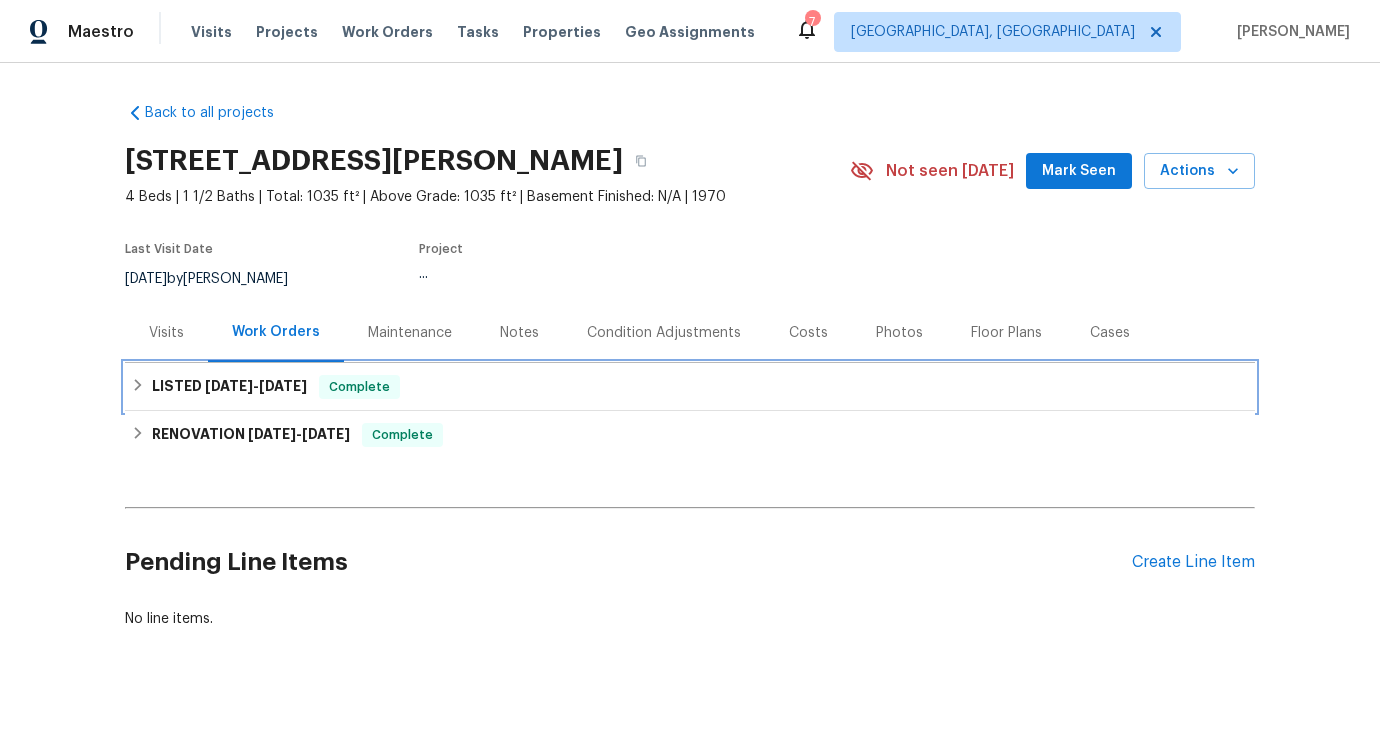 click on "LISTED   [DATE]  -  [DATE]" at bounding box center (229, 387) 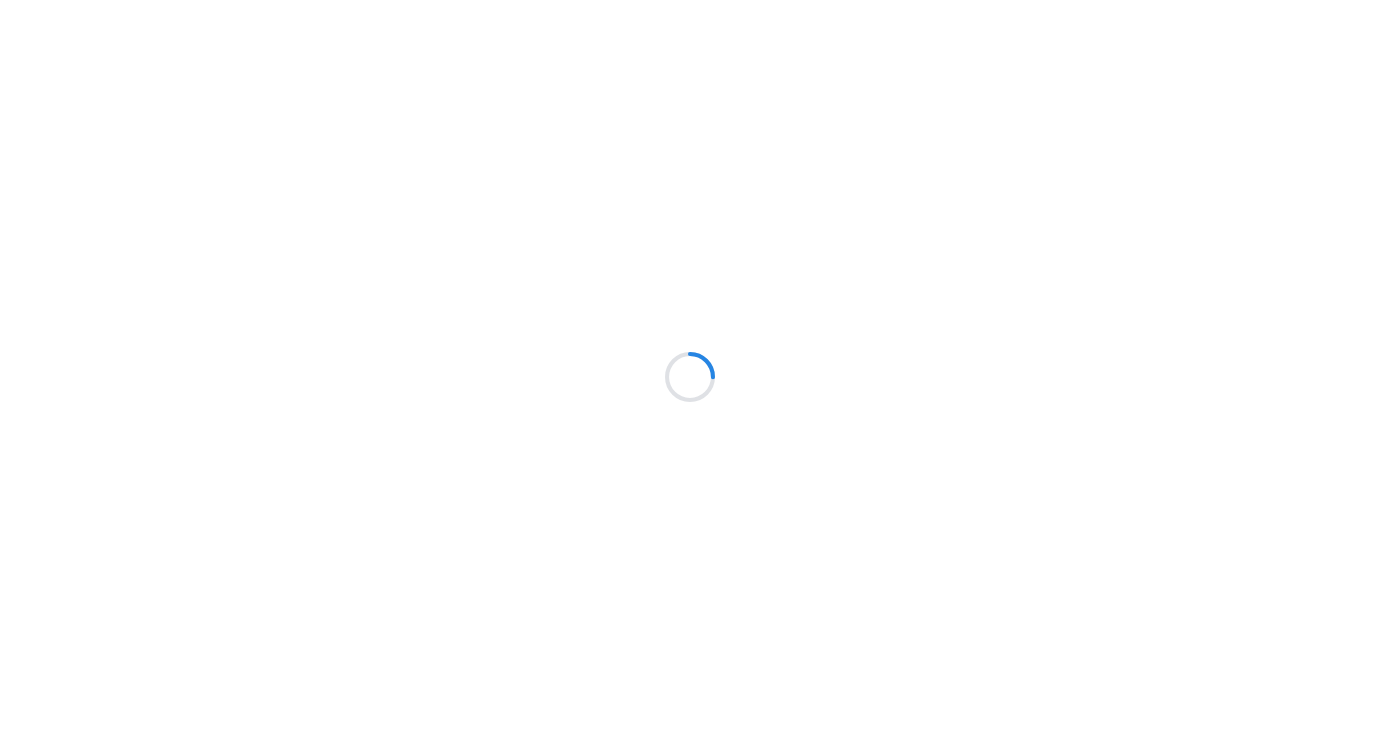 scroll, scrollTop: 0, scrollLeft: 0, axis: both 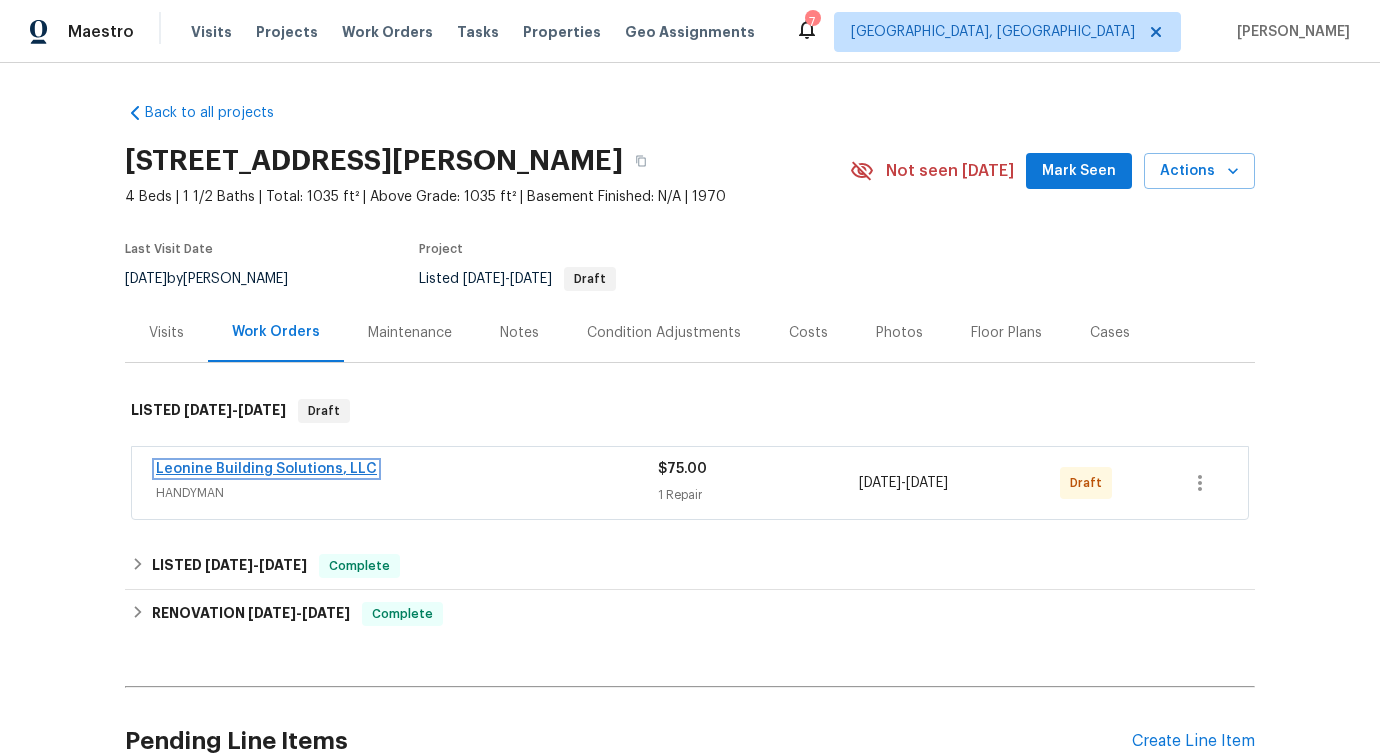 click on "Leonine Building Solutions, LLC" at bounding box center [266, 469] 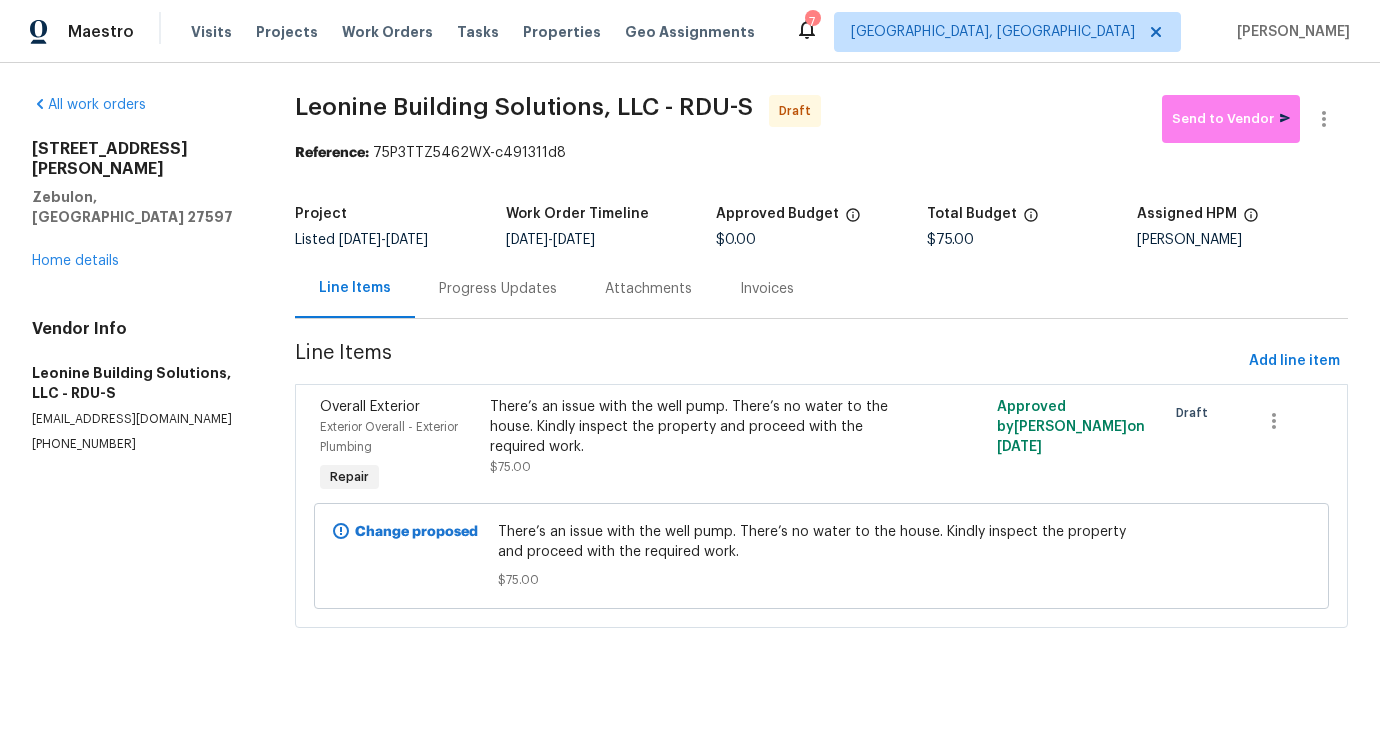 click on "Leonine Building Solutions, LLC - RDU-S Draft Send to Vendor   Reference:   75P3TTZ5462WX-c491311d8 Project Listed   [DATE]  -  [DATE] Work Order Timeline [DATE]  -  [DATE] Approved Budget $0.00 Total Budget $75.00 Assigned HPM [PERSON_NAME] Line Items Progress Updates Attachments Invoices Line Items Add line item Overall Exterior Exterior Overall - Exterior Plumbing Repair There’s an issue with the well pump. There’s no water to the house. Kindly inspect the property and proceed with the required work. $75.00 Approved by  [PERSON_NAME]  on   [DATE] Draft Change proposed There’s an issue with the well pump. There’s no water to the house. Kindly inspect the property and proceed with the required work. $75.00" at bounding box center [821, 373] 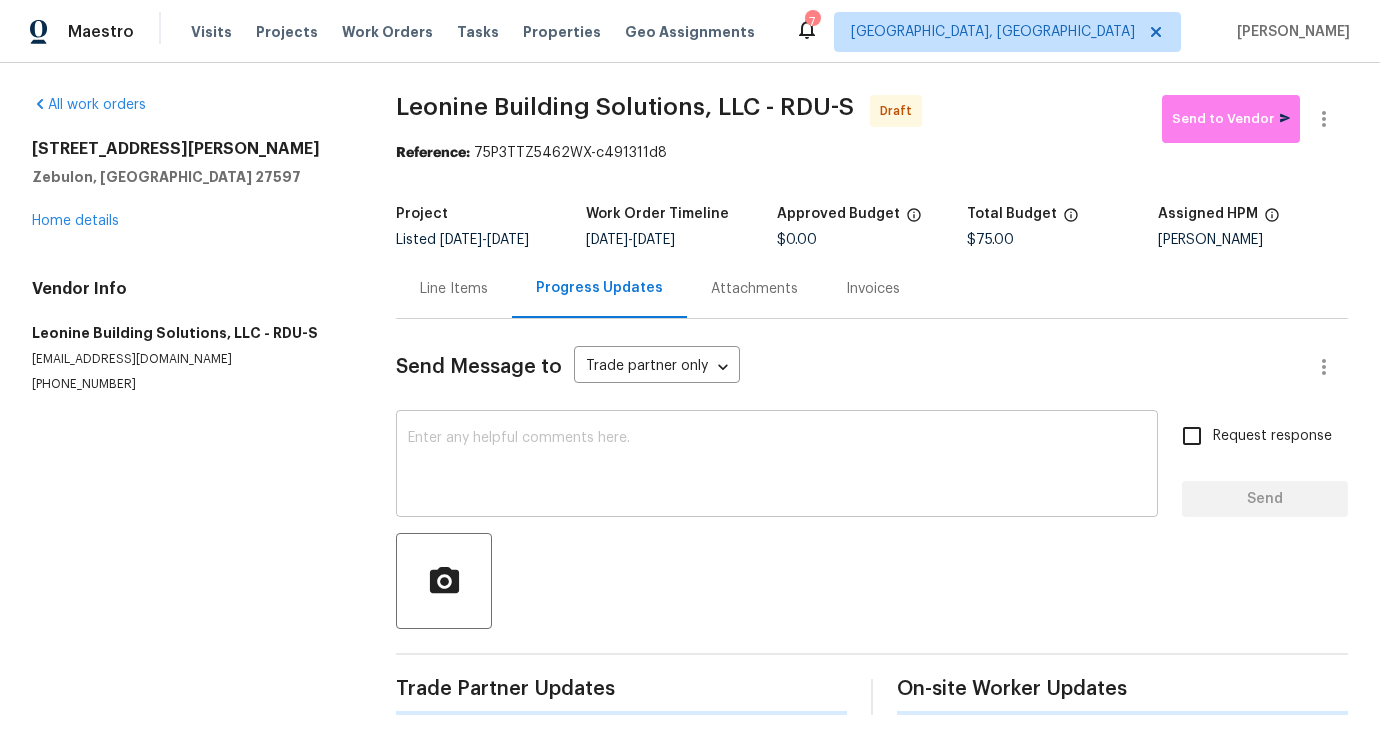 click at bounding box center [777, 466] 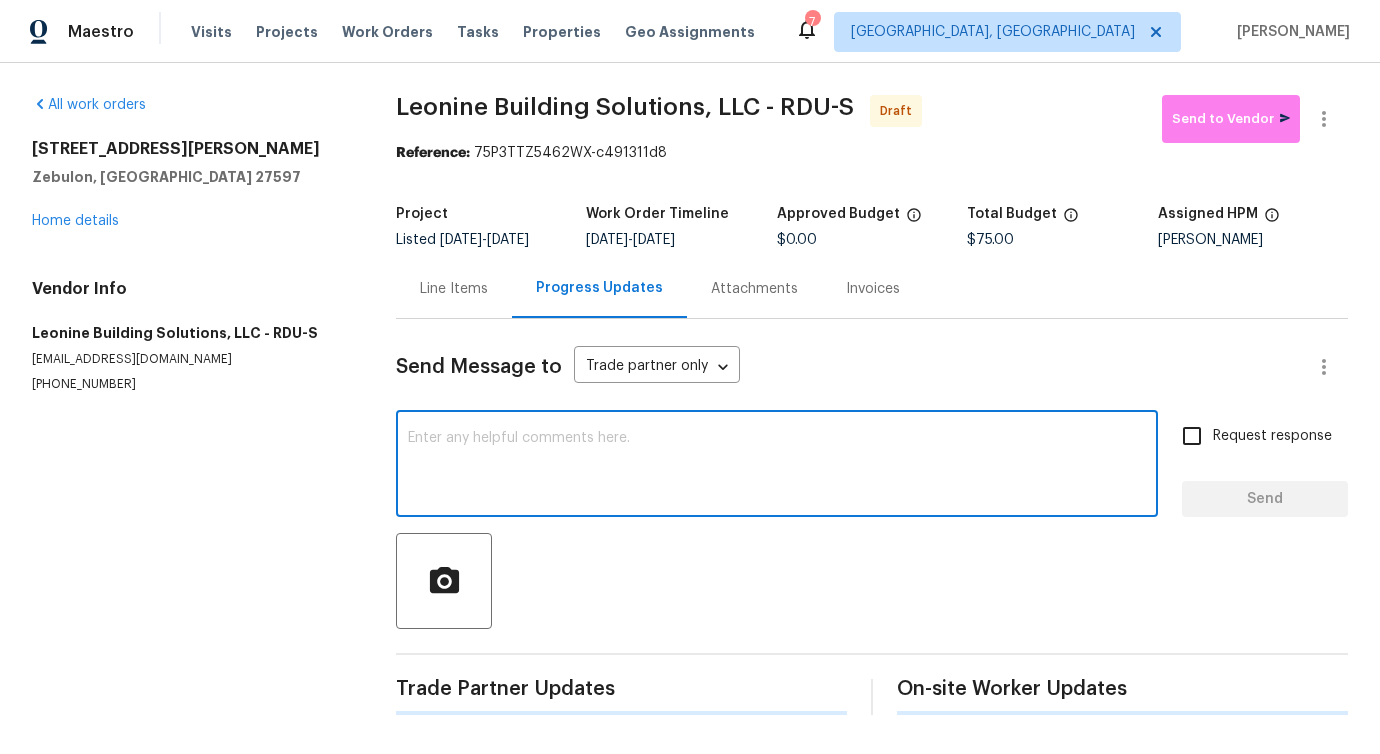 paste on "Hi, this is [PERSON_NAME] with Opendoor. I’m confirming you received the WO for the property at (Address). Please review and accept the WO within 24 hours and provide a schedule date. Please disregard the contact information for the HPM included in the WO. Our Centralised LWO Team is responsible for Listed WOs." 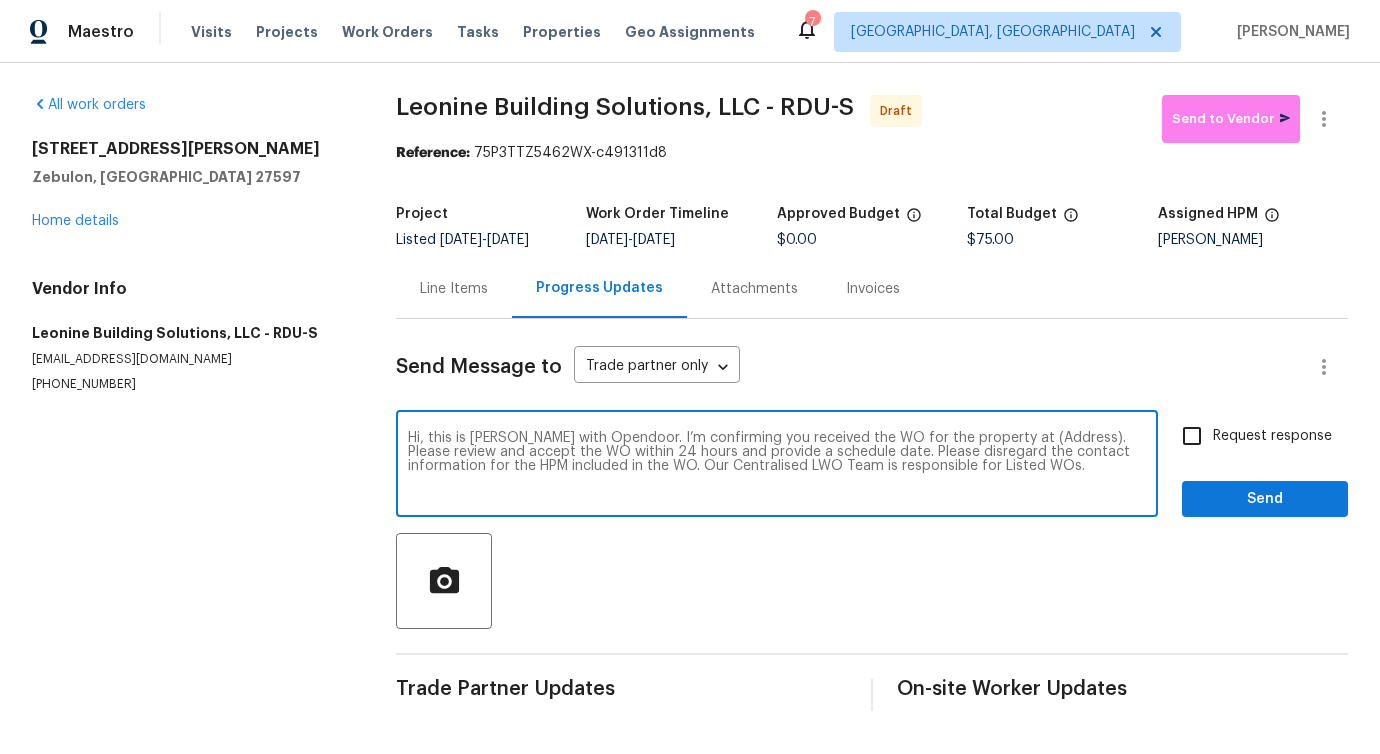 click on "Hi, this is [PERSON_NAME] with Opendoor. I’m confirming you received the WO for the property at (Address). Please review and accept the WO within 24 hours and provide a schedule date. Please disregard the contact information for the HPM included in the WO. Our Centralised LWO Team is responsible for Listed WOs.
x ​" at bounding box center [777, 466] 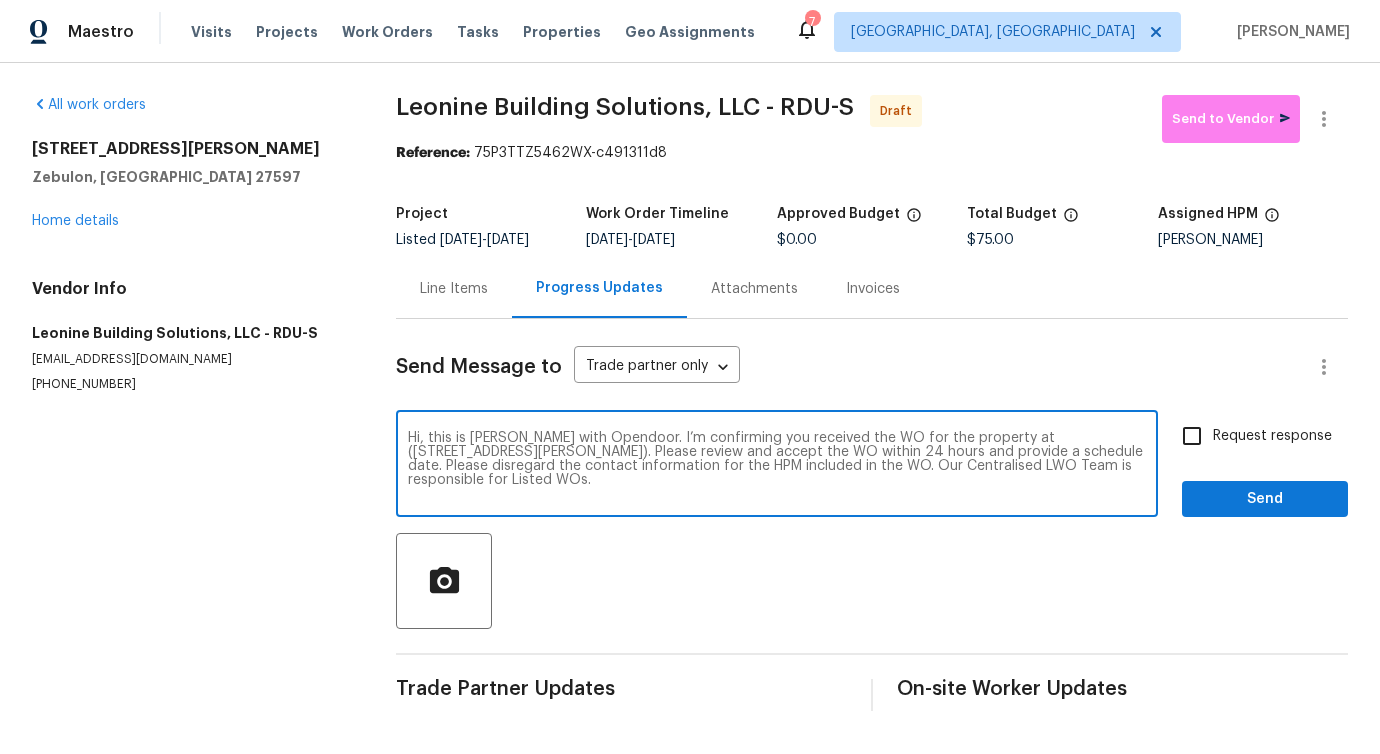 type on "Hi, this is [PERSON_NAME] with Opendoor. I’m confirming you received the WO for the property at ([STREET_ADDRESS][PERSON_NAME]). Please review and accept the WO within 24 hours and provide a schedule date. Please disregard the contact information for the HPM included in the WO. Our Centralised LWO Team is responsible for Listed WOs." 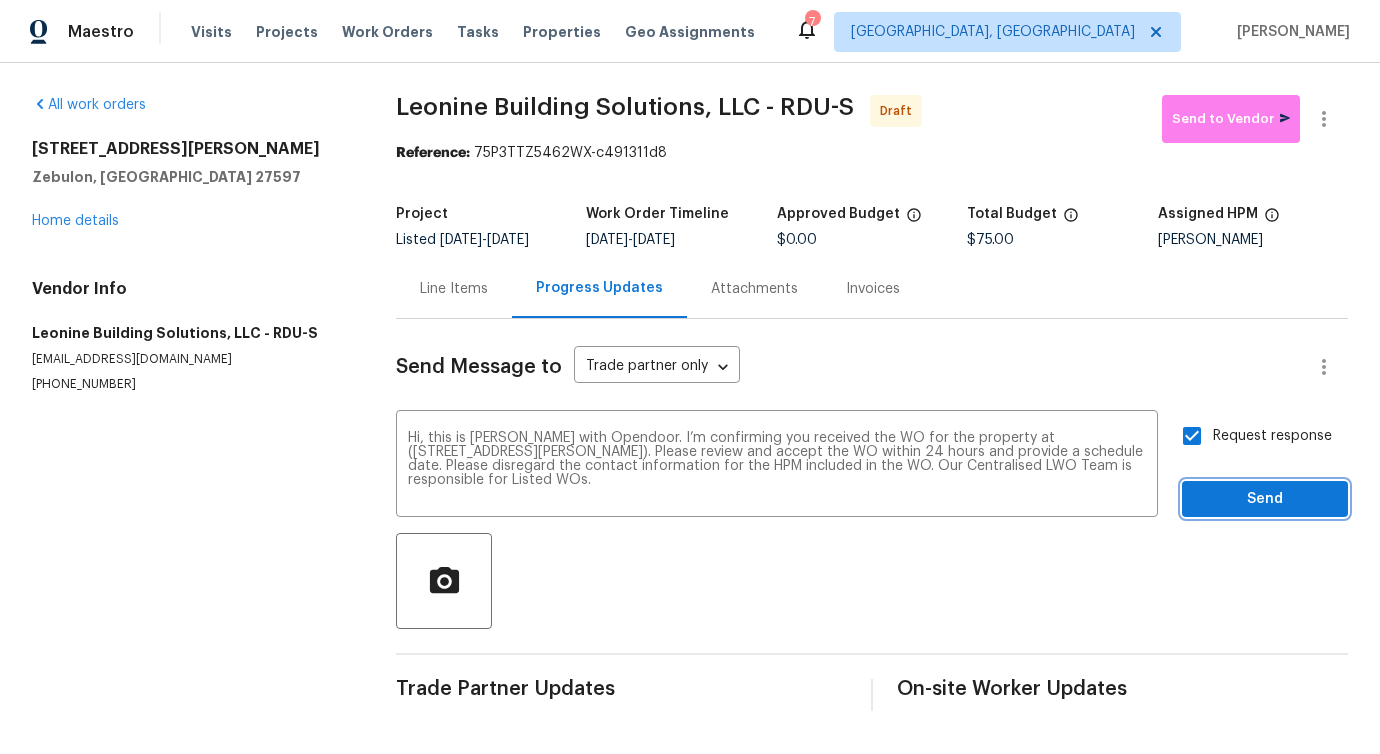 click on "Send" at bounding box center [1265, 499] 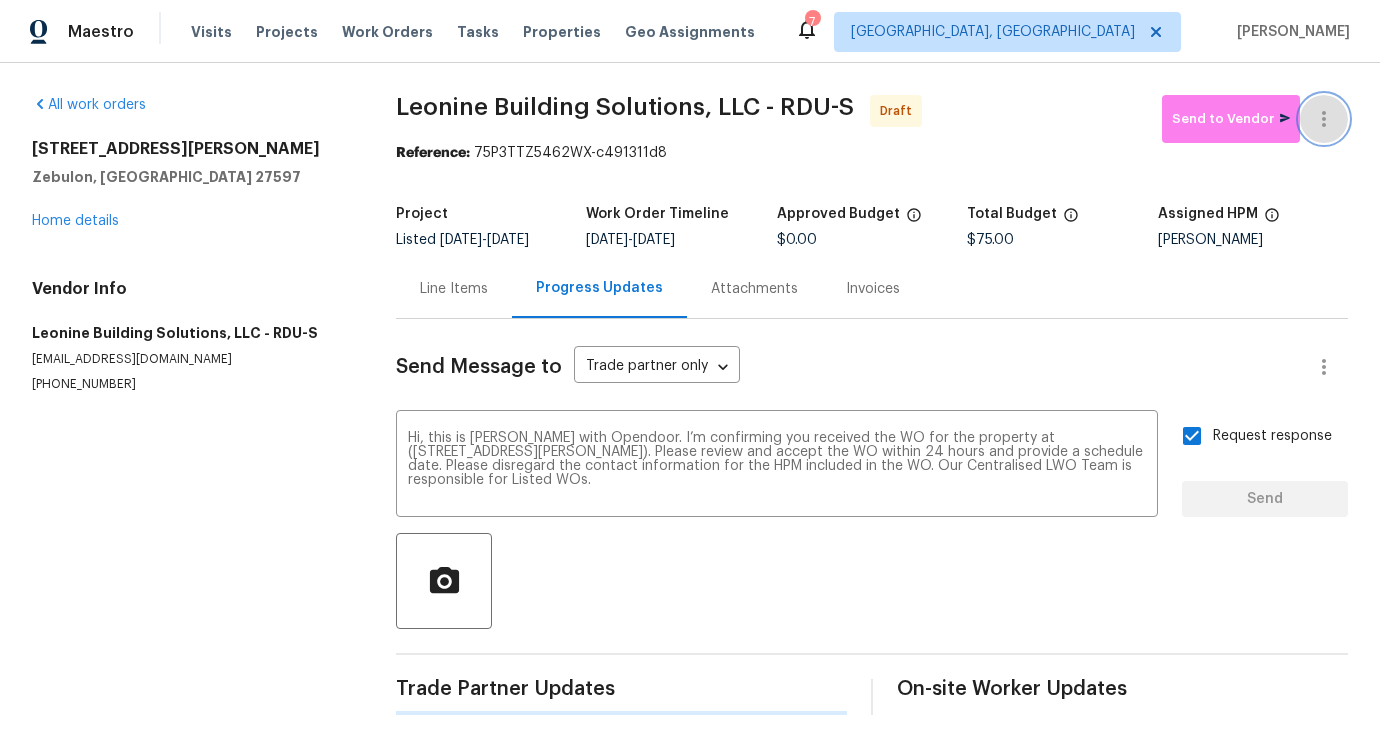 click 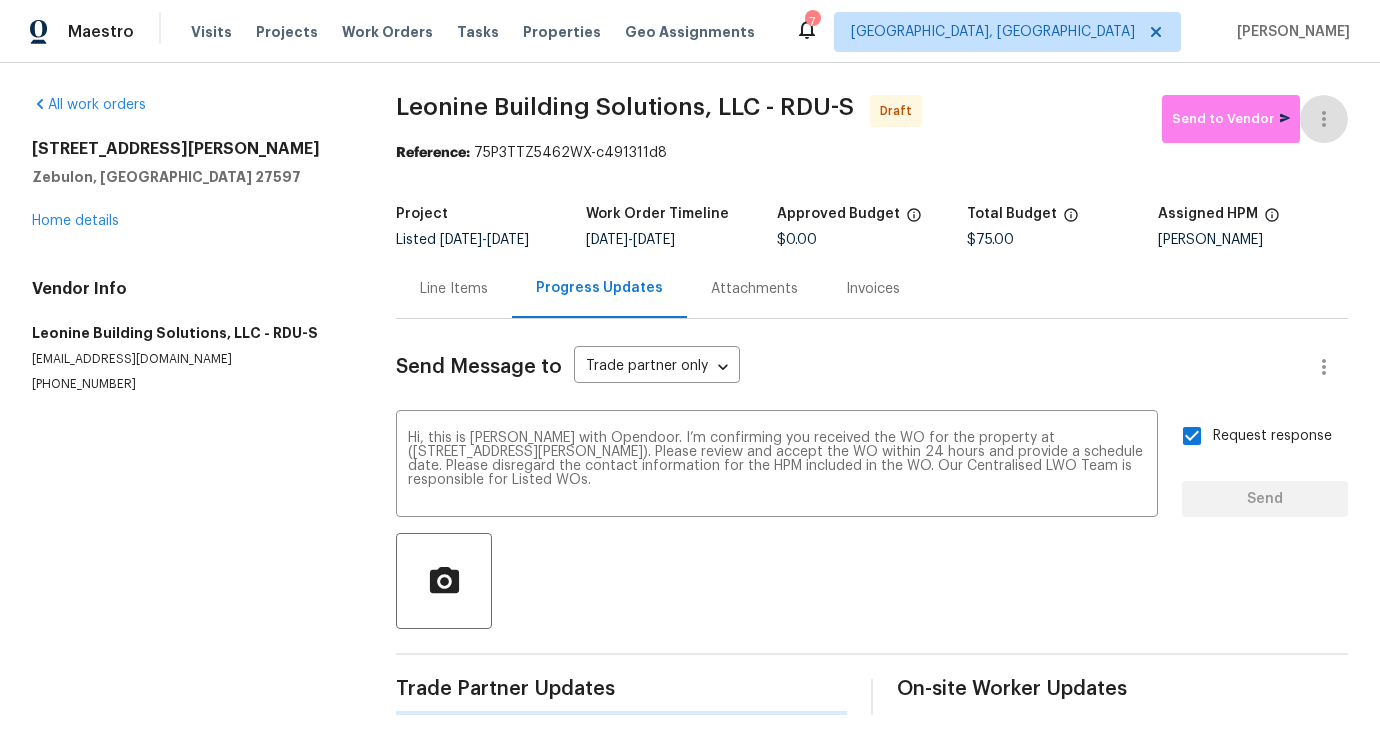 type 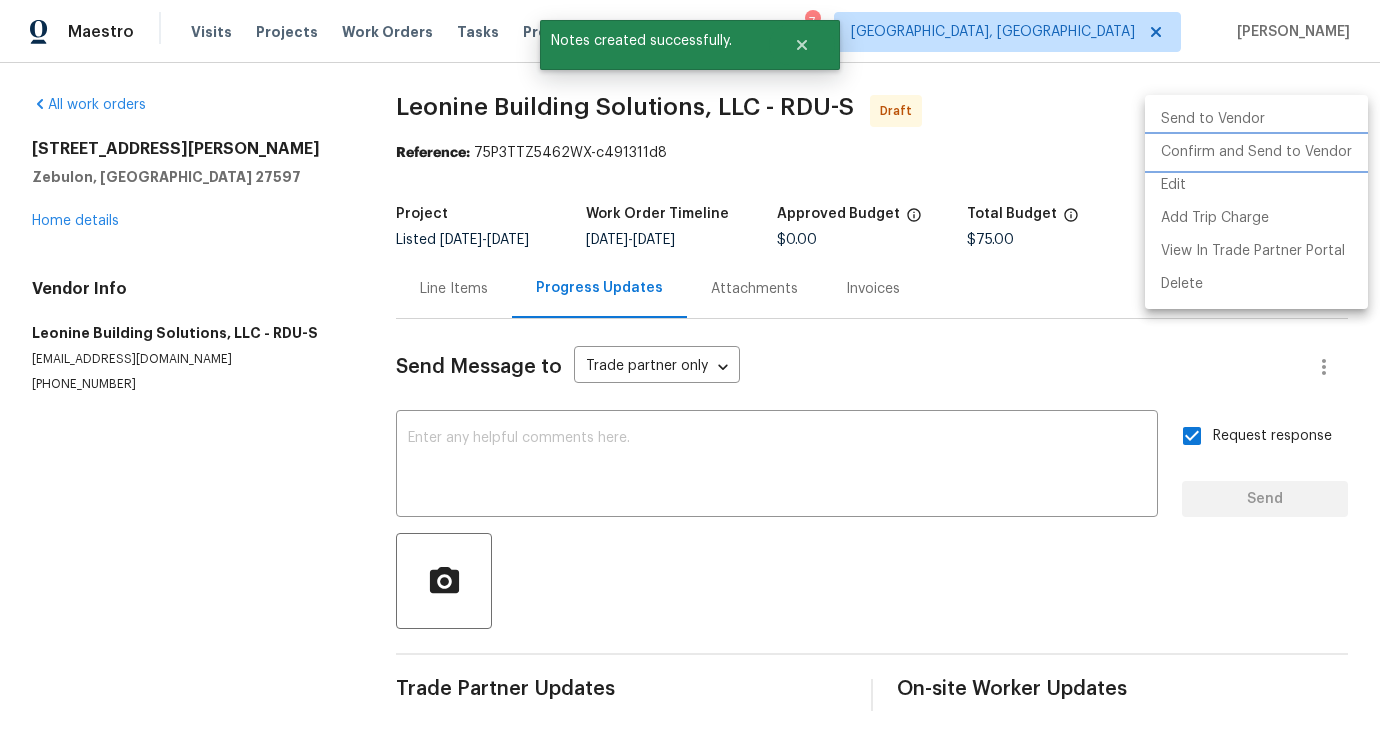 click on "Confirm and Send to Vendor" at bounding box center [1256, 152] 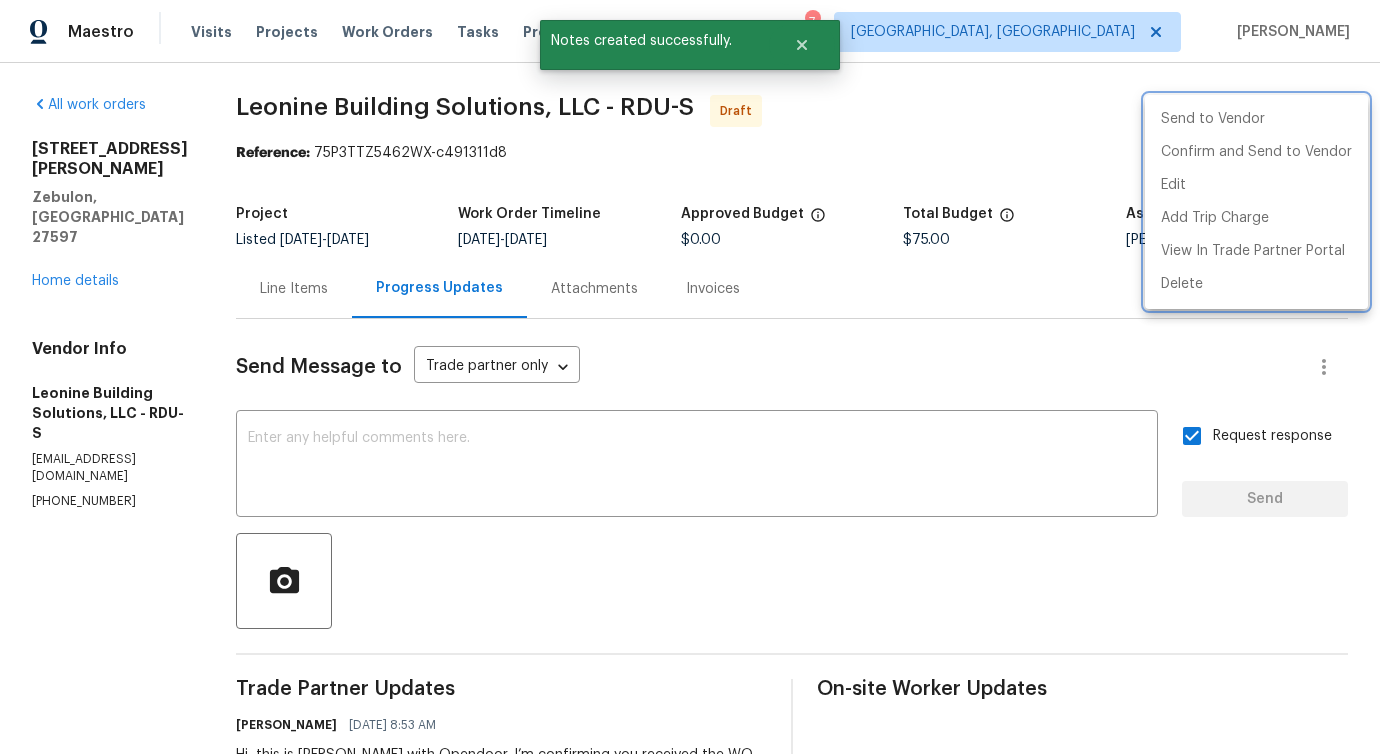 click at bounding box center [690, 377] 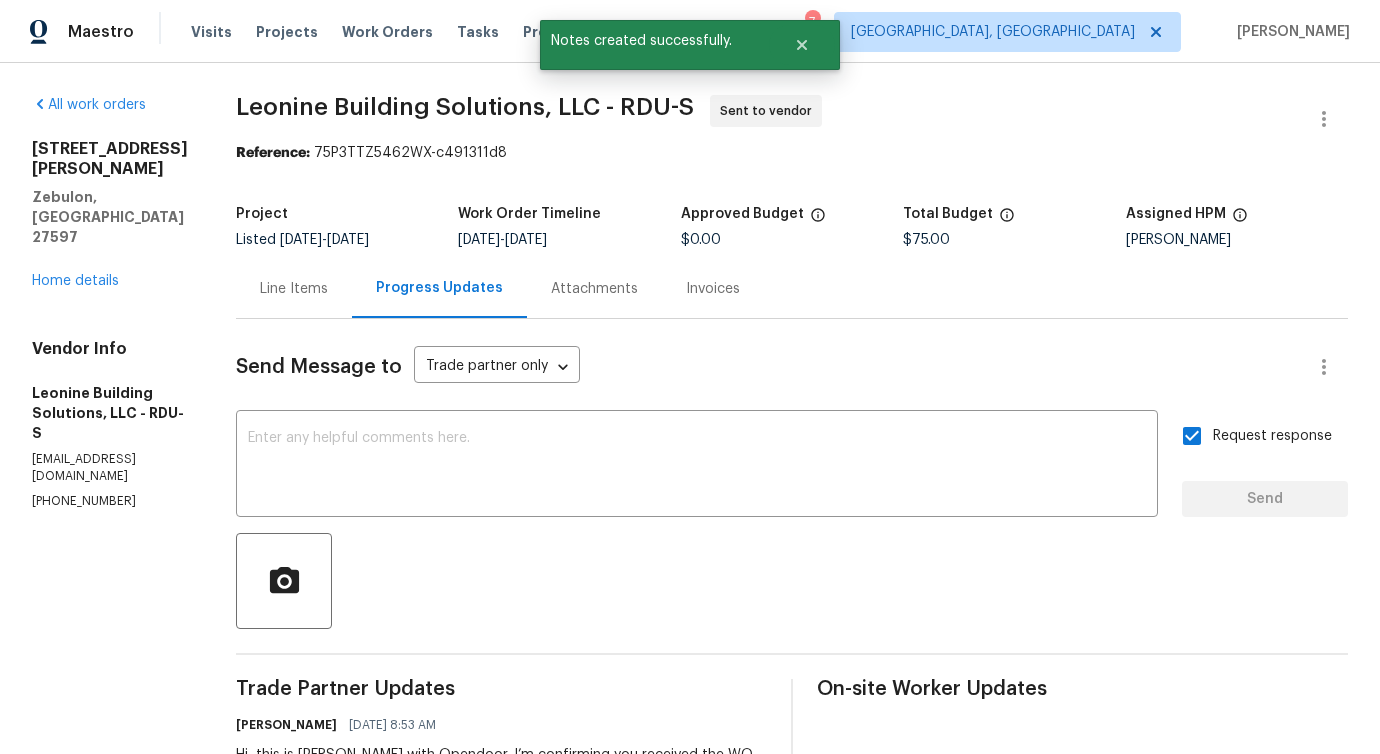 click on "Line Items" at bounding box center (294, 288) 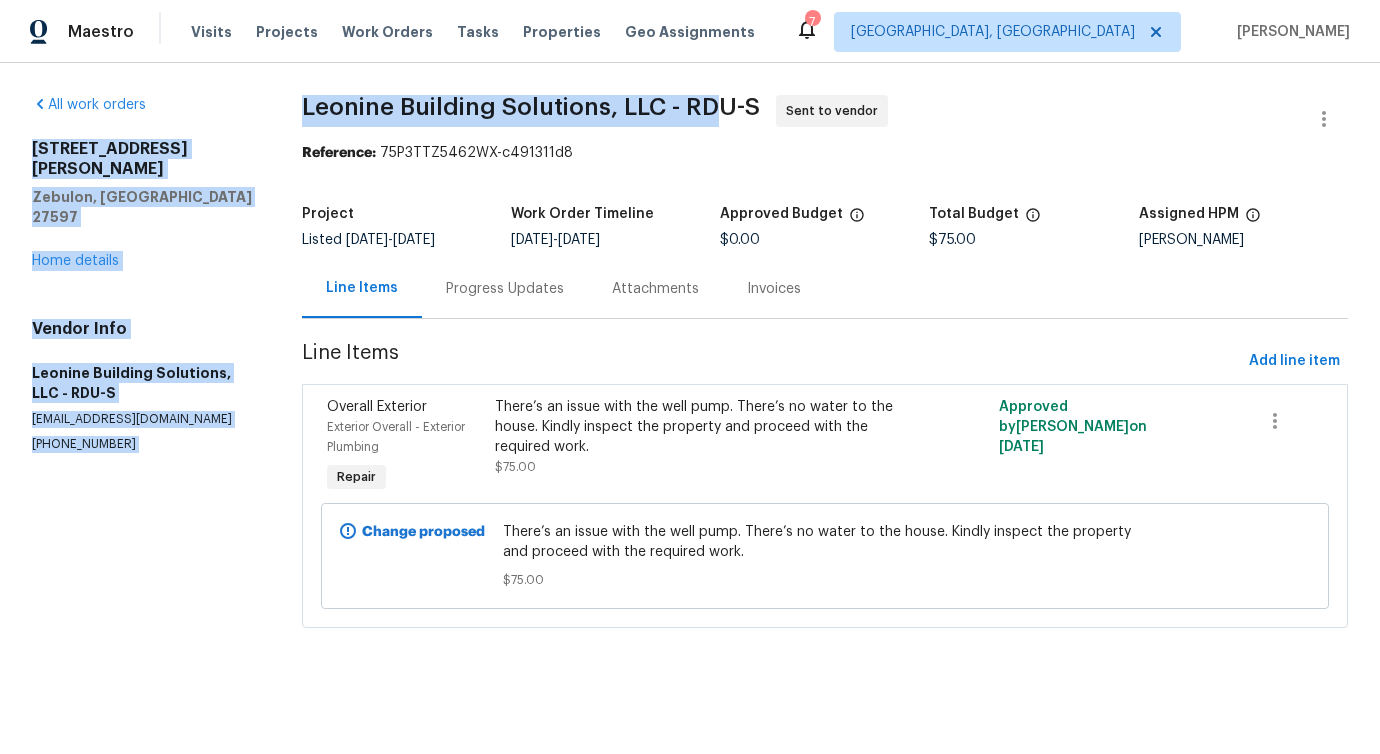 drag, startPoint x: 414, startPoint y: 108, endPoint x: 707, endPoint y: 114, distance: 293.06143 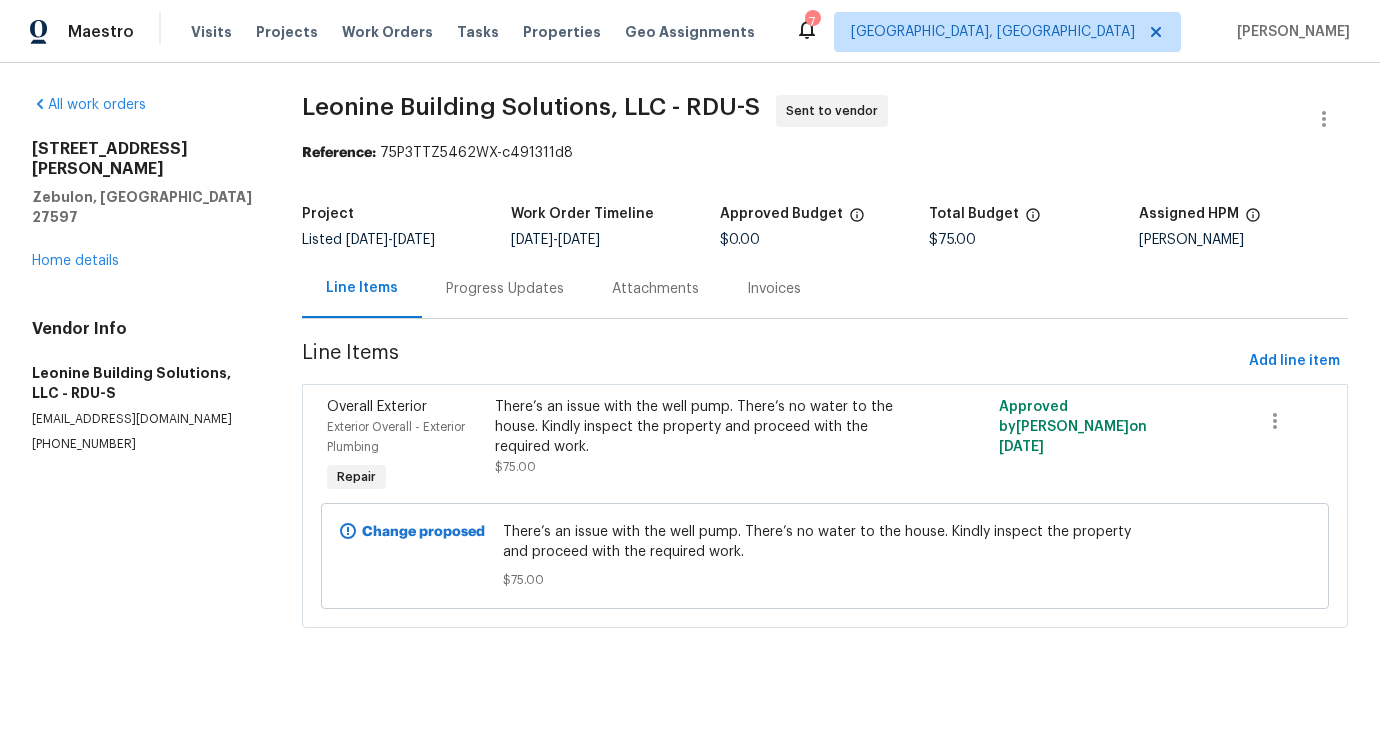 click on "All work orders 1413 Chamblee Rd Zebulon, NC 27597 Home details Vendor Info Leonine Building Solutions, LLC - RDU-S service@leoninebuildingsolutions.com (919) 599-1787 Leonine Building Solutions, LLC - RDU-S Sent to vendor Reference:   75P3TTZ5462WX-c491311d8 Project Listed   7/17/2025  -  7/19/2025 Work Order Timeline 7/17/2025  -  7/19/2025 Approved Budget $0.00 Total Budget $75.00 Assigned HPM Amanda Horton Line Items Progress Updates Attachments Invoices Line Items Add line item Overall Exterior Exterior Overall - Exterior Plumbing Repair There’s an issue with the well pump. There’s no water to the house. Kindly inspect the property and proceed with the required work. $75.00 Approved by  Pavithra Sekar  on   7/17/2025 Change proposed There’s an issue with the well pump. There’s no water to the house. Kindly inspect the property and proceed with the required work. $75.00" at bounding box center [690, 373] 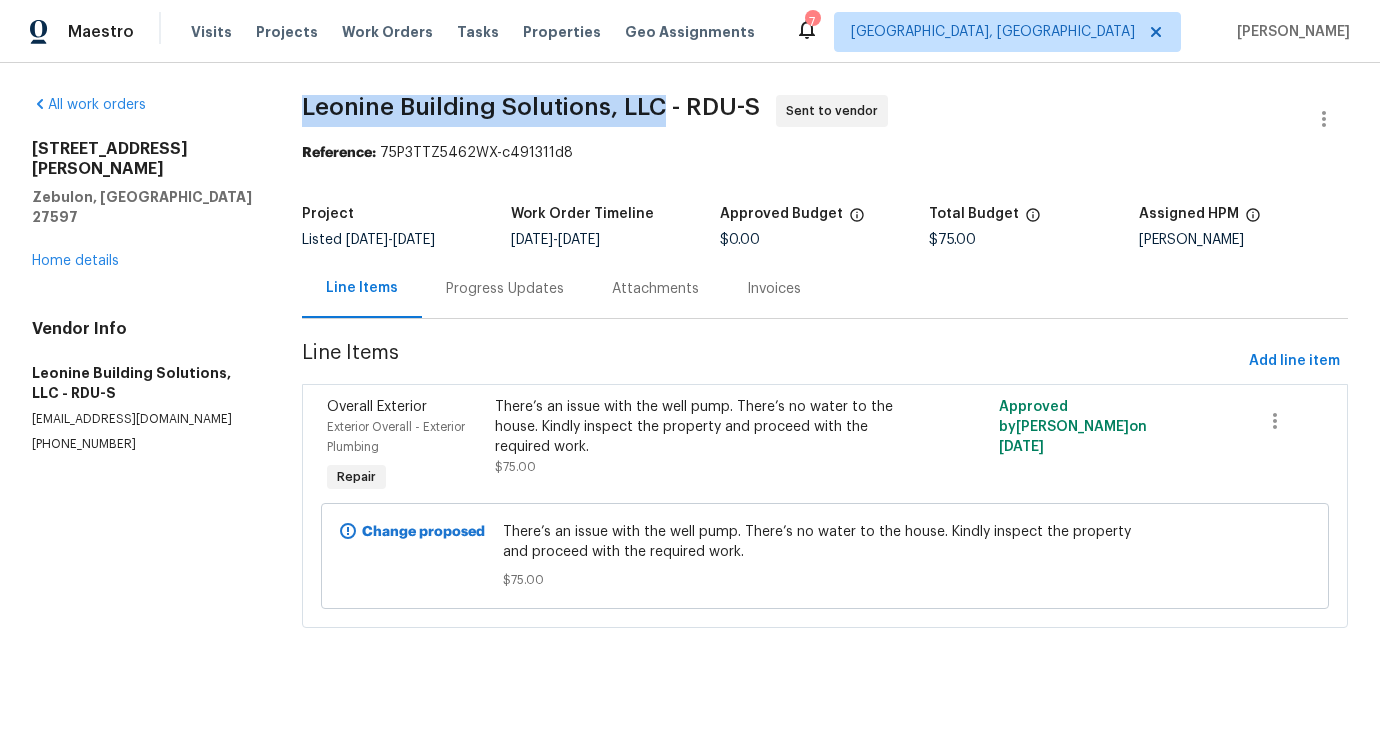 drag, startPoint x: 299, startPoint y: 100, endPoint x: 655, endPoint y: 103, distance: 356.01263 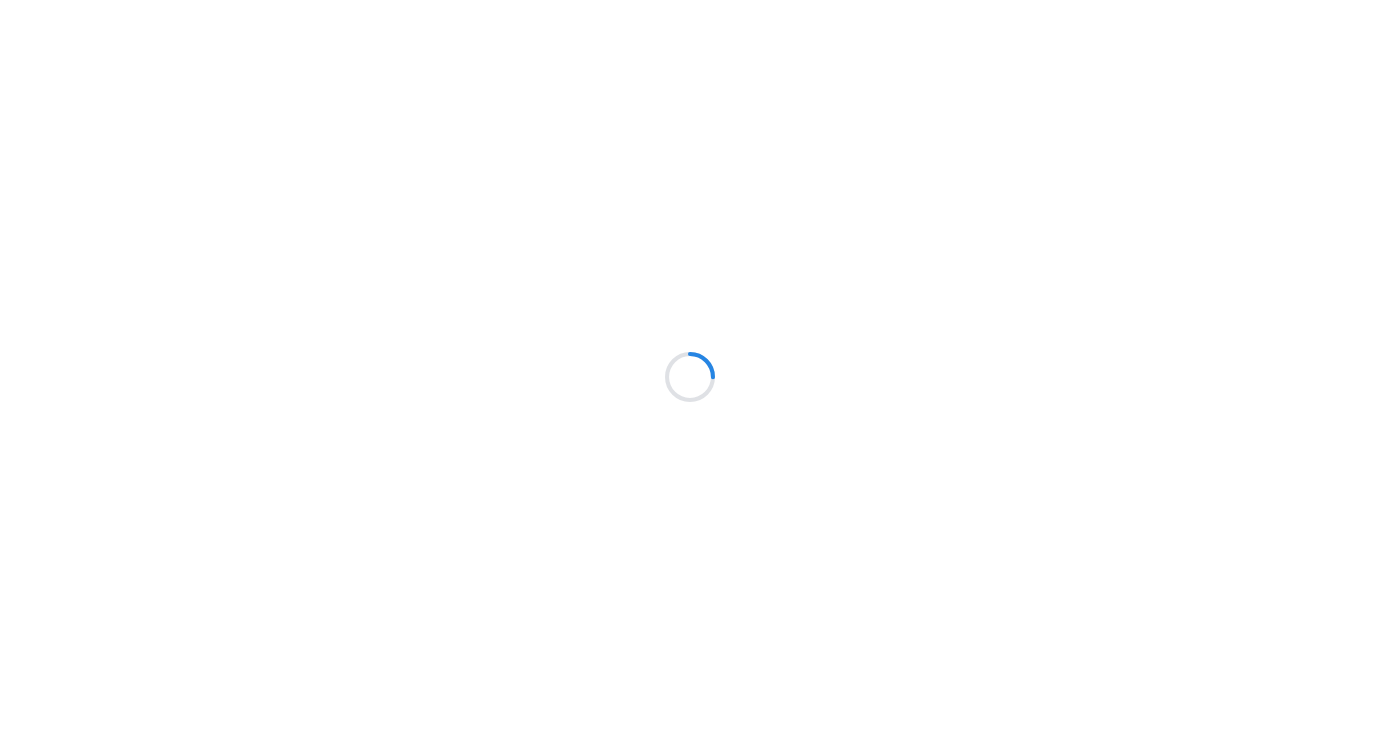 scroll, scrollTop: 0, scrollLeft: 0, axis: both 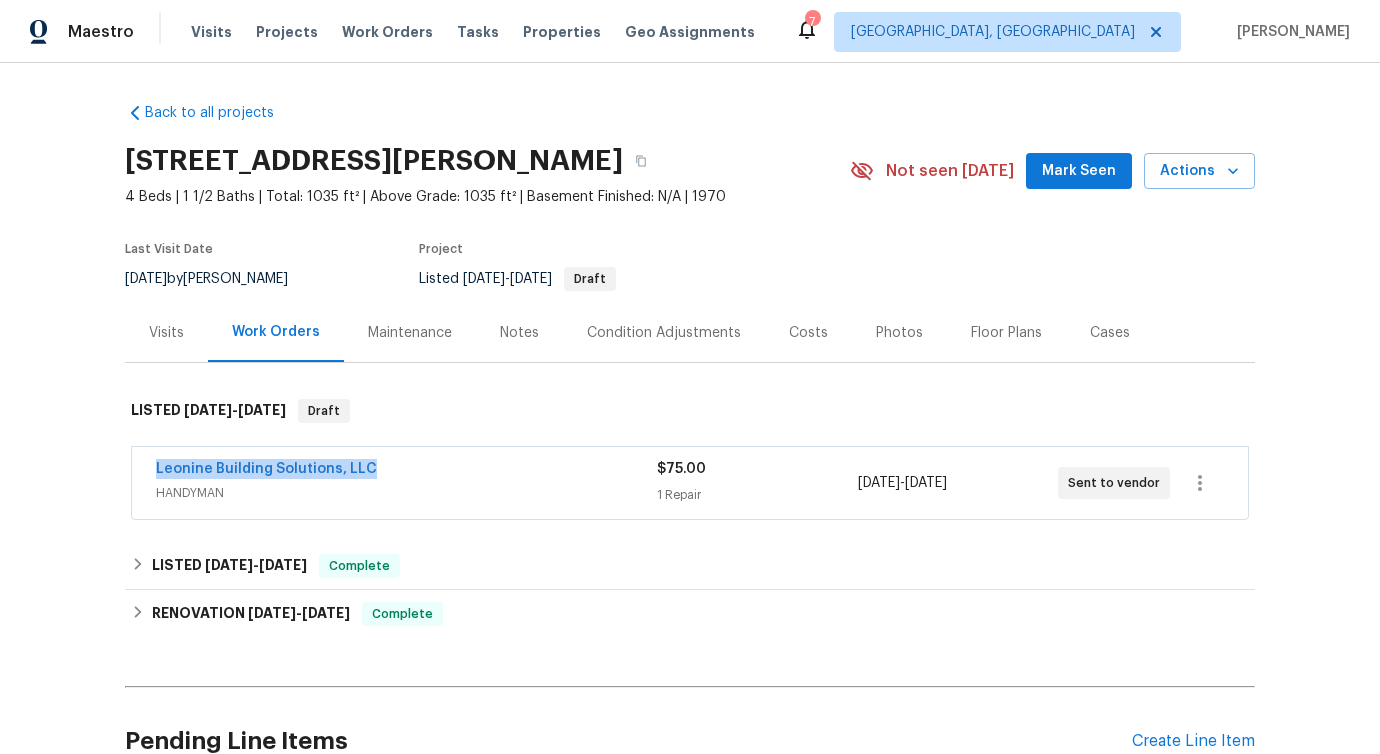 drag, startPoint x: 392, startPoint y: 475, endPoint x: 17, endPoint y: 464, distance: 375.1613 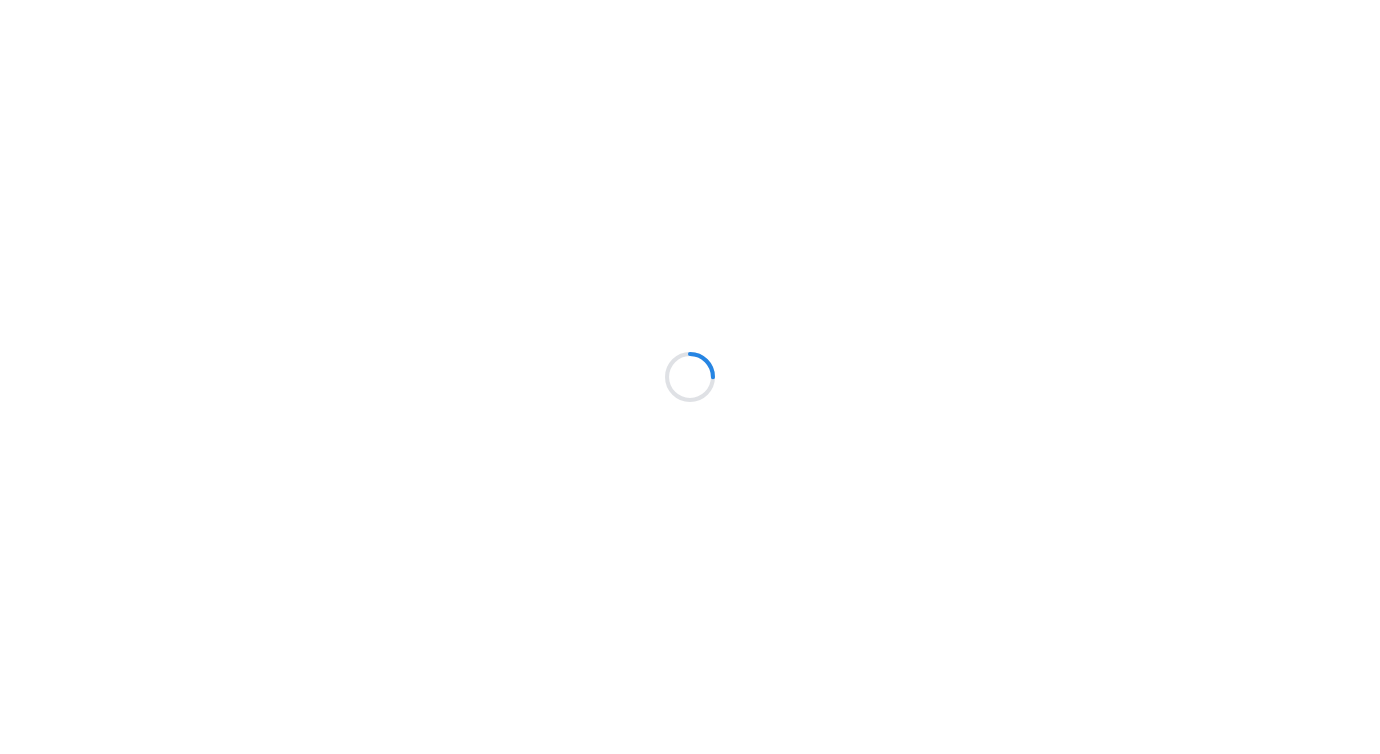 scroll, scrollTop: 0, scrollLeft: 0, axis: both 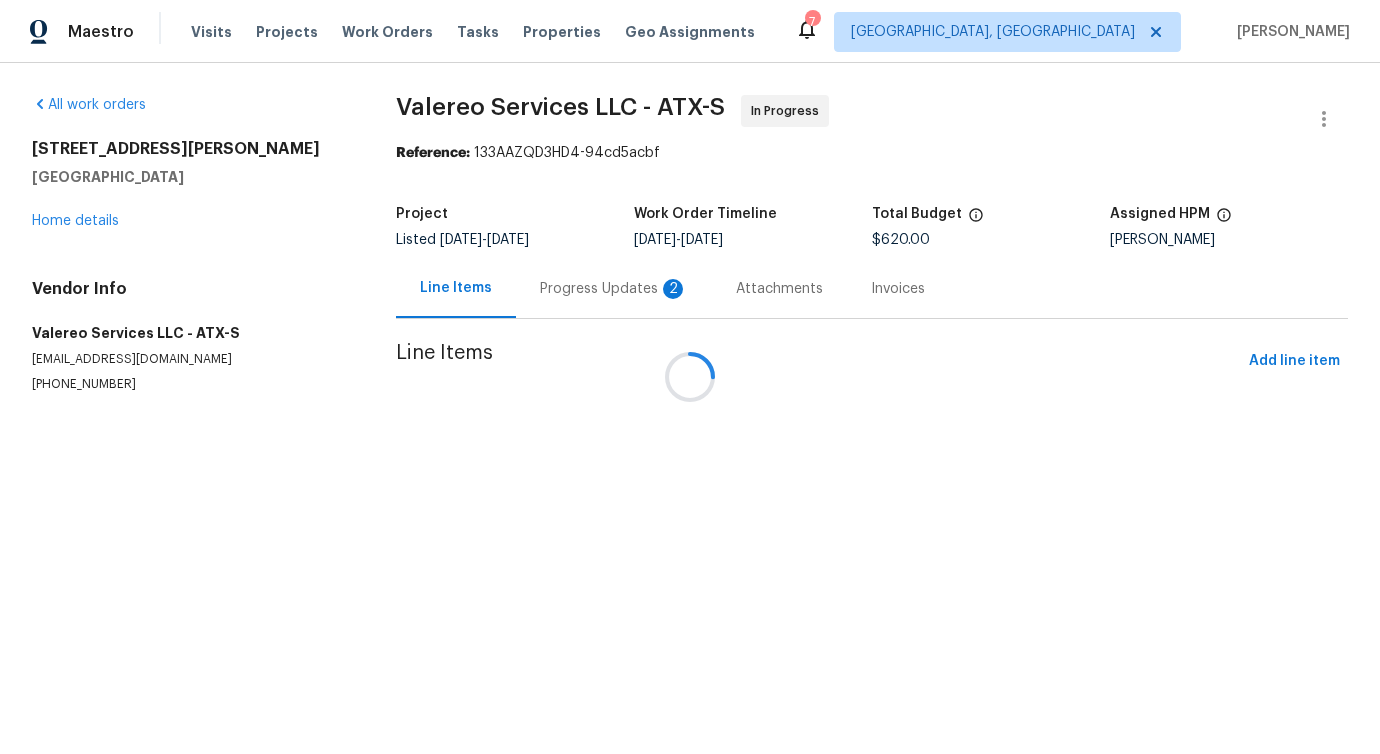 click at bounding box center [690, 377] 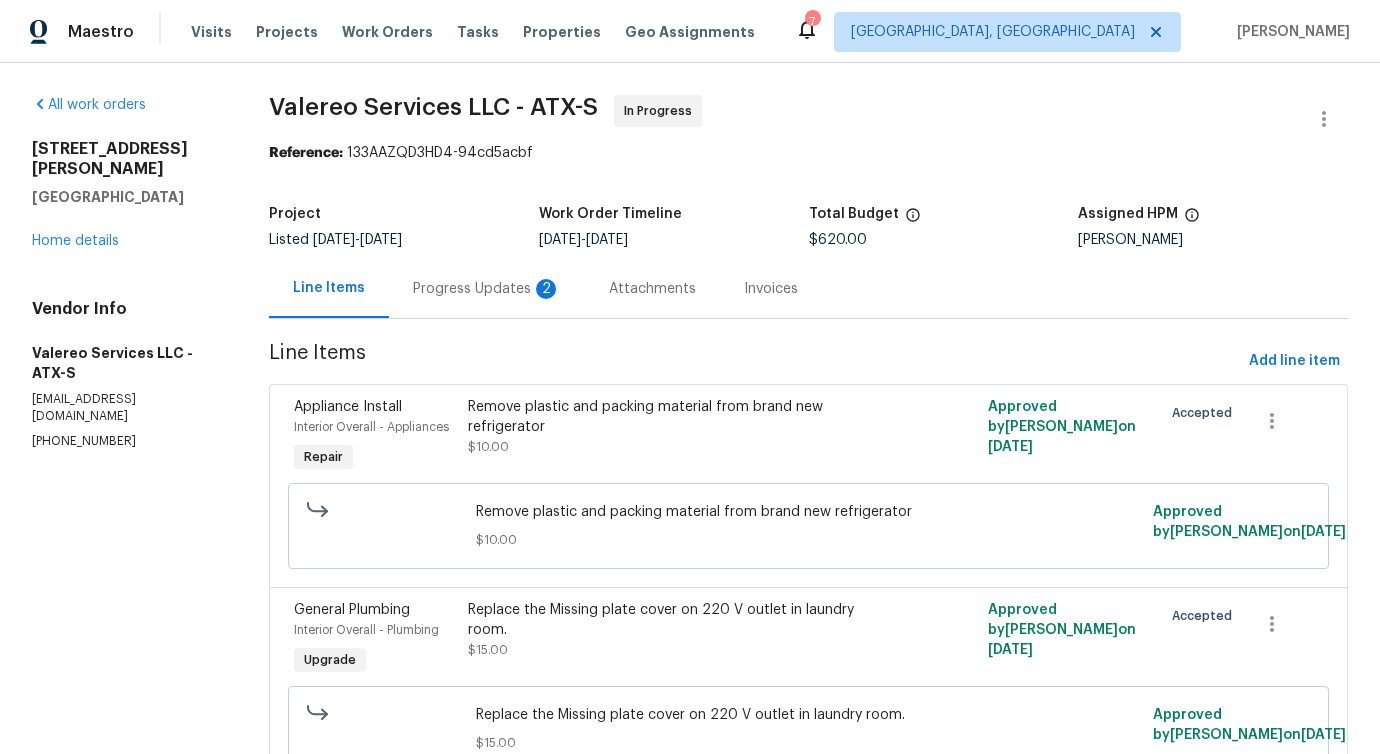 click on "Progress Updates 2" at bounding box center [487, 288] 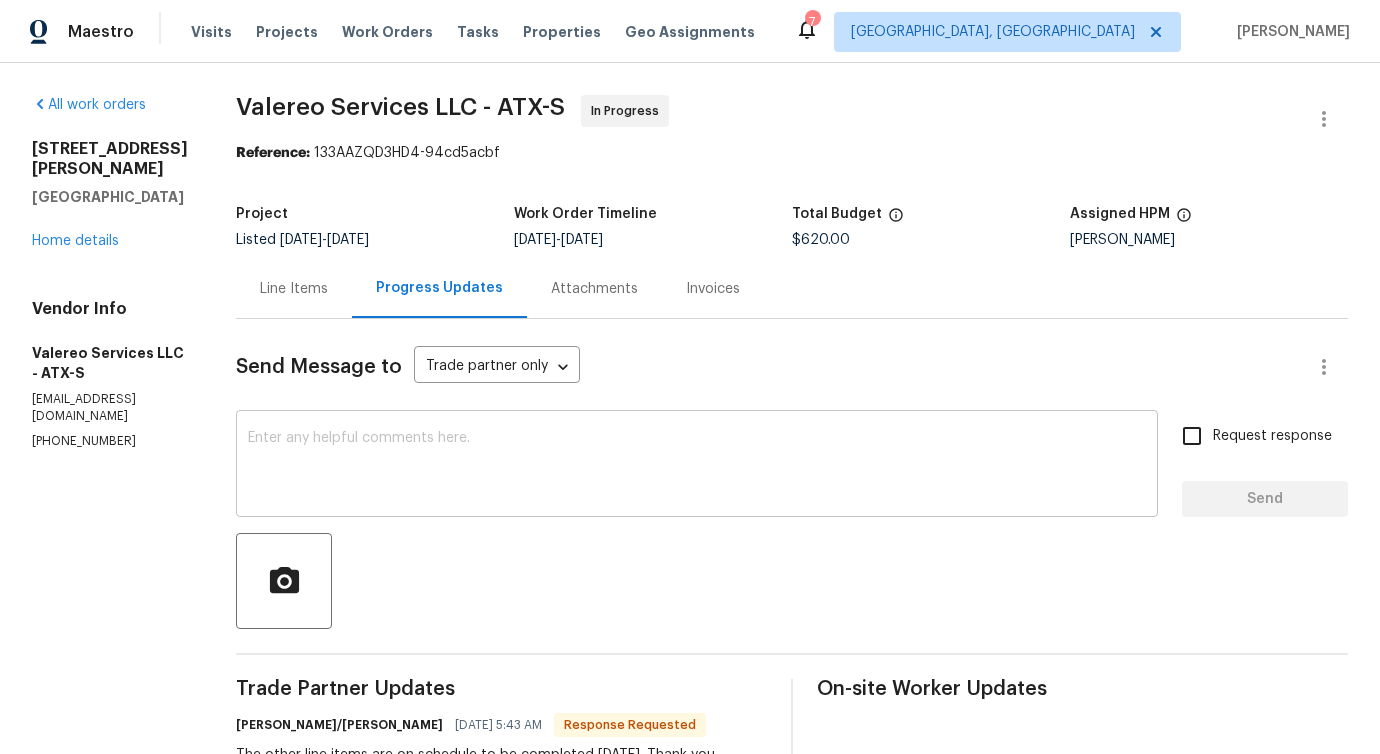 click on "x ​" at bounding box center (697, 466) 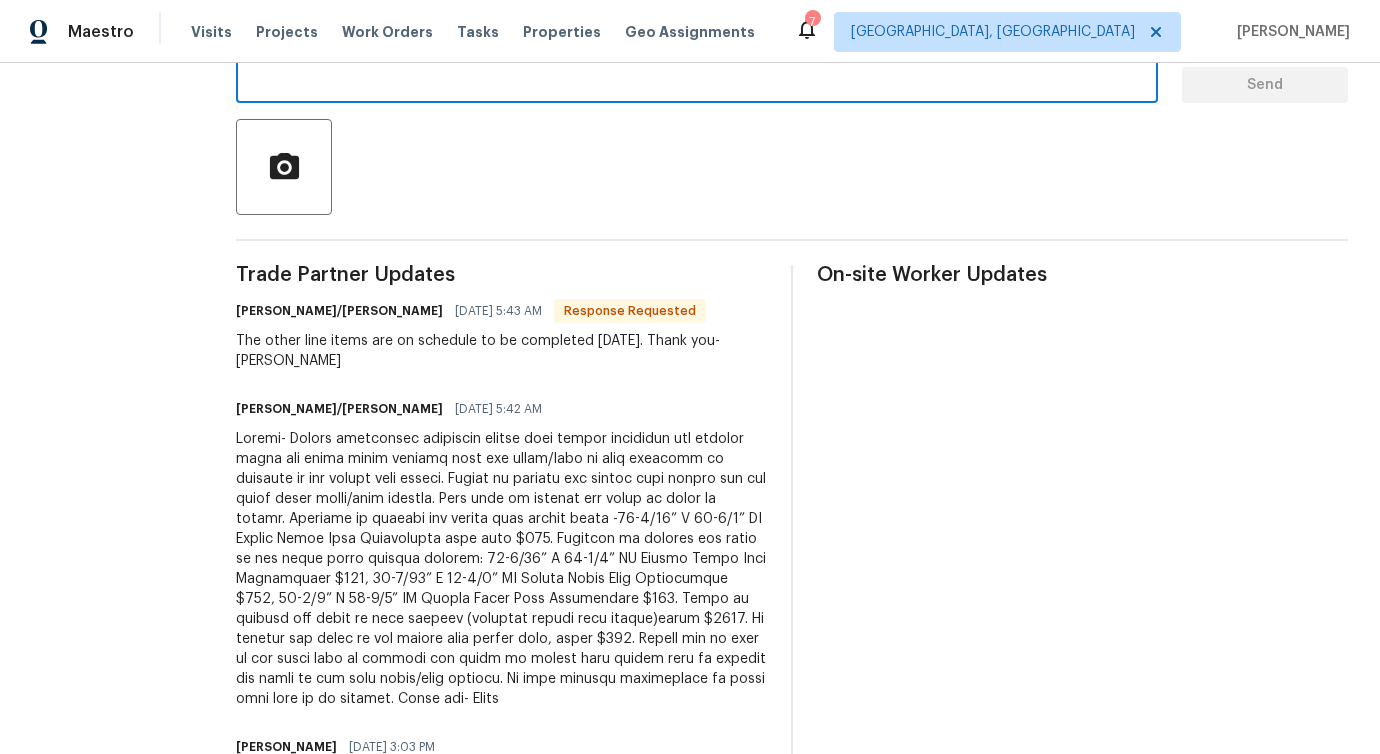 scroll, scrollTop: 0, scrollLeft: 0, axis: both 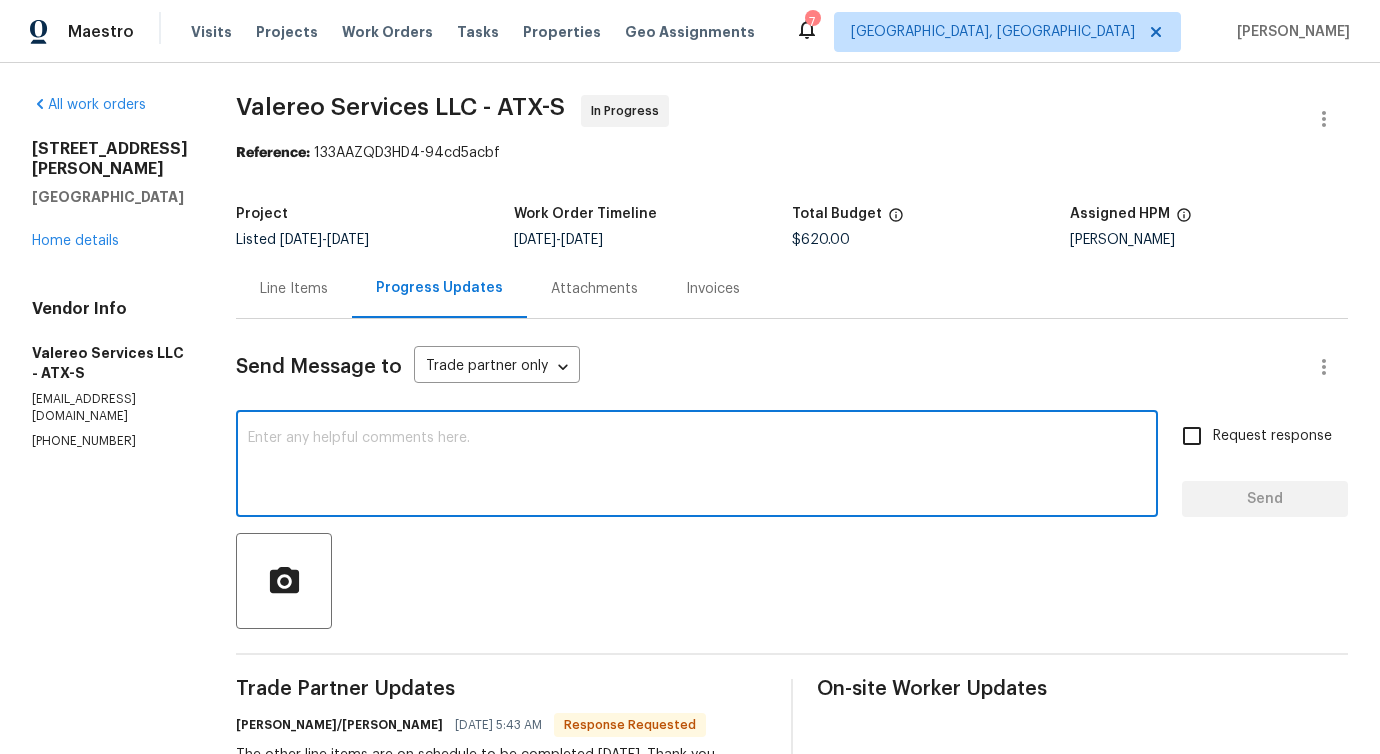 drag, startPoint x: 301, startPoint y: 313, endPoint x: 294, endPoint y: 279, distance: 34.713108 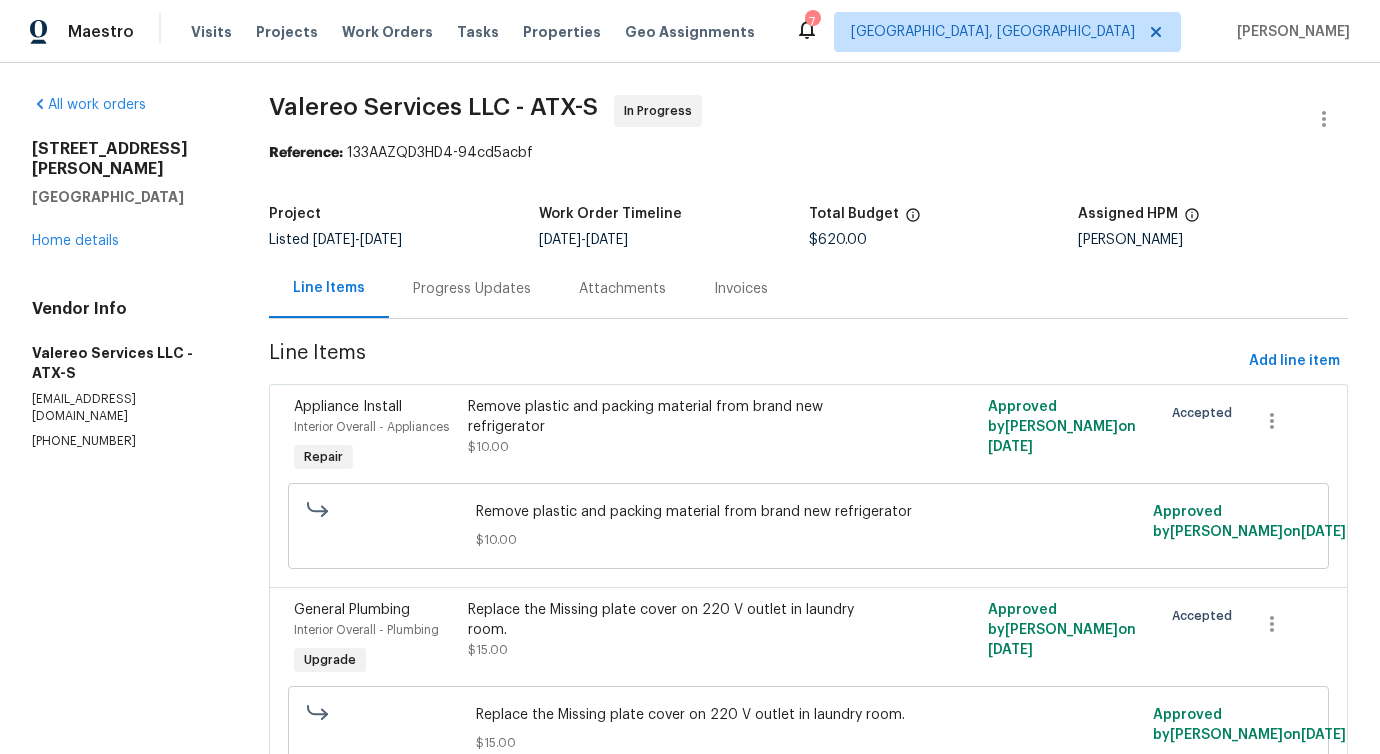 click on "Line Items" at bounding box center (329, 288) 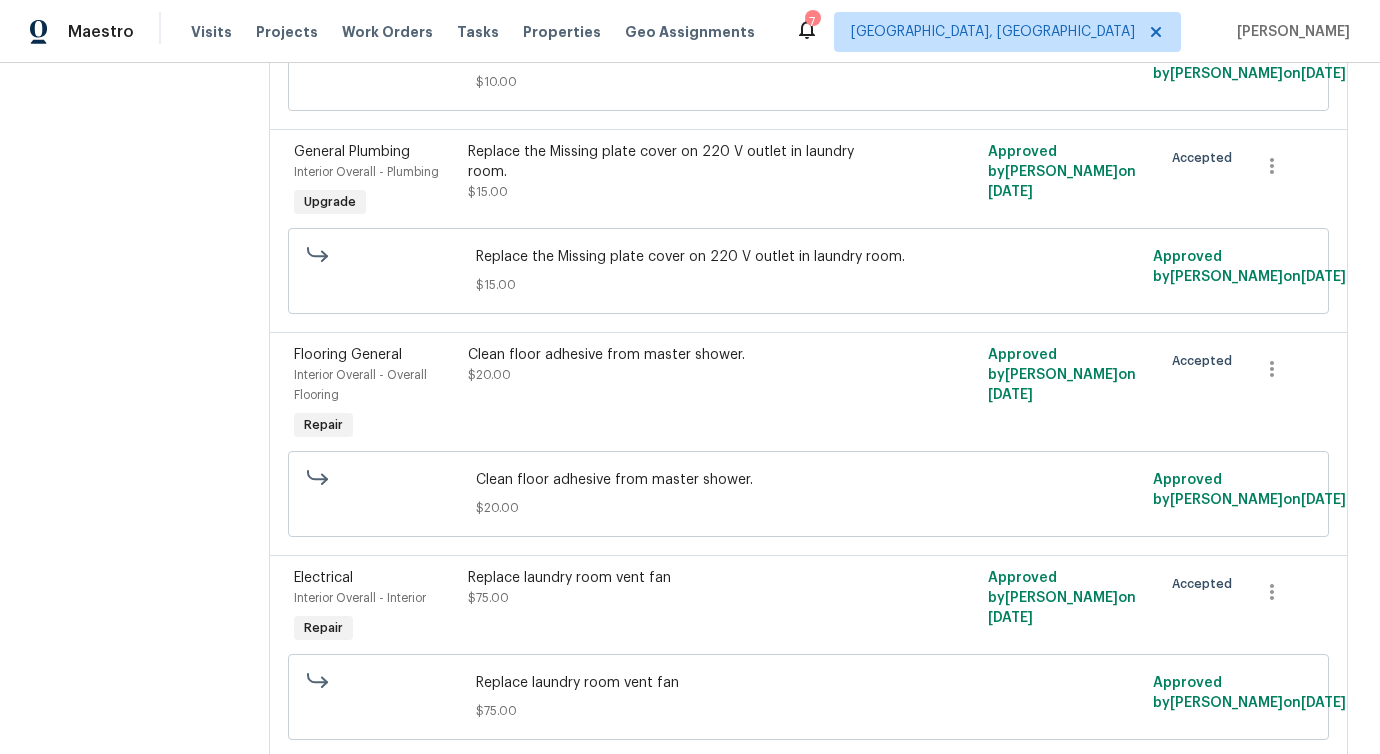 scroll, scrollTop: 0, scrollLeft: 0, axis: both 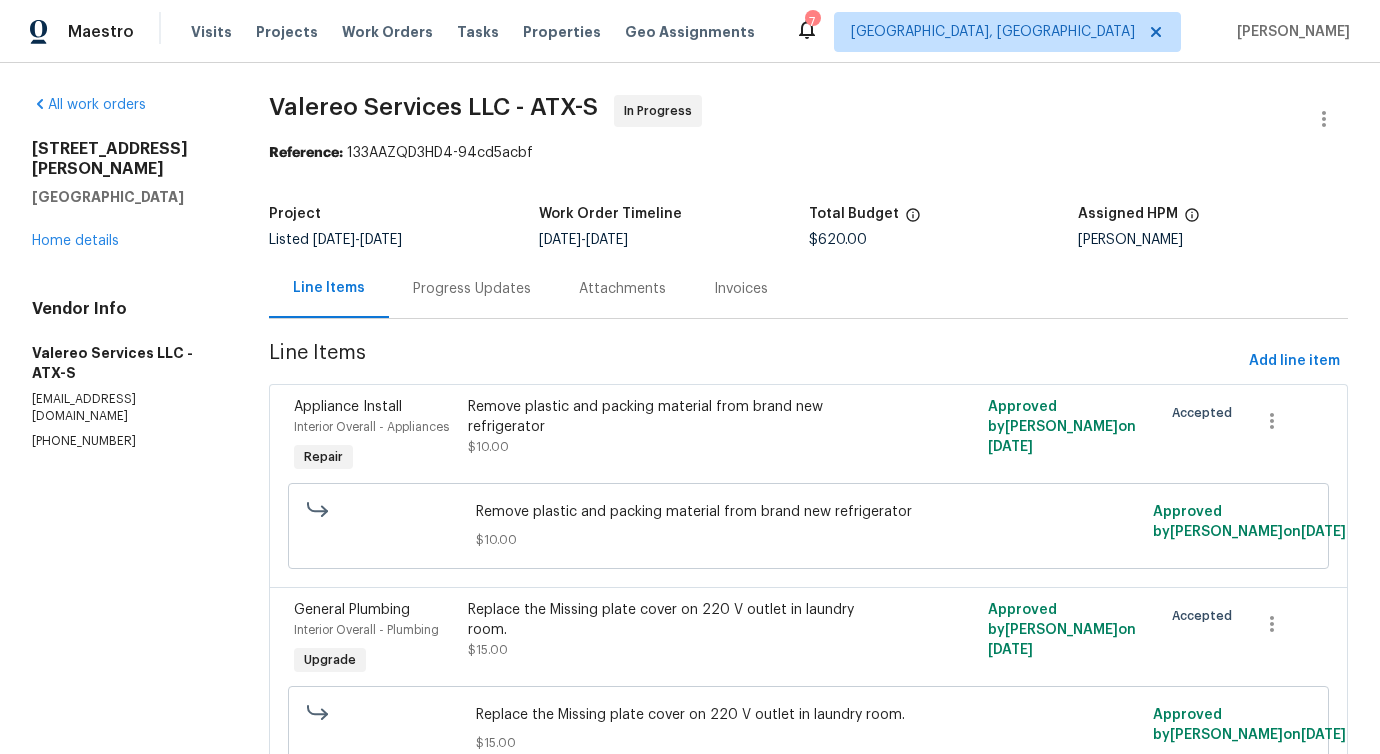 click on "Progress Updates" at bounding box center [472, 288] 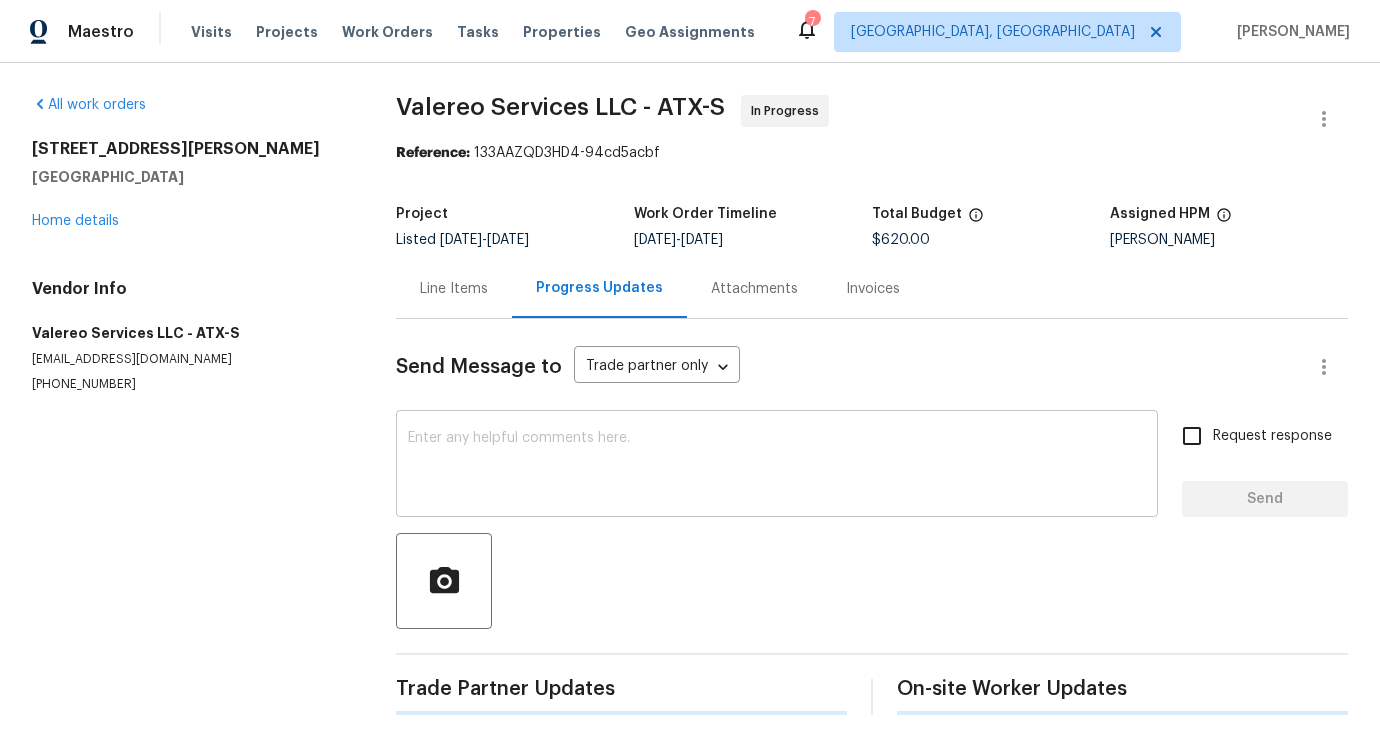 click at bounding box center [777, 466] 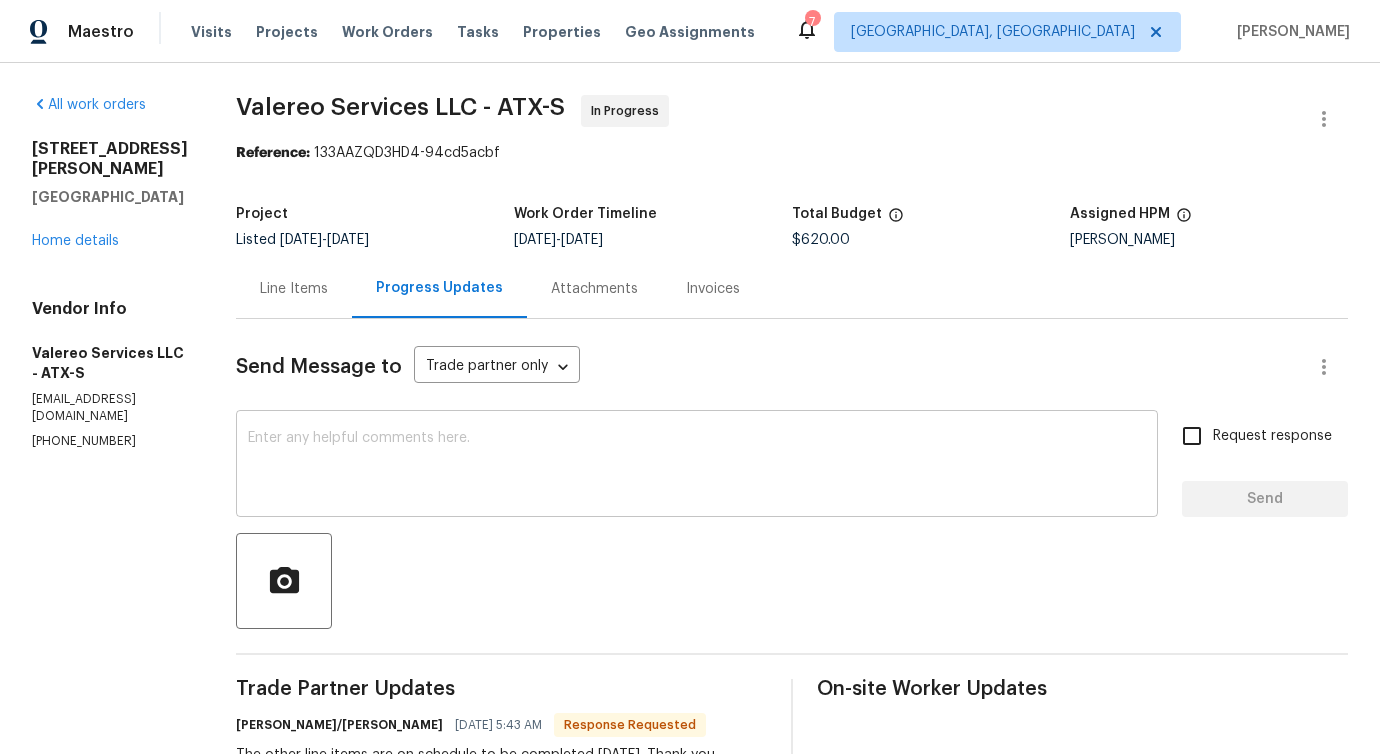 click on "x ​" at bounding box center [697, 466] 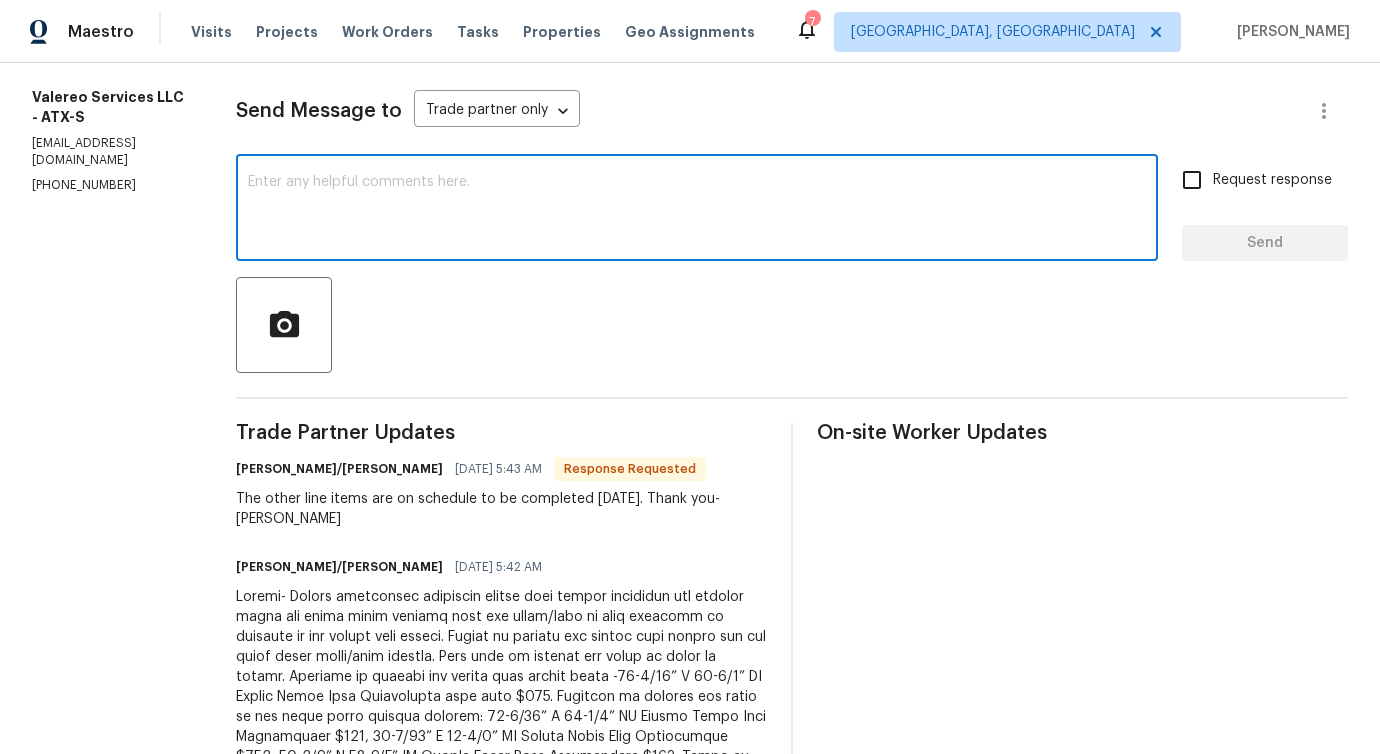 scroll, scrollTop: 0, scrollLeft: 0, axis: both 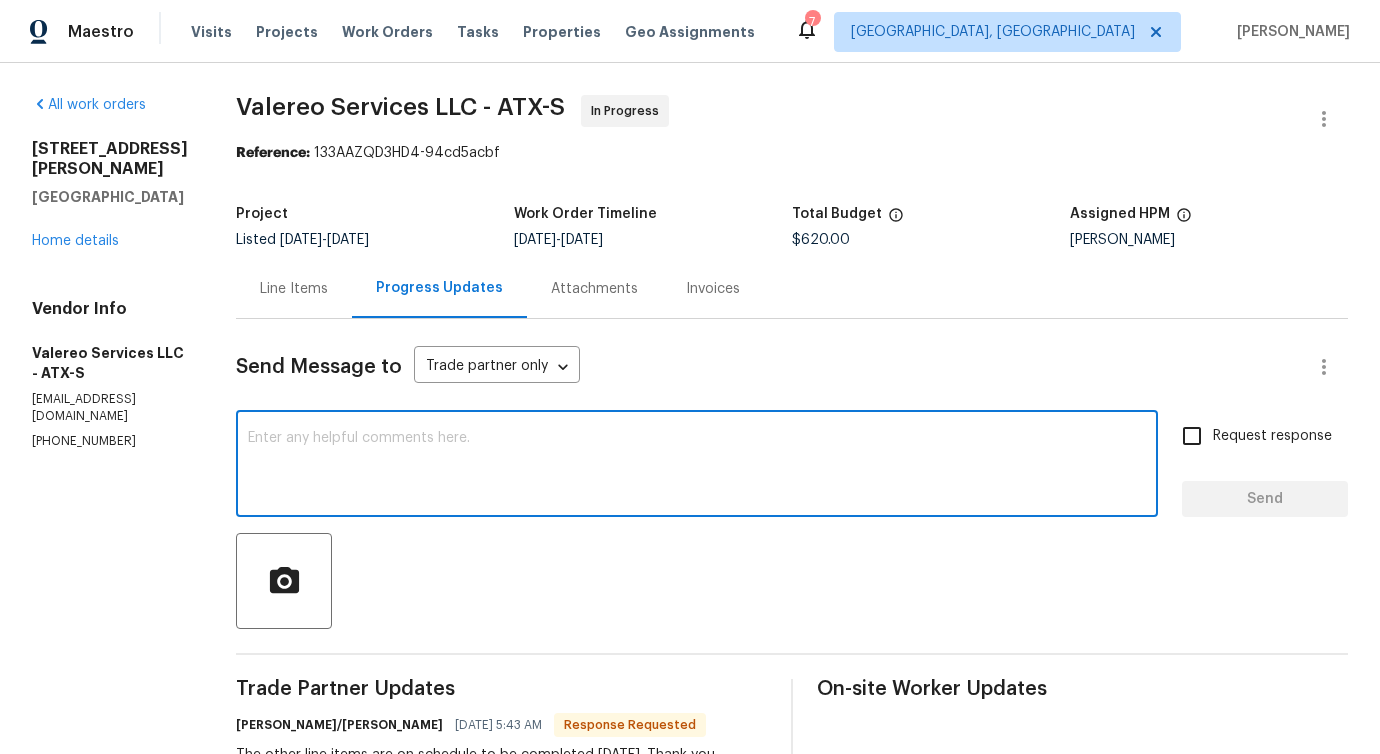click at bounding box center (697, 466) 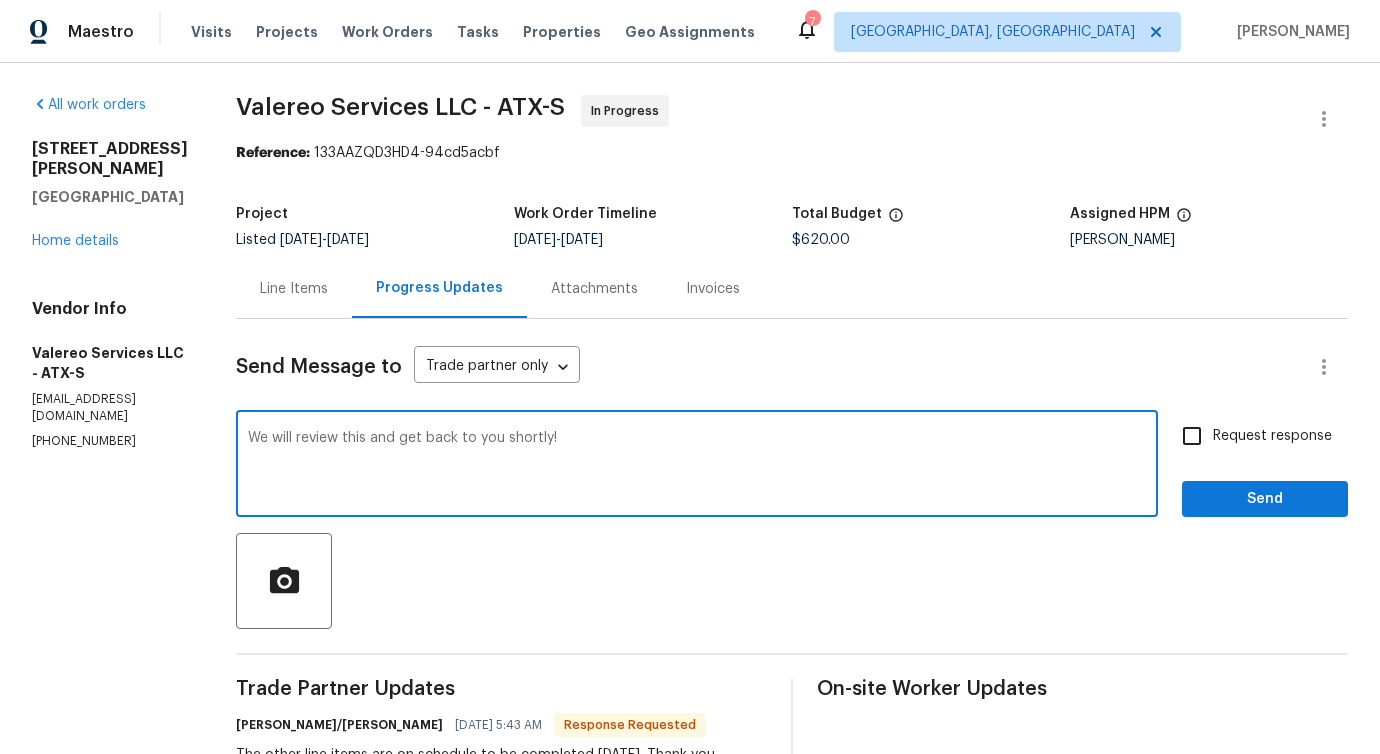 drag, startPoint x: 608, startPoint y: 446, endPoint x: 130, endPoint y: 410, distance: 479.35373 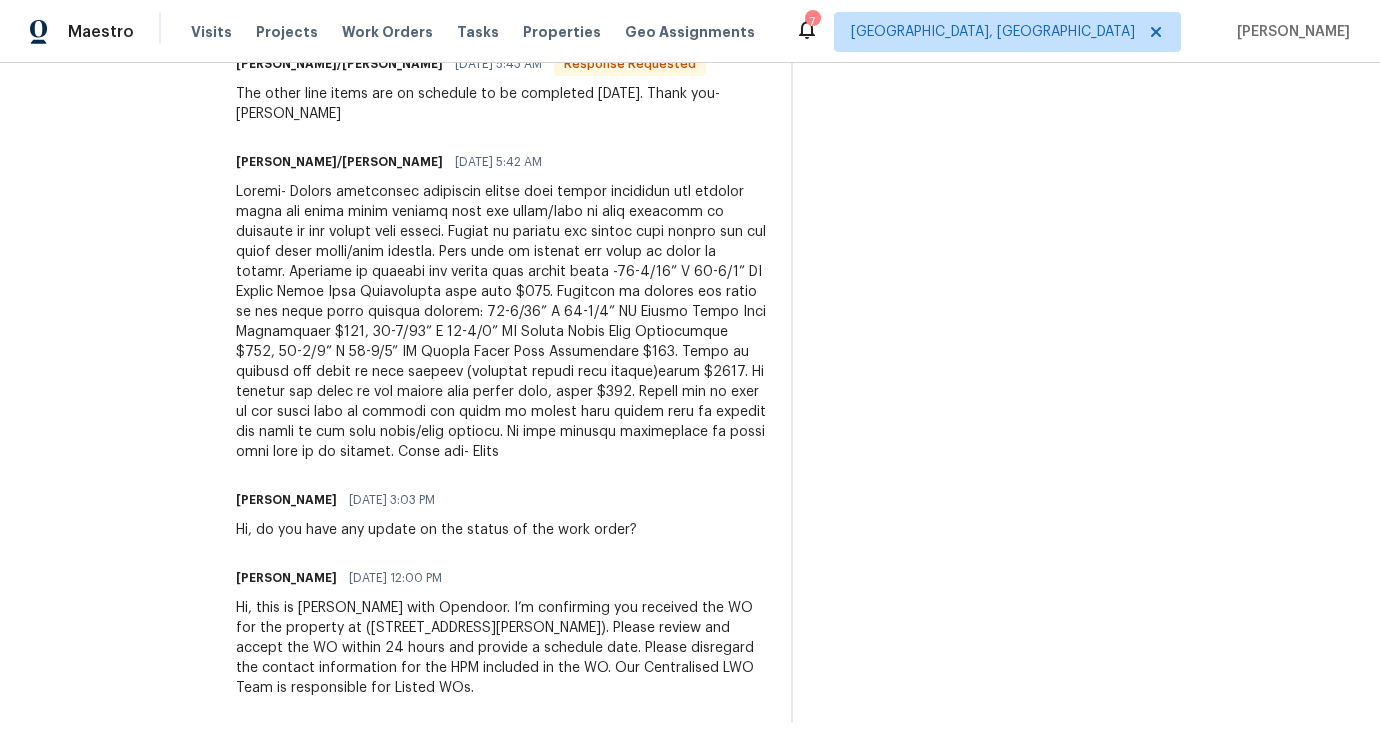 scroll, scrollTop: 0, scrollLeft: 0, axis: both 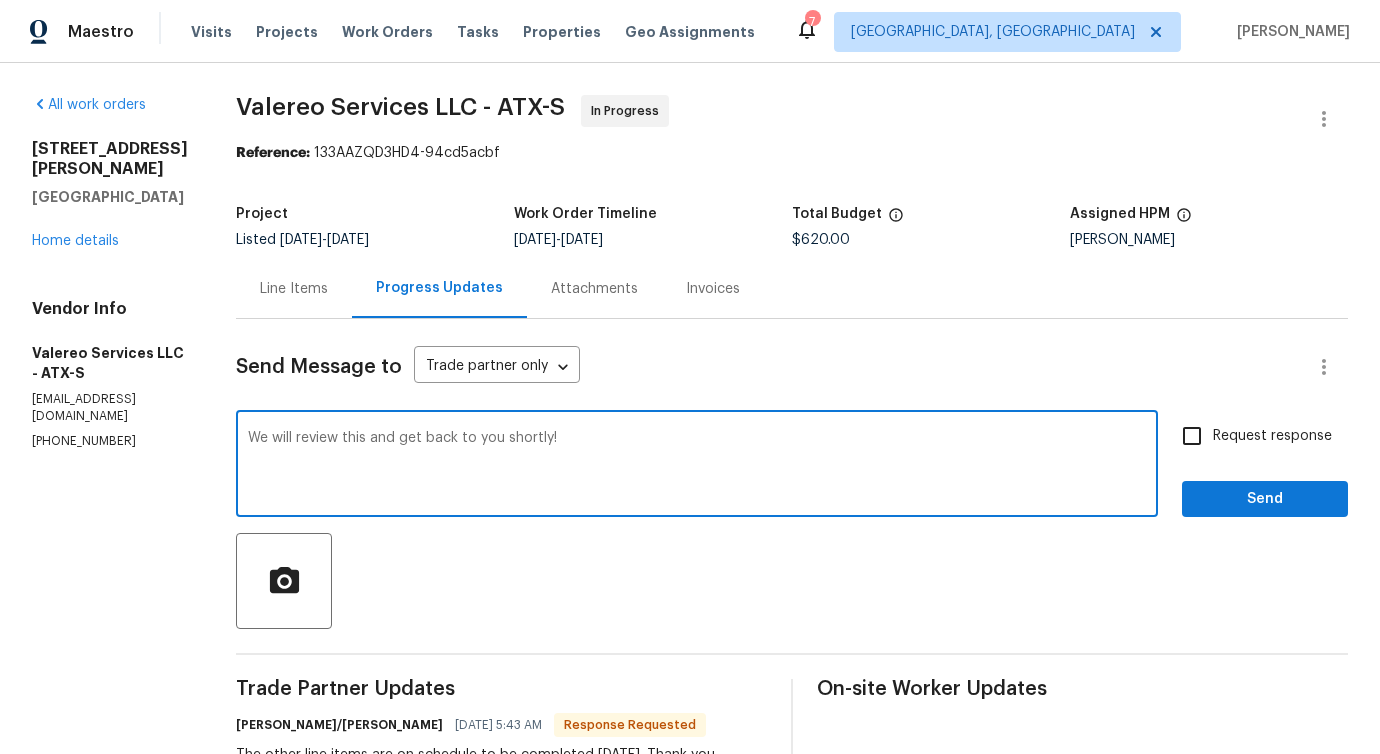 type on "We will review this and get back to you shortly!" 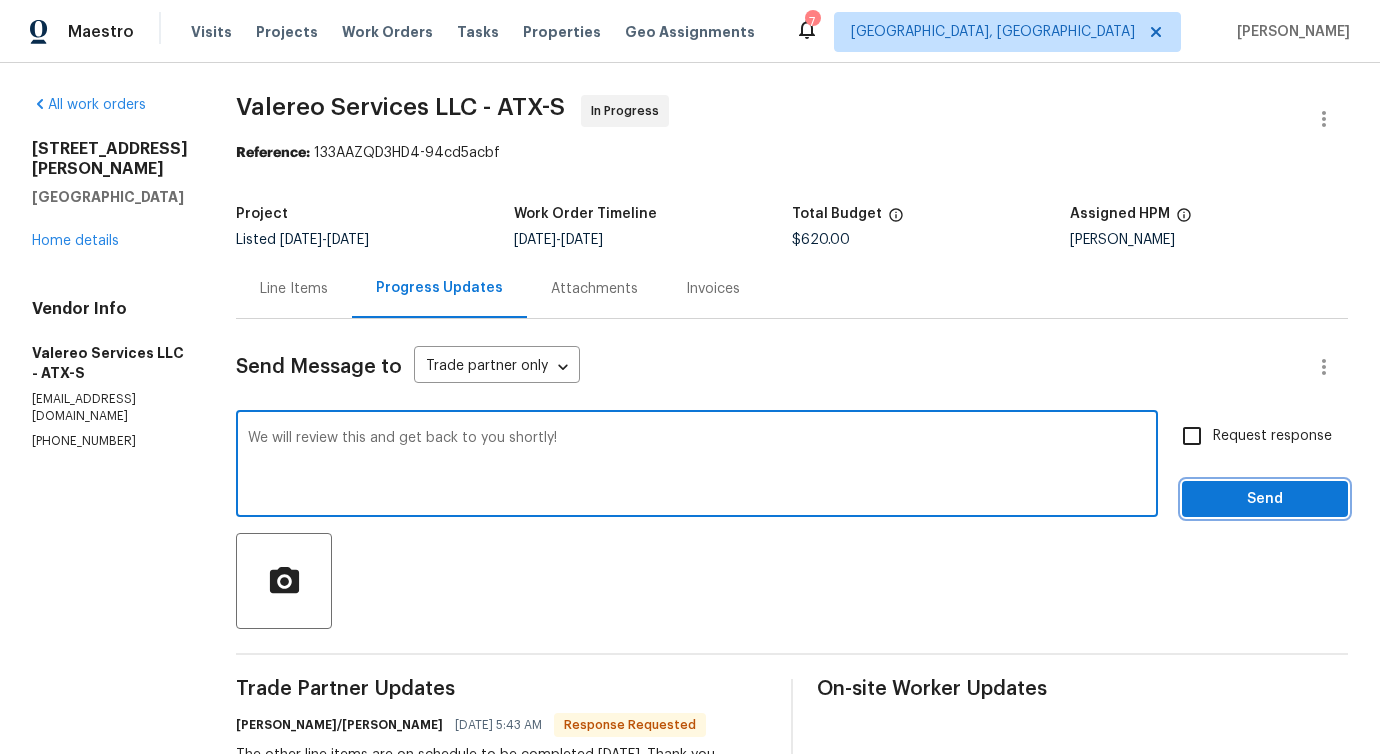 click on "Send" at bounding box center [1265, 499] 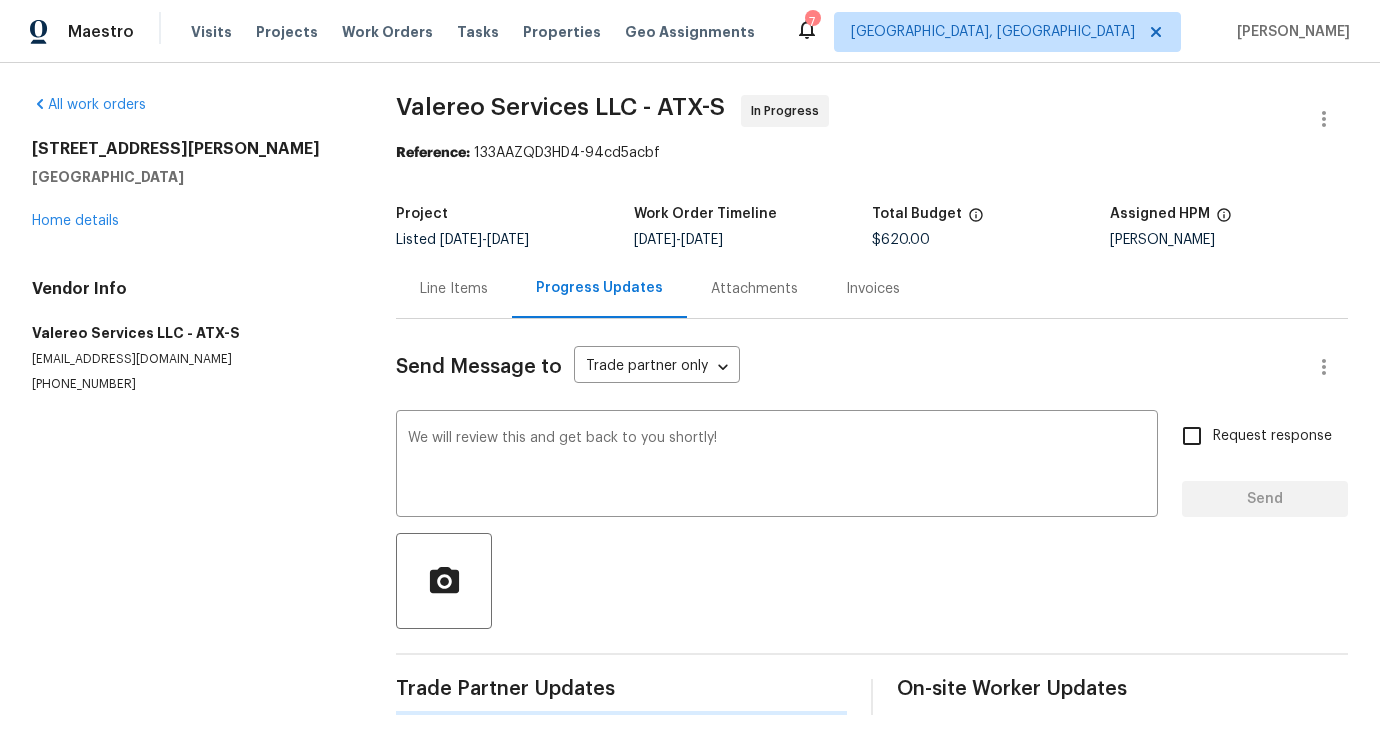 type 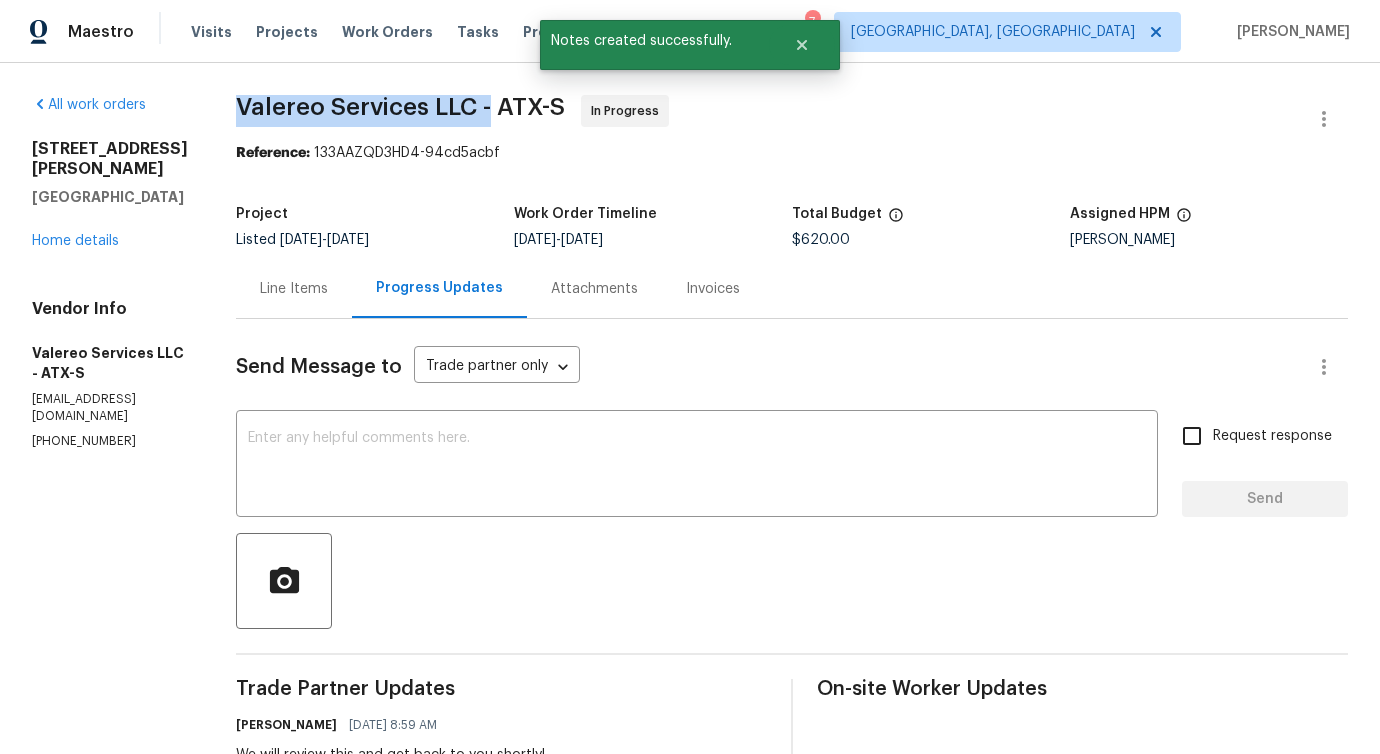drag, startPoint x: 220, startPoint y: 105, endPoint x: 473, endPoint y: 109, distance: 253.03162 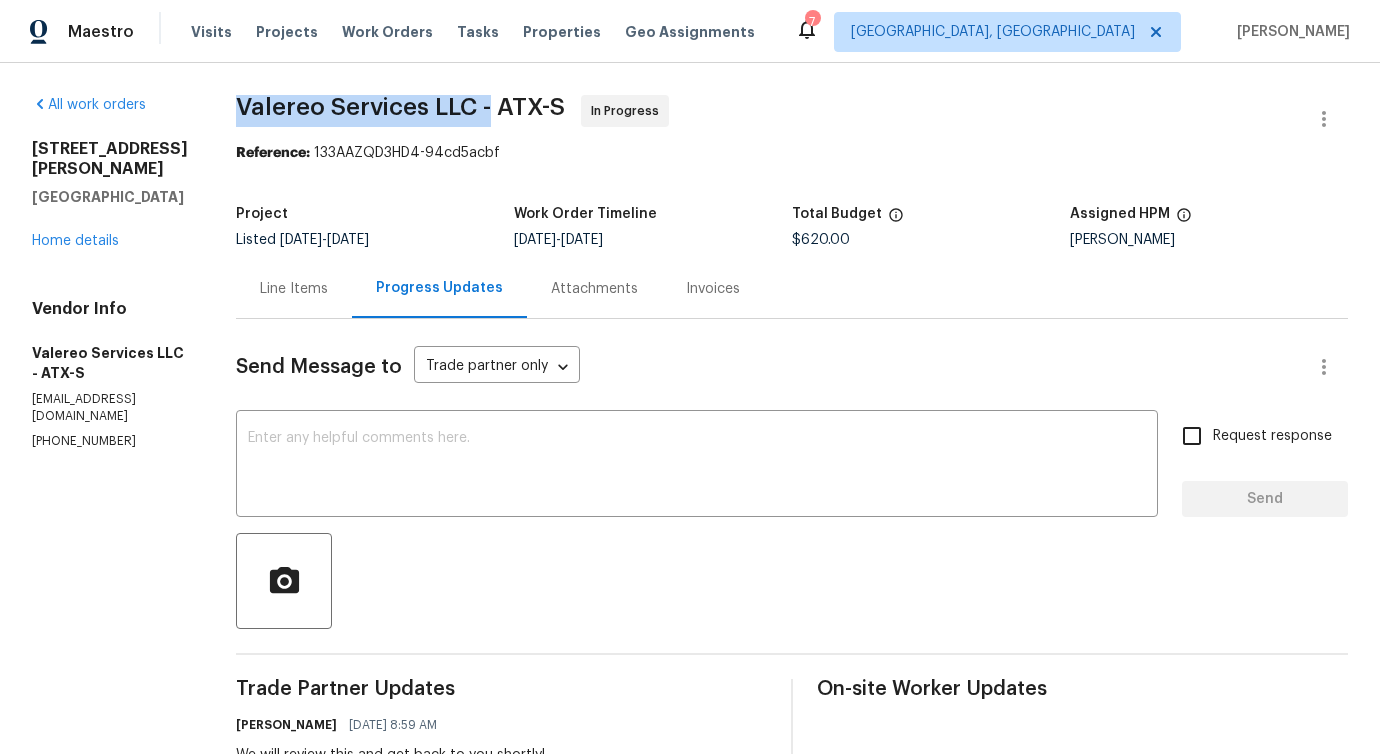 click on "1207 Brashear Ln Cedar Park, TX 78613 Home details" at bounding box center (110, 195) 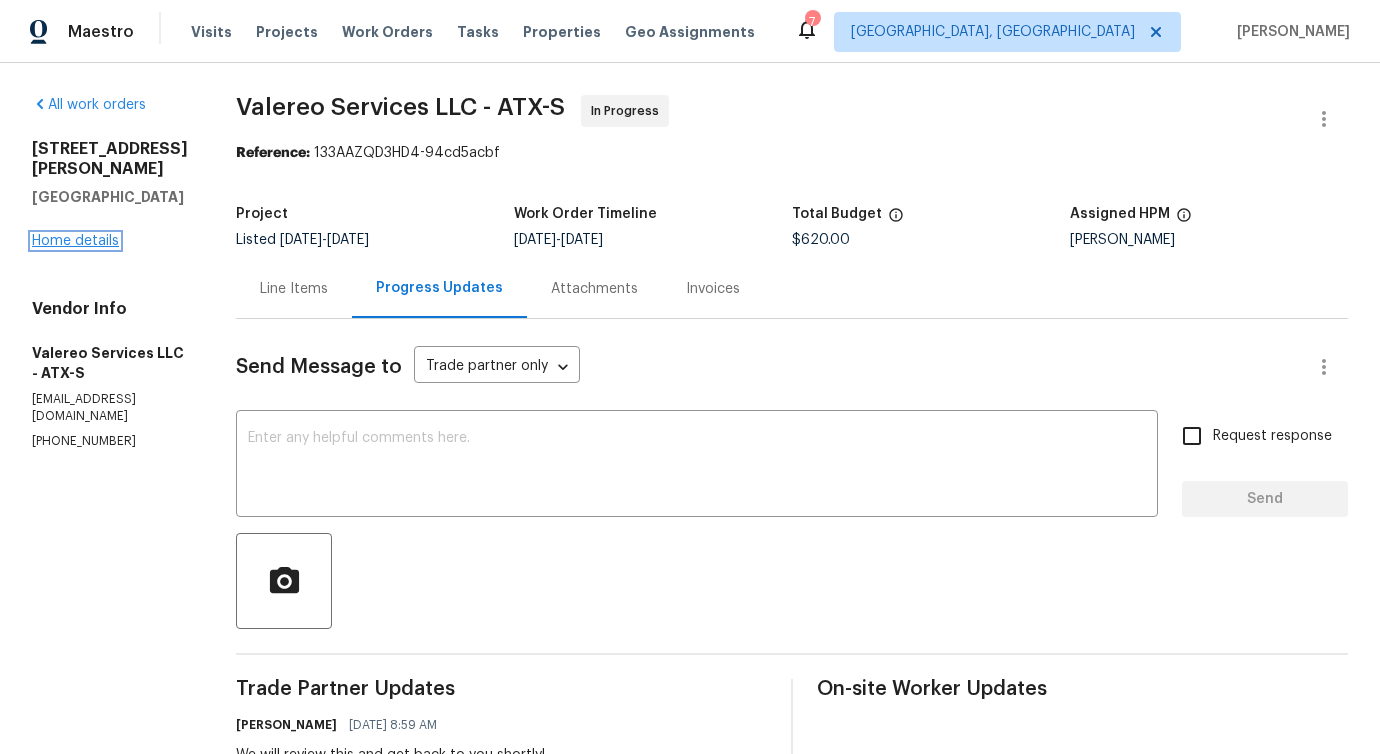 click on "Home details" at bounding box center (75, 241) 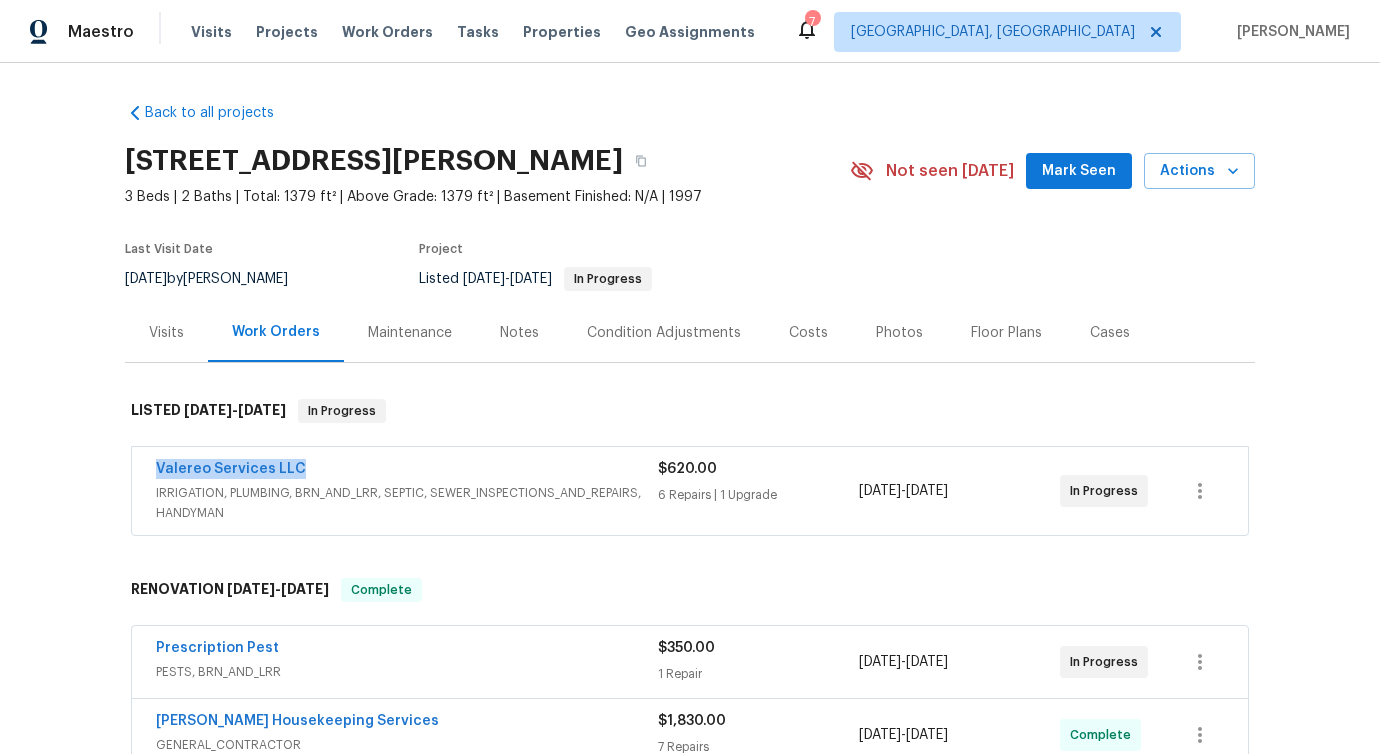 drag, startPoint x: 314, startPoint y: 467, endPoint x: -2, endPoint y: 469, distance: 316.00632 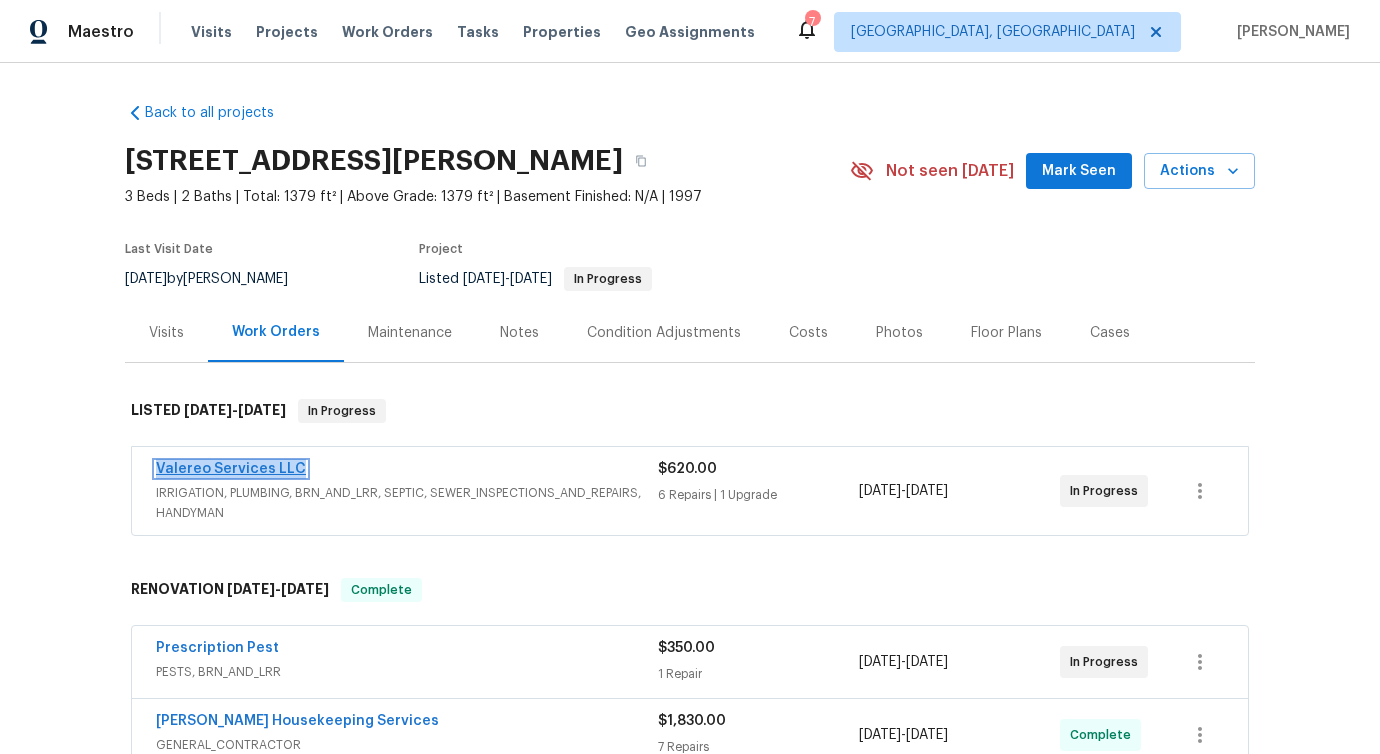 click on "Valereo Services LLC" at bounding box center (231, 469) 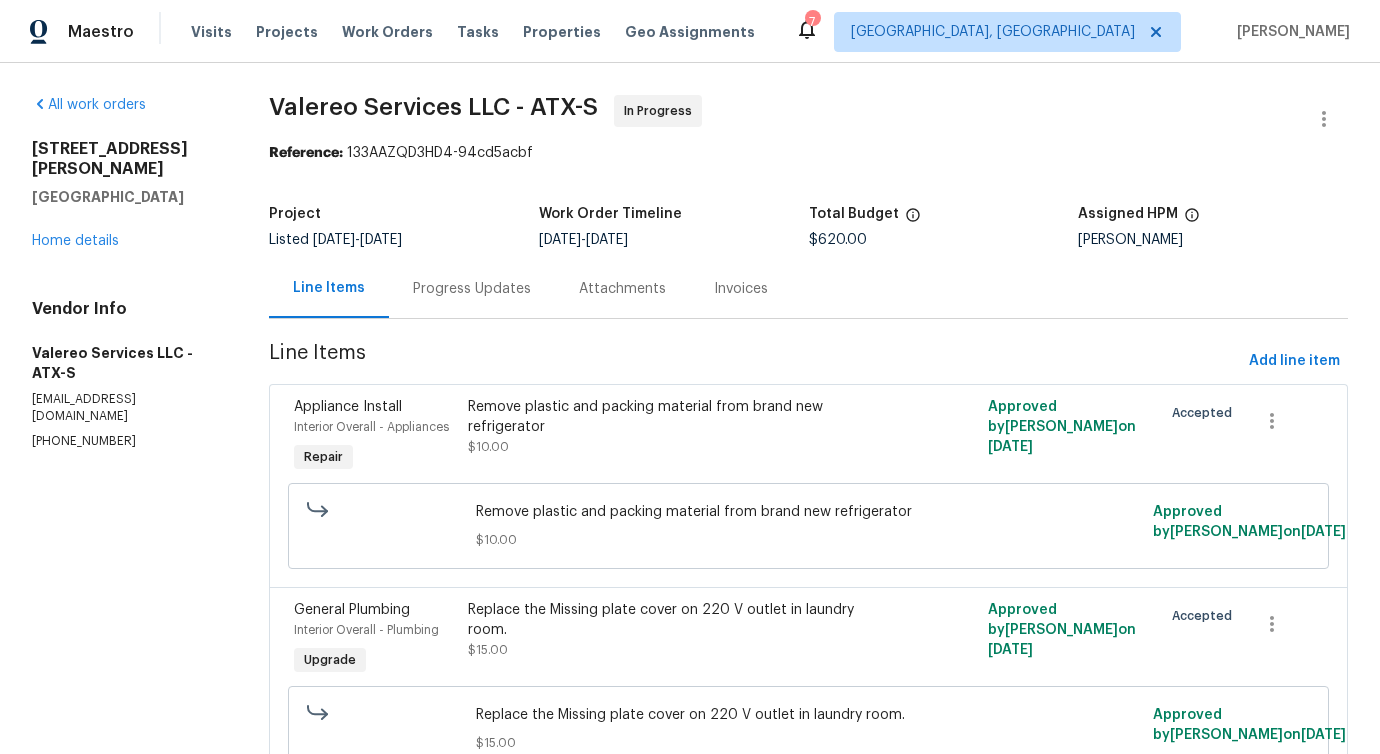 click on "Progress Updates" at bounding box center (472, 288) 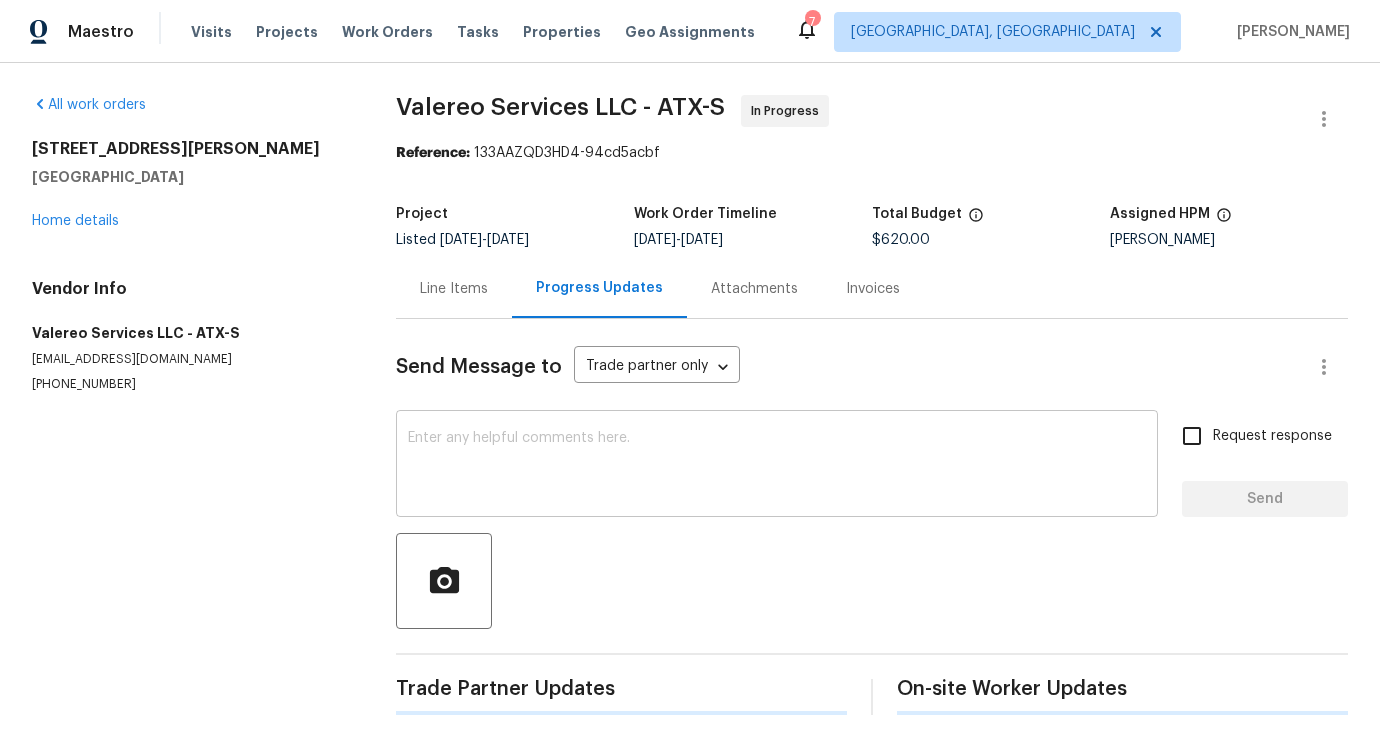 click at bounding box center (777, 466) 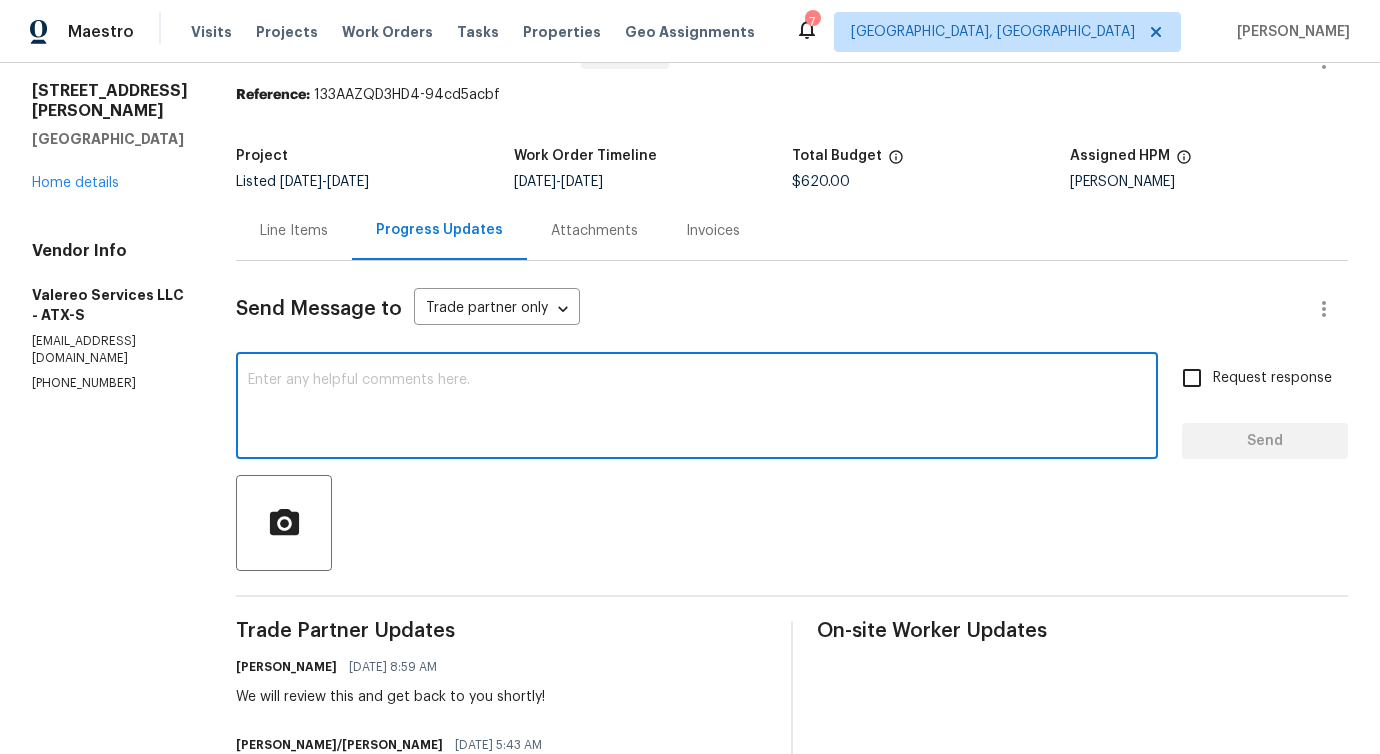 scroll, scrollTop: 204, scrollLeft: 0, axis: vertical 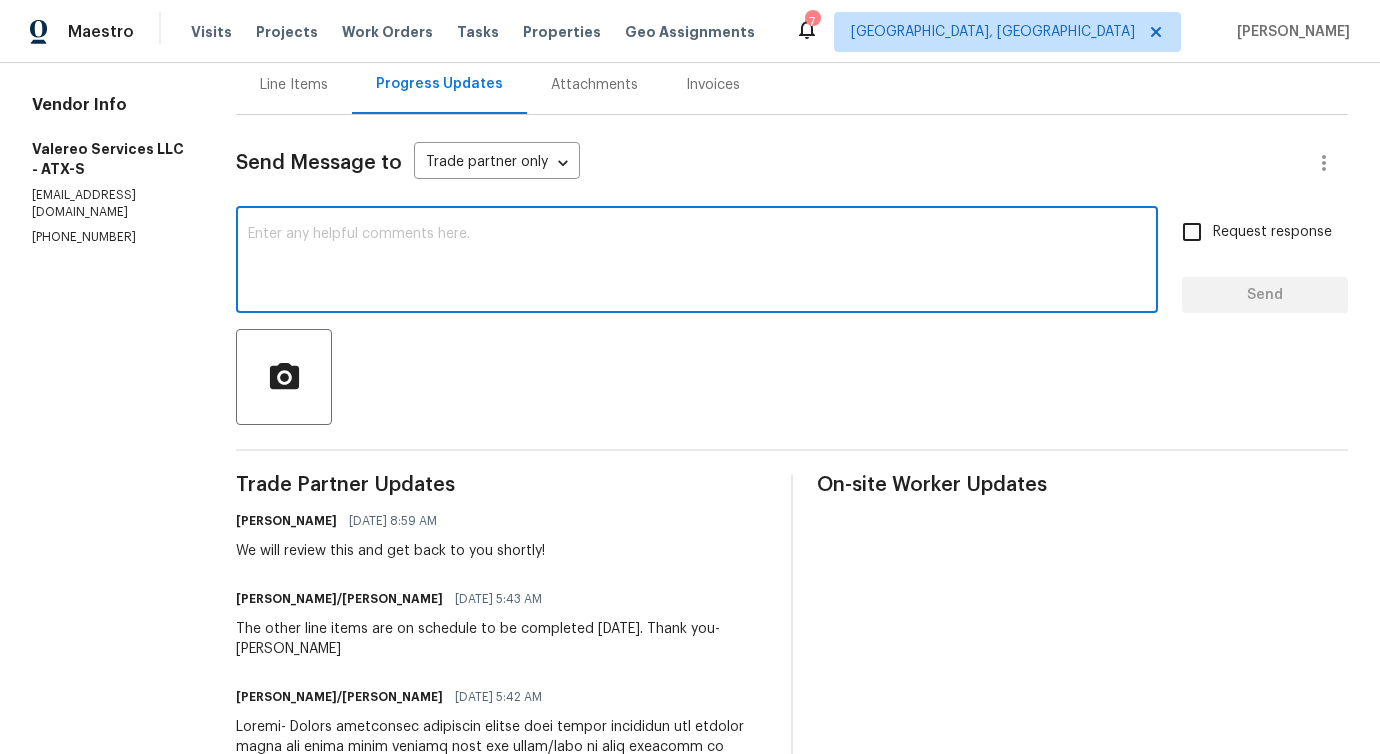 click at bounding box center (697, 262) 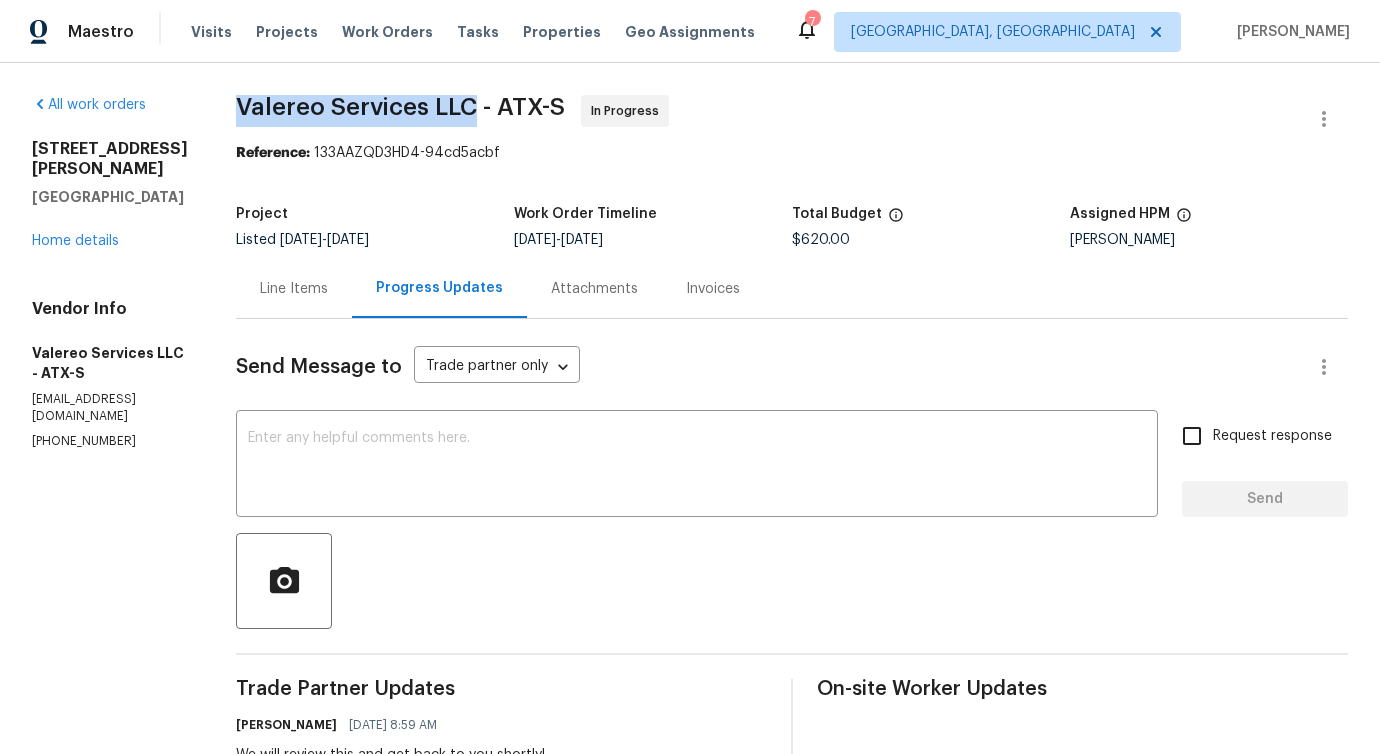 drag, startPoint x: 209, startPoint y: 94, endPoint x: 458, endPoint y: 108, distance: 249.39326 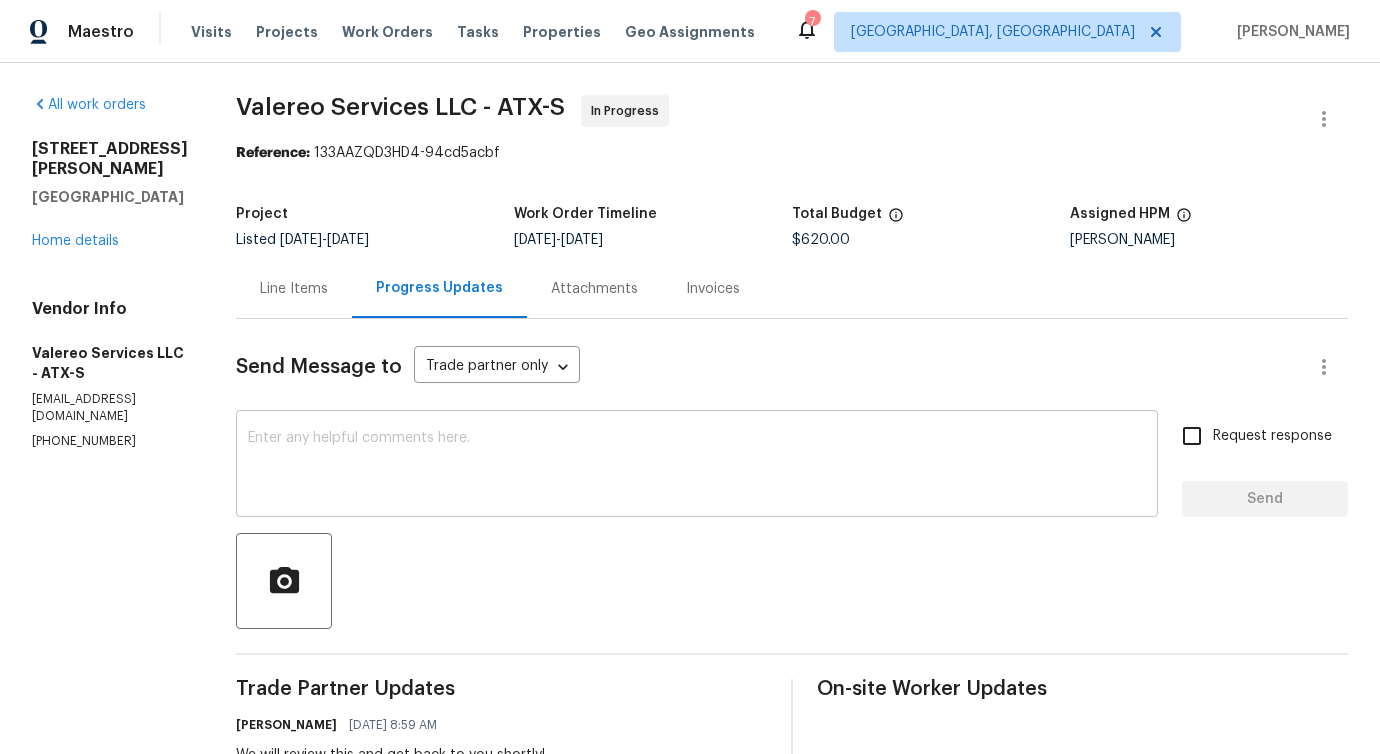 click at bounding box center (697, 466) 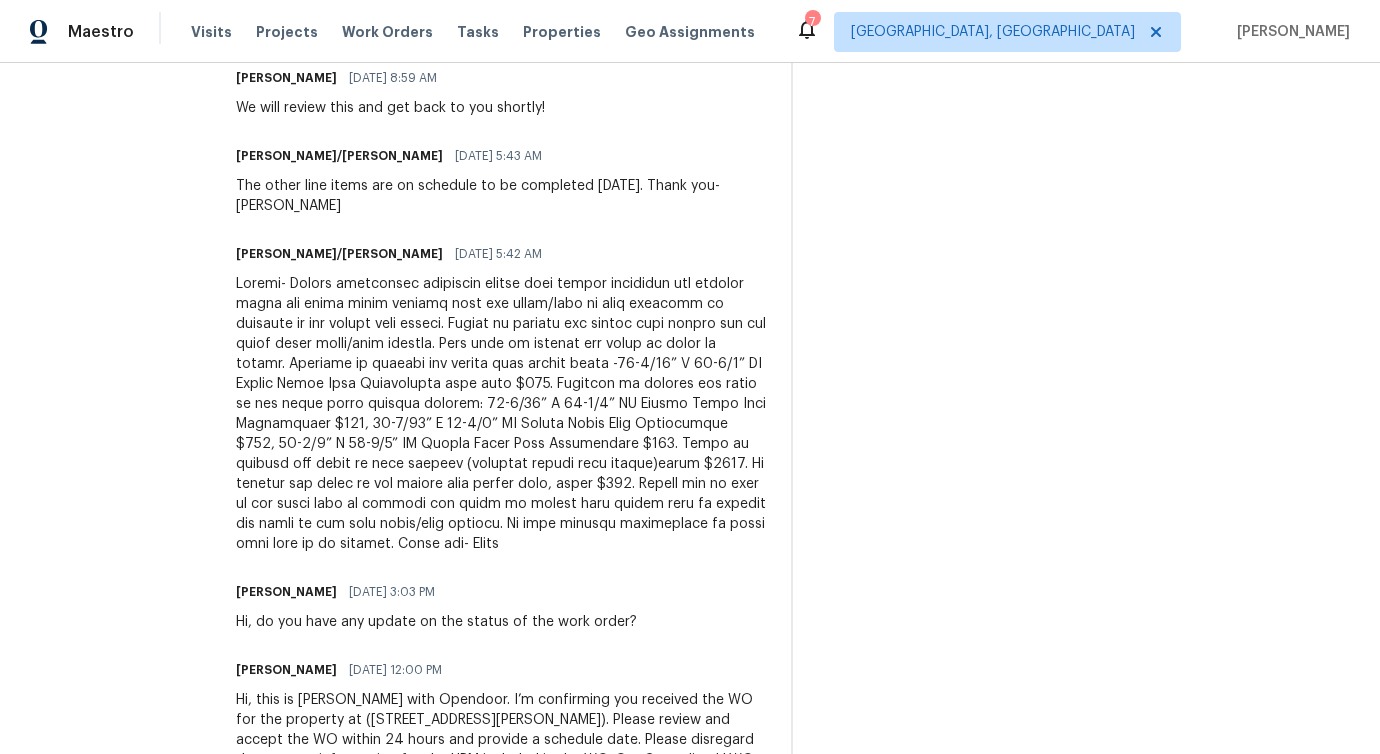 scroll, scrollTop: 666, scrollLeft: 0, axis: vertical 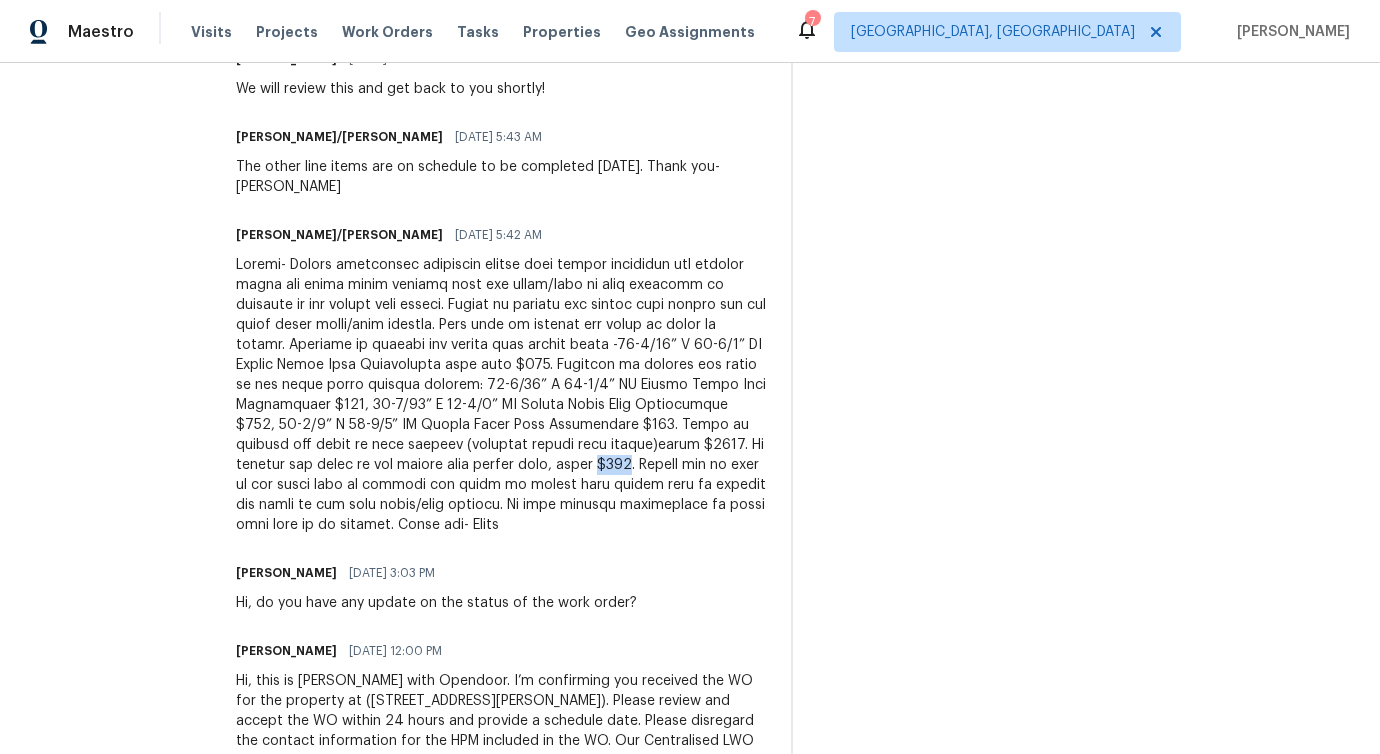 drag, startPoint x: 503, startPoint y: 466, endPoint x: 536, endPoint y: 467, distance: 33.01515 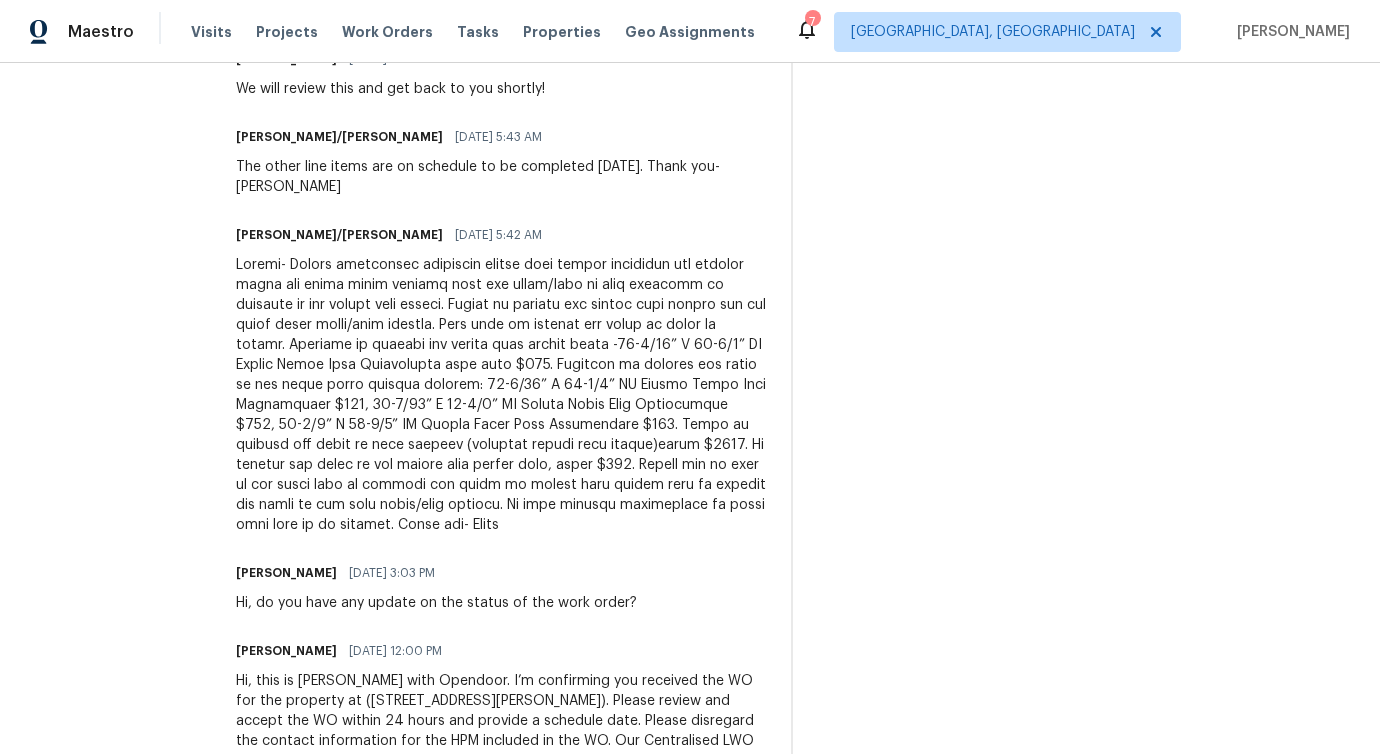 click at bounding box center (501, 395) 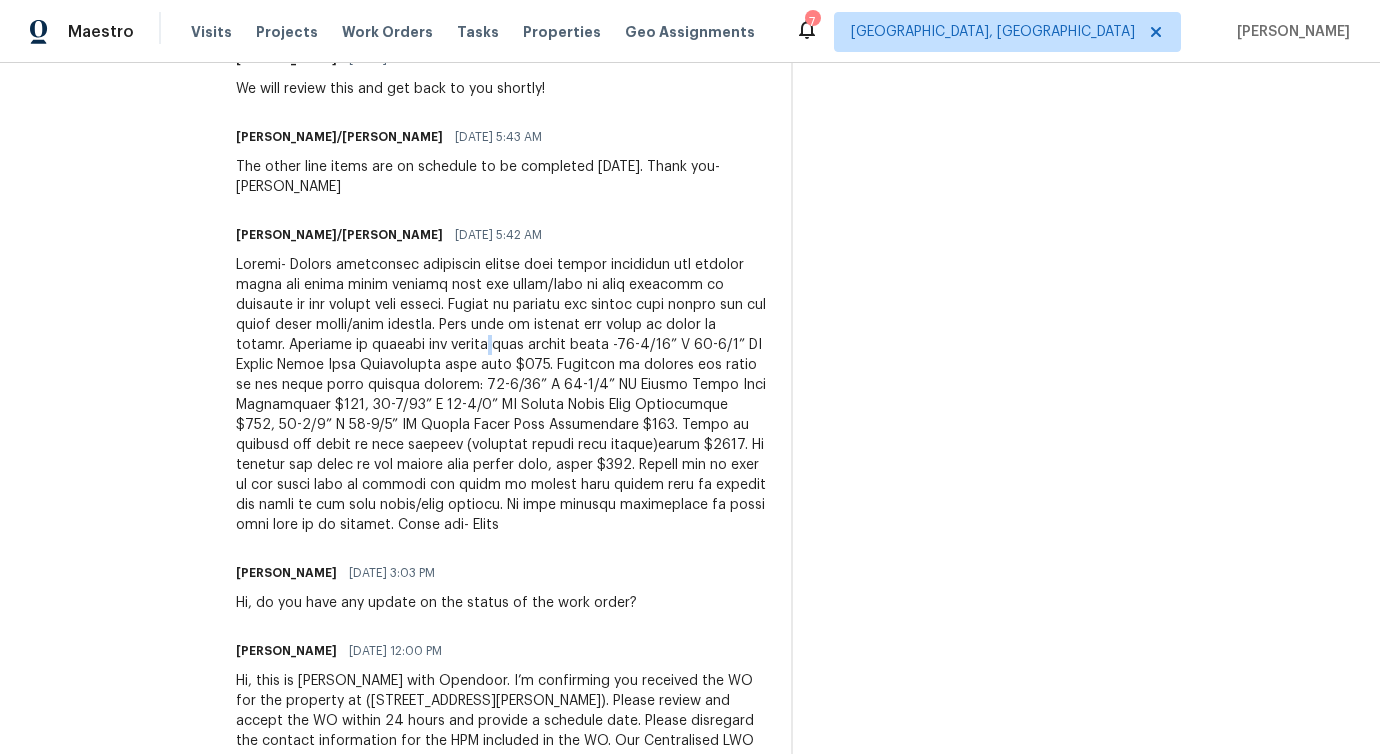 click at bounding box center [501, 395] 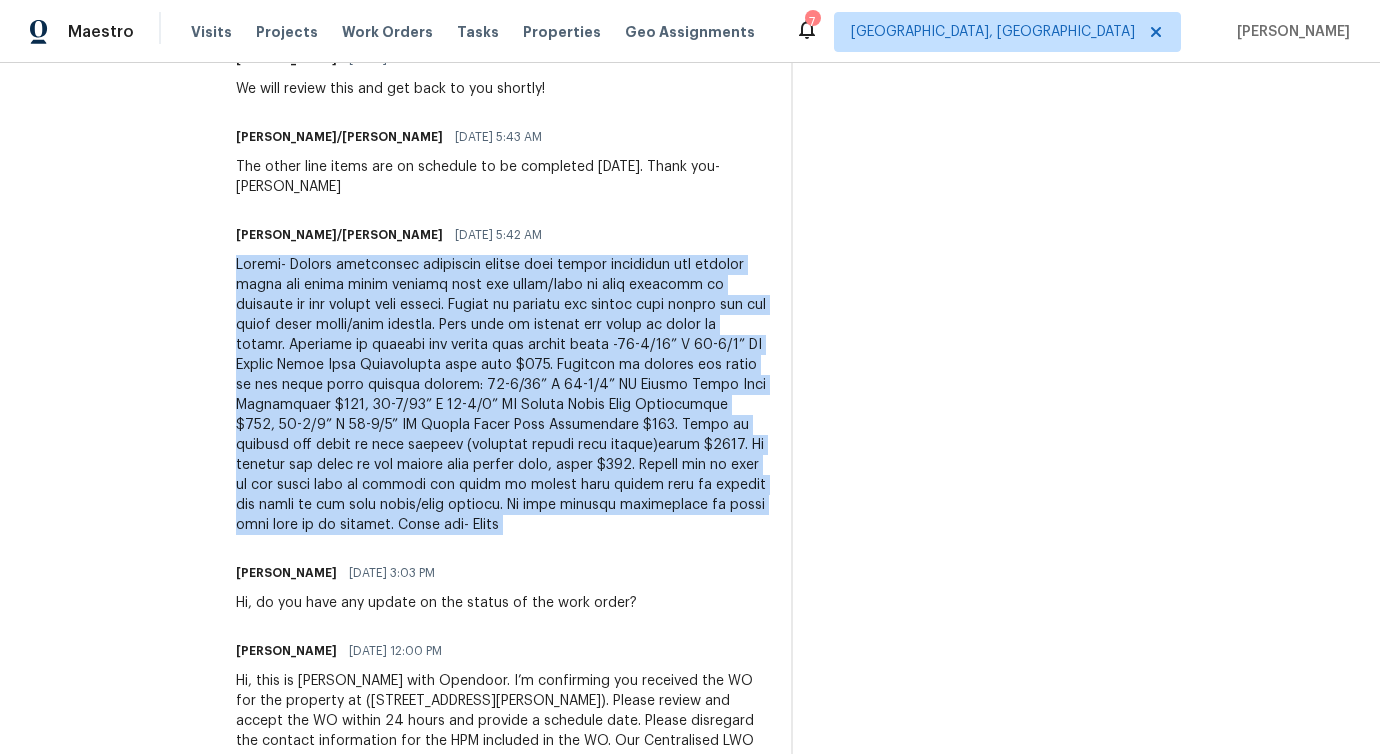 click at bounding box center (501, 395) 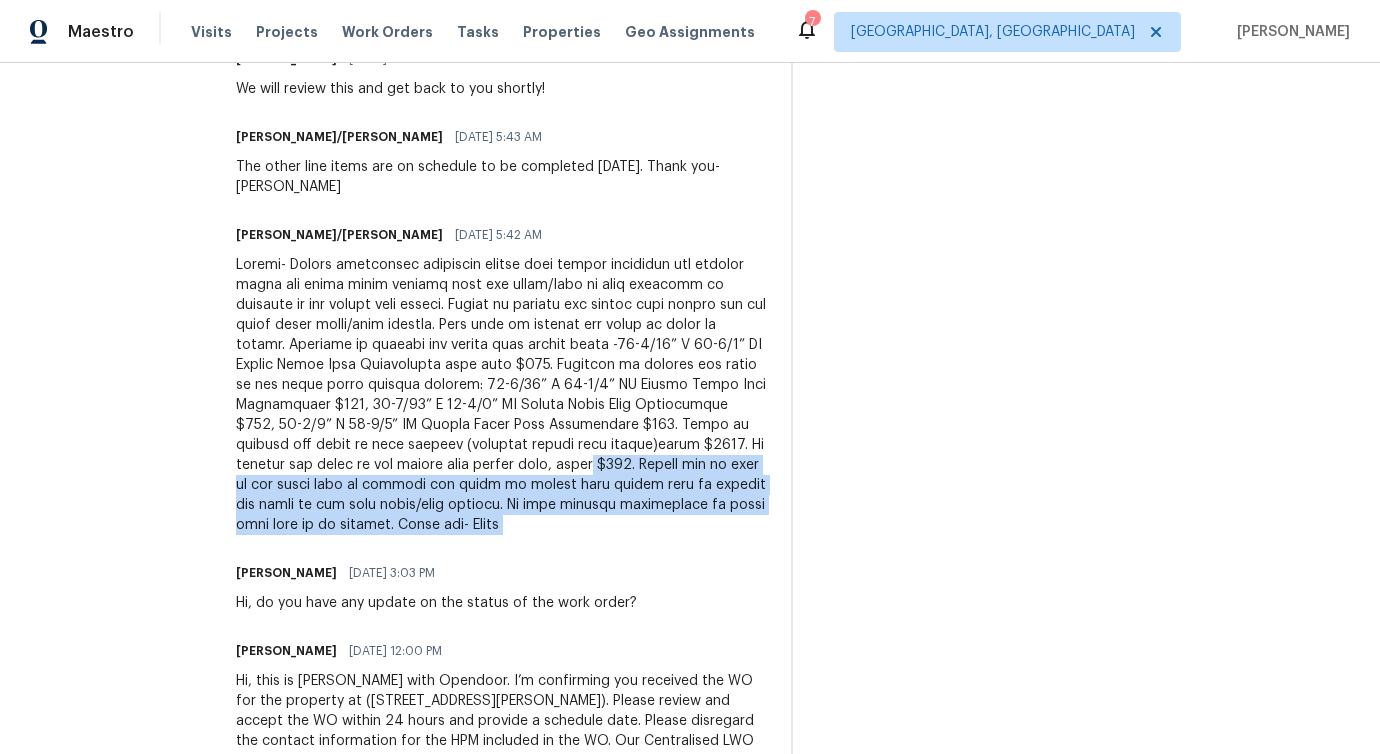drag, startPoint x: 499, startPoint y: 465, endPoint x: 435, endPoint y: 481, distance: 65.96969 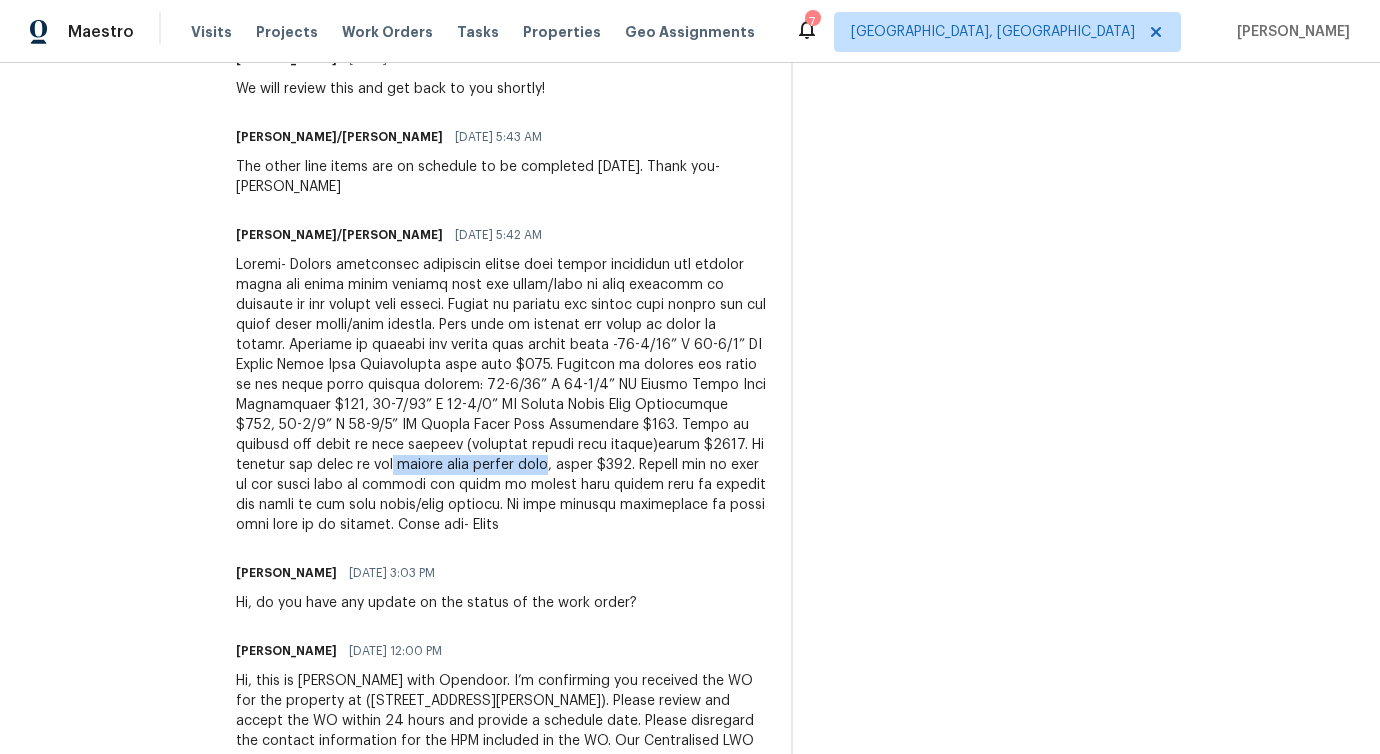 drag, startPoint x: 293, startPoint y: 462, endPoint x: 462, endPoint y: 466, distance: 169.04733 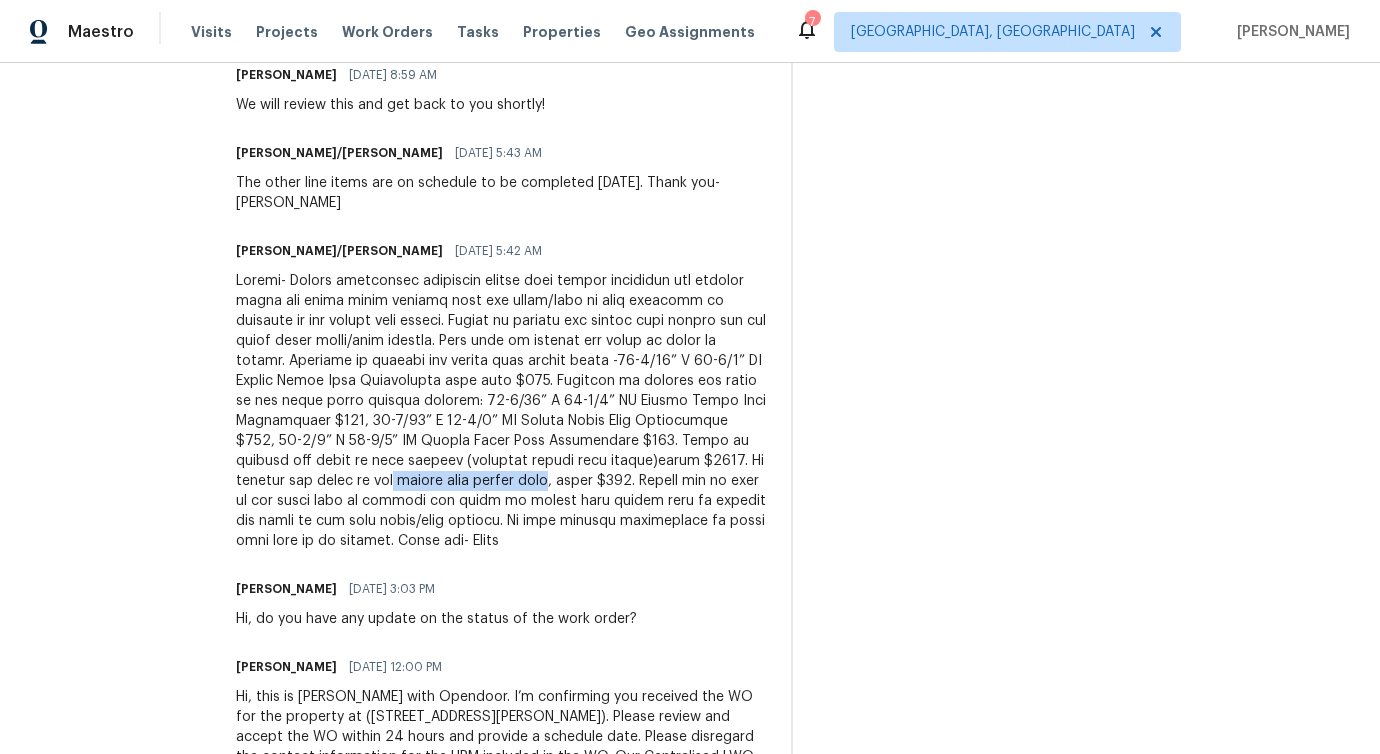 scroll, scrollTop: 656, scrollLeft: 0, axis: vertical 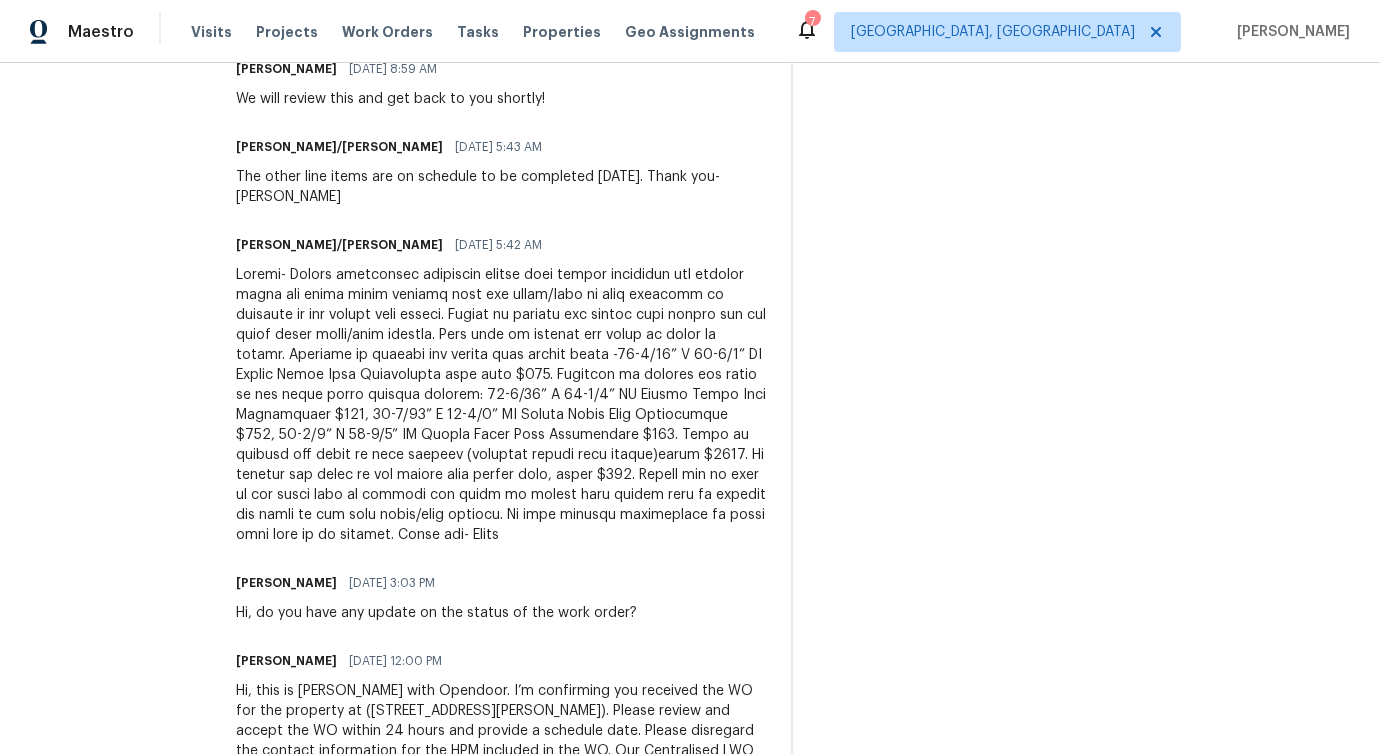 click at bounding box center (501, 405) 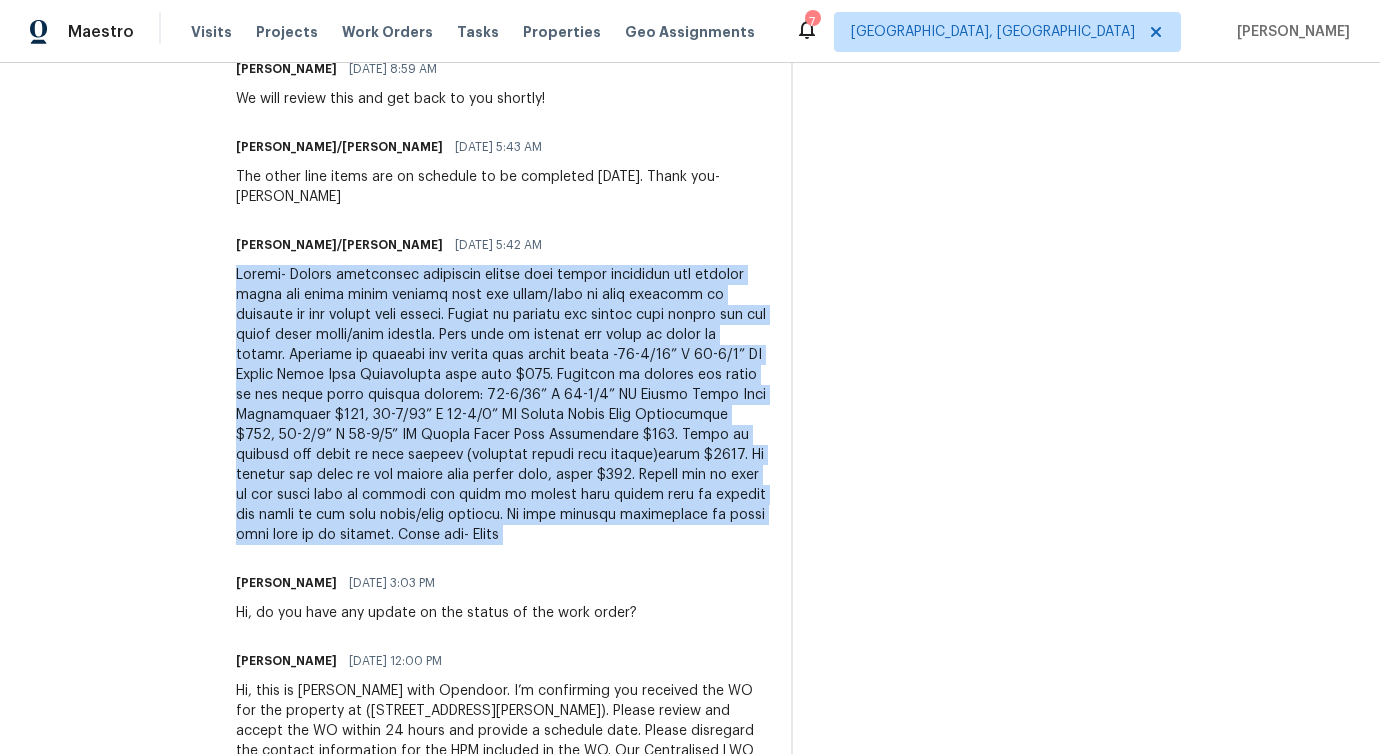 click at bounding box center [501, 405] 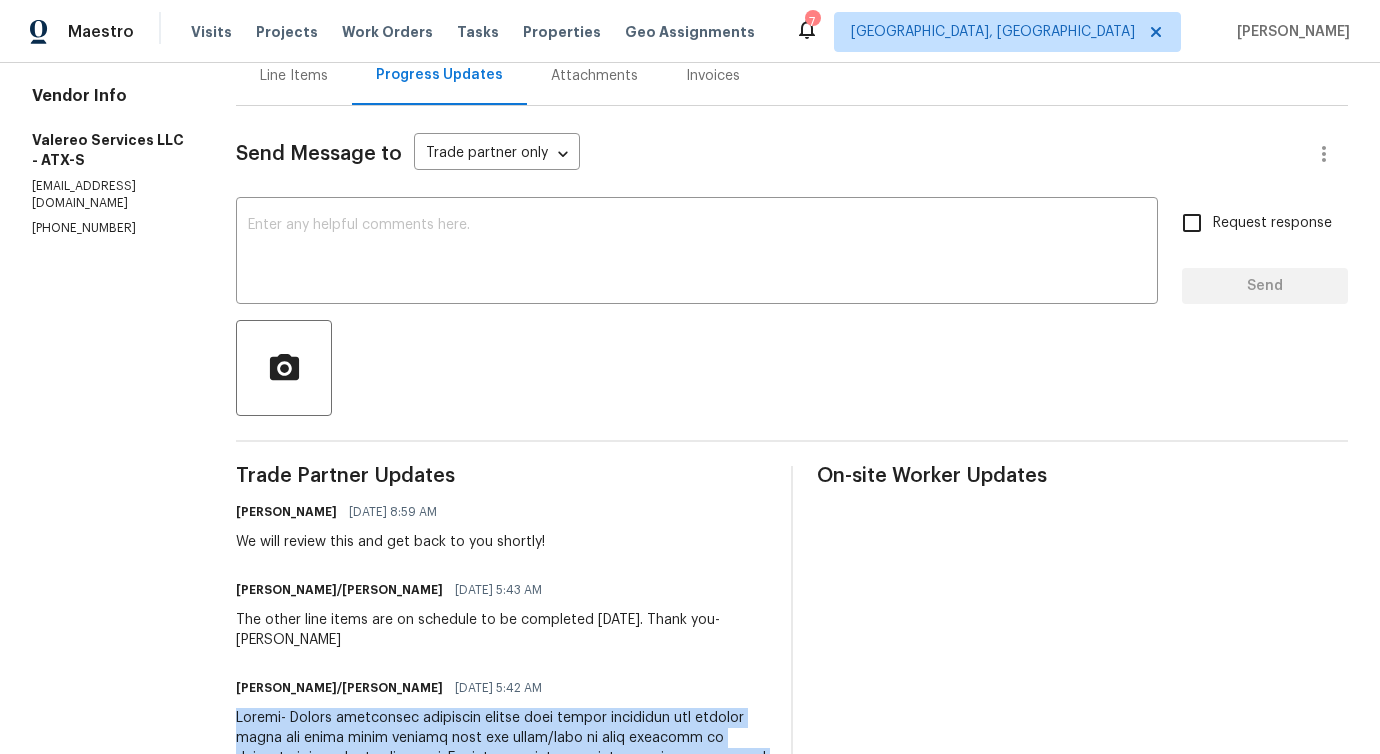 scroll, scrollTop: 0, scrollLeft: 0, axis: both 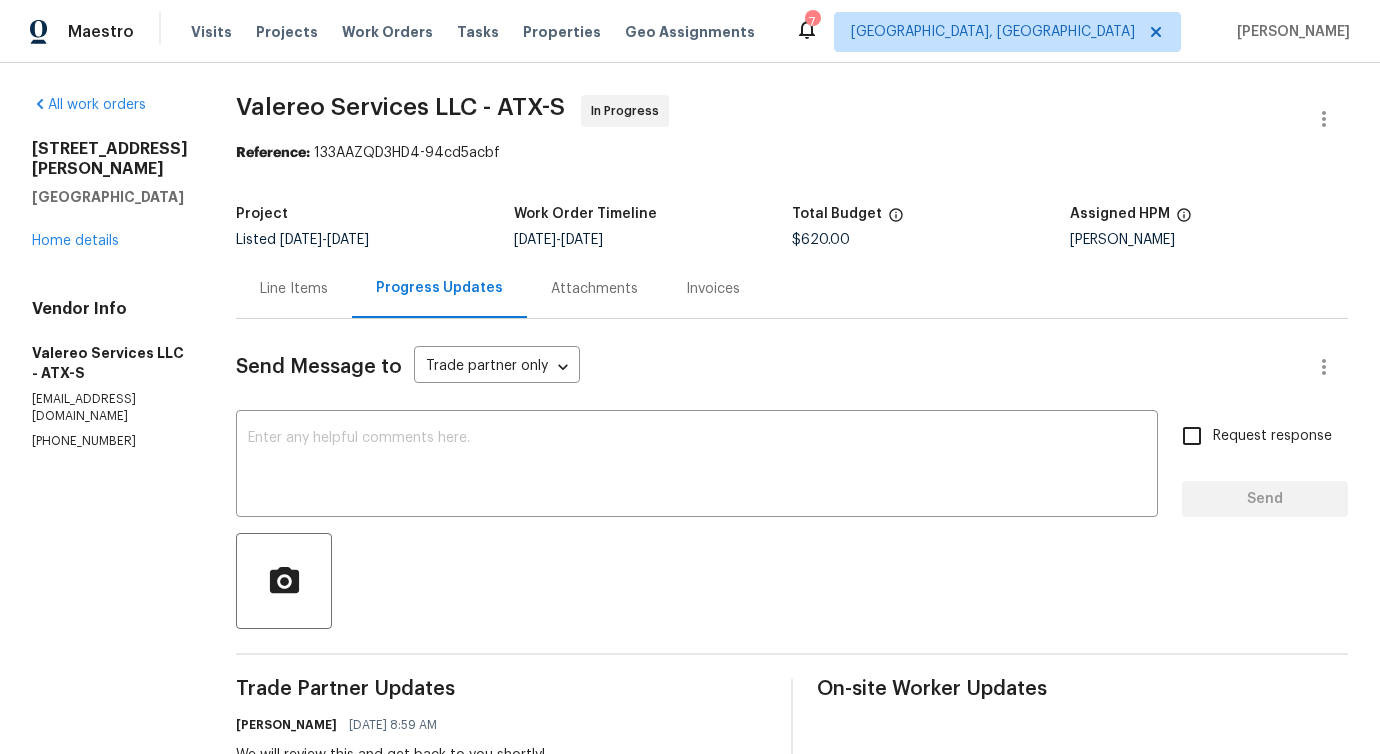 click on "Line Items" at bounding box center (294, 289) 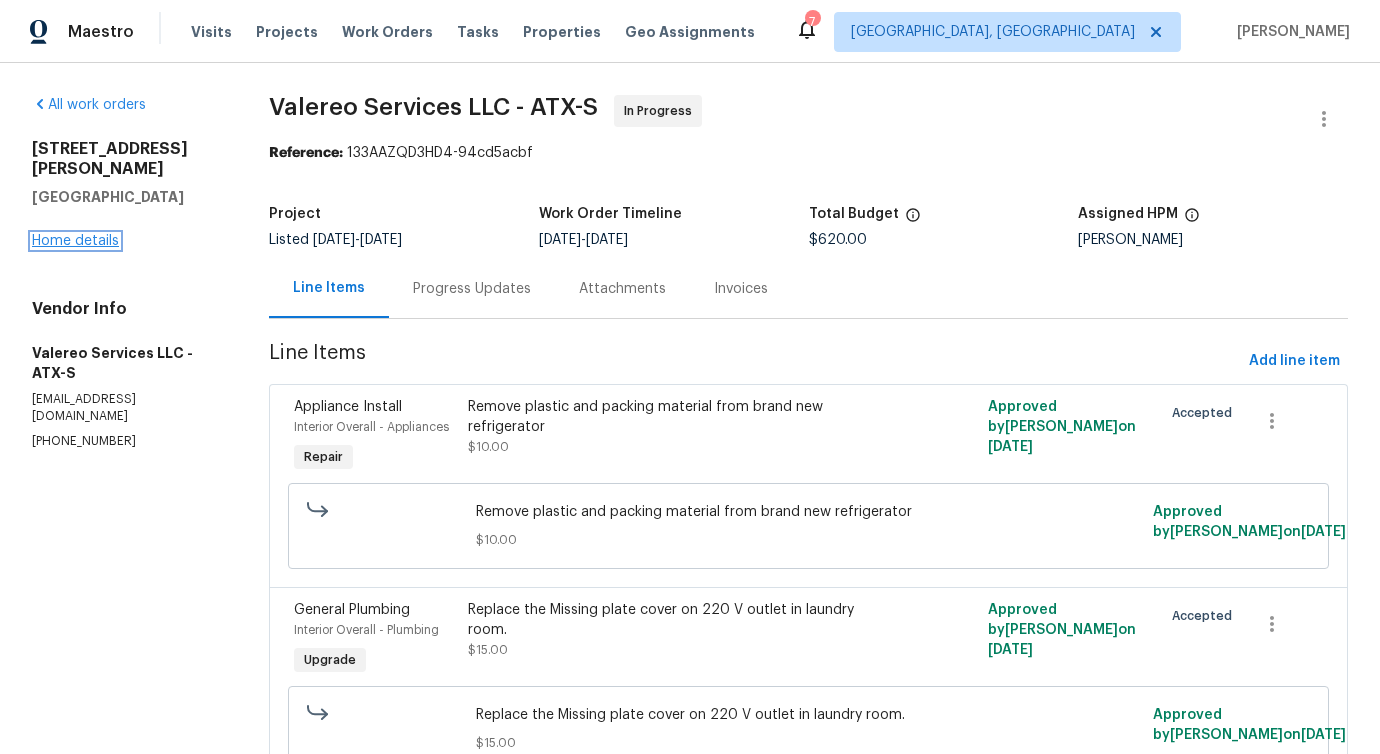 click on "Home details" at bounding box center (75, 241) 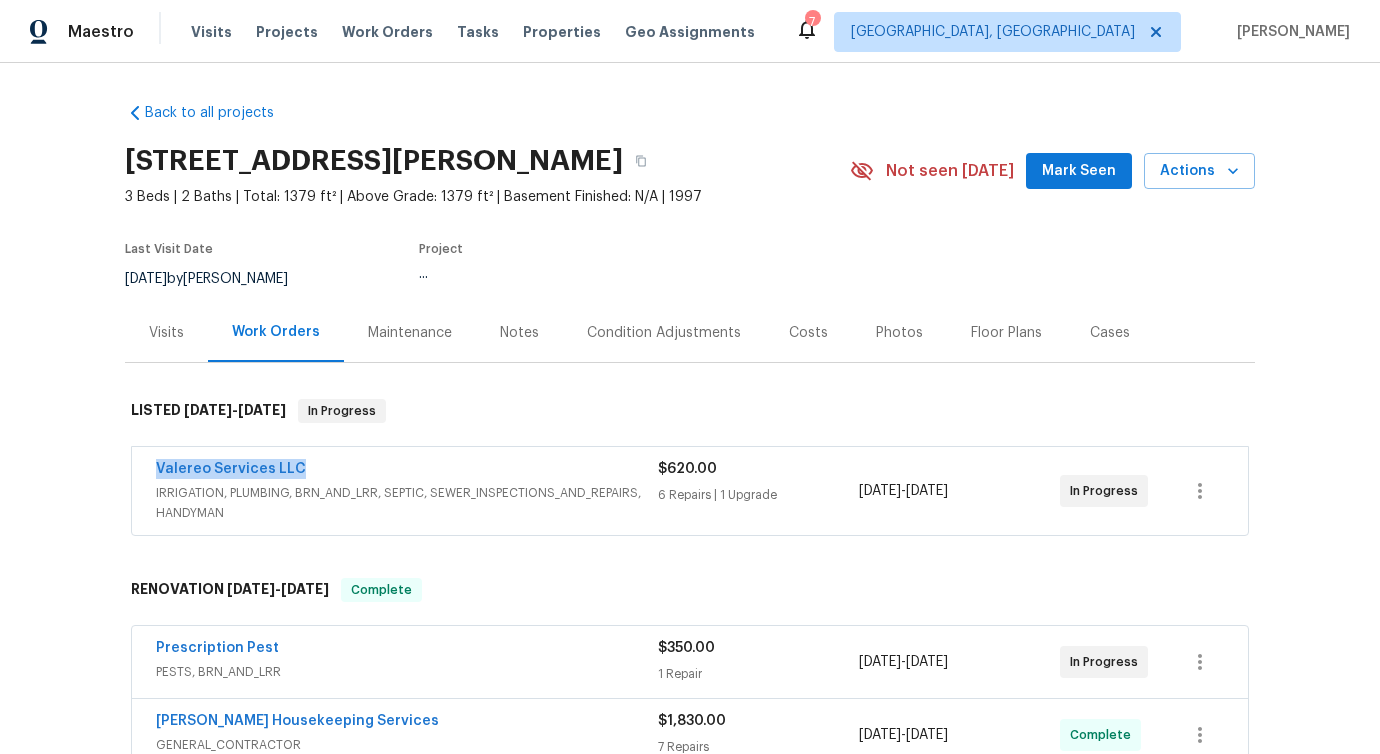 drag, startPoint x: 314, startPoint y: 468, endPoint x: 80, endPoint y: 467, distance: 234.00214 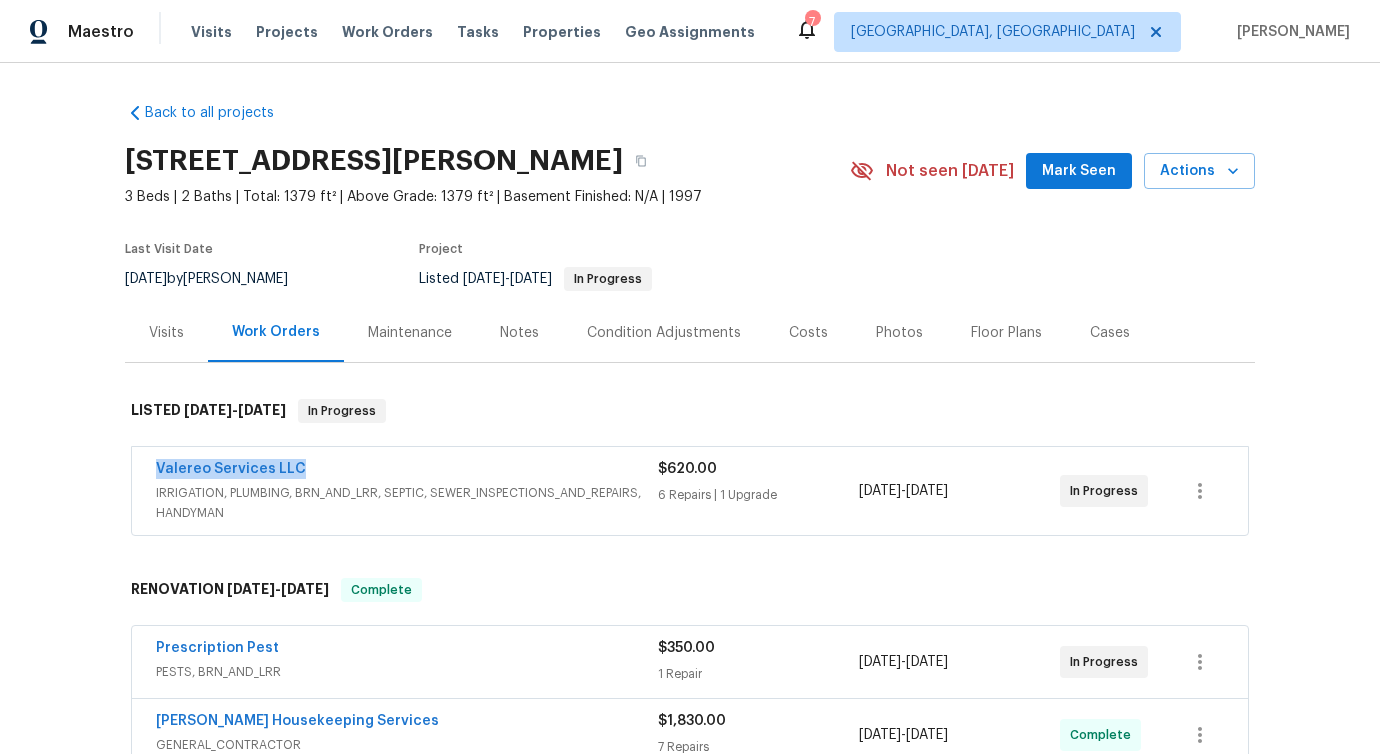 copy on "Valereo Services LLC" 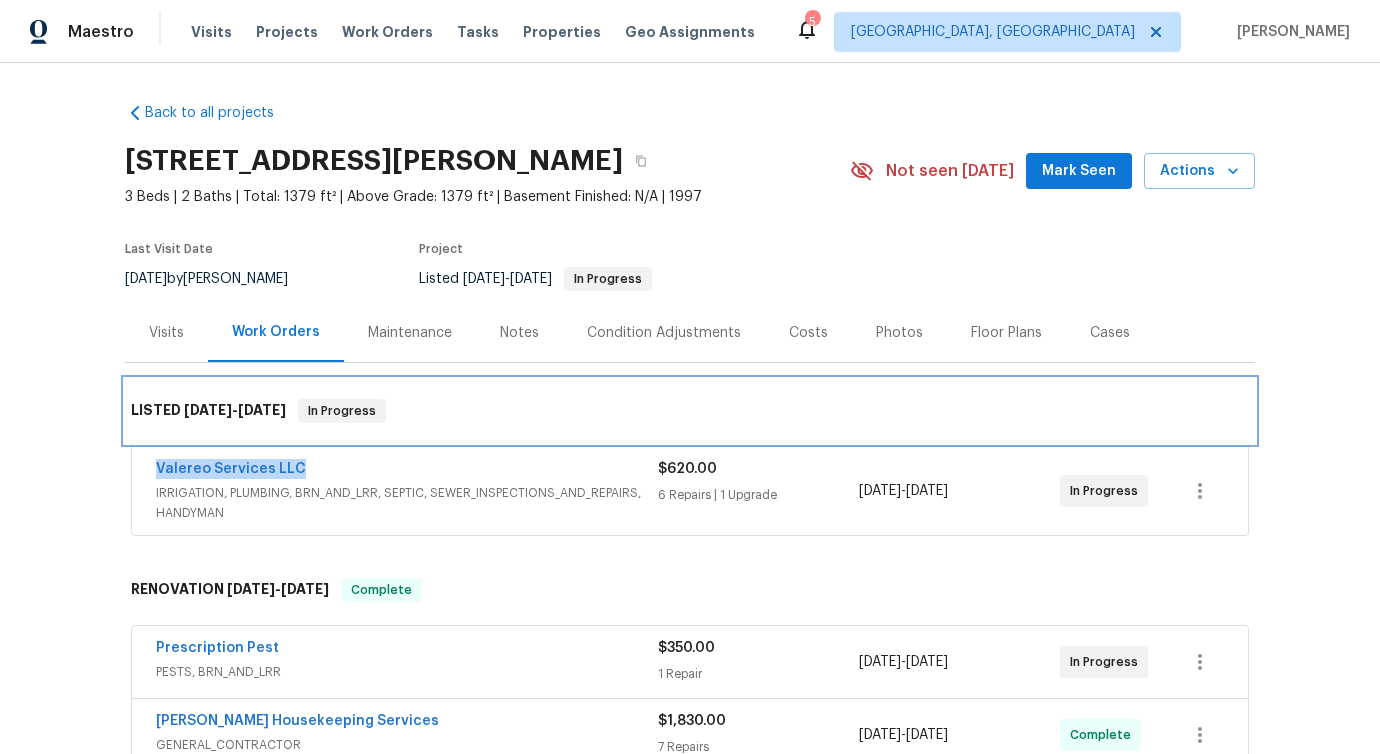 click on "LISTED   7/15/25  -  7/17/25 In Progress" at bounding box center (690, 411) 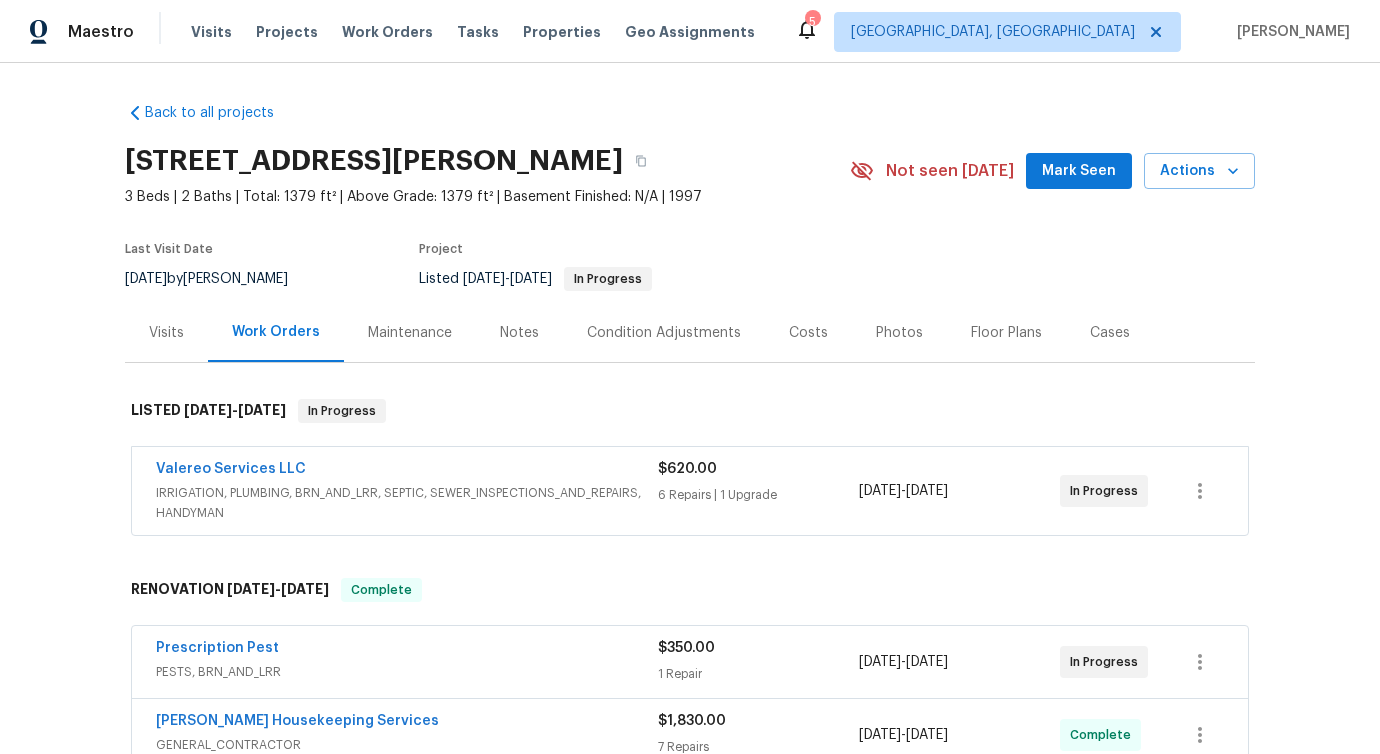 click on "Back to all projects 1207 Brashear Ln, Cedar Park, TX 78613 3 Beds | 2 Baths | Total: 1379 ft² | Above Grade: 1379 ft² | Basement Finished: N/A | 1997 Not seen today Mark Seen Actions Last Visit Date 6/30/2025  by  Sheila Cooksey   Project Listed   7/15/2025  -  7/17/2025 In Progress Visits Work Orders Maintenance Notes Condition Adjustments Costs Photos Floor Plans Cases LISTED   7/15/25  -  7/17/25 In Progress Valereo Services LLC IRRIGATION, PLUMBING, BRN_AND_LRR, SEPTIC, SEWER_INSPECTIONS_AND_REPAIRS, HANDYMAN $620.00 6 Repairs | 1 Upgrade 7/15/2025  -  7/17/2025 In Progress RENOVATION   6/10/25  -  6/24/25 Complete Prescription Pest PESTS, BRN_AND_LRR $350.00 1 Repair 6/20/2025  -  6/24/2025 In Progress Arelis Housekeeping Services GENERAL_CONTRACTOR $1,830.00 7 Repairs 6/20/2025  -  6/23/2025 Complete Centralized Purchasing PAINTING, APPLIANCE, CABINETS, OD_SELECT $3,083.14 2 Repairs 6/10/2025  -  6/10/2025 Complete RM Interiors FLOORING $4,665.93 1 Upgrade 6/10/2025  -  6/20/2025 Paid $23,749.49  -" at bounding box center [690, 408] 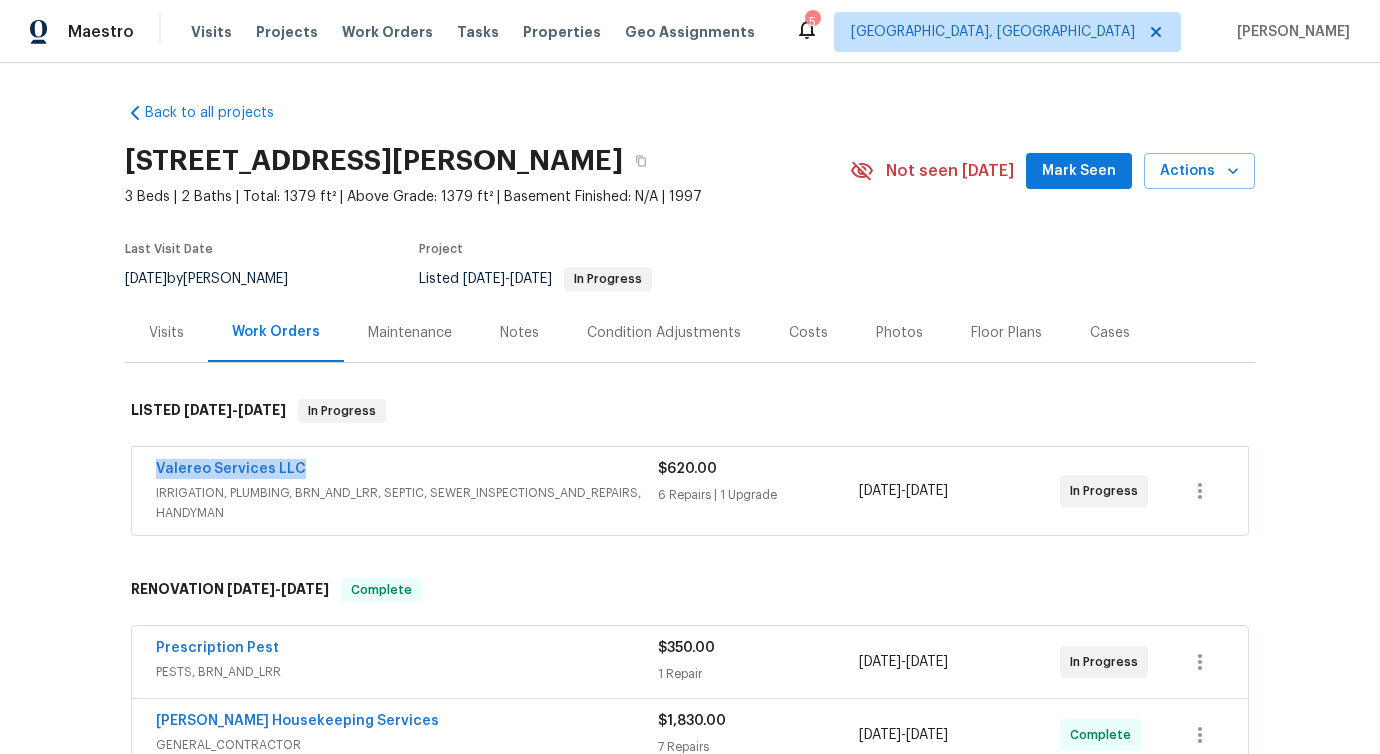 drag, startPoint x: 313, startPoint y: 467, endPoint x: 92, endPoint y: 448, distance: 221.81523 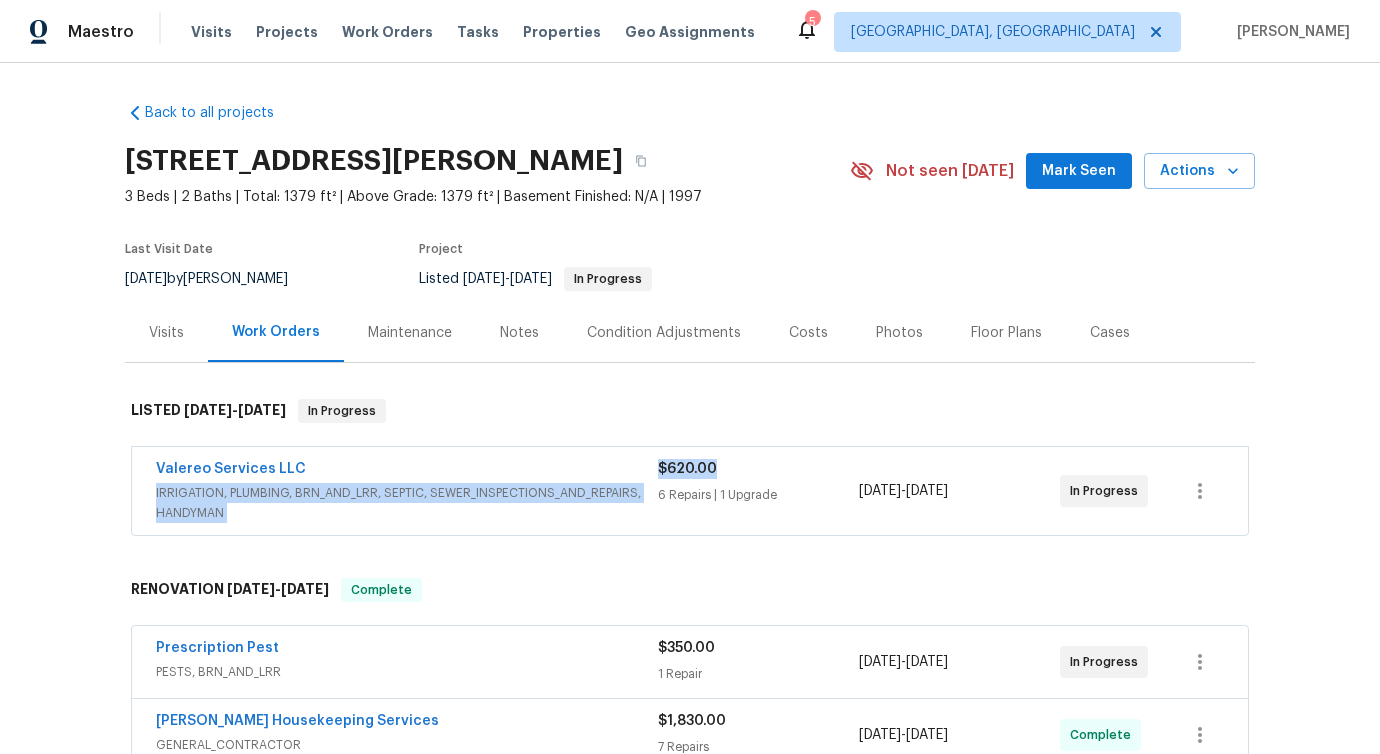 drag, startPoint x: 713, startPoint y: 466, endPoint x: 614, endPoint y: 464, distance: 99.0202 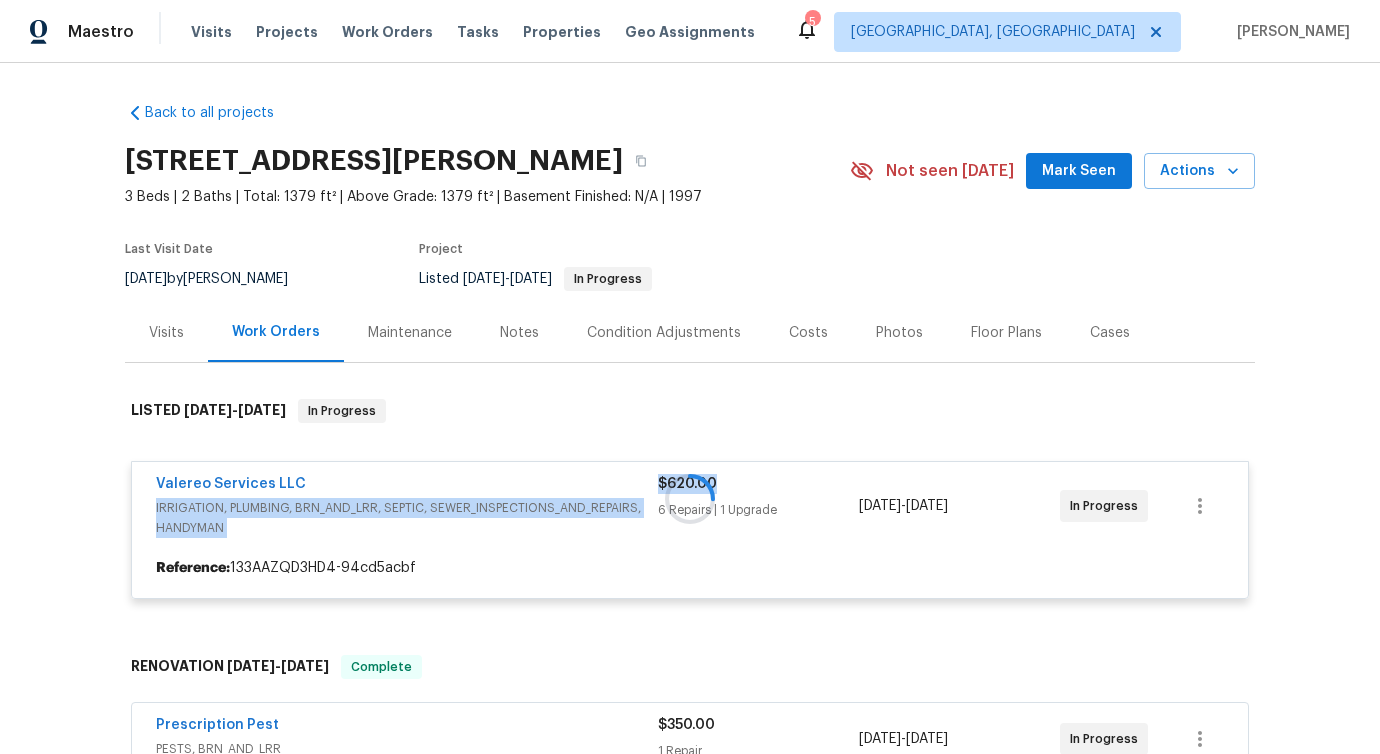 drag, startPoint x: 193, startPoint y: 476, endPoint x: 188, endPoint y: 485, distance: 10.29563 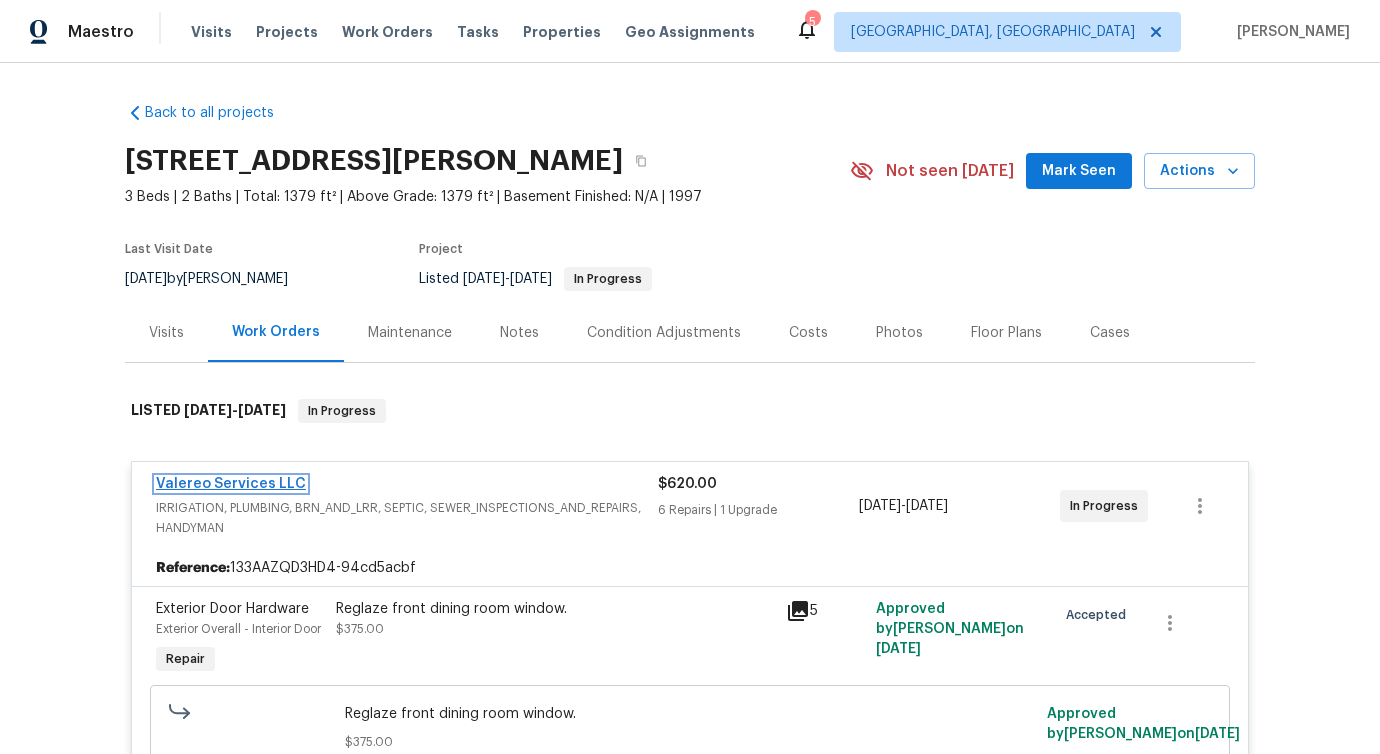 click on "Valereo Services LLC" at bounding box center (231, 484) 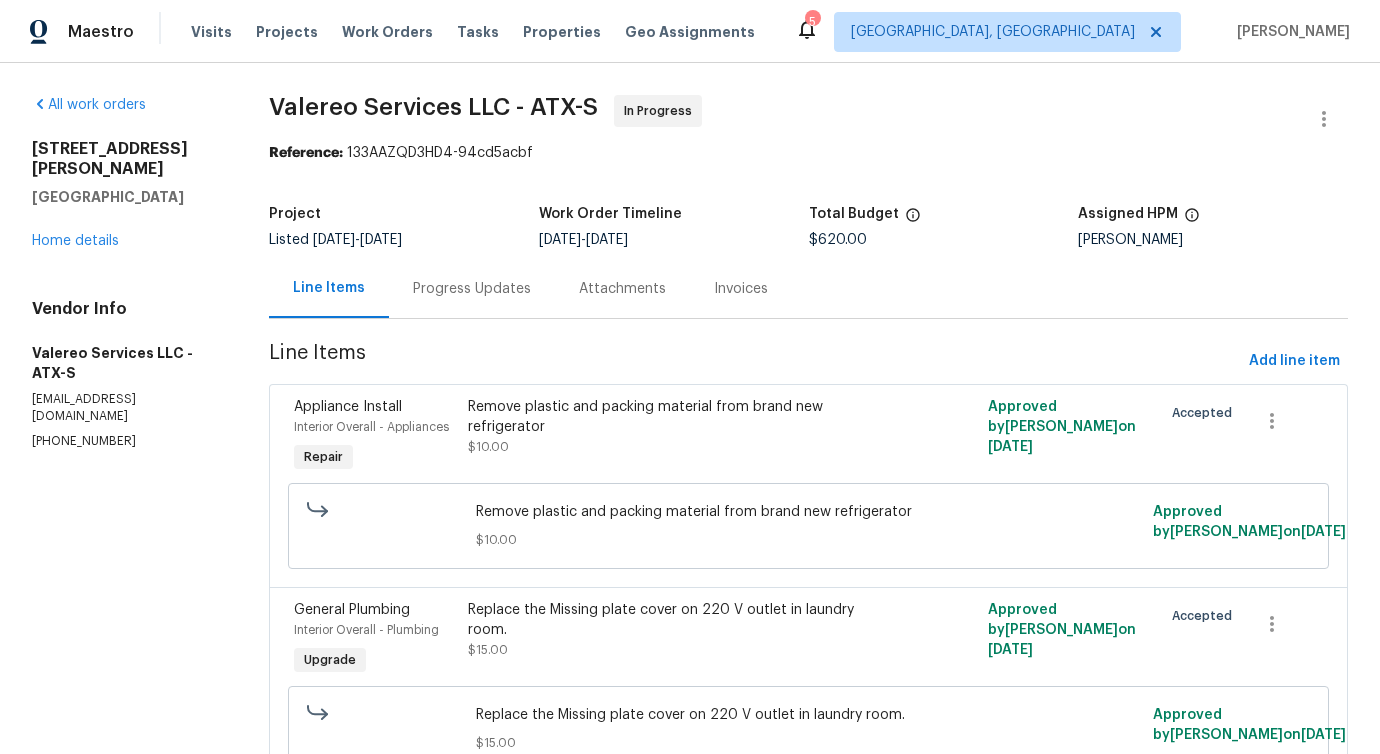 click on "$620.00" at bounding box center (838, 240) 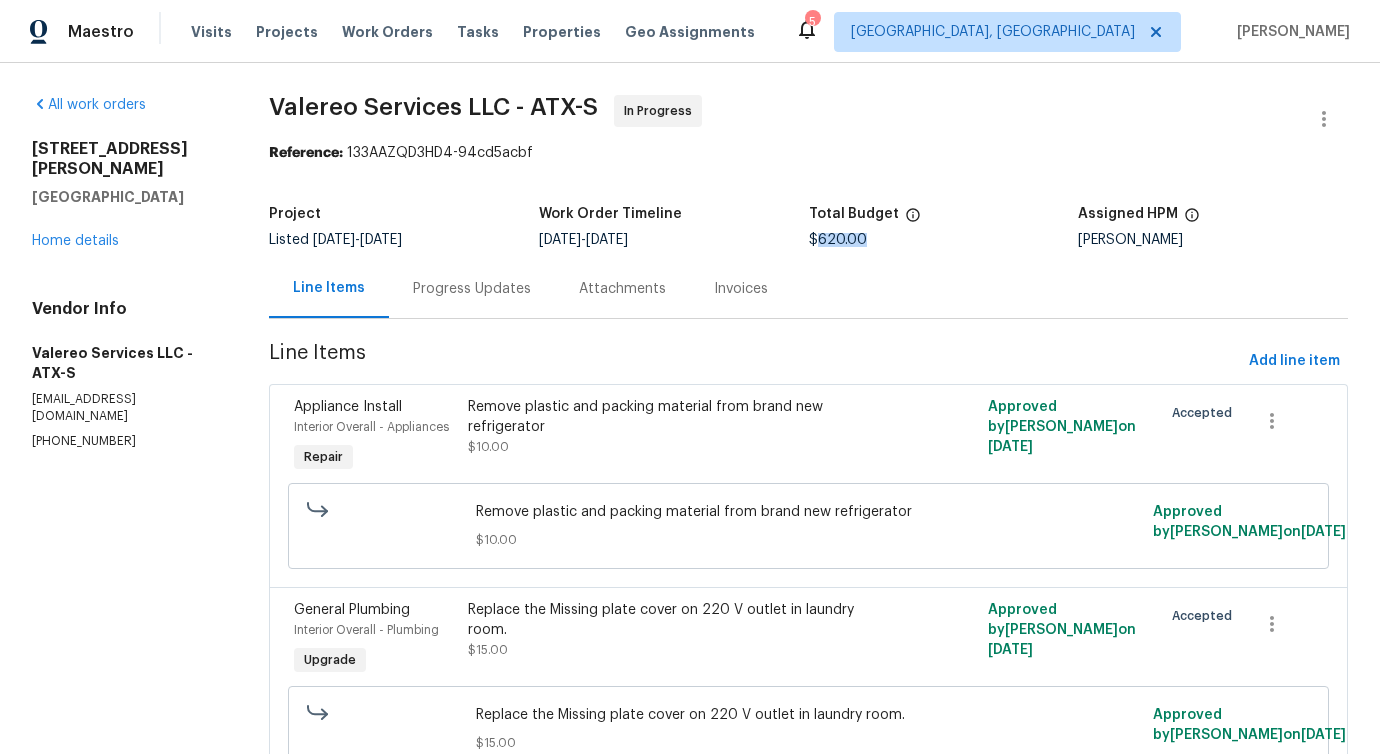 click on "$620.00" at bounding box center [838, 240] 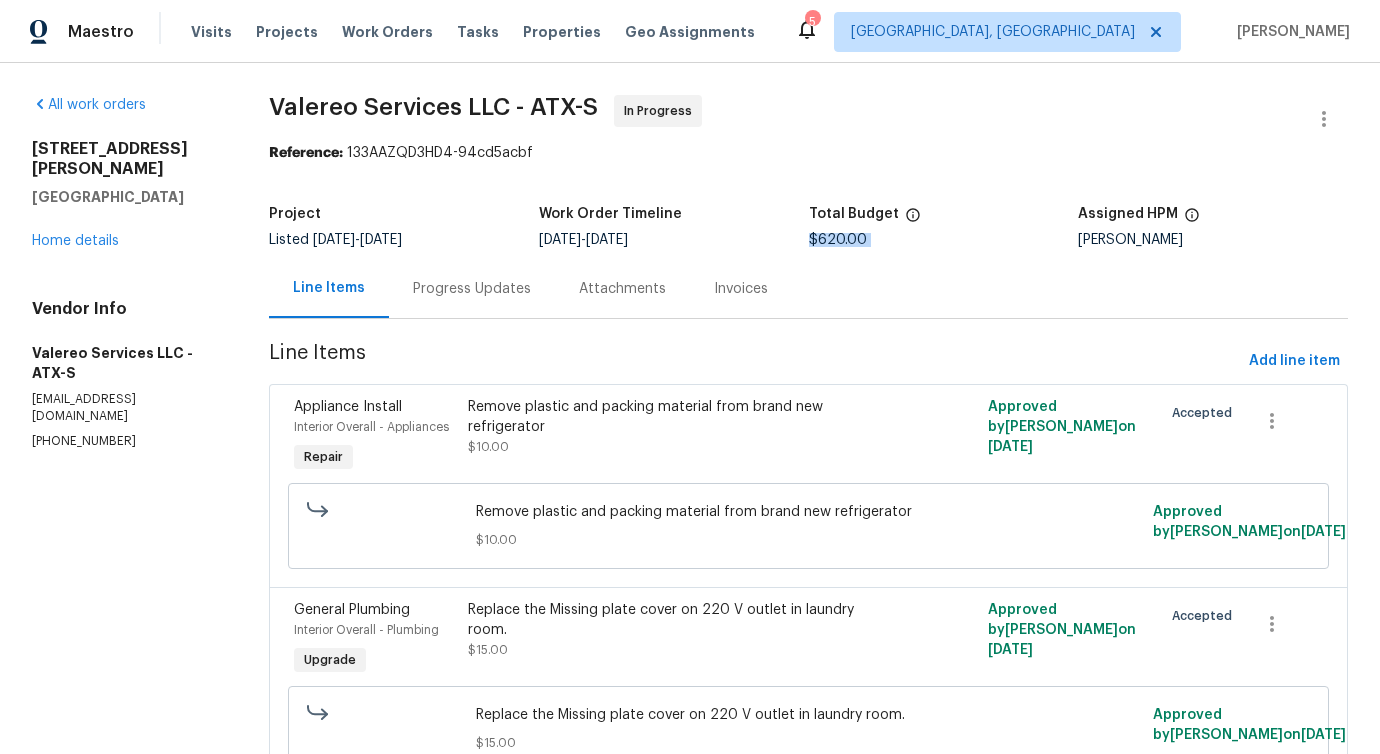 click on "$620.00" at bounding box center [838, 240] 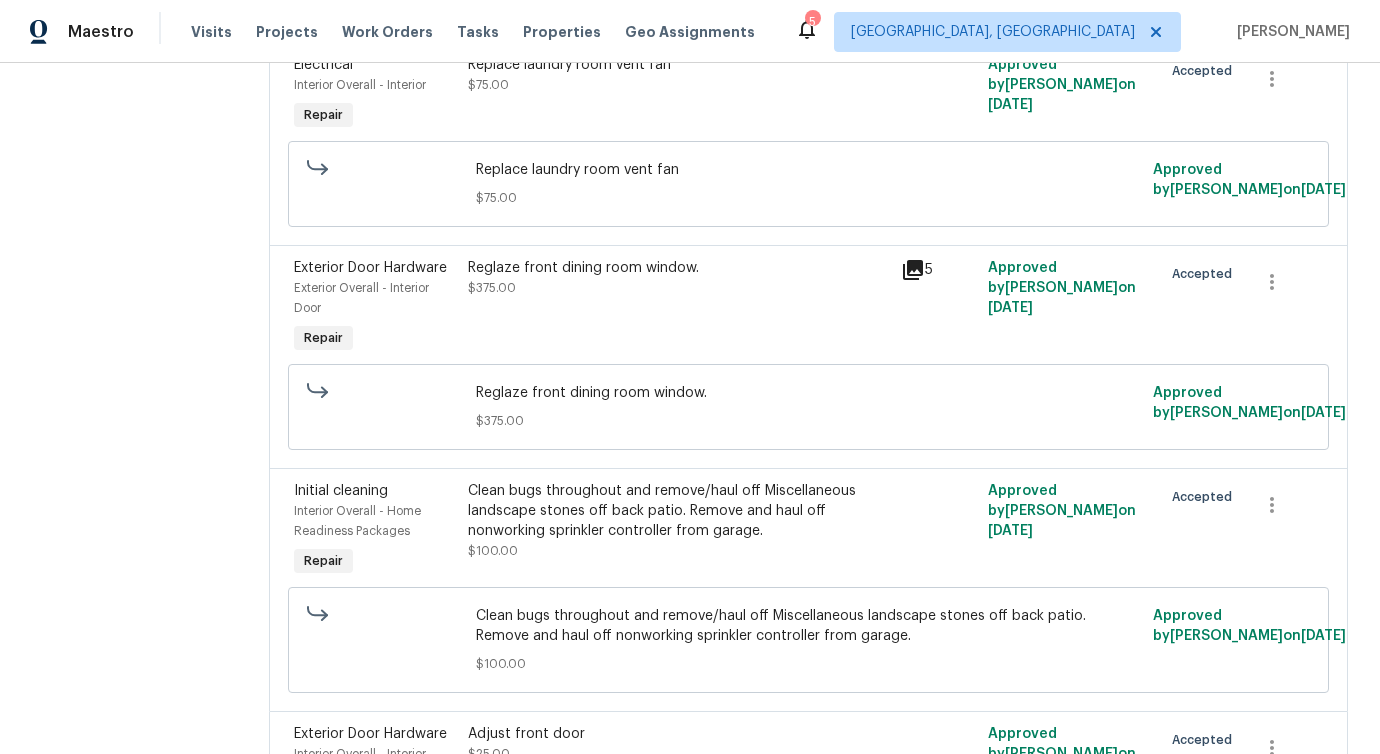 scroll, scrollTop: 931, scrollLeft: 0, axis: vertical 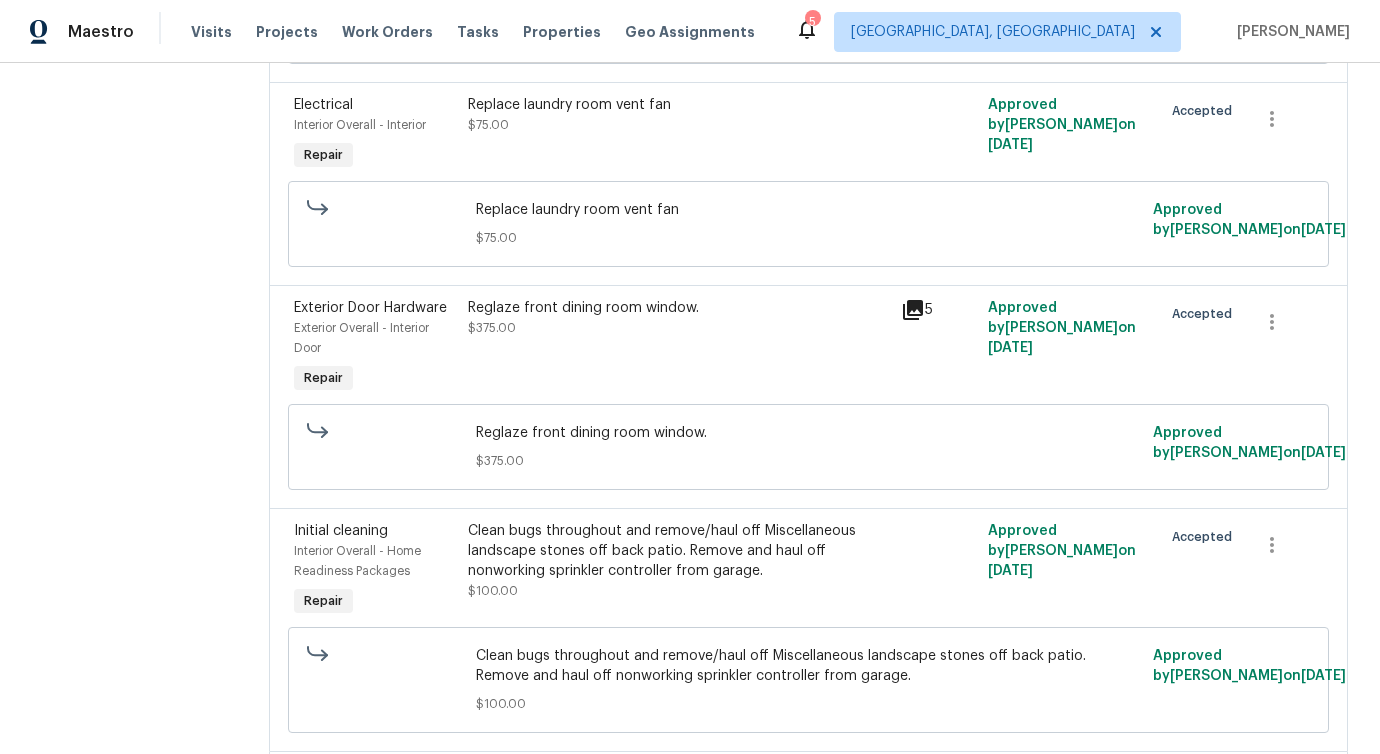 click on "Reglaze front dining room window." at bounding box center (679, 308) 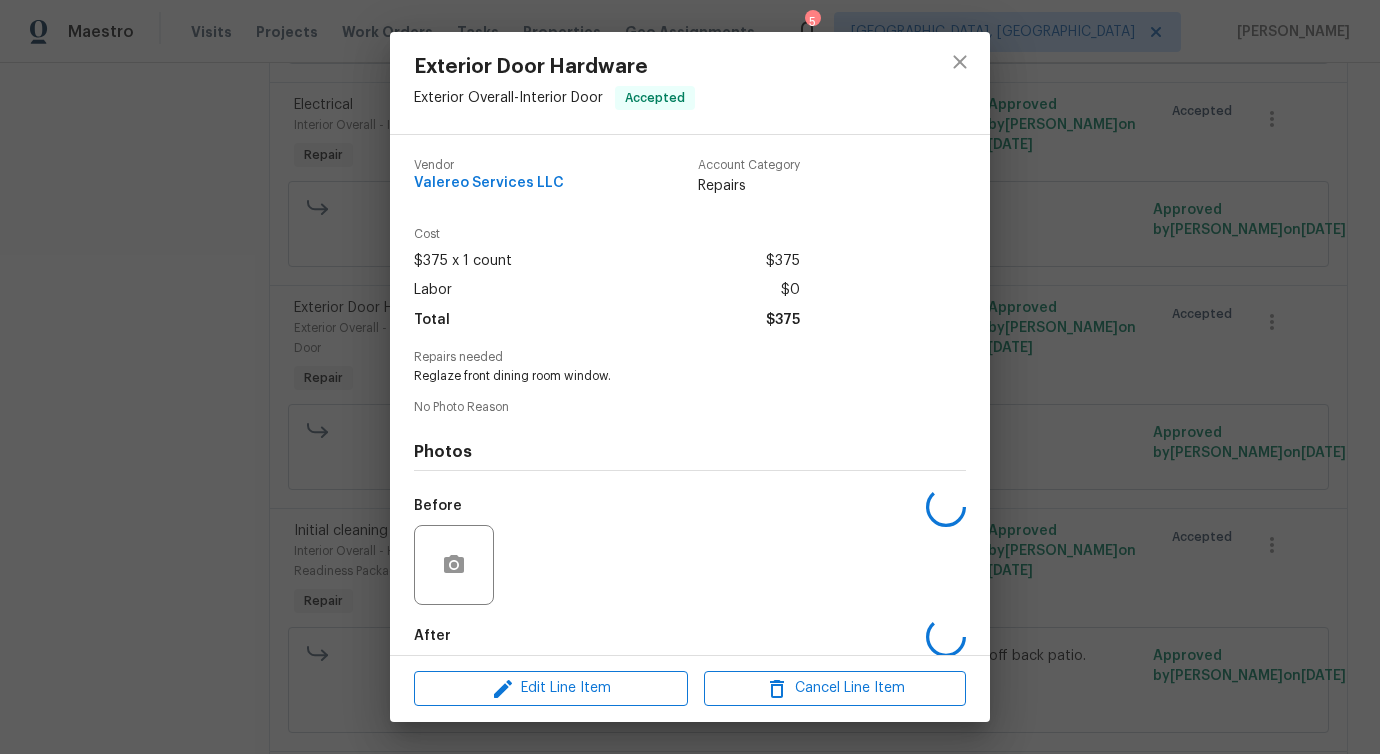 scroll, scrollTop: 100, scrollLeft: 0, axis: vertical 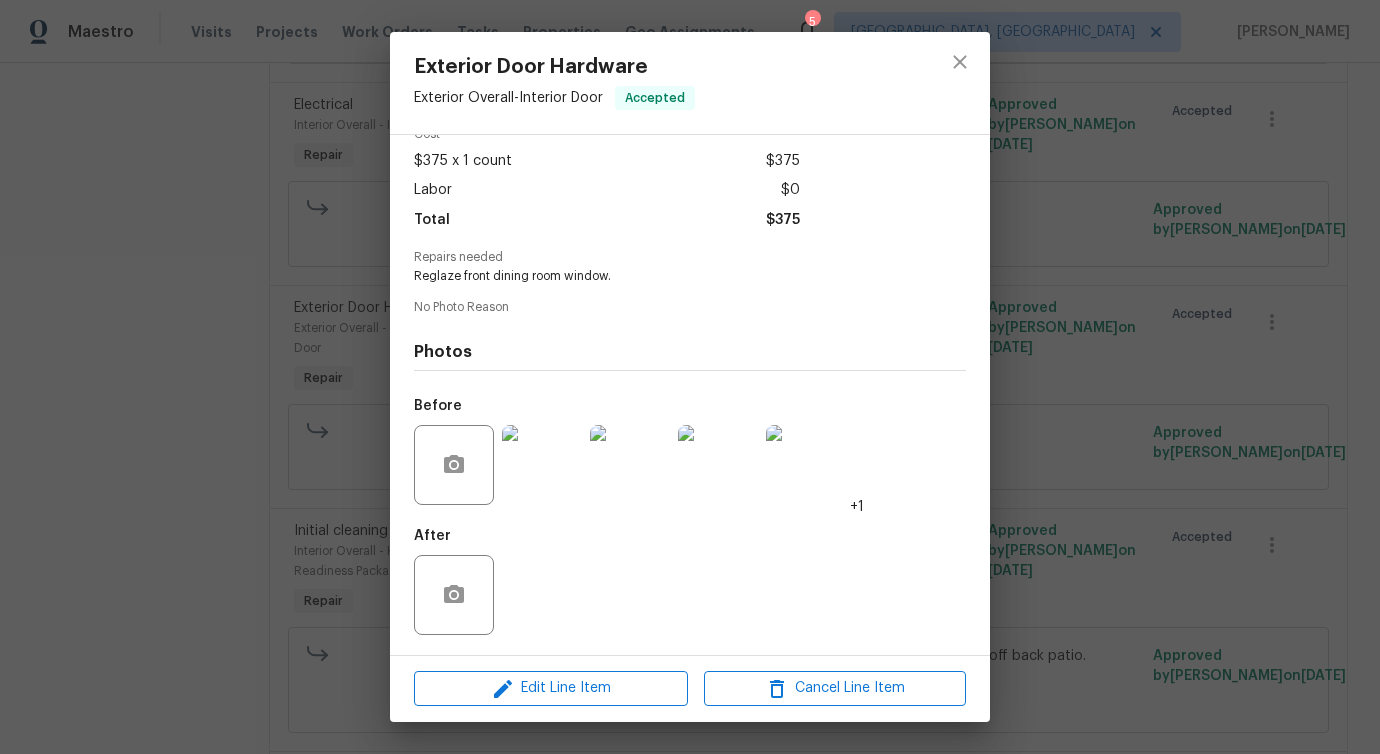 click at bounding box center (542, 465) 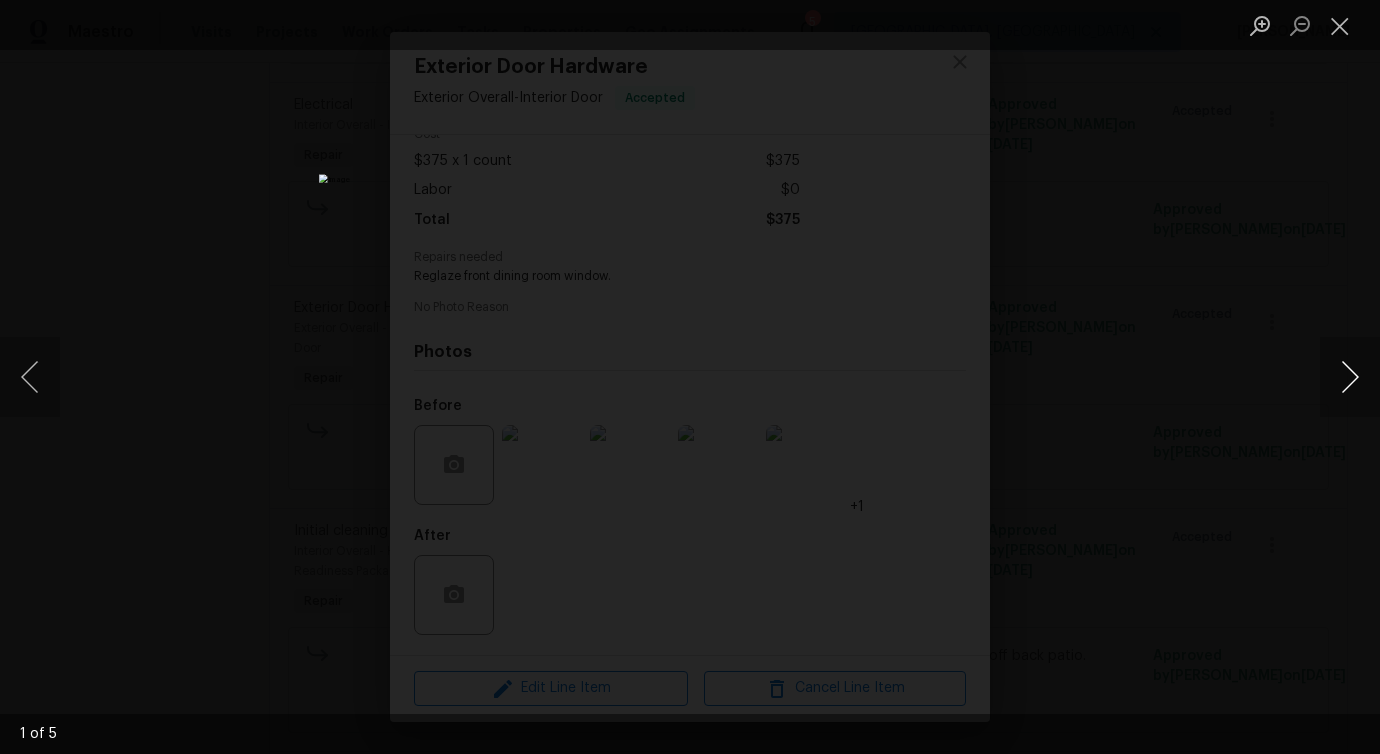 click at bounding box center [1350, 377] 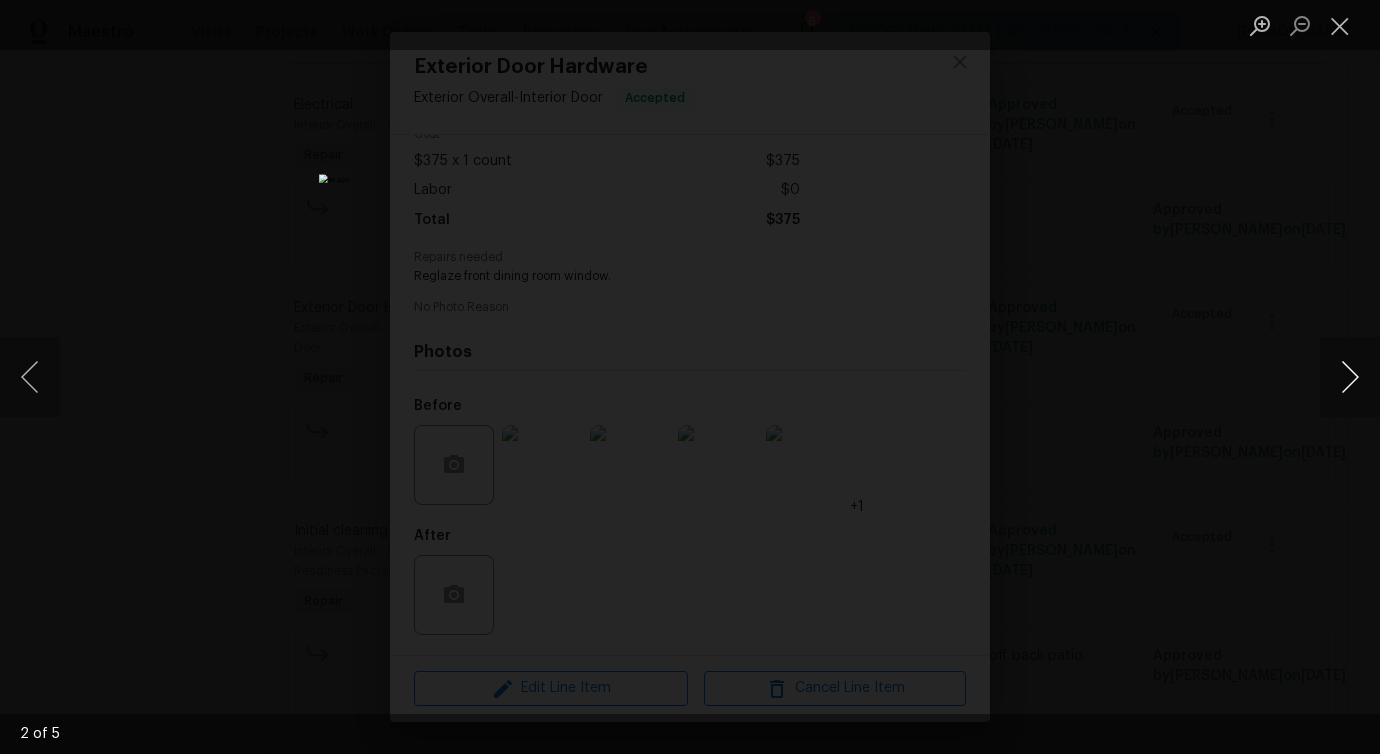 click at bounding box center [1350, 377] 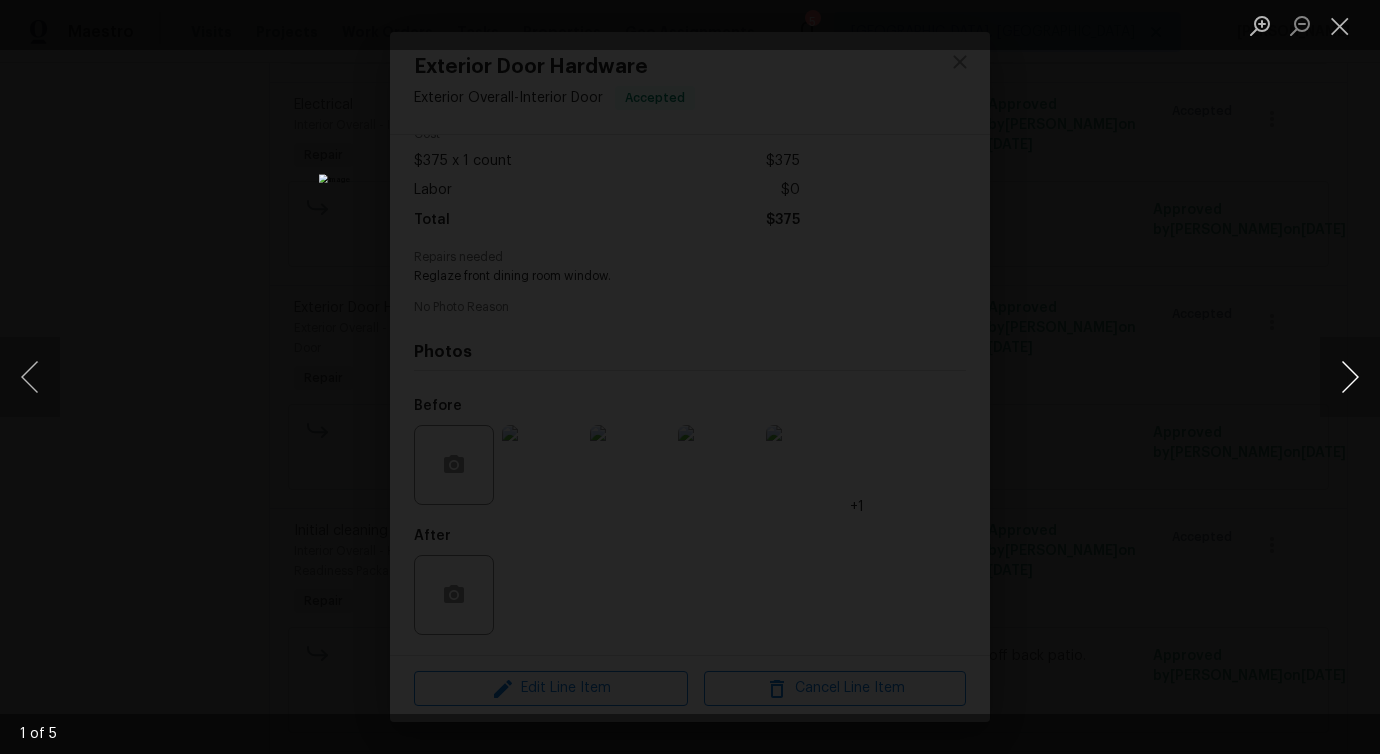 click at bounding box center (1350, 377) 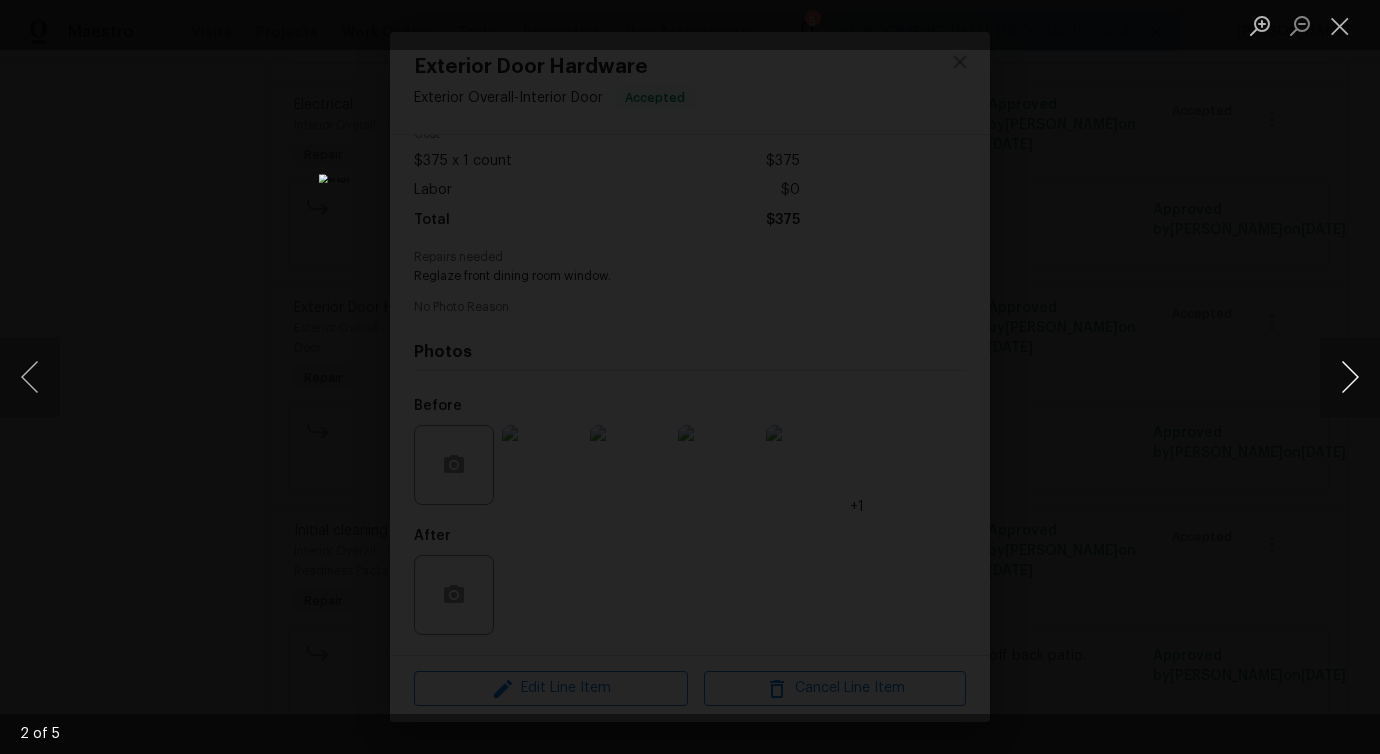 click at bounding box center (1350, 377) 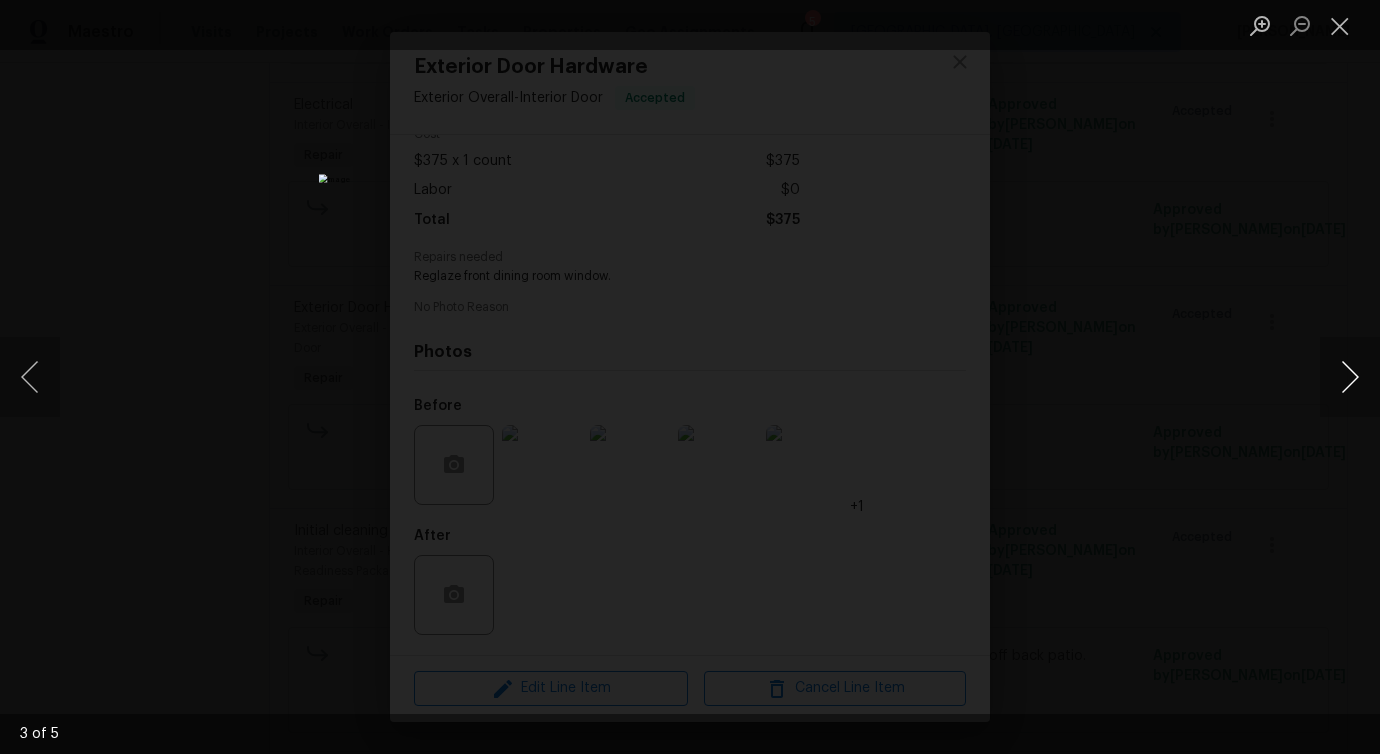 click at bounding box center [1350, 377] 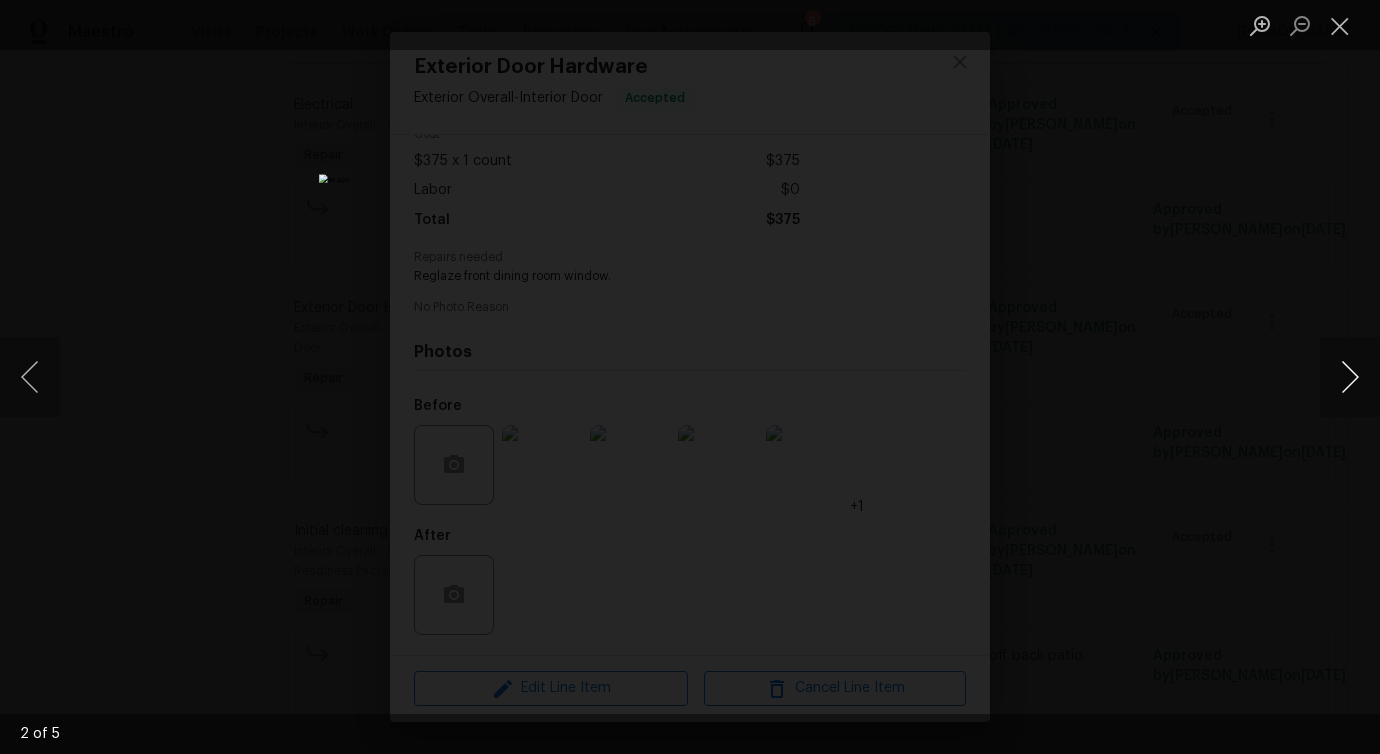 click at bounding box center [1350, 377] 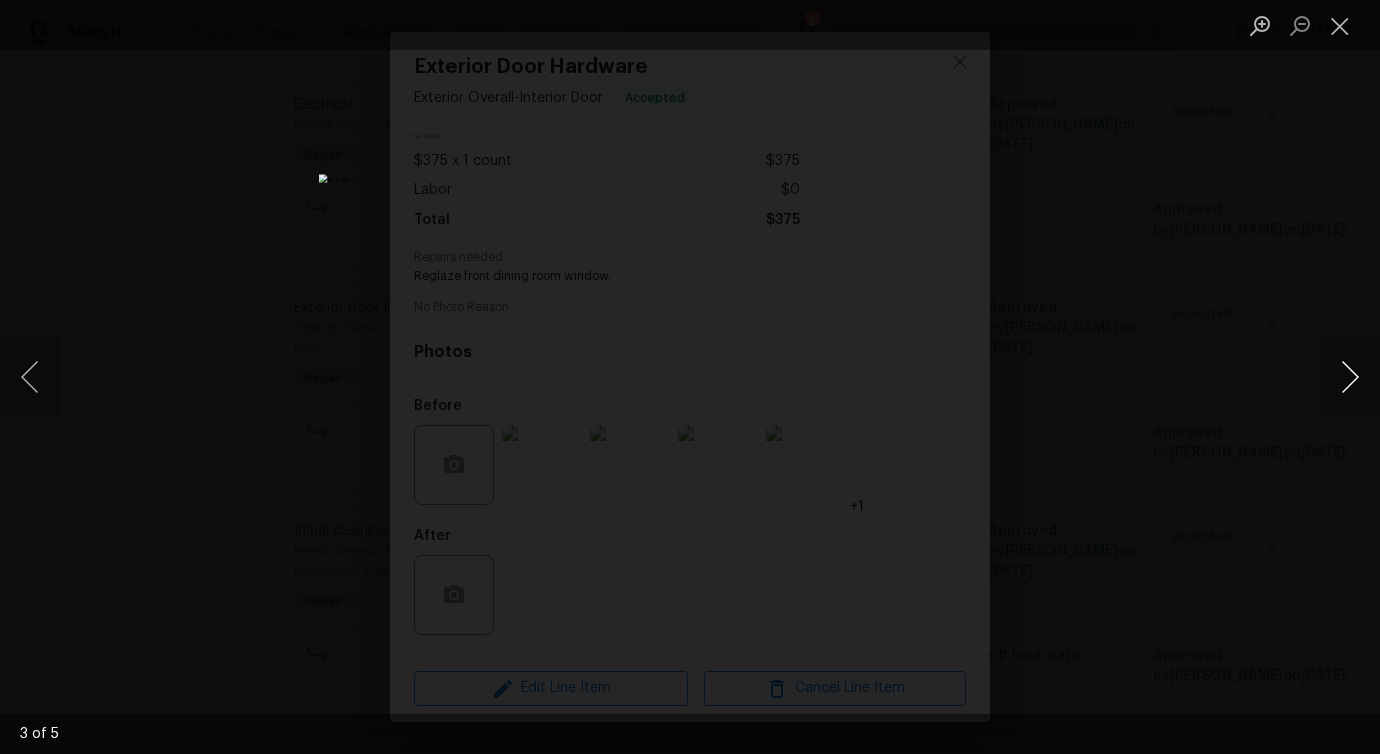 click at bounding box center [1350, 377] 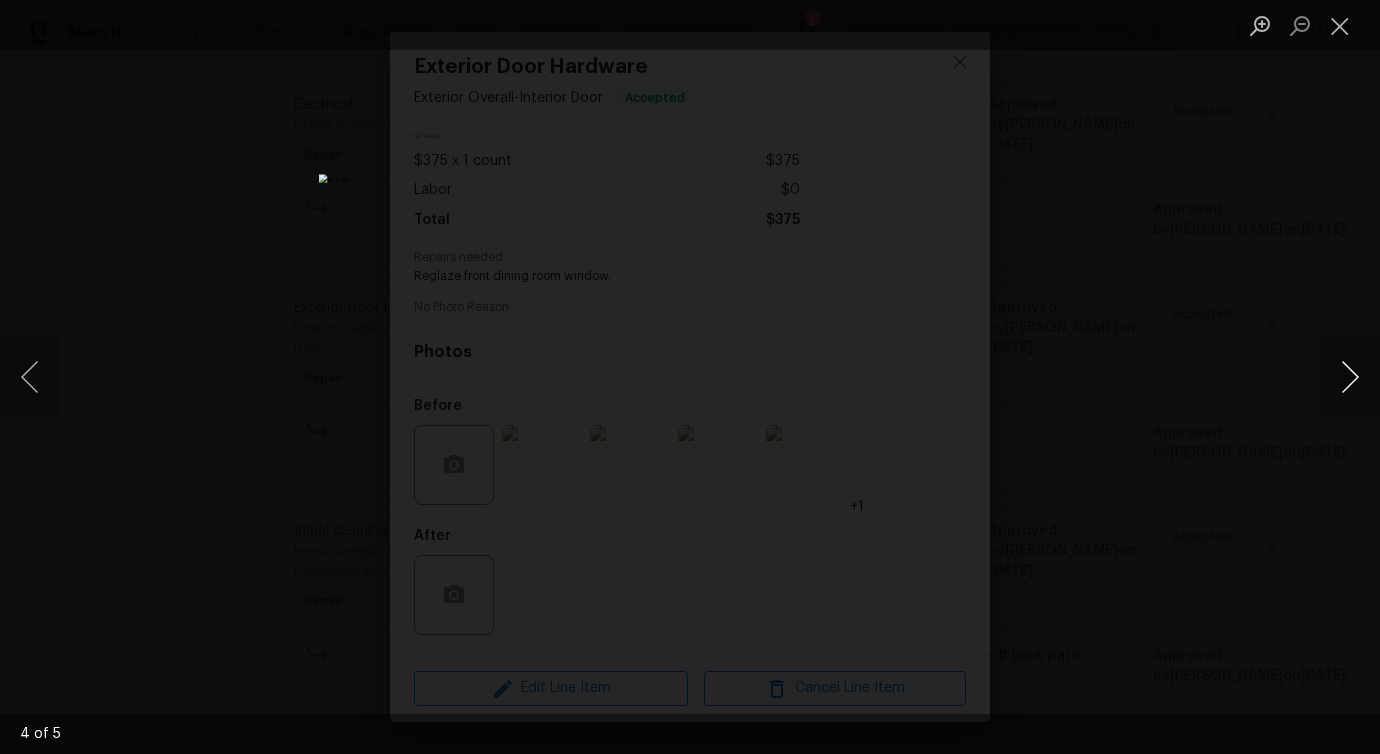 click at bounding box center (1350, 377) 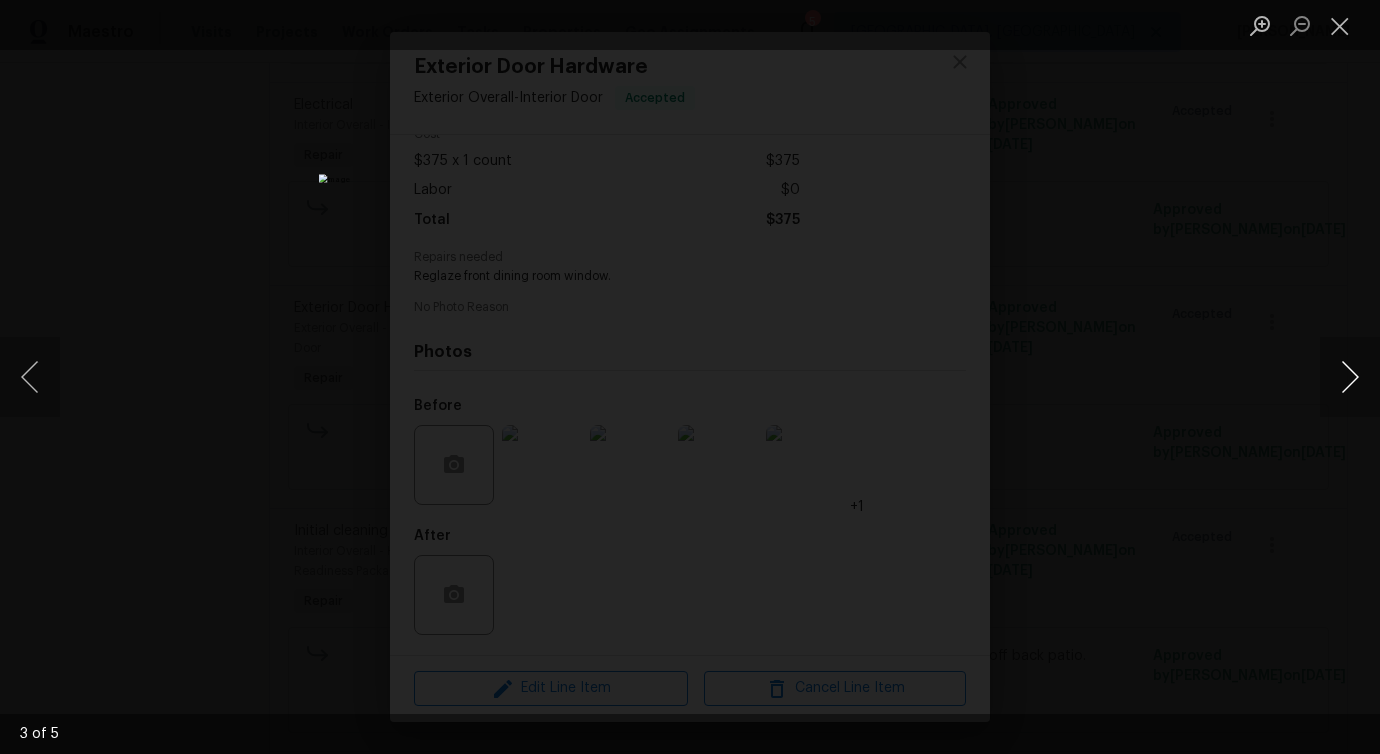 click at bounding box center (1350, 377) 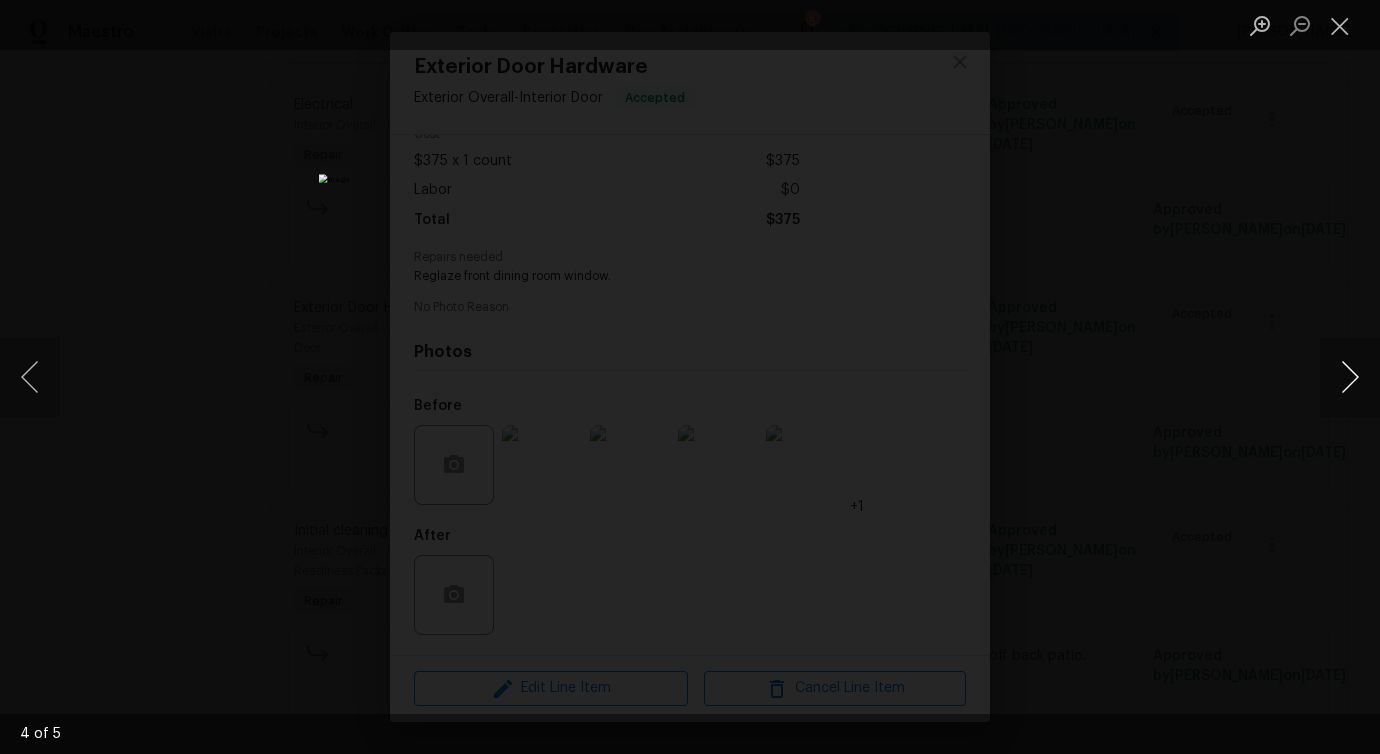 click at bounding box center (1350, 377) 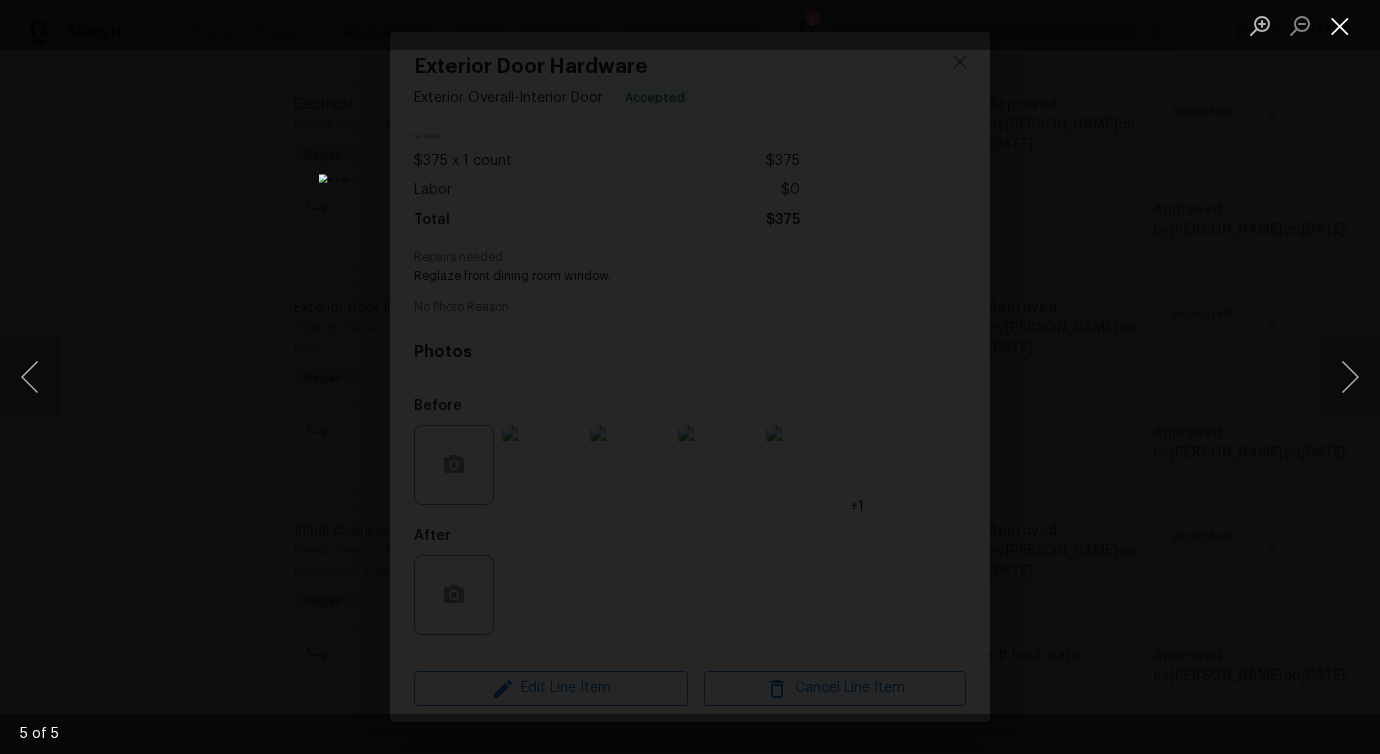 click at bounding box center (1340, 25) 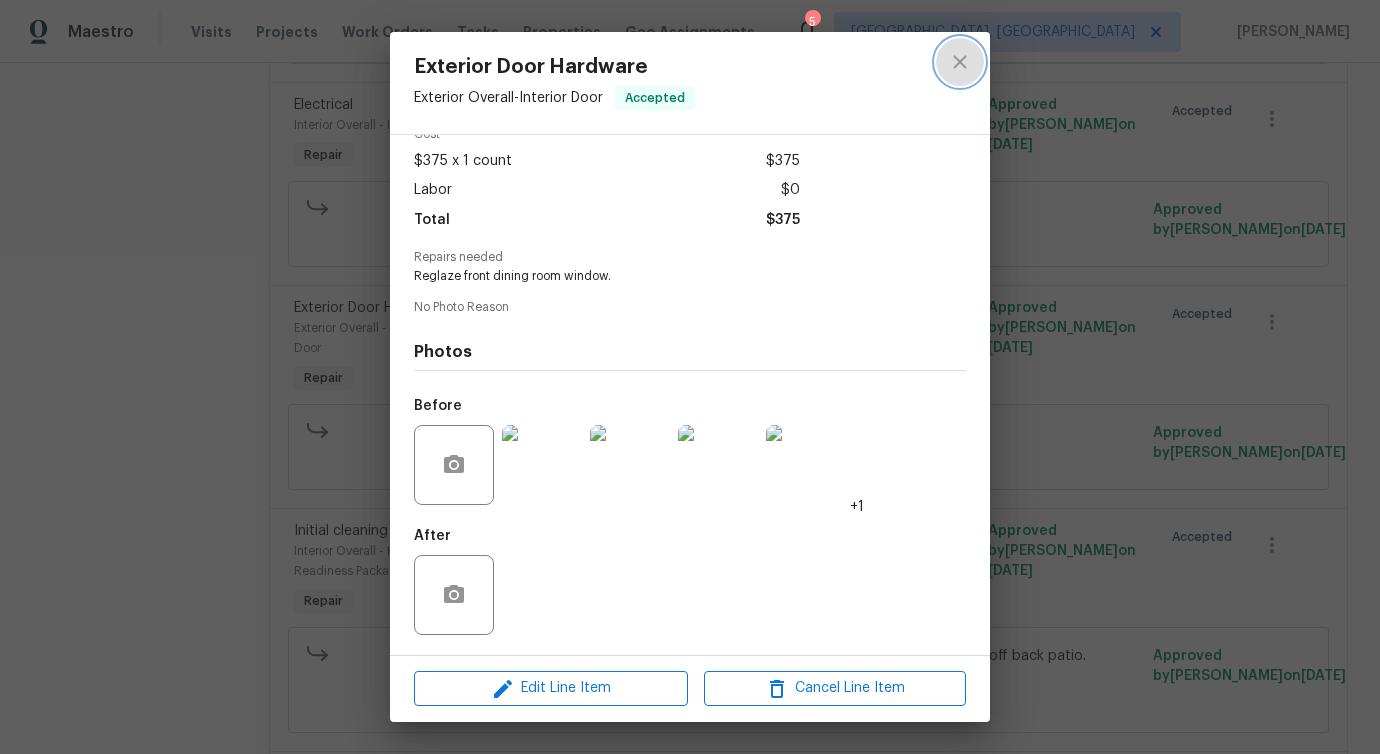 click 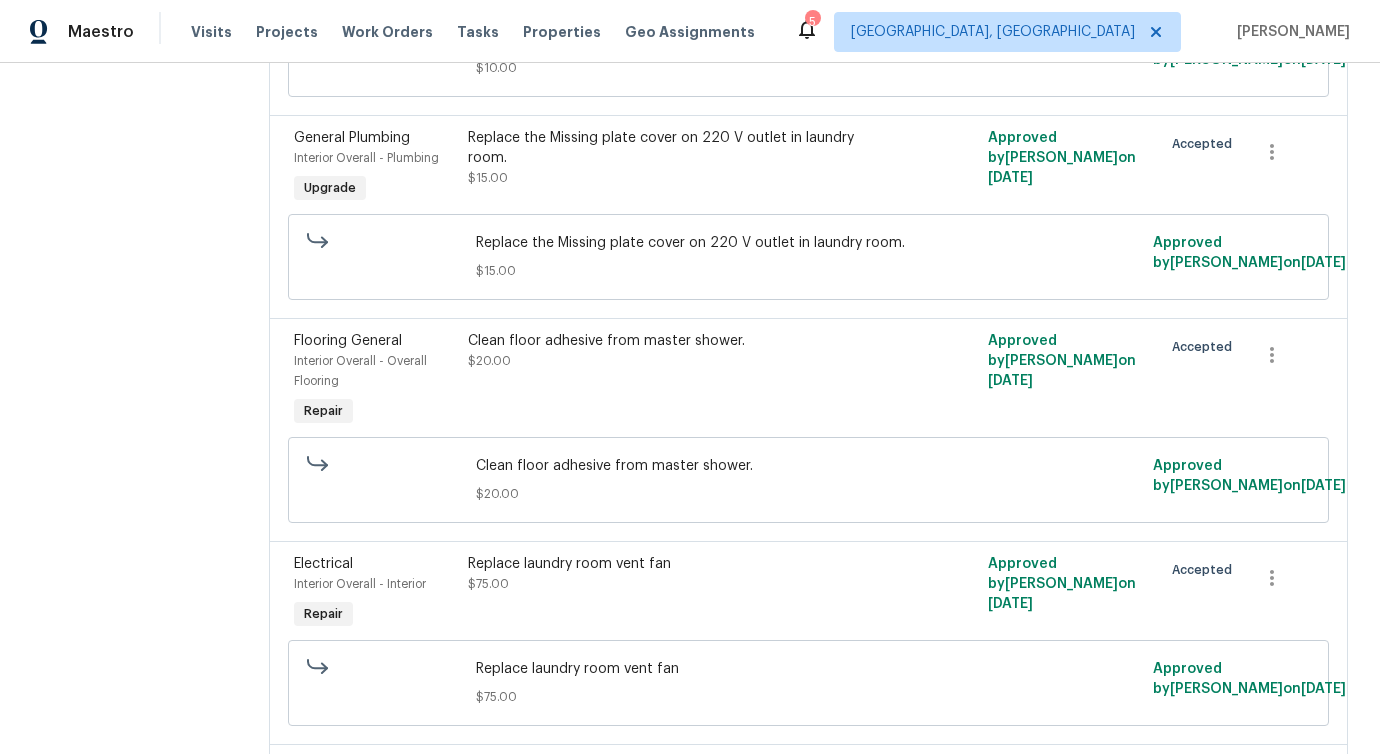 scroll, scrollTop: 0, scrollLeft: 0, axis: both 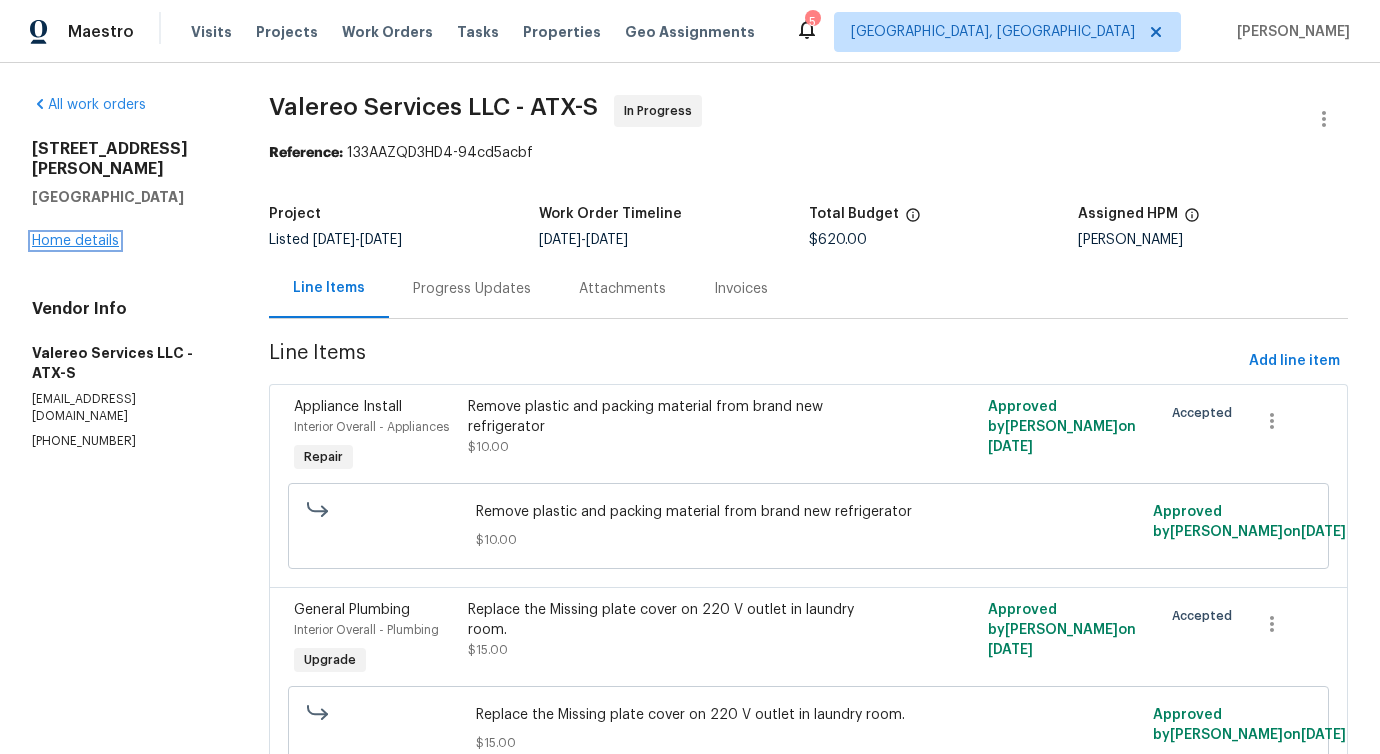 click on "Home details" at bounding box center [75, 241] 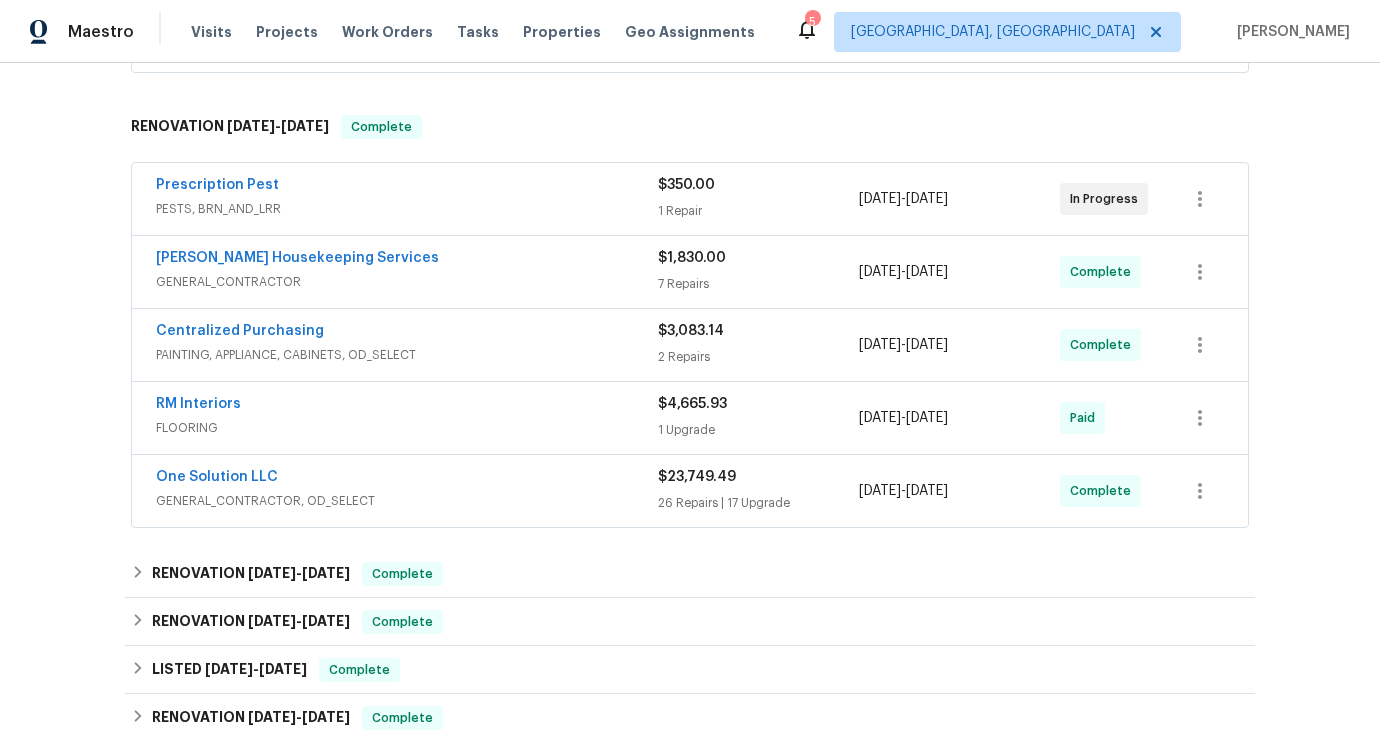scroll, scrollTop: 772, scrollLeft: 0, axis: vertical 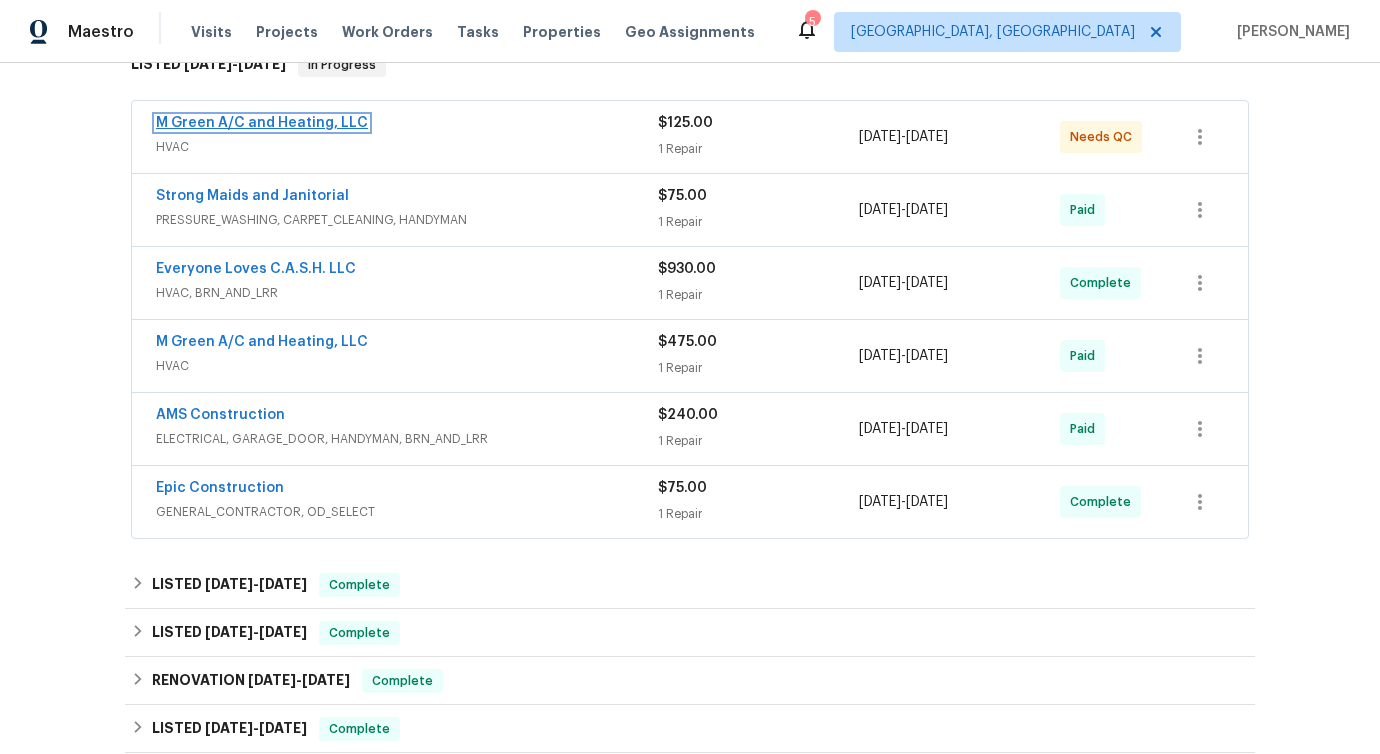 click on "M Green A/C and Heating, LLC" at bounding box center [262, 123] 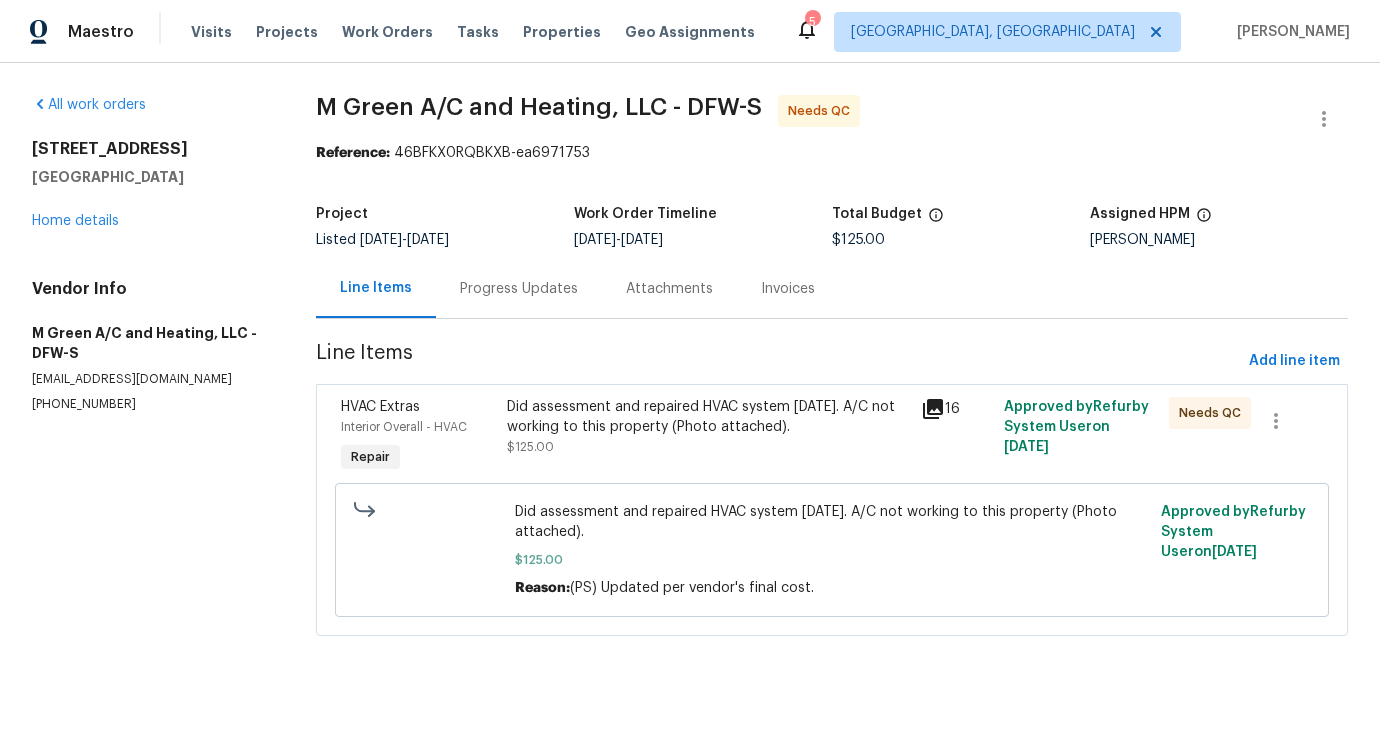 click on "Progress Updates" at bounding box center [519, 289] 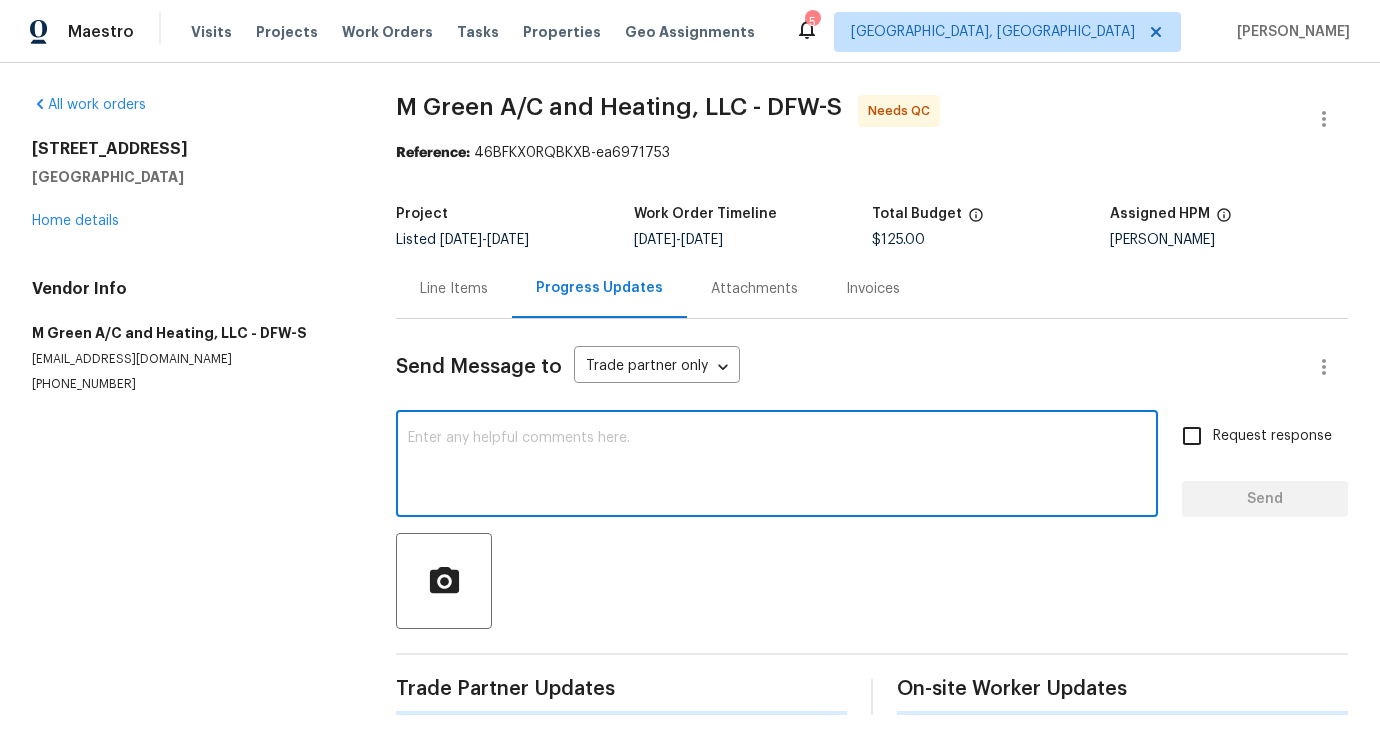 click at bounding box center [777, 466] 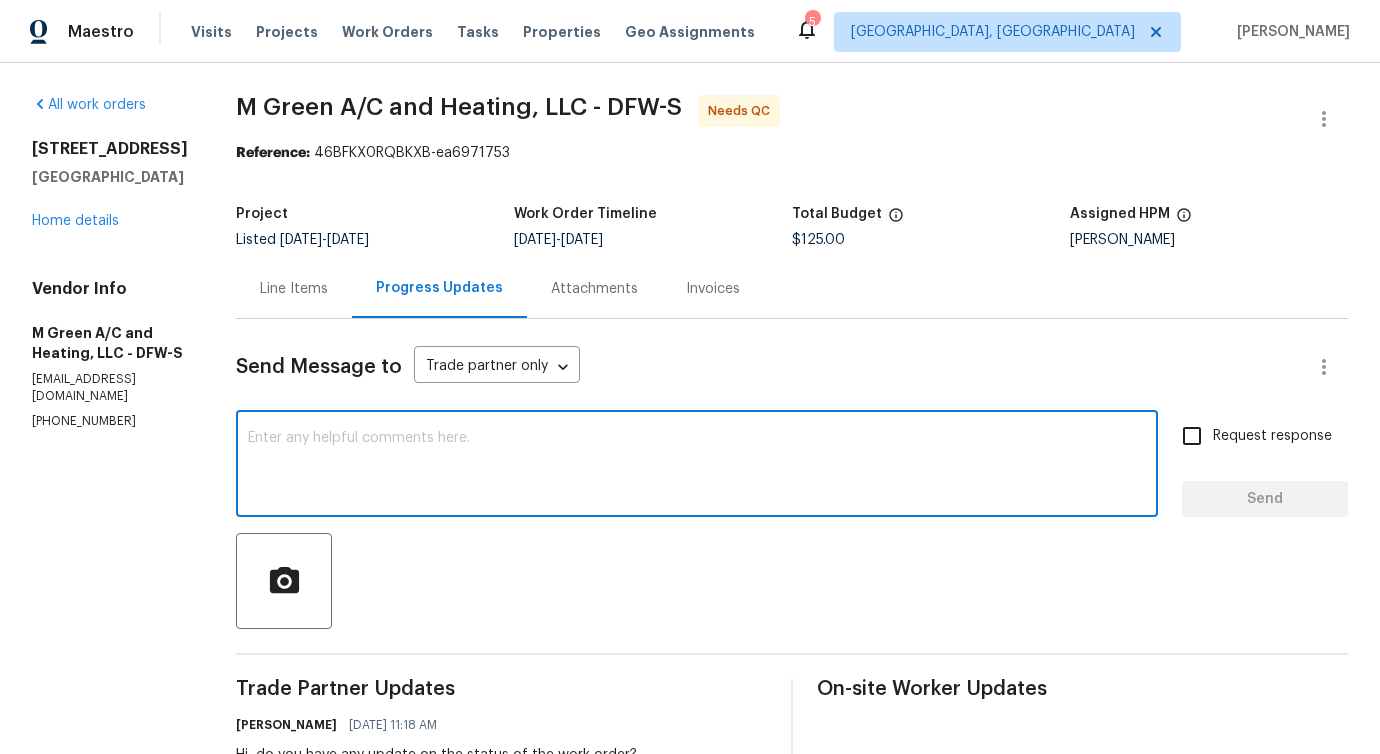 scroll, scrollTop: 388, scrollLeft: 0, axis: vertical 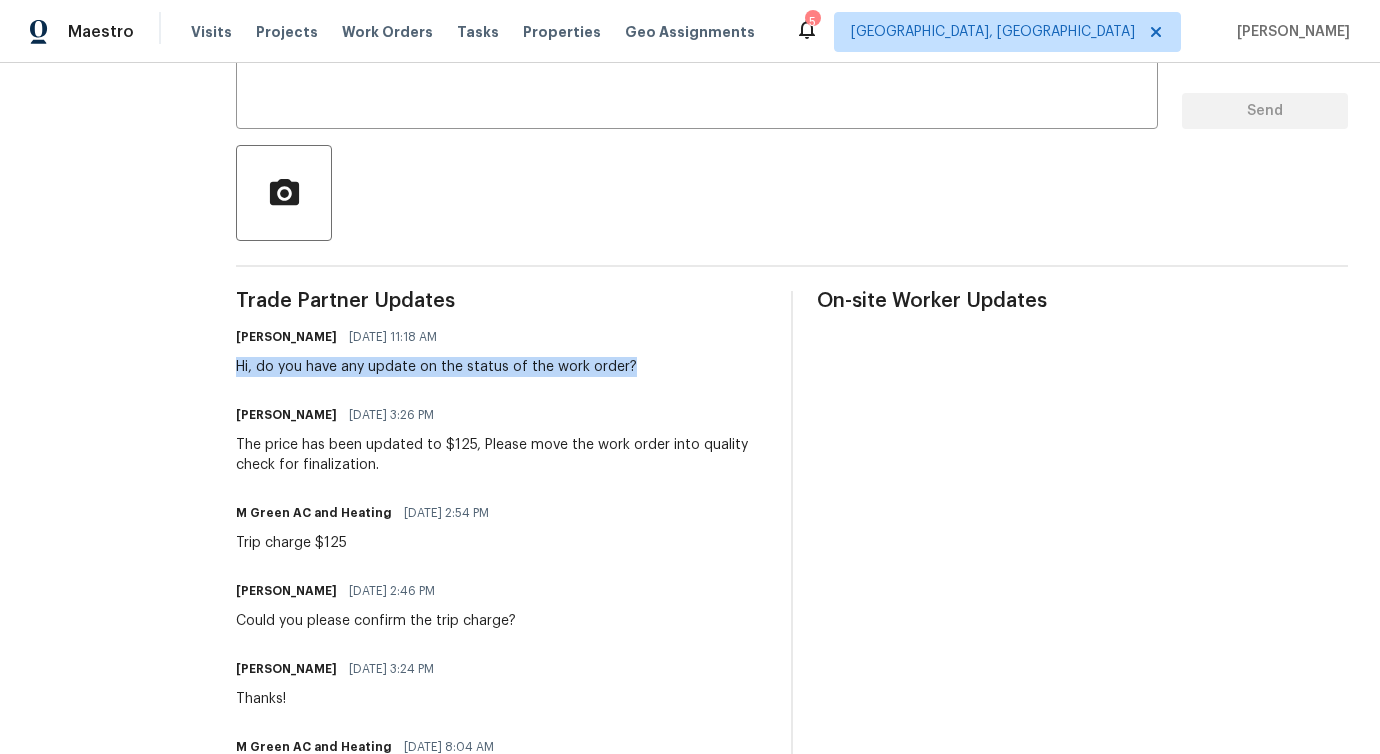 drag, startPoint x: 289, startPoint y: 376, endPoint x: 762, endPoint y: 384, distance: 473.06766 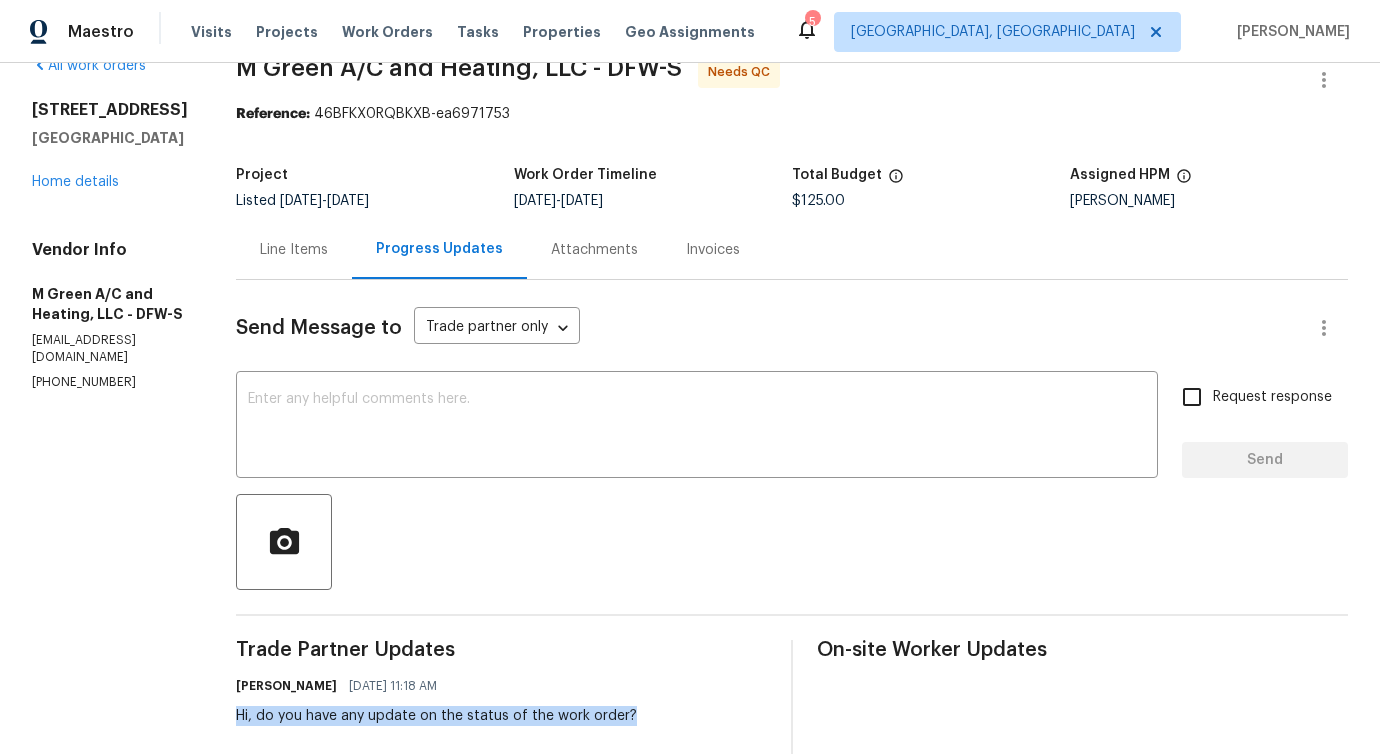 scroll, scrollTop: 0, scrollLeft: 0, axis: both 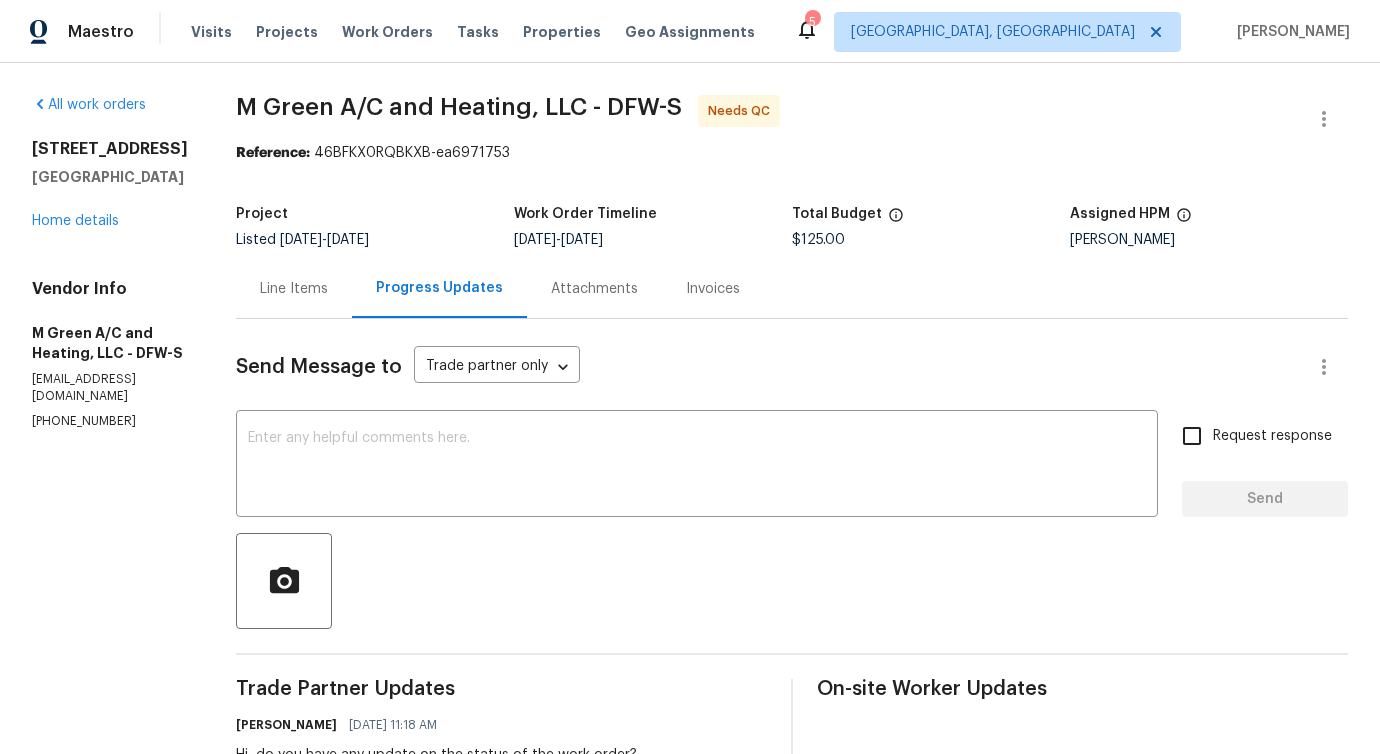 click on "Line Items" at bounding box center [294, 289] 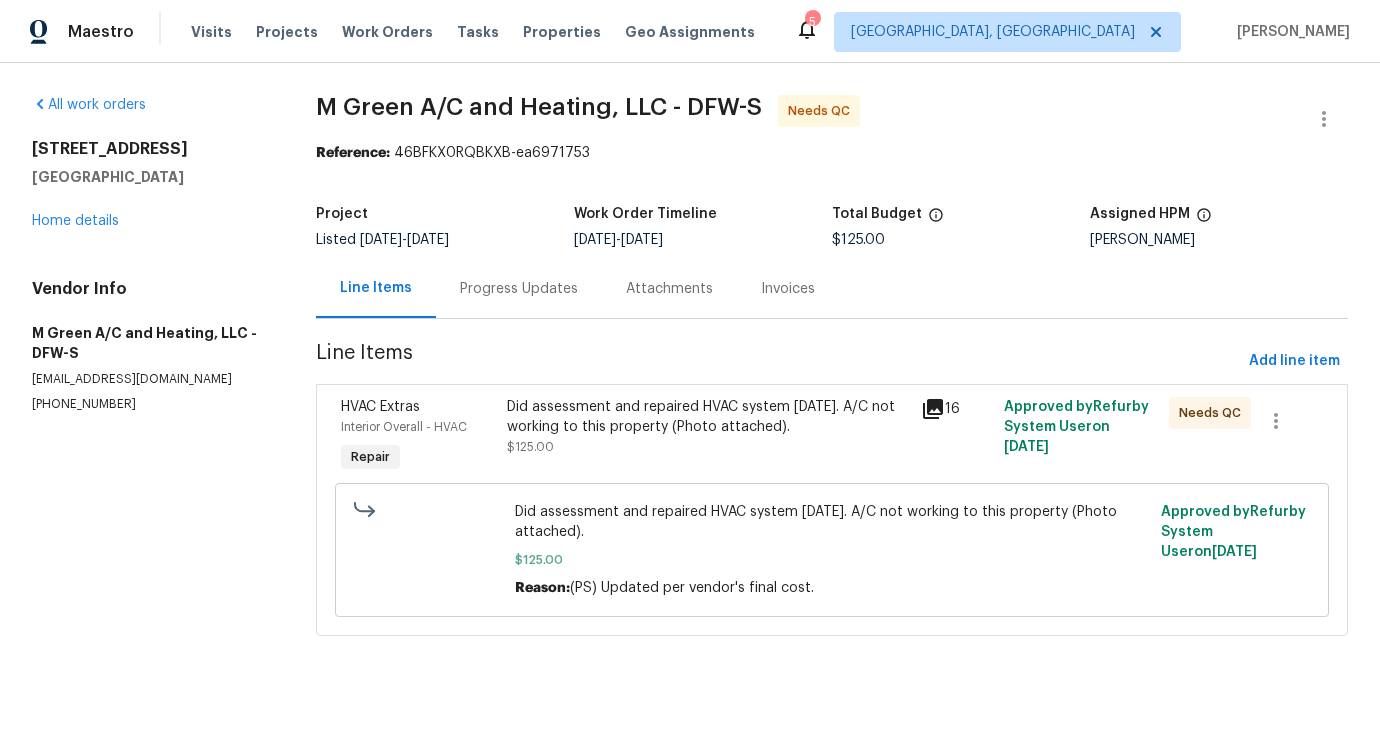 click on "Did assessment and repaired HVAC system [DATE].  A/C not working to this property (Photo attached)." at bounding box center (708, 417) 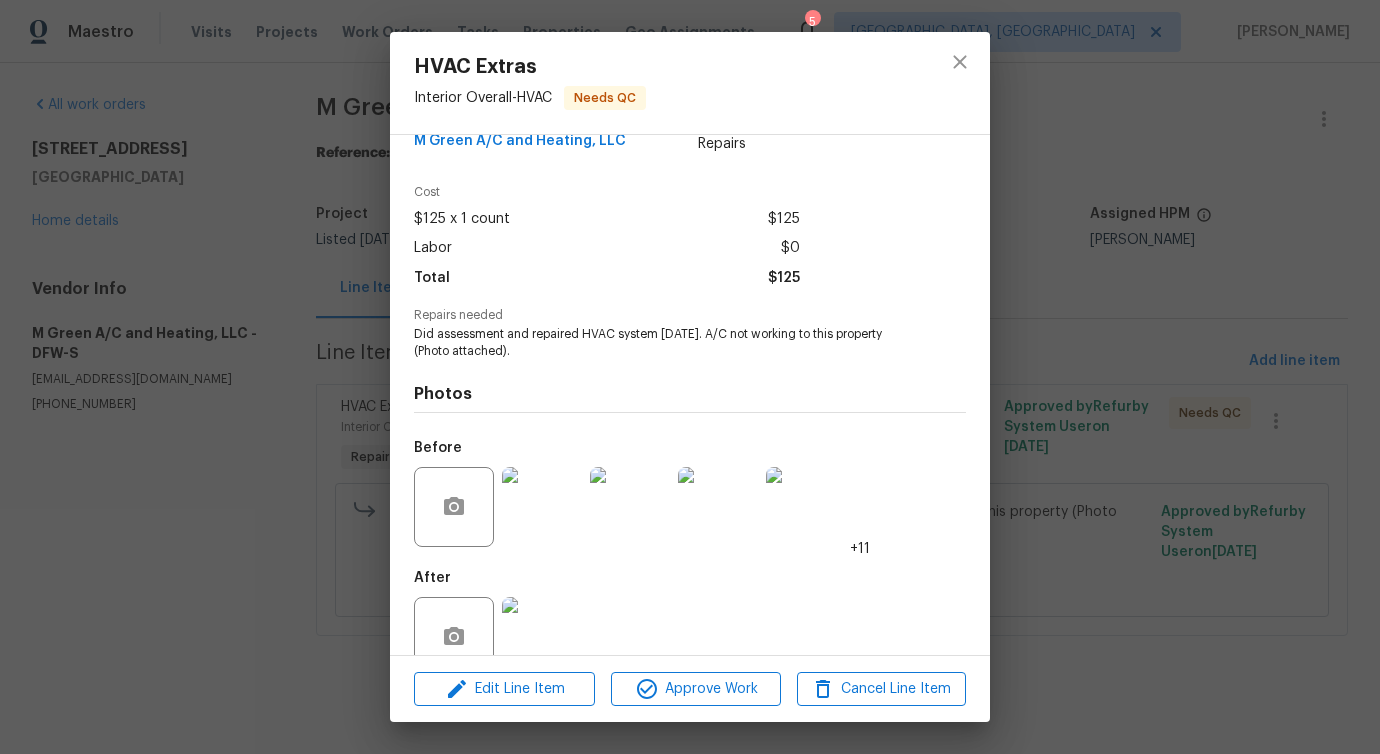 scroll, scrollTop: 84, scrollLeft: 0, axis: vertical 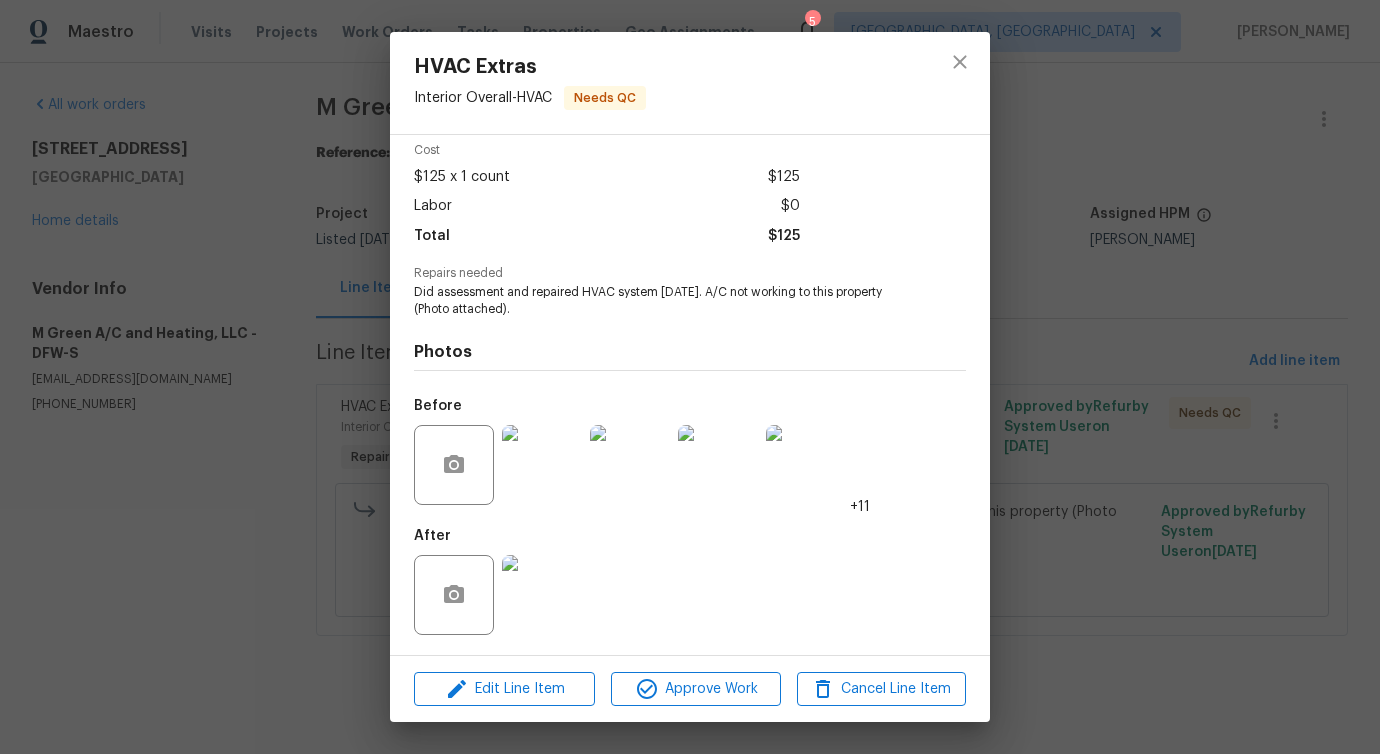 click at bounding box center (542, 465) 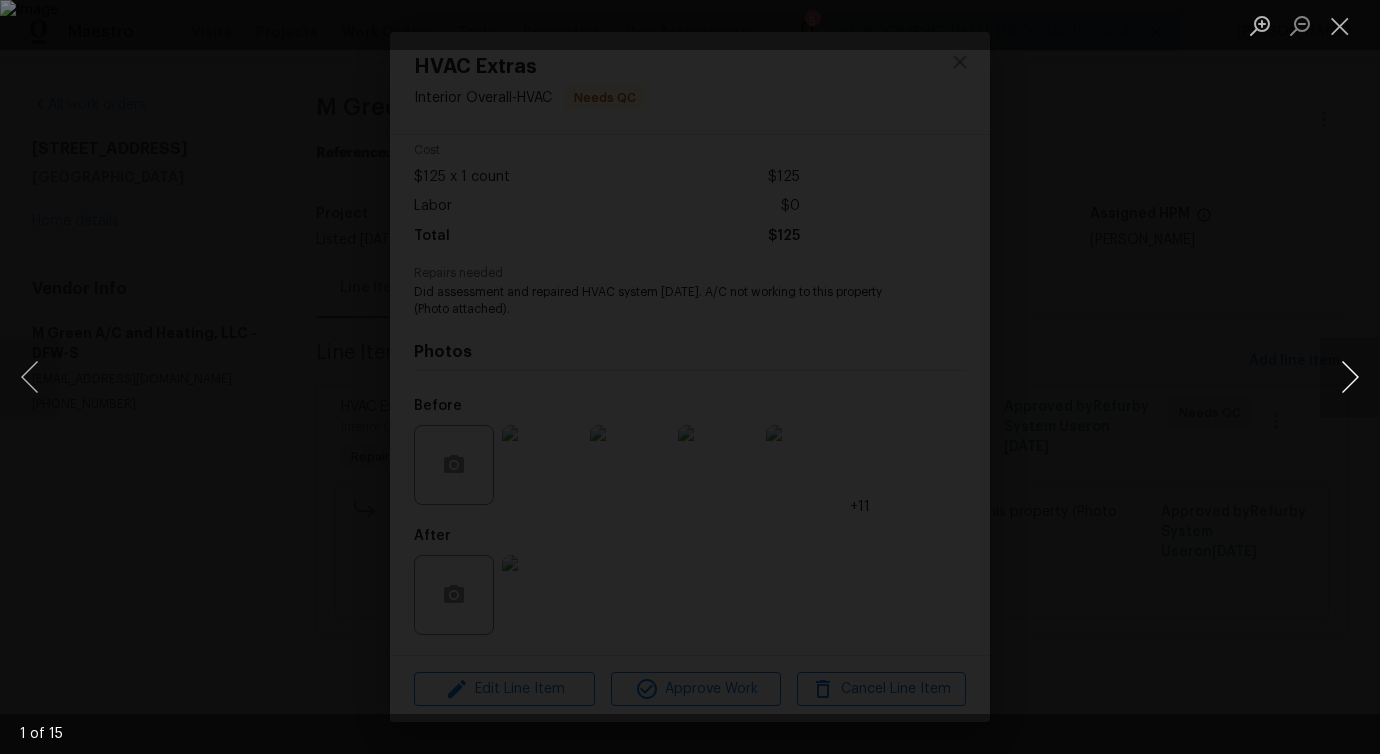 click at bounding box center (1350, 377) 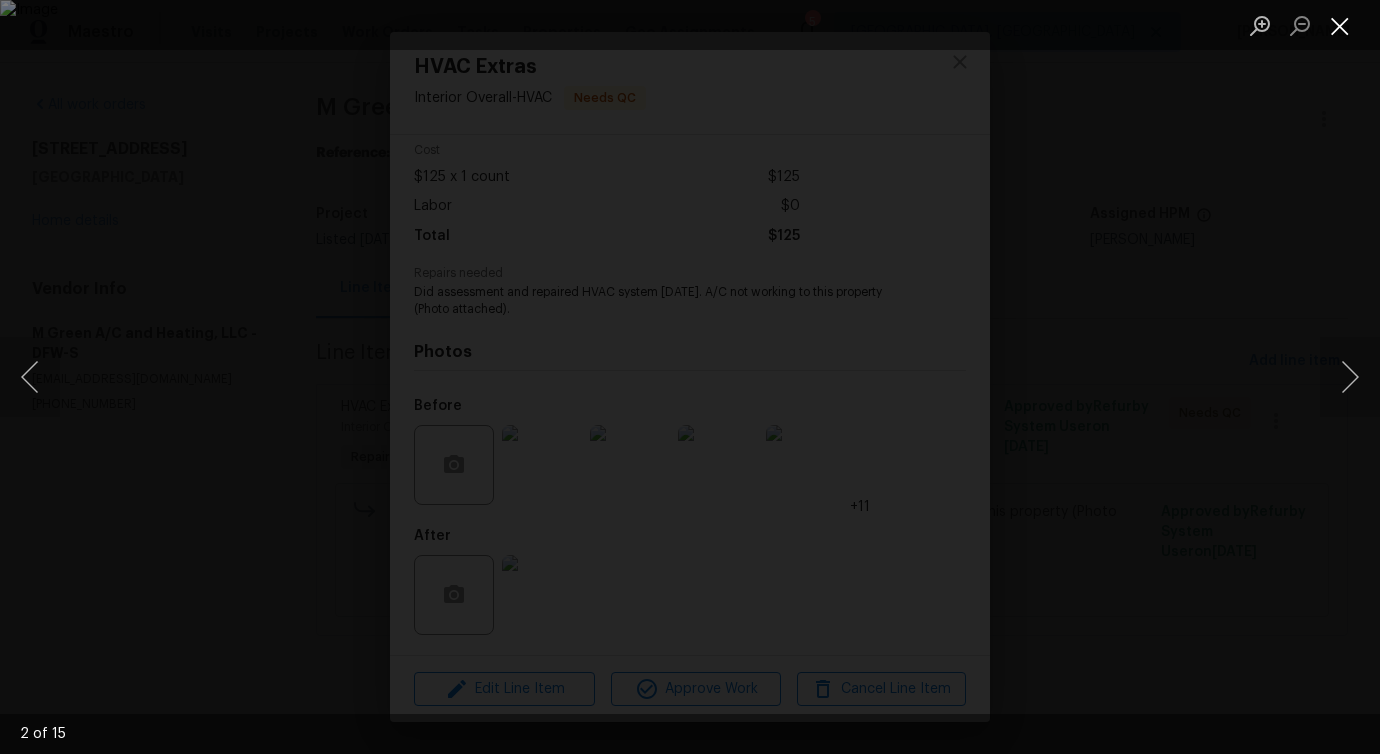 click at bounding box center (1340, 25) 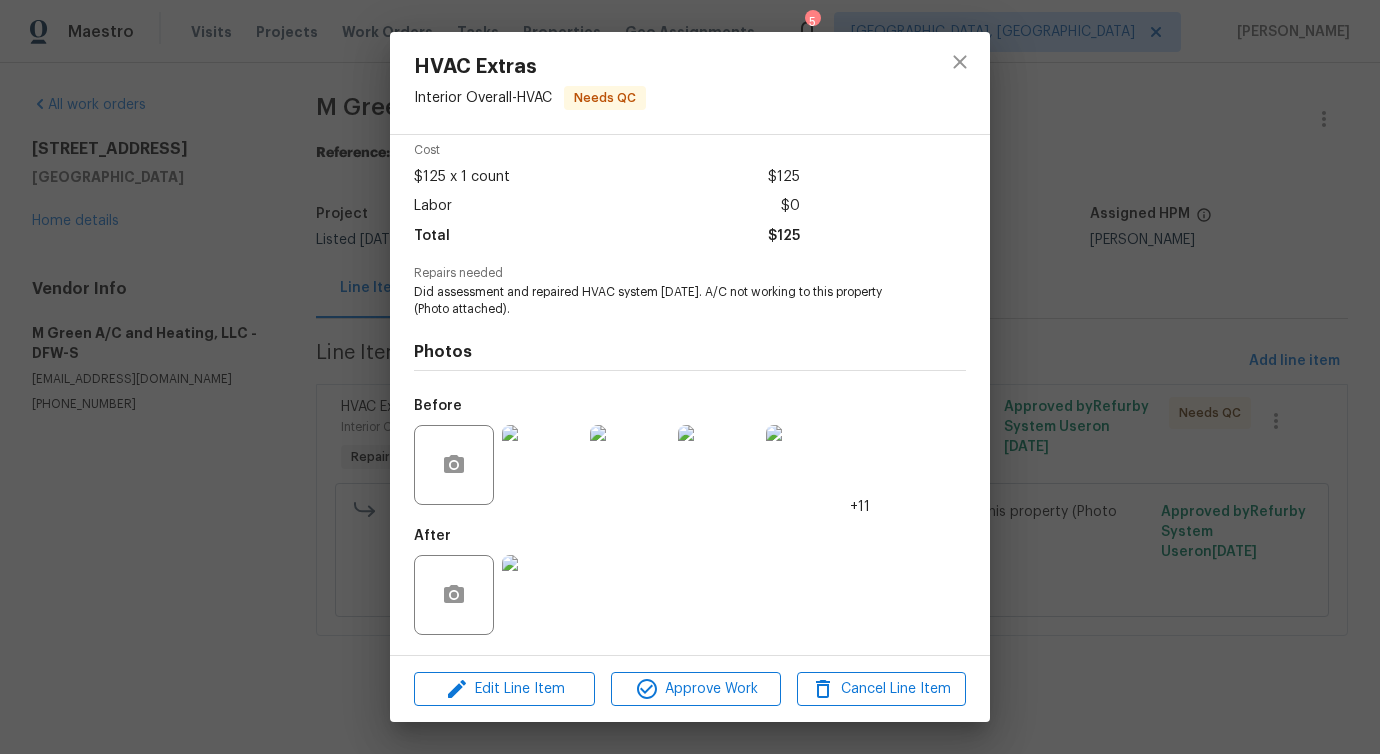 click at bounding box center [542, 595] 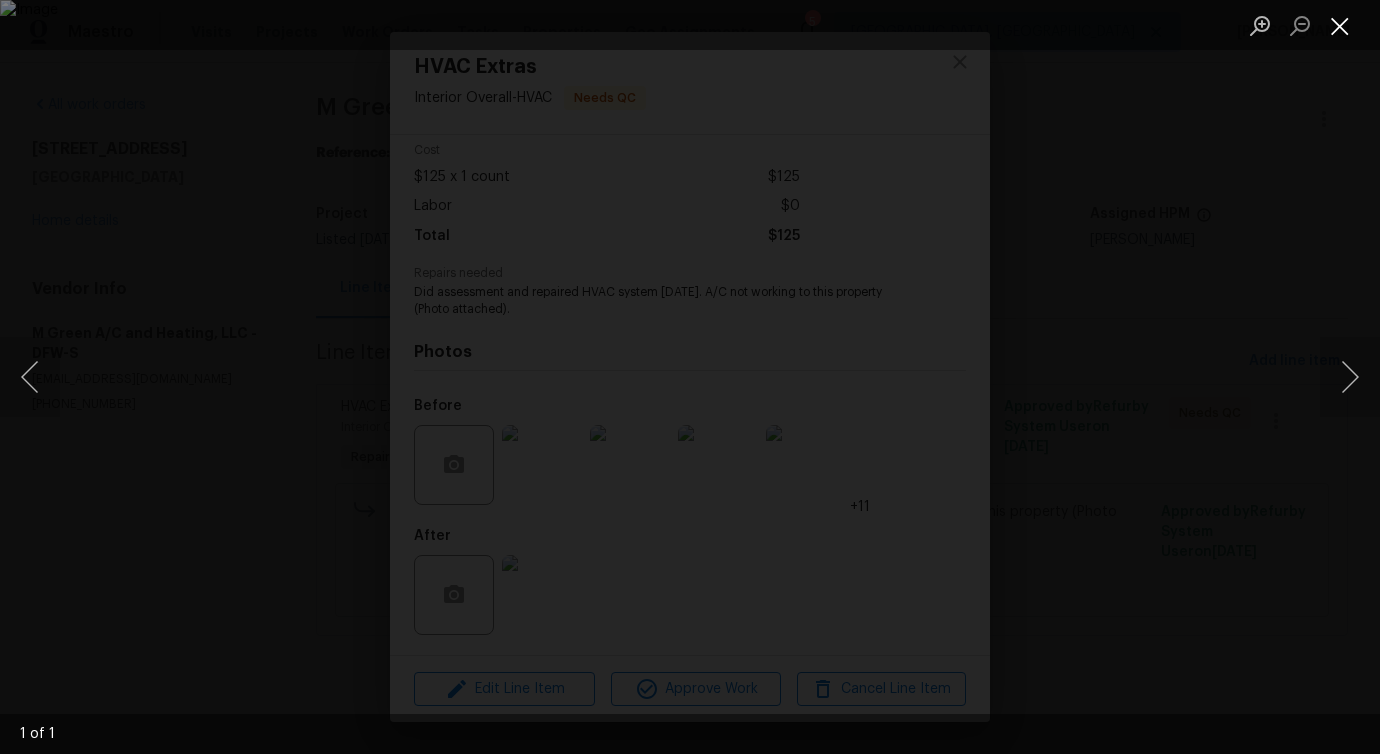 click at bounding box center [1340, 25] 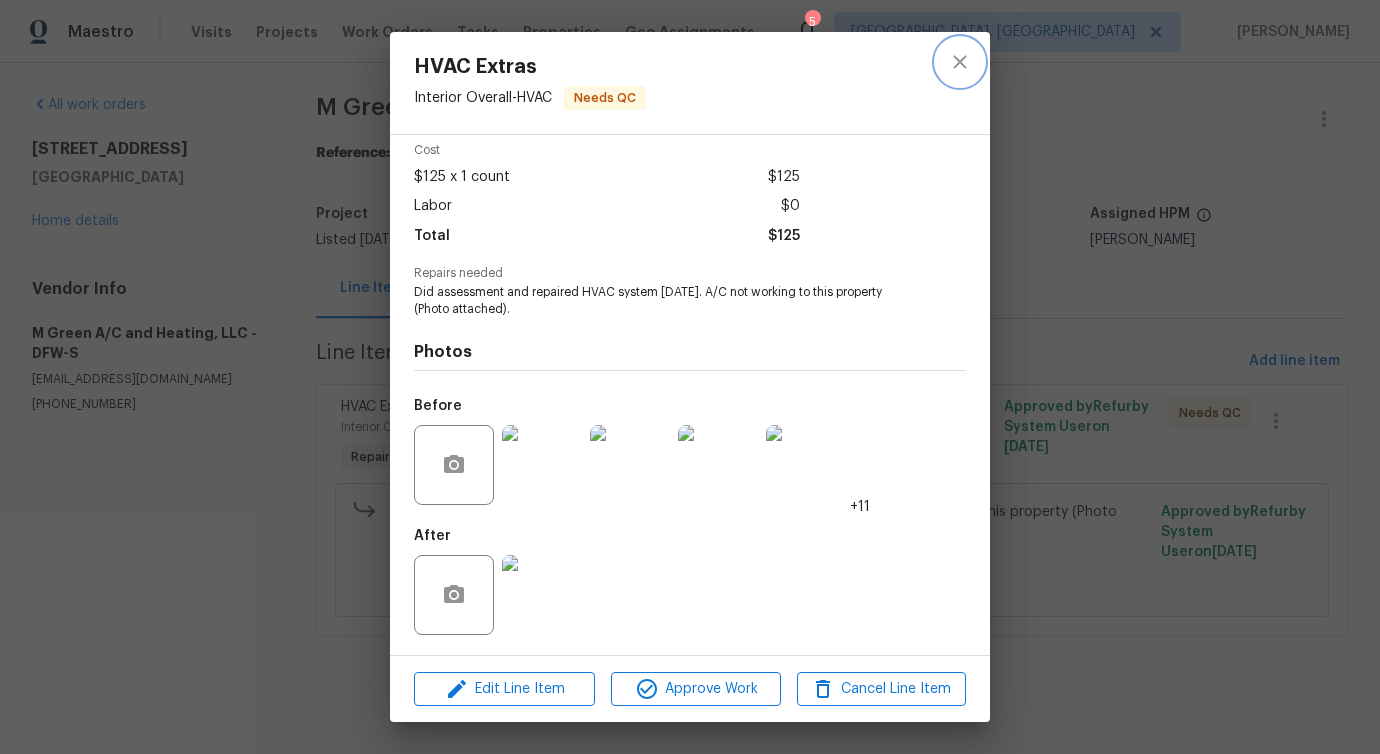 click at bounding box center (960, 62) 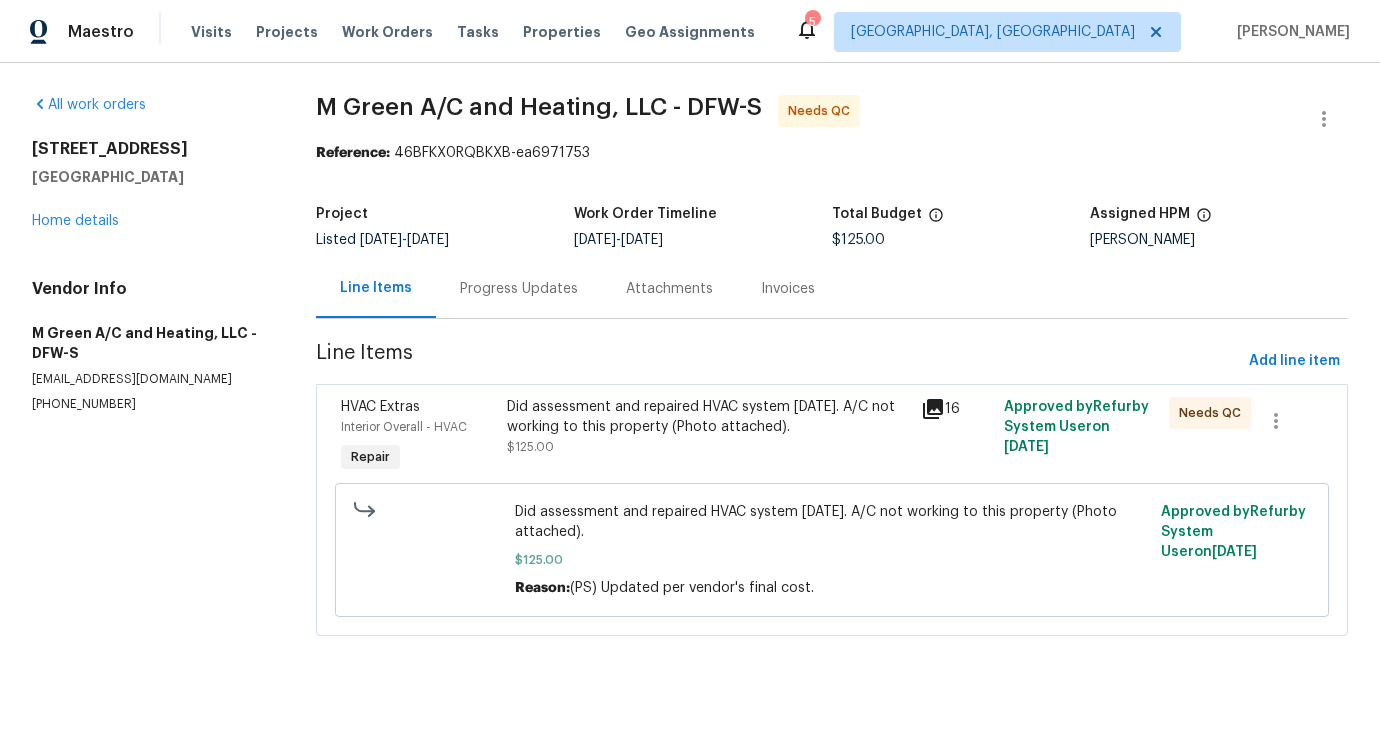 click on "Progress Updates" at bounding box center (519, 289) 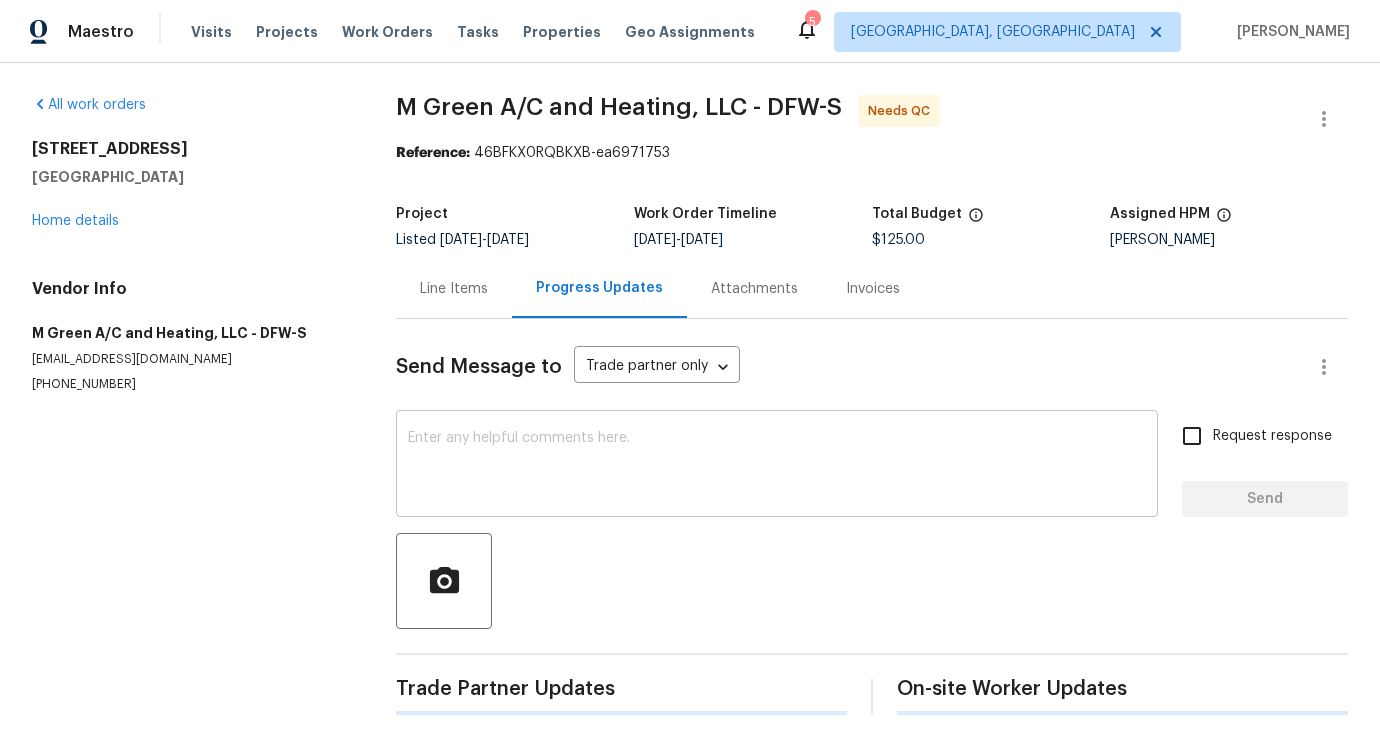 click at bounding box center (777, 466) 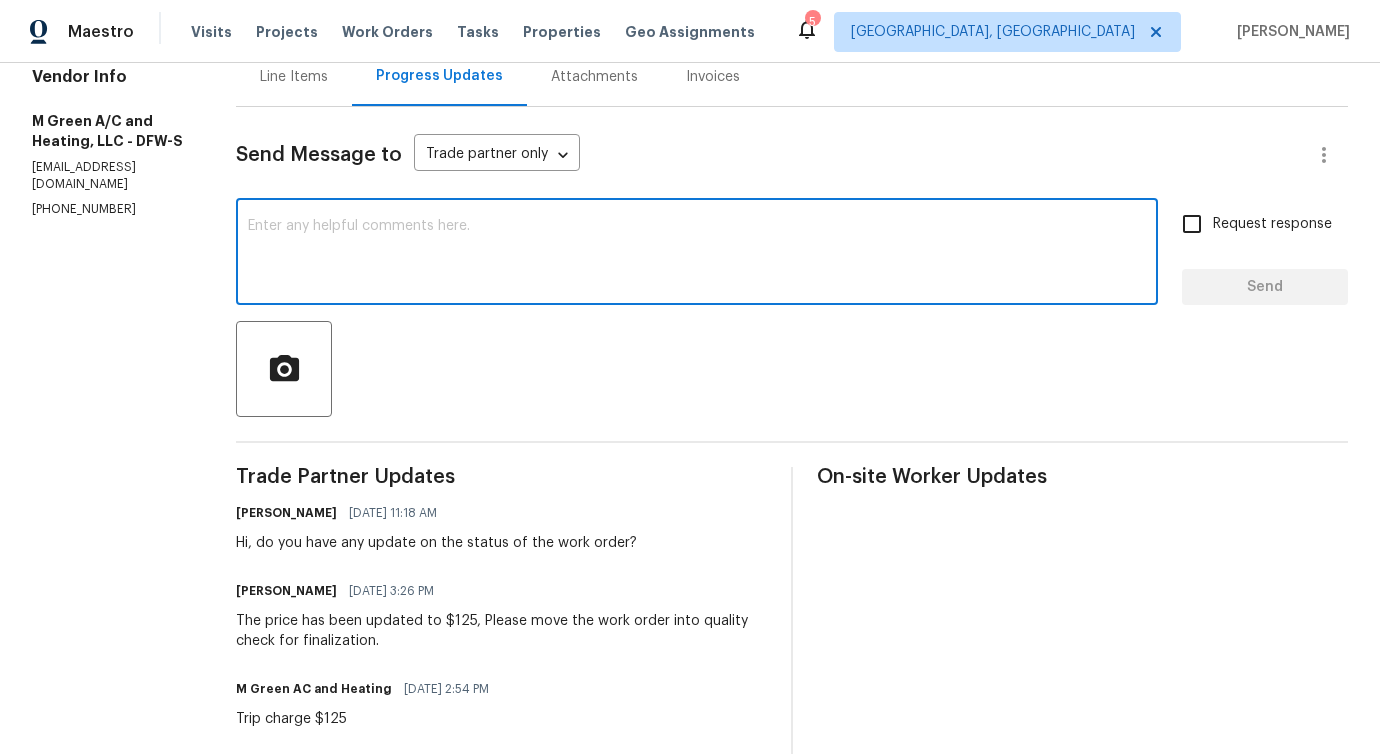 scroll, scrollTop: 0, scrollLeft: 0, axis: both 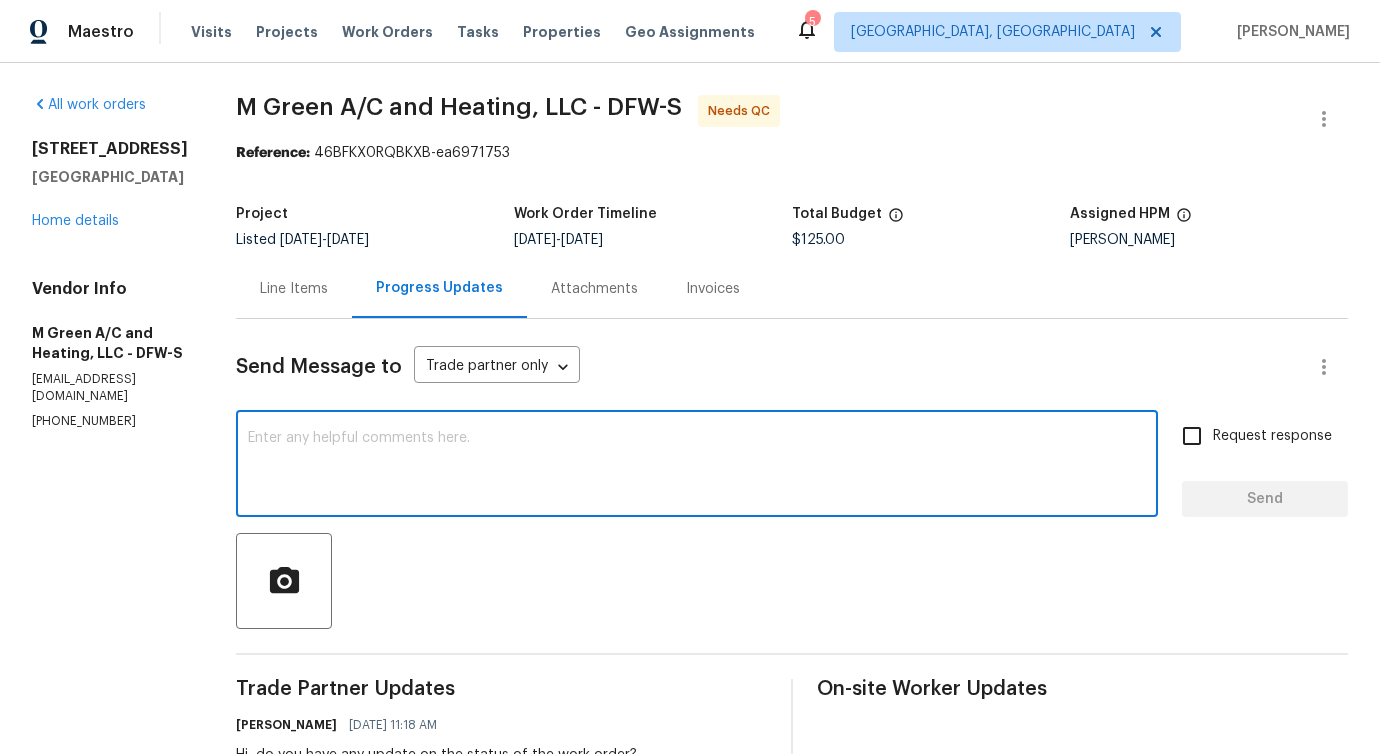 click on "Line Items" at bounding box center [294, 288] 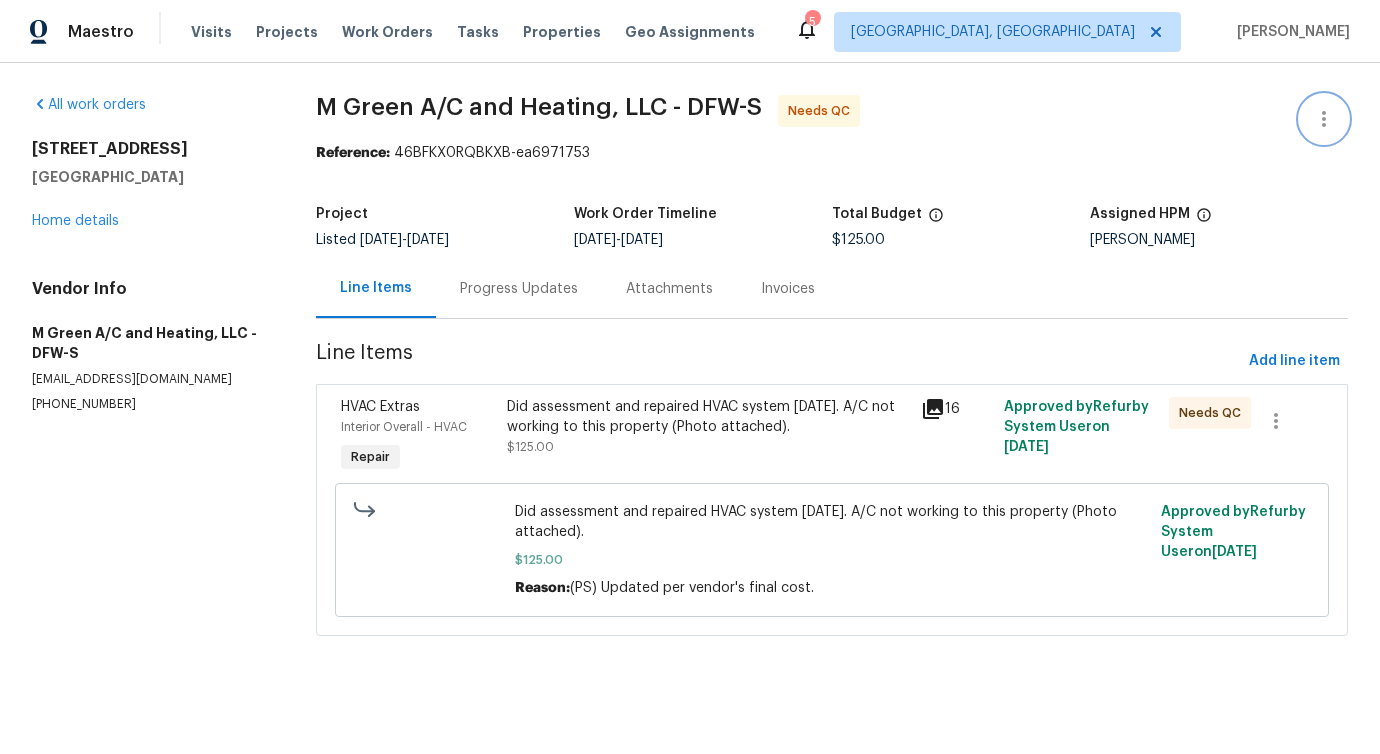 click 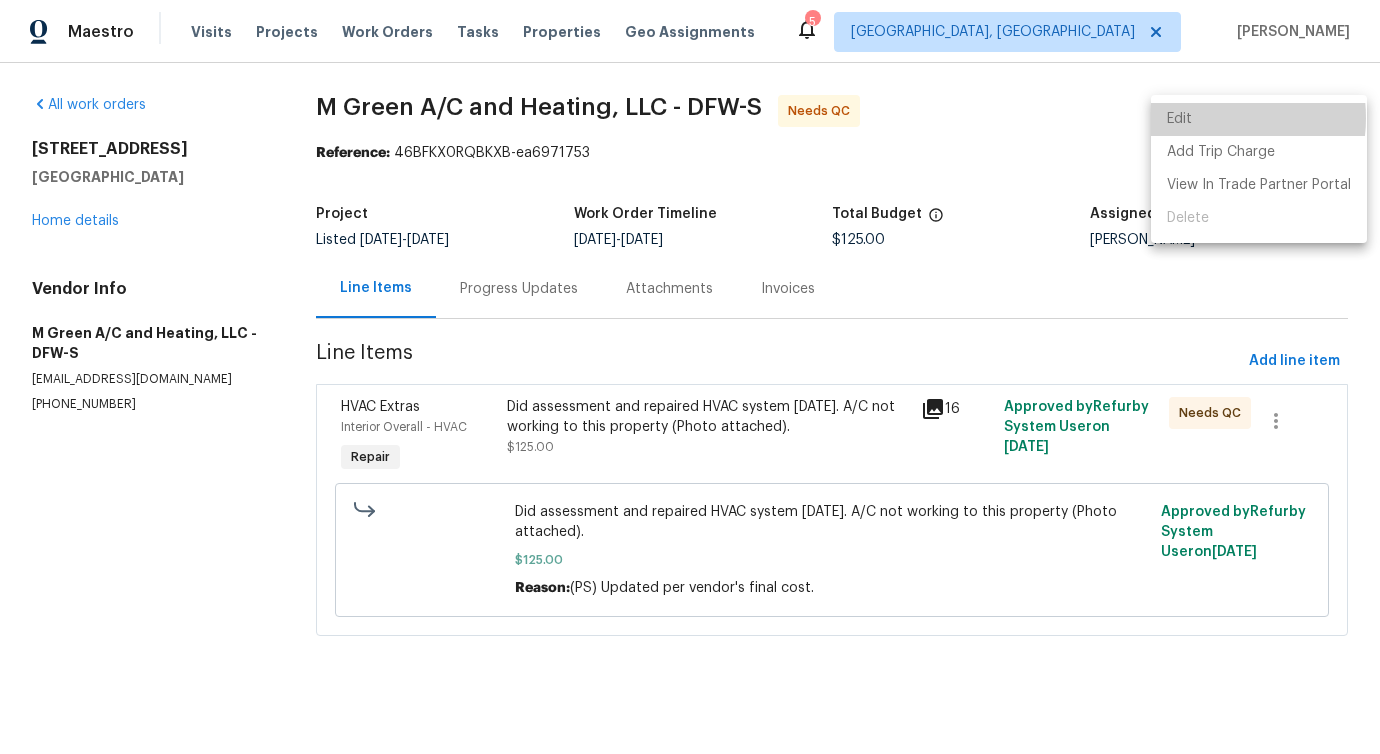 click on "Edit" at bounding box center (1259, 119) 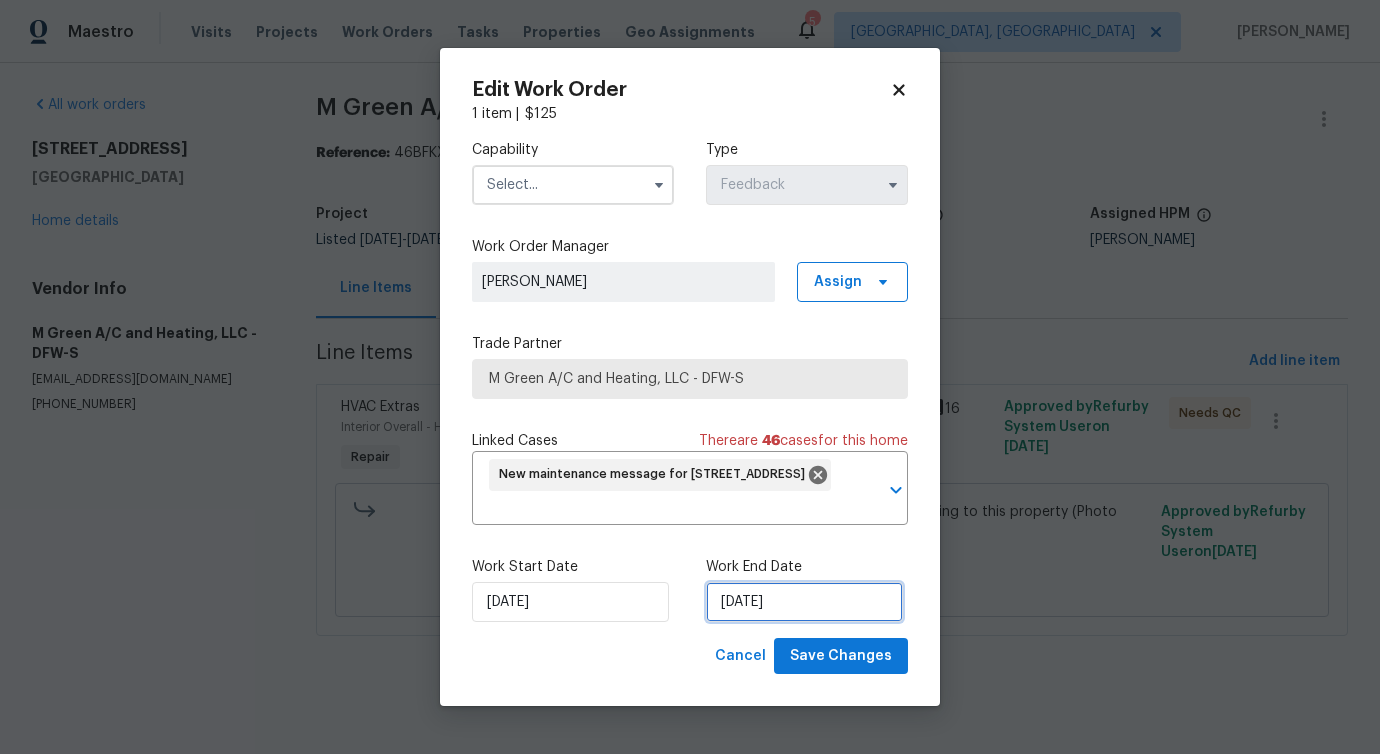 click on "[DATE]" at bounding box center (804, 602) 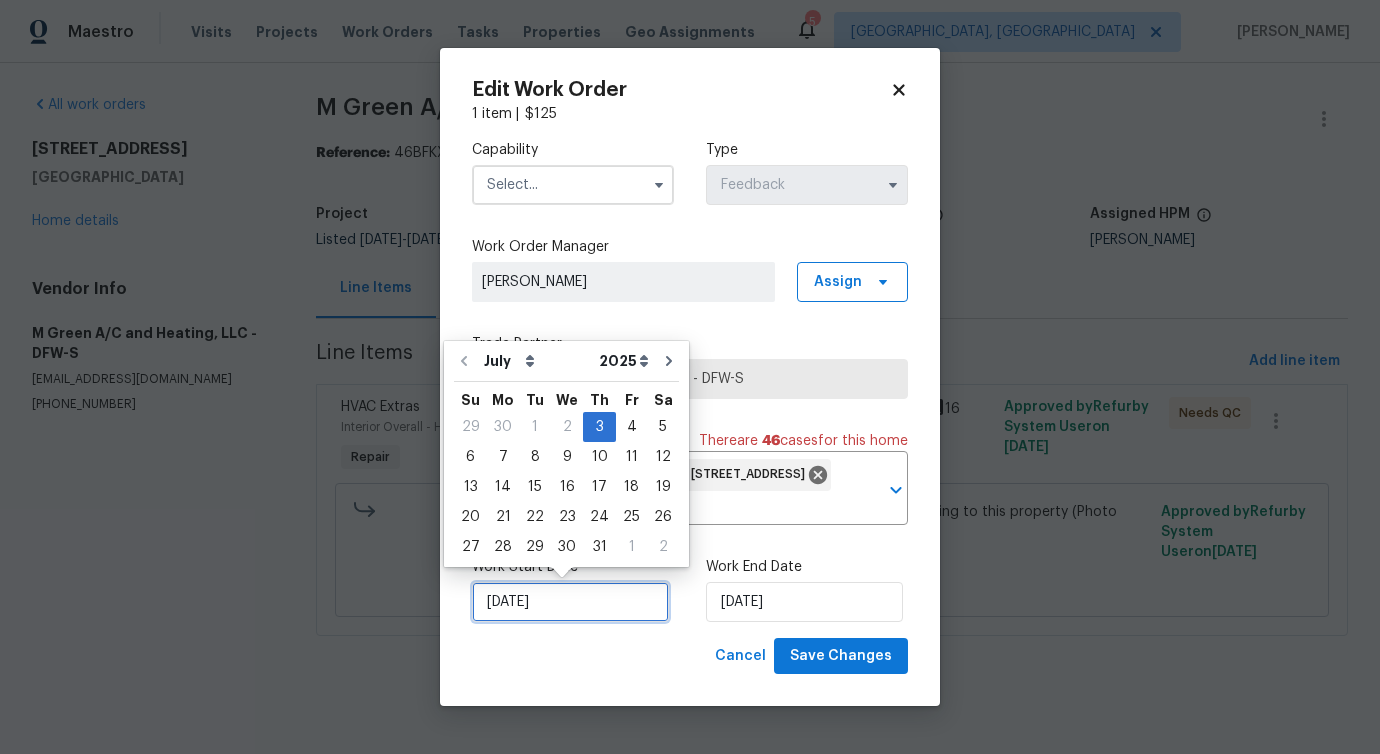 click on "[DATE]" at bounding box center (570, 602) 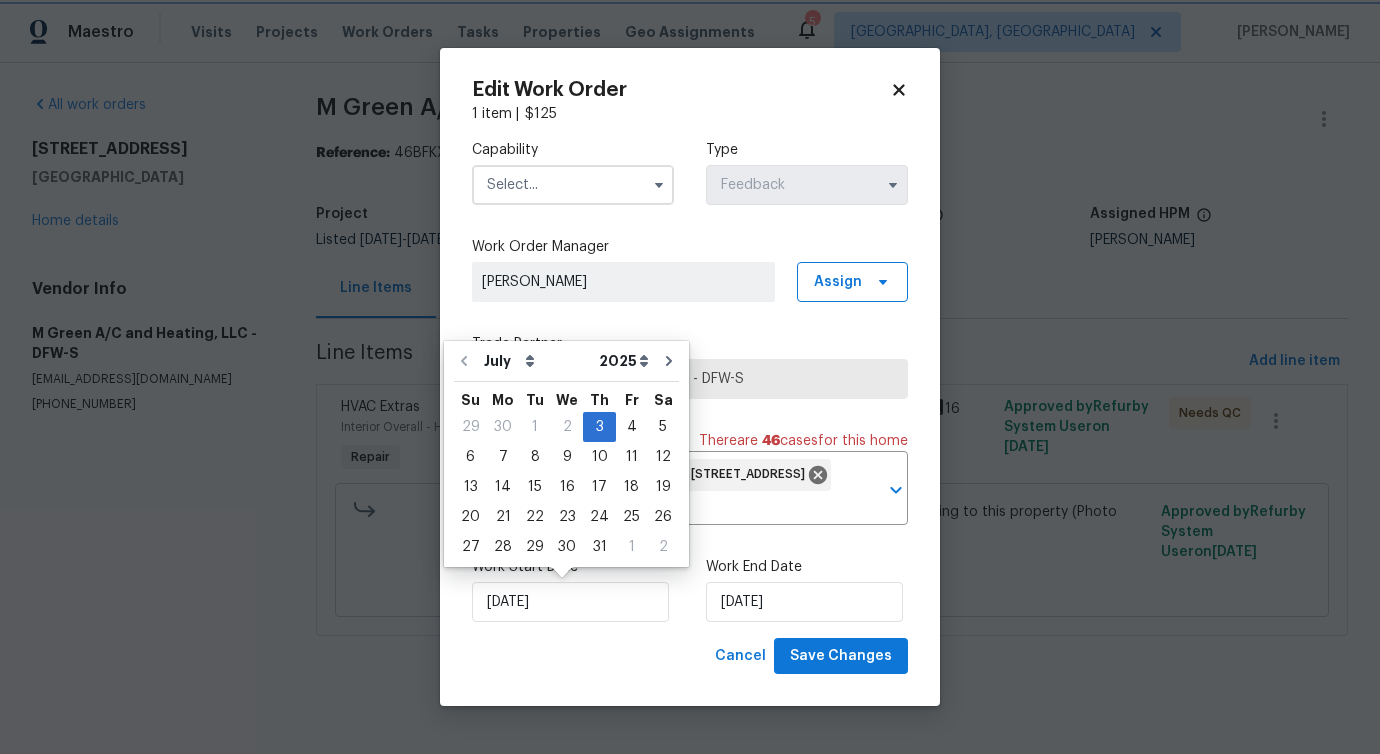 click on "Edit Work Order 1 item | $ 125 Capability   Type   Feedback Work Order Manager   [PERSON_NAME] Assign Trade Partner   M Green A/C and Heating, LLC - DFW-S Linked Cases There  are   46  case s  for this home   New maintenance message for [STREET_ADDRESS] ​ Work Start Date   [DATE] Work End Date   [DATE] Cancel Save Changes" at bounding box center (690, 377) 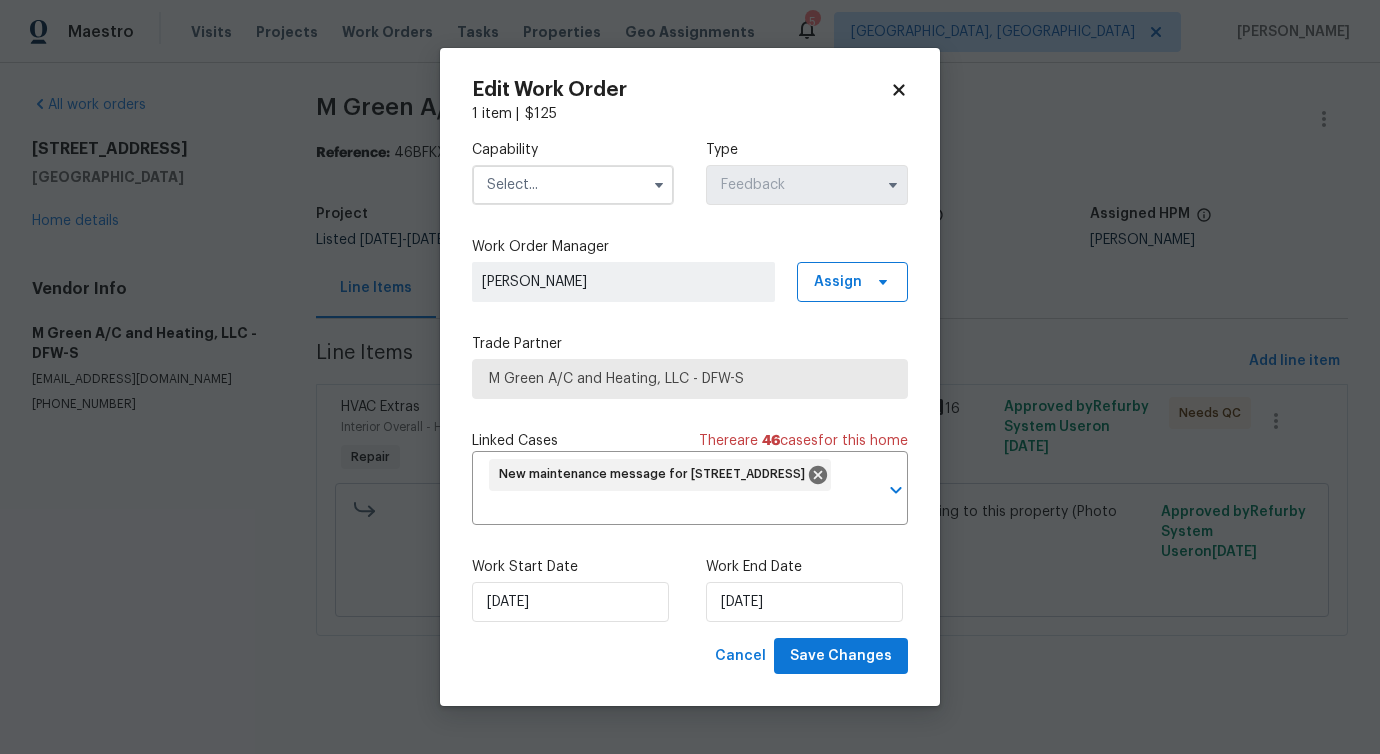 click on "Edit Work Order 1 item | $ 125 Capability   Type   Feedback Work Order Manager   [PERSON_NAME] Assign Trade Partner   M Green A/C and Heating, LLC - DFW-S Linked Cases There  are   46  case s  for this home   New maintenance message for [STREET_ADDRESS] ​ Work Start Date   [DATE] Work End Date   [DATE] Cancel Save Changes" at bounding box center [690, 377] 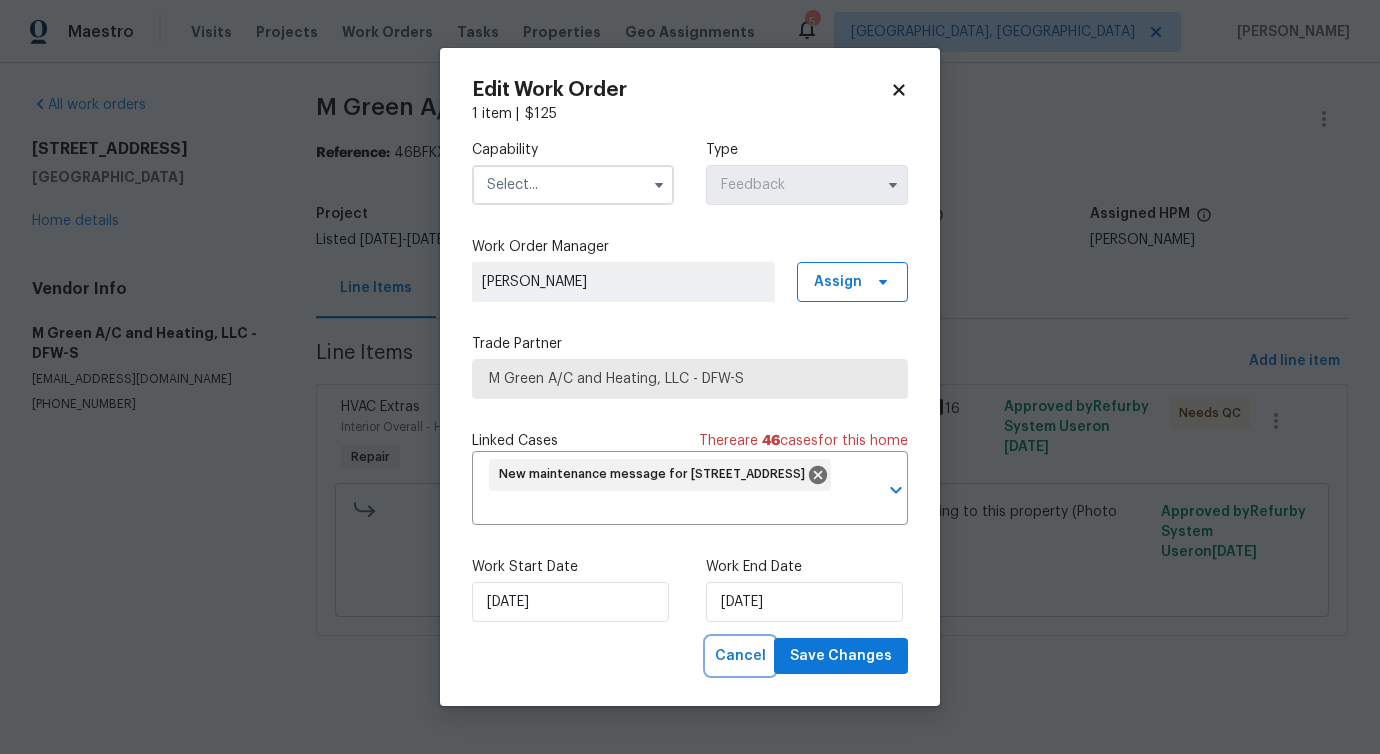 click on "Cancel" at bounding box center (740, 656) 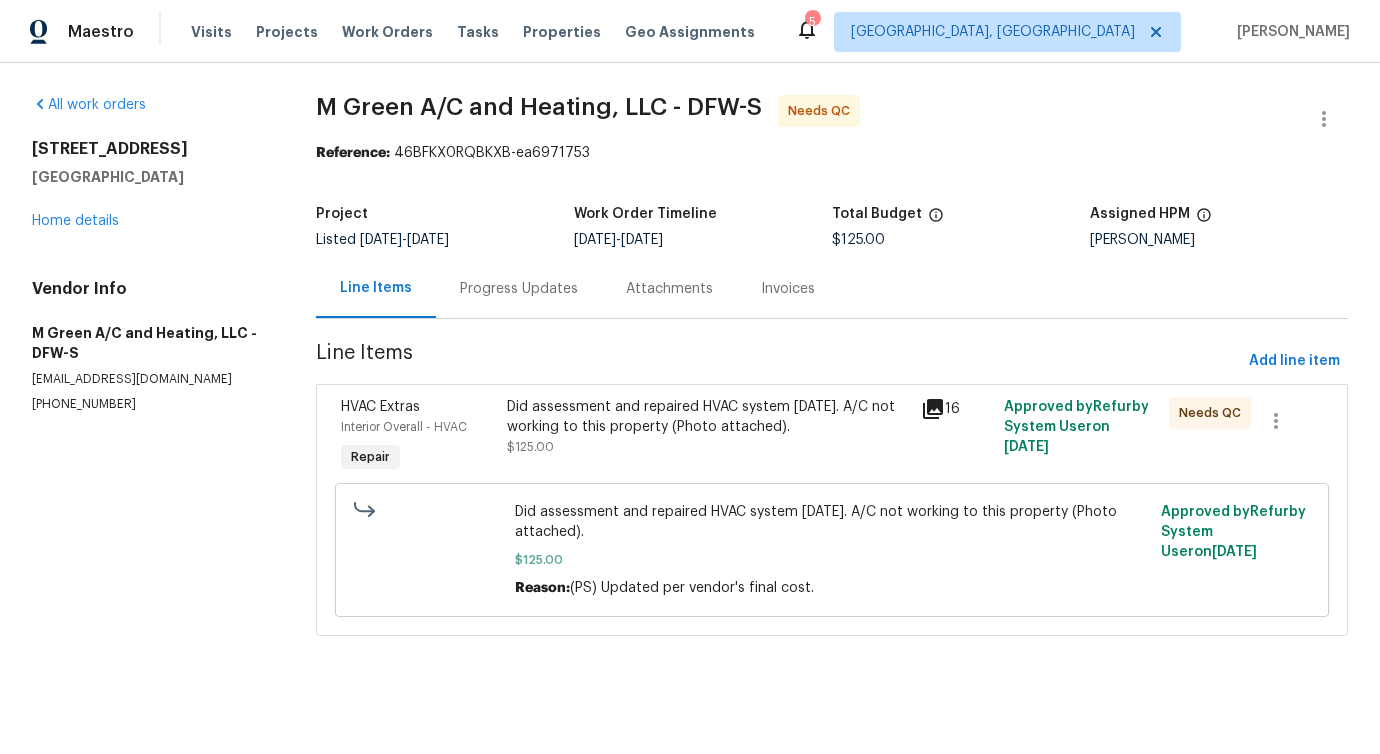 click on "All work orders [STREET_ADDRESS] Home details Vendor Info M Green A/C and Heating, LLC - DFW-S [EMAIL_ADDRESS][DOMAIN_NAME] [PHONE_NUMBER]" at bounding box center [150, 377] 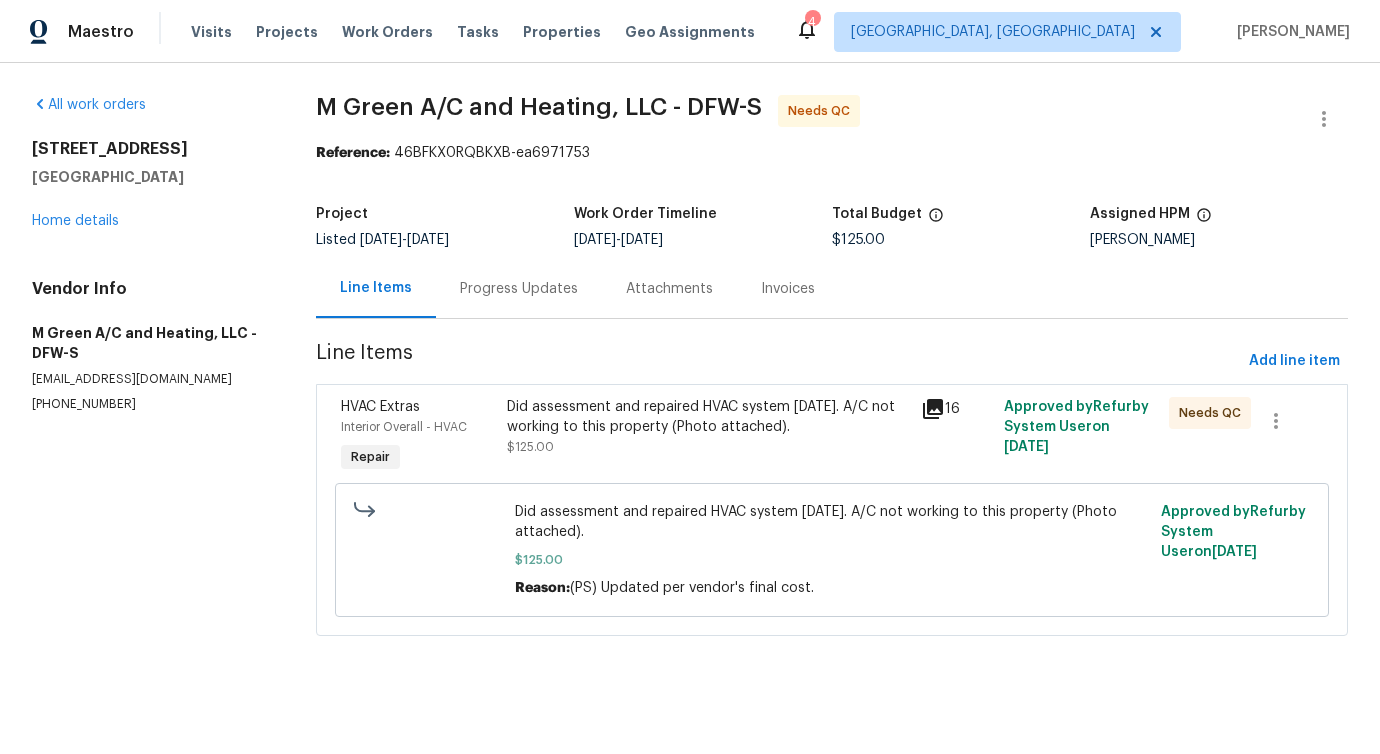 click on "Did assessment and repaired HVAC system [DATE].  A/C not working to this property (Photo attached). $125.00" at bounding box center [708, 437] 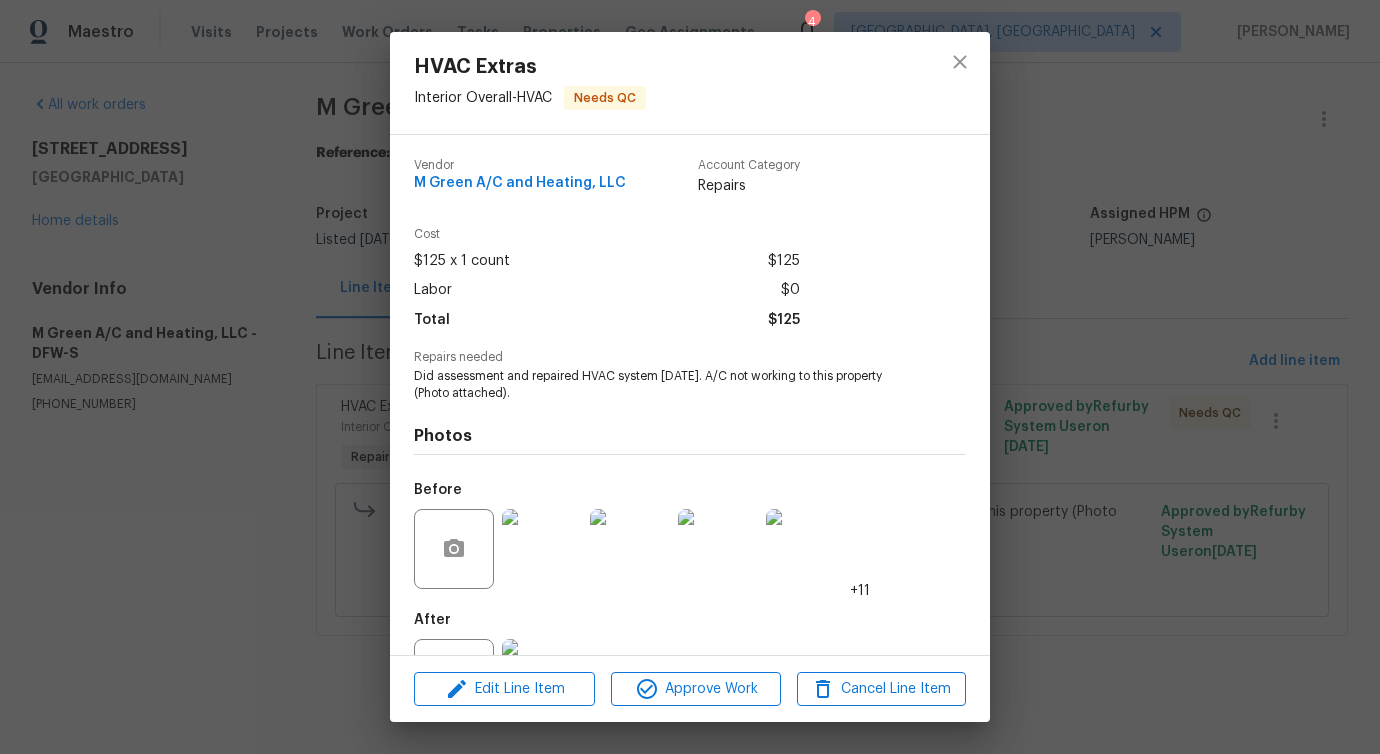 scroll, scrollTop: 84, scrollLeft: 0, axis: vertical 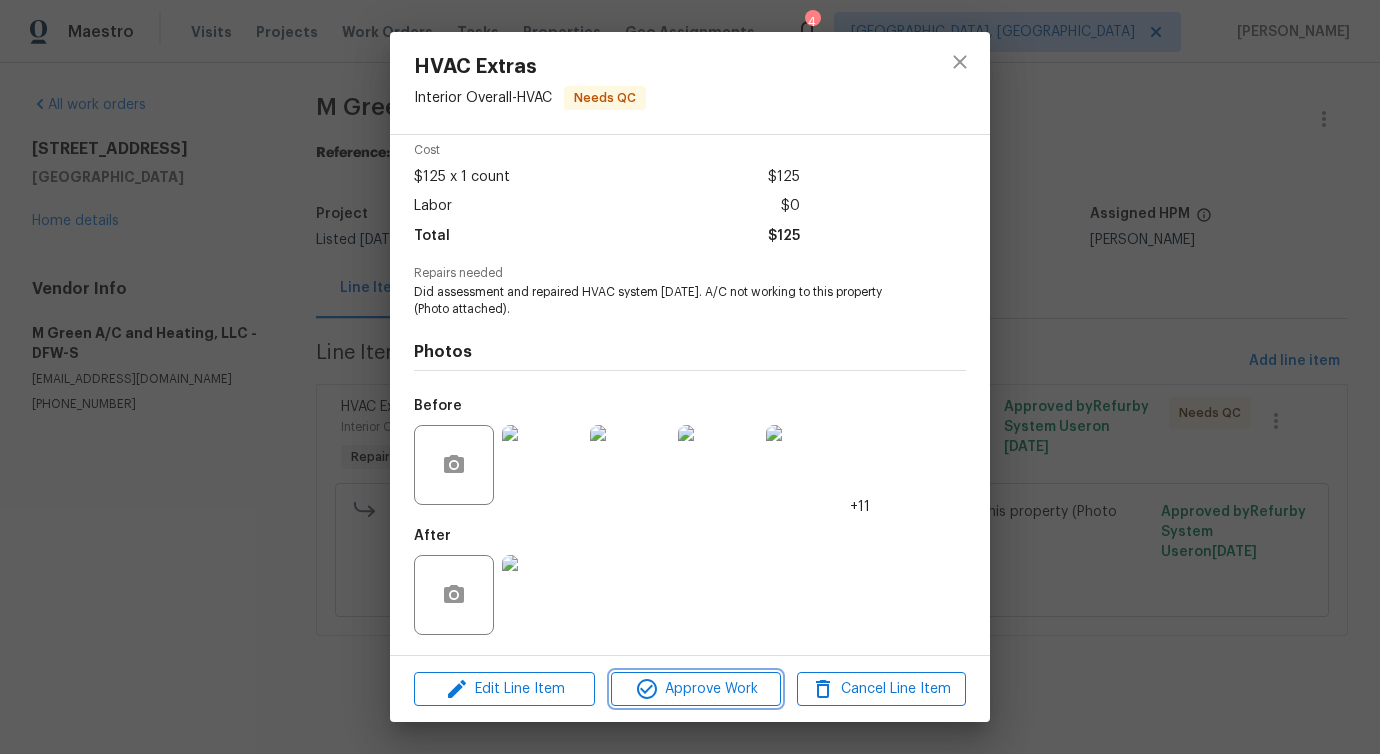 click on "Approve Work" at bounding box center (695, 689) 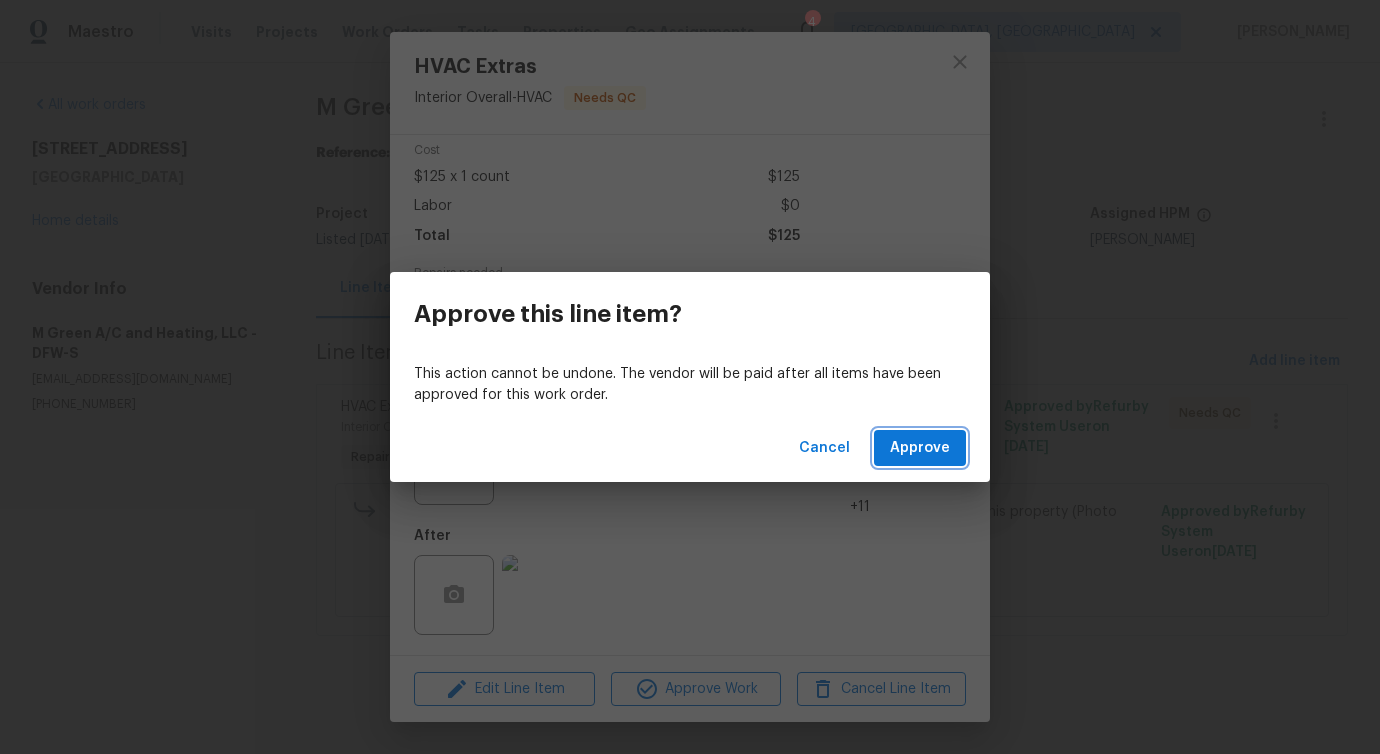 click on "Approve" at bounding box center [920, 448] 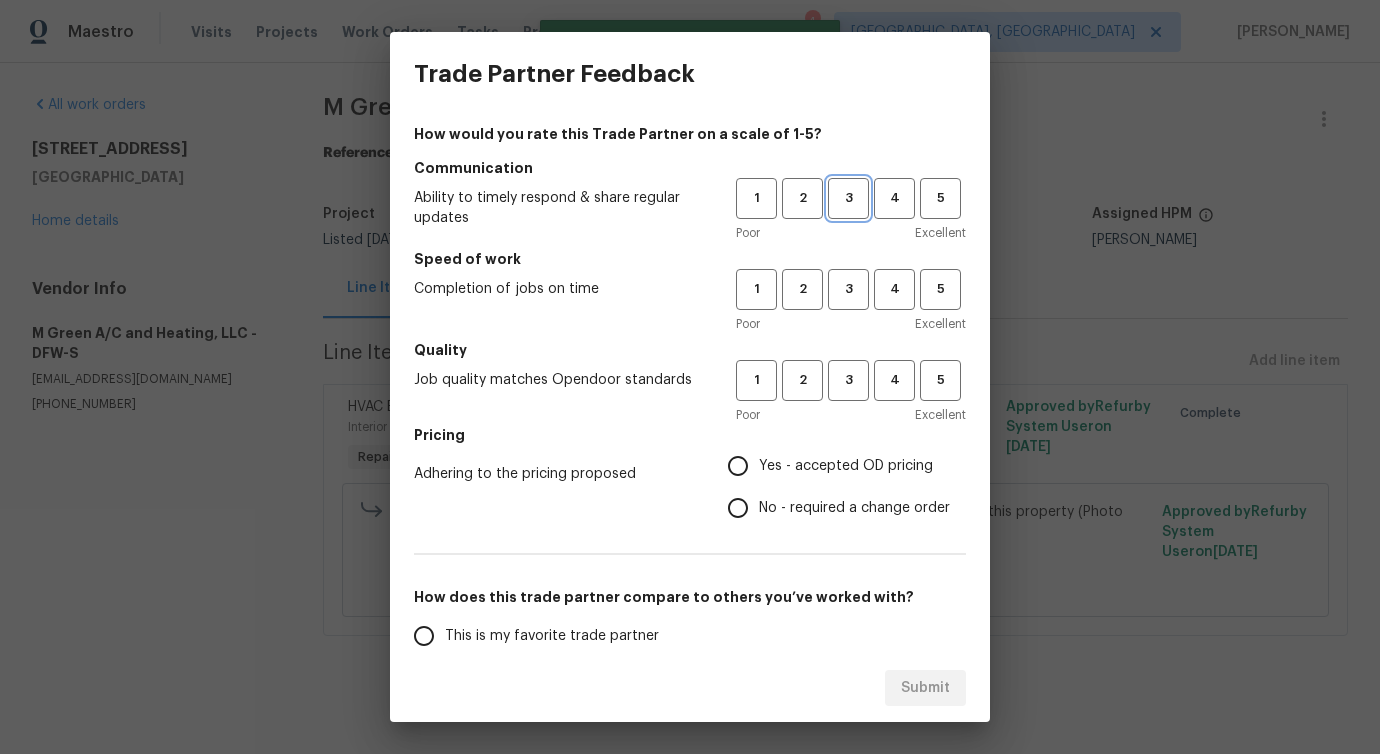 click on "3" at bounding box center (848, 198) 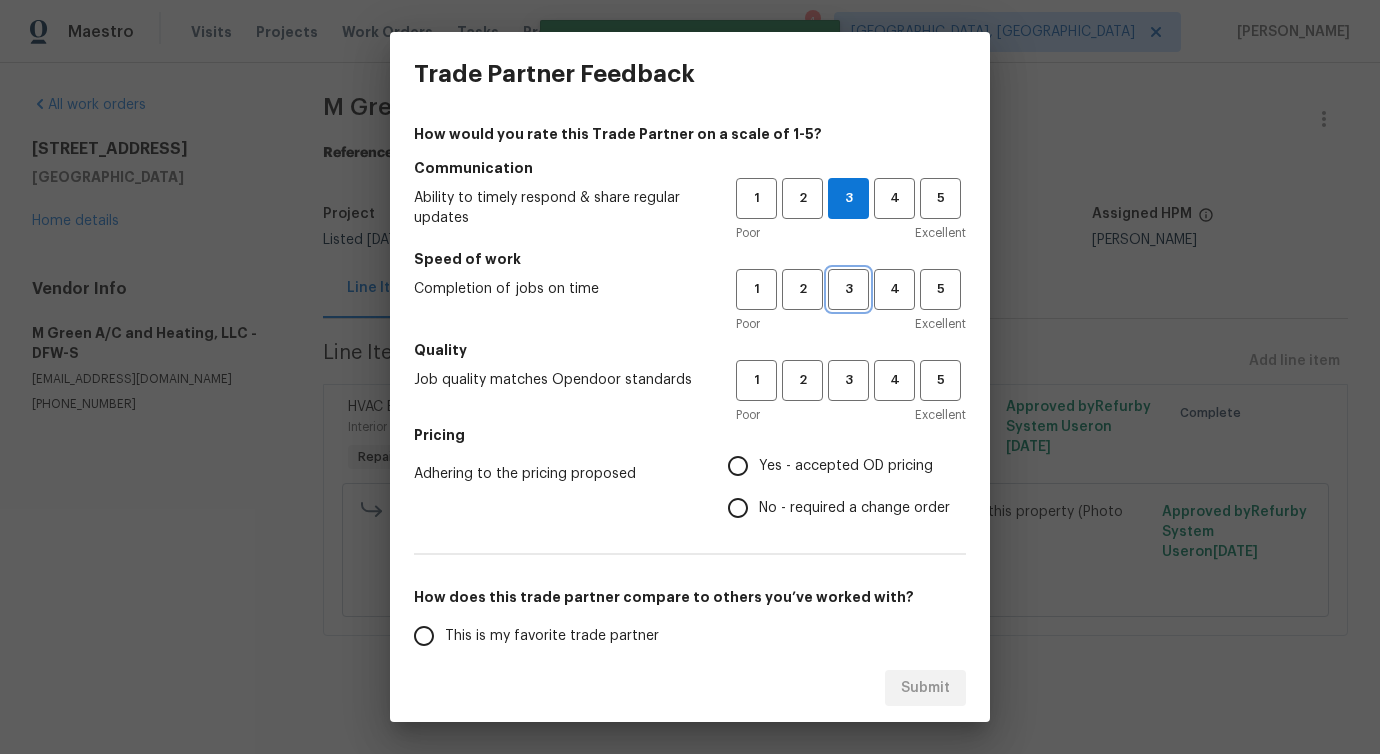 click on "3" at bounding box center [848, 289] 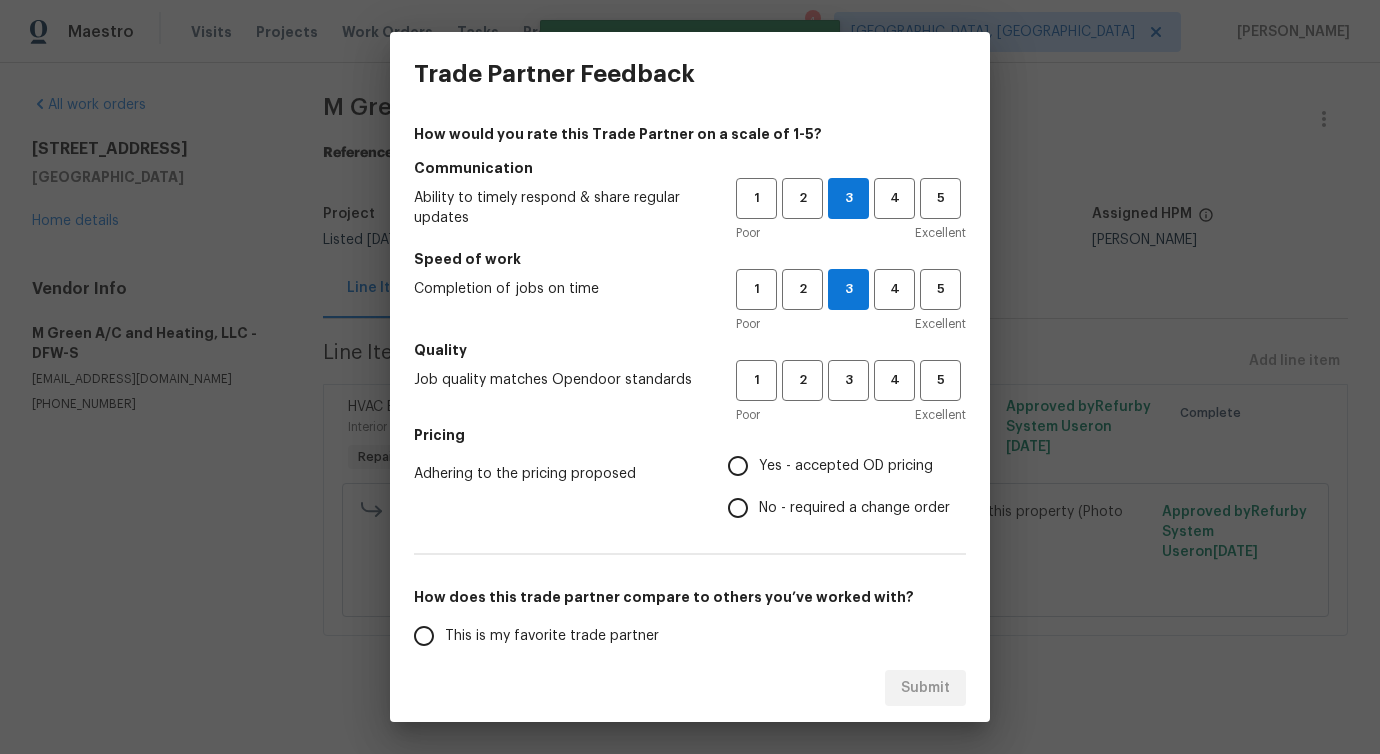 click on "1 2 3 4 5 Poor Excellent" at bounding box center (851, 392) 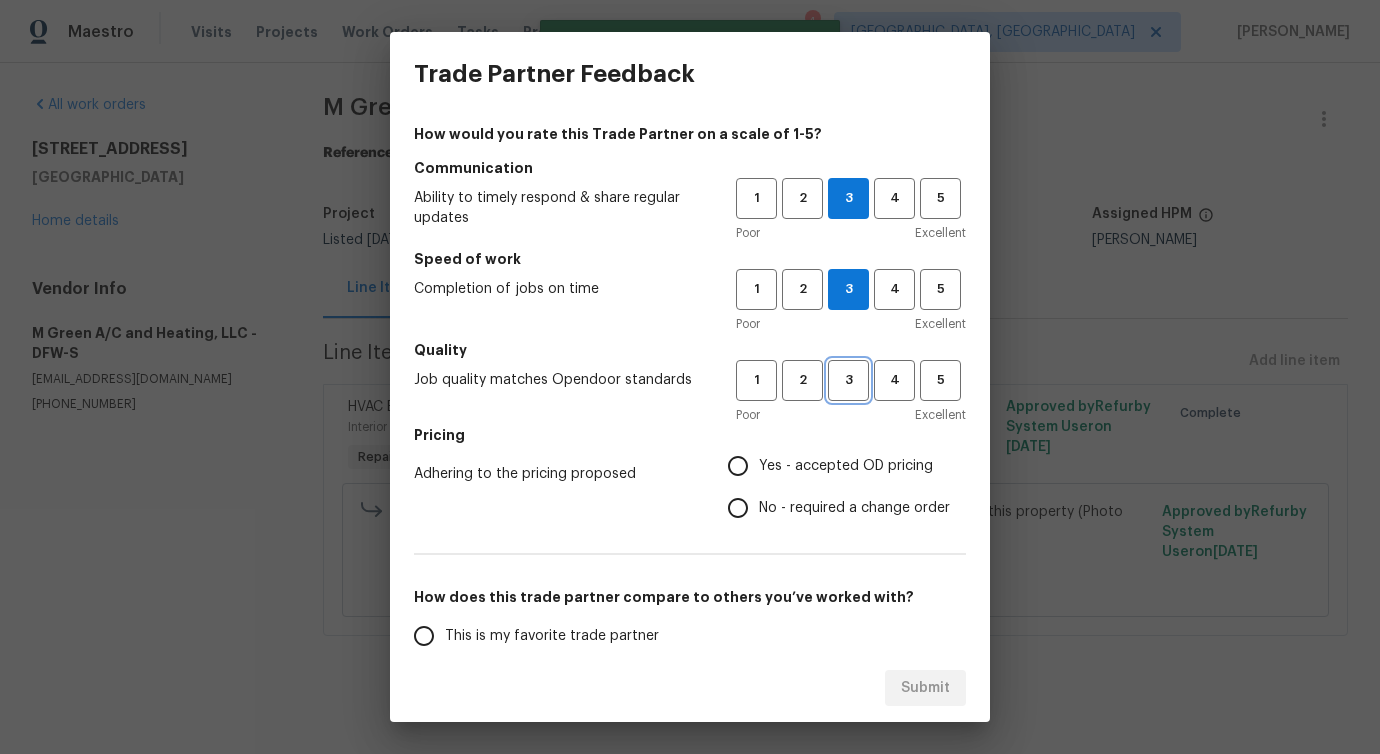 click on "3" at bounding box center (848, 380) 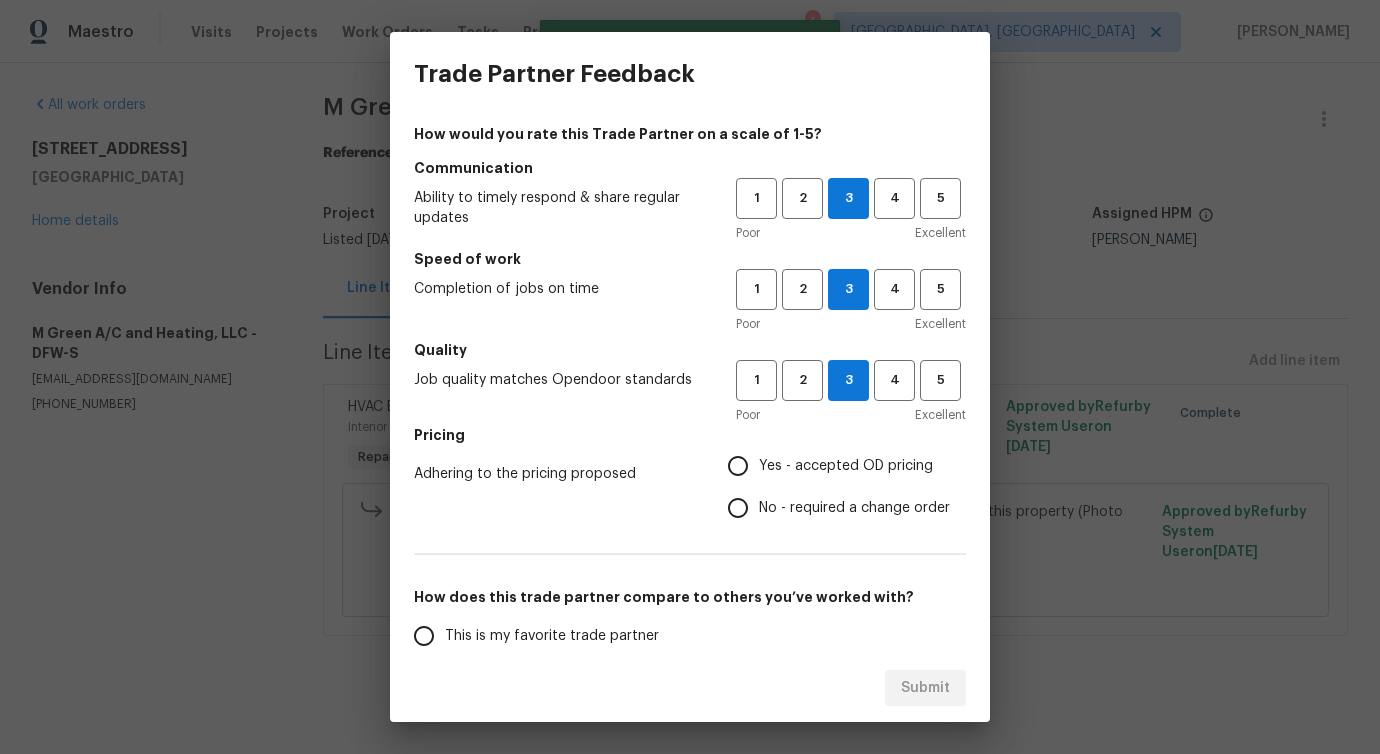 click on "No - required a change order" at bounding box center (854, 508) 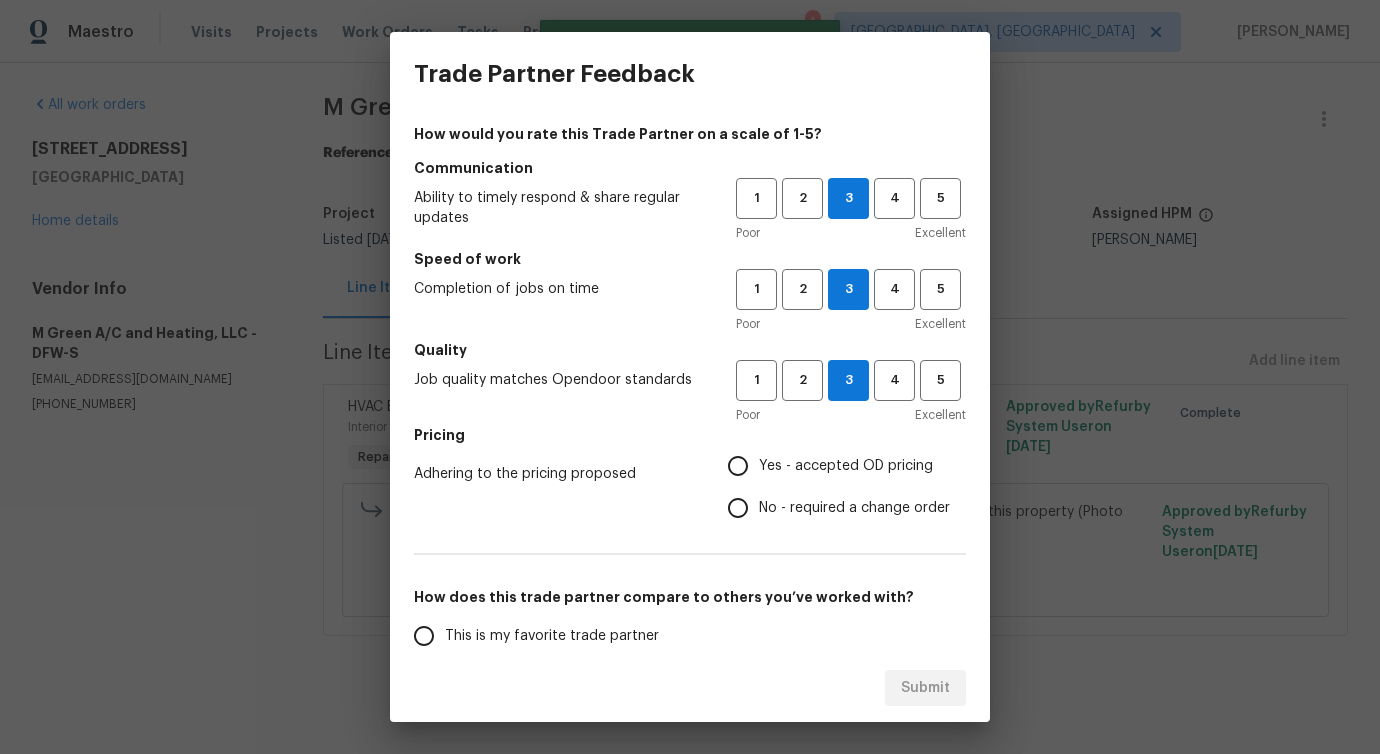 click on "No - required a change order" at bounding box center (738, 508) 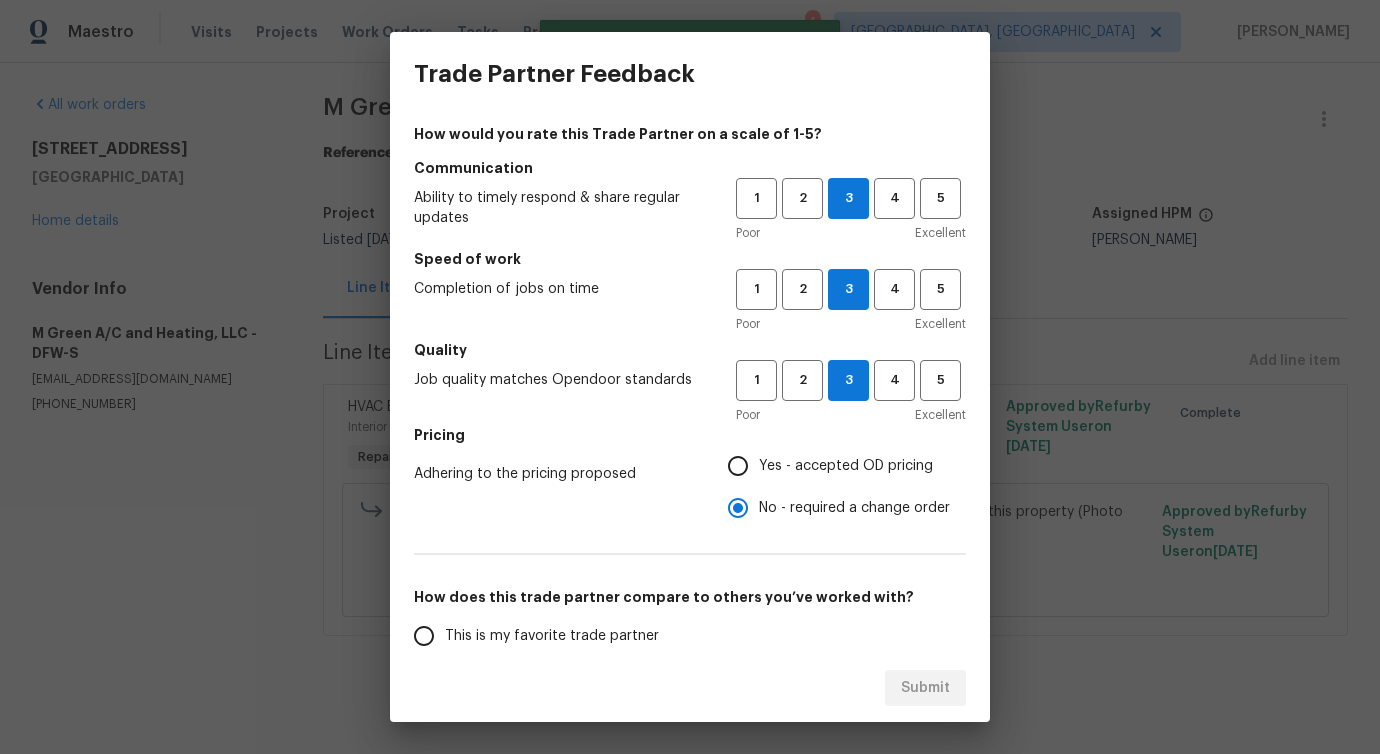 scroll, scrollTop: 261, scrollLeft: 0, axis: vertical 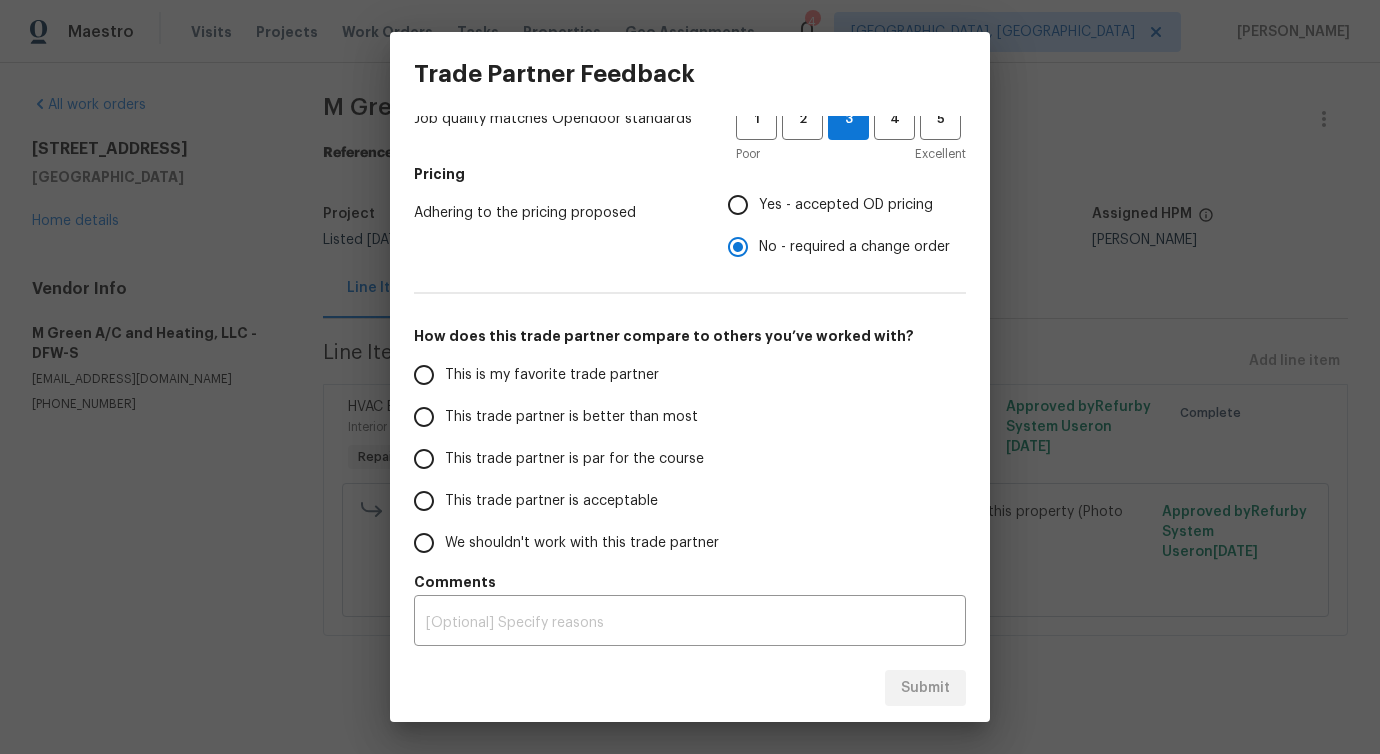 click on "This trade partner is better than most" at bounding box center [571, 417] 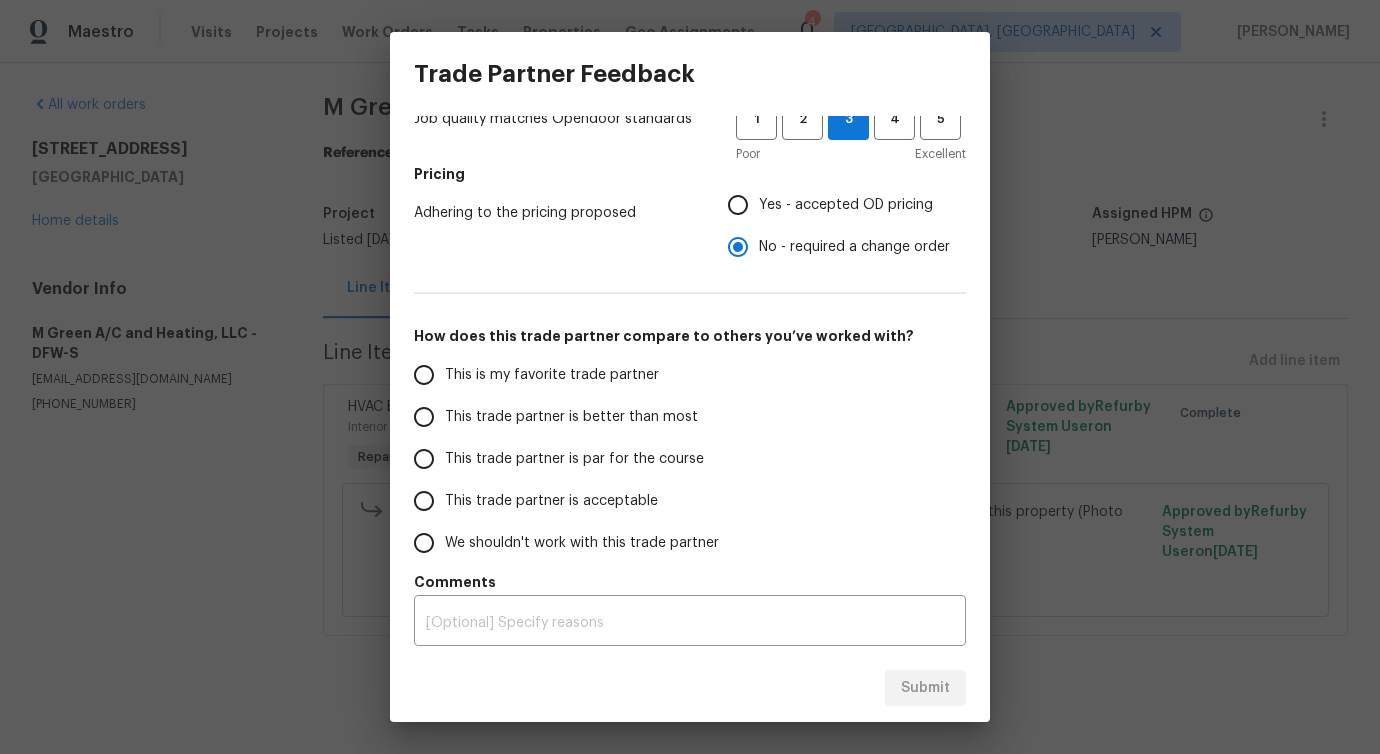 click on "This trade partner is better than most" at bounding box center (424, 417) 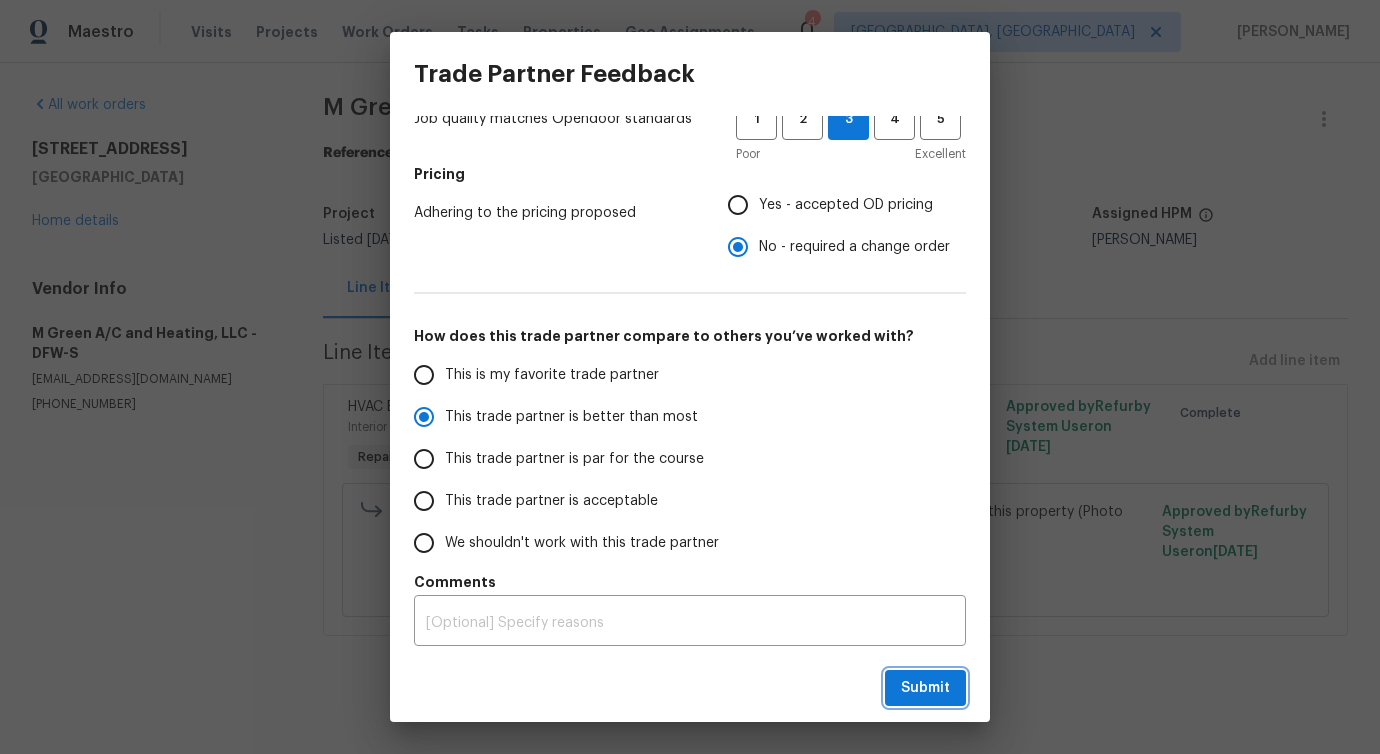click on "Submit" at bounding box center [925, 688] 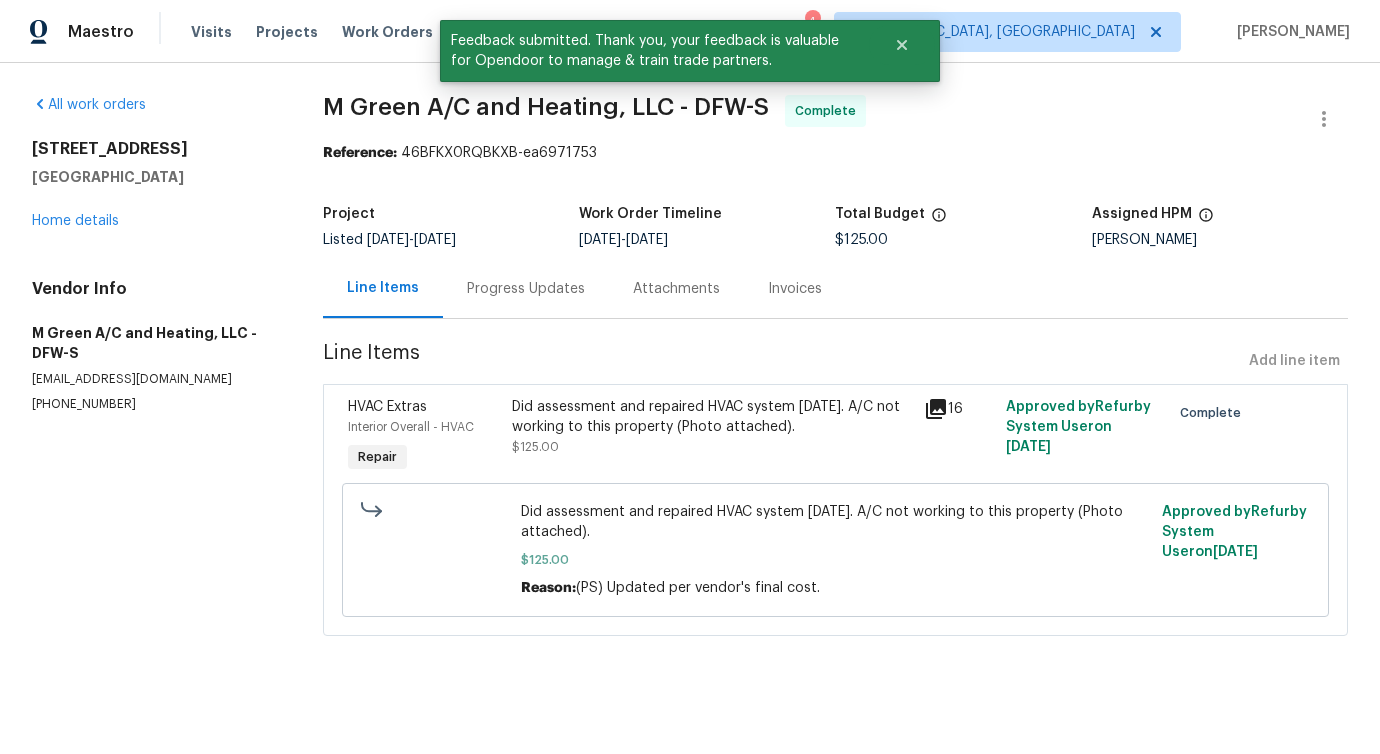 click on "Progress Updates" at bounding box center [526, 288] 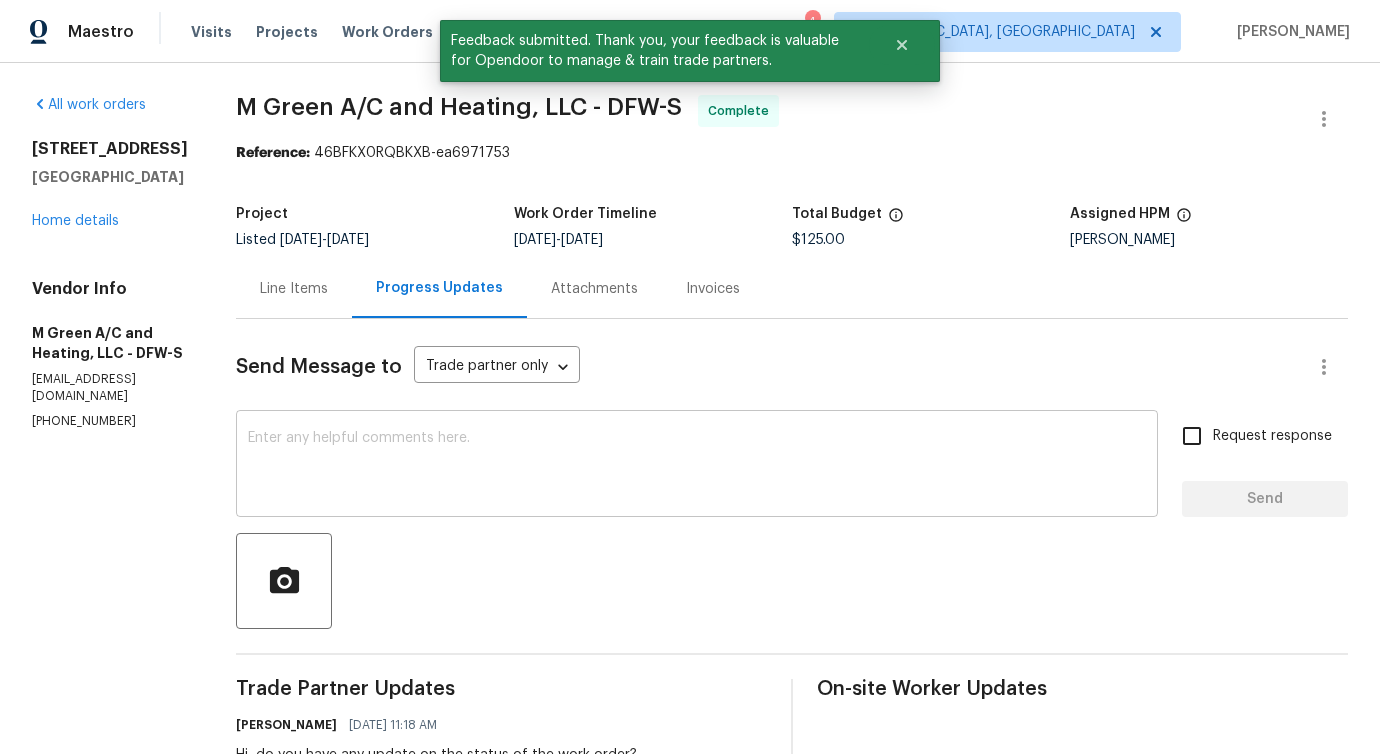 click on "x ​" at bounding box center (697, 466) 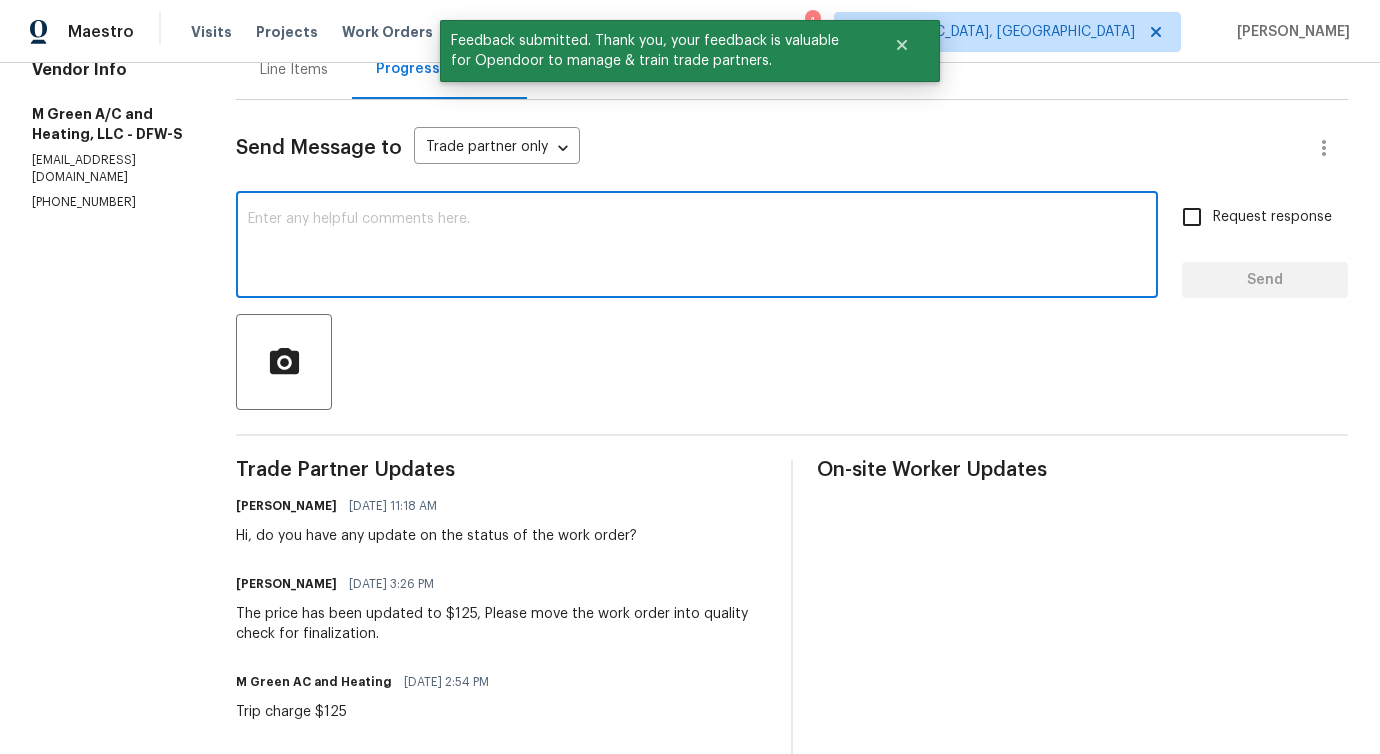 scroll, scrollTop: 0, scrollLeft: 0, axis: both 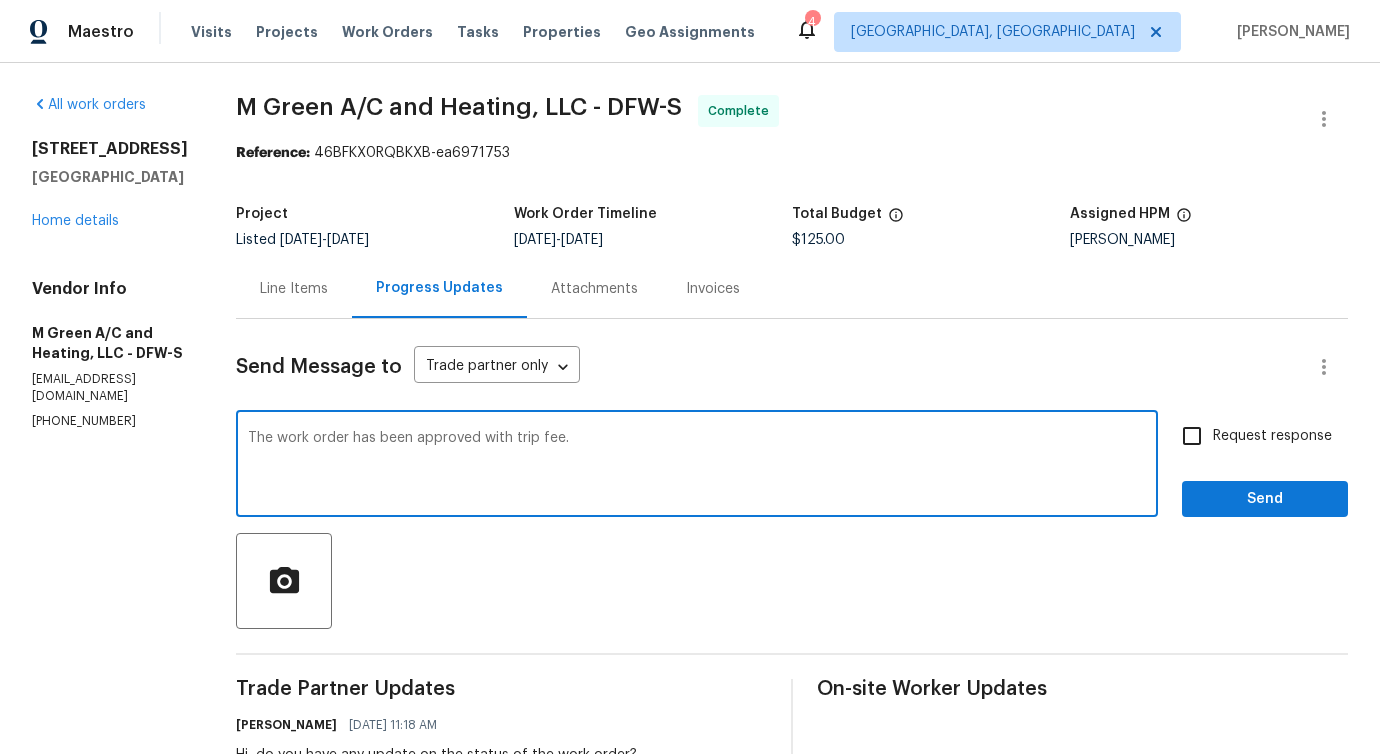 click on "trip" at bounding box center (0, 0) 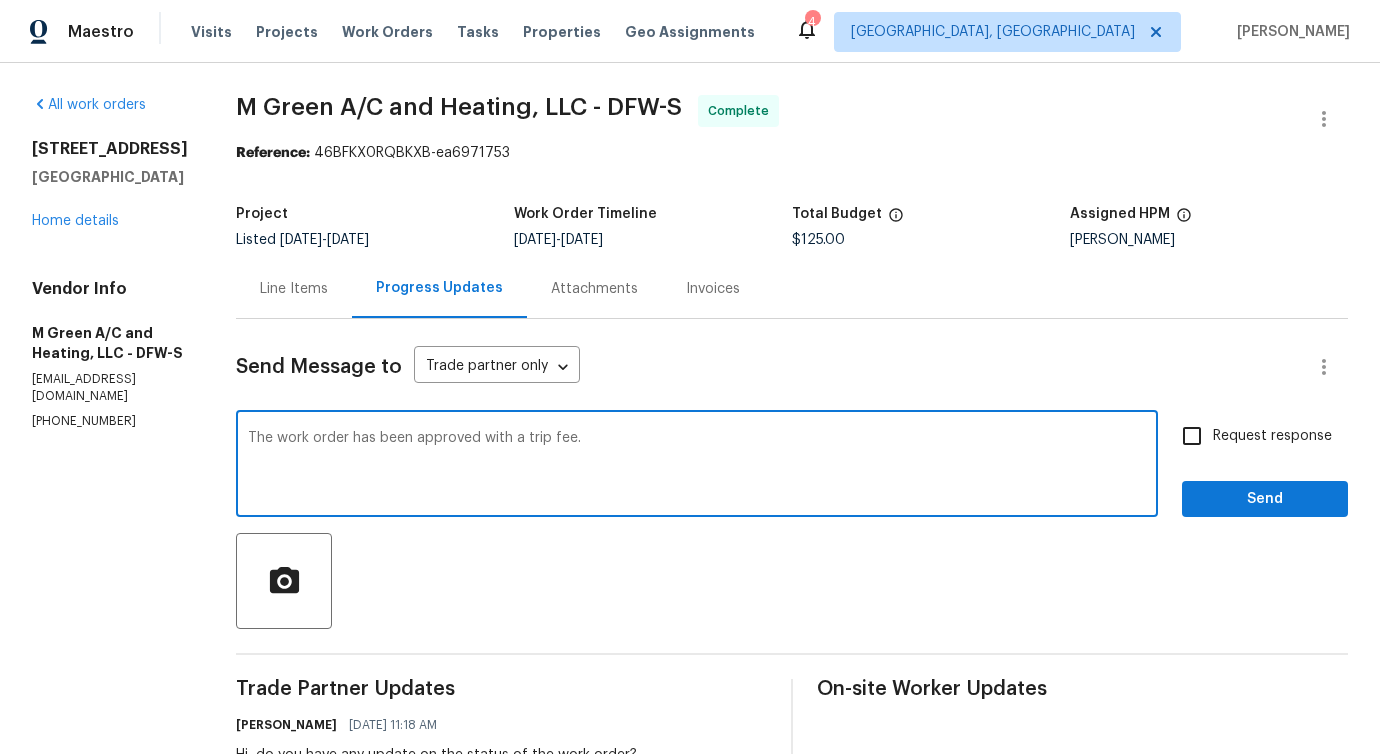 type on "The work order has been approved with a trip fee." 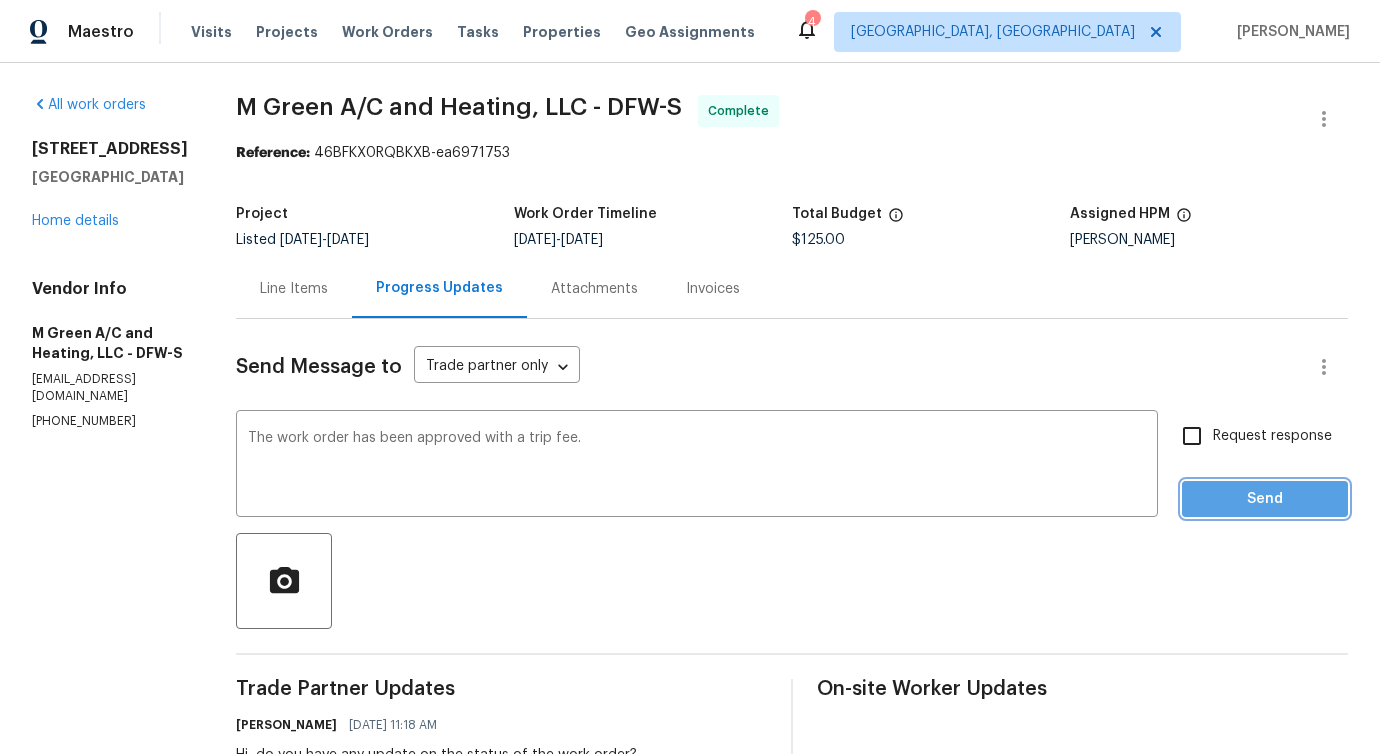 click on "Send" at bounding box center (1265, 499) 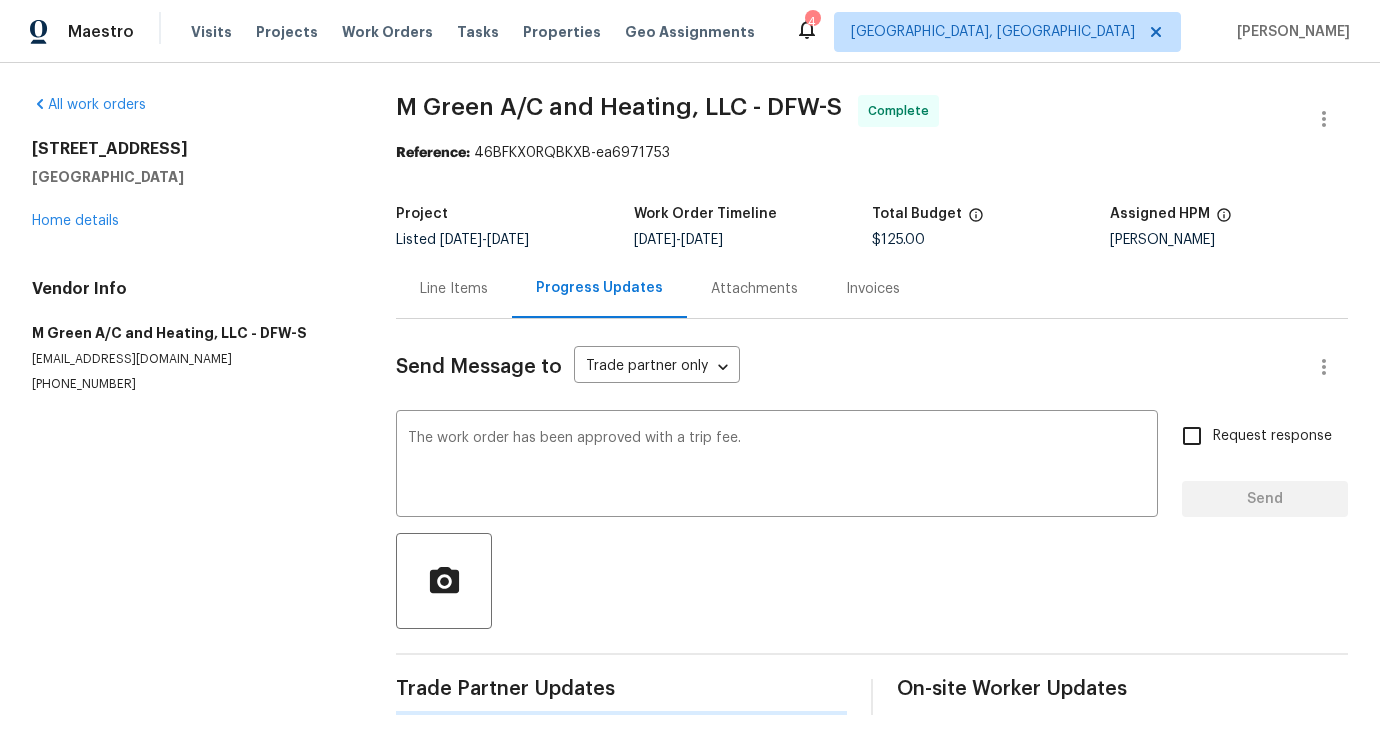 type 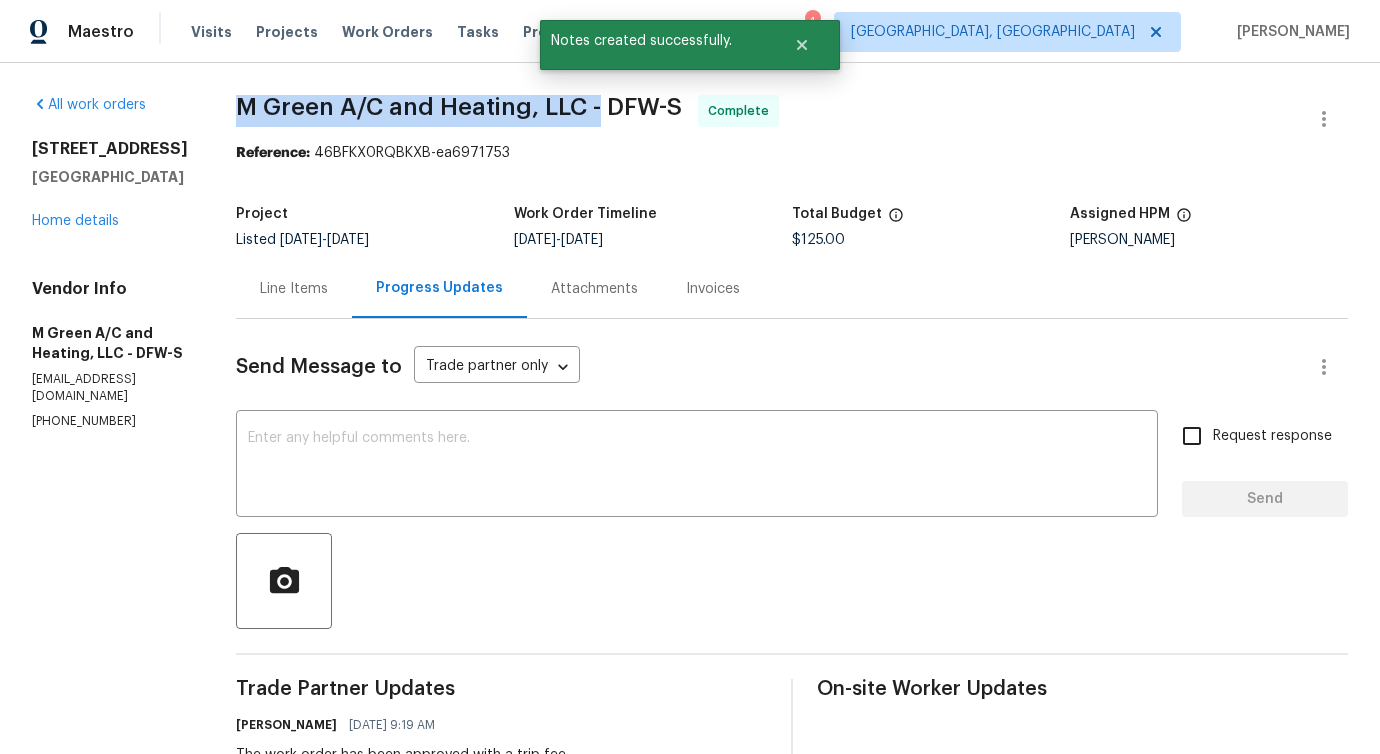 drag, startPoint x: 269, startPoint y: 112, endPoint x: 648, endPoint y: 112, distance: 379 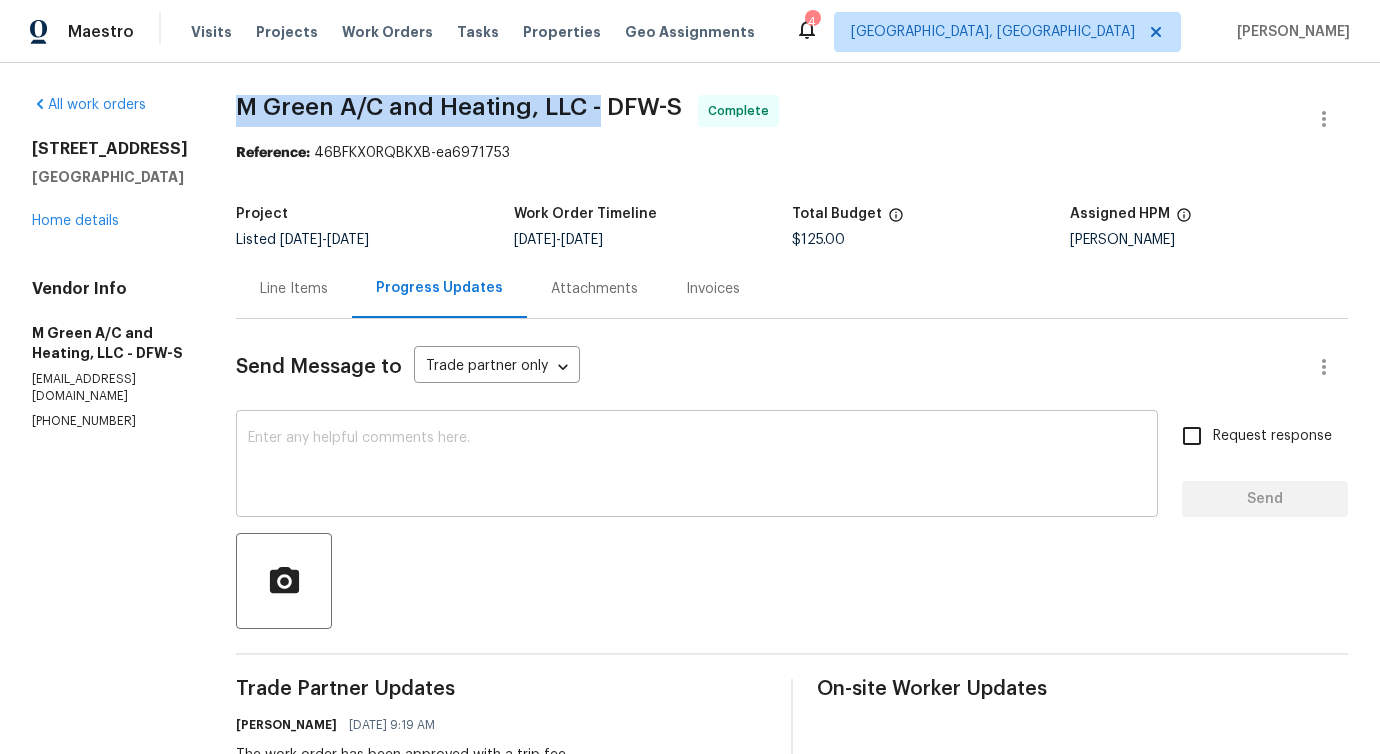 click at bounding box center [697, 466] 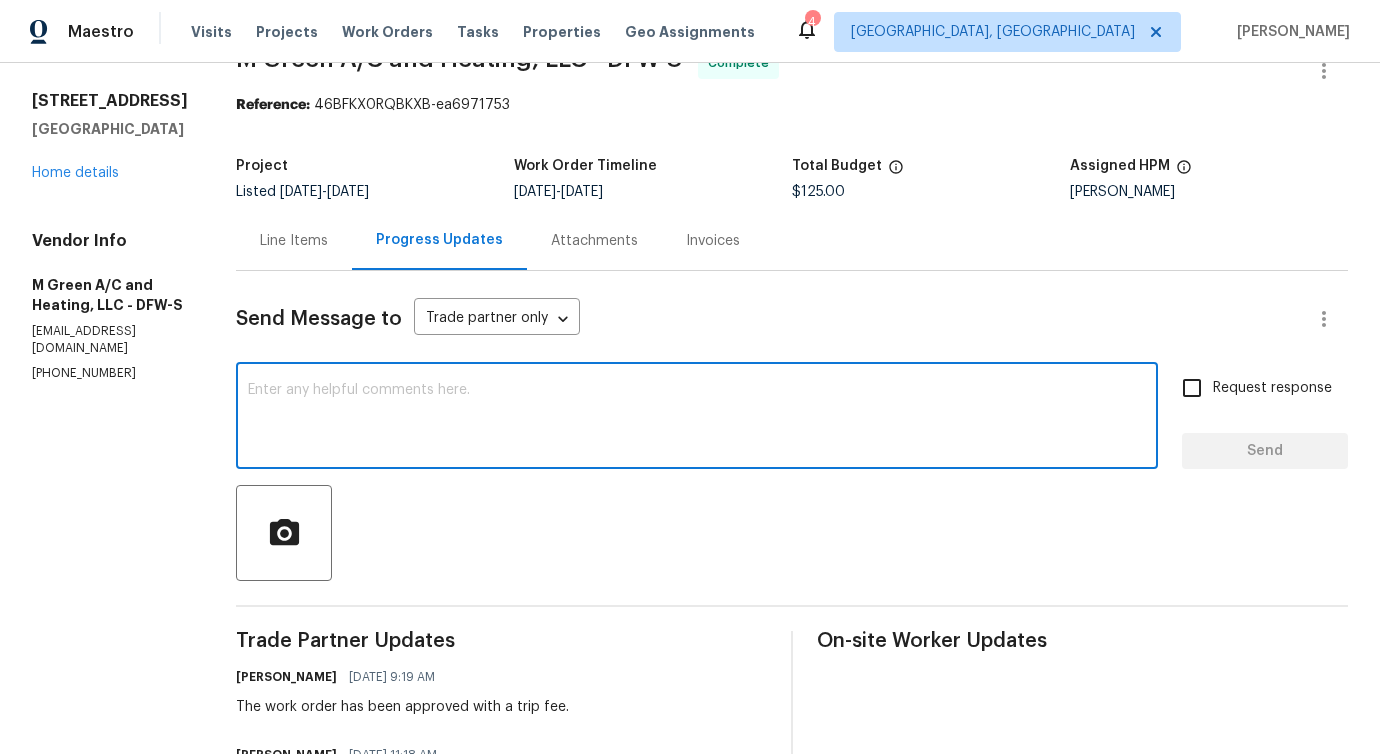 scroll, scrollTop: 160, scrollLeft: 0, axis: vertical 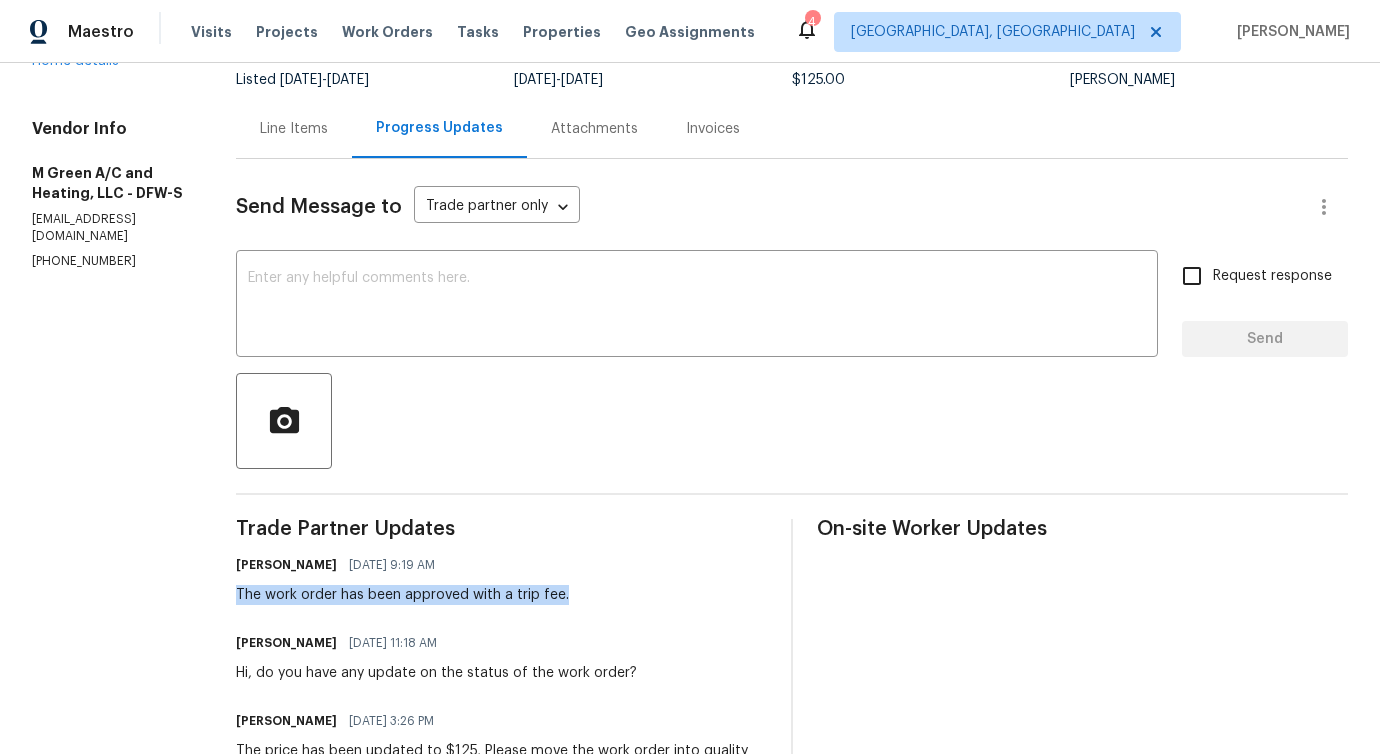 drag, startPoint x: 289, startPoint y: 590, endPoint x: 681, endPoint y: 598, distance: 392.08163 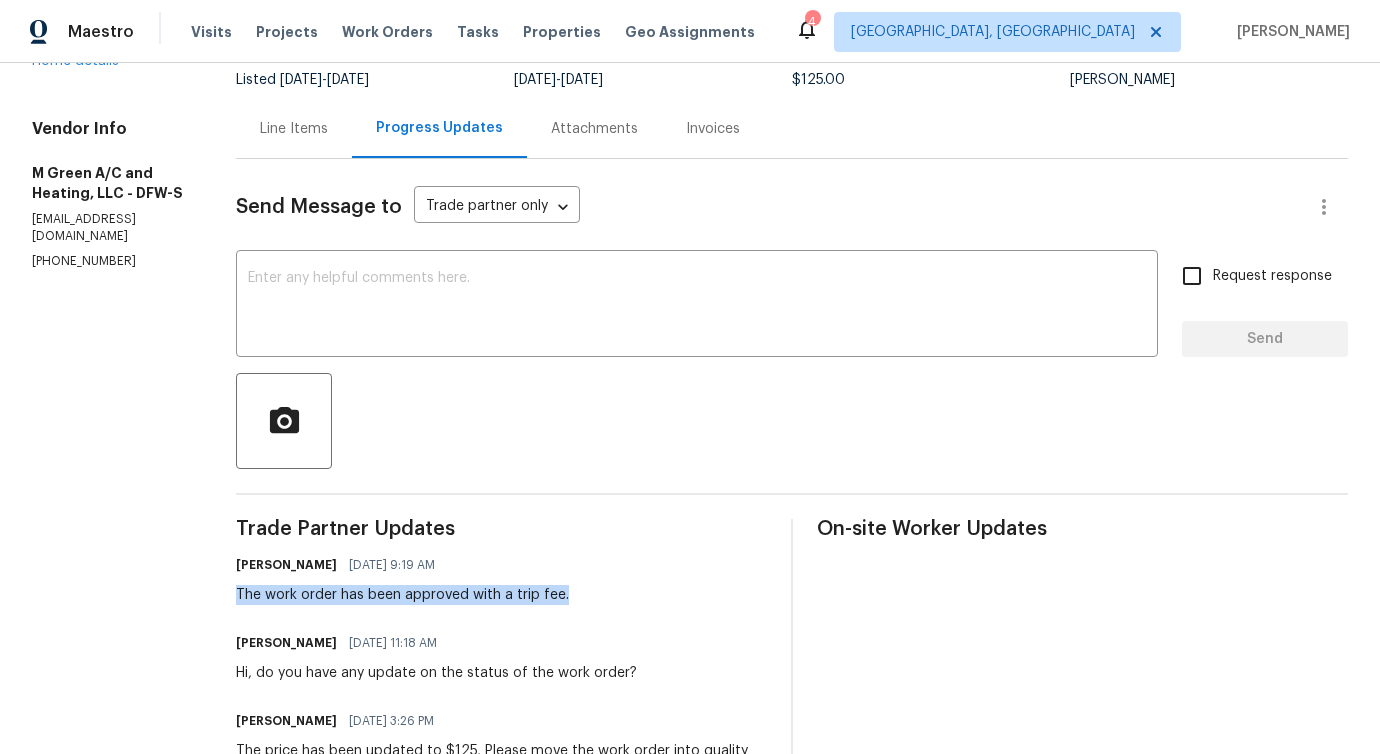 scroll, scrollTop: 0, scrollLeft: 0, axis: both 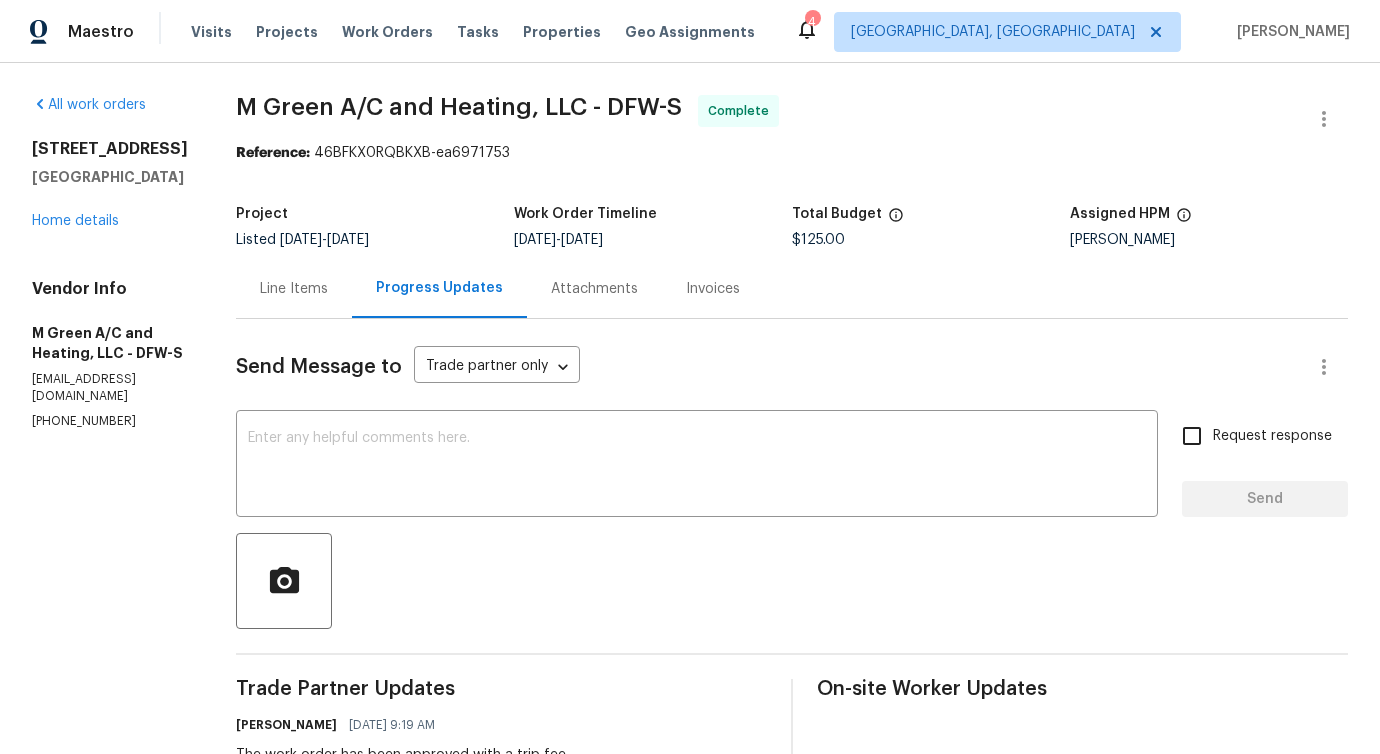 click on "All work orders [STREET_ADDRESS] Home details Vendor Info M Green A/C and Heating, LLC - DFW-S [EMAIL_ADDRESS][DOMAIN_NAME] [PHONE_NUMBER]" at bounding box center [110, 262] 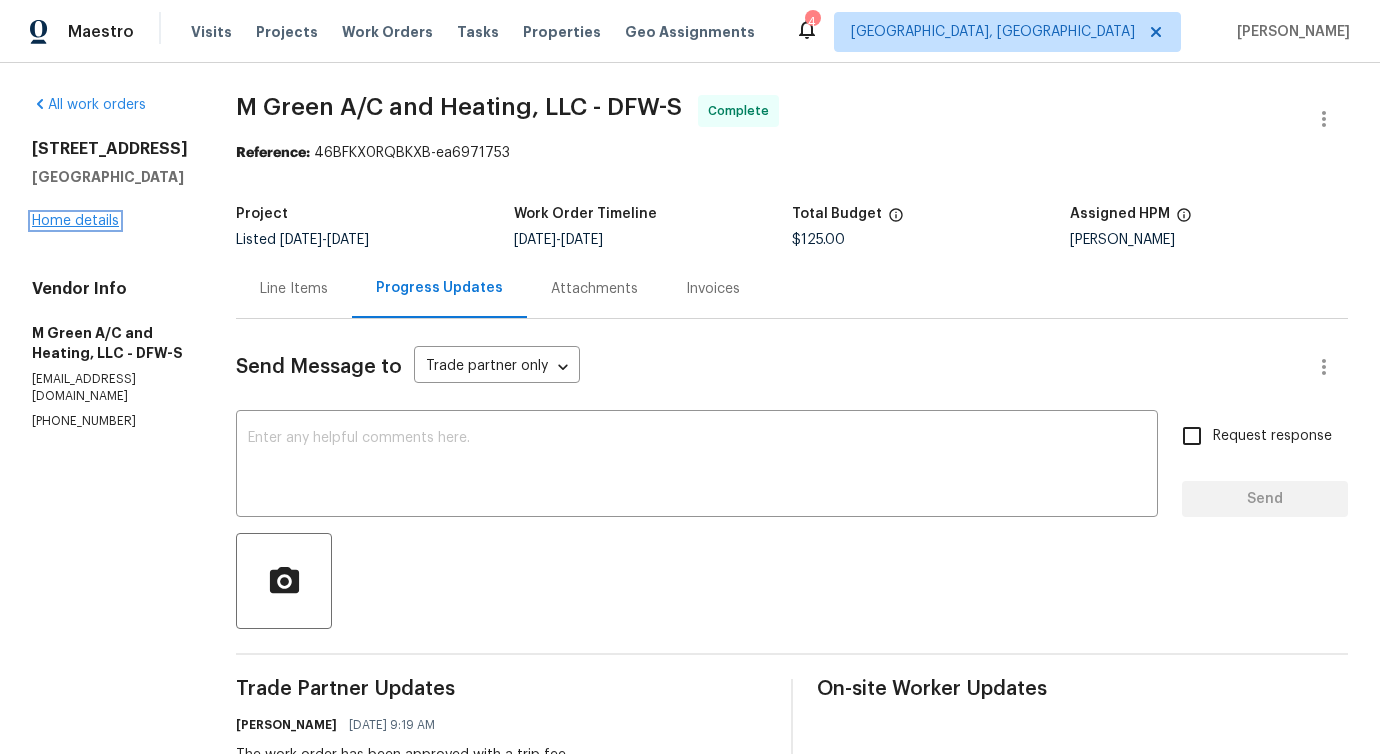 click on "Home details" at bounding box center (75, 221) 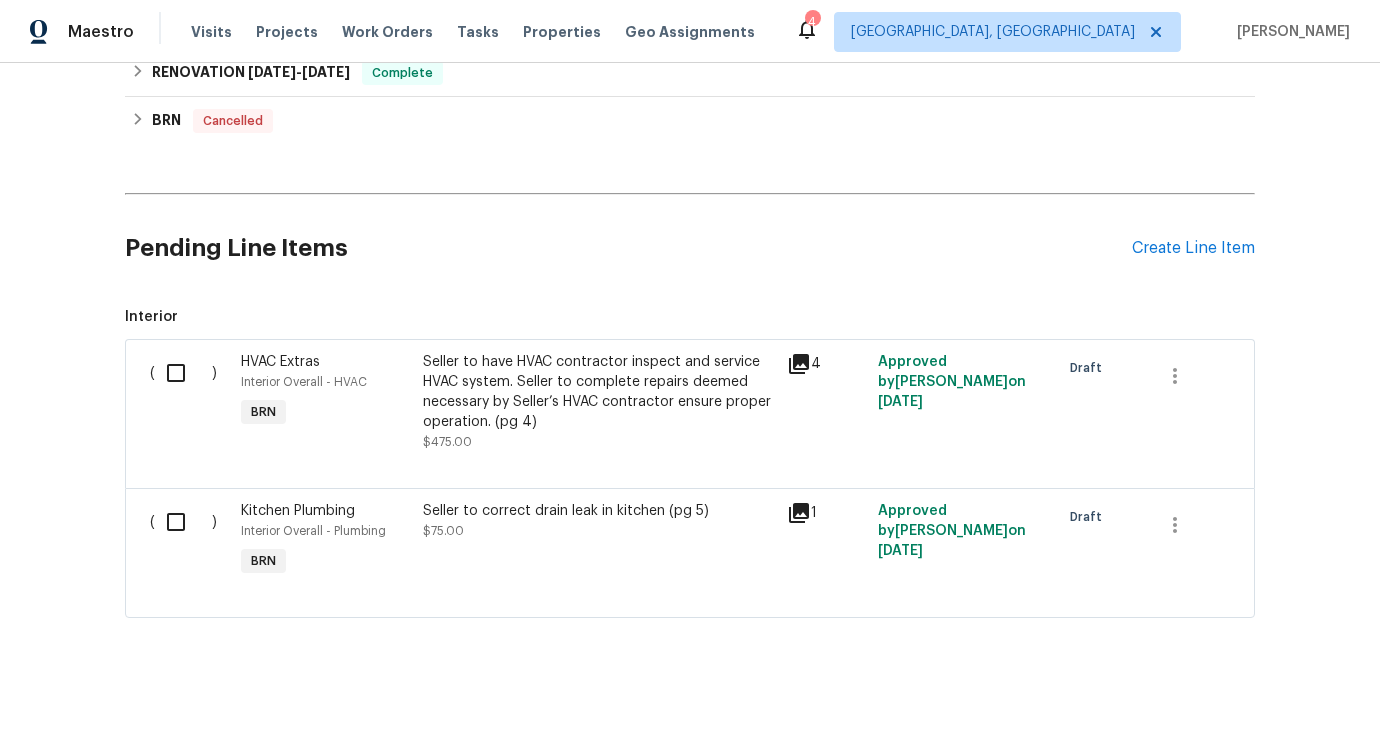 scroll, scrollTop: 0, scrollLeft: 0, axis: both 